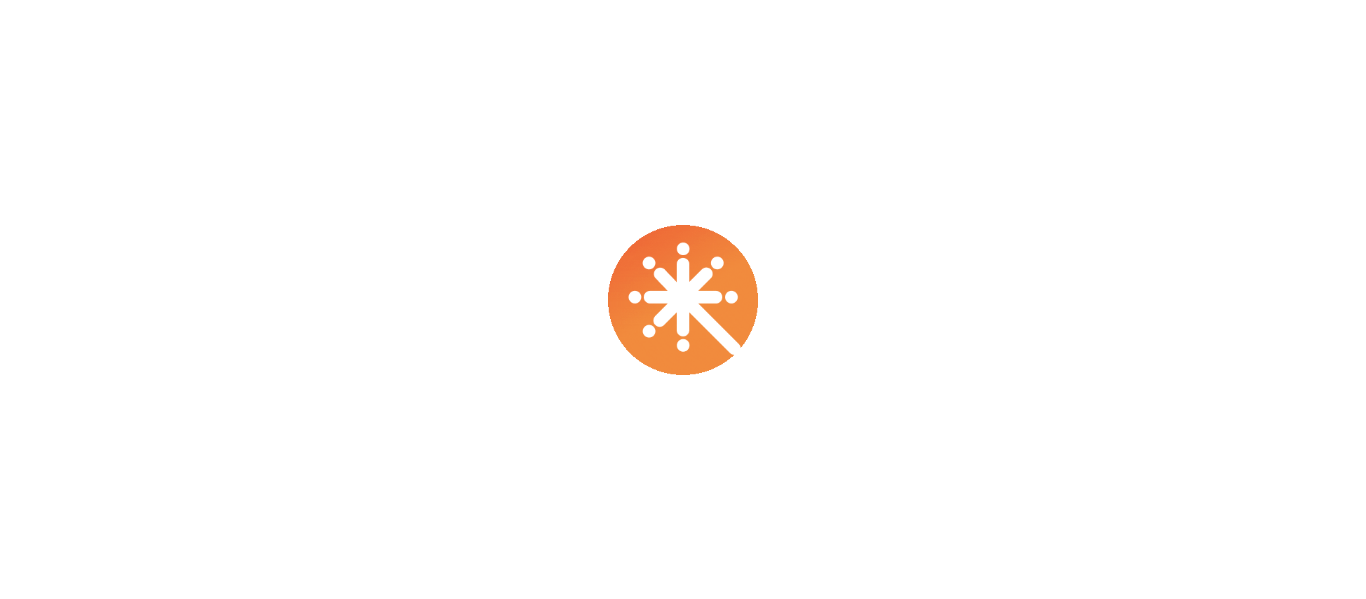 scroll, scrollTop: 0, scrollLeft: 0, axis: both 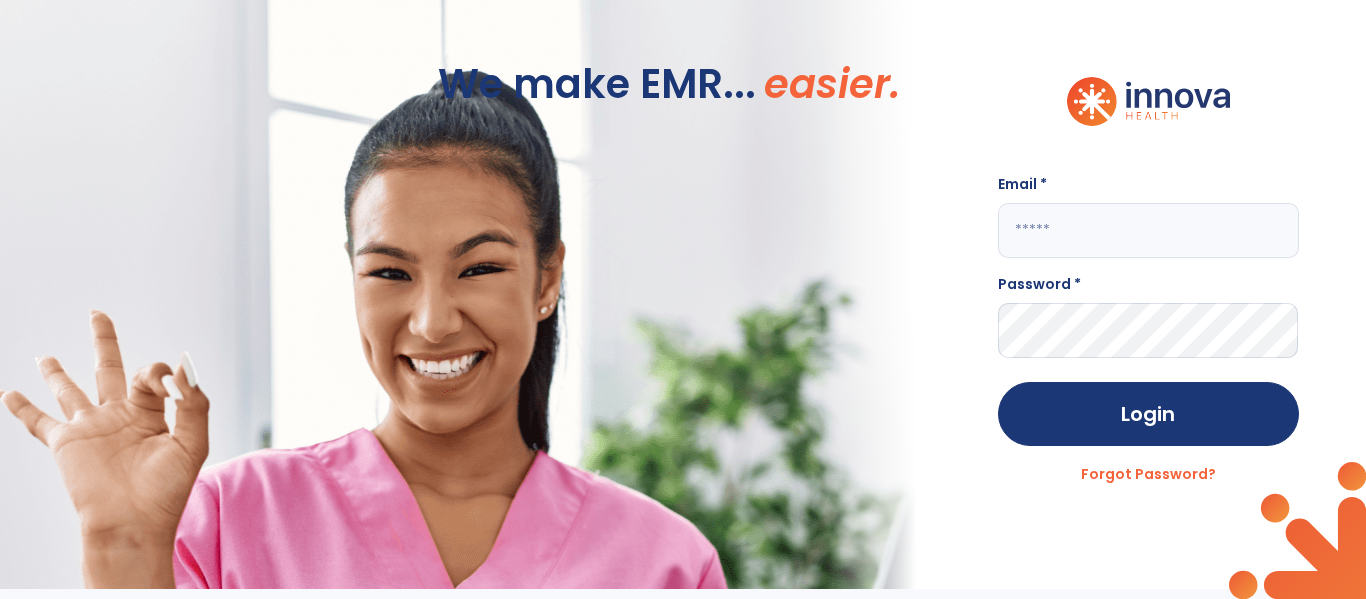 click 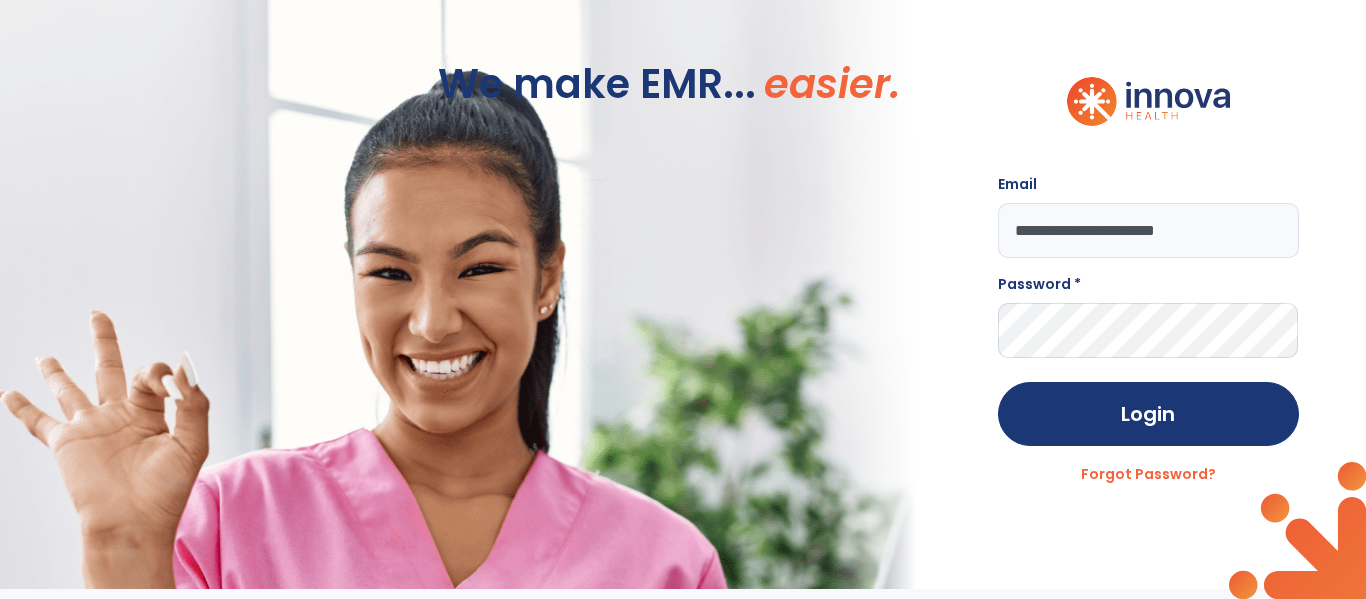 type on "**********" 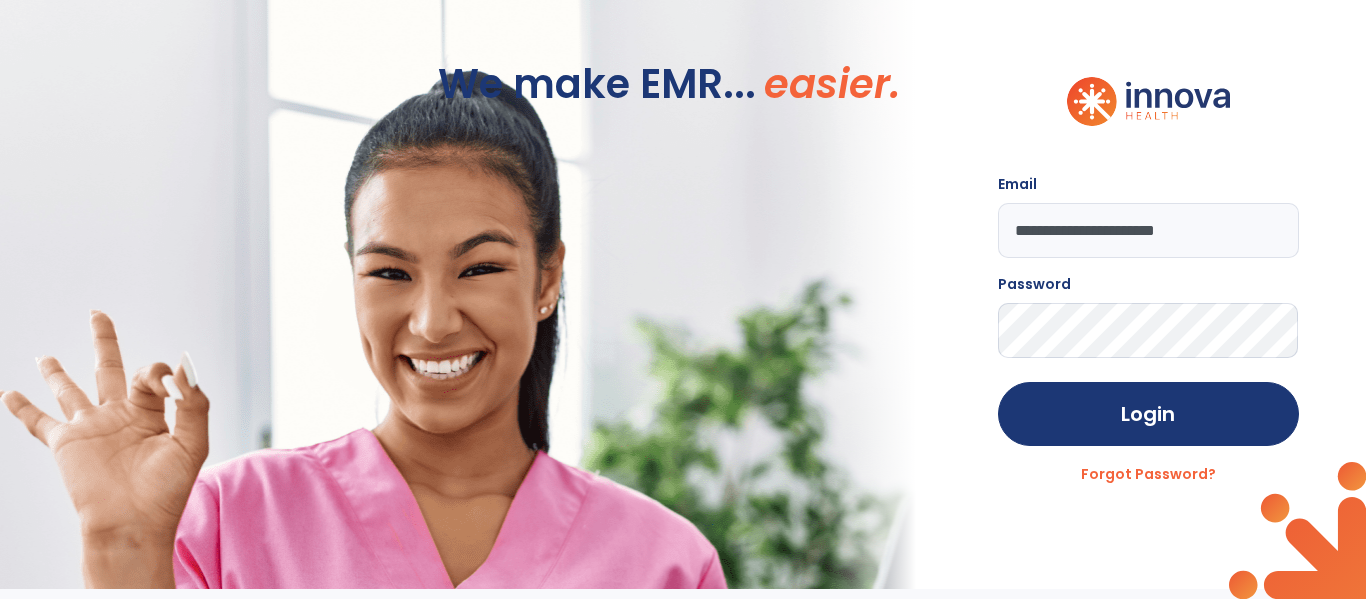 click on "Login" 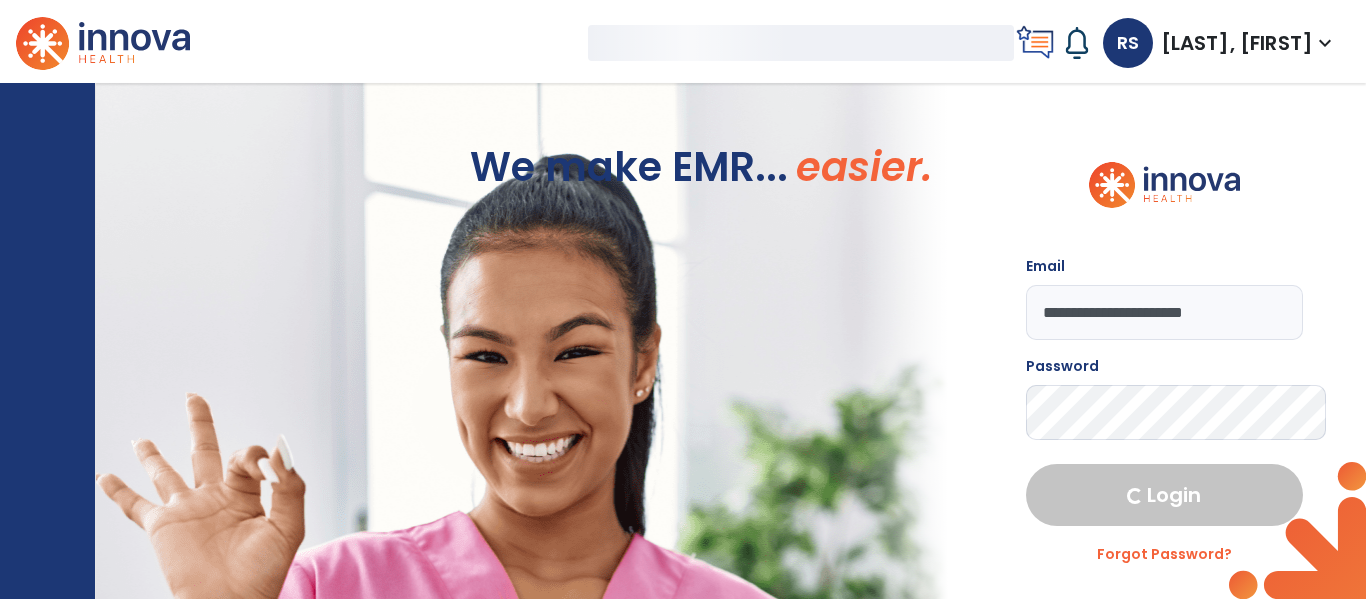select on "****" 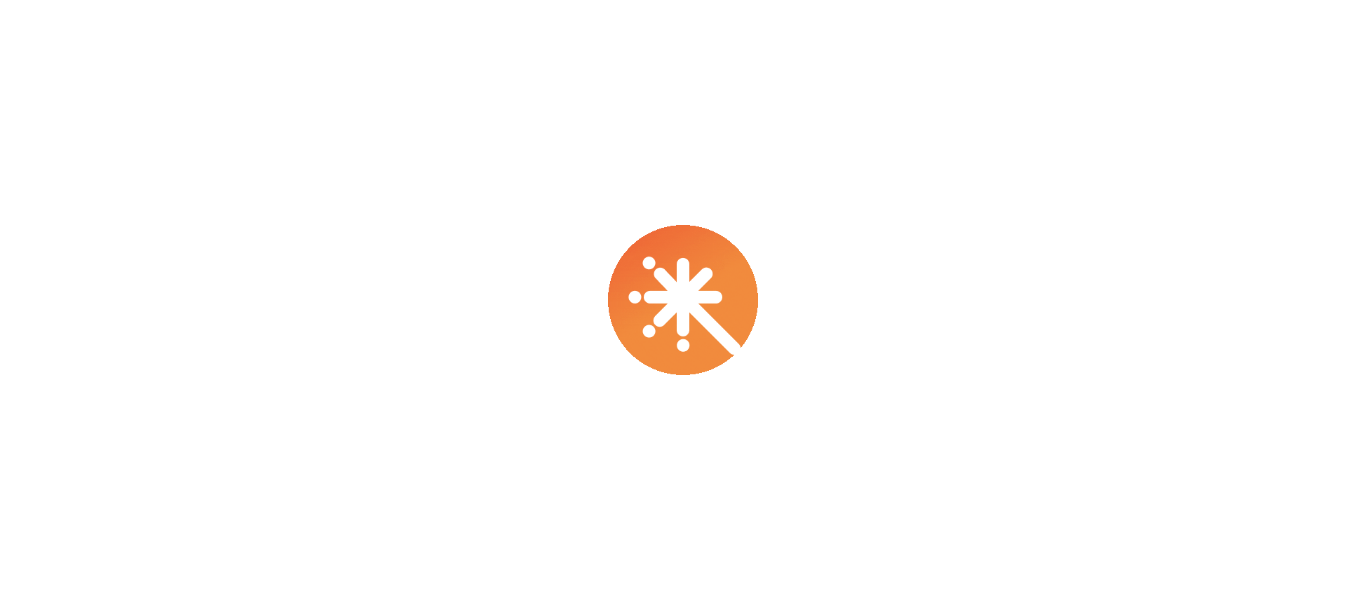 scroll, scrollTop: 0, scrollLeft: 0, axis: both 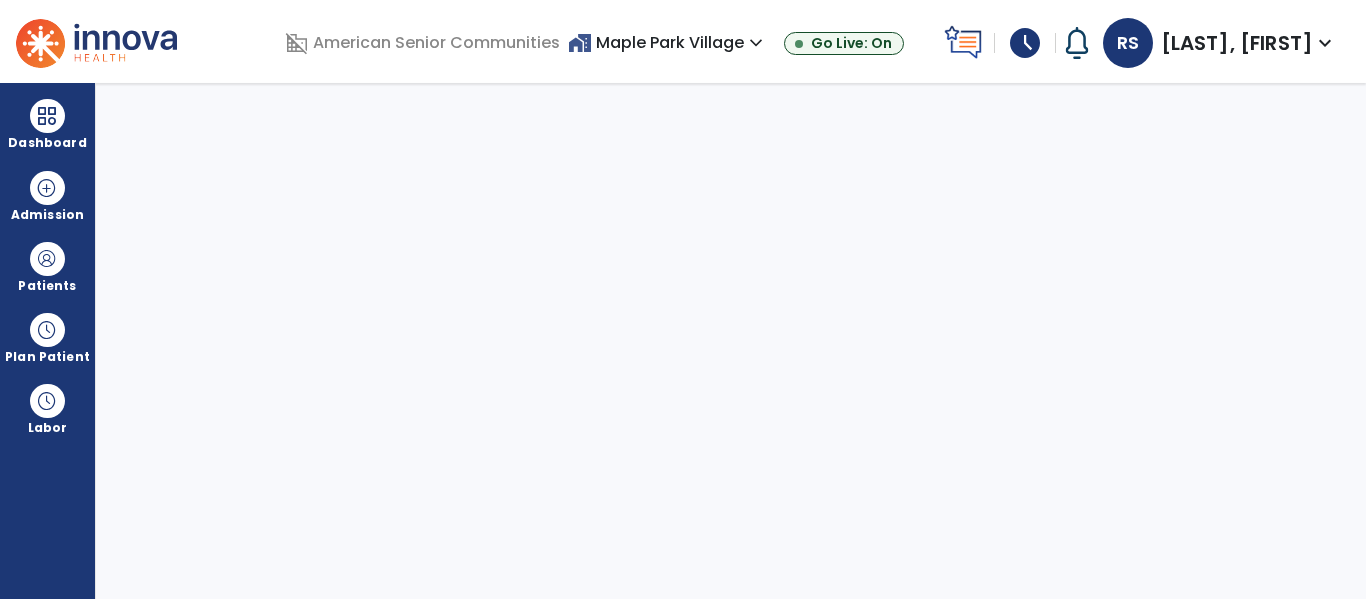 select on "****" 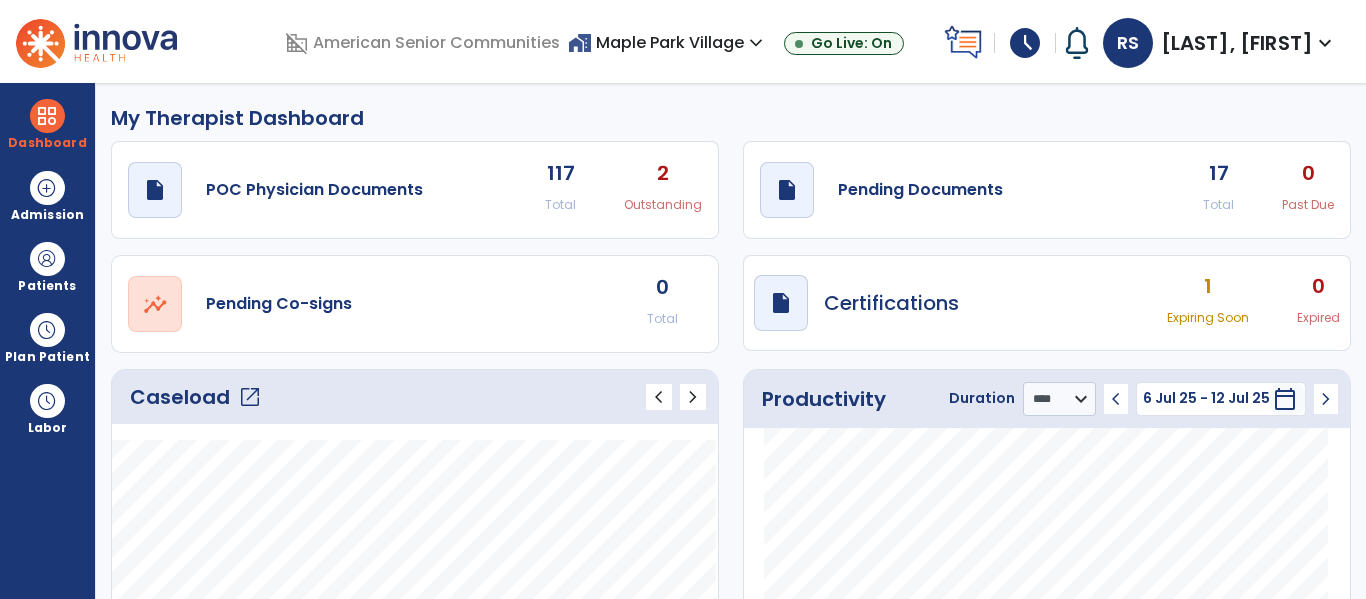 click on "Caseload   open_in_new" 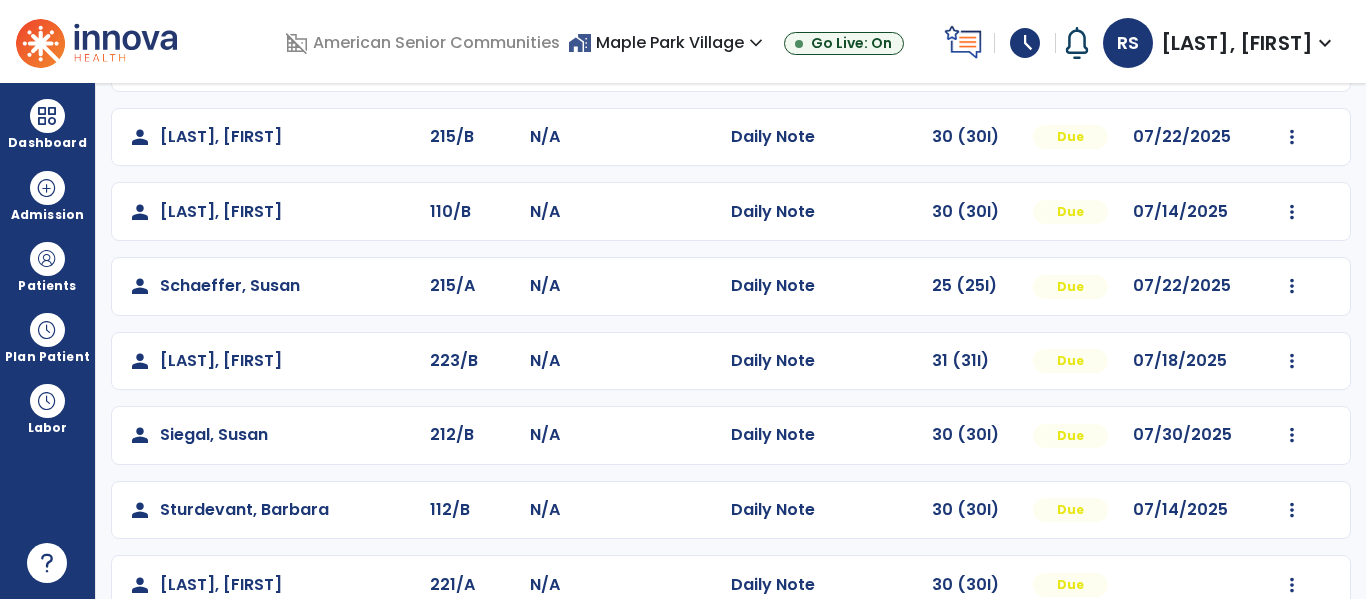 scroll, scrollTop: 914, scrollLeft: 0, axis: vertical 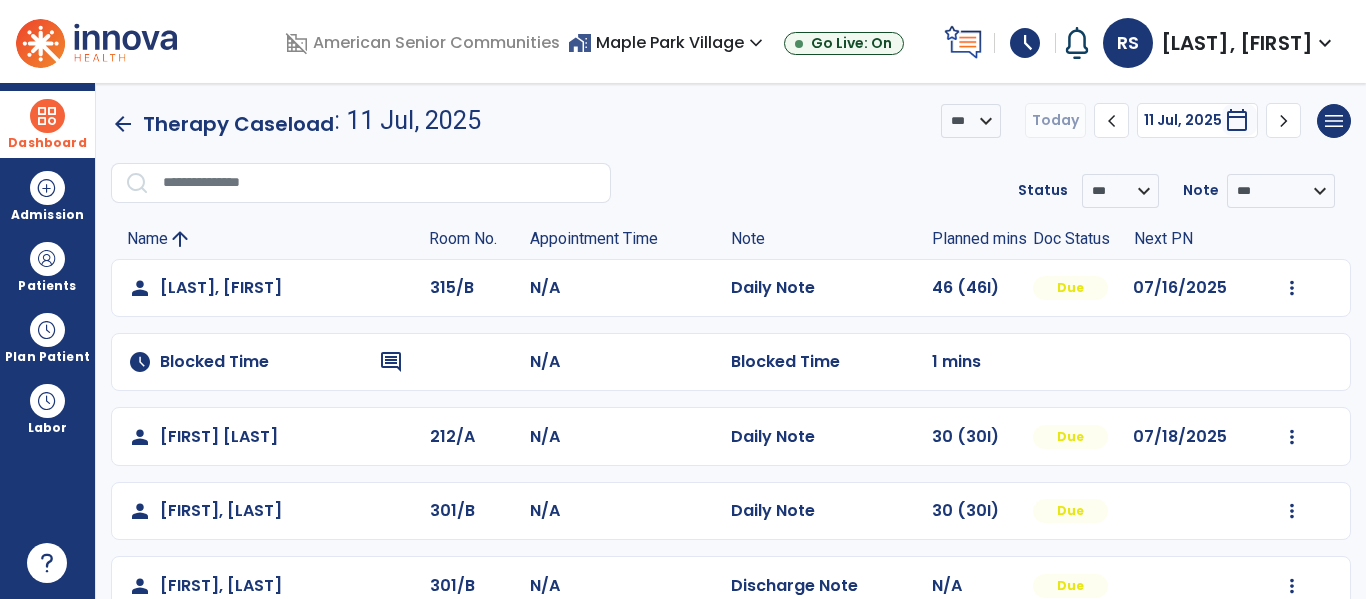 click on "Dashboard" at bounding box center [47, 124] 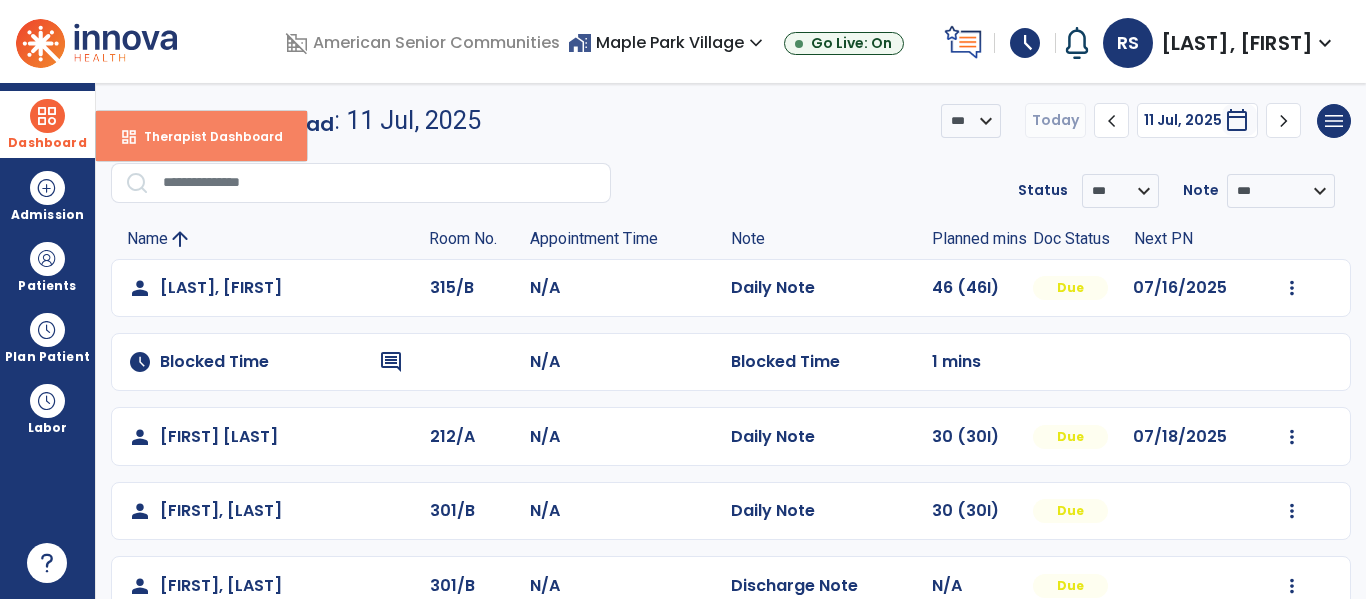 click on "dashboard  Therapist Dashboard" at bounding box center (201, 136) 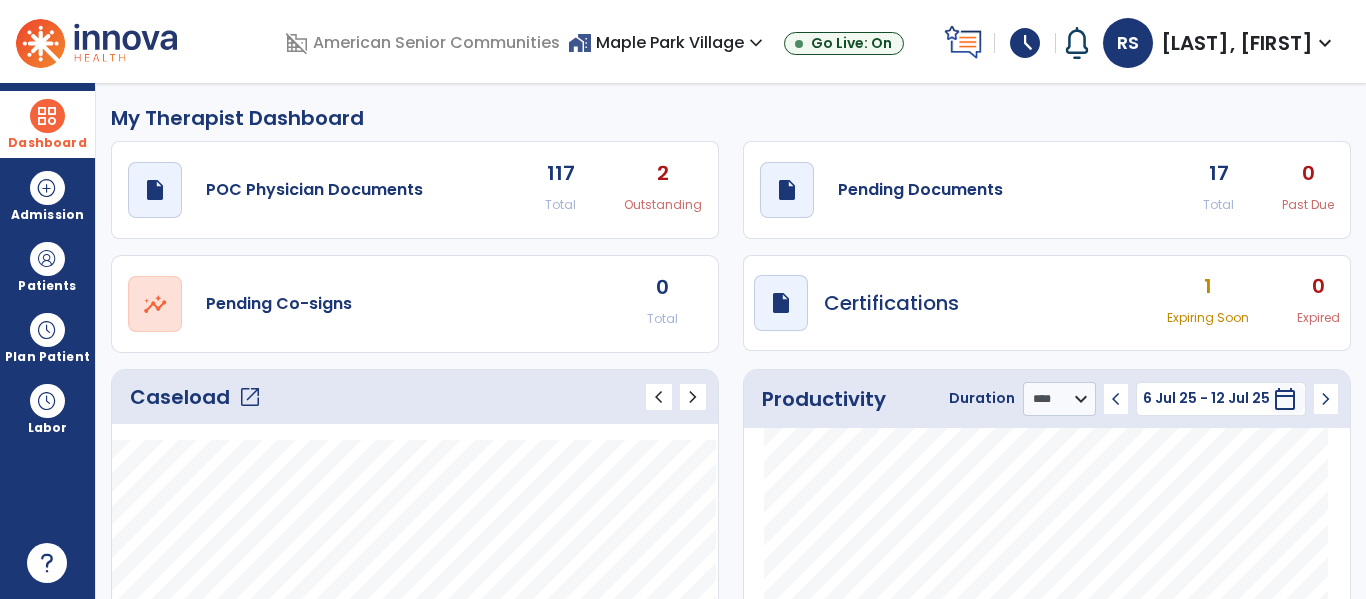 click on "17" 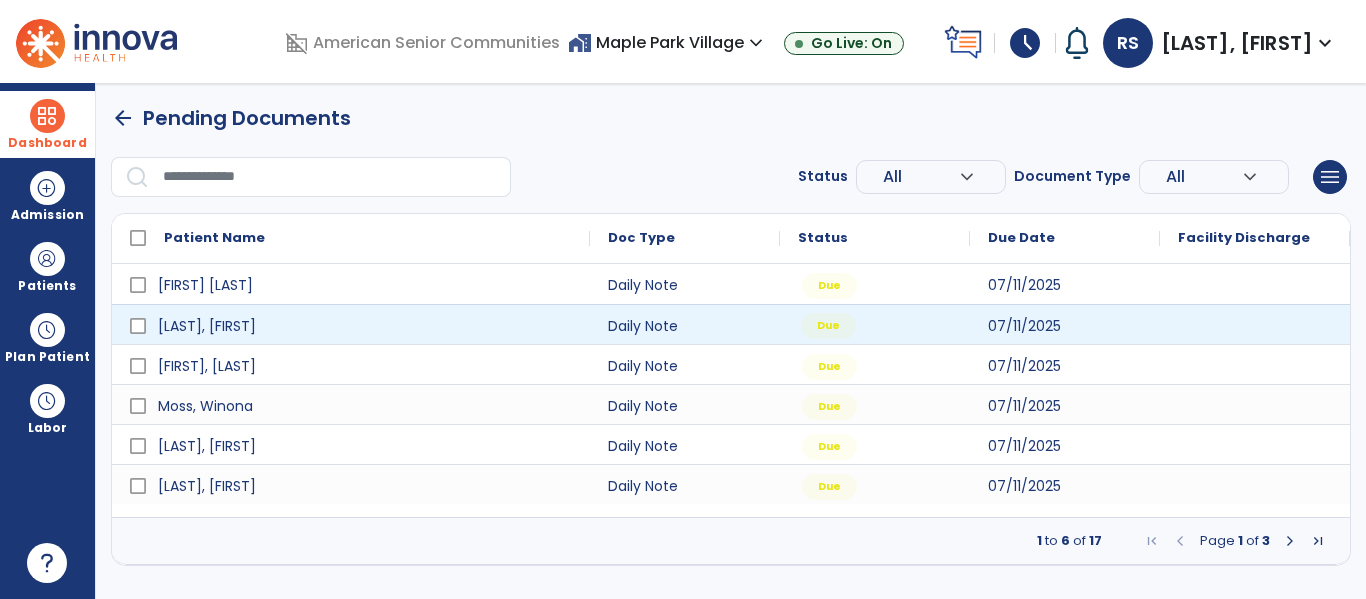 click on "Due" at bounding box center [828, 326] 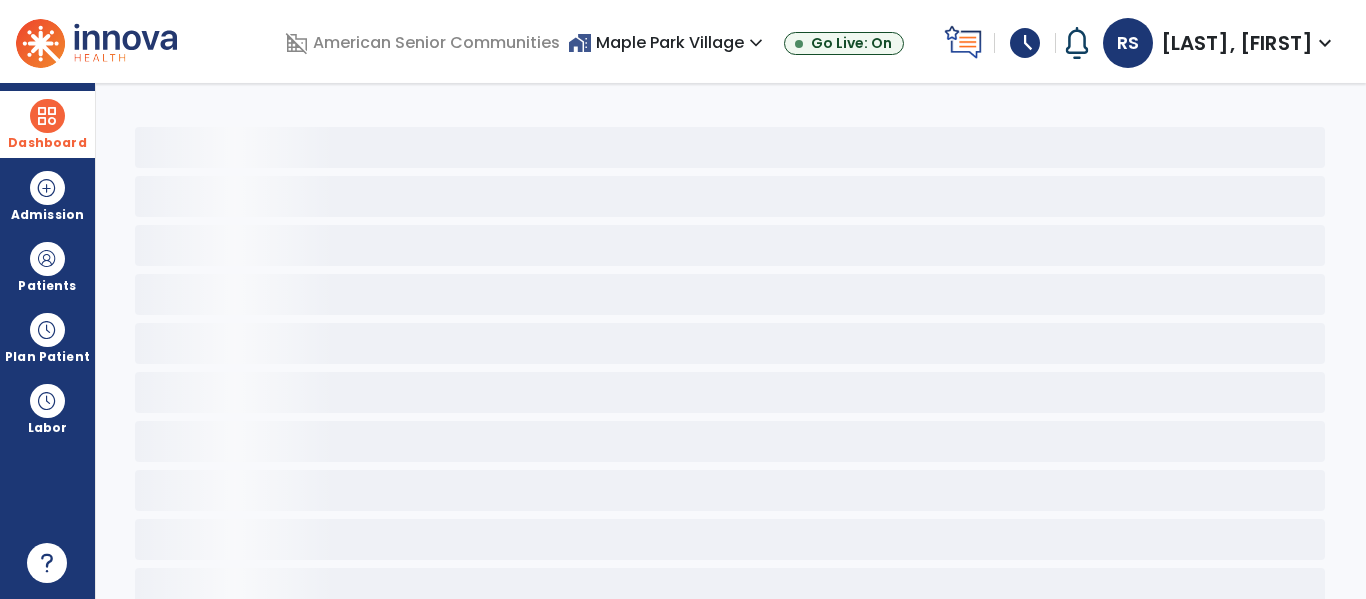 click 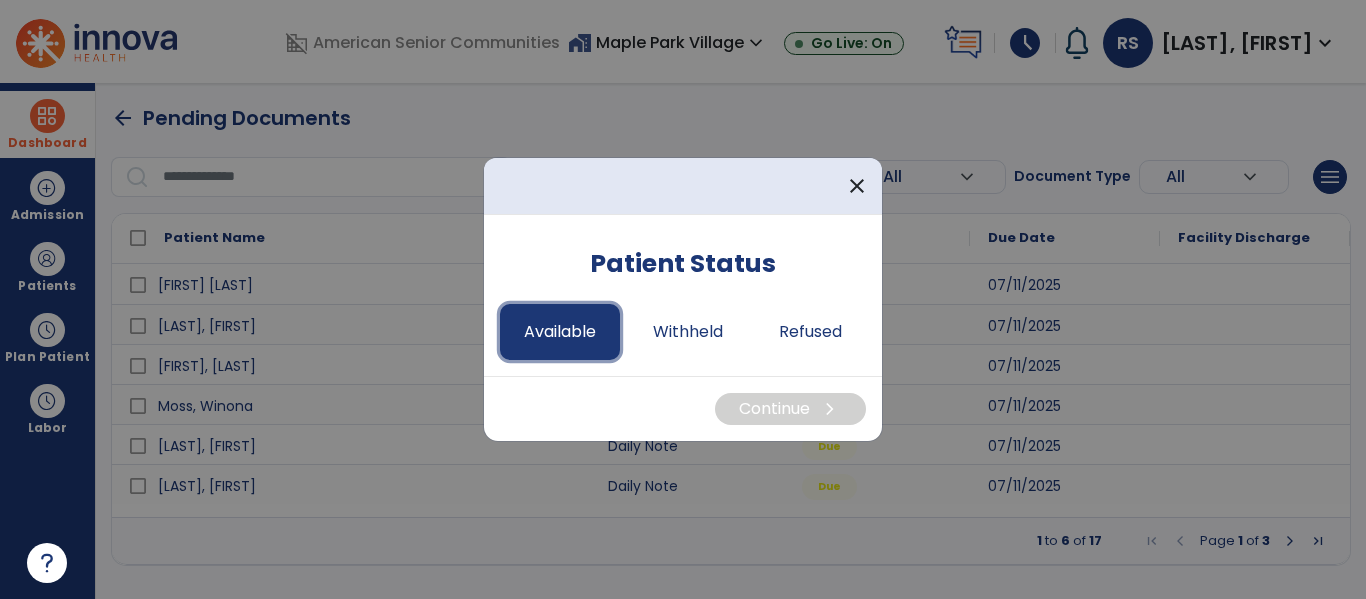 click on "Available" at bounding box center (560, 332) 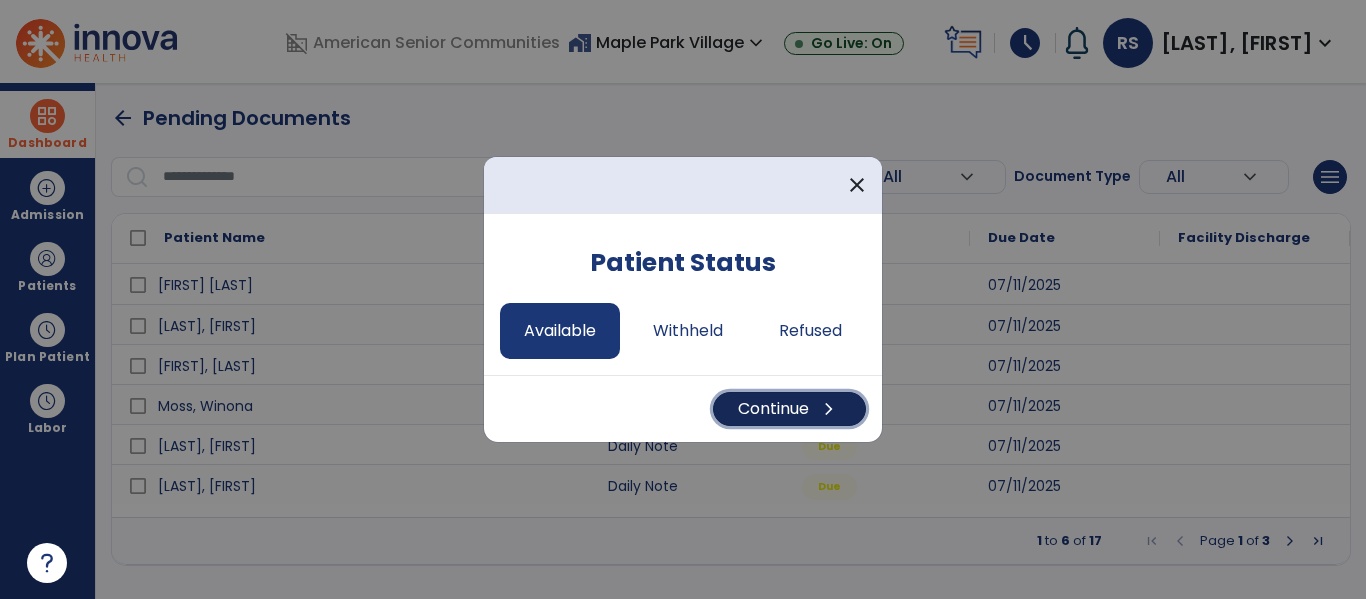 click on "Continue   chevron_right" at bounding box center [789, 409] 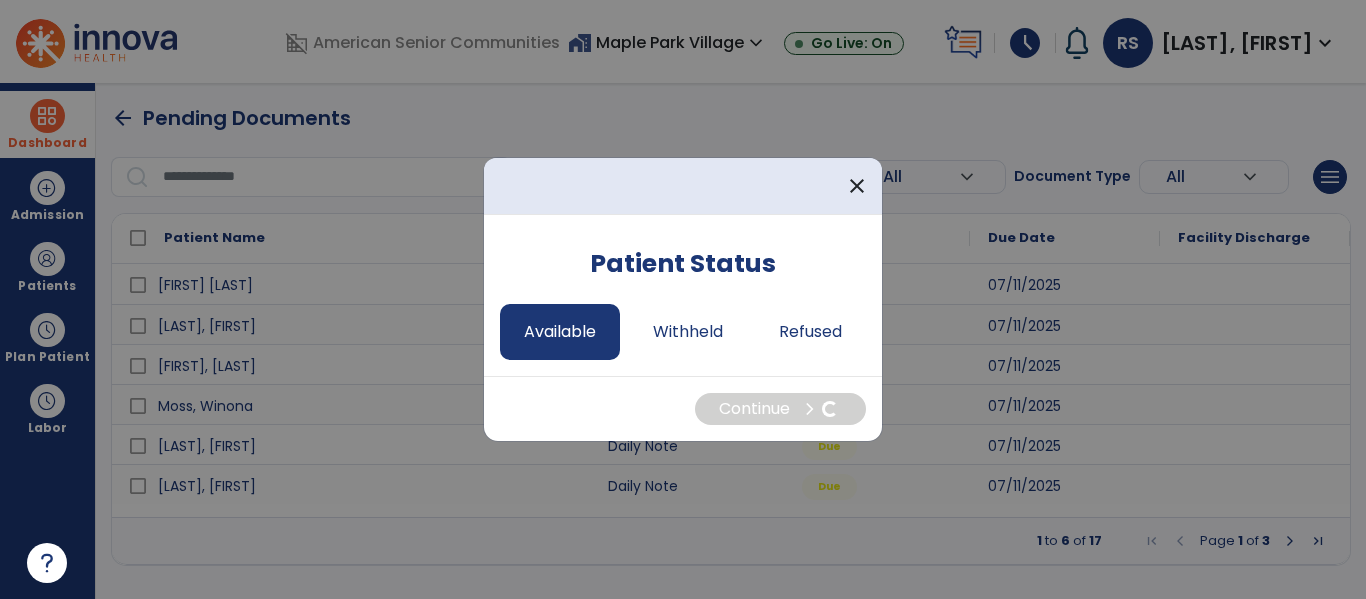 select on "*" 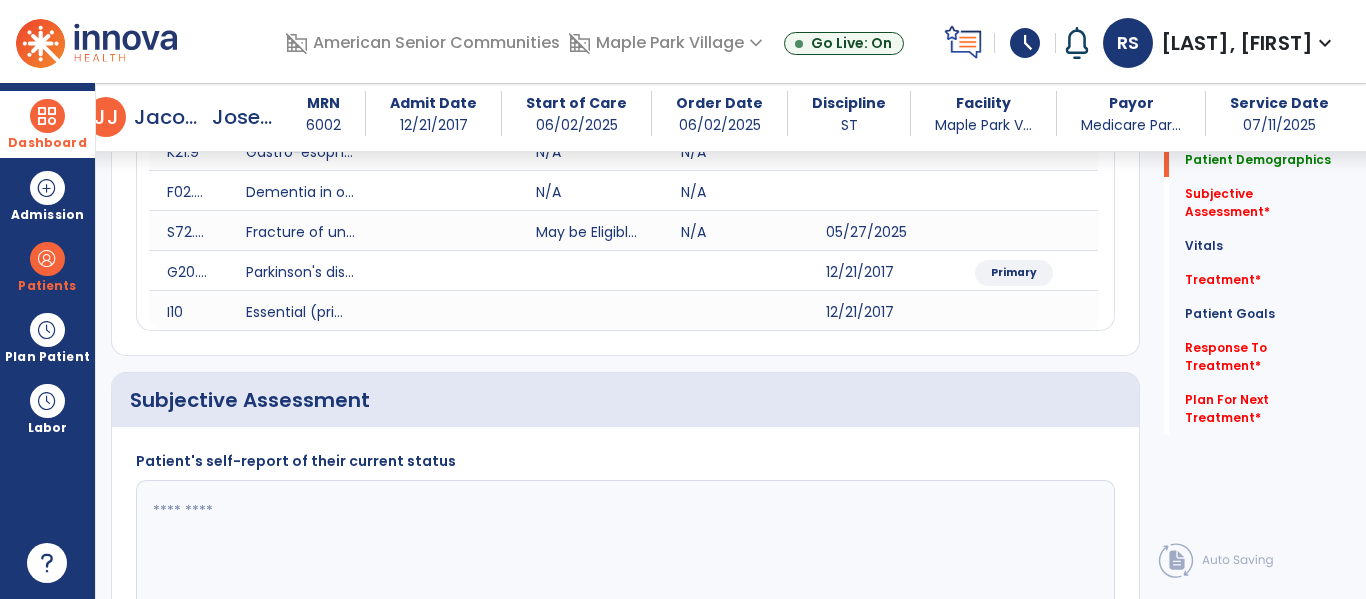 scroll, scrollTop: 518, scrollLeft: 0, axis: vertical 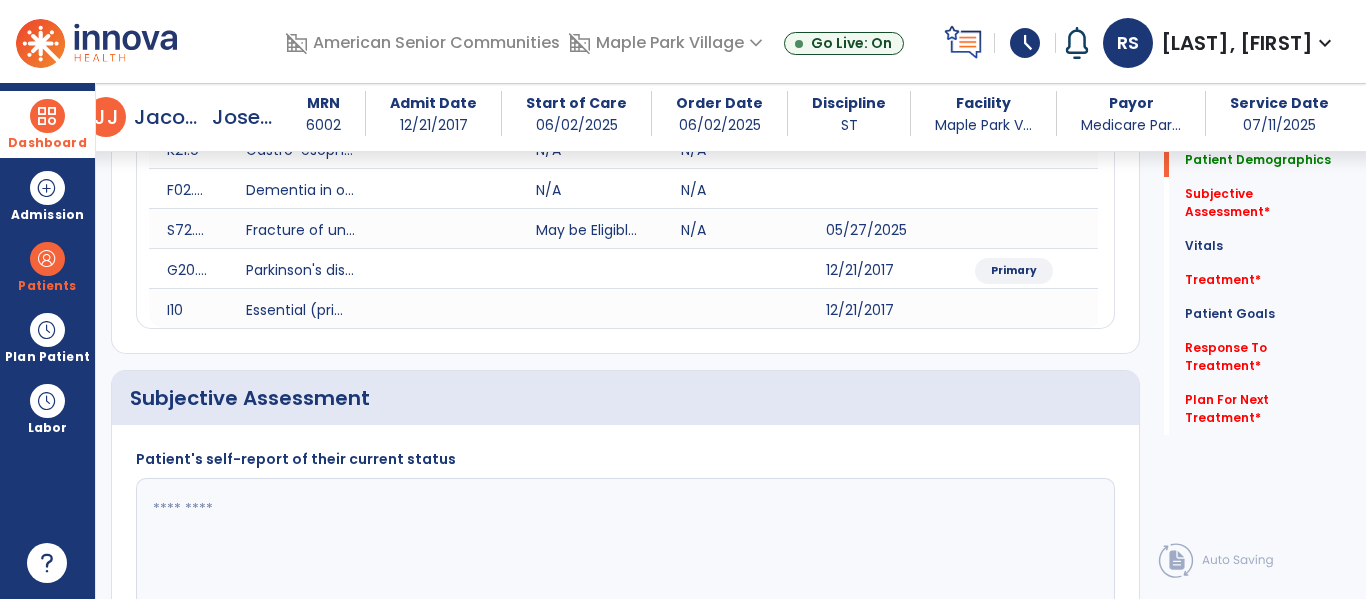 click 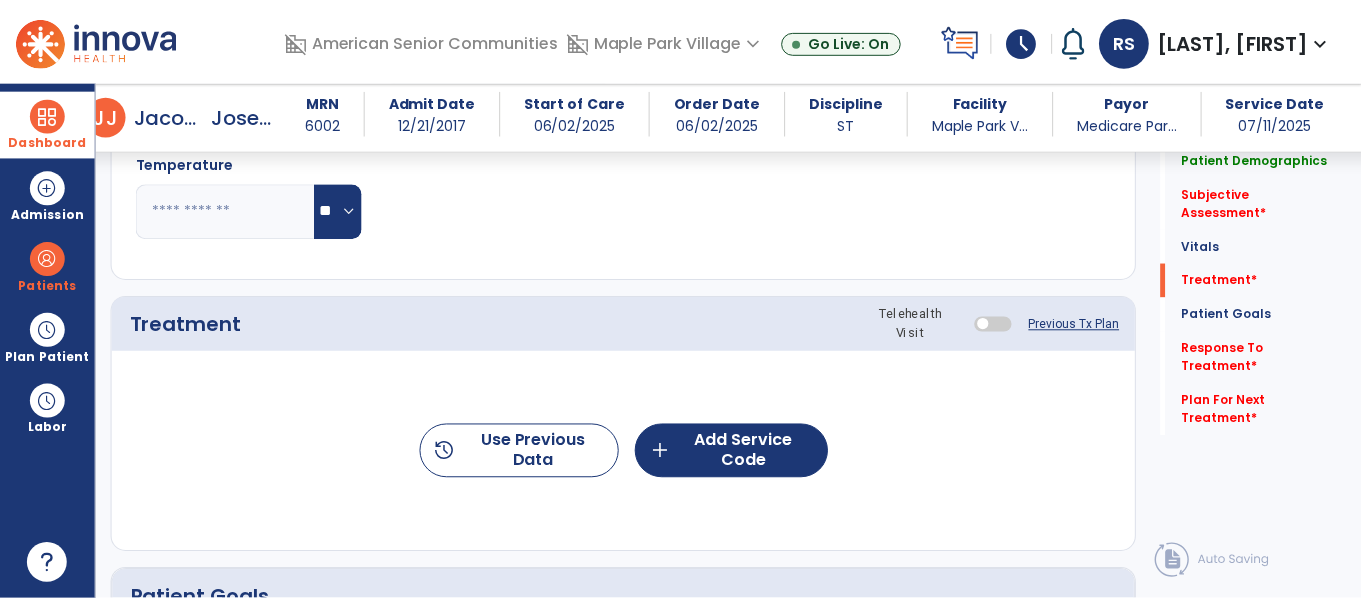 scroll, scrollTop: 1429, scrollLeft: 0, axis: vertical 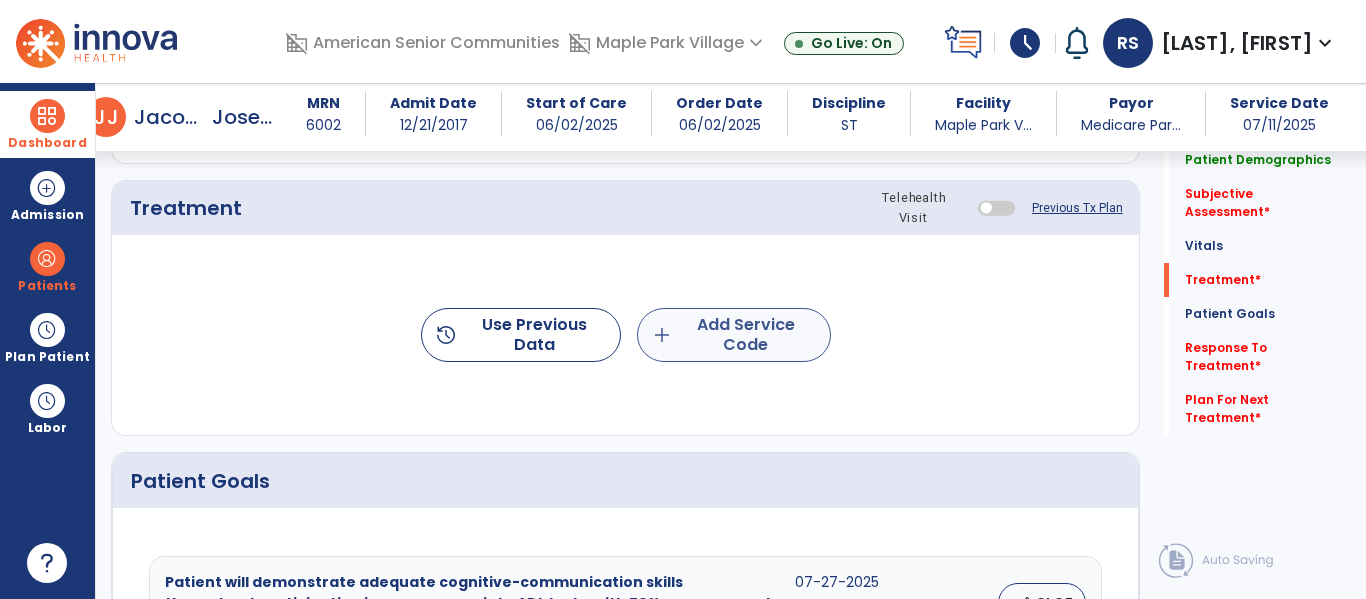 type on "**********" 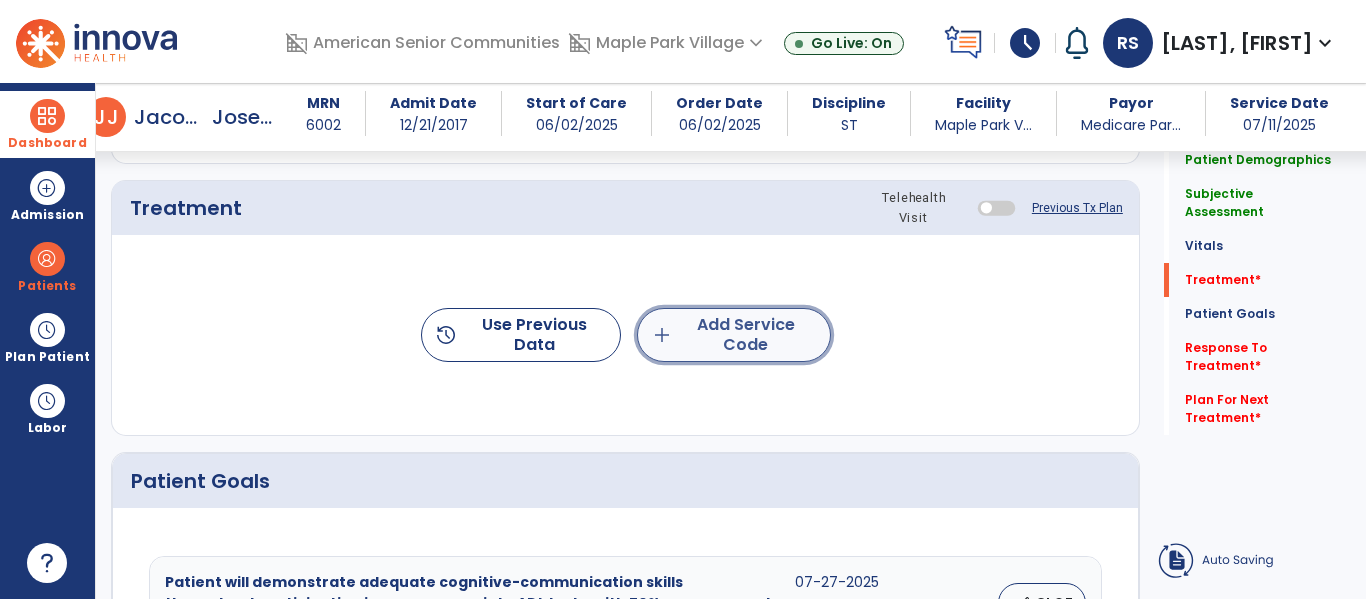 click on "add  Add Service Code" 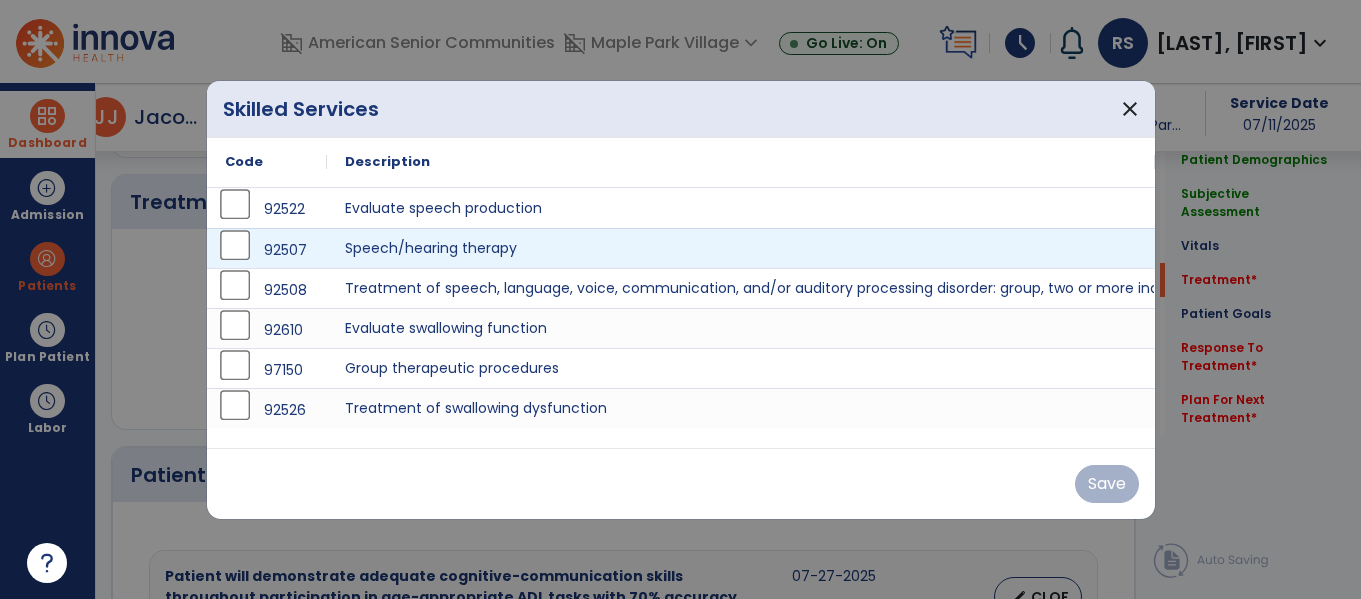 scroll, scrollTop: 1435, scrollLeft: 0, axis: vertical 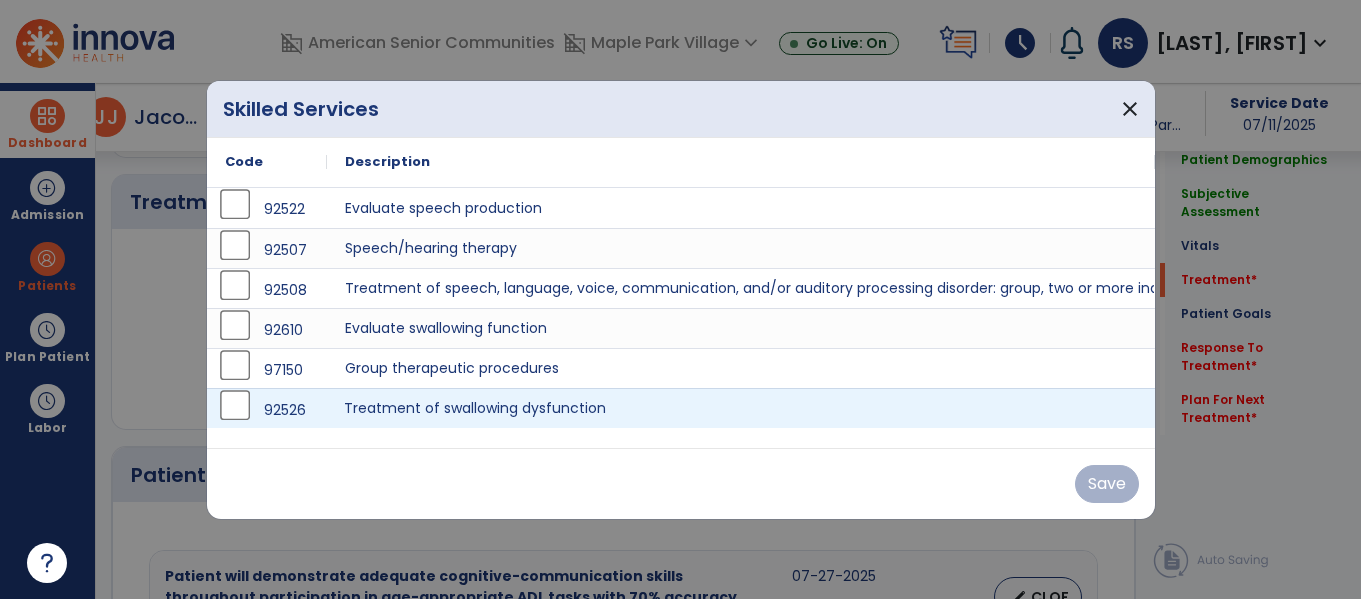 click on "Treatment of swallowing dysfunction" at bounding box center [741, 408] 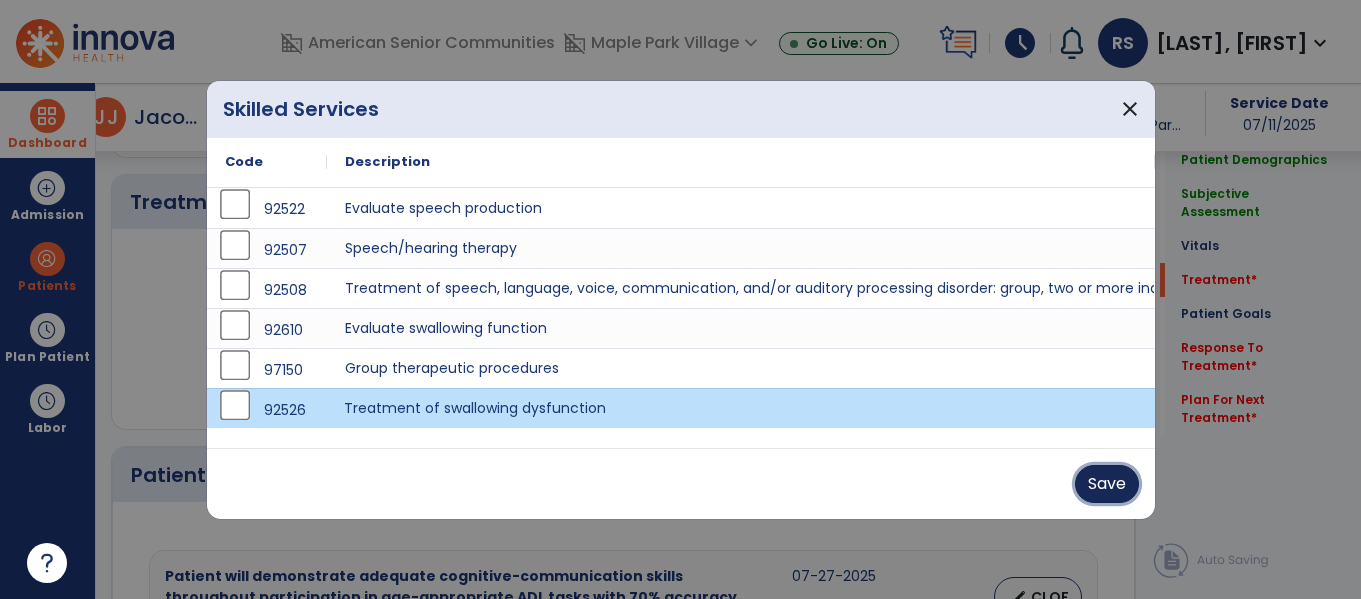 click on "Save" at bounding box center (1107, 484) 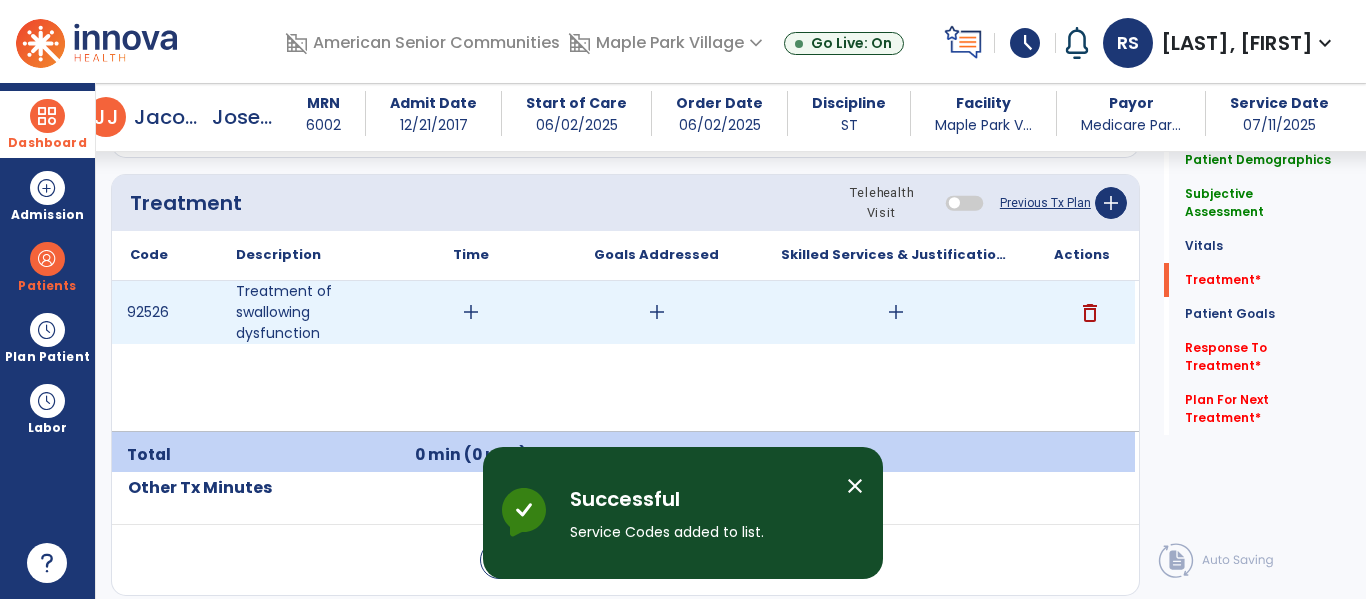 click on "add" at bounding box center [896, 312] 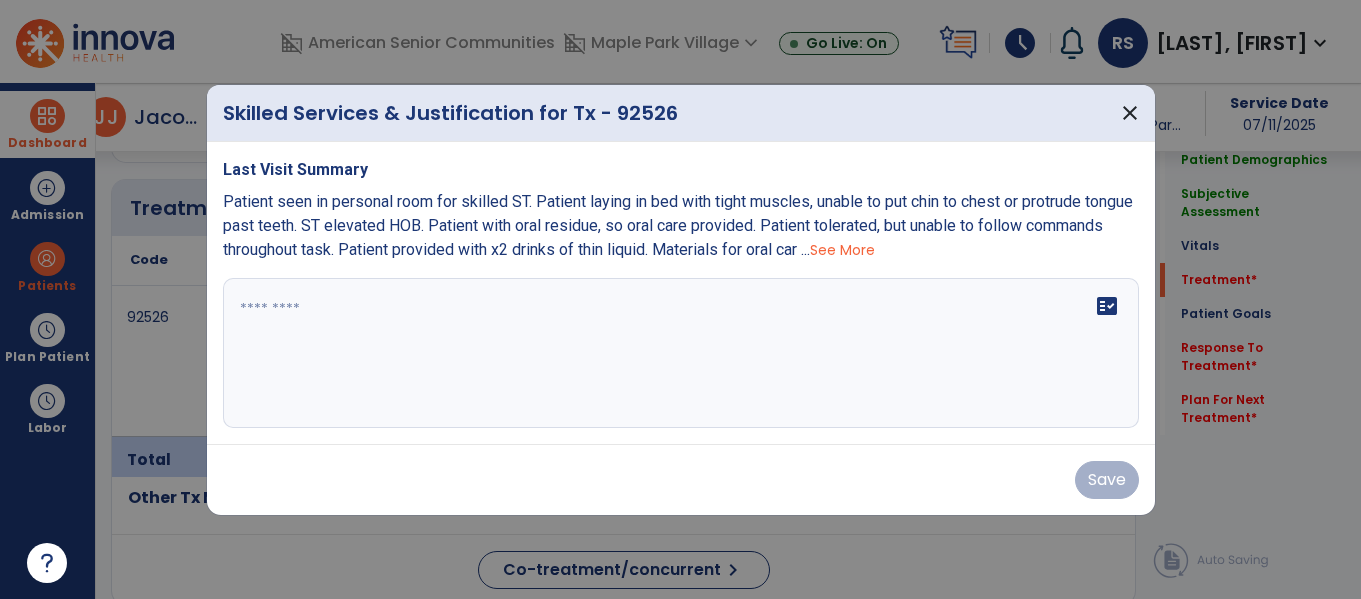 scroll, scrollTop: 1435, scrollLeft: 0, axis: vertical 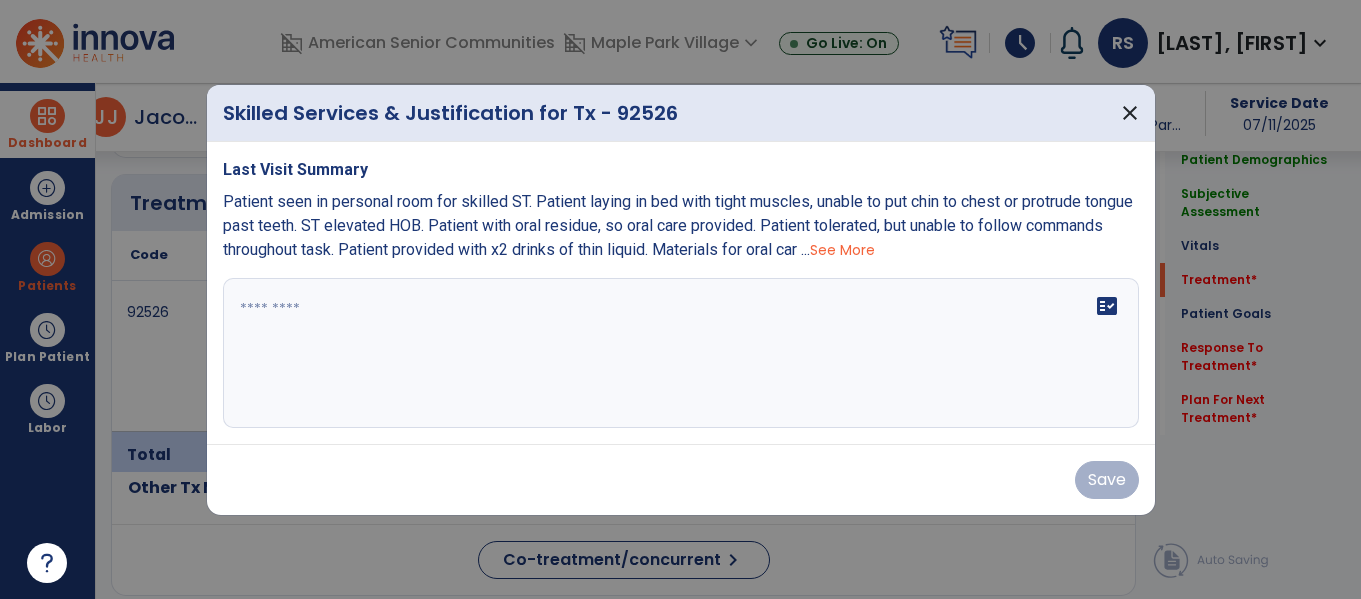 click on "fact_check" at bounding box center [681, 353] 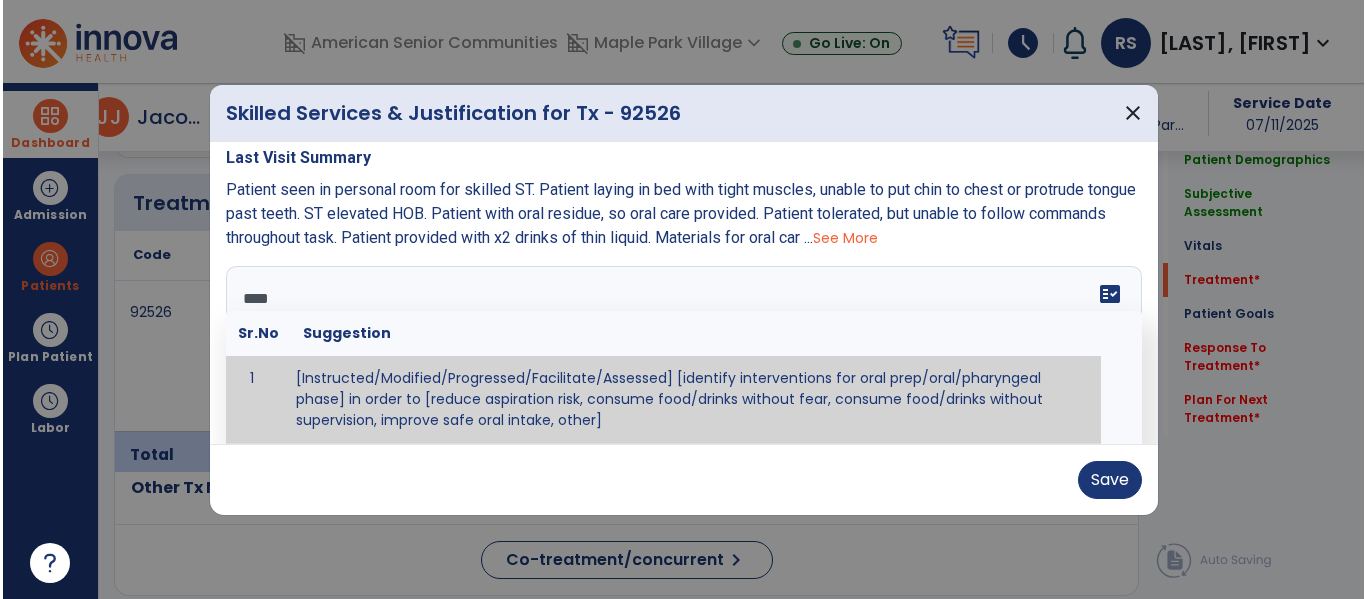 scroll, scrollTop: 0, scrollLeft: 0, axis: both 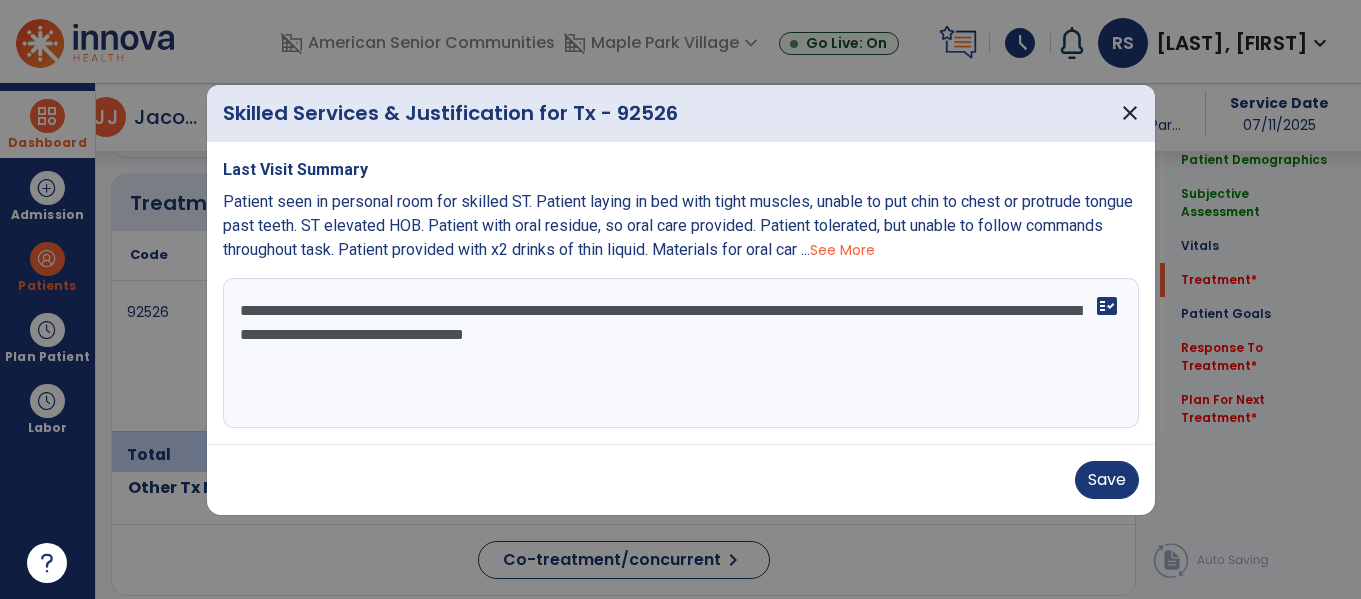 click on "**********" at bounding box center (681, 353) 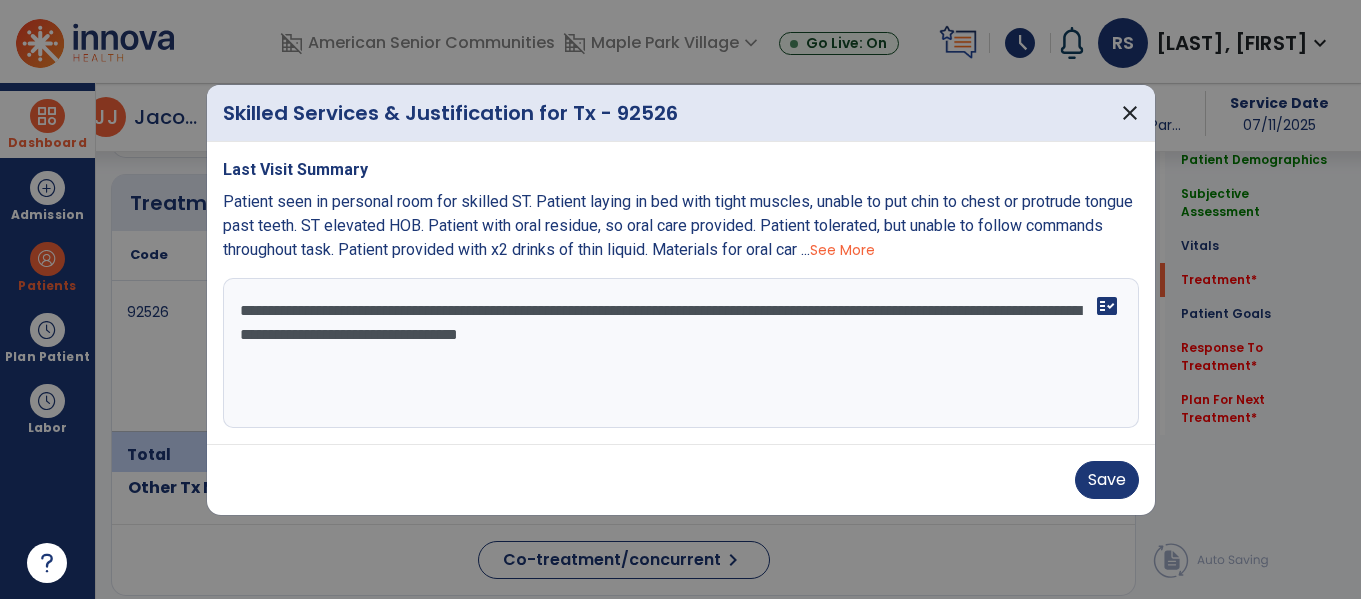 click on "**********" at bounding box center [681, 353] 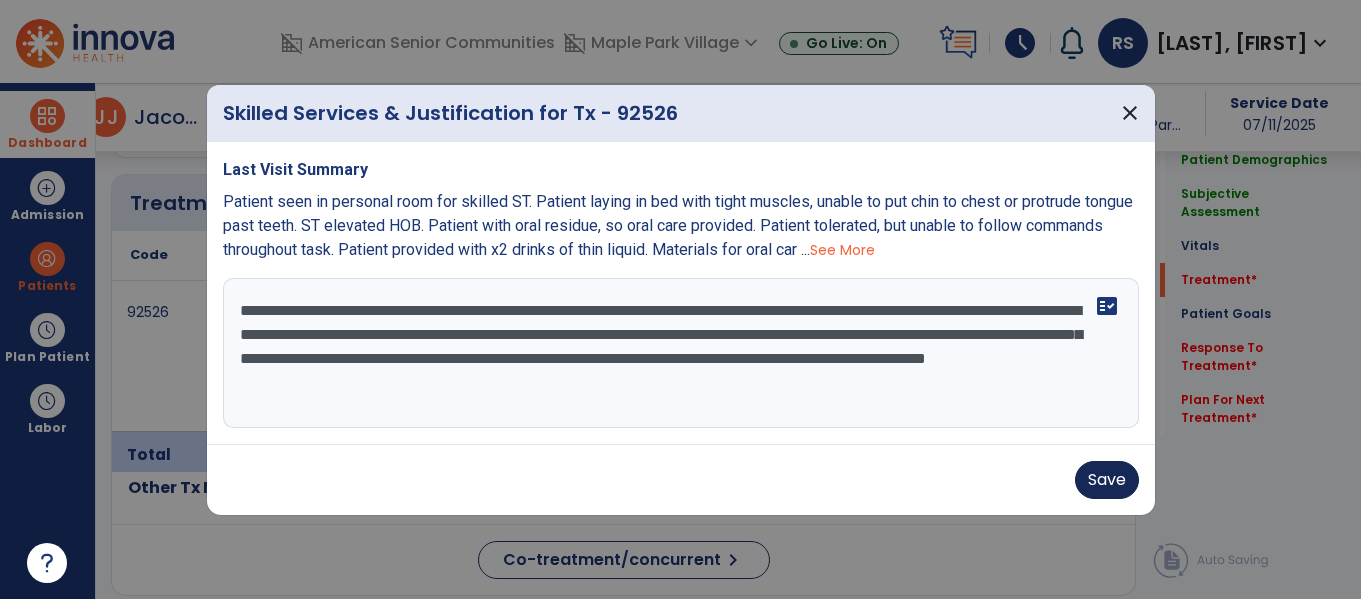 type on "**********" 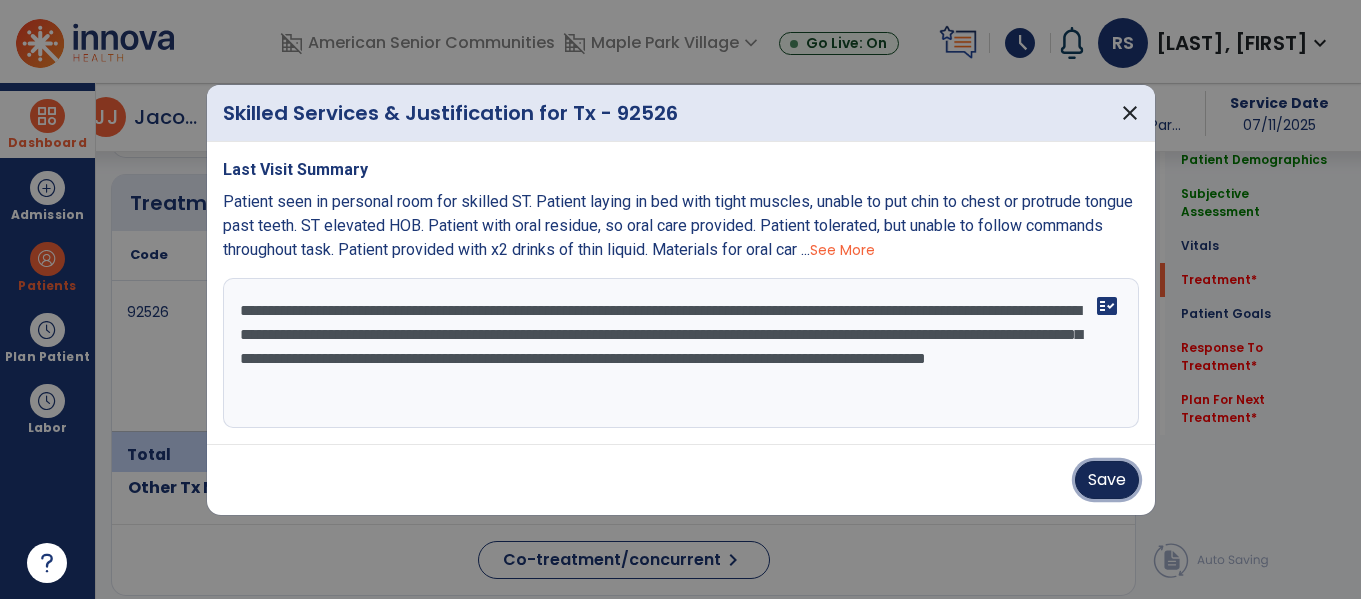 click on "Save" at bounding box center (1107, 480) 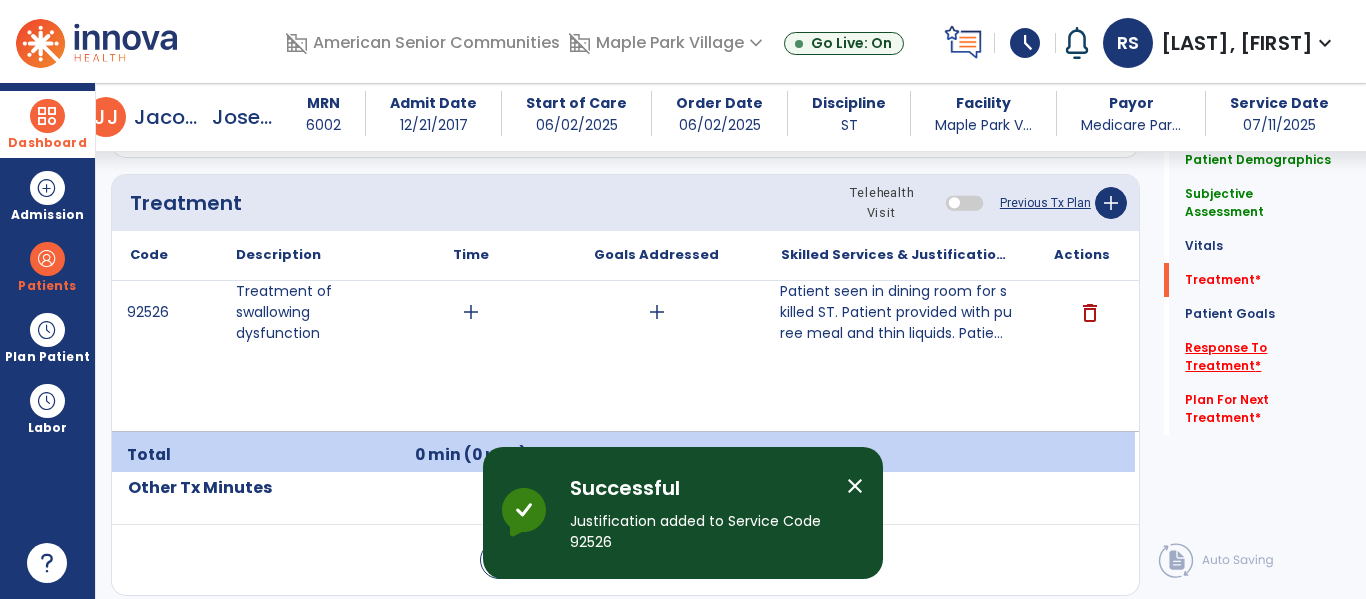click on "Response To Treatment   *" 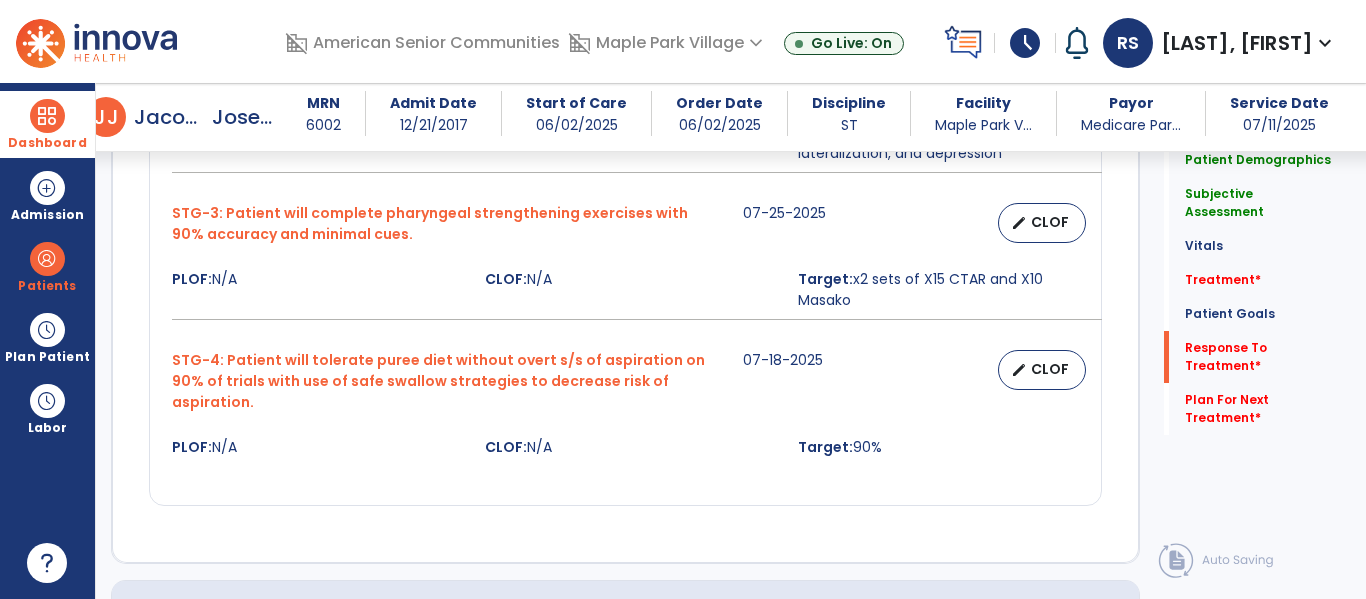 scroll, scrollTop: 3566, scrollLeft: 0, axis: vertical 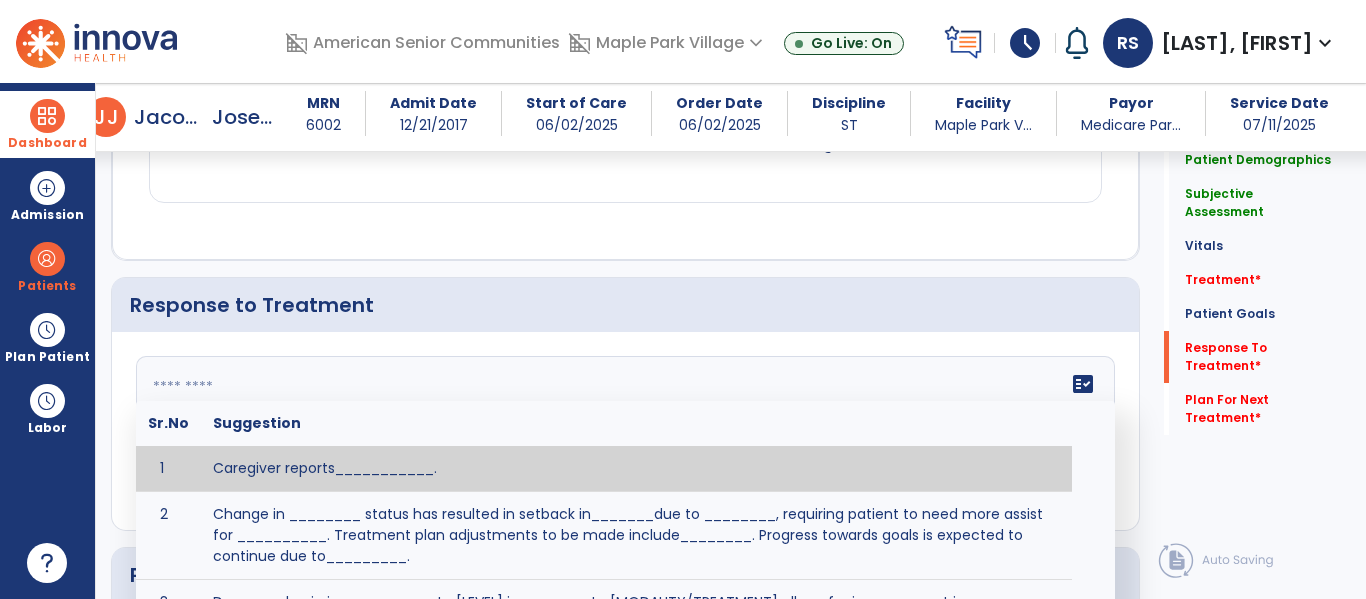 click on "fact_check  Sr.No Suggestion 1 Caregiver reports___________. 2 Change in ________ status has resulted in setback in_______due to ________, requiring patient to need more assist for __________.   Treatment plan adjustments to be made include________.  Progress towards goals is expected to continue due to_________. 3 Decreased pain in __________ to [LEVEL] in response to [MODALITY/TREATMENT] allows for improvement in _________. 4 Functional gains in _______ have impacted the patient's ability to perform_________ with a reduction in assist levels to_________. 5 Functional progress this week has been significant due to__________. 6 Gains in ________ have improved the patient's ability to perform ______with decreased levels of assist to___________. 7 Improvement in ________allows patient to tolerate higher levels of challenges in_________. 8 Pain in [AREA] has decreased to [LEVEL] in response to [TREATMENT/MODALITY], allowing fore ease in completing__________. 9 10 11 12 13 14 15 16 17 18 19 20 21" 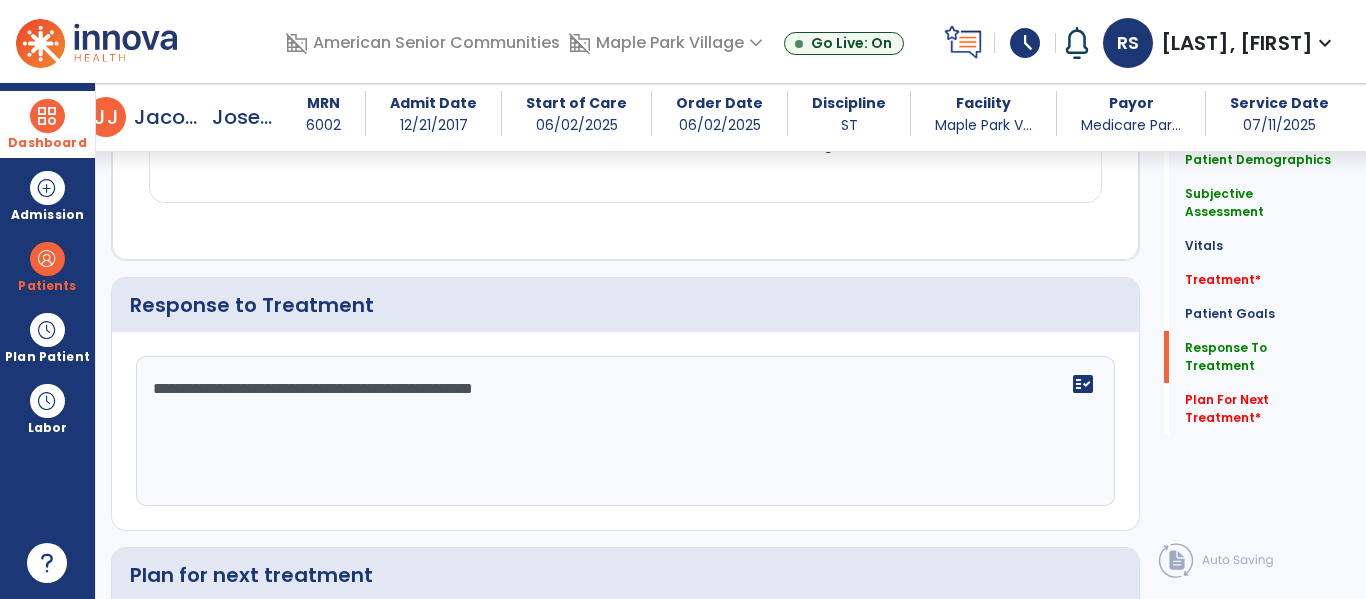 type on "**********" 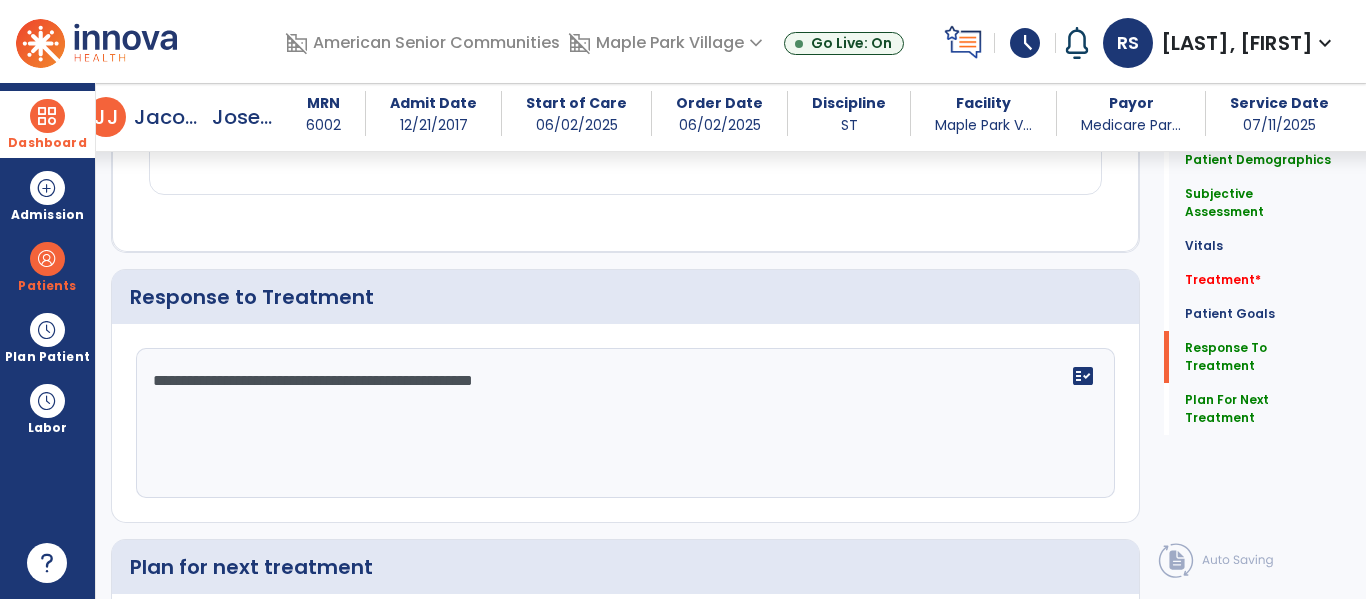 type on "**********" 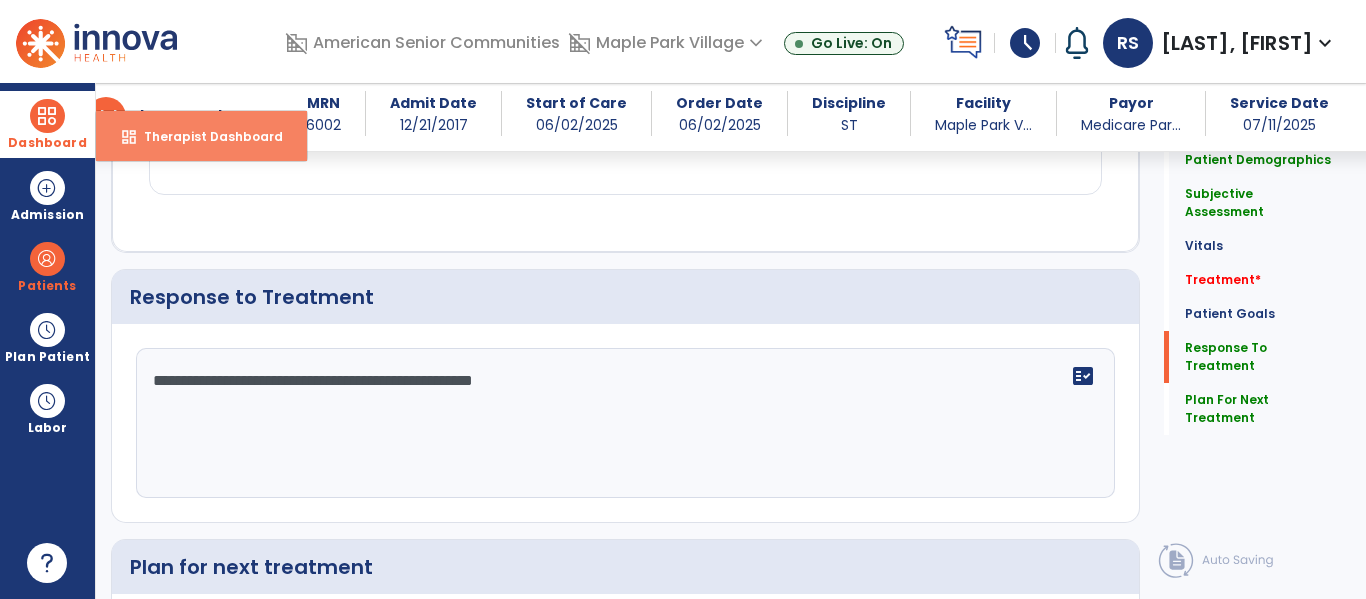 click on "Therapist Dashboard" at bounding box center [205, 136] 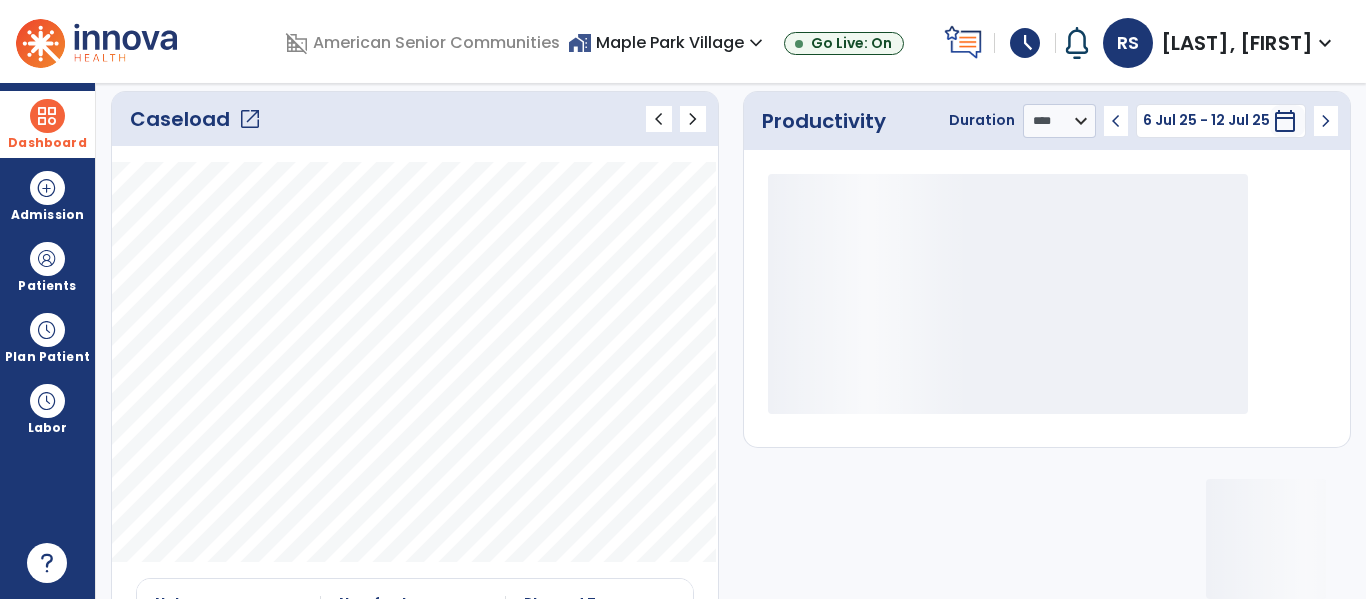 scroll, scrollTop: 0, scrollLeft: 0, axis: both 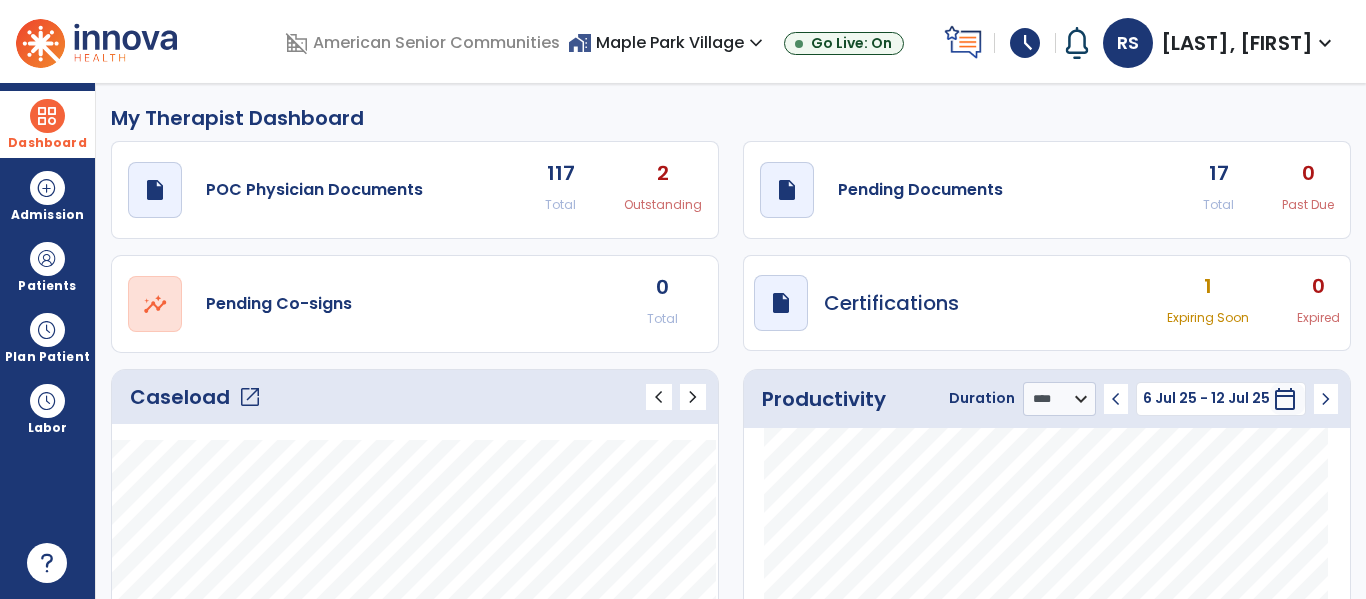 click on "17 Total" 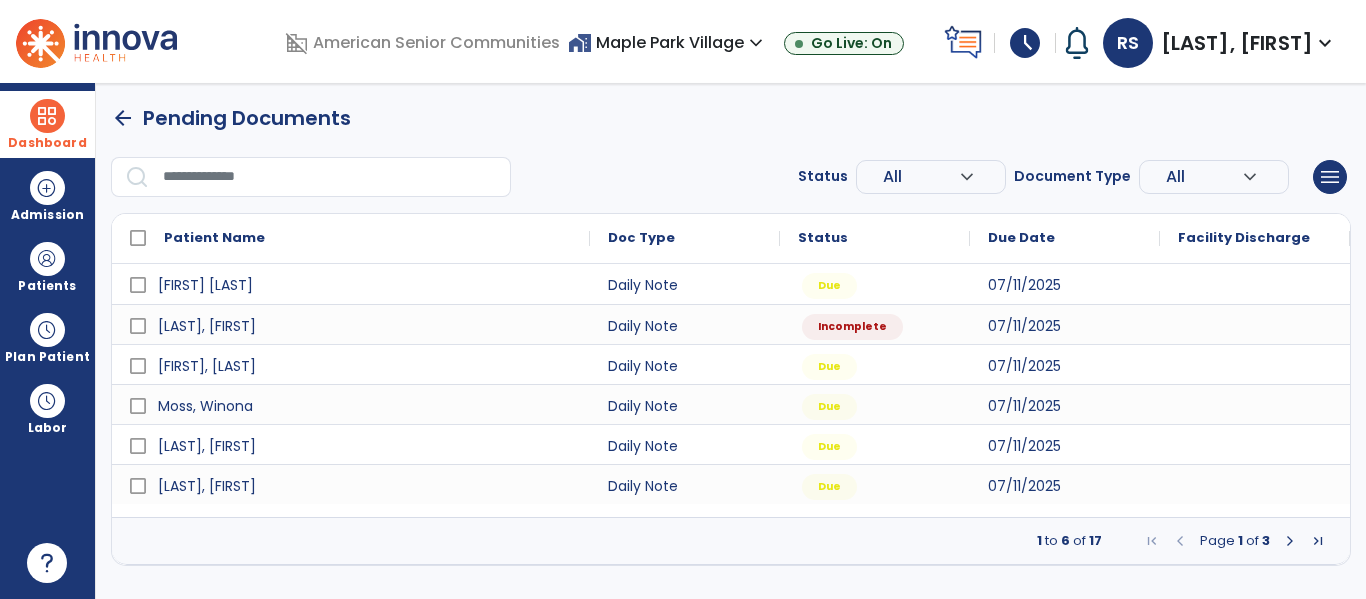 click at bounding box center [1290, 541] 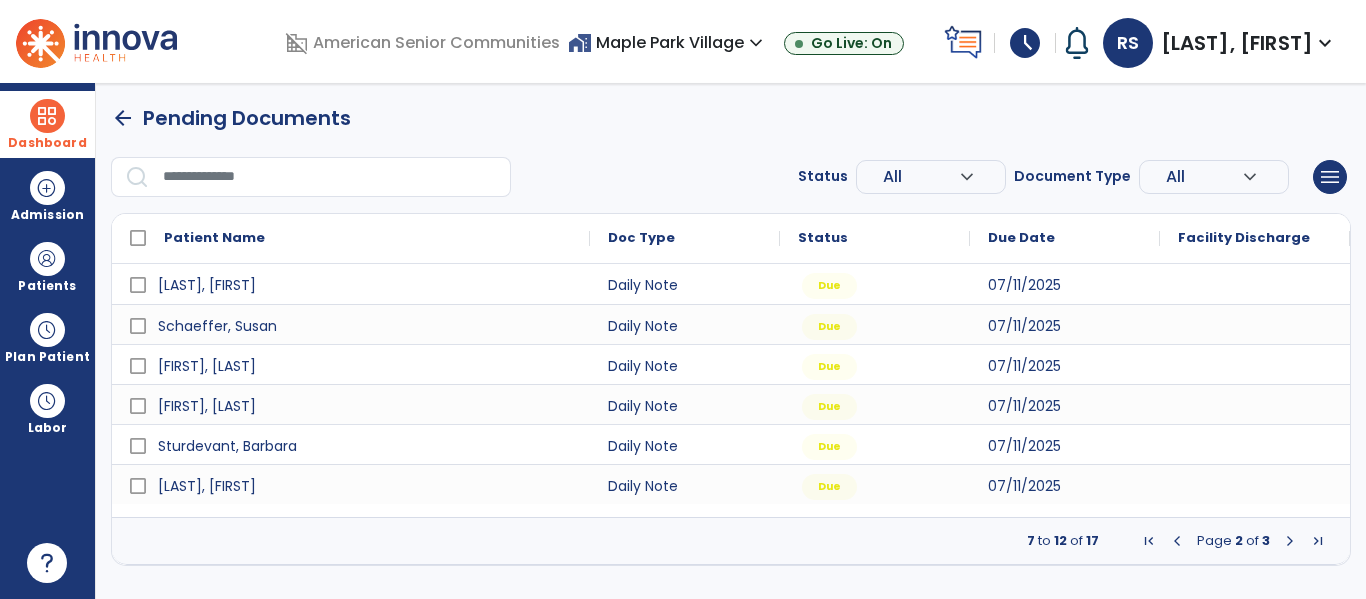 click at bounding box center [1290, 541] 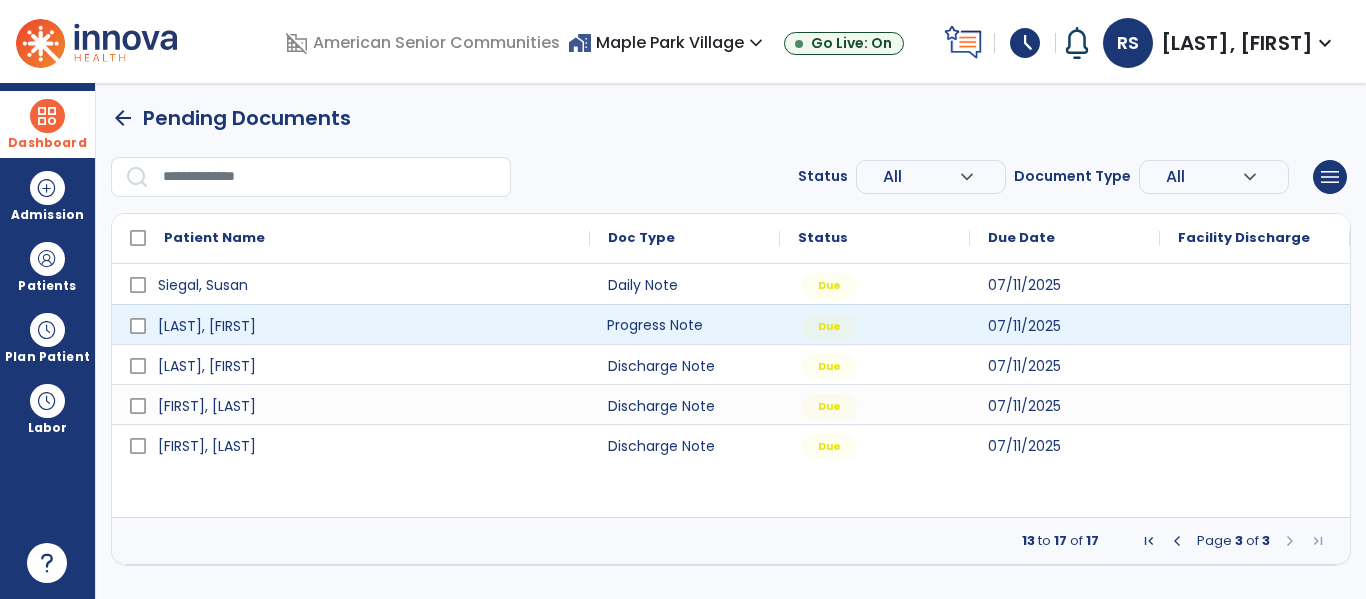click on "Progress Note" at bounding box center (685, 324) 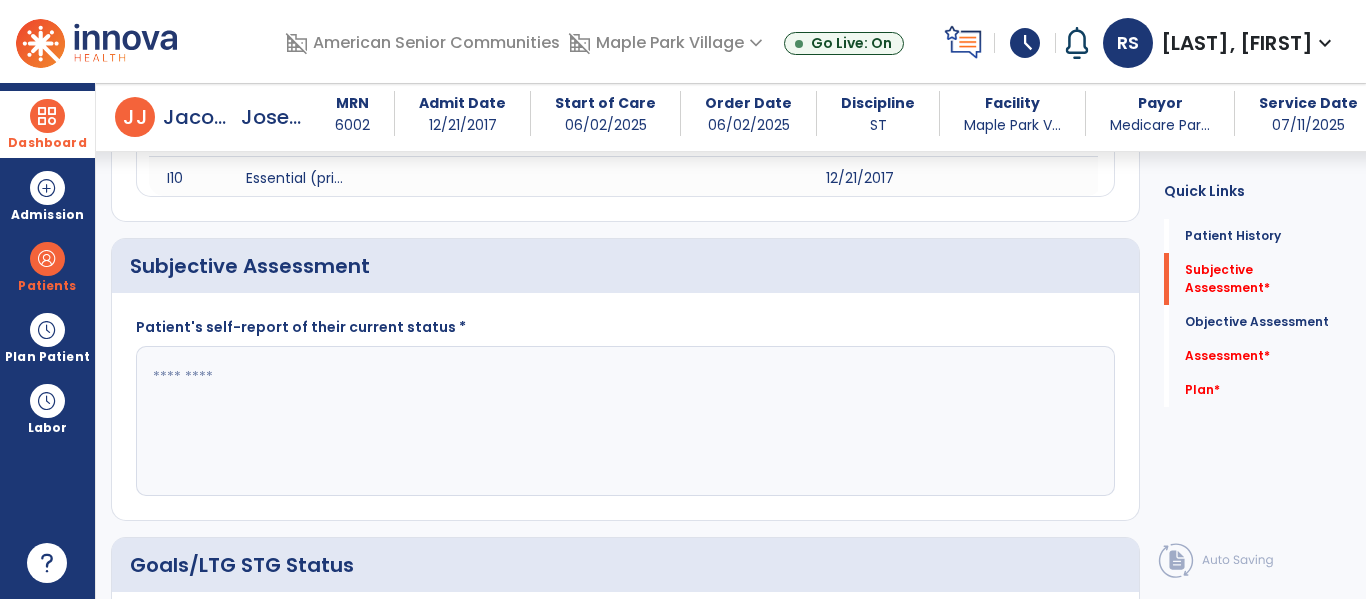 scroll, scrollTop: 693, scrollLeft: 0, axis: vertical 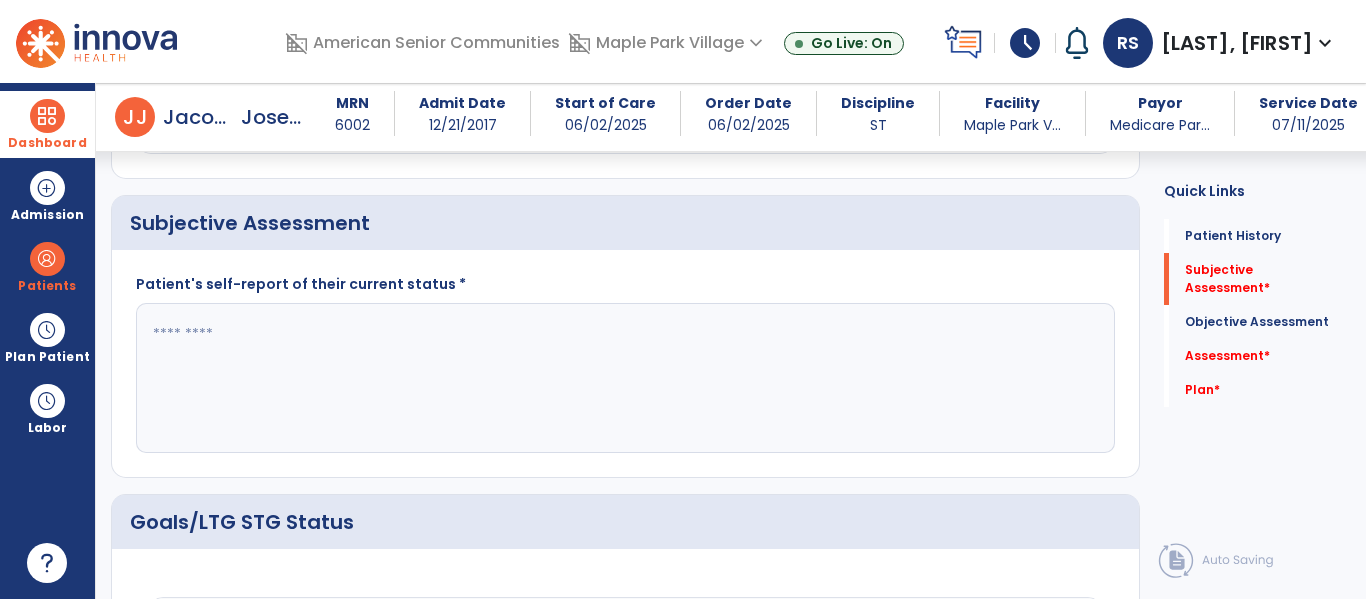 click 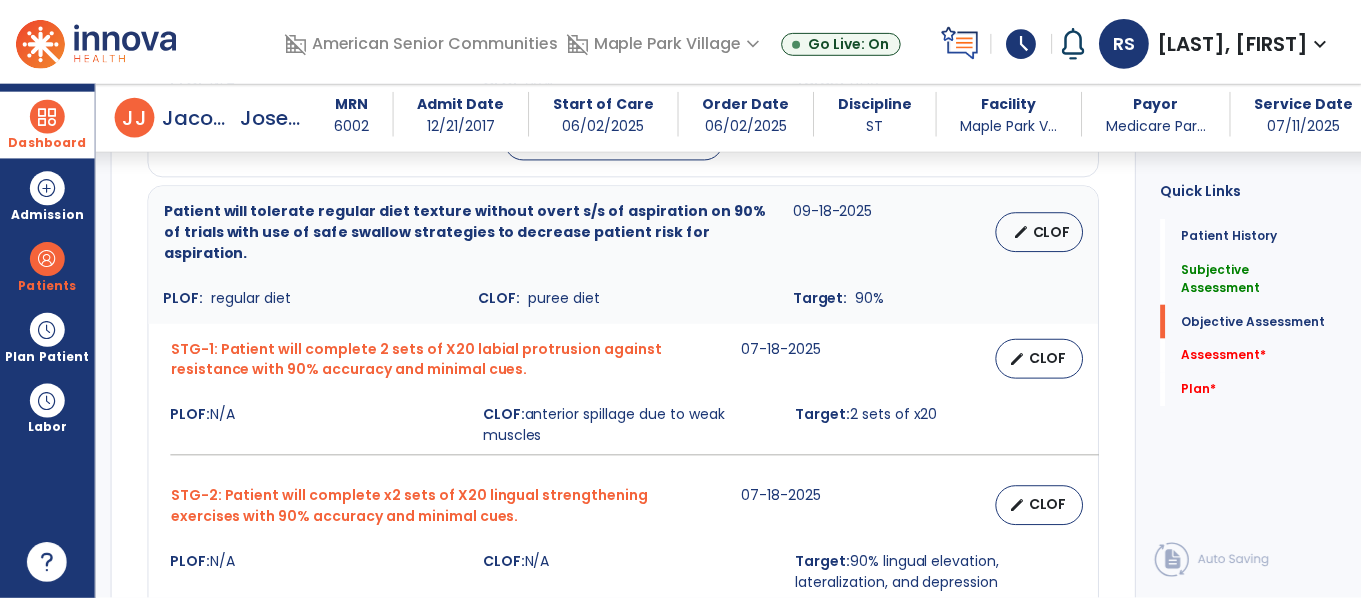 scroll, scrollTop: 2068, scrollLeft: 0, axis: vertical 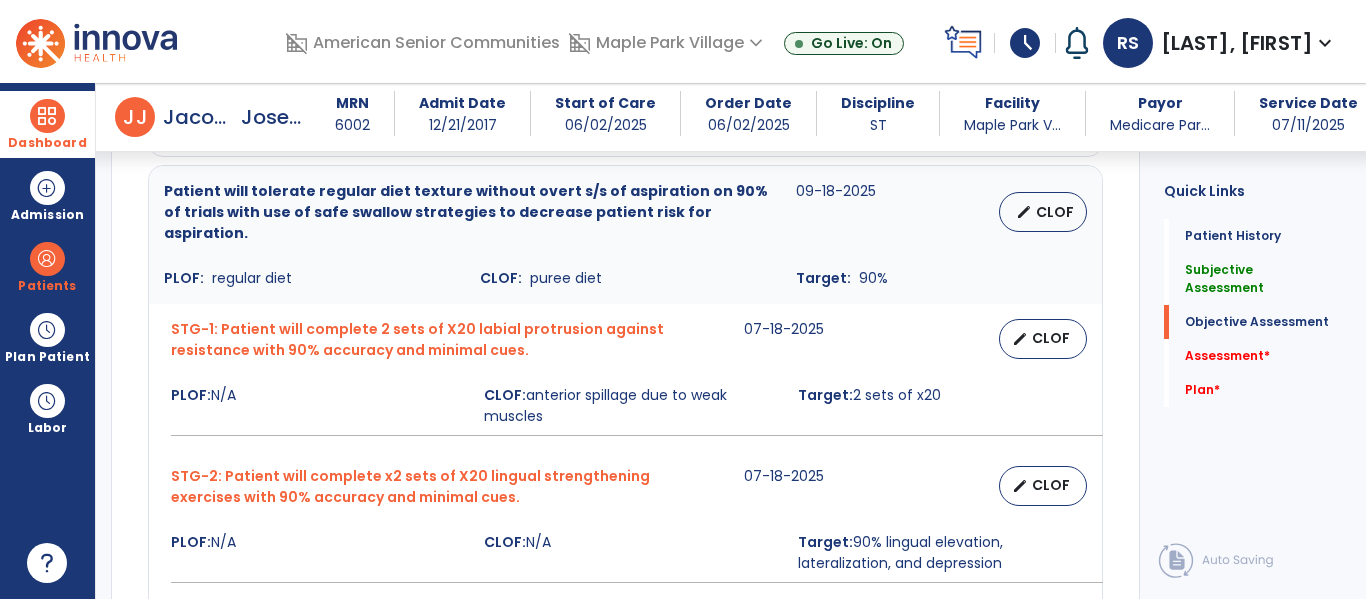 type on "**********" 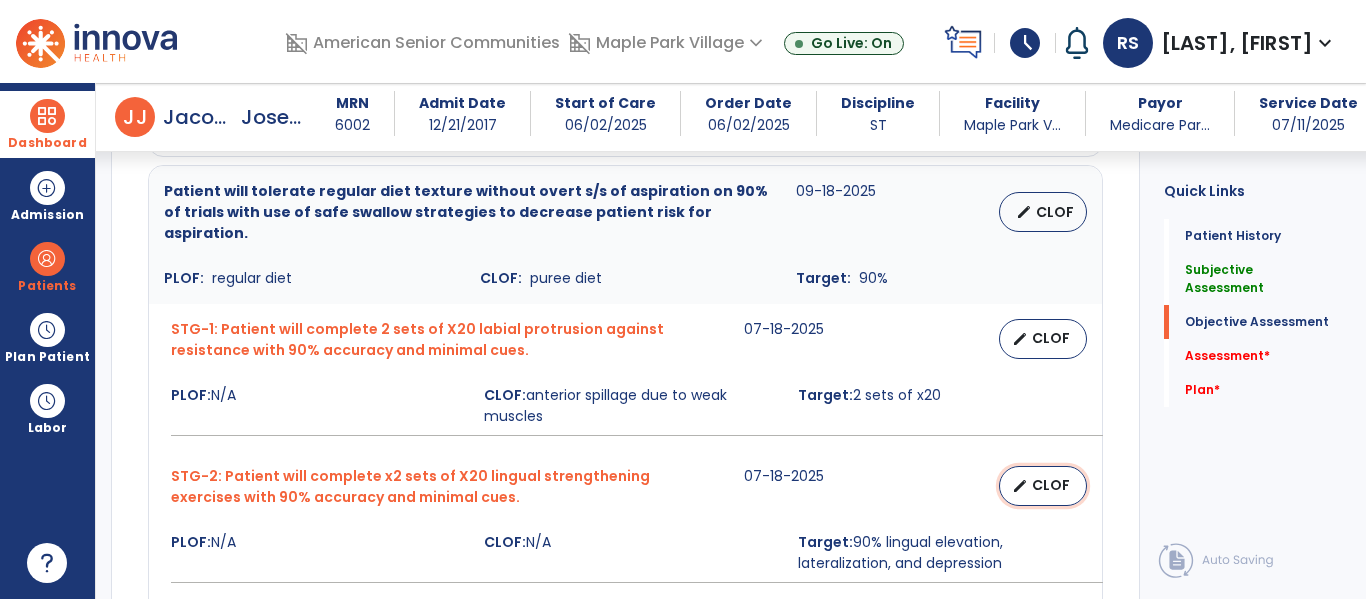 click on "edit   CLOF" at bounding box center [1043, 486] 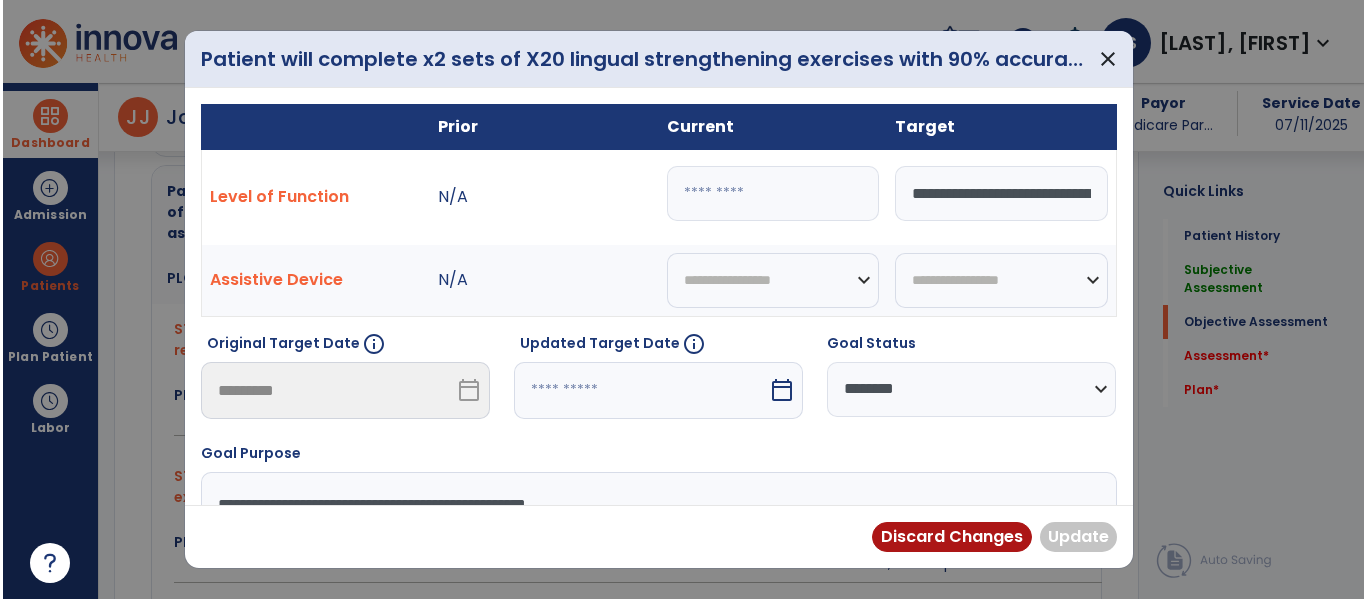 scroll, scrollTop: 2068, scrollLeft: 0, axis: vertical 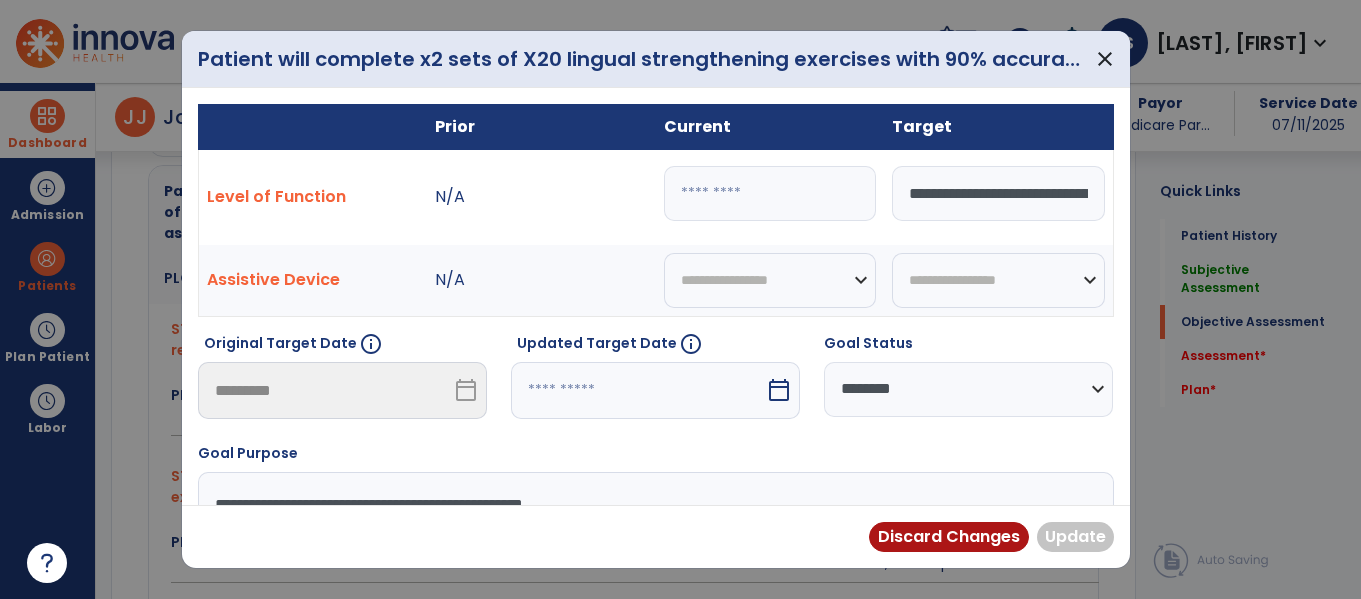 click at bounding box center [770, 193] 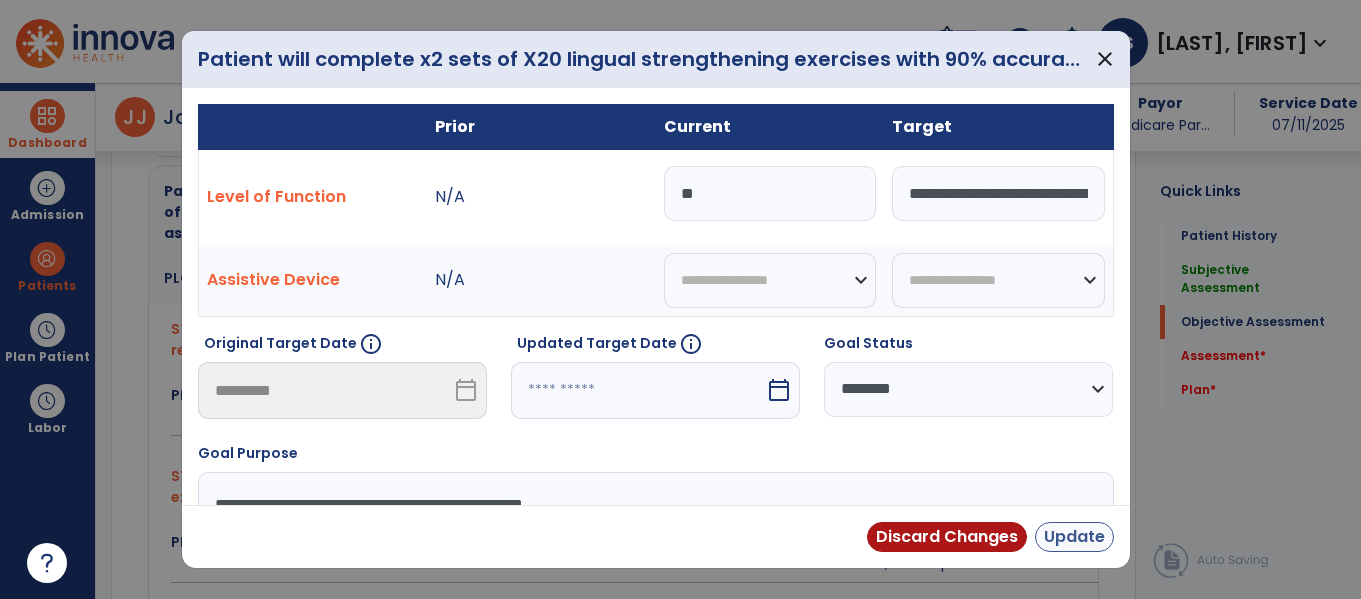 type on "**" 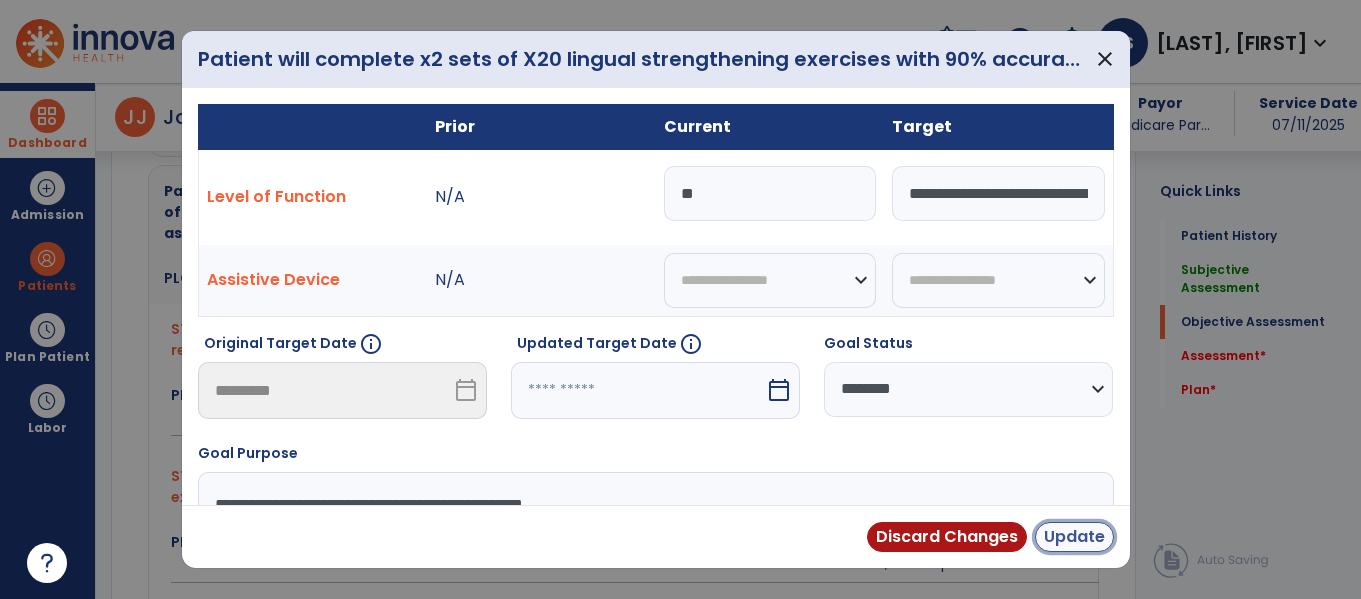 click on "Update" at bounding box center (1074, 537) 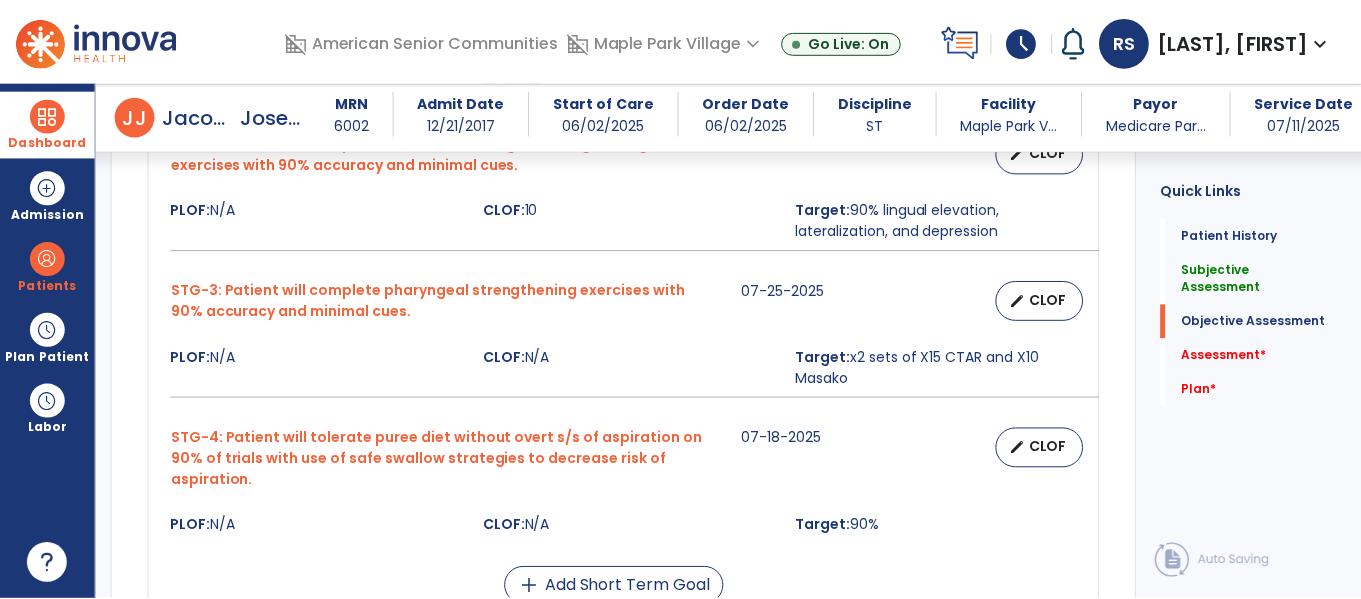 scroll, scrollTop: 2409, scrollLeft: 0, axis: vertical 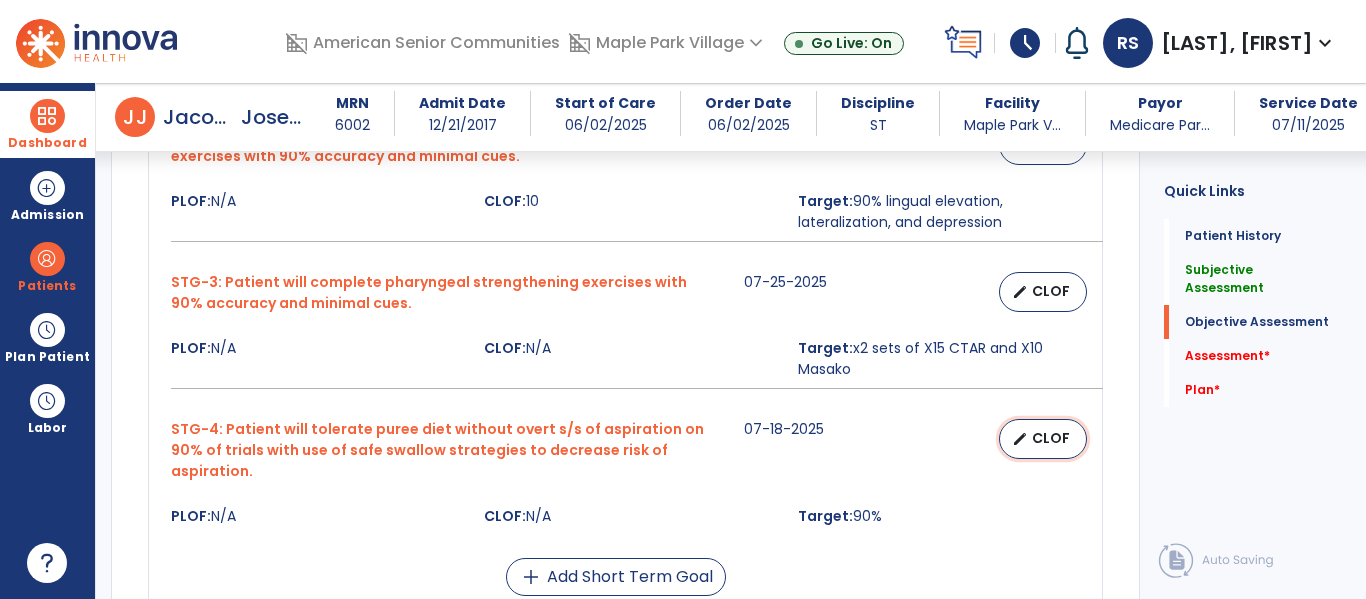 click on "CLOF" at bounding box center [1051, 438] 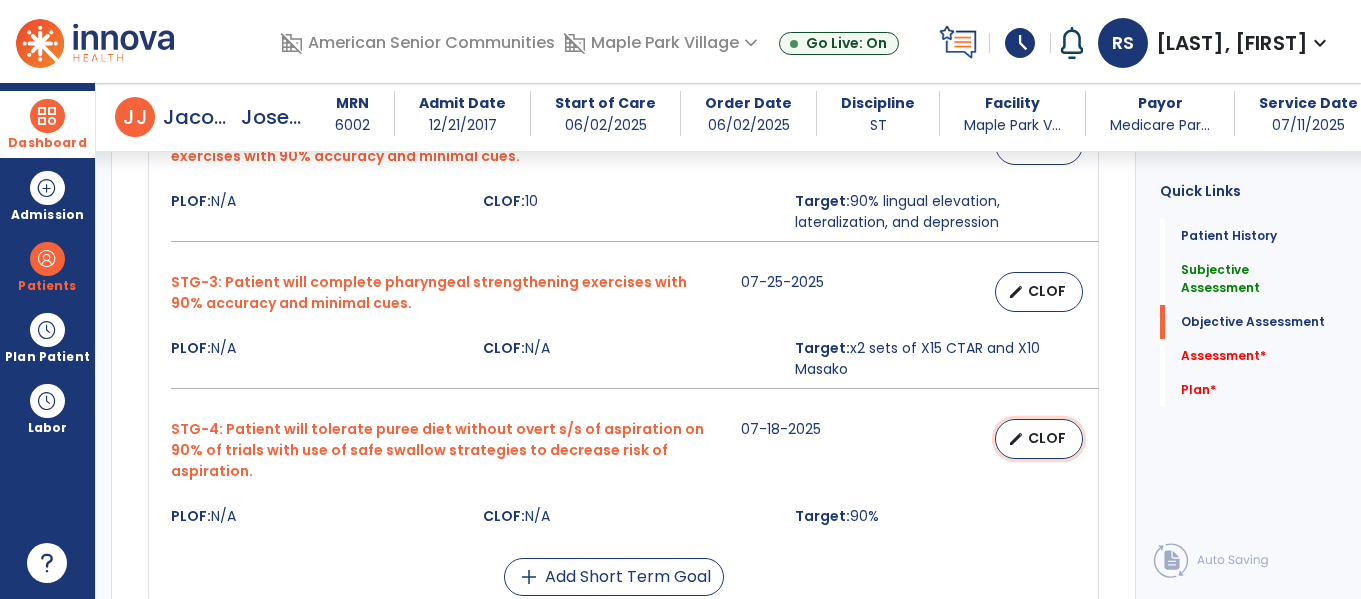 select on "********" 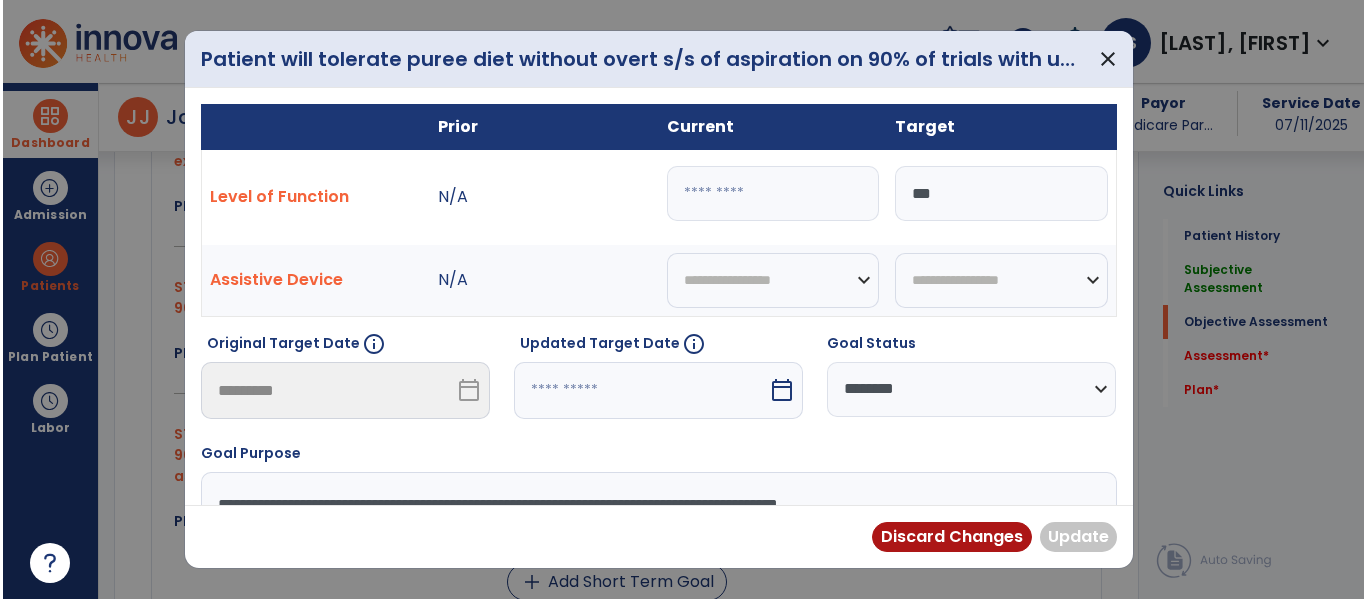 scroll, scrollTop: 2409, scrollLeft: 0, axis: vertical 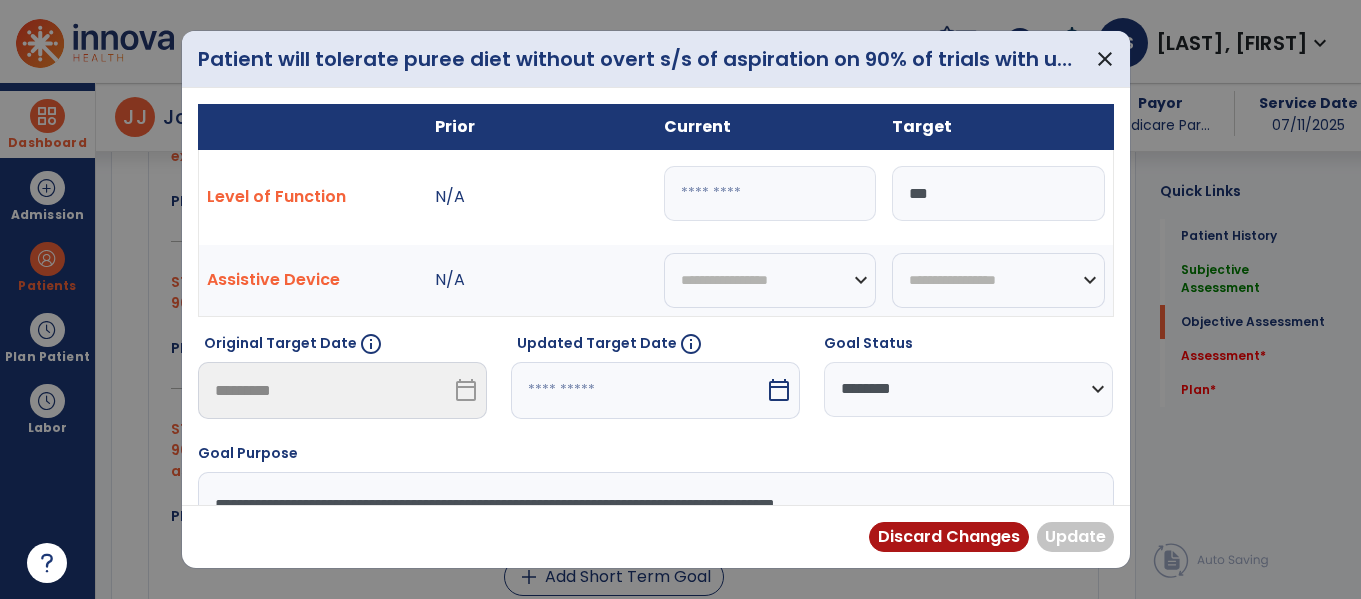 click at bounding box center (770, 193) 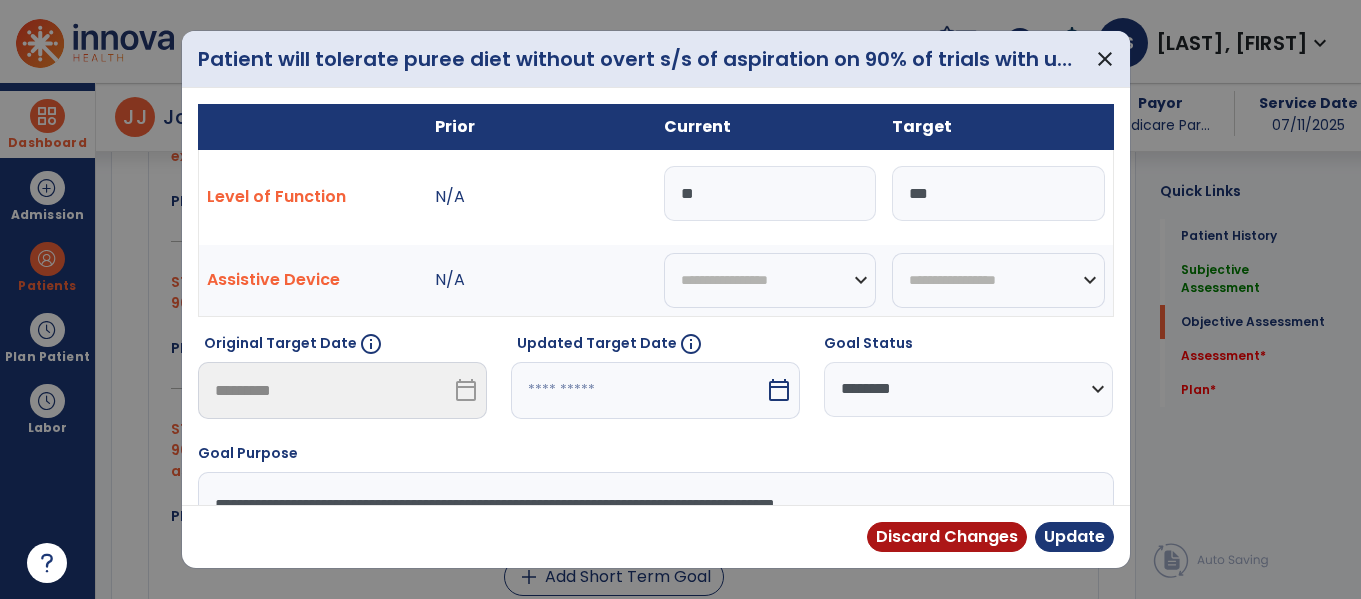 type on "***" 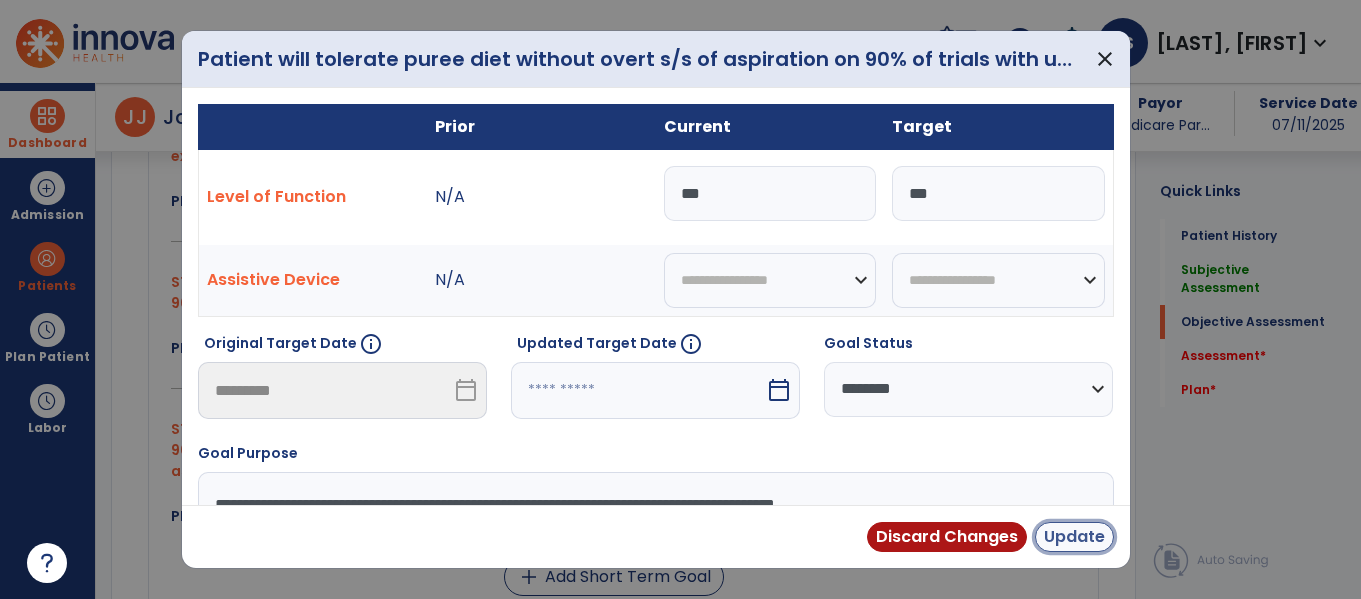click on "Update" at bounding box center [1074, 537] 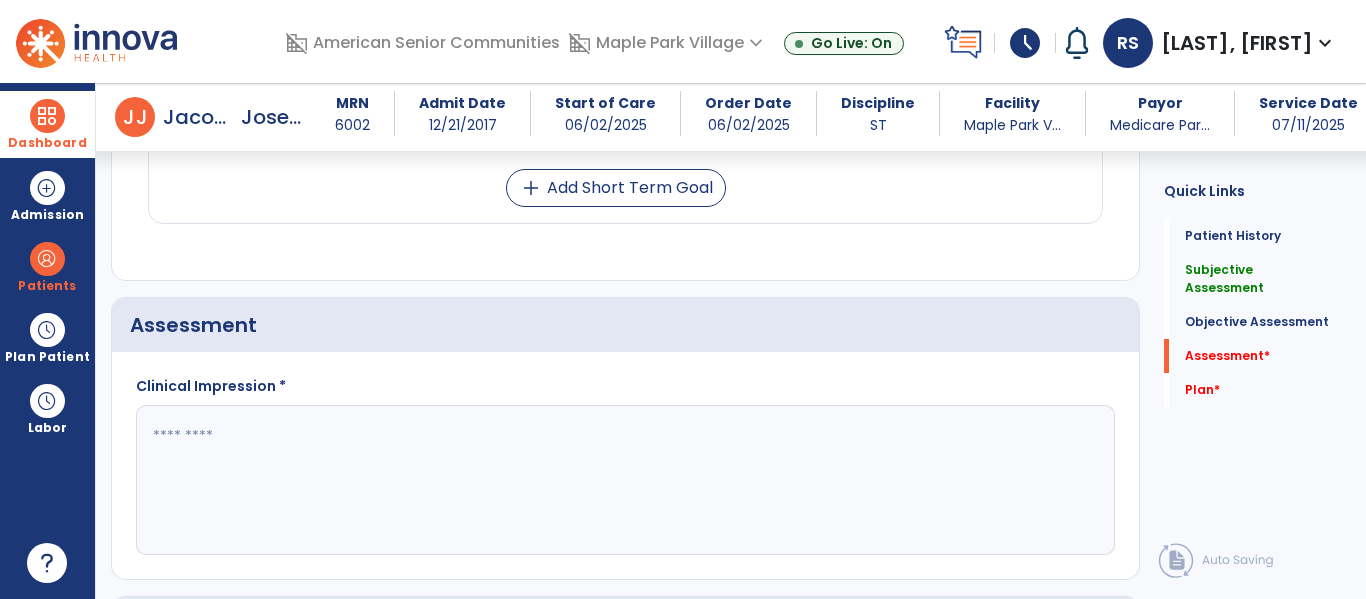 scroll, scrollTop: 2813, scrollLeft: 0, axis: vertical 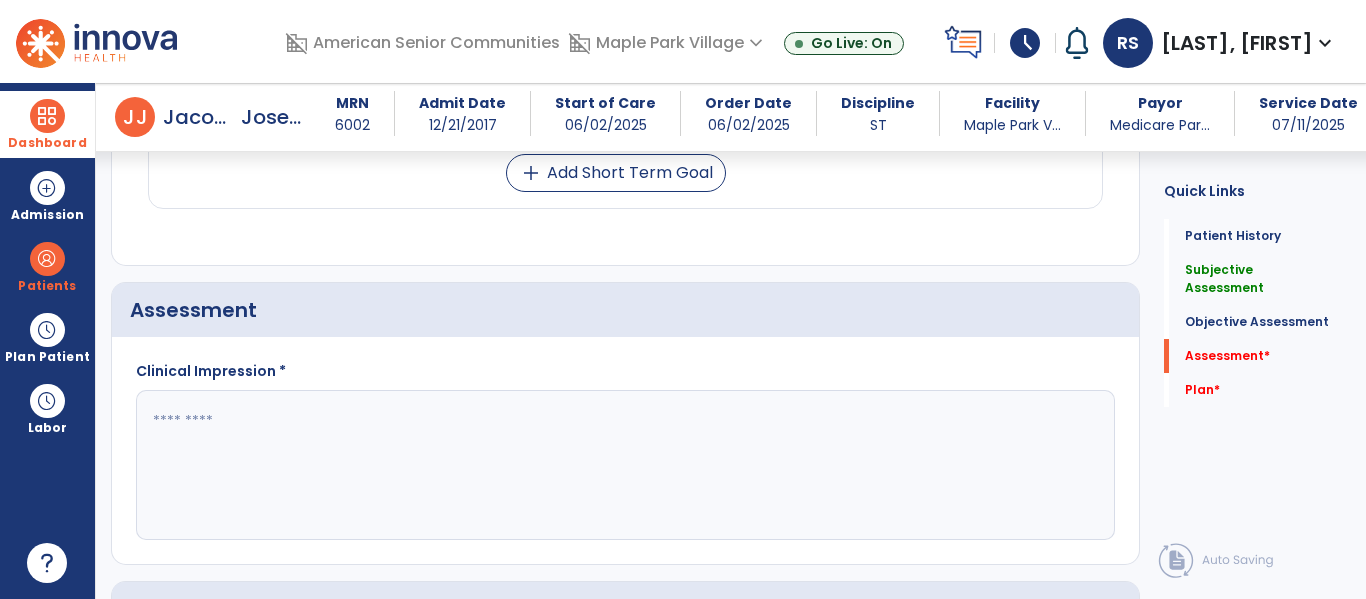 click 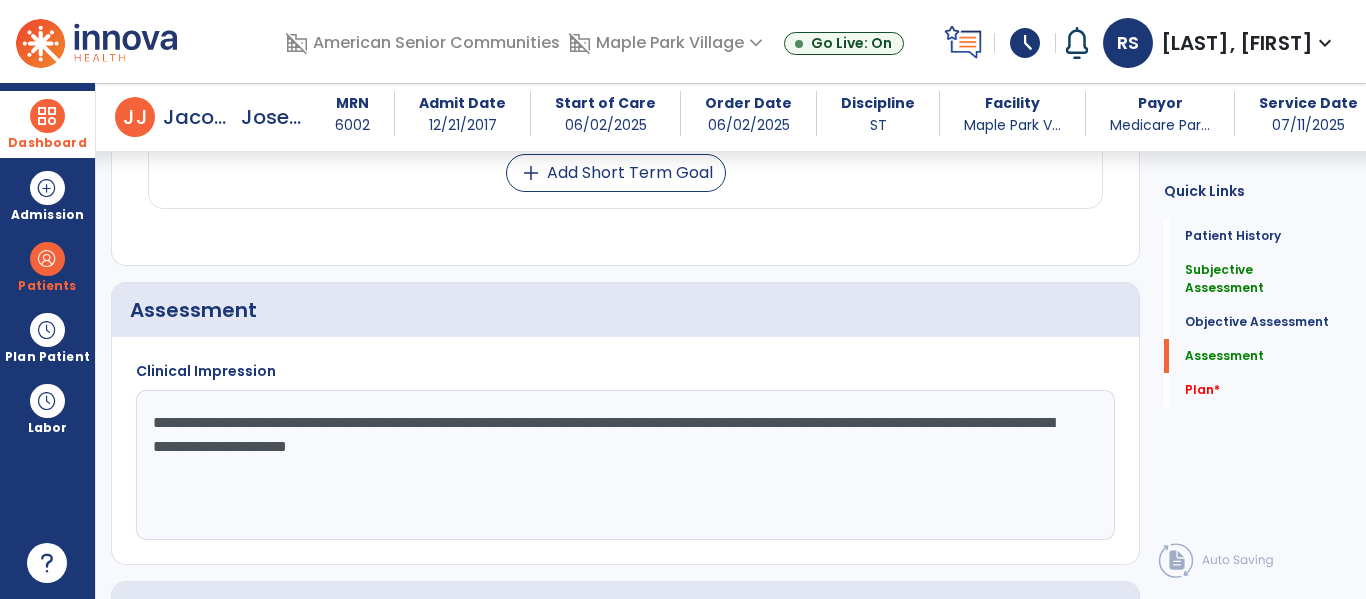 click on "**********" 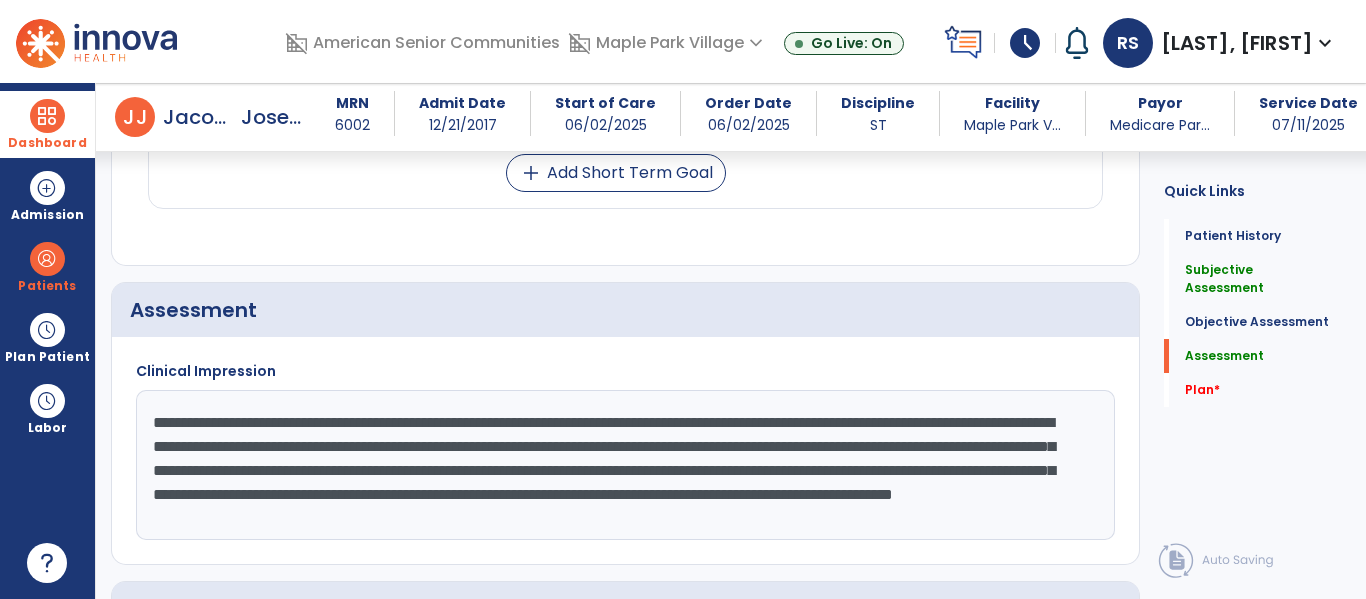 scroll, scrollTop: 15, scrollLeft: 0, axis: vertical 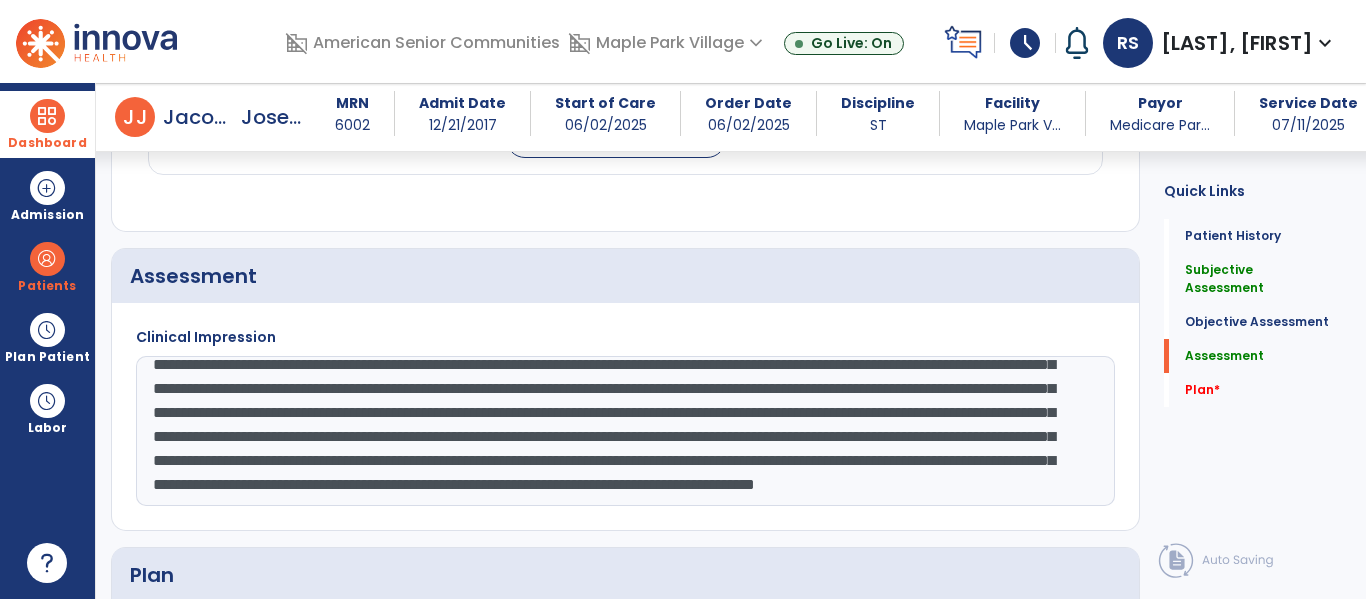 drag, startPoint x: 1064, startPoint y: 434, endPoint x: 520, endPoint y: 437, distance: 544.0083 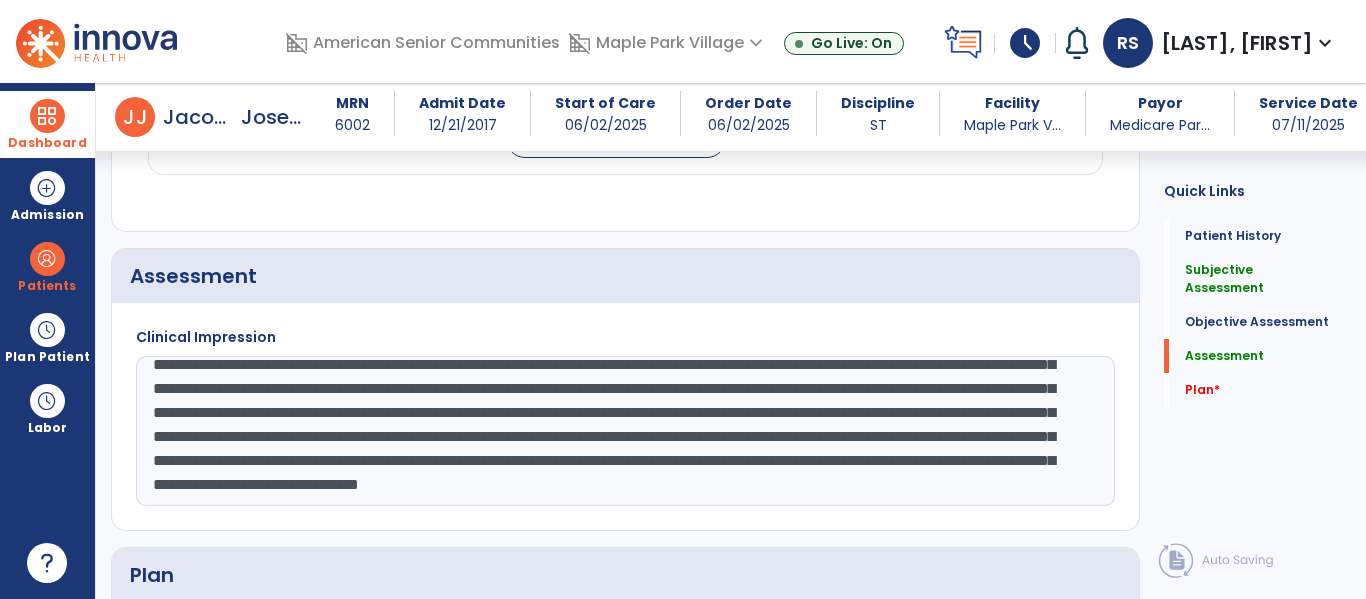 drag, startPoint x: 712, startPoint y: 377, endPoint x: 722, endPoint y: 352, distance: 26.925823 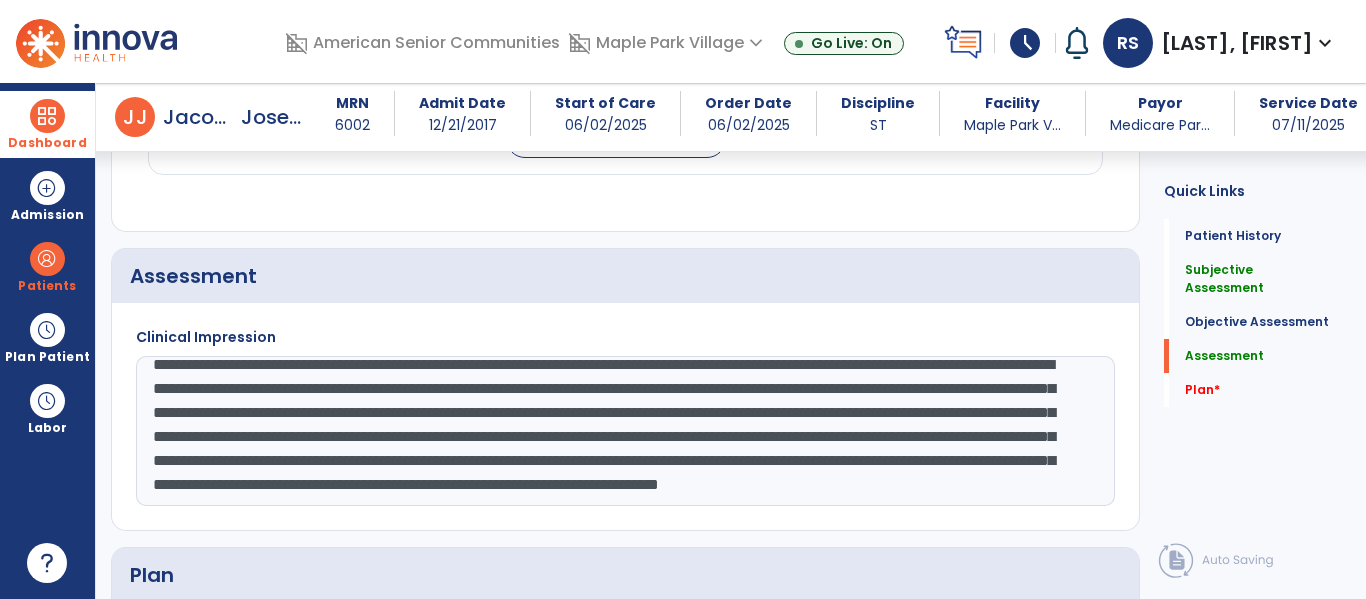 scroll, scrollTop: 72, scrollLeft: 0, axis: vertical 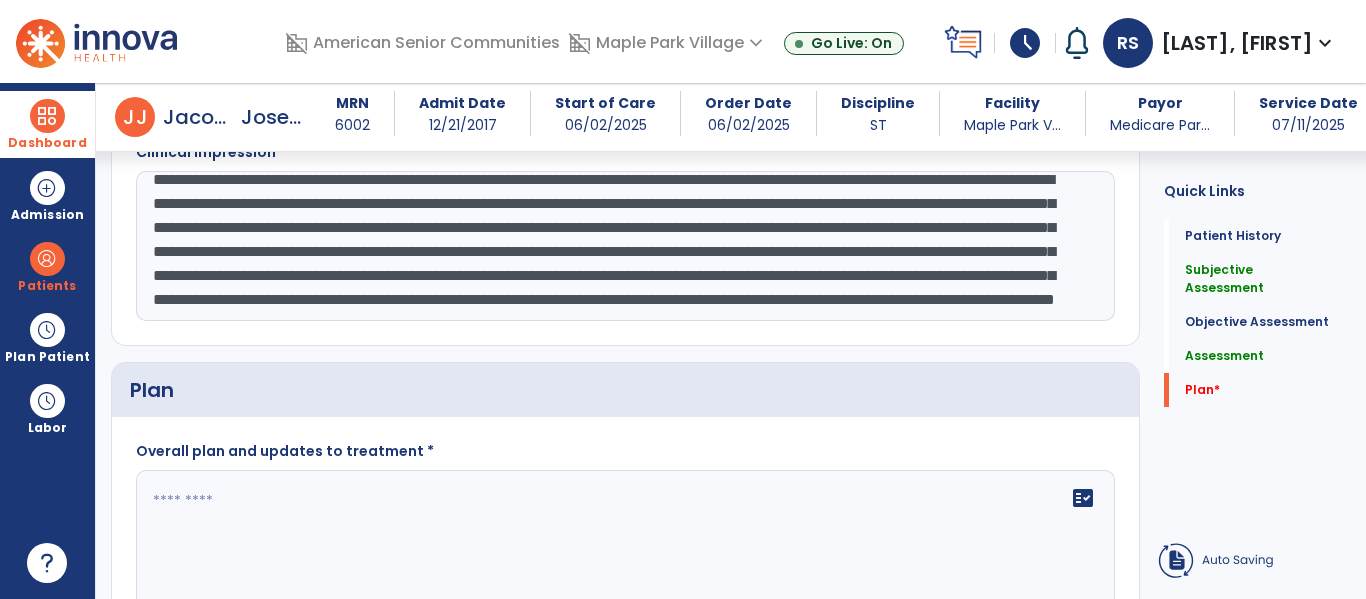 type on "**********" 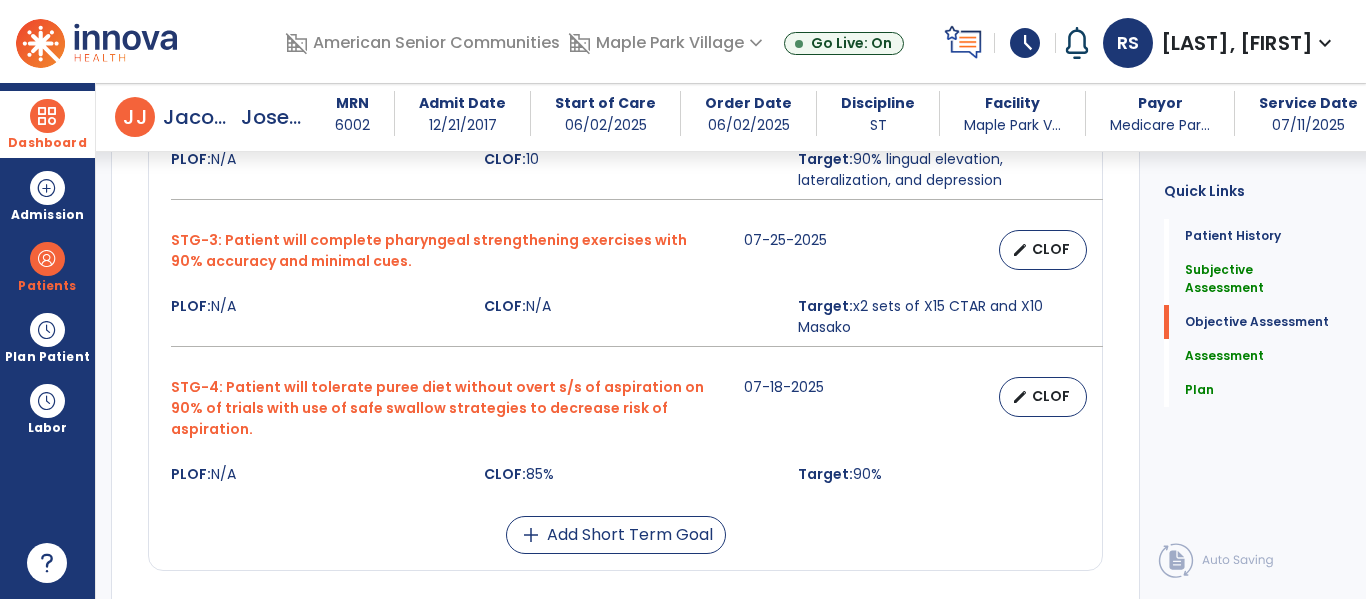 scroll, scrollTop: 2441, scrollLeft: 0, axis: vertical 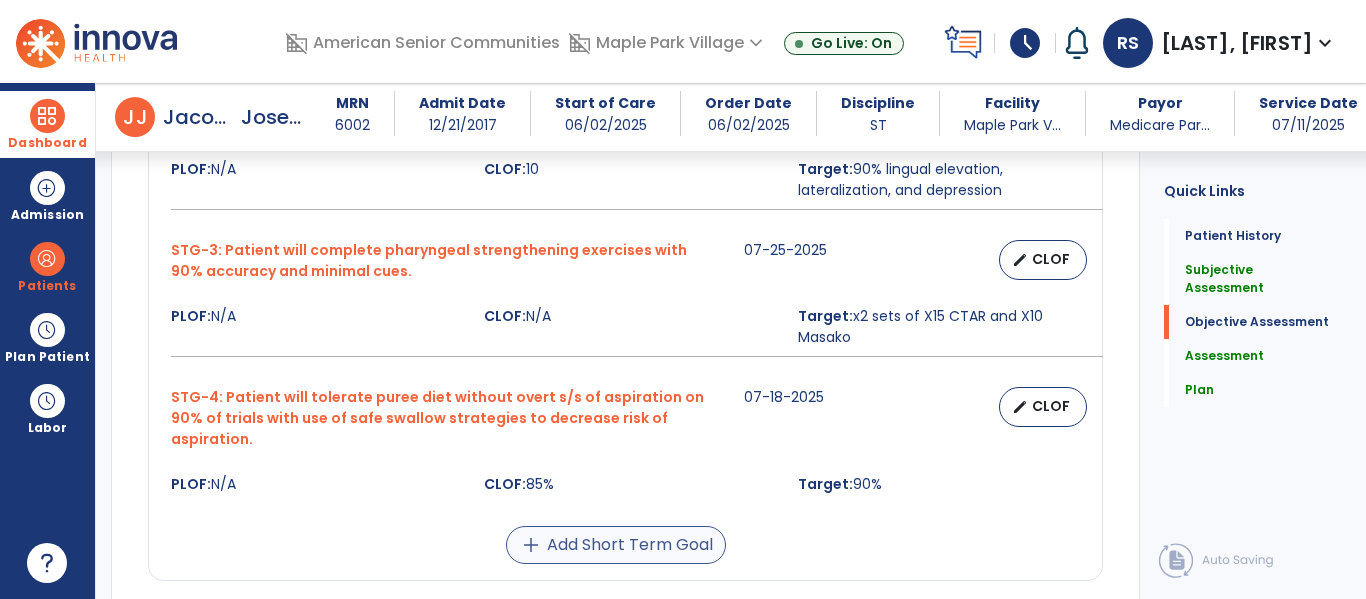 type on "**********" 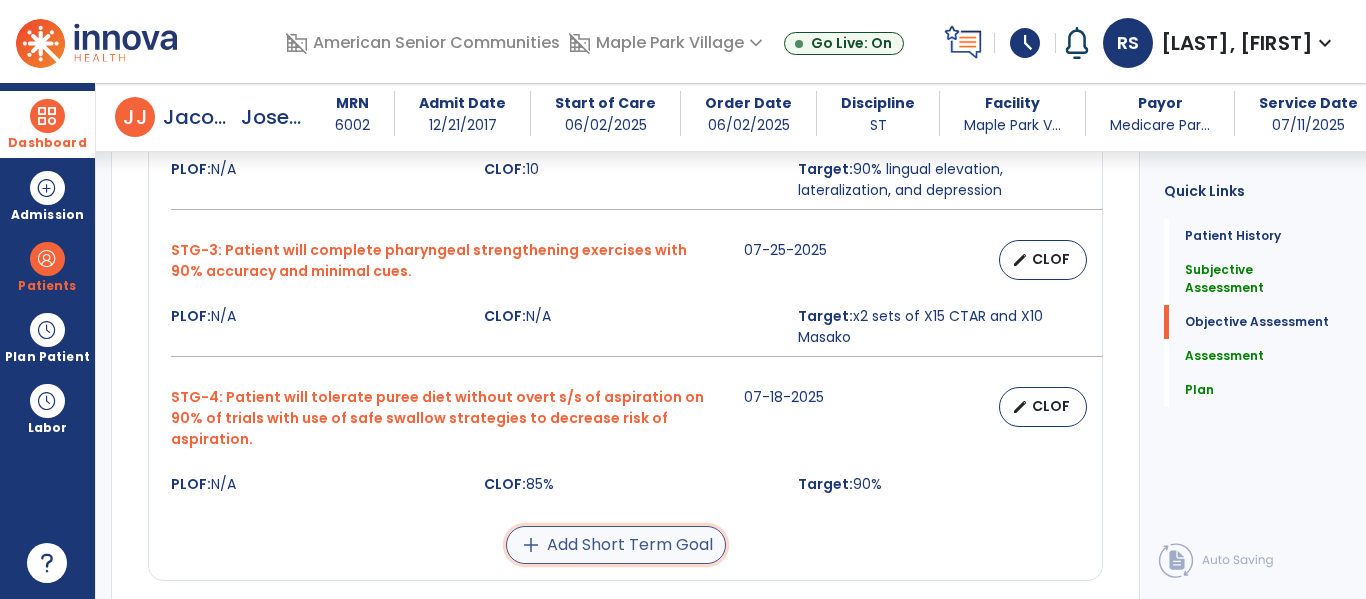 click on "add  Add Short Term Goal" at bounding box center (616, 545) 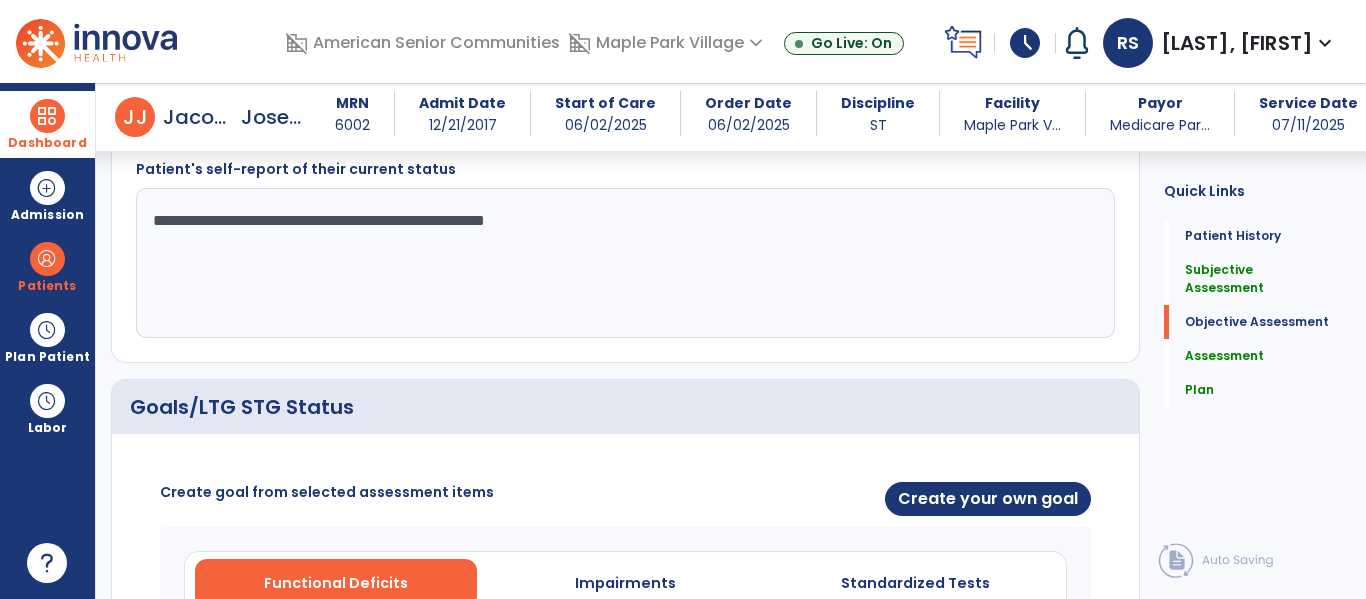 scroll, scrollTop: 1198, scrollLeft: 0, axis: vertical 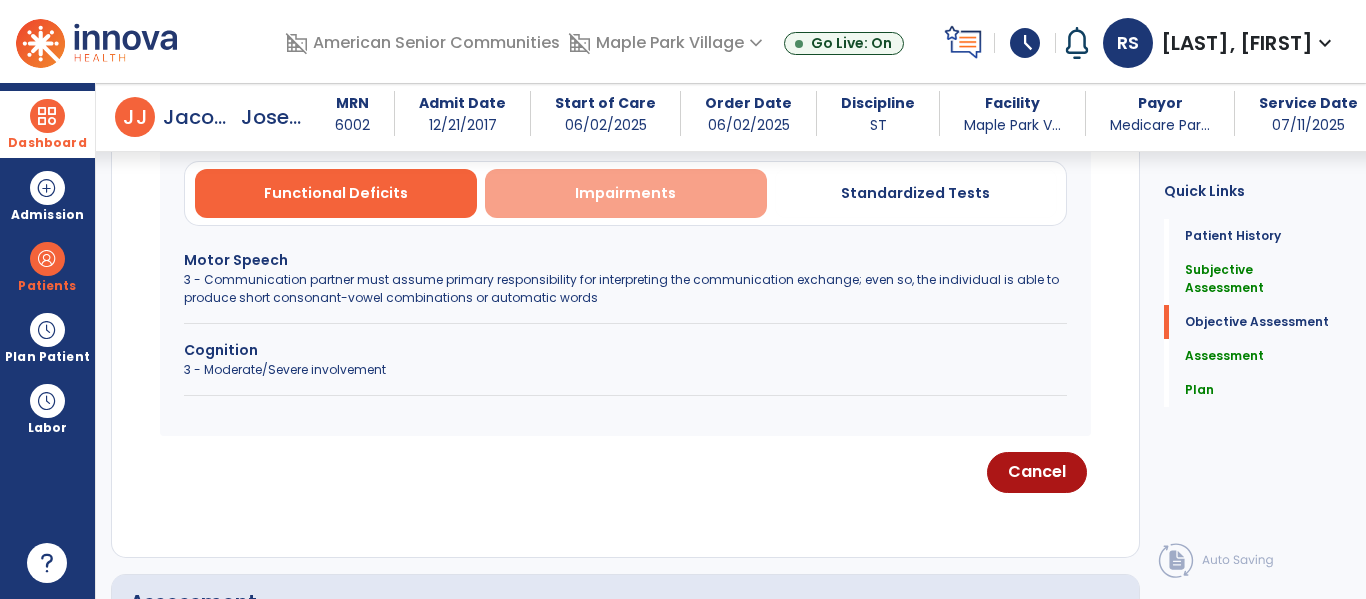 click on "Impairments" at bounding box center (626, 193) 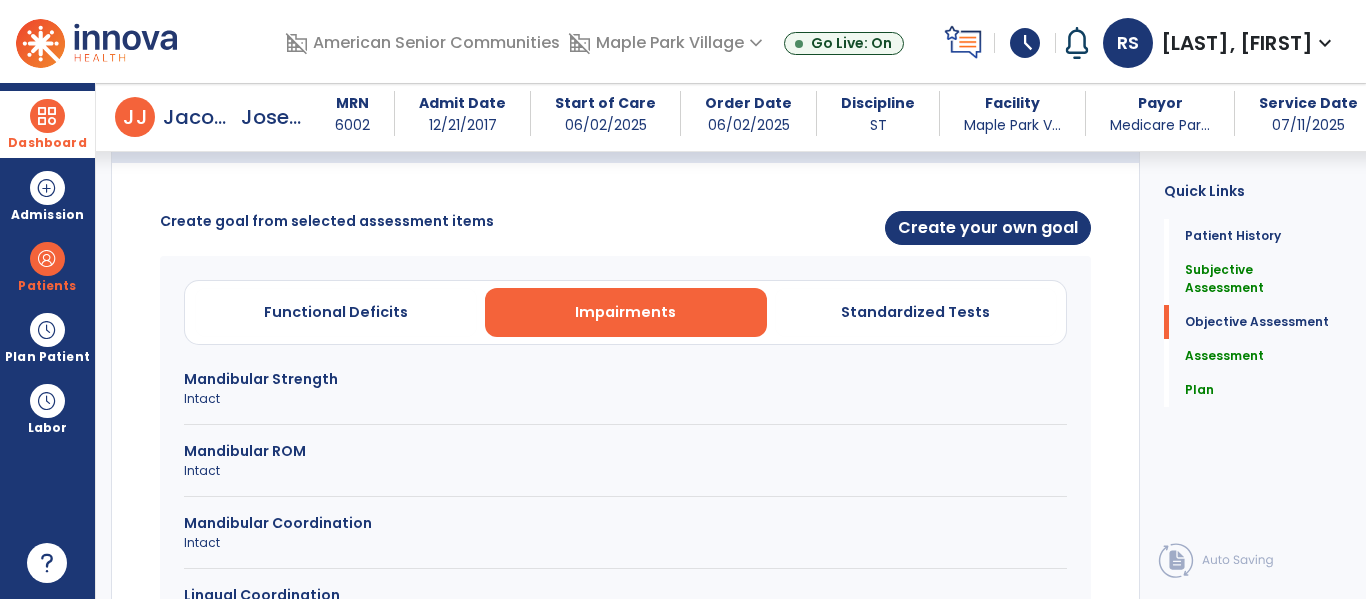 scroll, scrollTop: 1030, scrollLeft: 0, axis: vertical 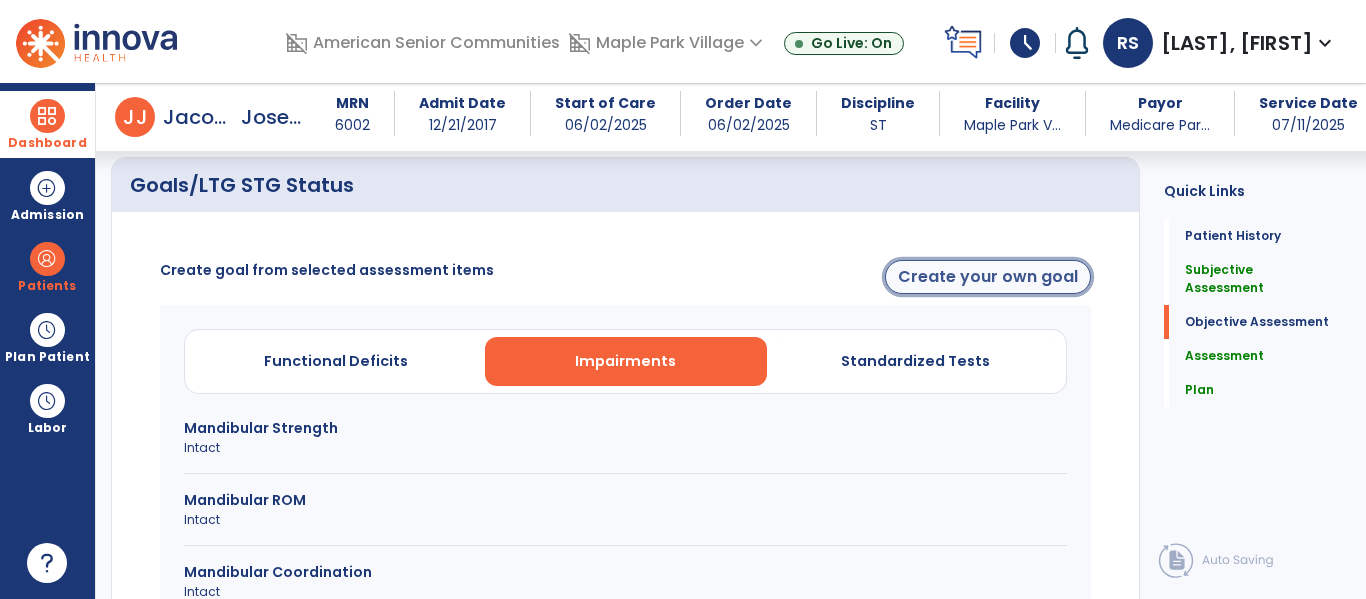 click on "Create your own goal" 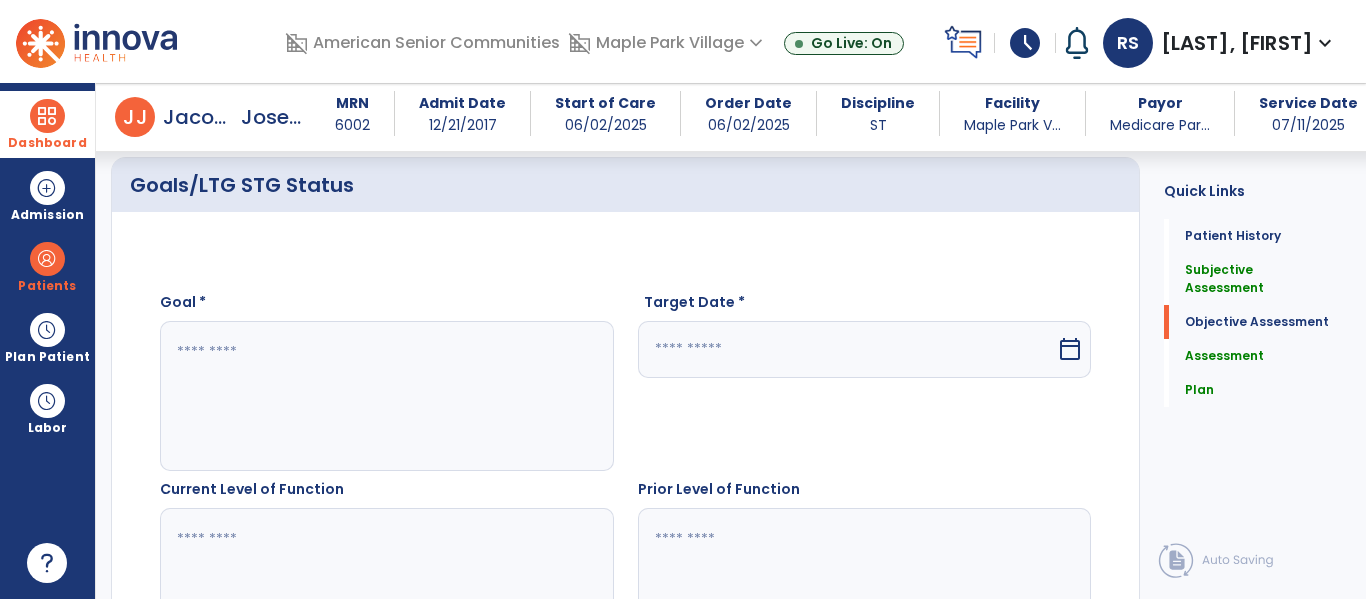 click 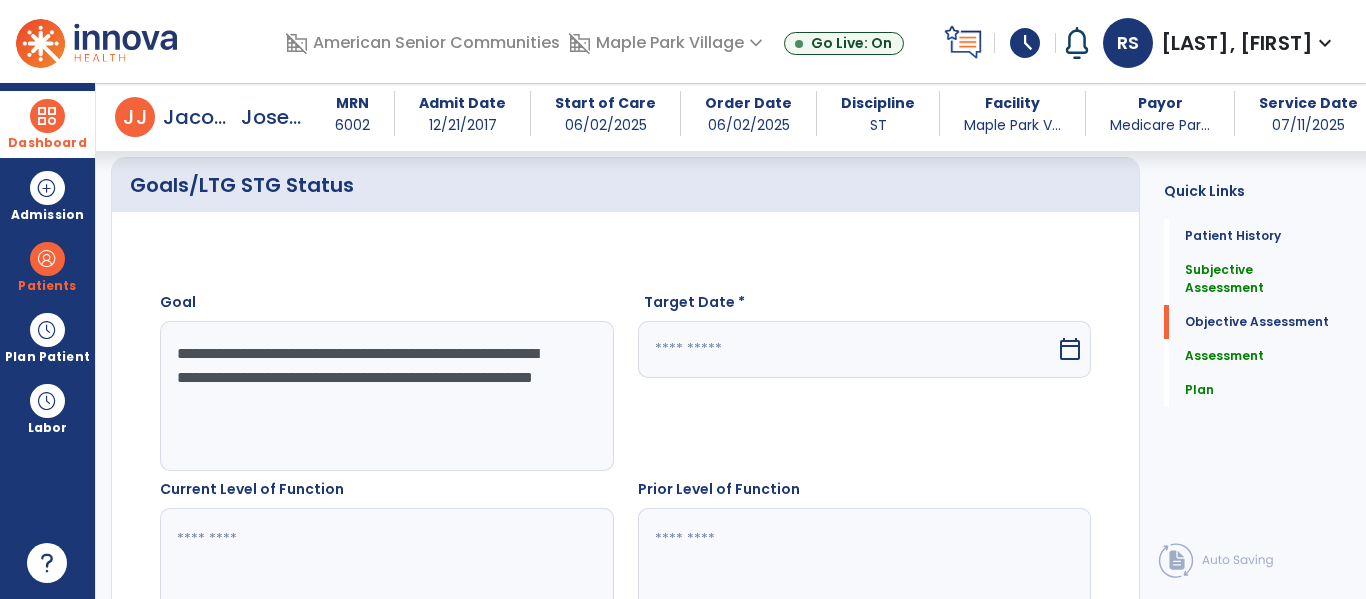 type on "**********" 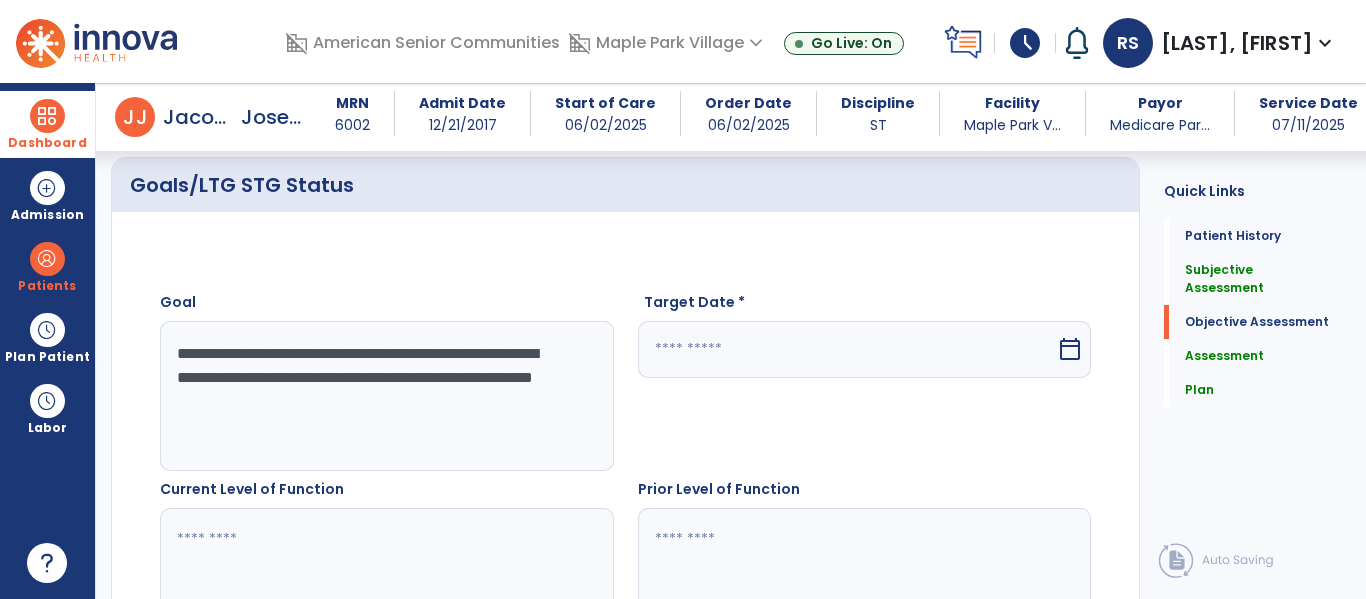 click at bounding box center (847, 349) 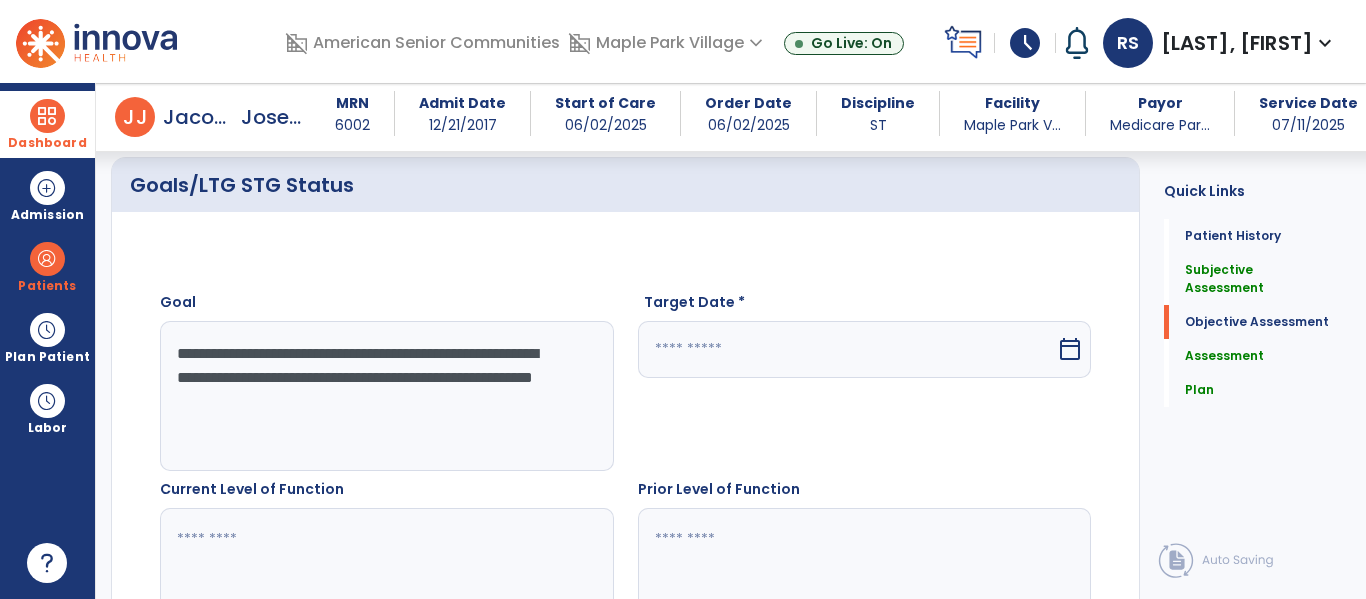 select on "*" 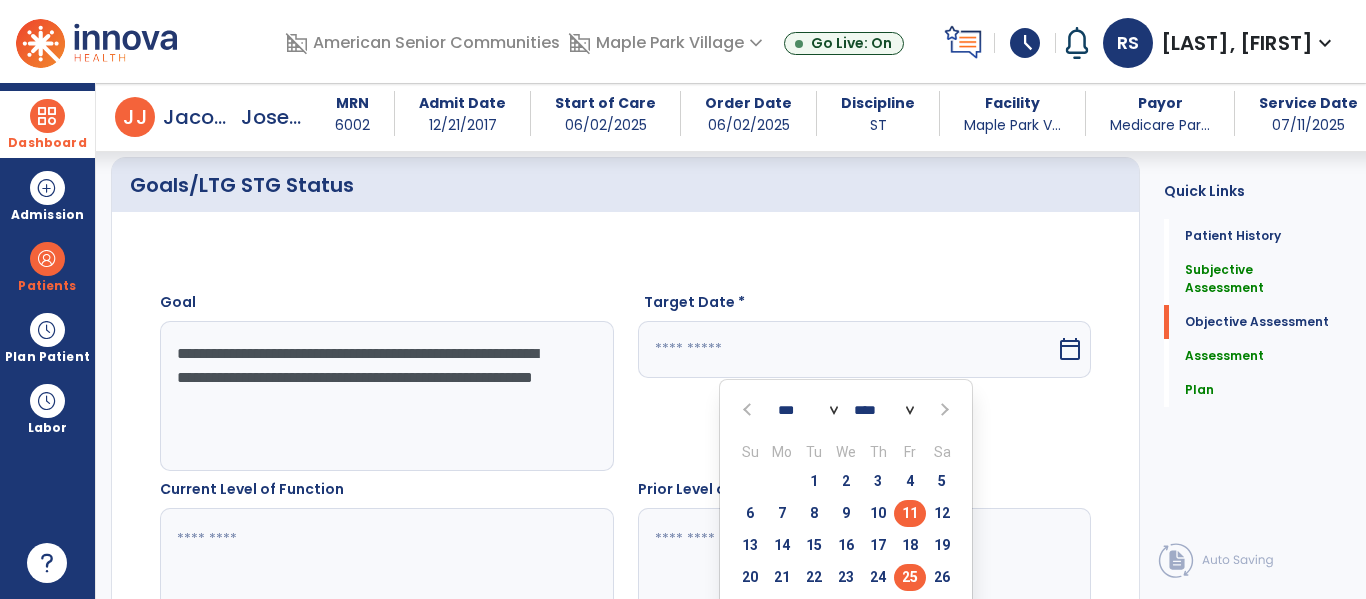 click on "25" at bounding box center (910, 577) 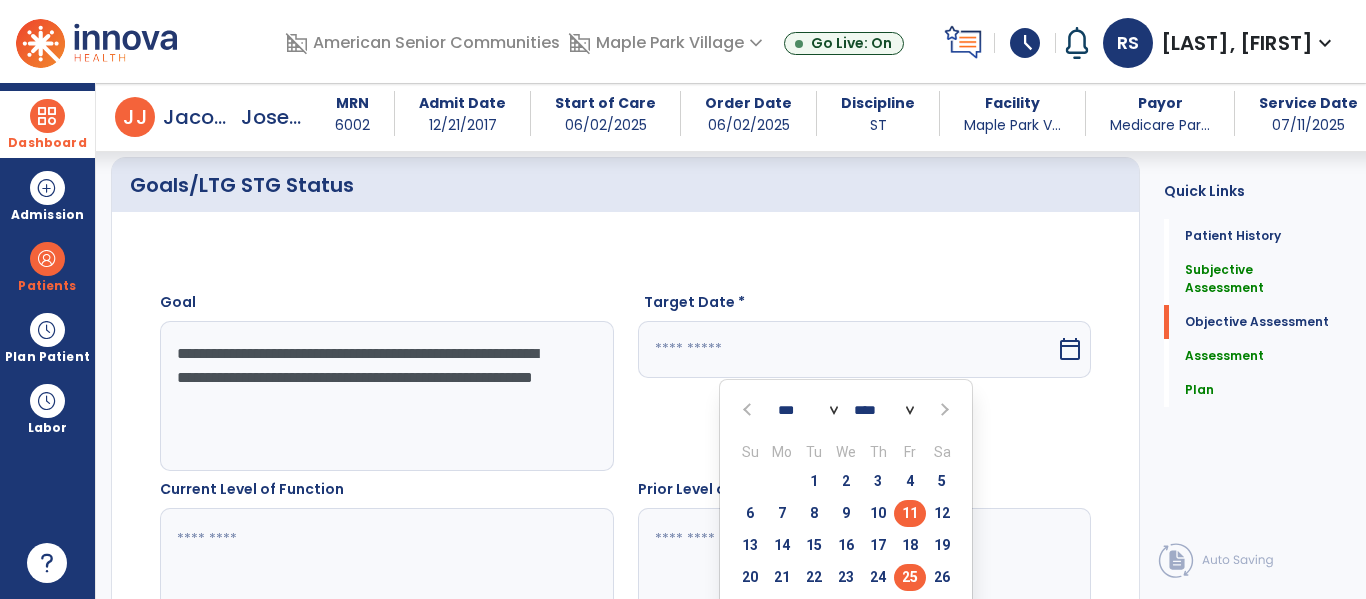 type on "*********" 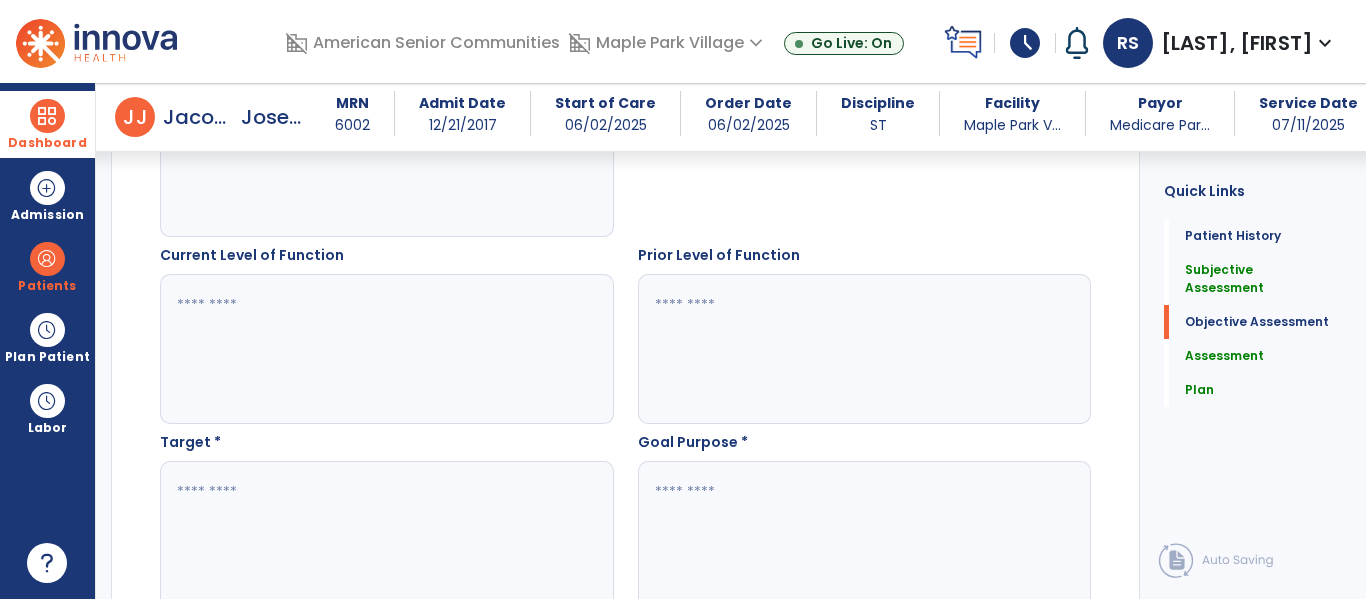 scroll, scrollTop: 1271, scrollLeft: 0, axis: vertical 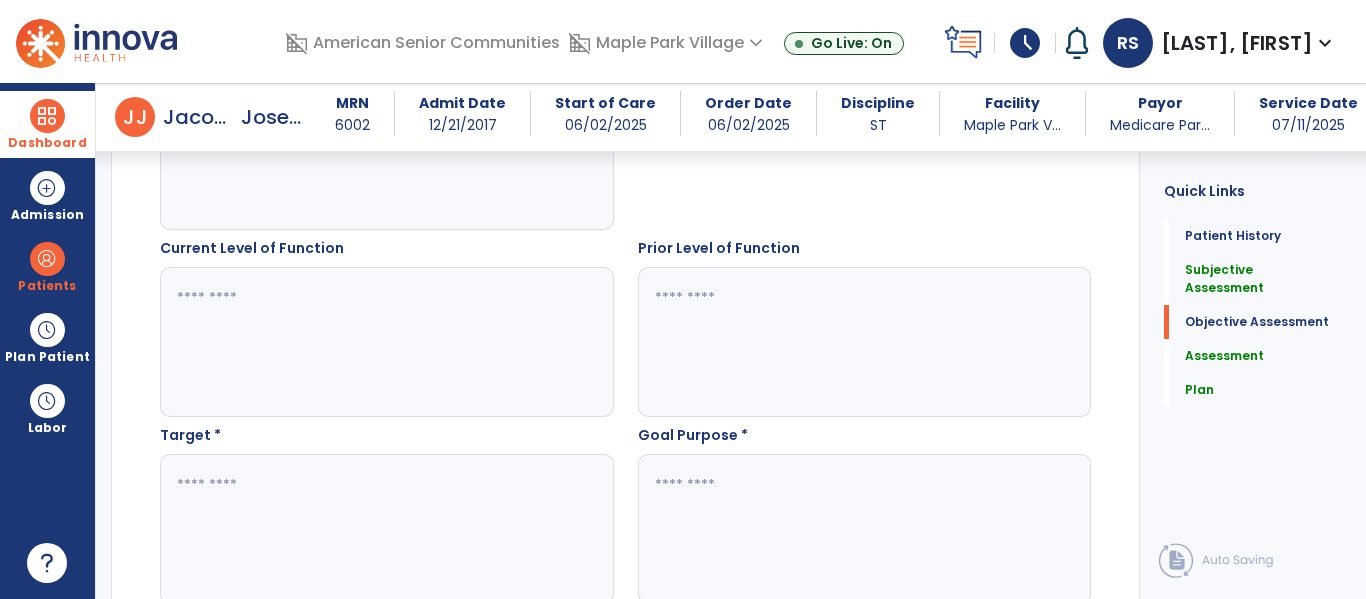 click 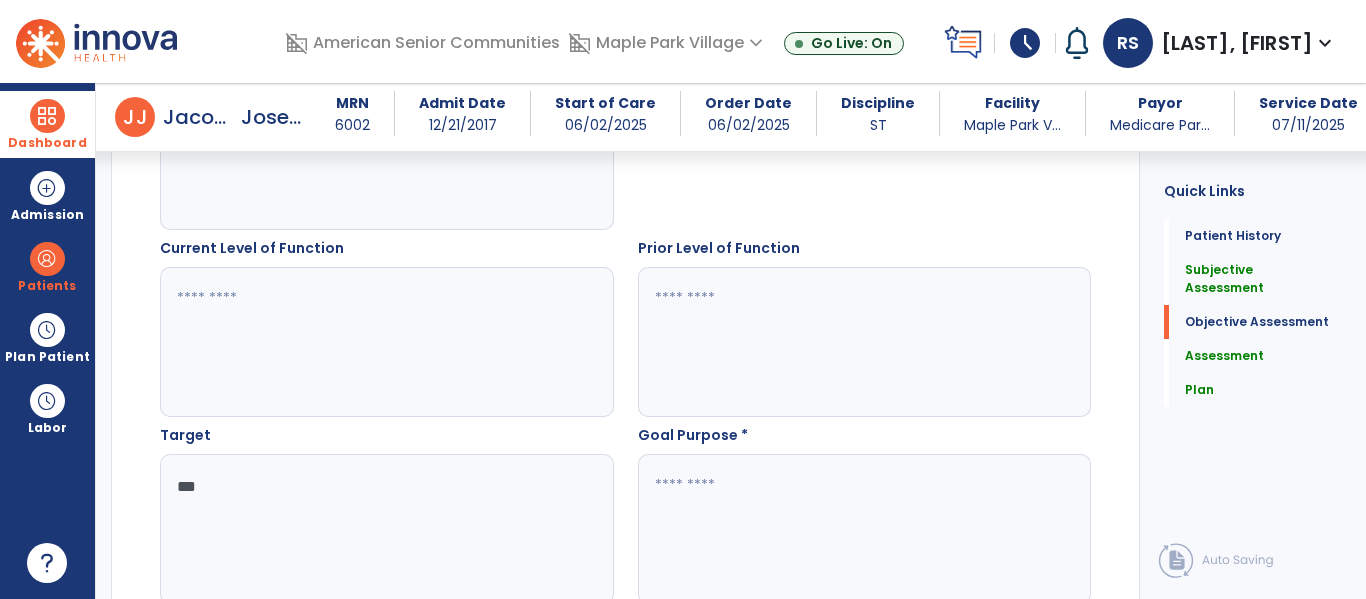 type on "***" 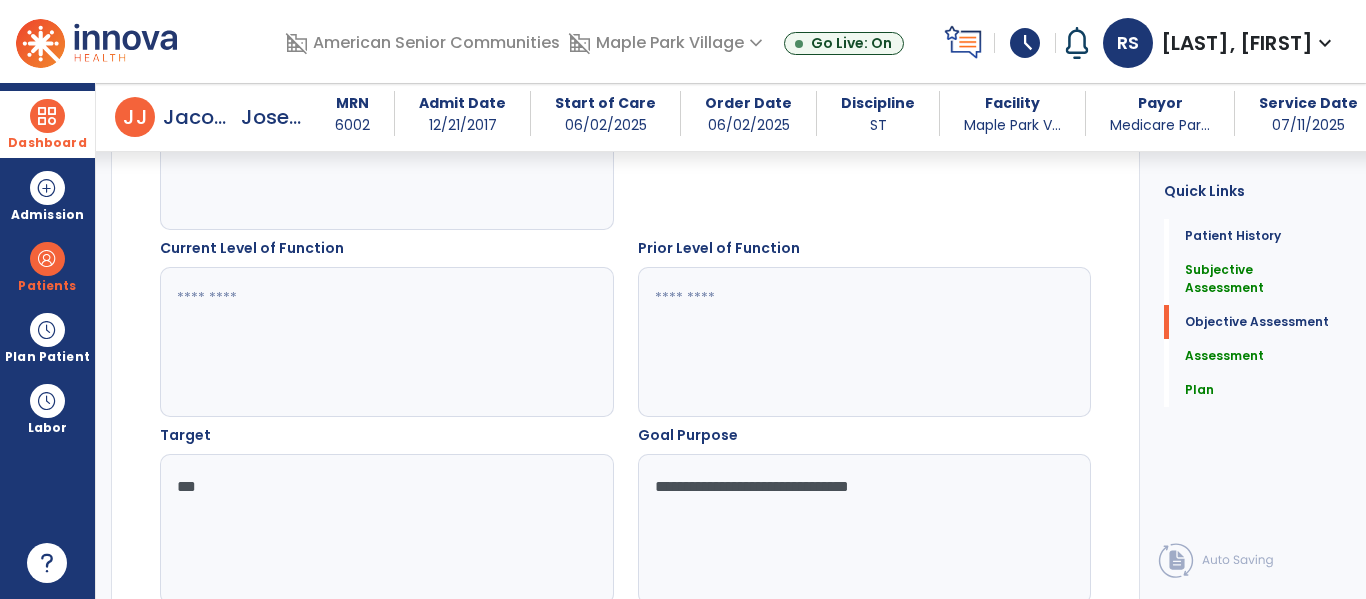 type on "**********" 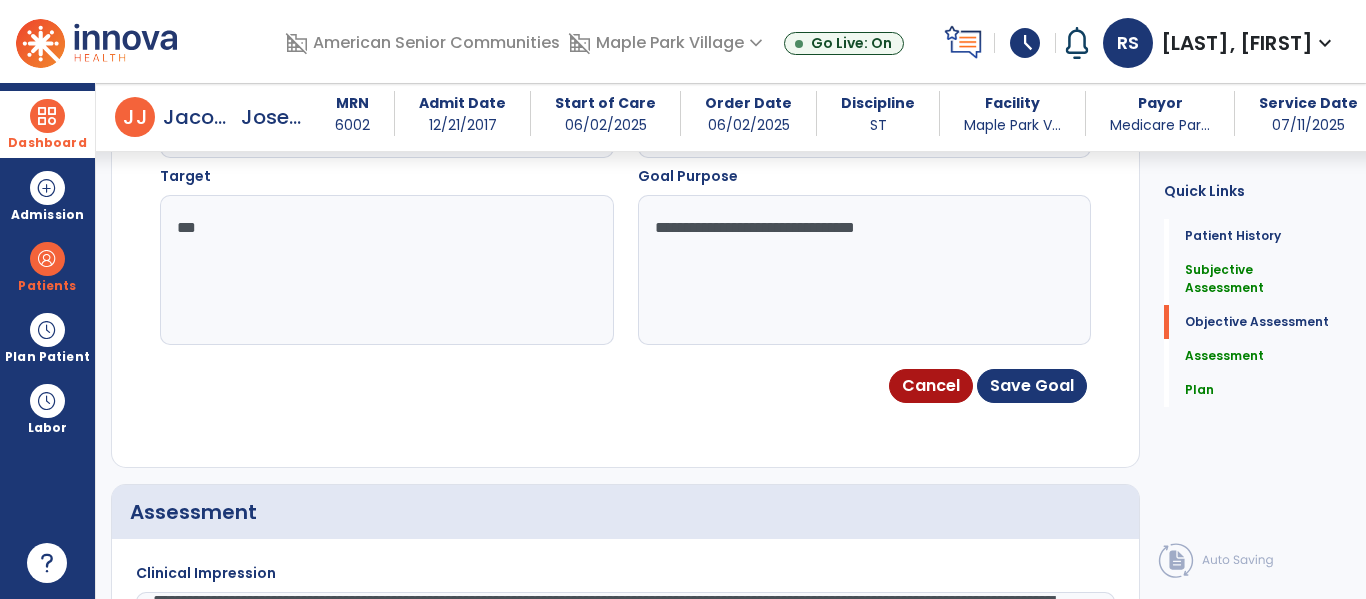 scroll, scrollTop: 1559, scrollLeft: 0, axis: vertical 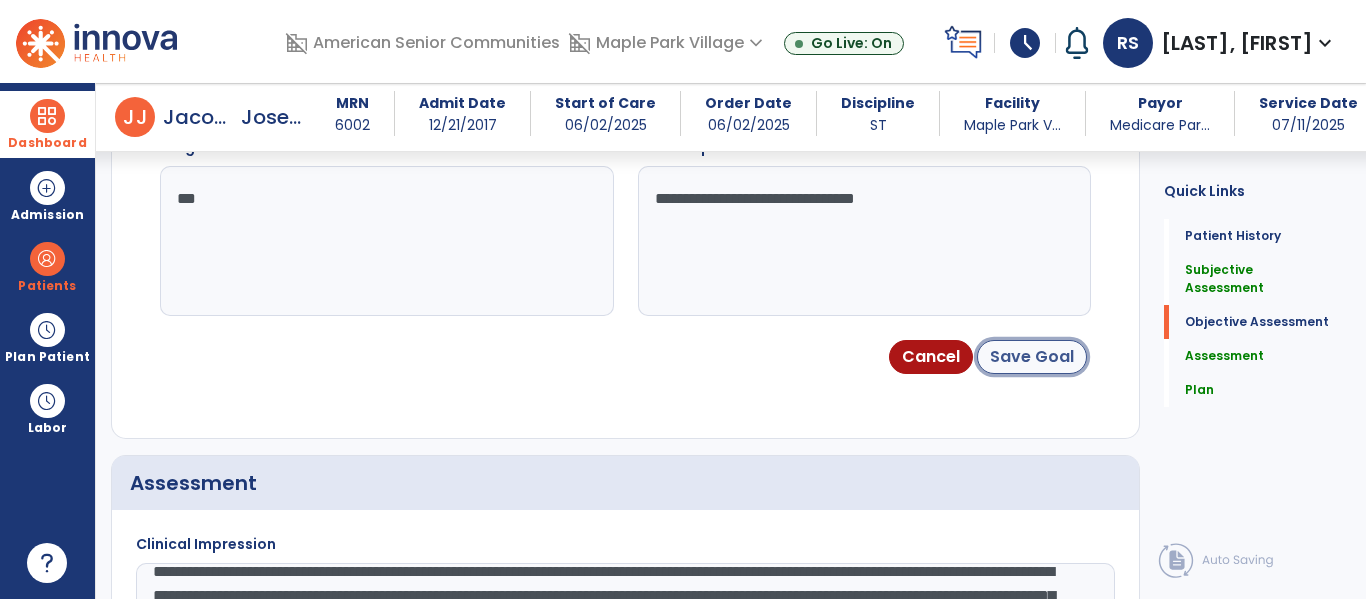 click on "Save Goal" 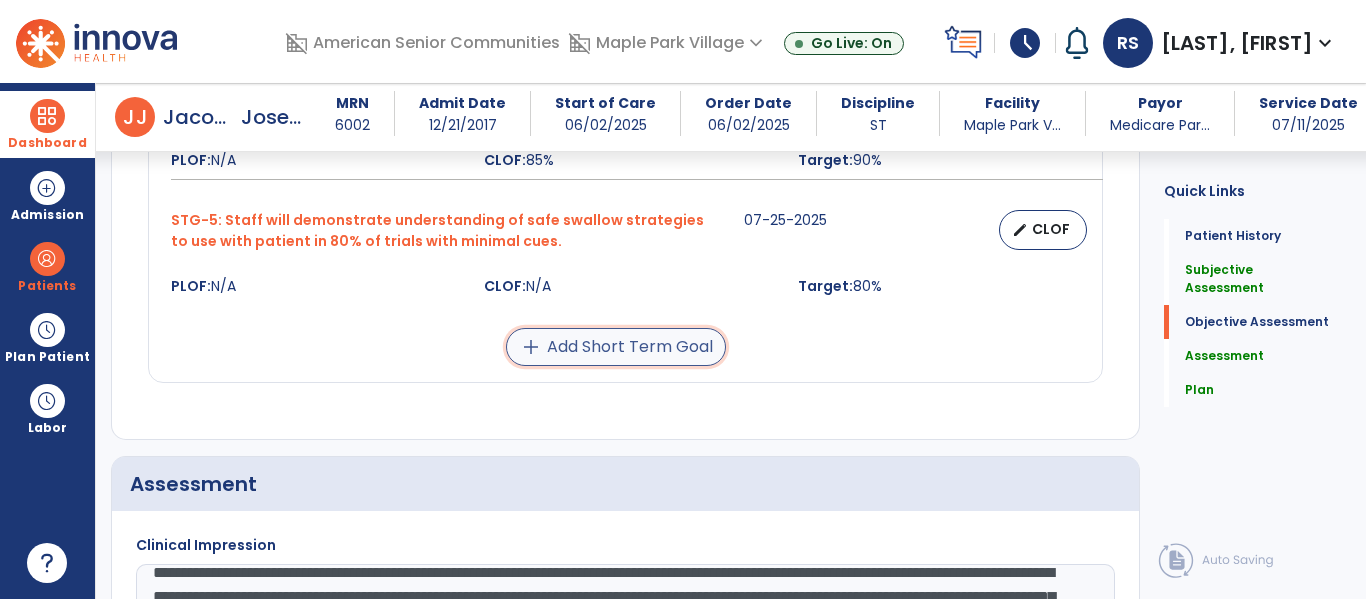 click on "add  Add Short Term Goal" at bounding box center (616, 347) 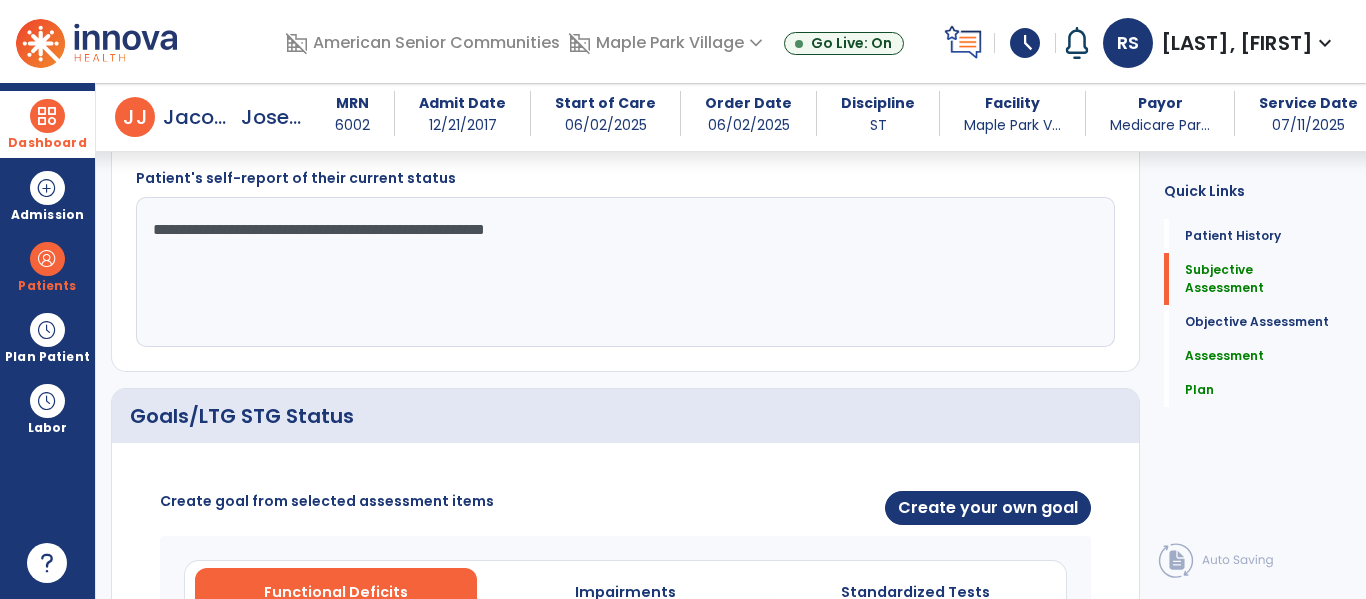 scroll, scrollTop: 811, scrollLeft: 0, axis: vertical 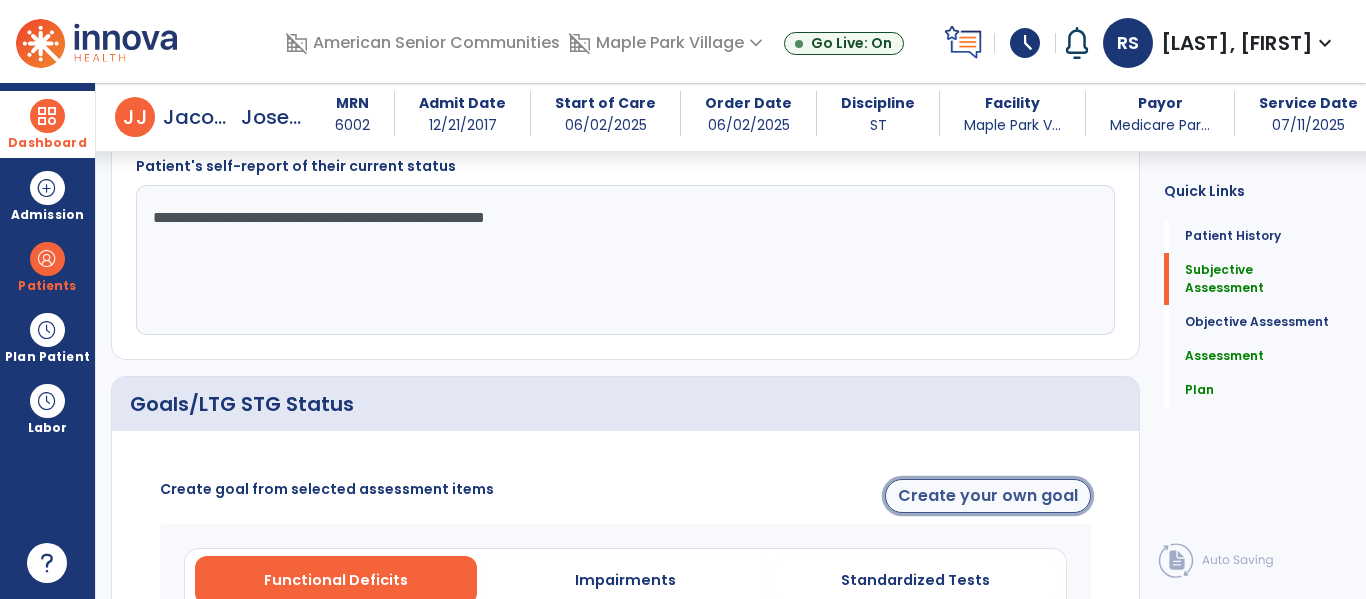 click on "Create your own goal" 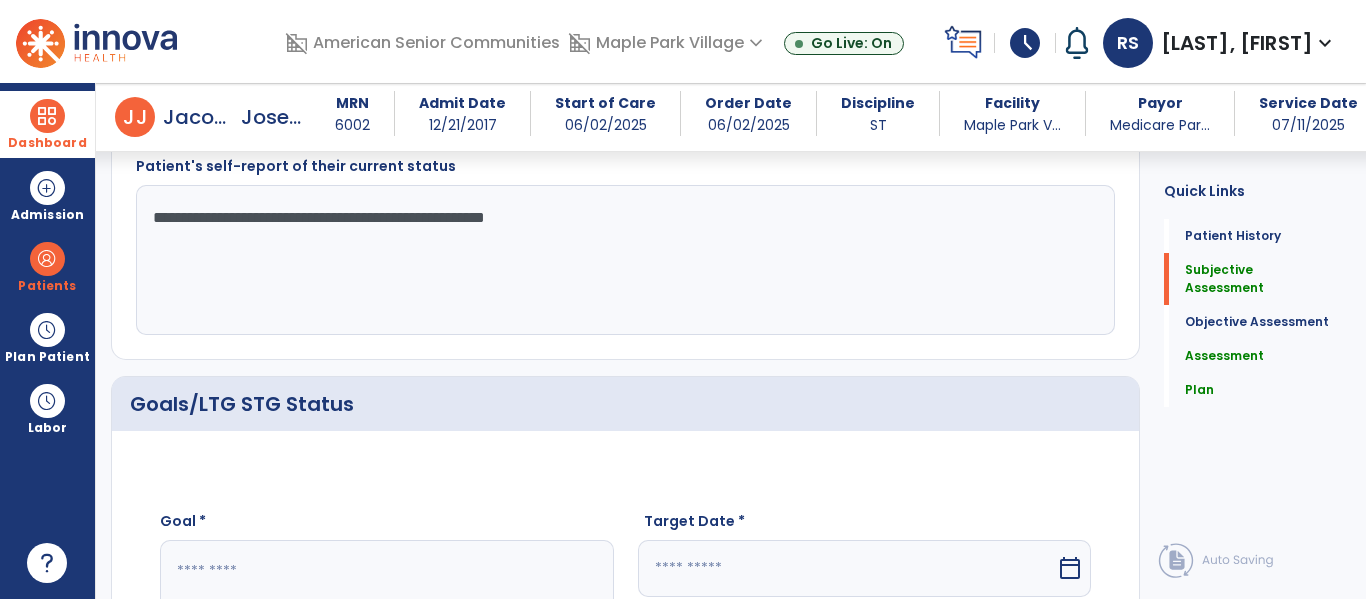 click 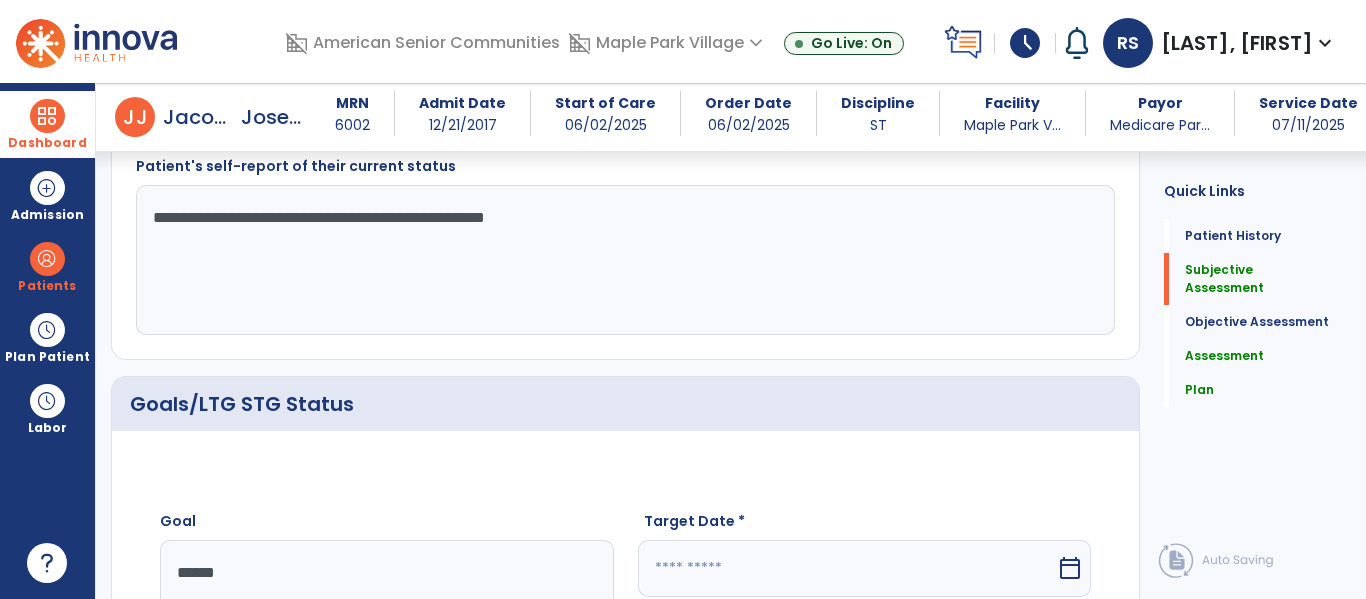 type on "*******" 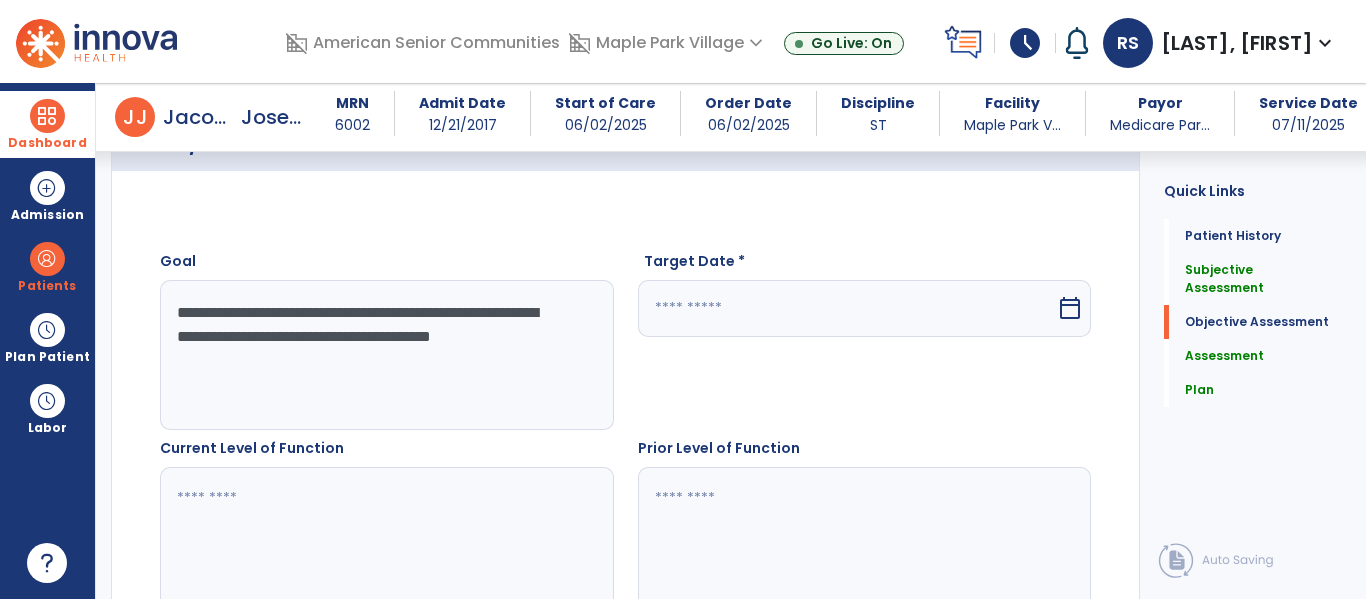 scroll, scrollTop: 1077, scrollLeft: 0, axis: vertical 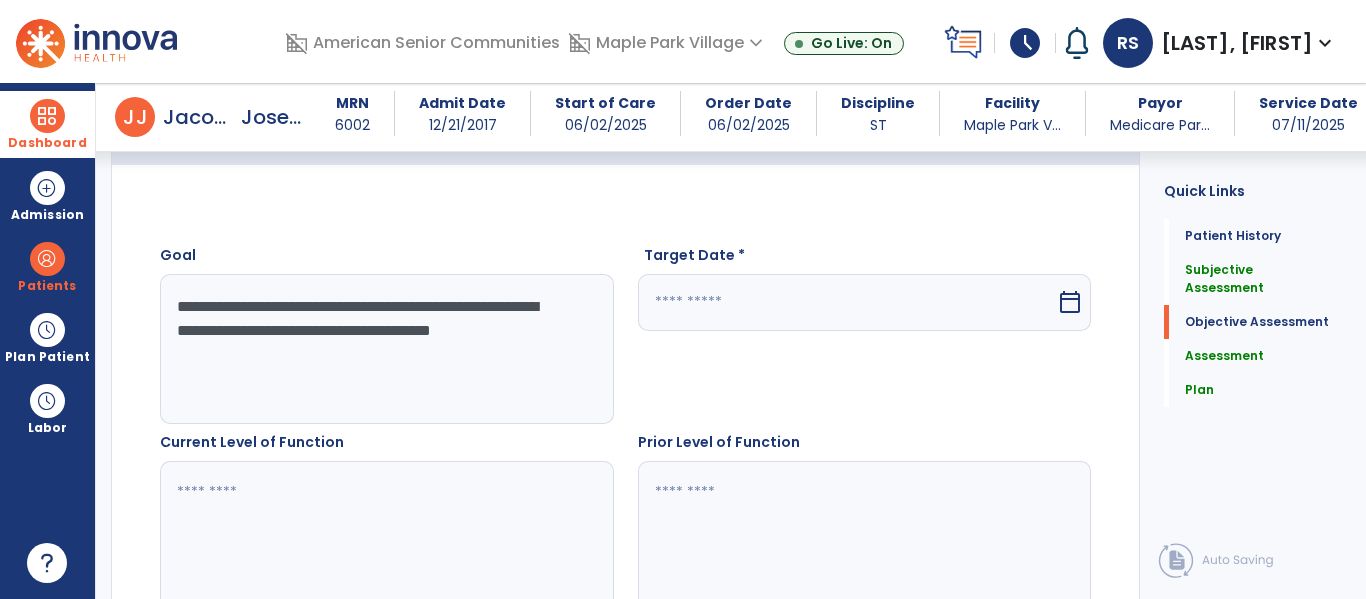 type on "**********" 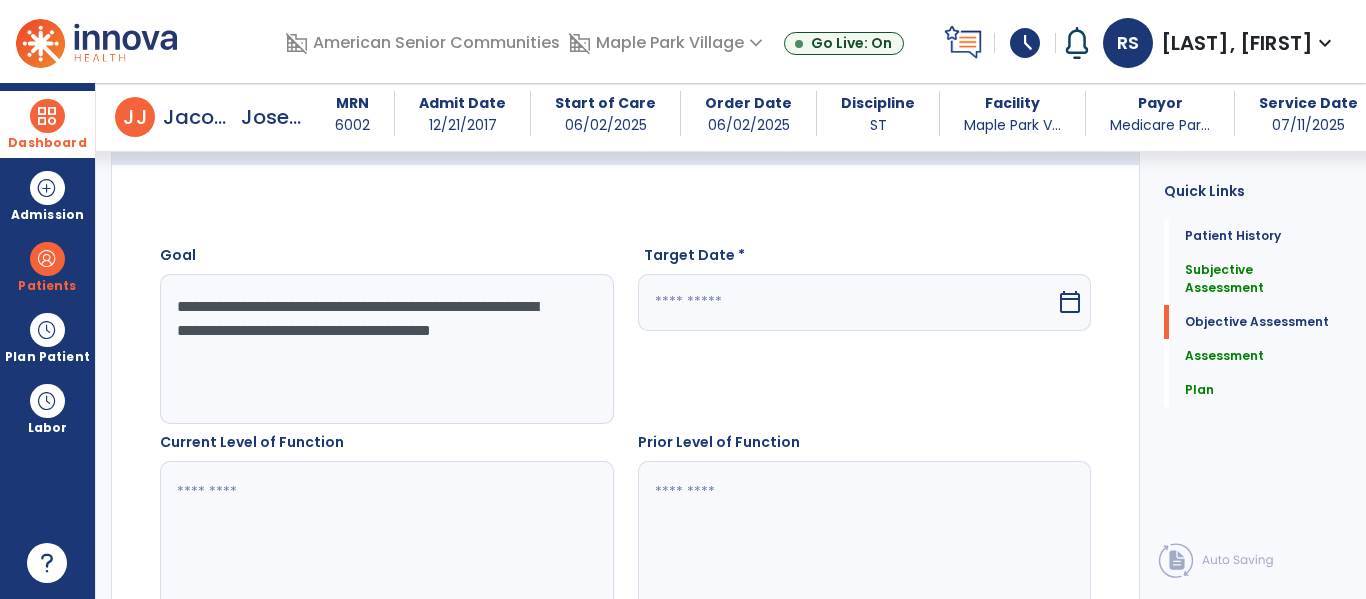 click at bounding box center [847, 302] 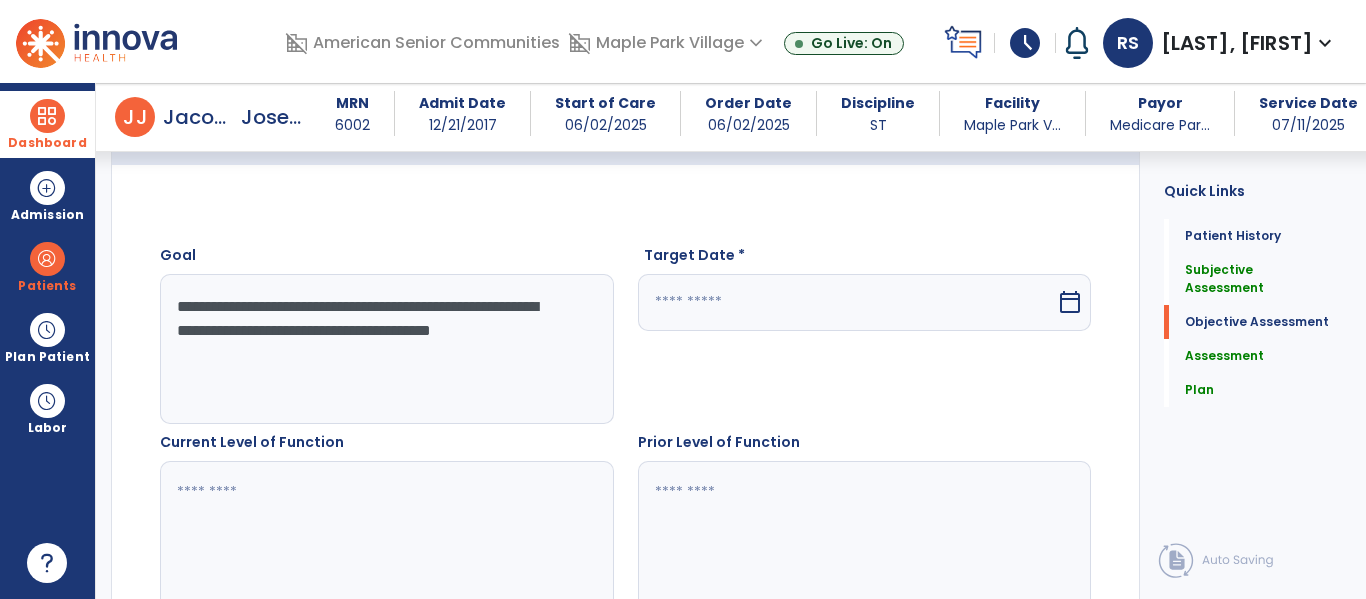 select on "*" 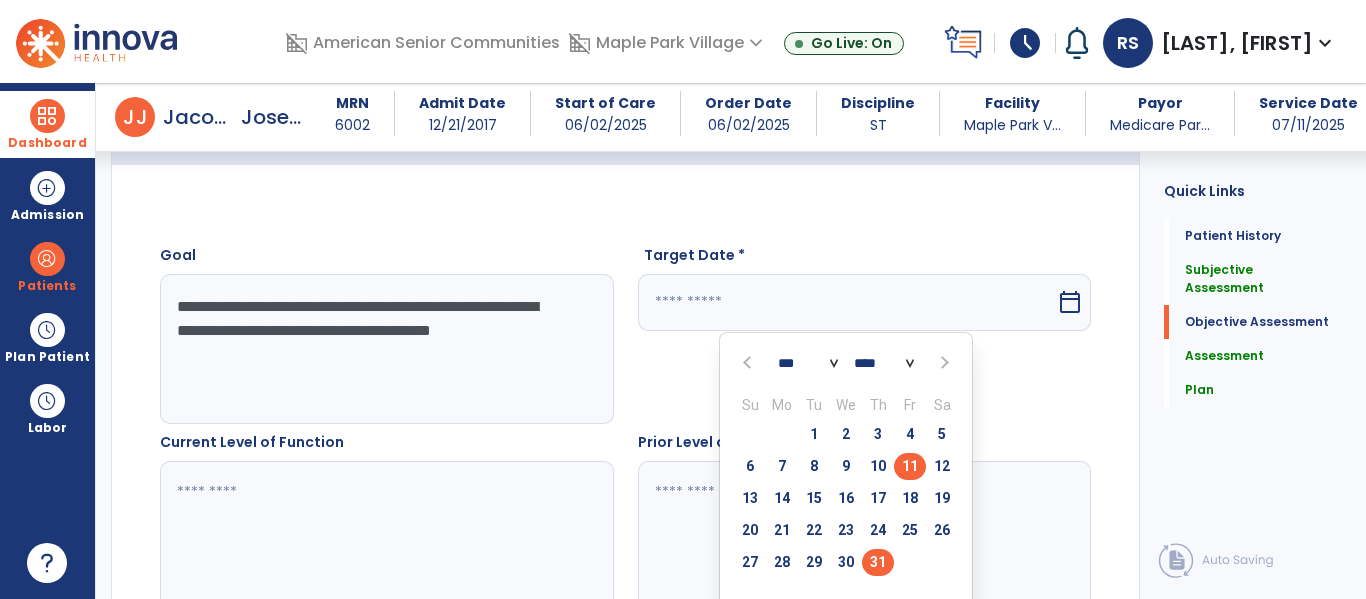 click on "31" at bounding box center (878, 562) 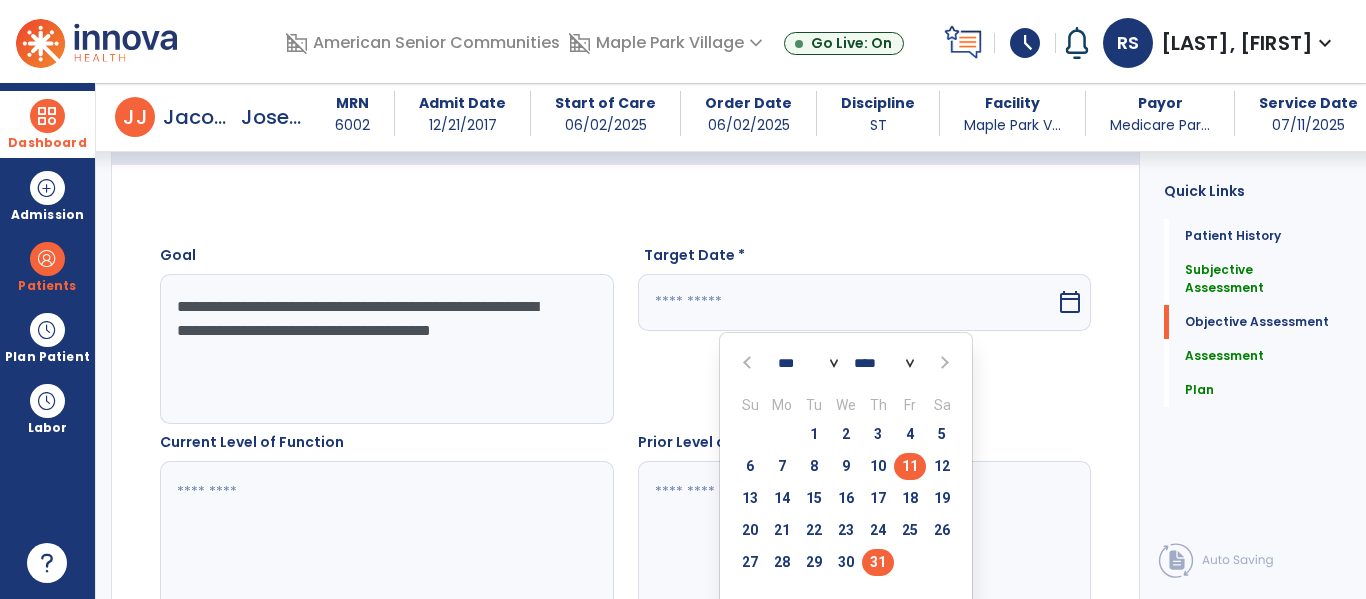 type on "*********" 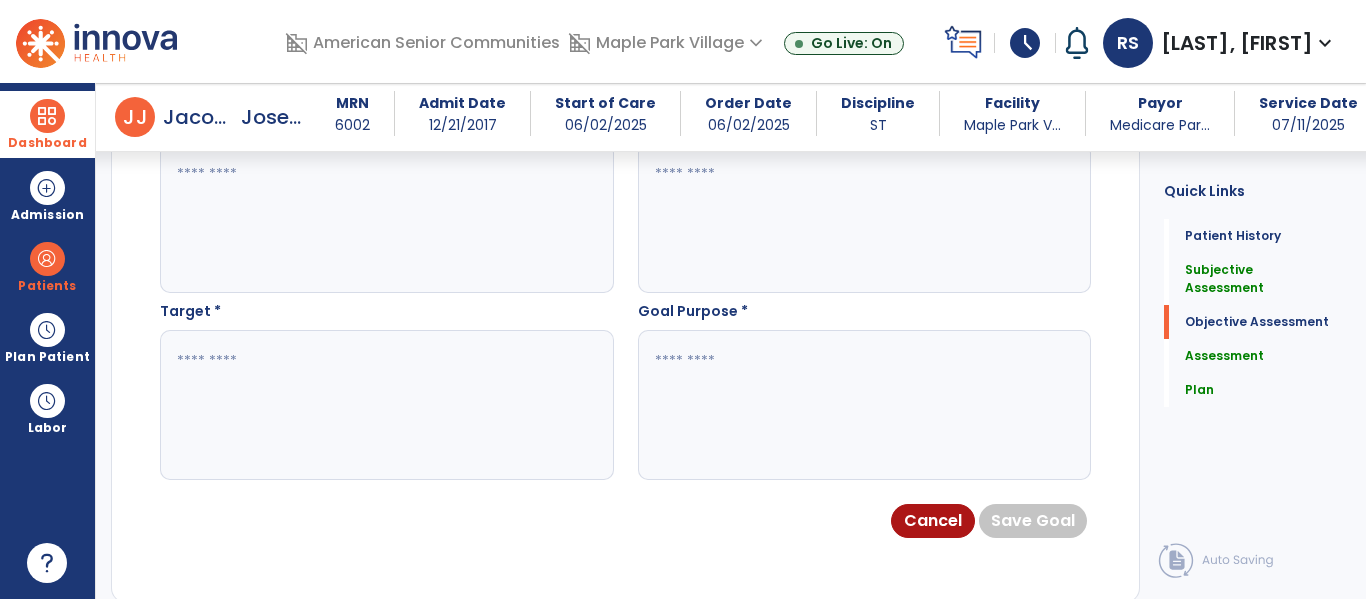 scroll, scrollTop: 1397, scrollLeft: 0, axis: vertical 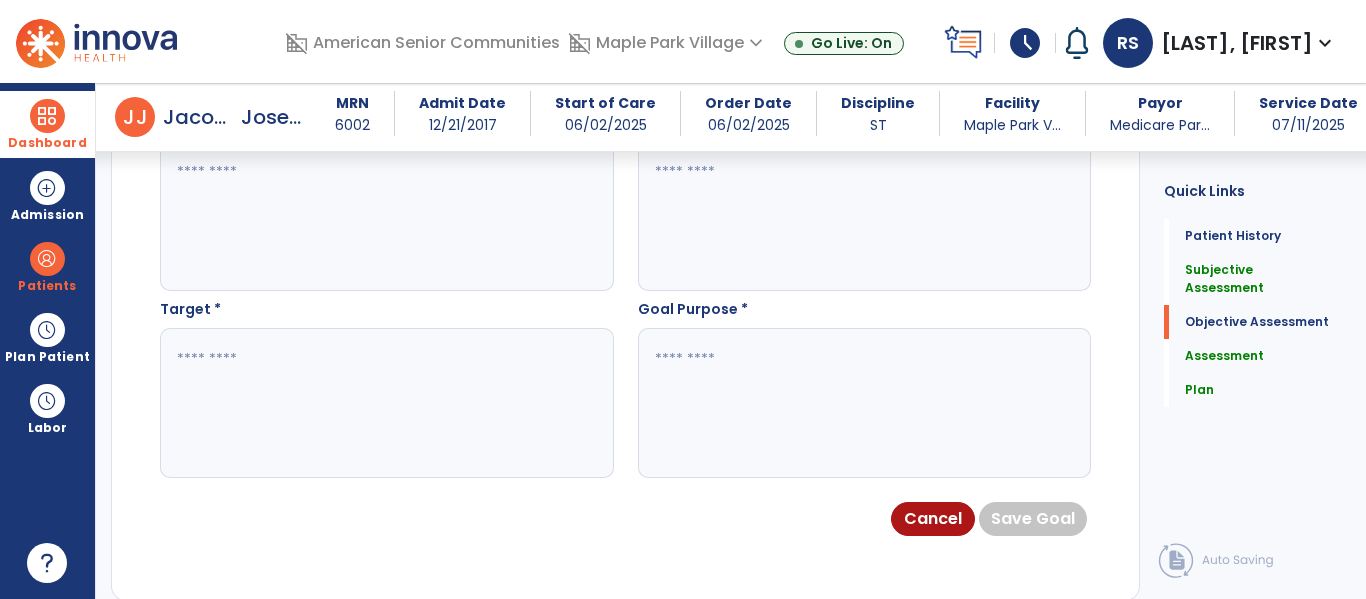 click 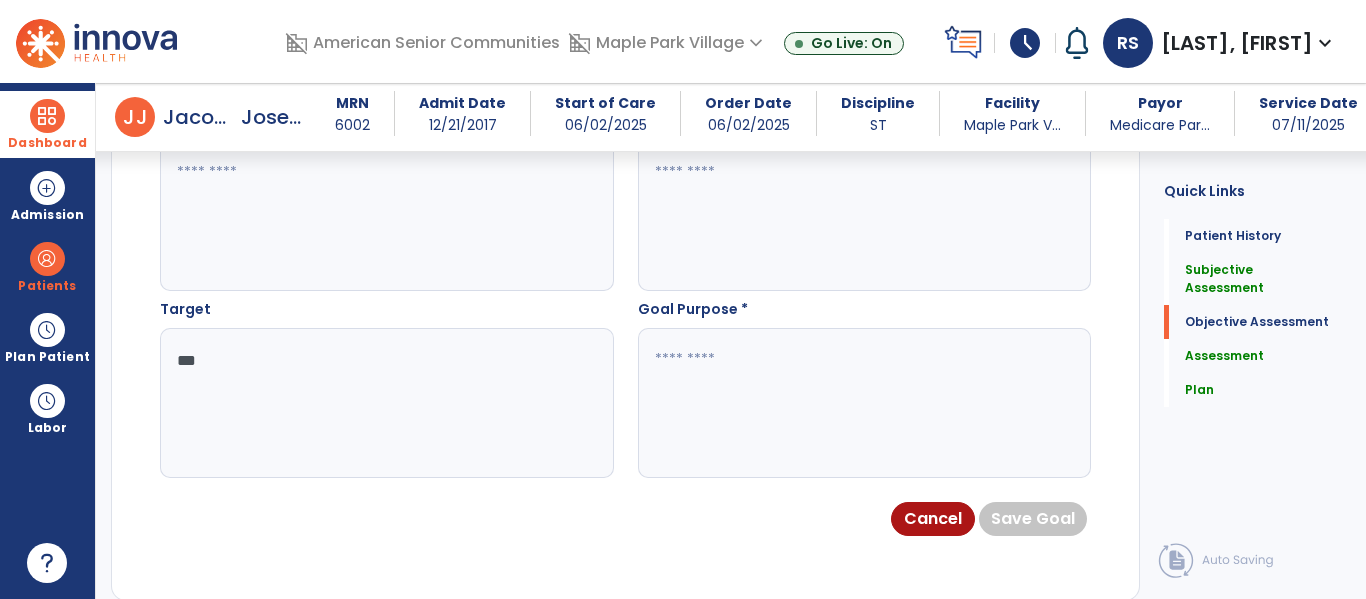 type on "***" 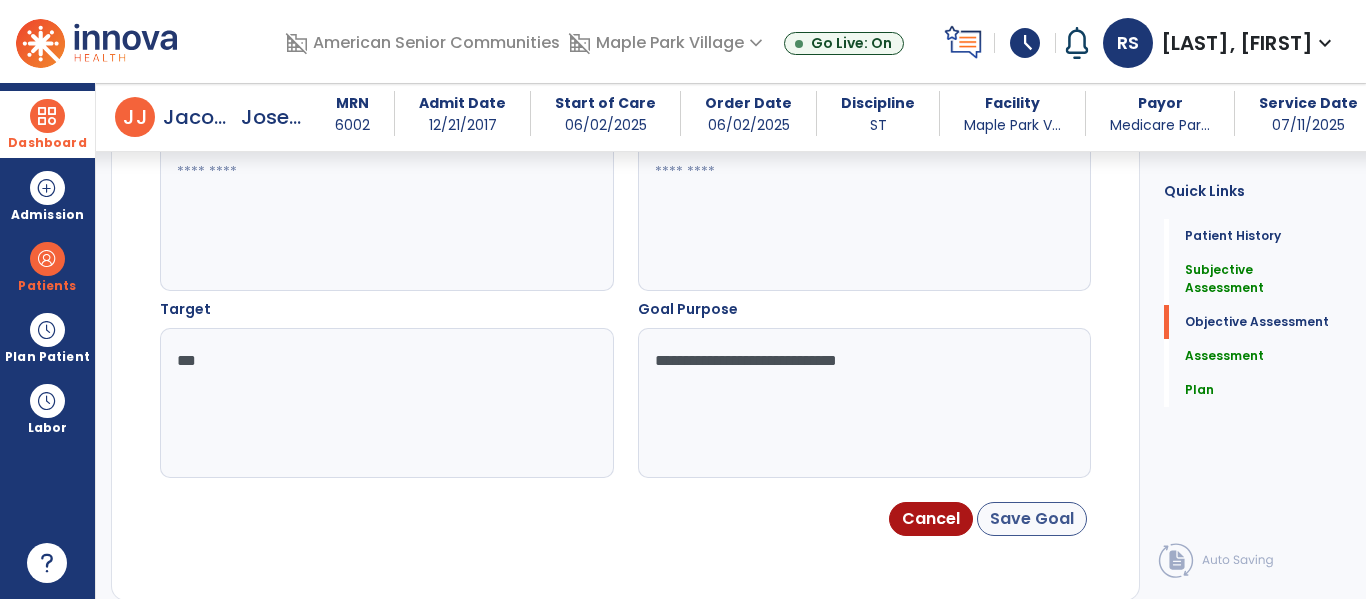 type on "**********" 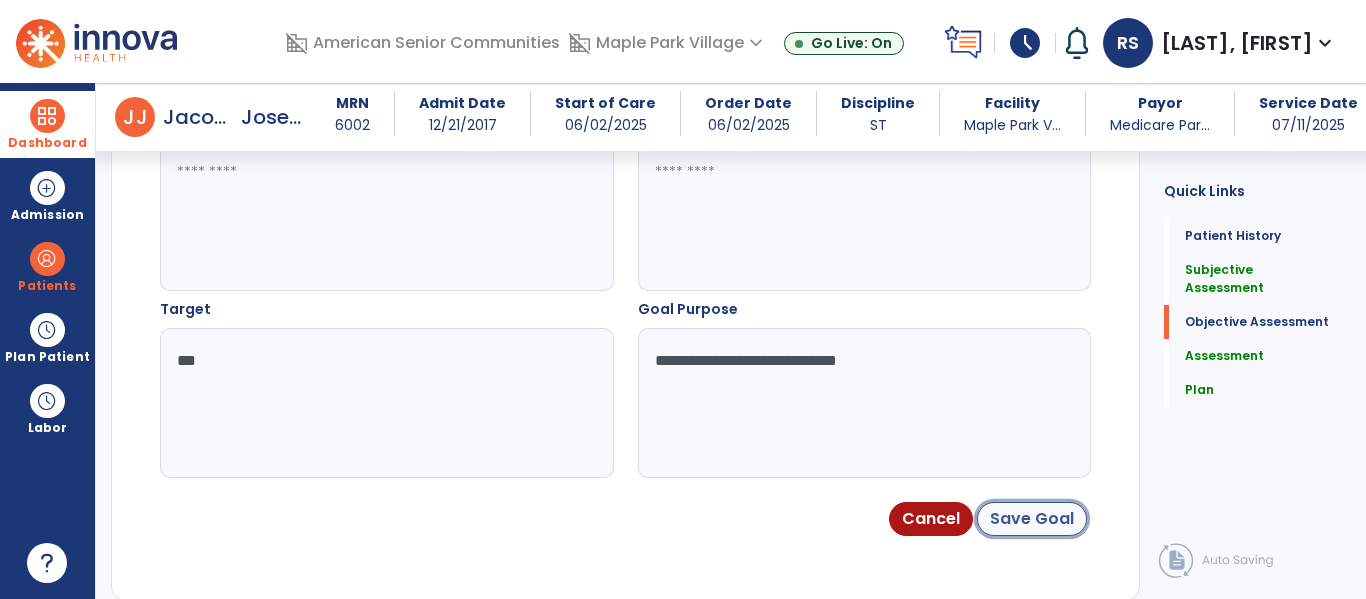 click on "Save Goal" 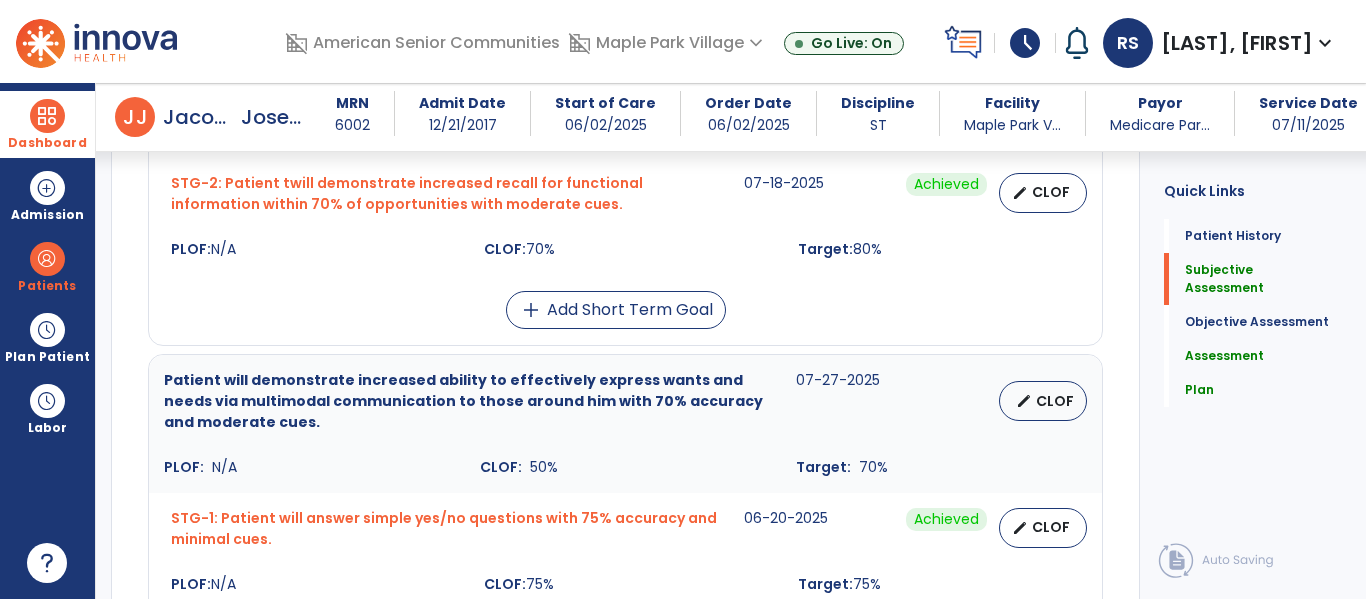 scroll, scrollTop: 690, scrollLeft: 0, axis: vertical 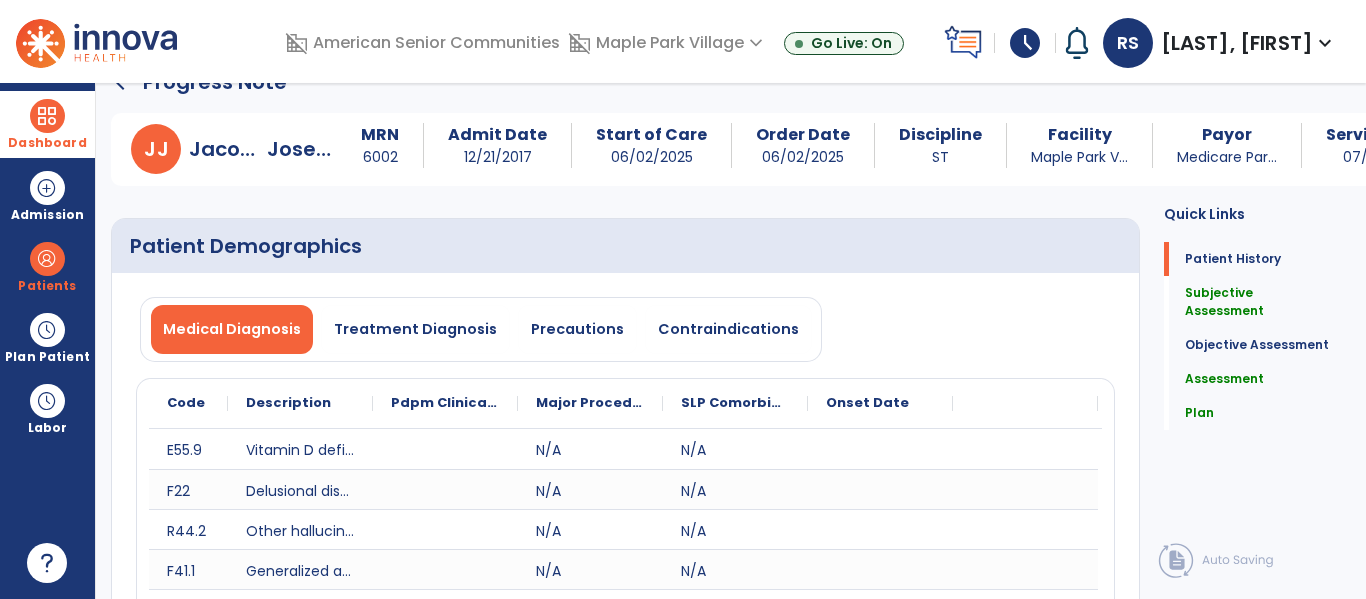click on "Dashboard" at bounding box center (47, 124) 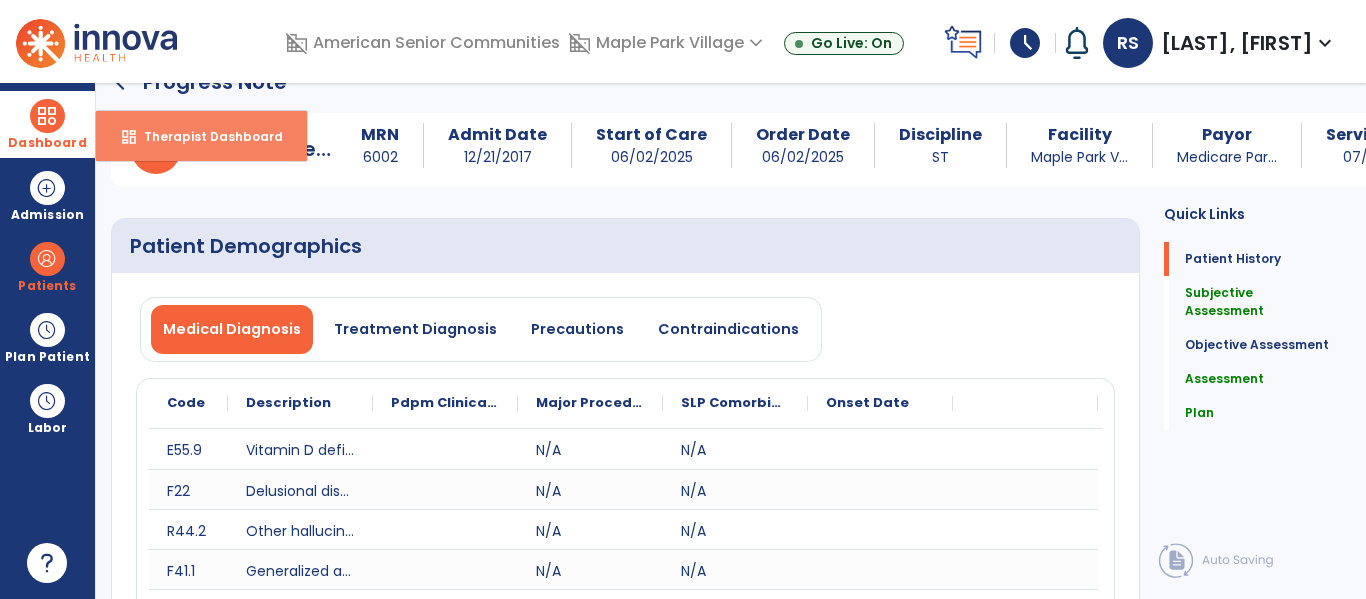 click on "dashboard" at bounding box center [129, 137] 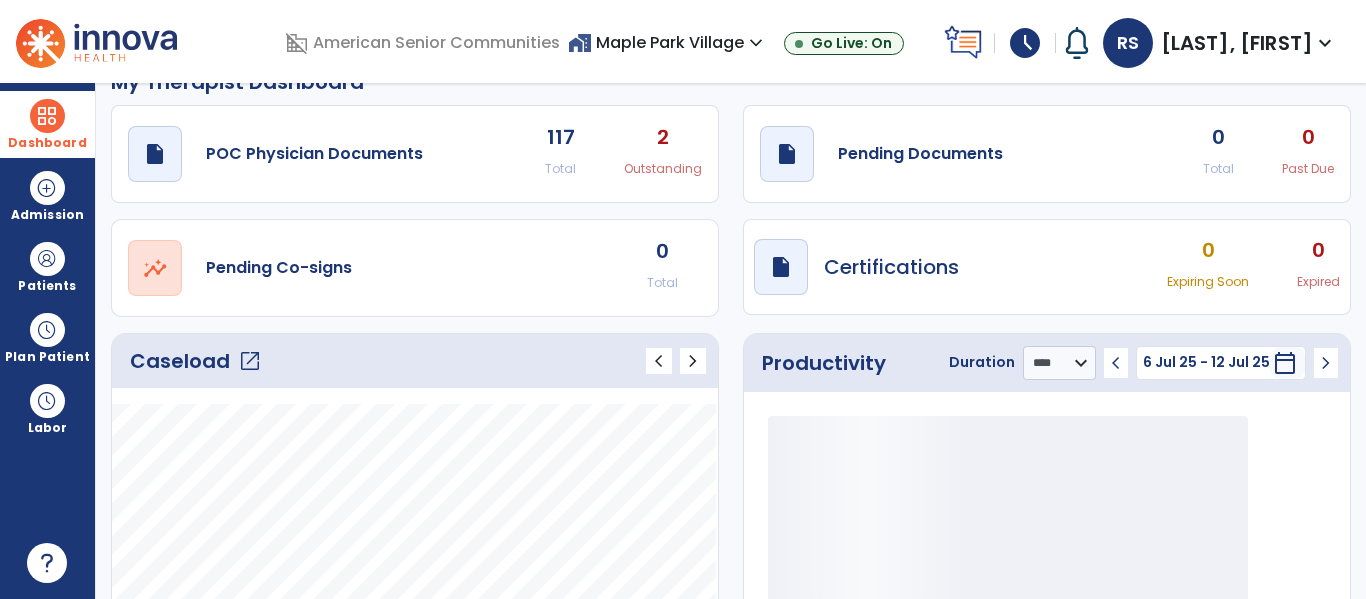 click on "0" 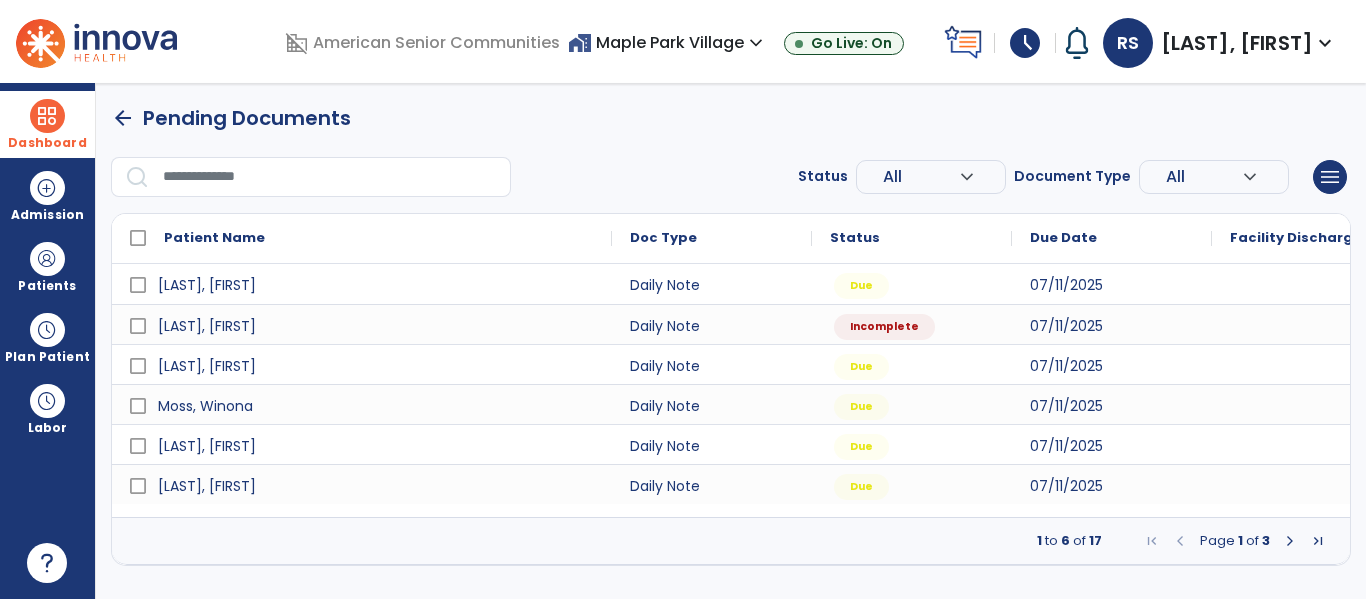 scroll, scrollTop: 0, scrollLeft: 0, axis: both 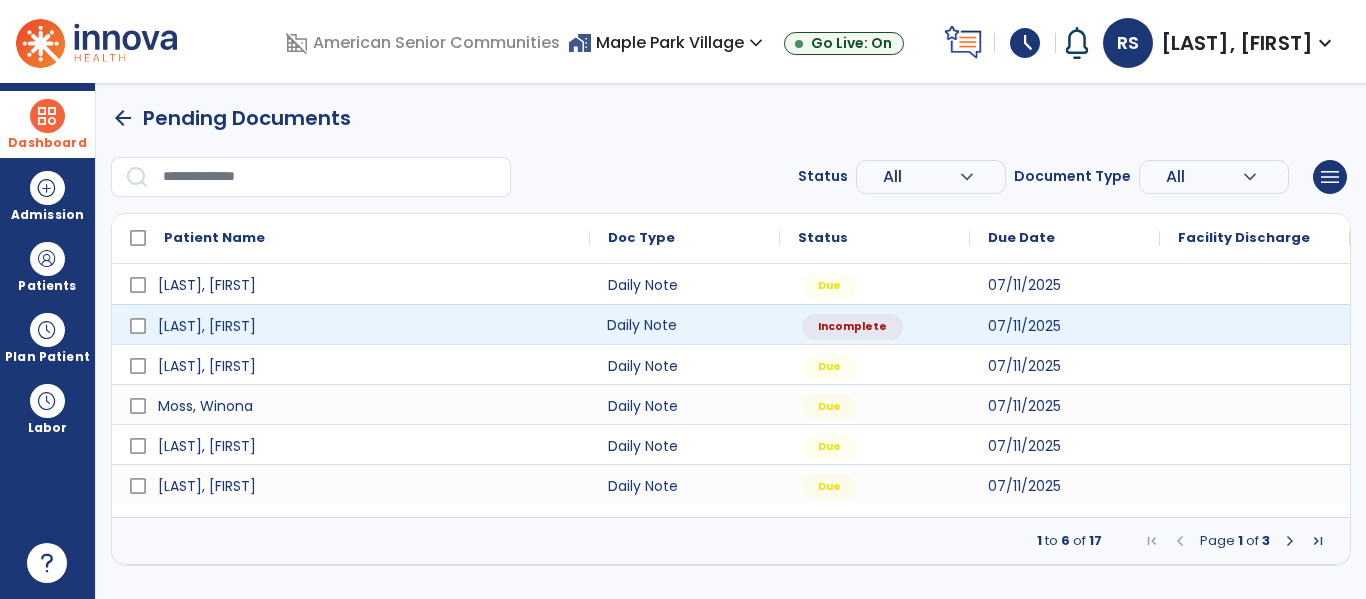 click on "Daily Note" at bounding box center (685, 324) 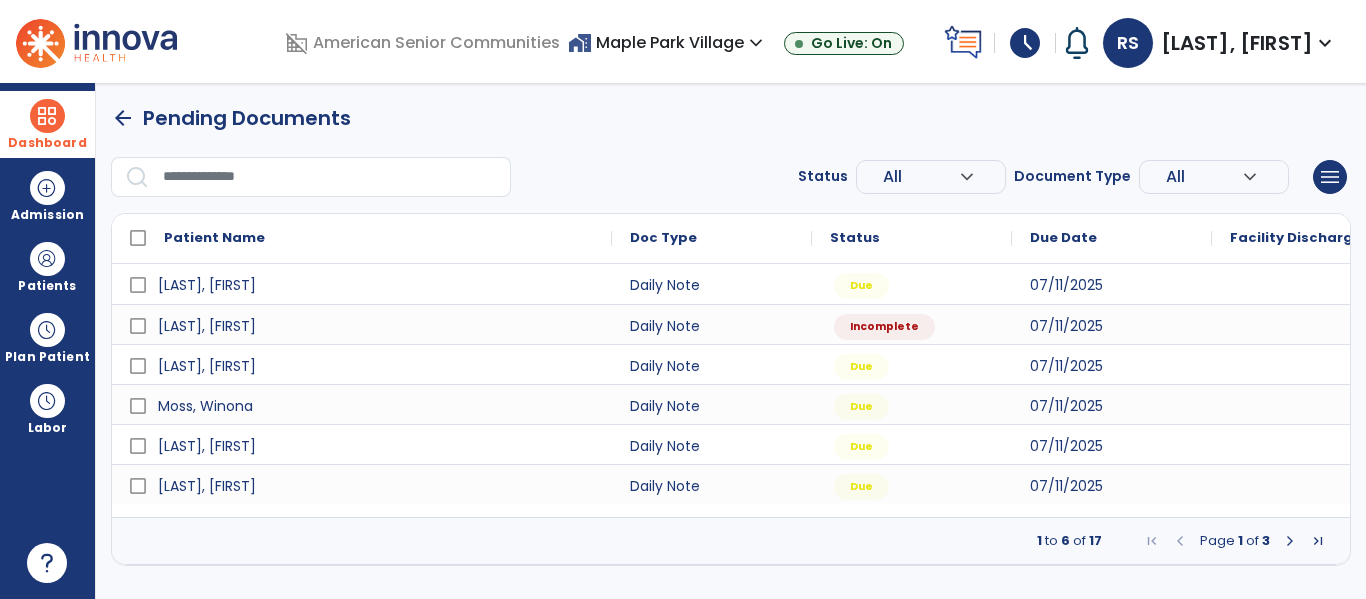scroll, scrollTop: 0, scrollLeft: 0, axis: both 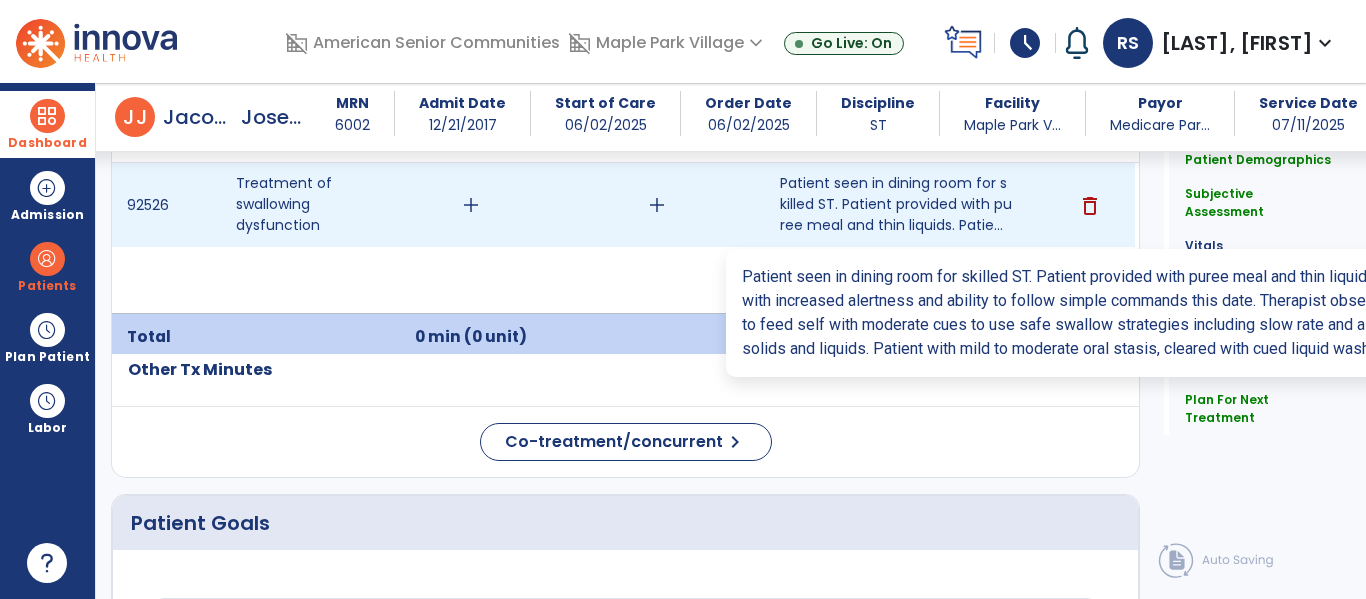 click on "Patient seen in dining room for skilled ST. Patient provided with puree meal and thin liquids. Patie..." at bounding box center (896, 204) 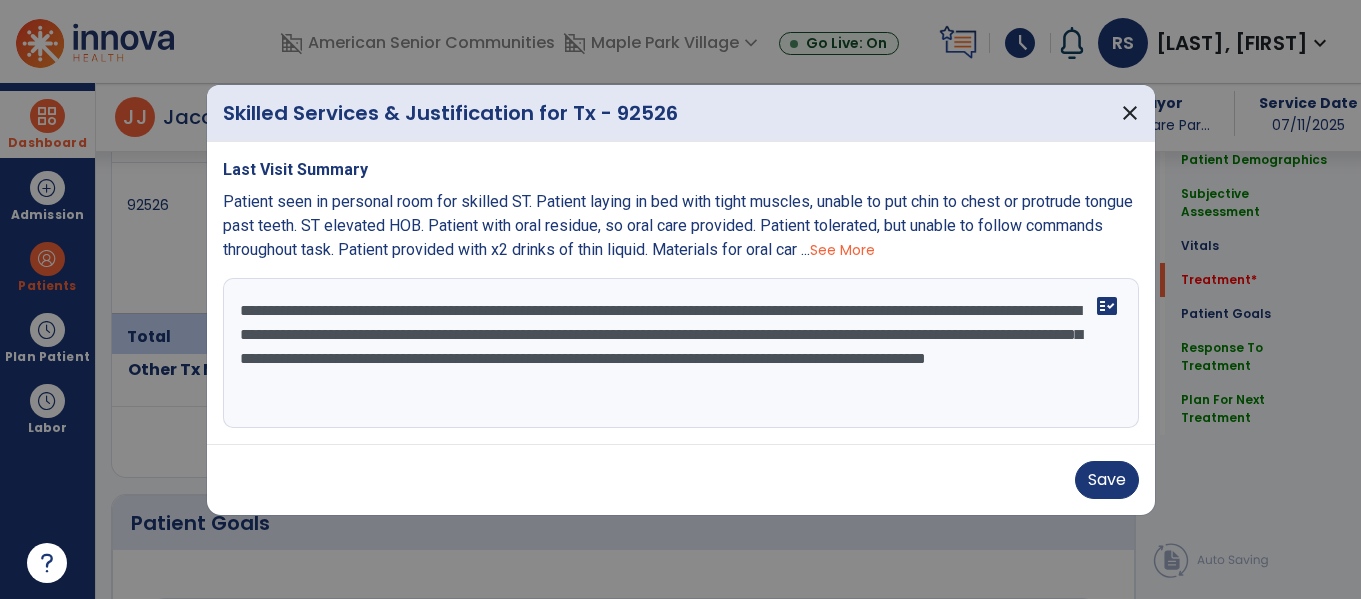 scroll, scrollTop: 1553, scrollLeft: 0, axis: vertical 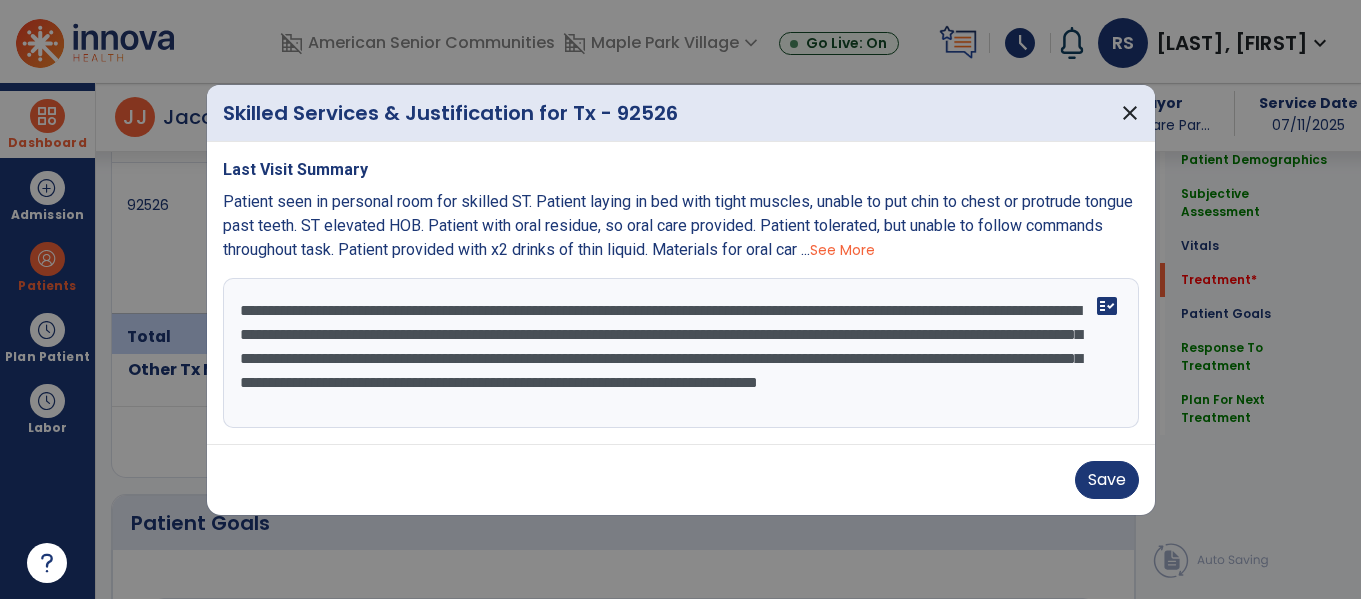click on "**********" at bounding box center (681, 353) 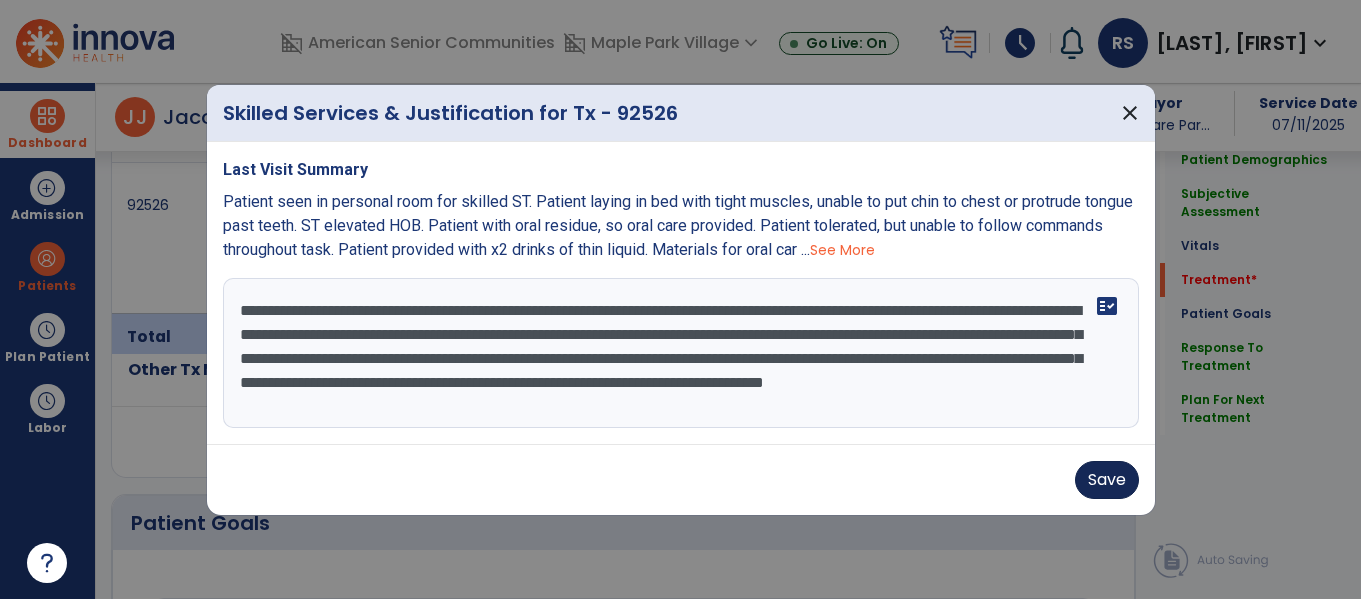 type on "**********" 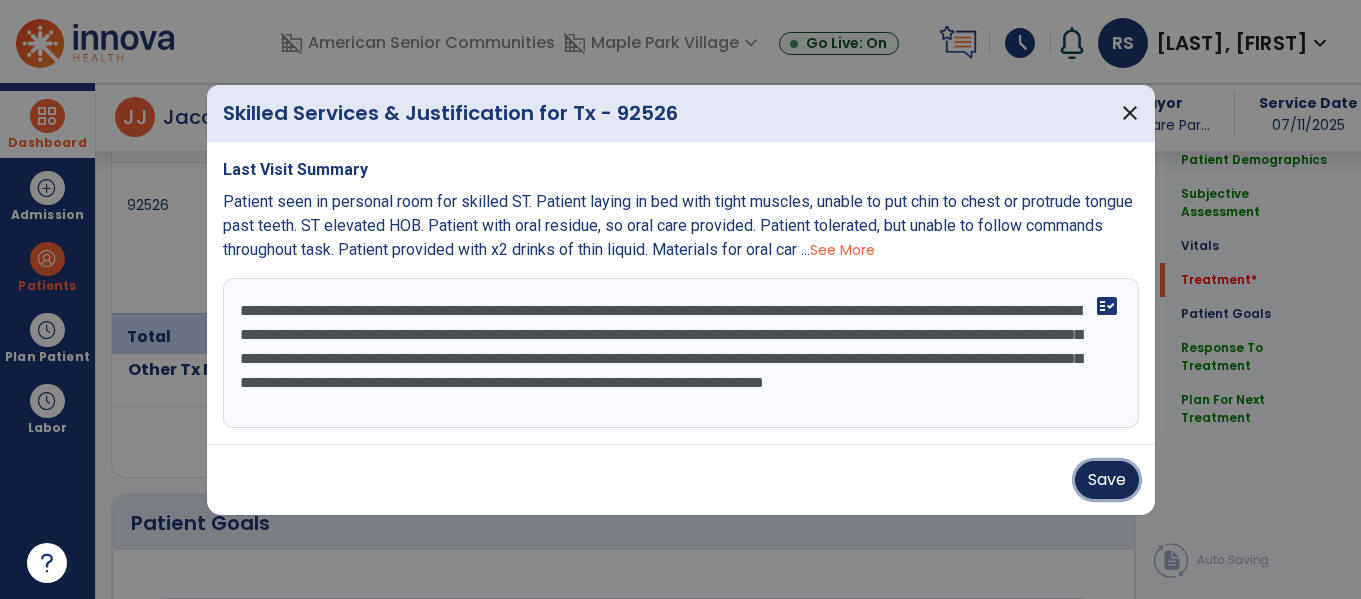 click on "Save" at bounding box center [1107, 480] 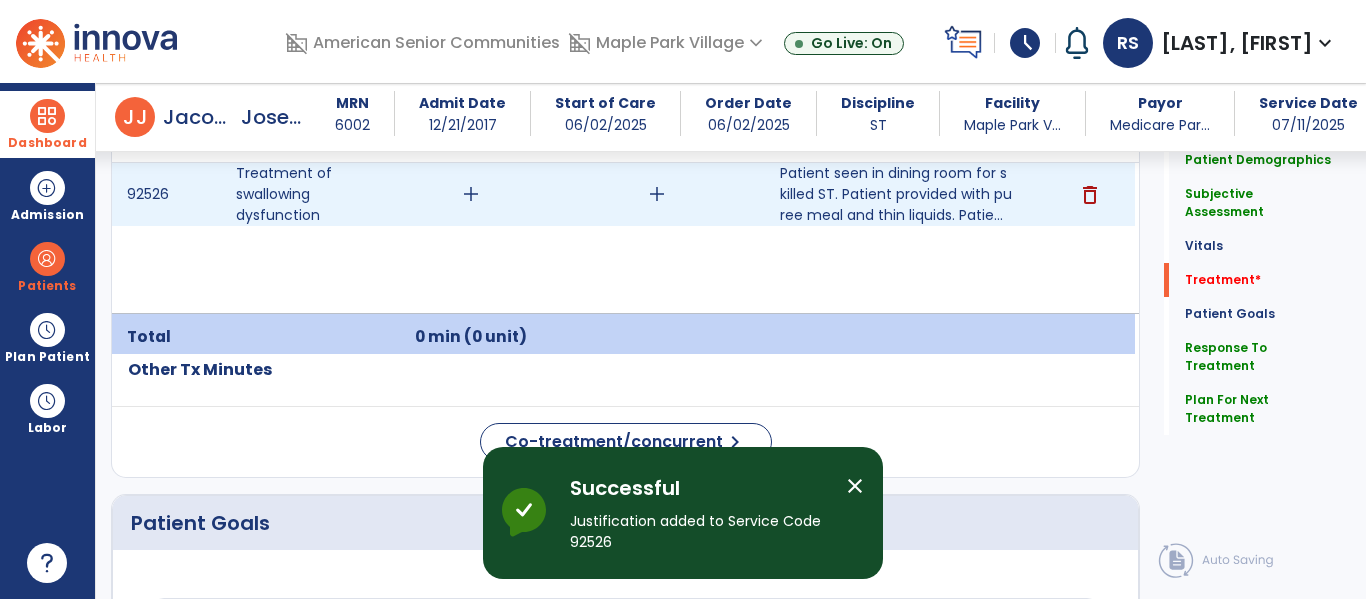 click on "add" at bounding box center (657, 194) 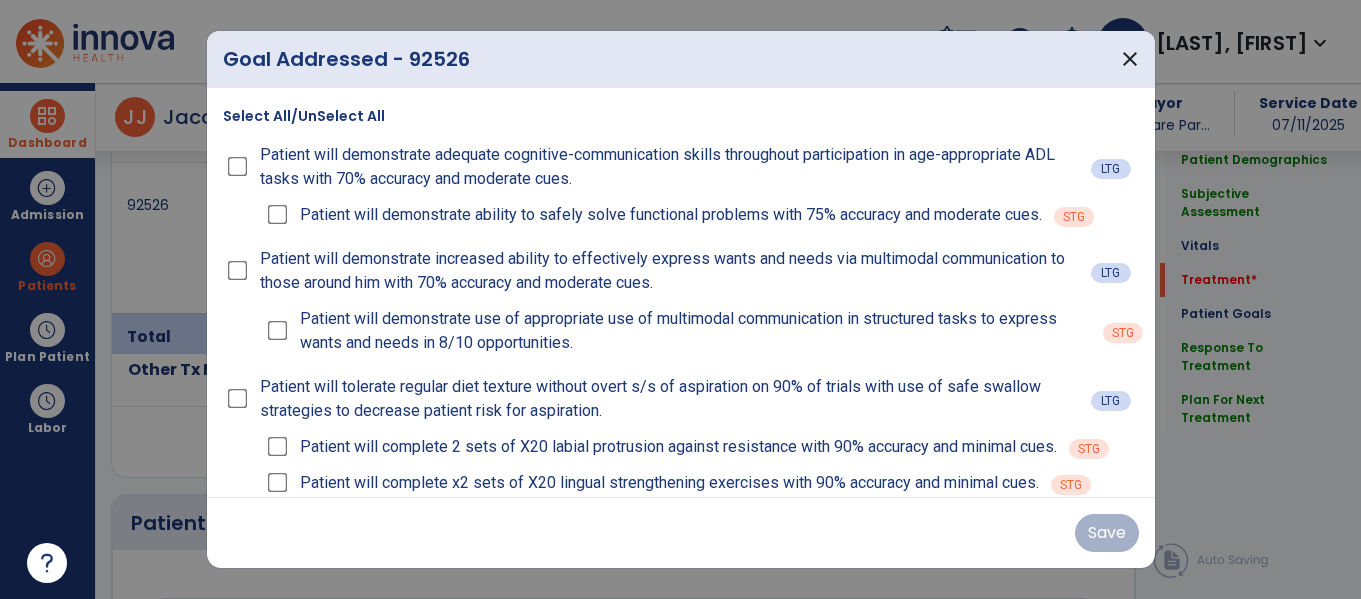 scroll, scrollTop: 1553, scrollLeft: 0, axis: vertical 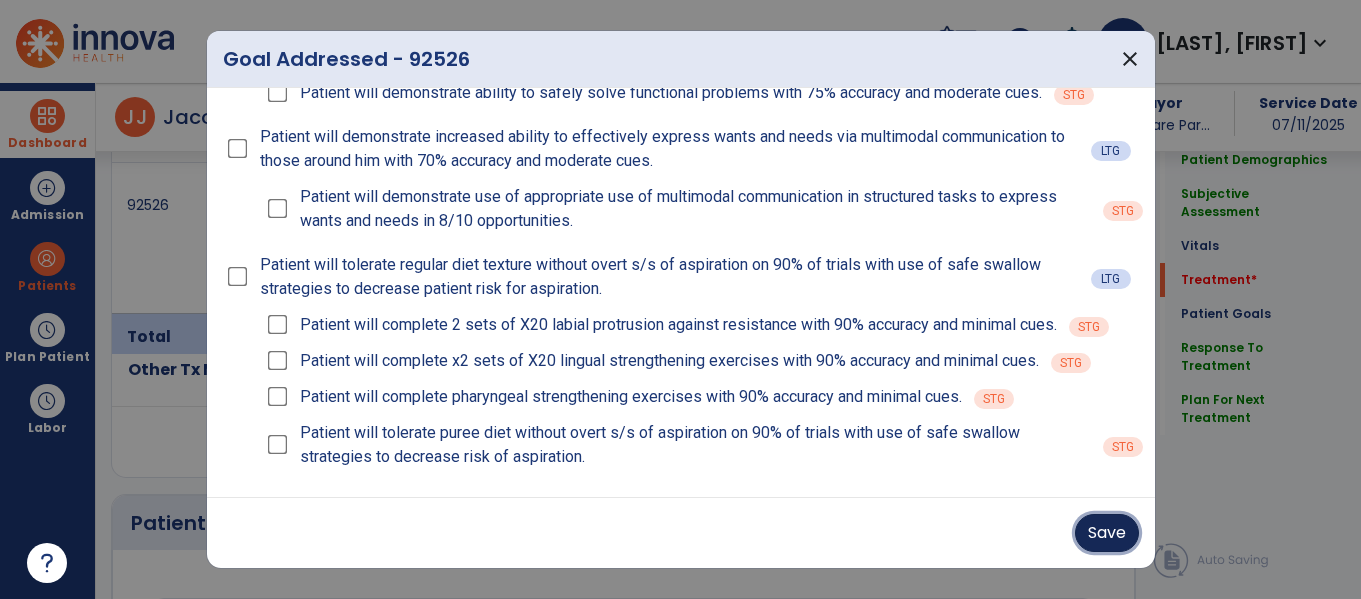 click on "Save" at bounding box center (1107, 533) 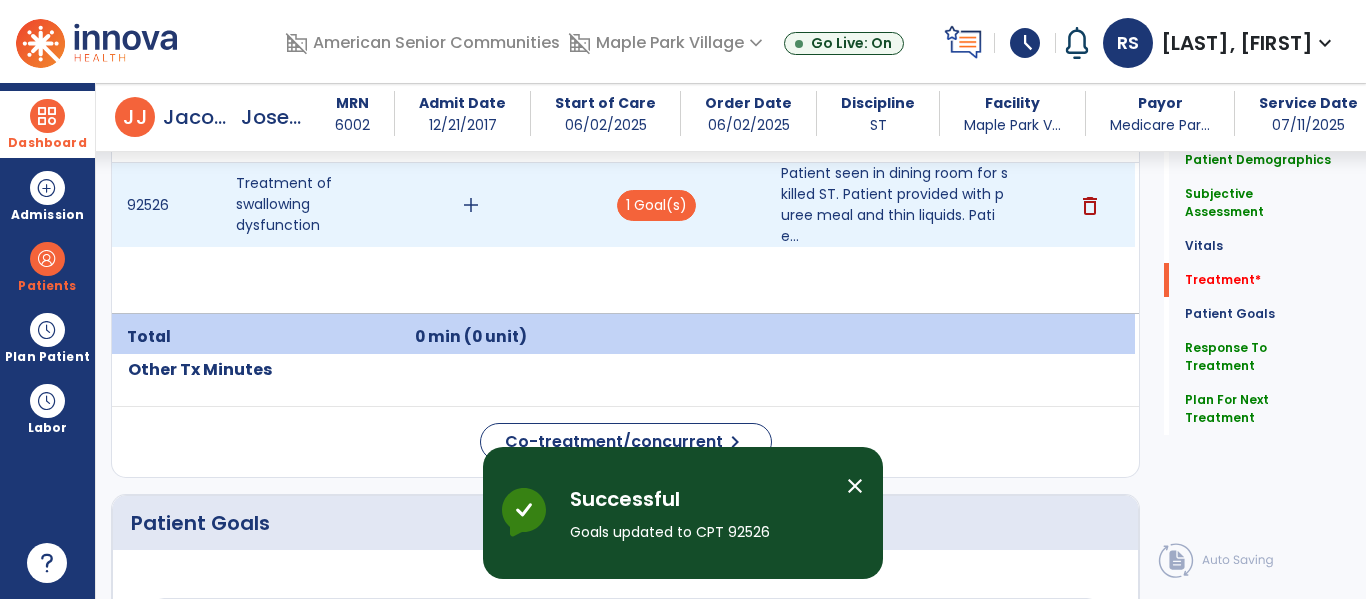 click on "add" at bounding box center (471, 205) 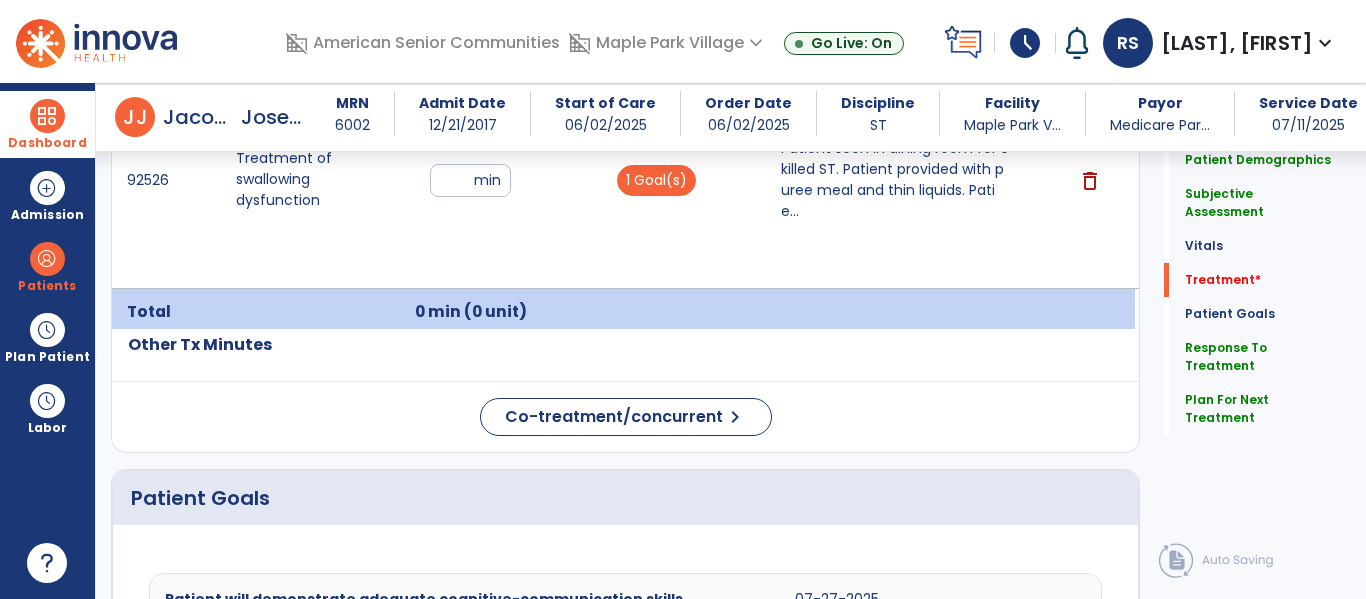 scroll, scrollTop: 1579, scrollLeft: 0, axis: vertical 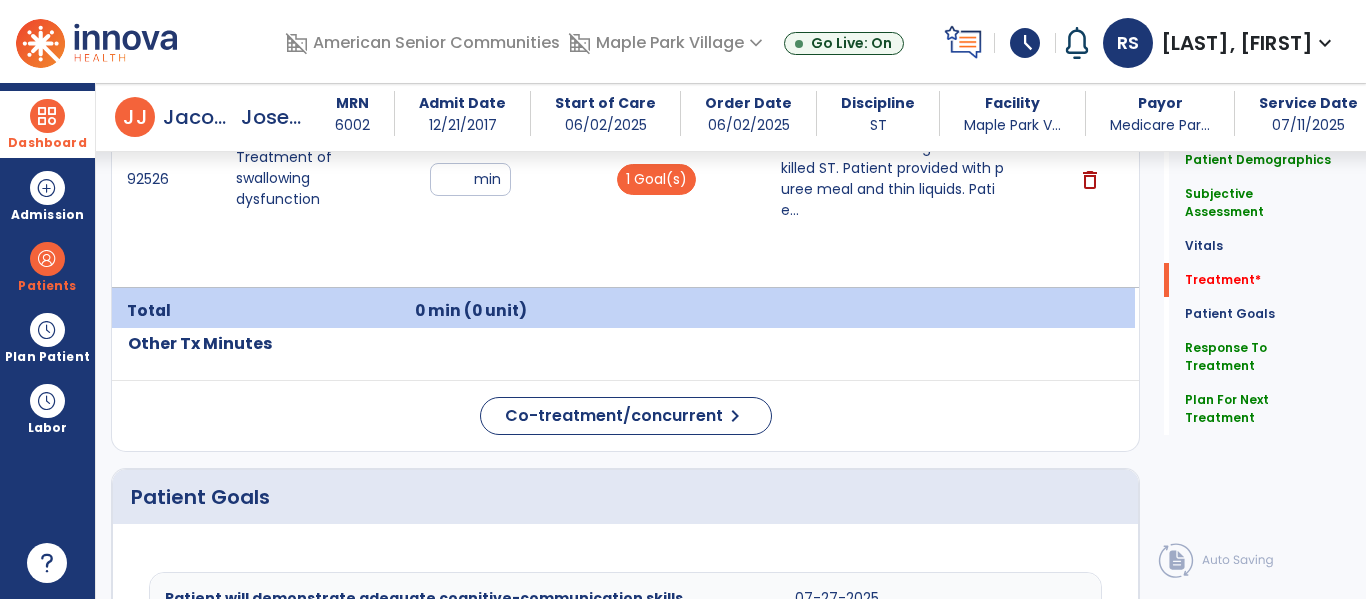 type on "**" 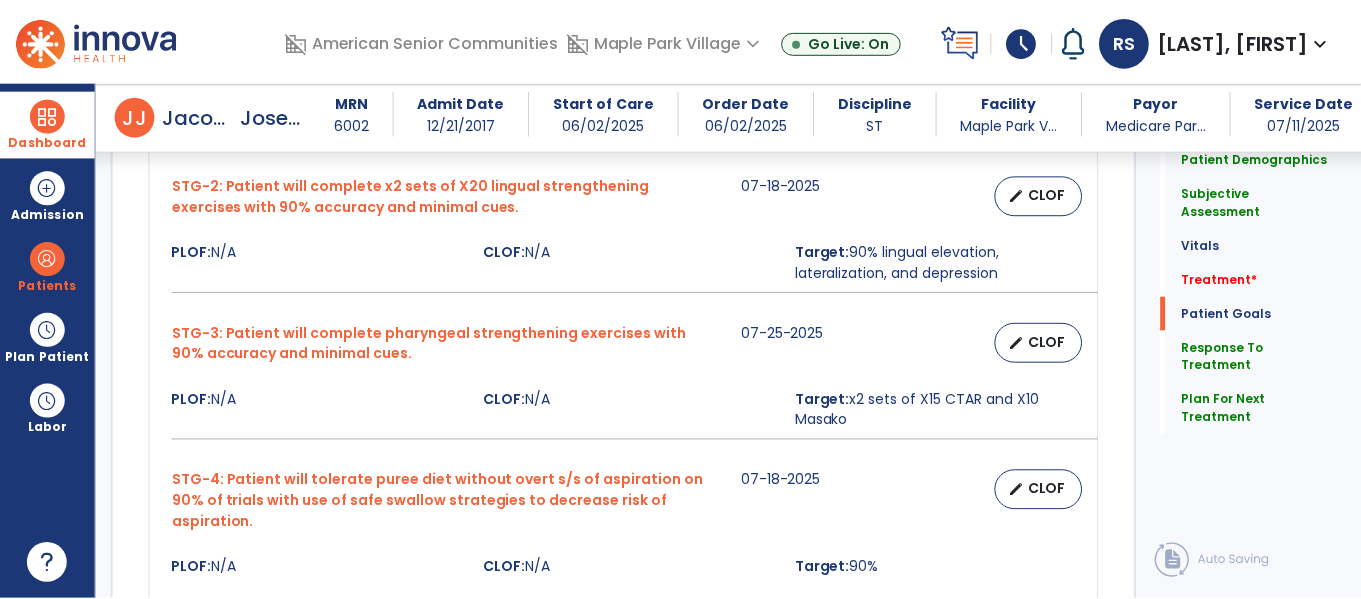 scroll, scrollTop: 3153, scrollLeft: 0, axis: vertical 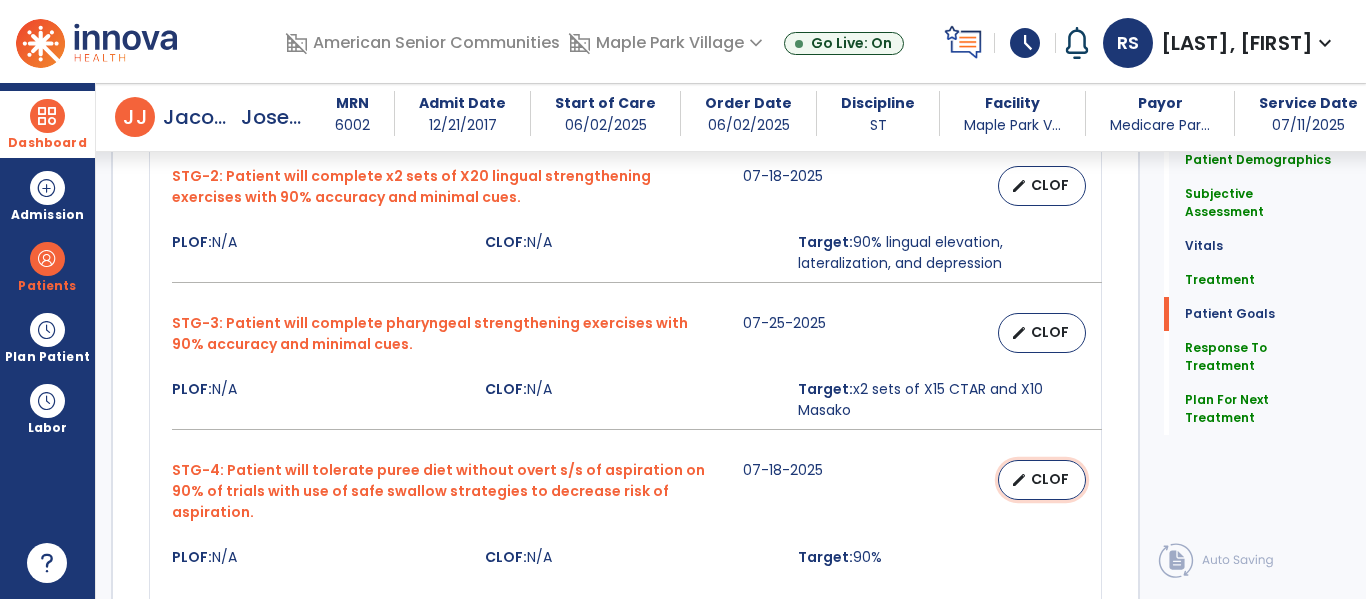 click on "CLOF" at bounding box center (1050, 479) 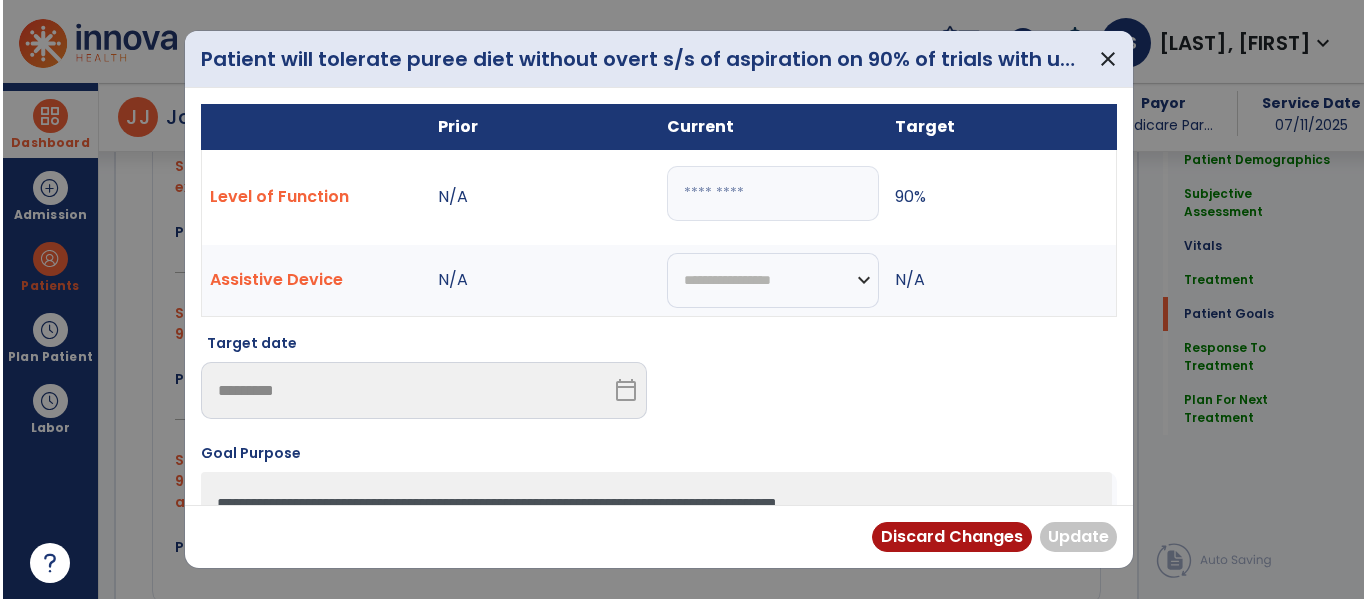 scroll, scrollTop: 3153, scrollLeft: 0, axis: vertical 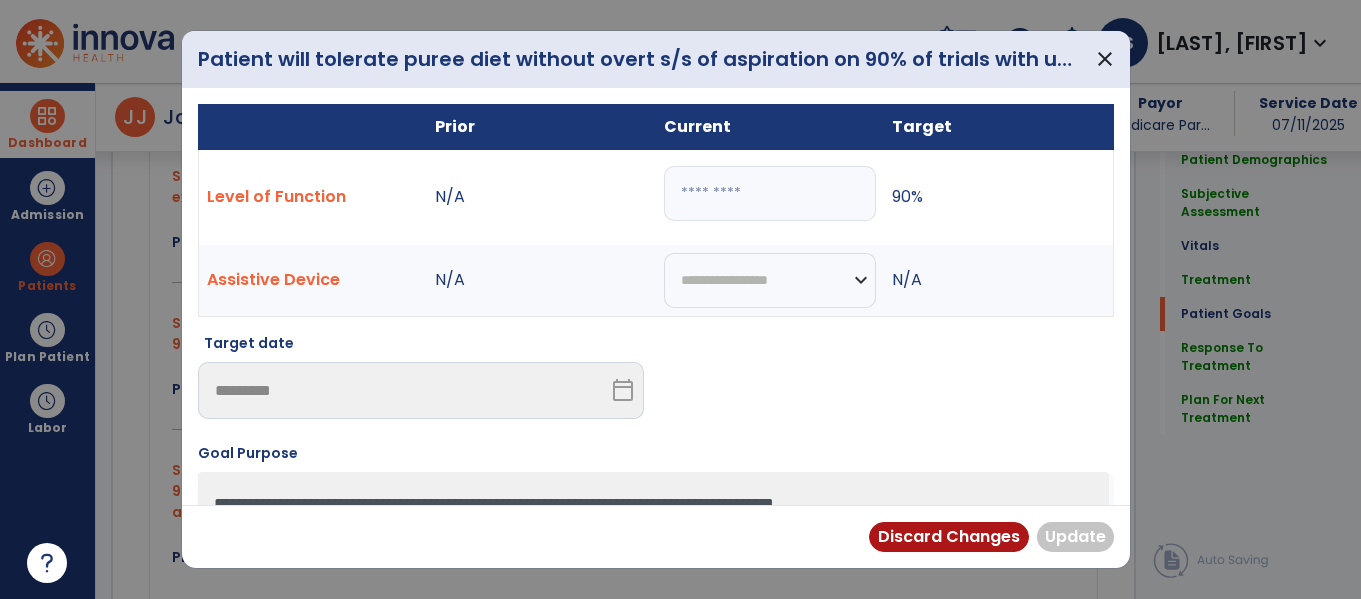 click at bounding box center (770, 193) 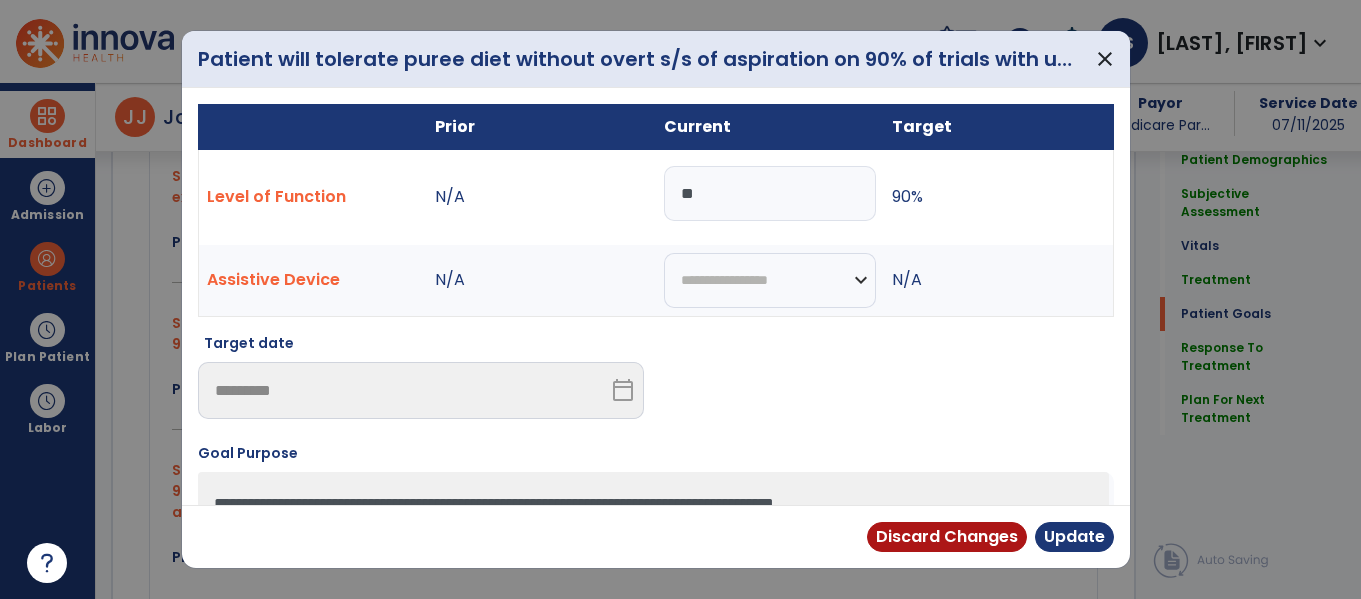 type on "***" 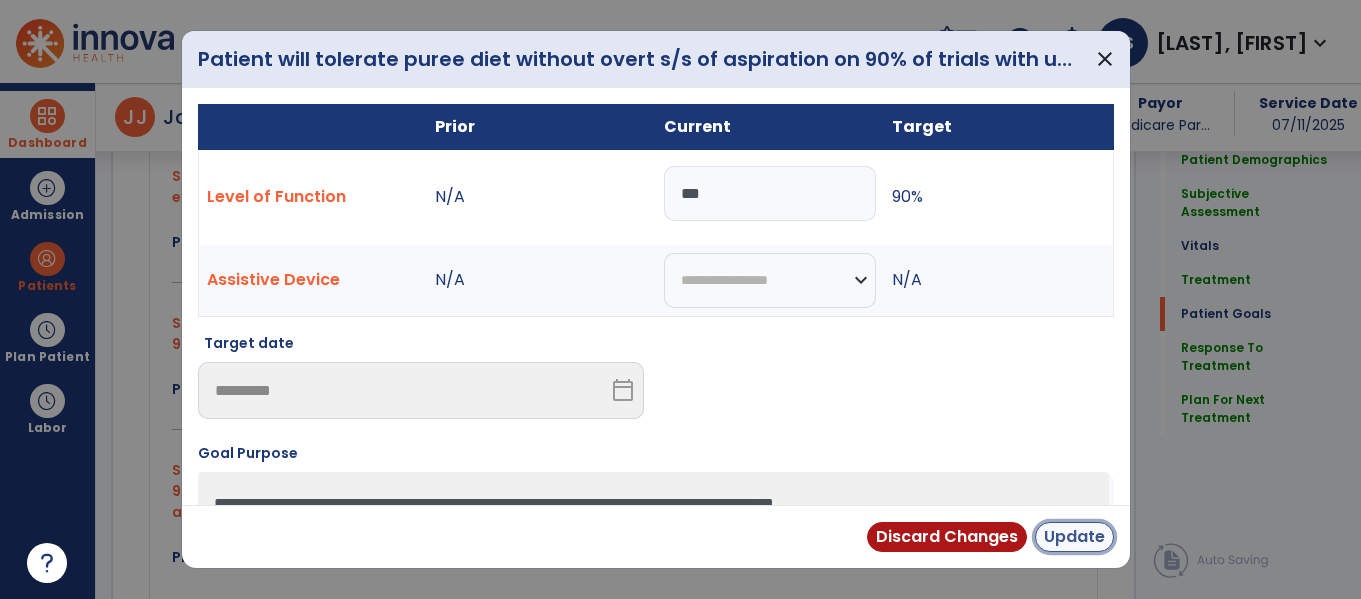 click on "Update" at bounding box center (1074, 537) 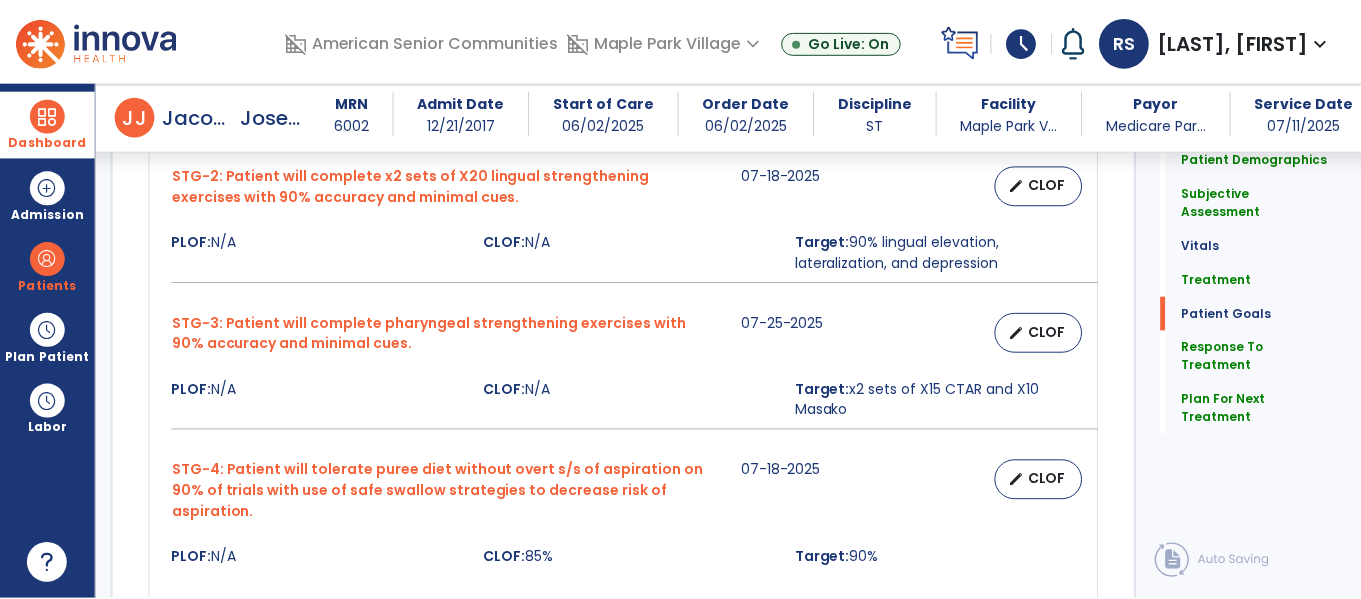 scroll, scrollTop: 3771, scrollLeft: 0, axis: vertical 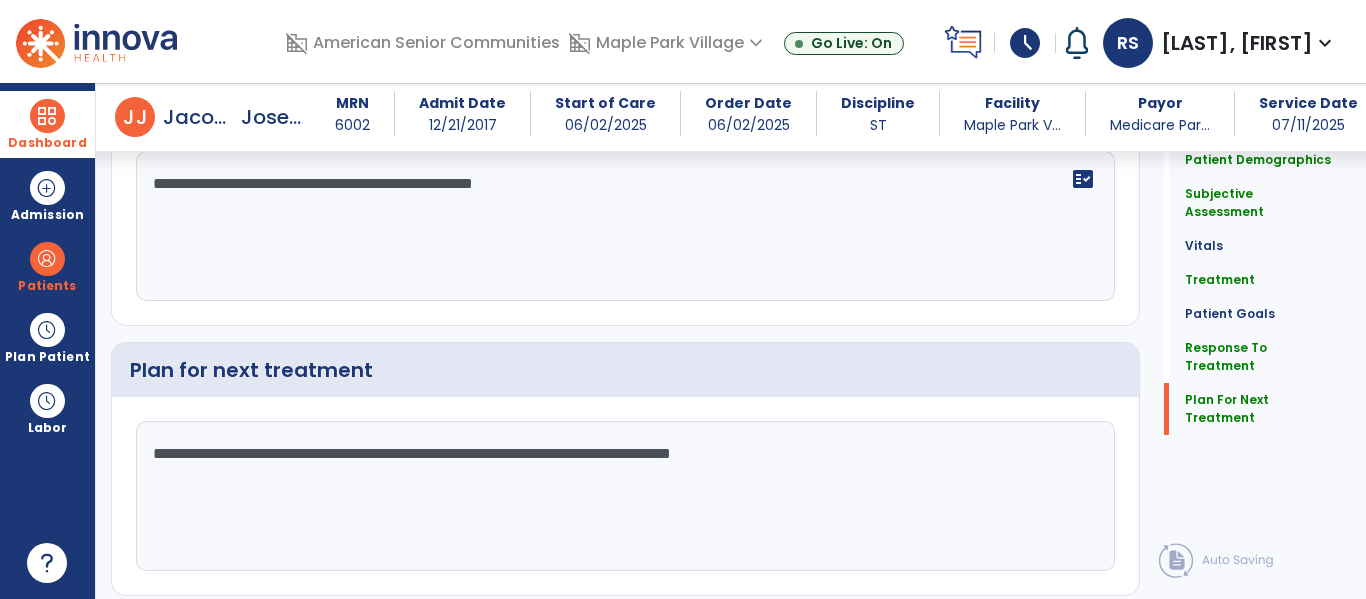 click on "chevron_right" 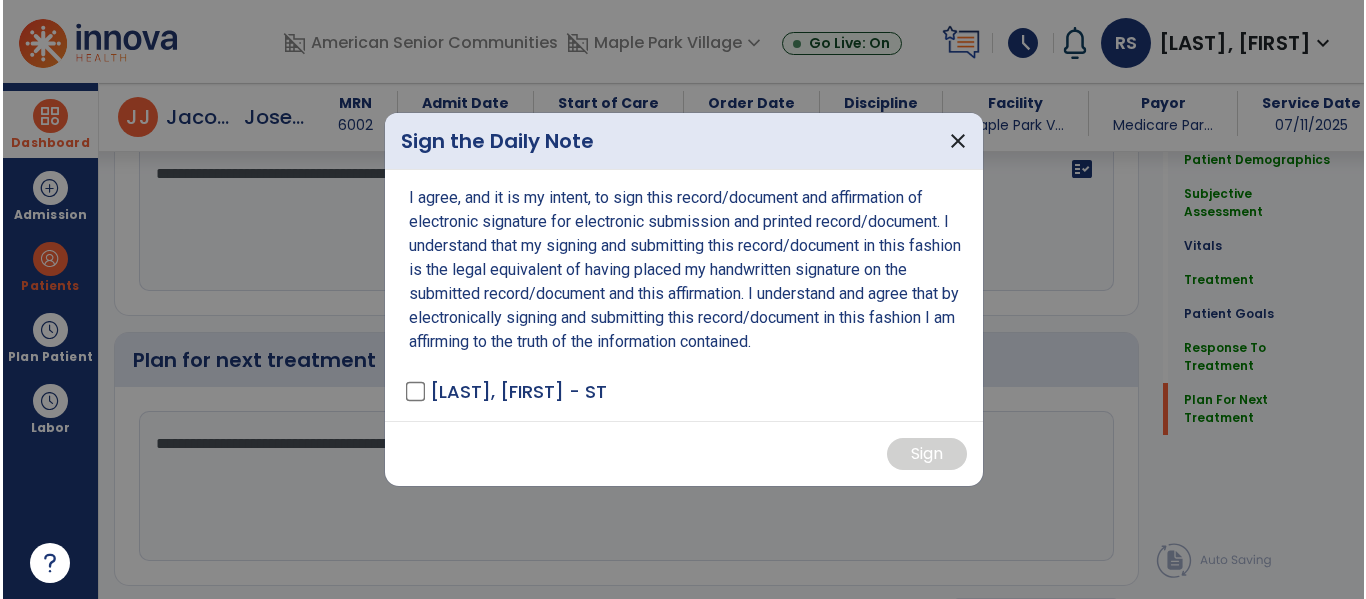 scroll, scrollTop: 3771, scrollLeft: 0, axis: vertical 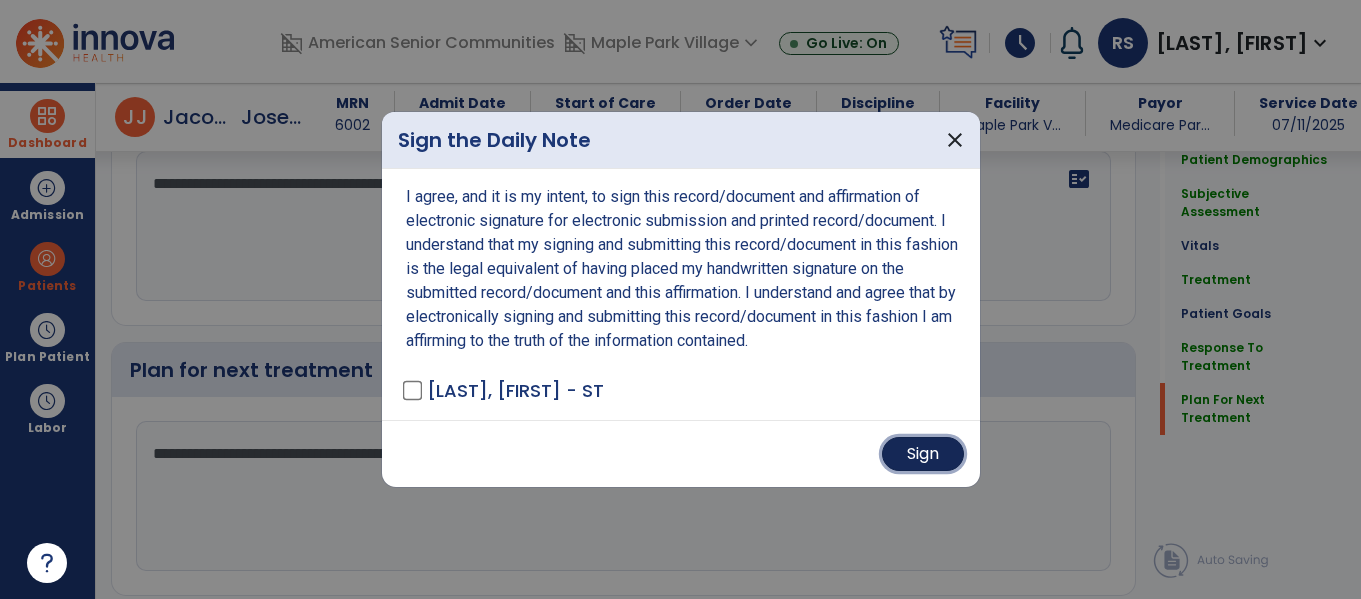 click on "Sign" at bounding box center (923, 454) 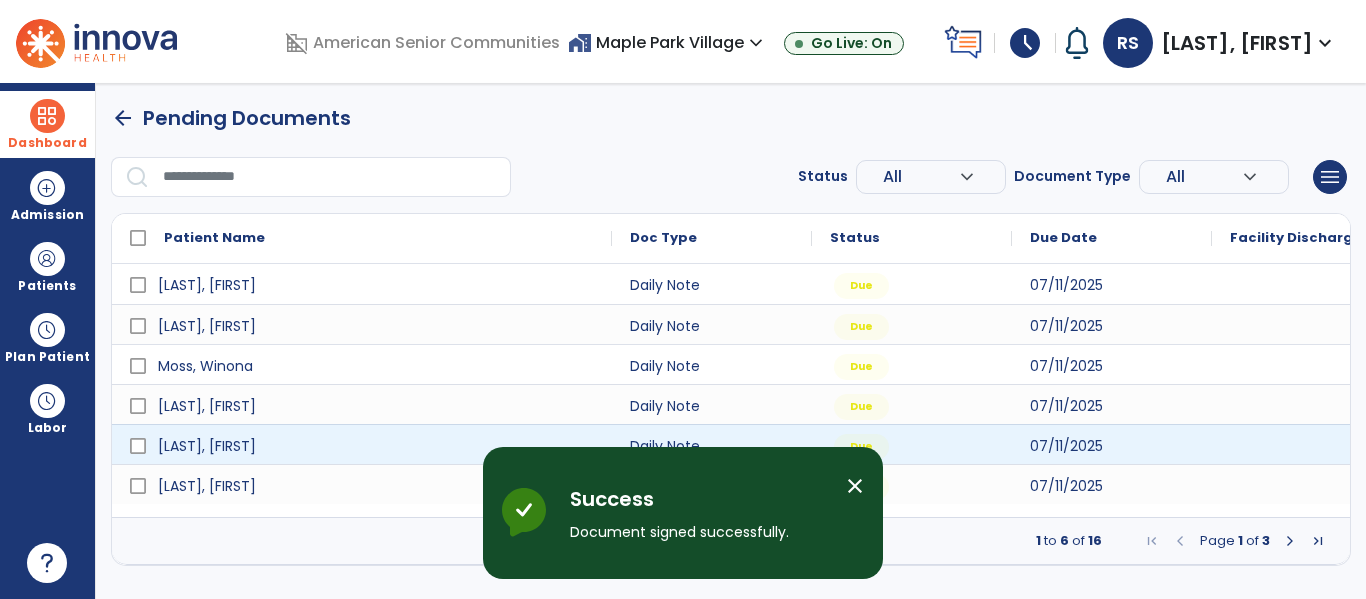 scroll, scrollTop: 0, scrollLeft: 0, axis: both 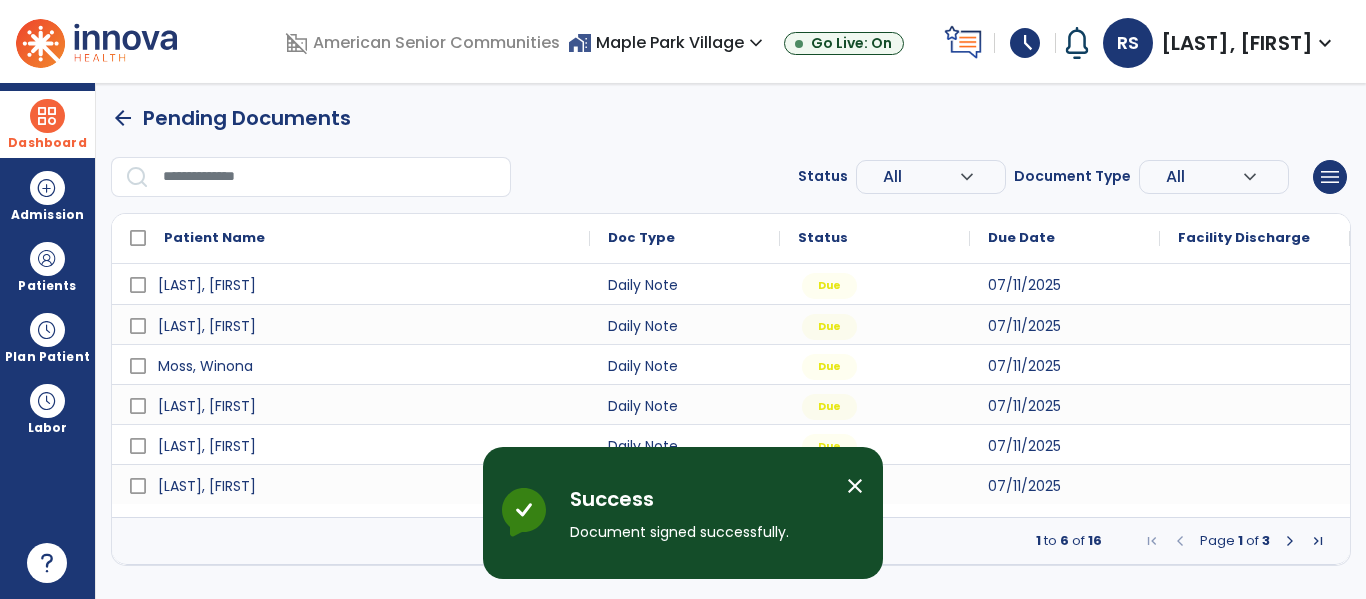 click at bounding box center [1290, 541] 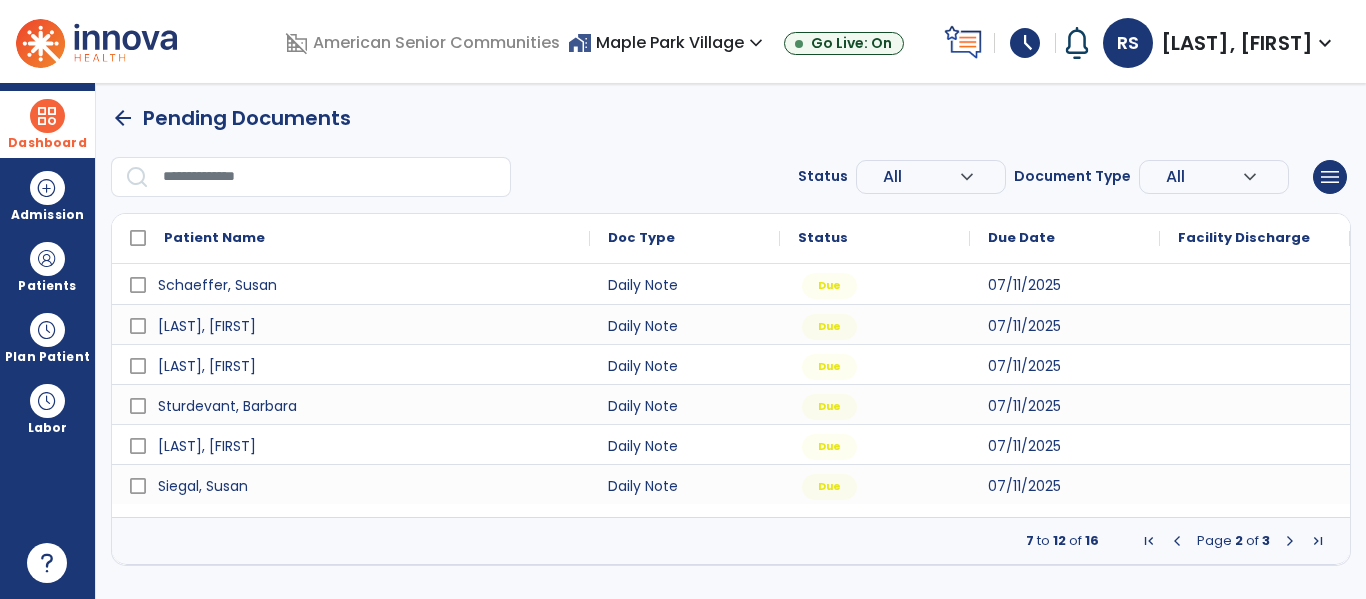 click on "7
to
12
of
16
Page
2
of
3" at bounding box center (731, 541) 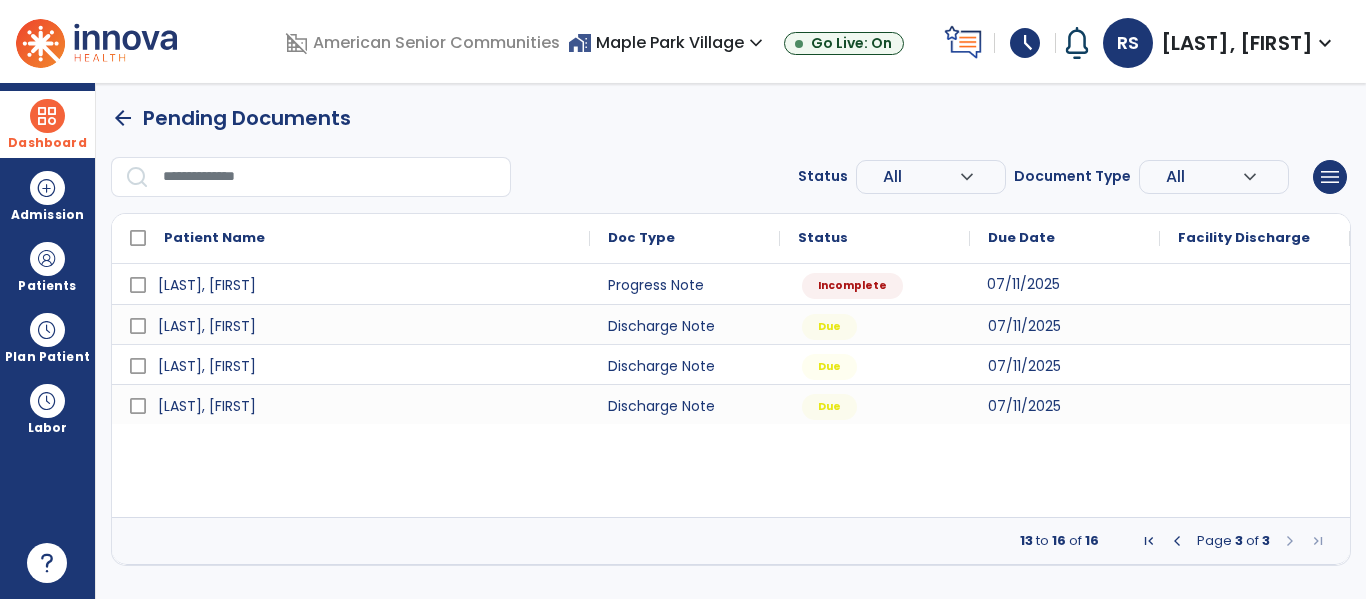 click on "07/11/2025" at bounding box center [1065, 284] 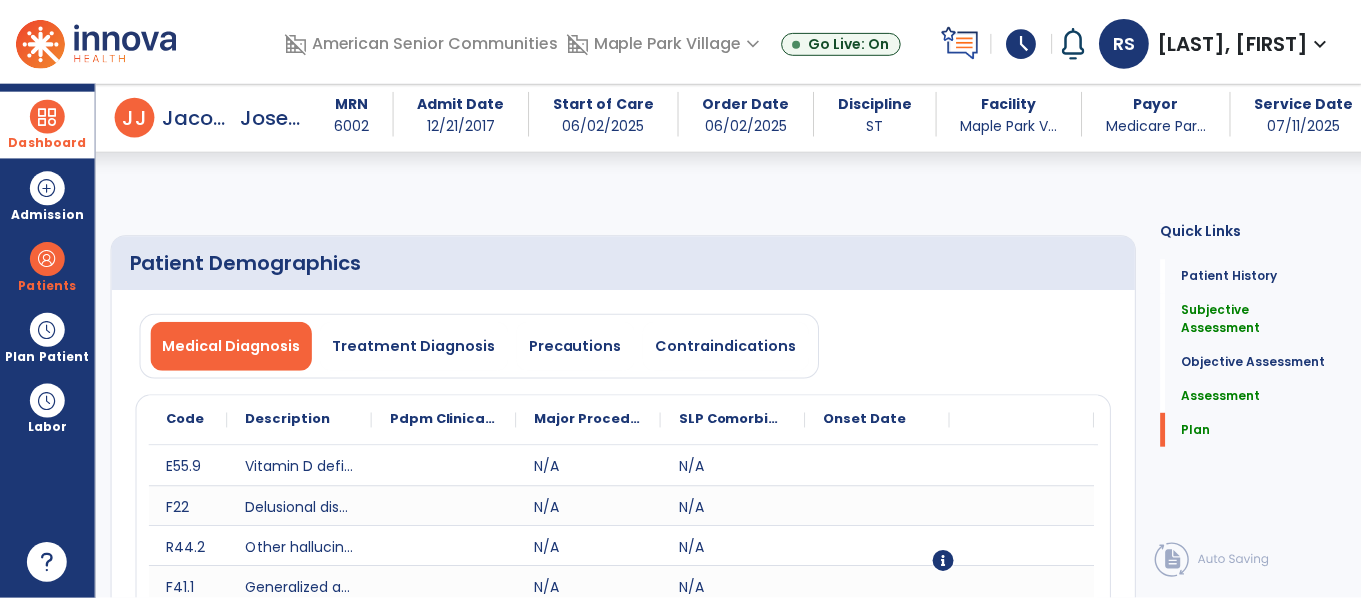 scroll, scrollTop: 3341, scrollLeft: 0, axis: vertical 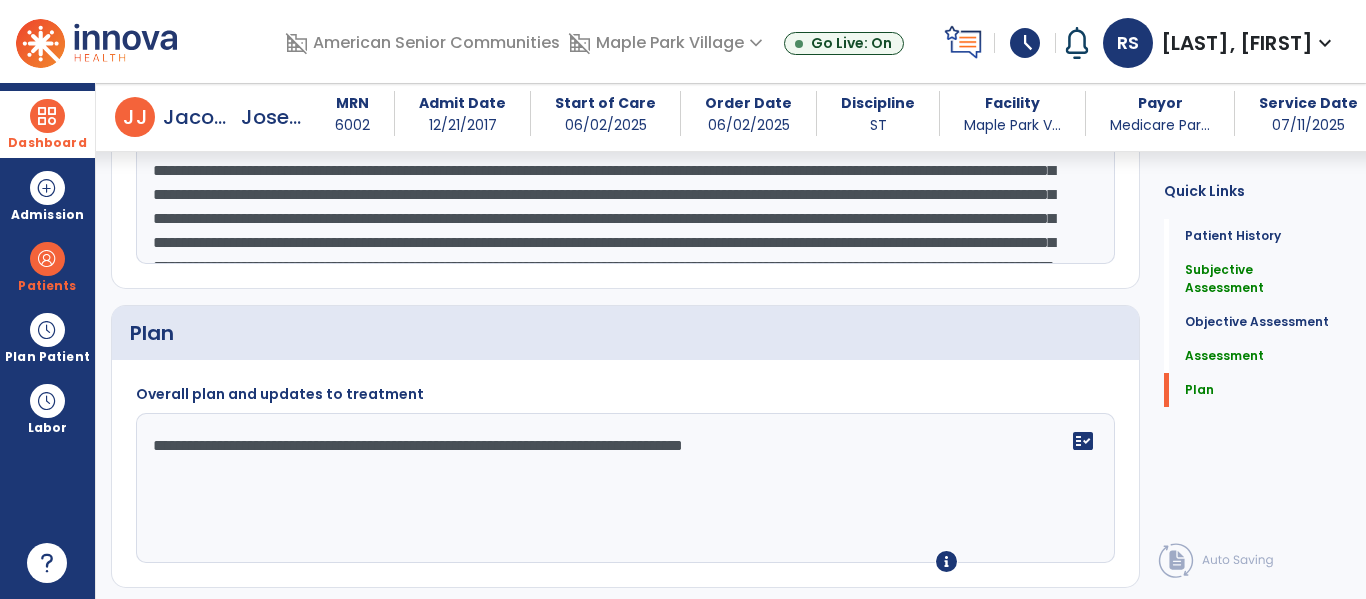 click on "Sign  chevron_right" 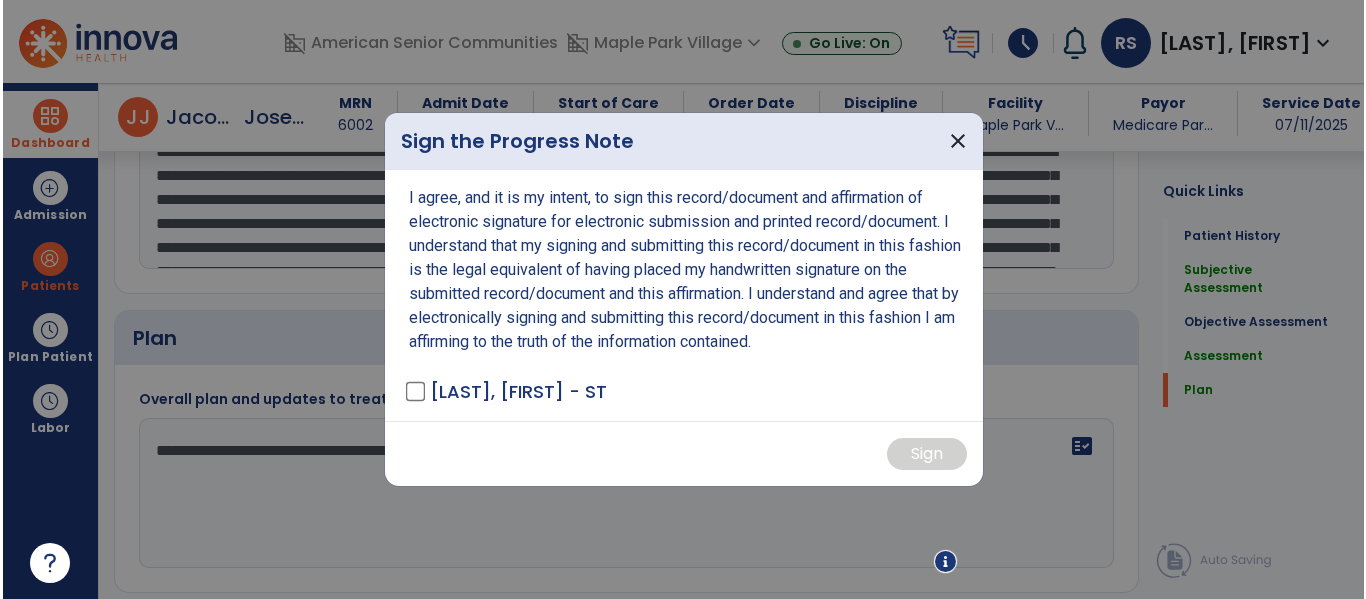 scroll, scrollTop: 3341, scrollLeft: 0, axis: vertical 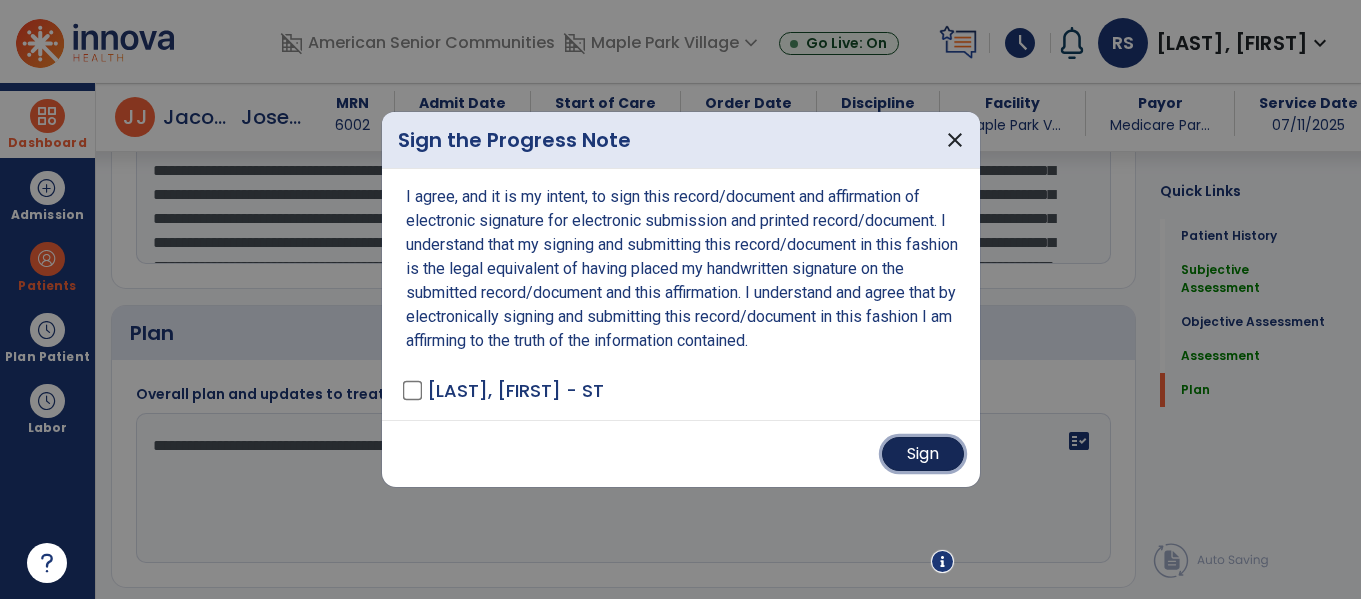click on "Sign" at bounding box center [923, 454] 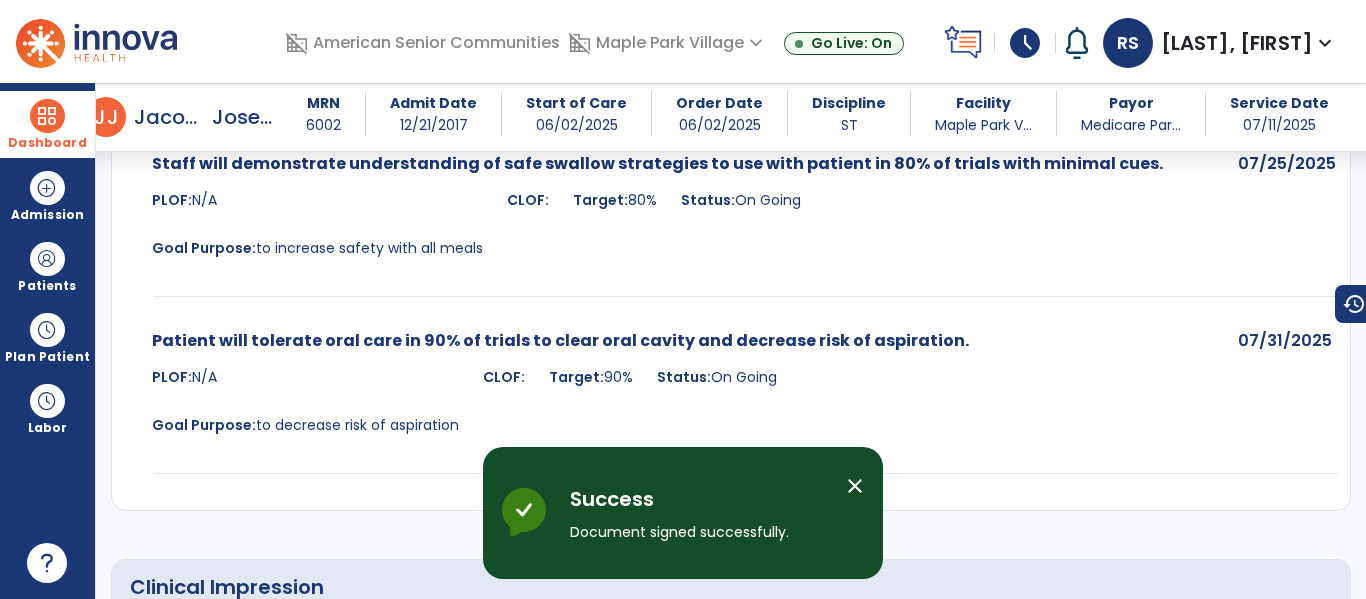 scroll, scrollTop: 4364, scrollLeft: 0, axis: vertical 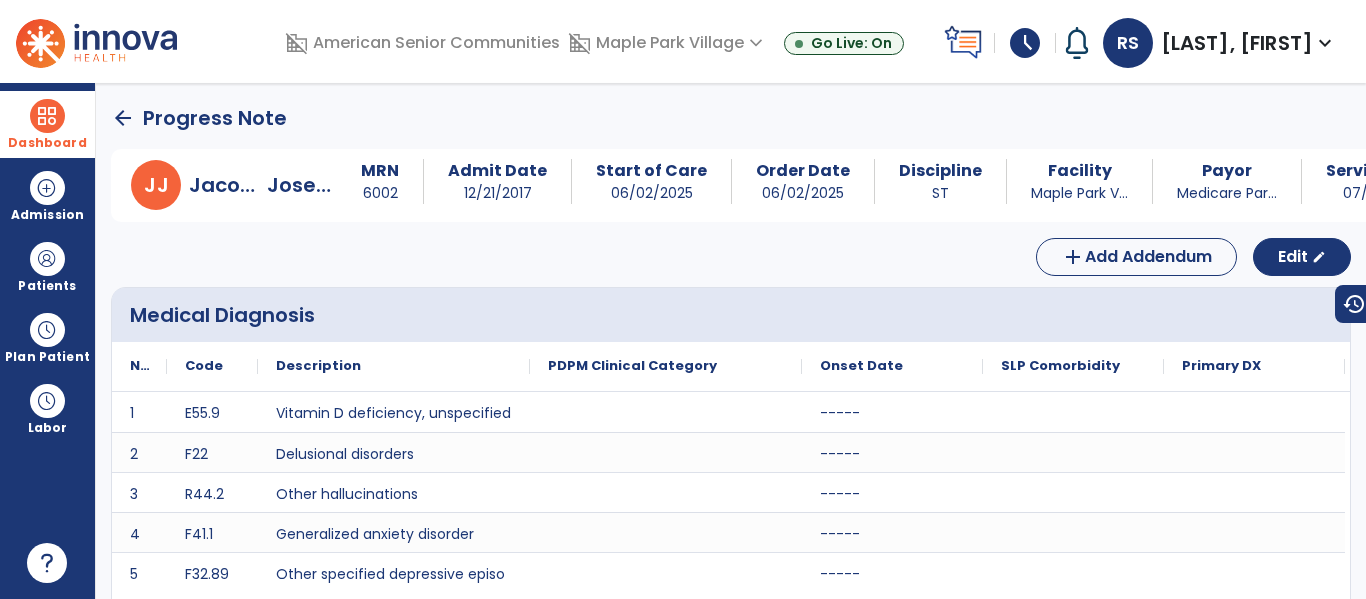 click at bounding box center [47, 116] 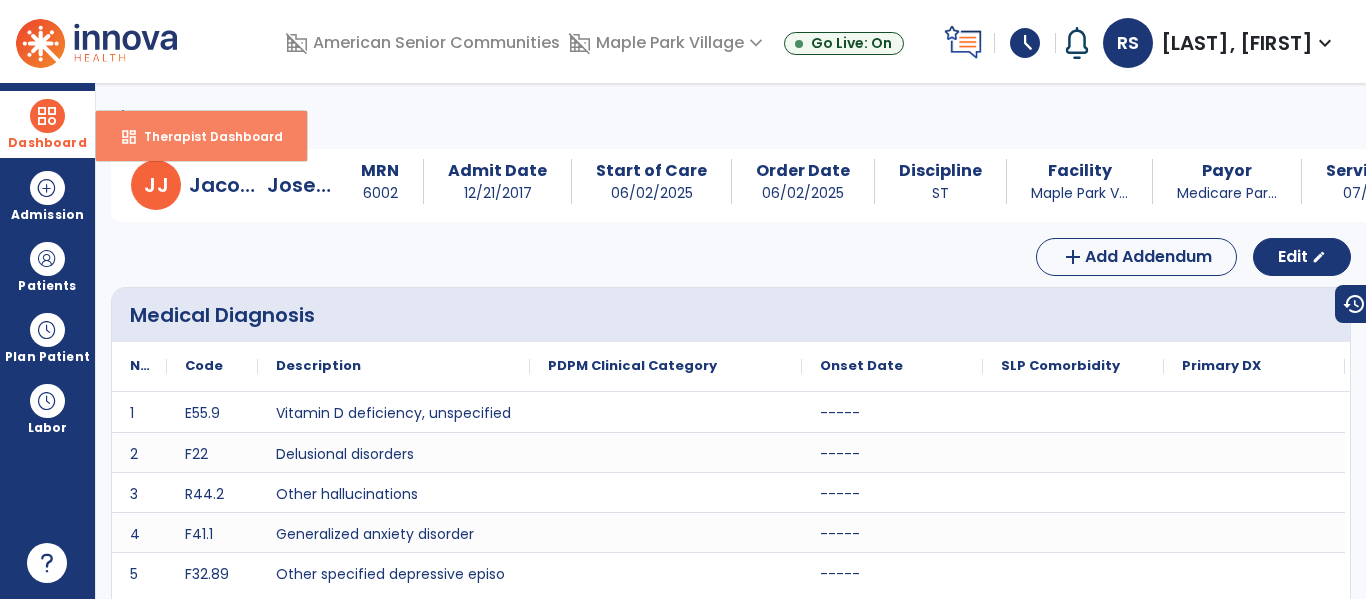 click on "dashboard  Therapist Dashboard" at bounding box center [201, 136] 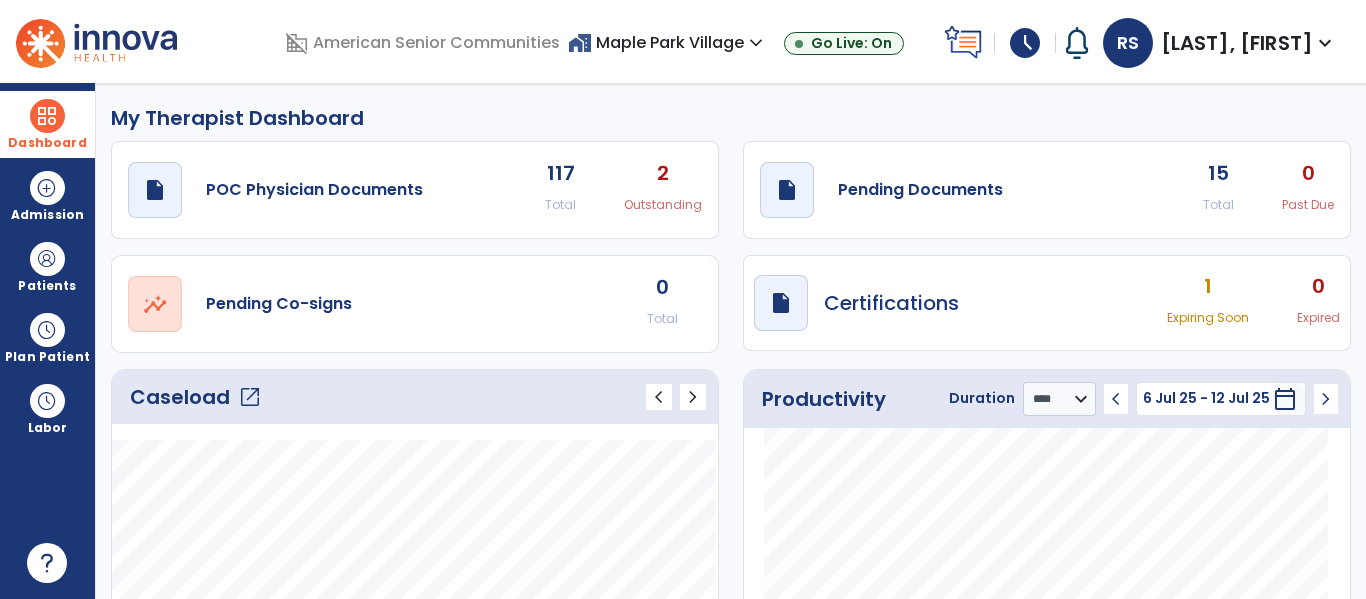 click on "15" 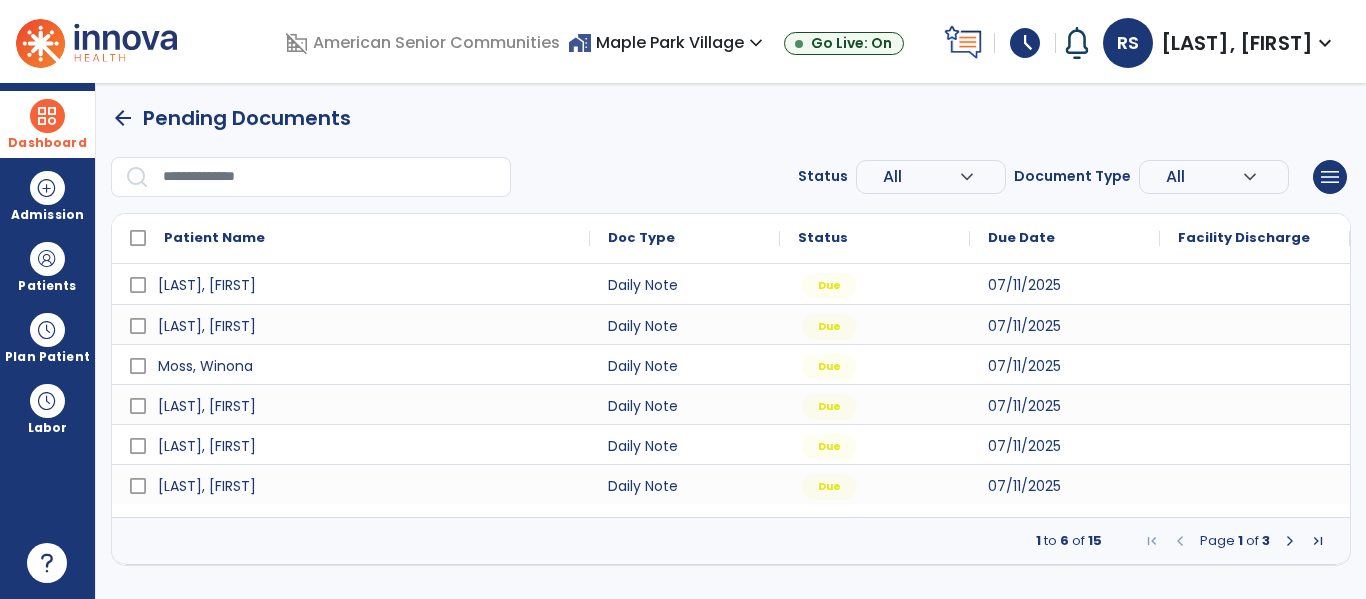 click at bounding box center (1290, 541) 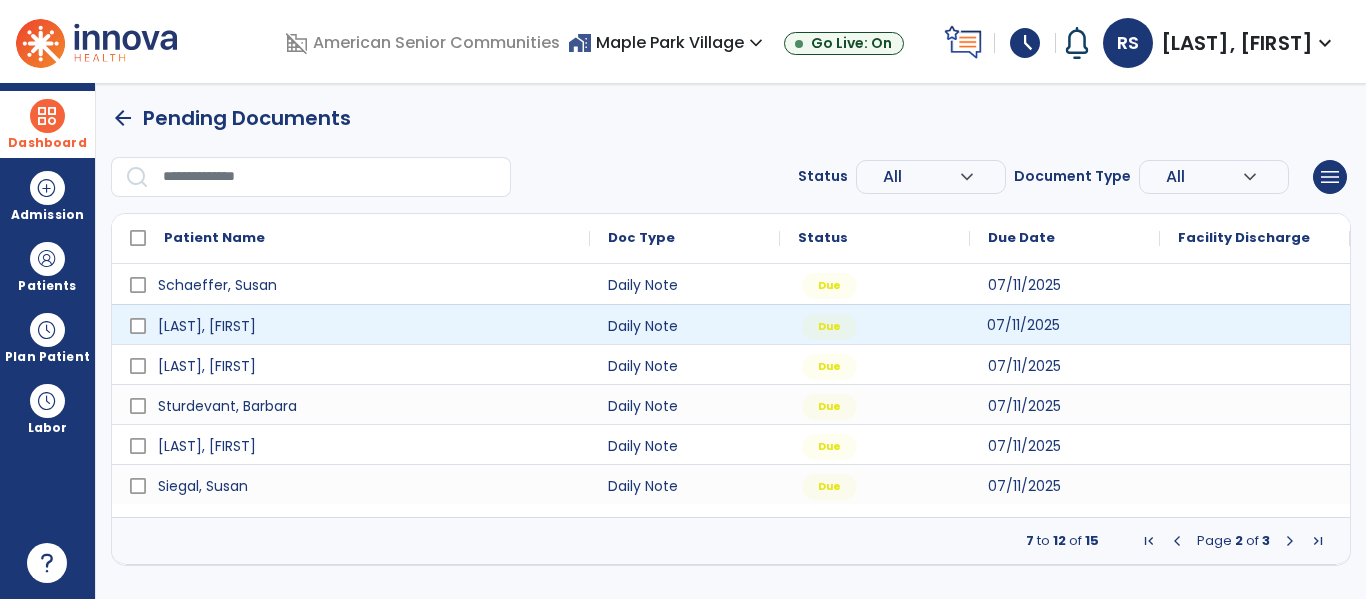 click on "07/11/2025" at bounding box center [1023, 325] 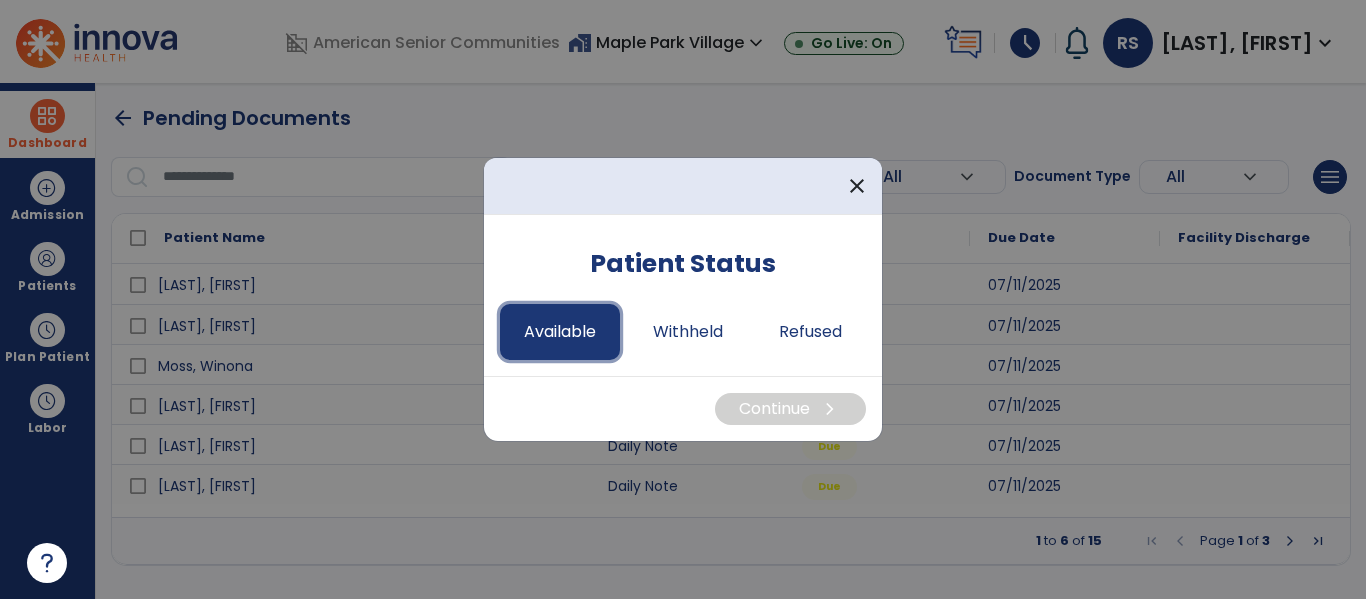 click on "Available" at bounding box center (560, 332) 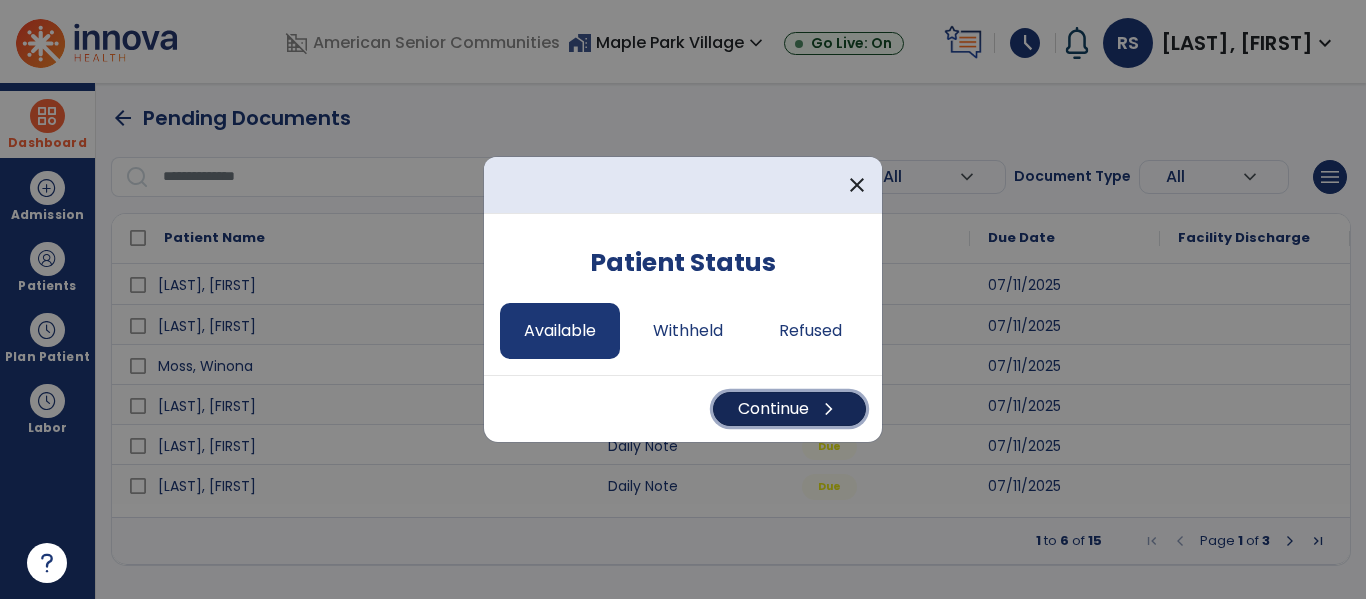 click on "Continue   chevron_right" at bounding box center (789, 409) 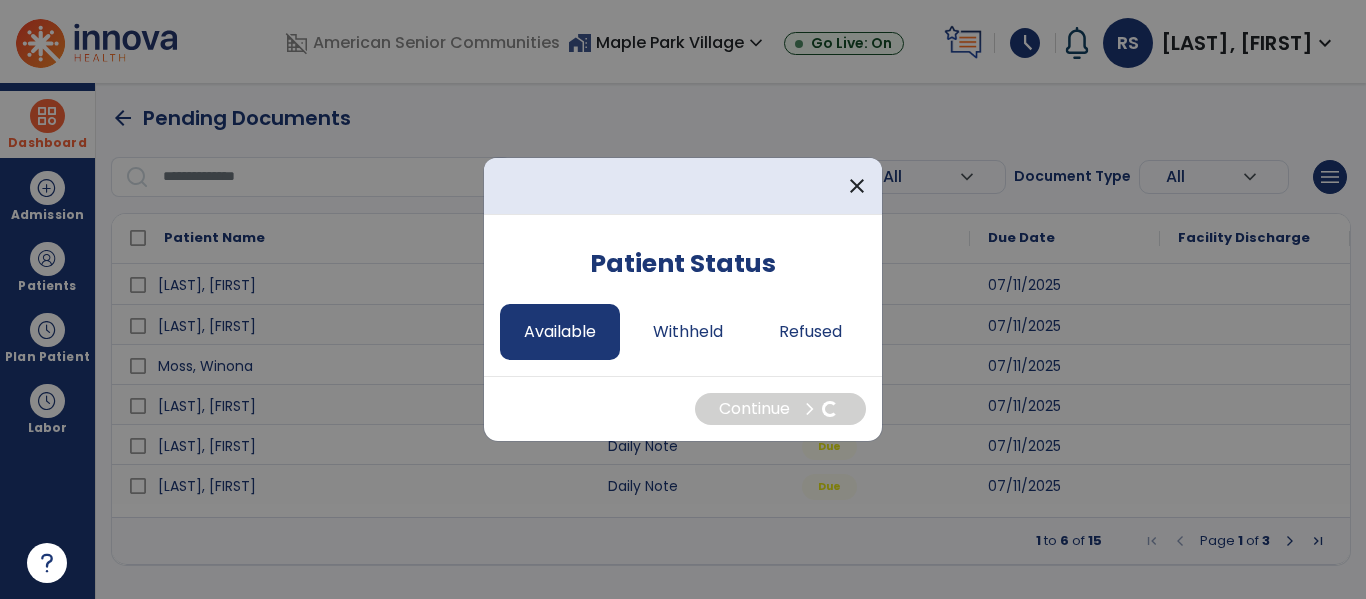 select on "*" 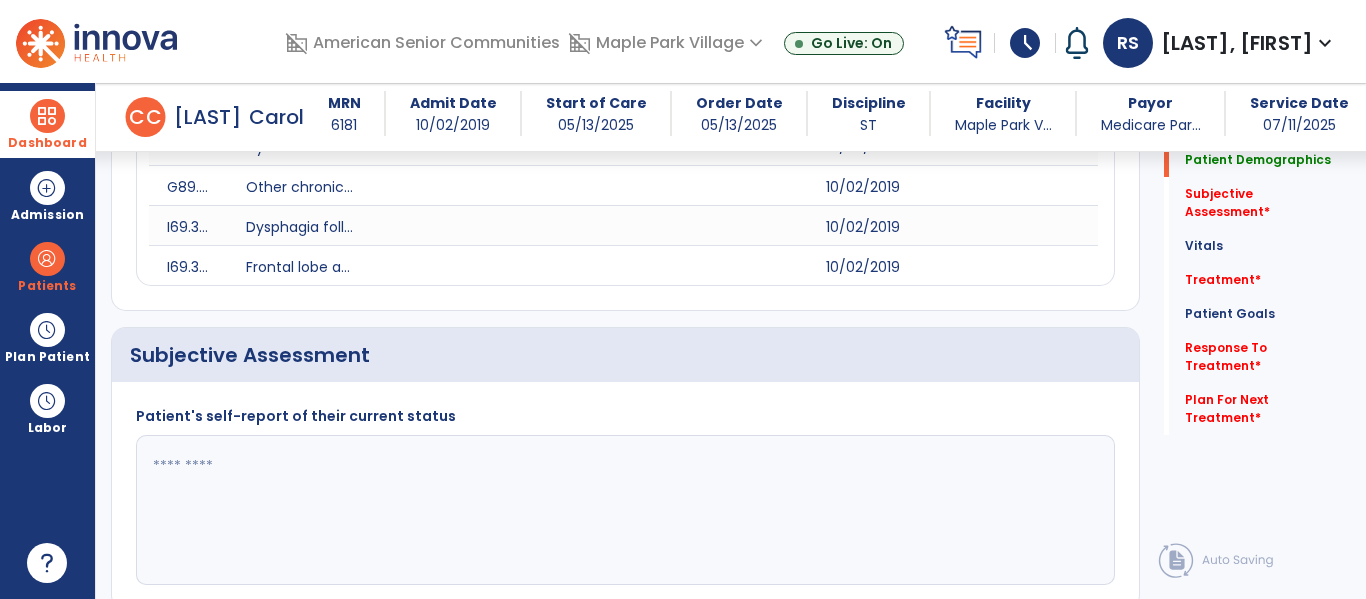 scroll, scrollTop: 850, scrollLeft: 0, axis: vertical 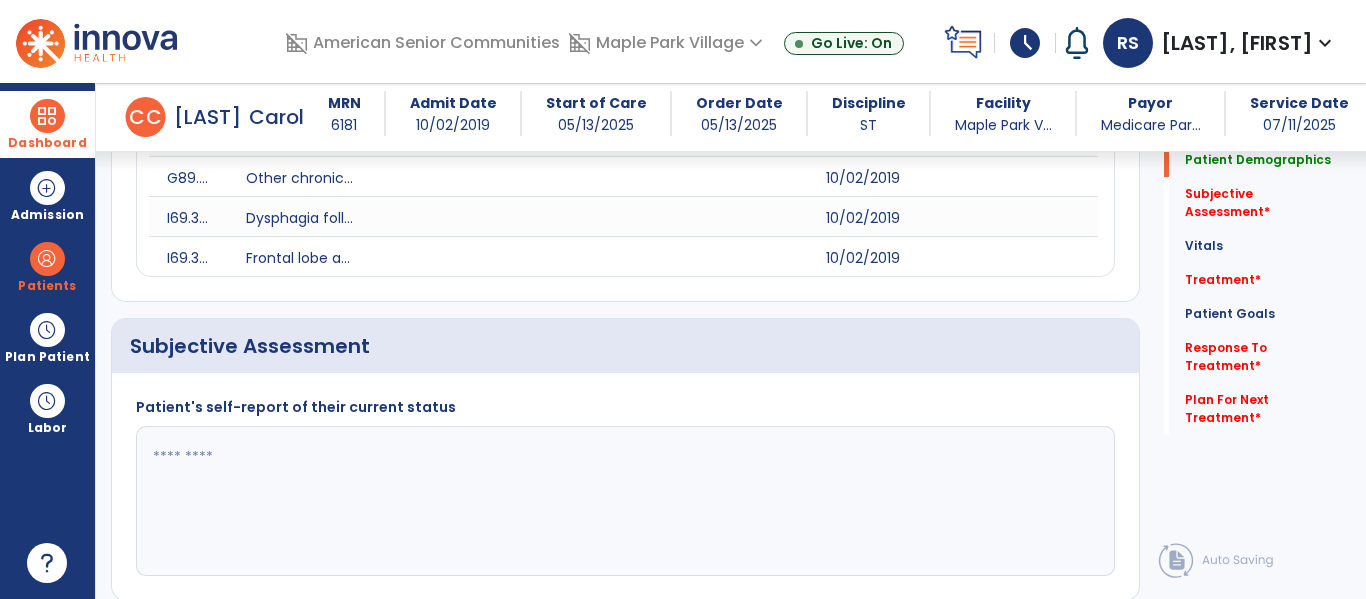 click 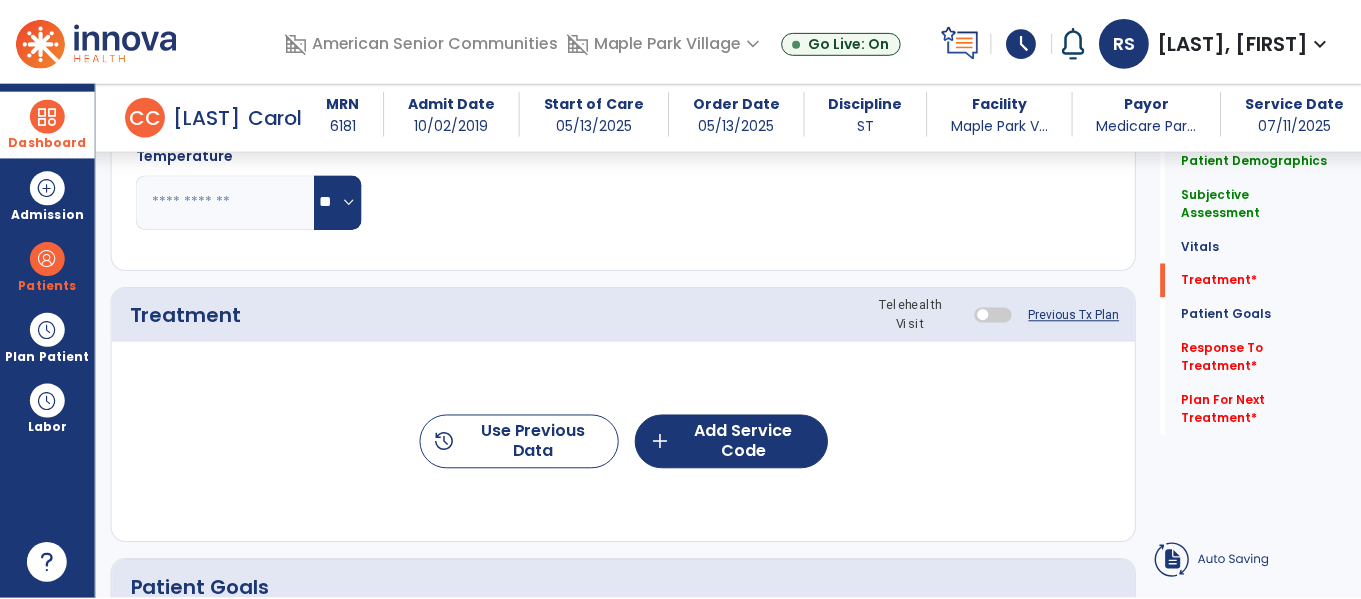scroll, scrollTop: 1595, scrollLeft: 0, axis: vertical 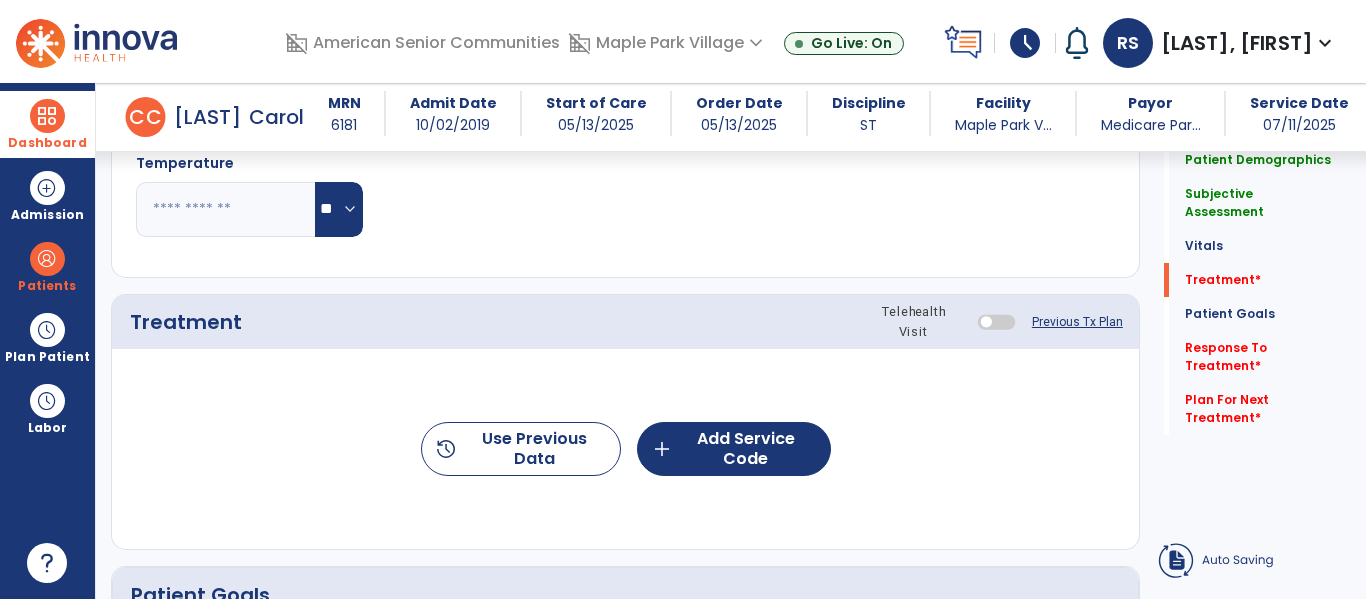 type on "**********" 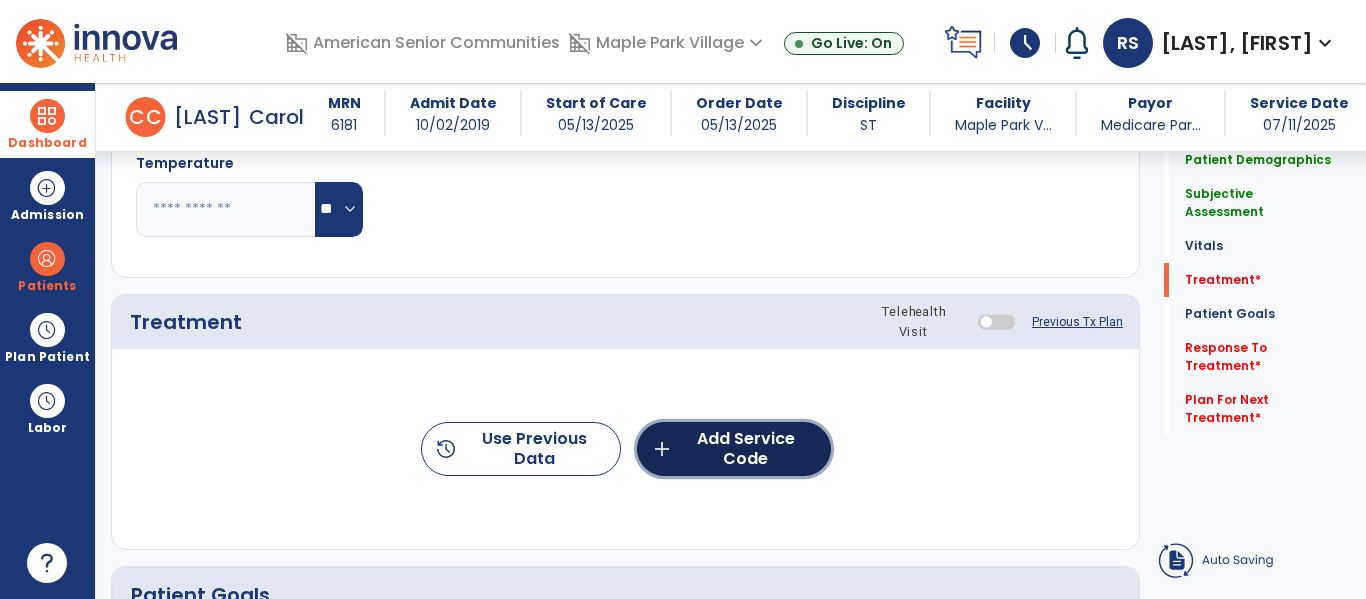 click on "add  Add Service Code" 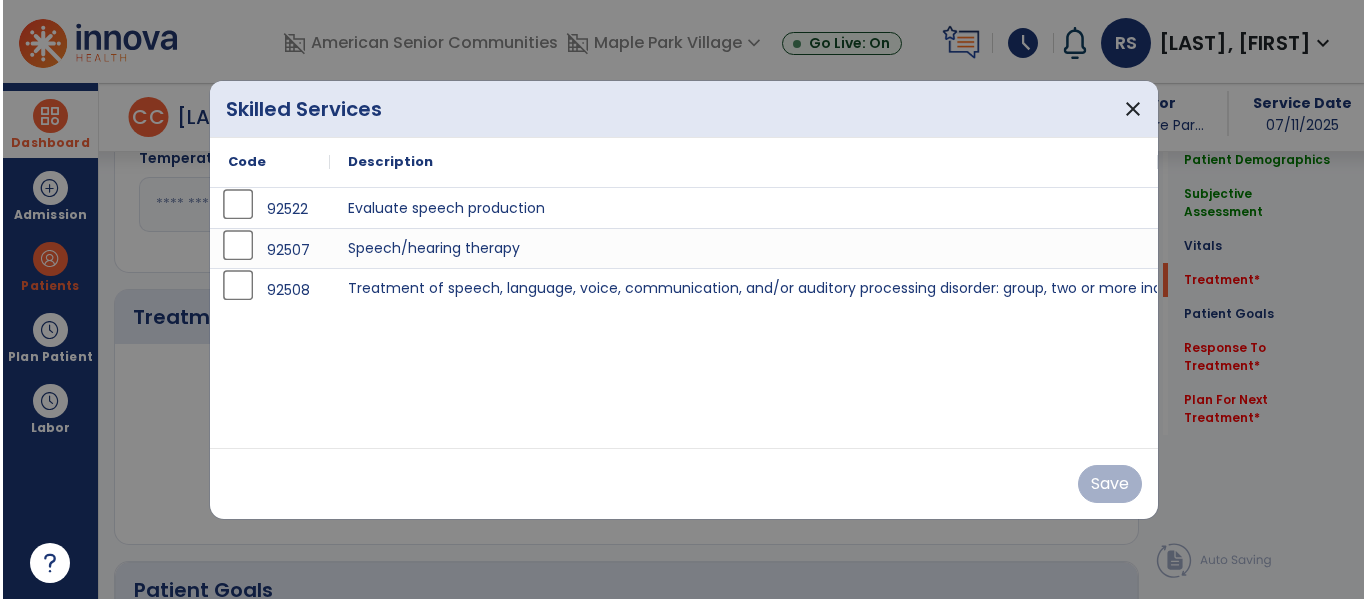 scroll, scrollTop: 1595, scrollLeft: 0, axis: vertical 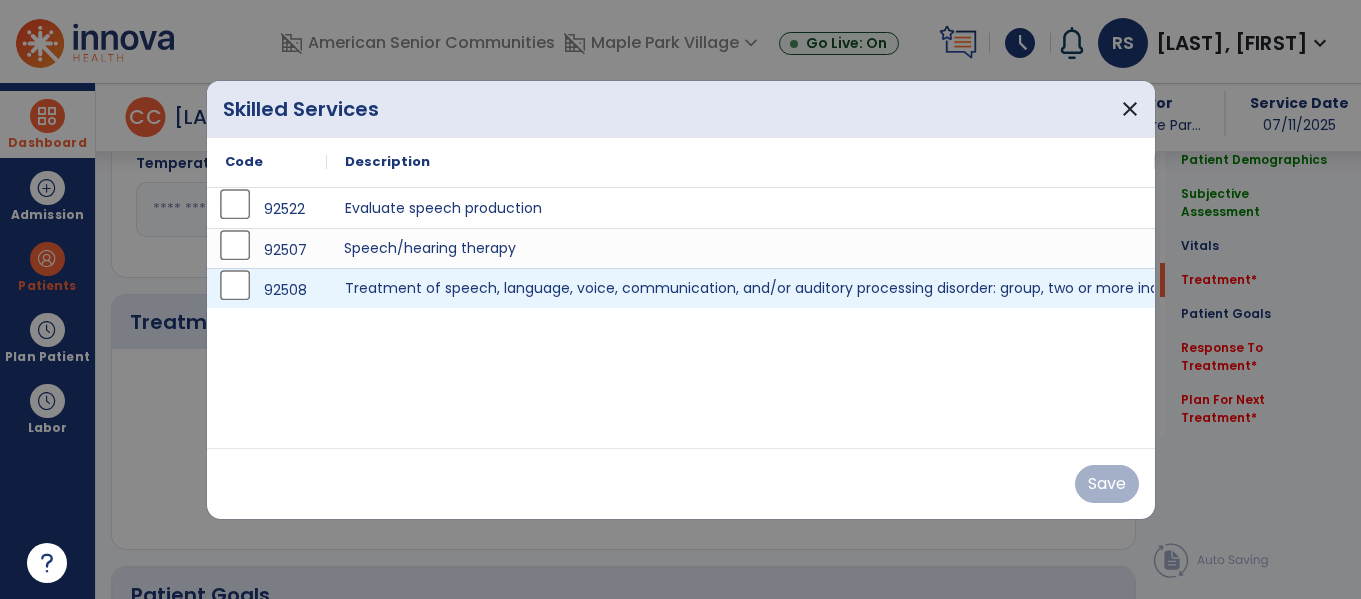 click on "Speech/hearing therapy" at bounding box center [741, 248] 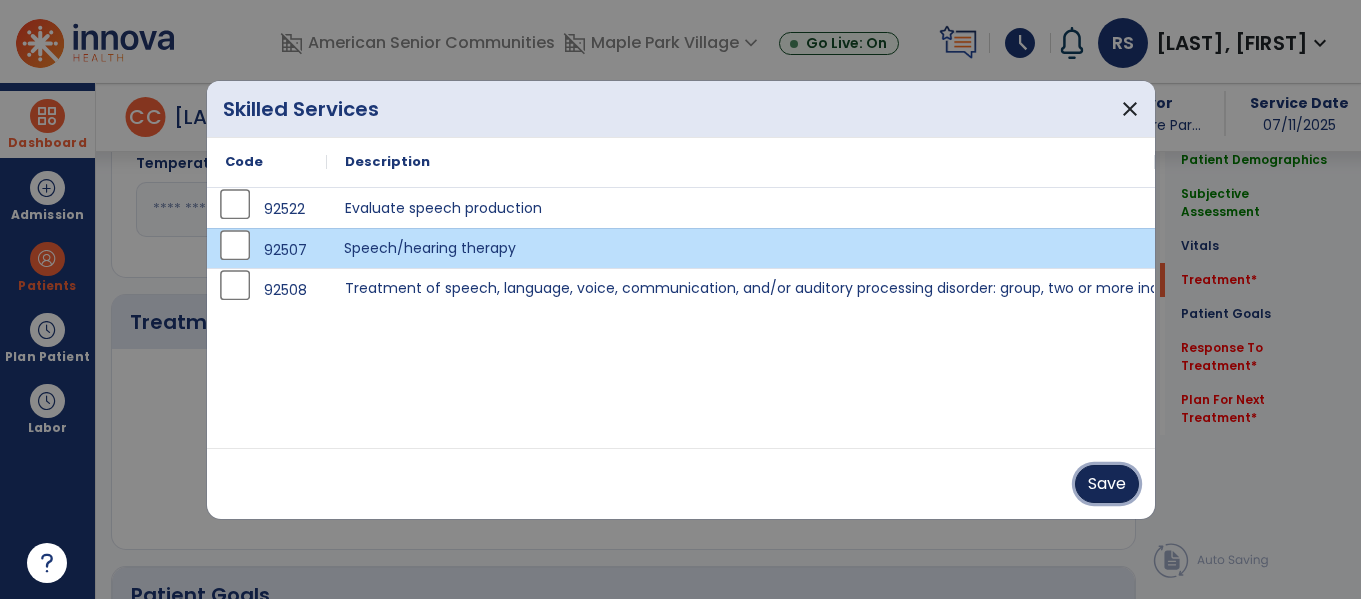 click on "Save" at bounding box center [1107, 484] 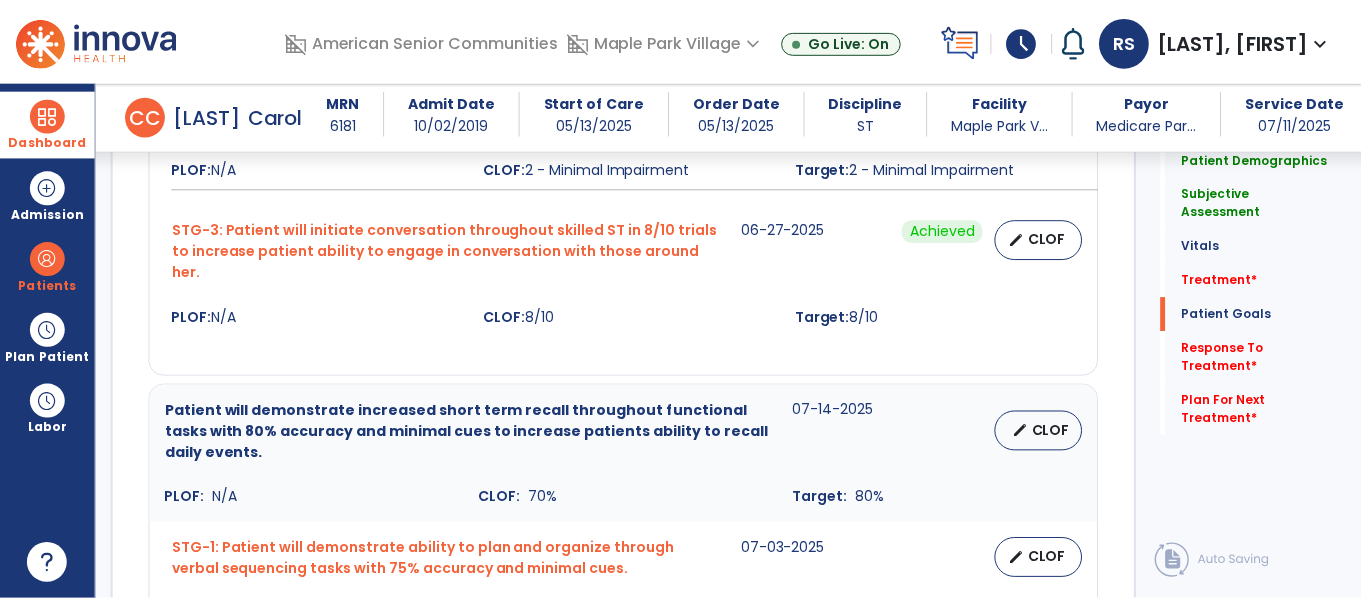scroll, scrollTop: 2489, scrollLeft: 0, axis: vertical 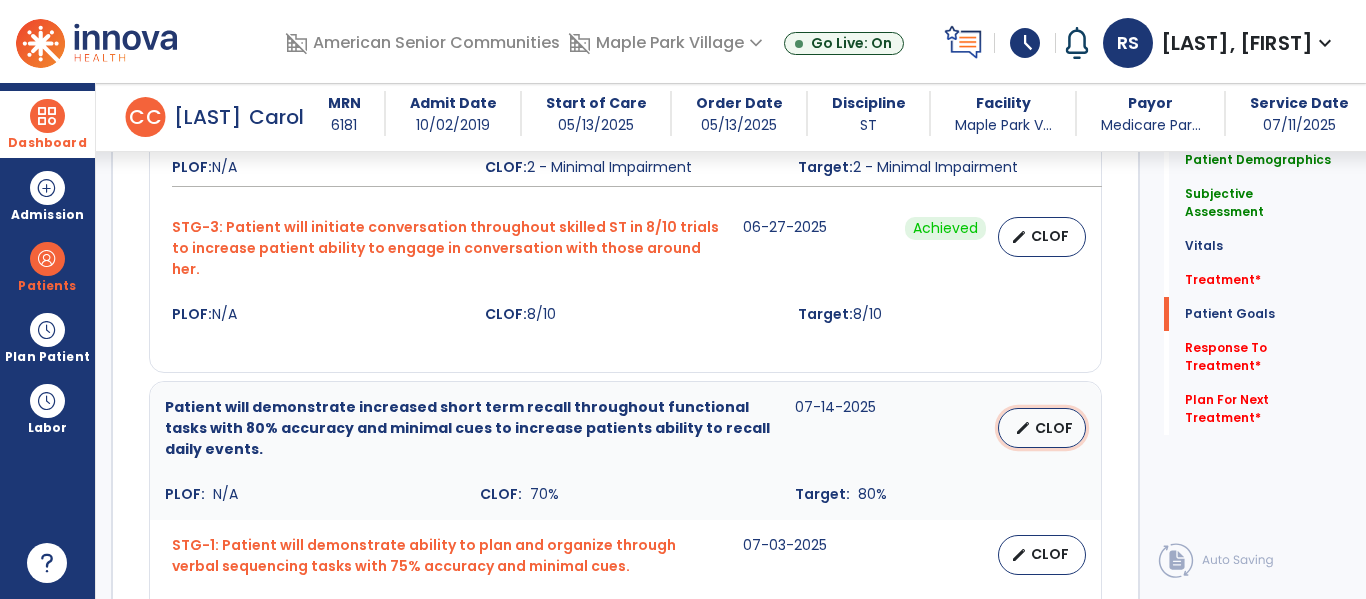 click on "CLOF" at bounding box center (1054, 428) 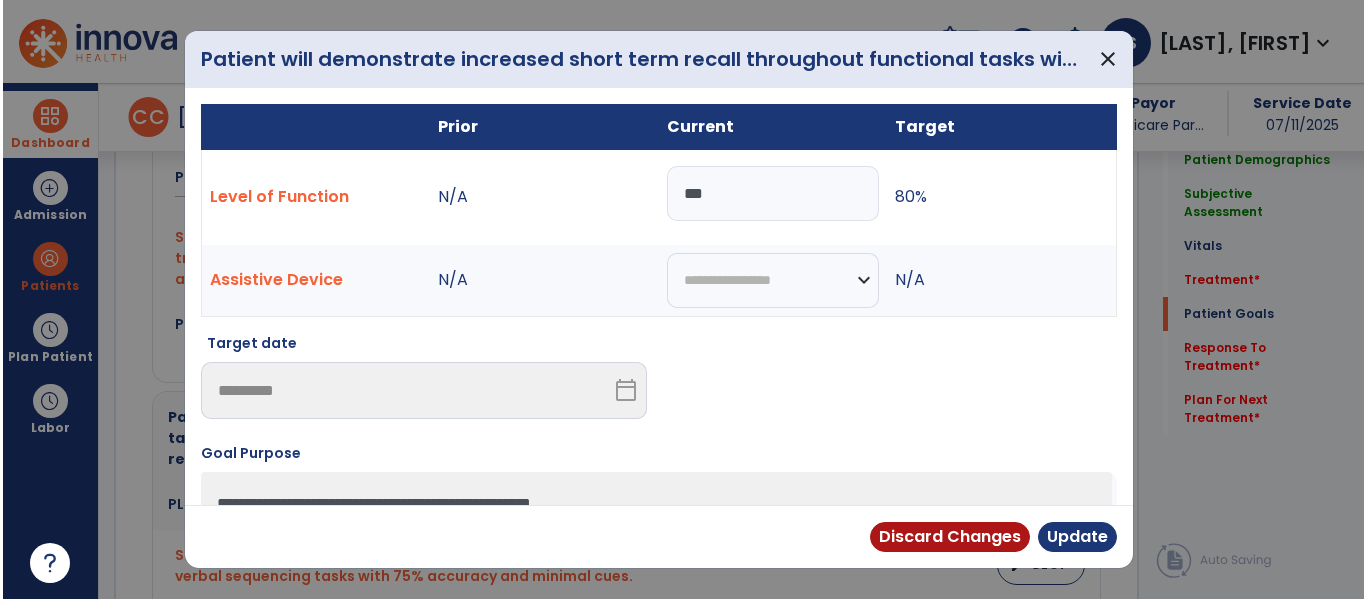 scroll, scrollTop: 2489, scrollLeft: 0, axis: vertical 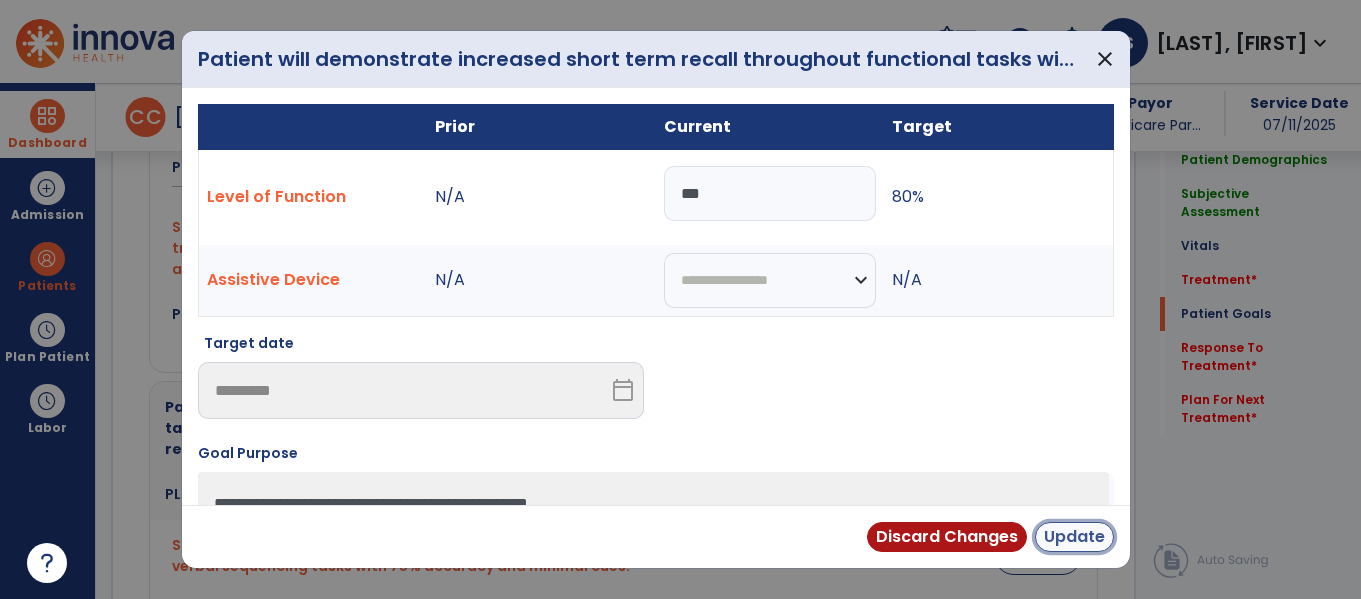 click on "Update" at bounding box center (1074, 537) 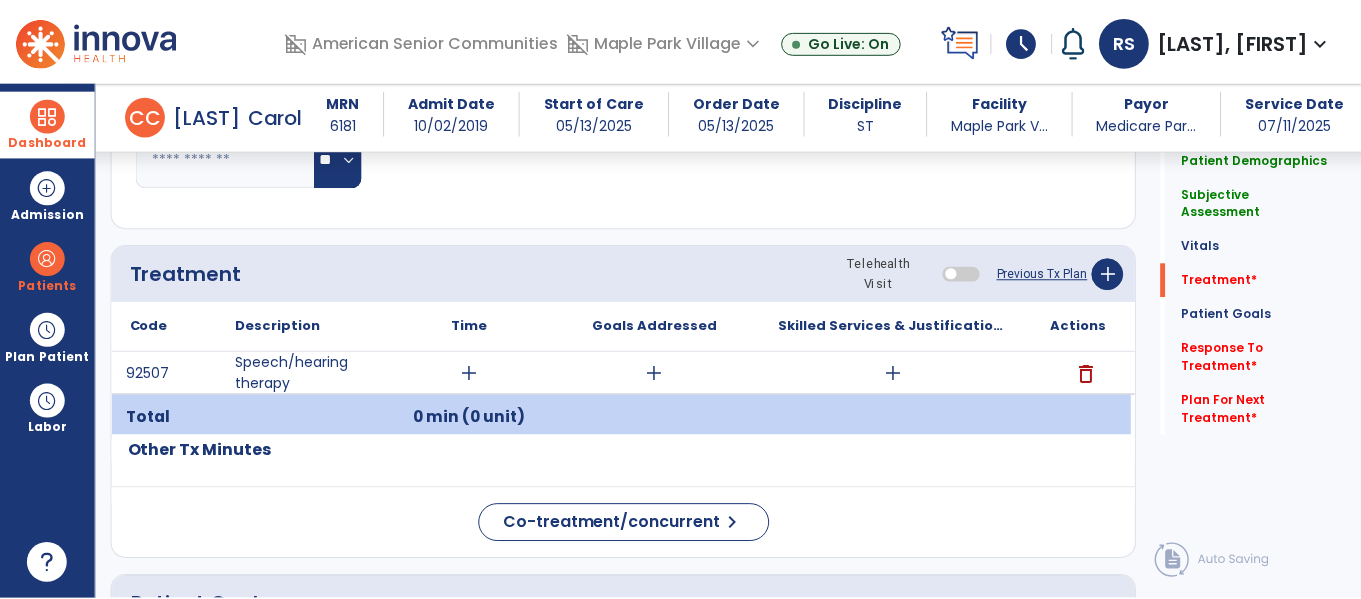 scroll, scrollTop: 1641, scrollLeft: 0, axis: vertical 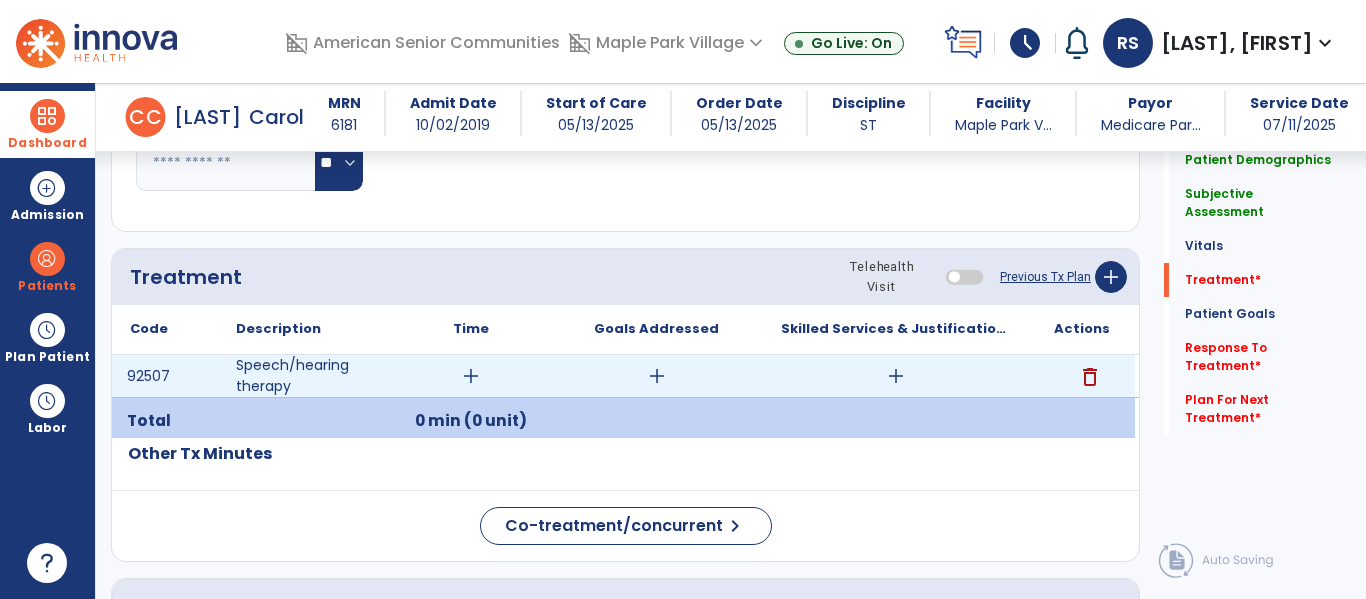 click on "add" at bounding box center (896, 376) 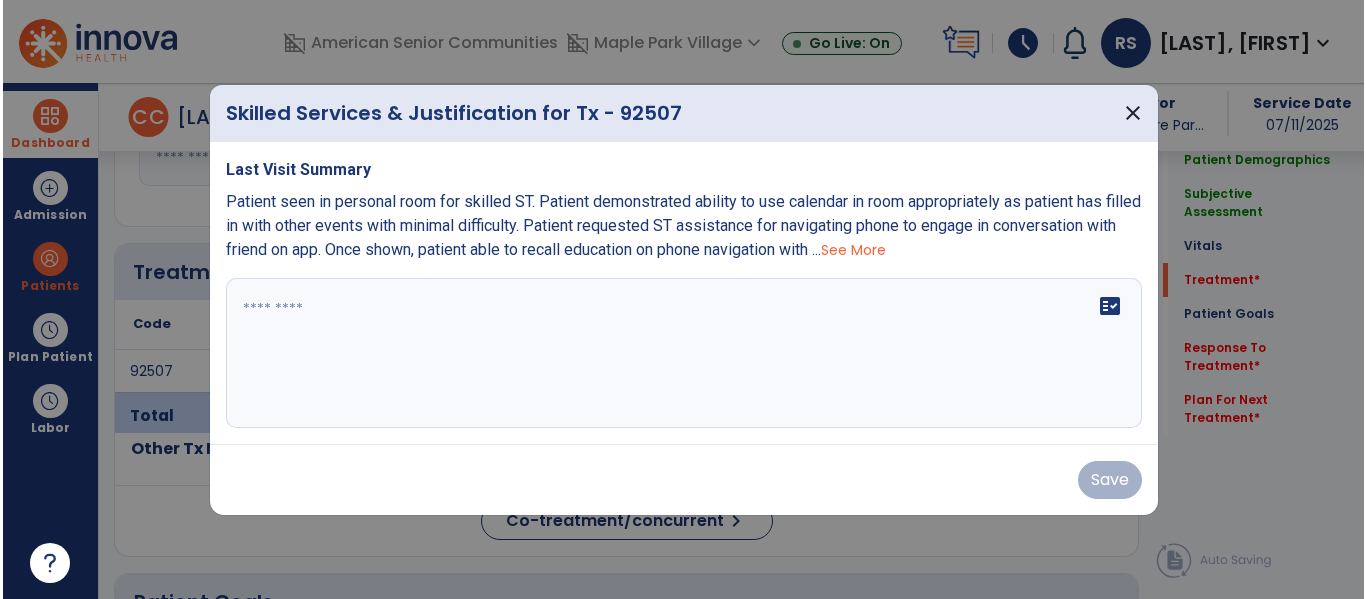 scroll, scrollTop: 1641, scrollLeft: 0, axis: vertical 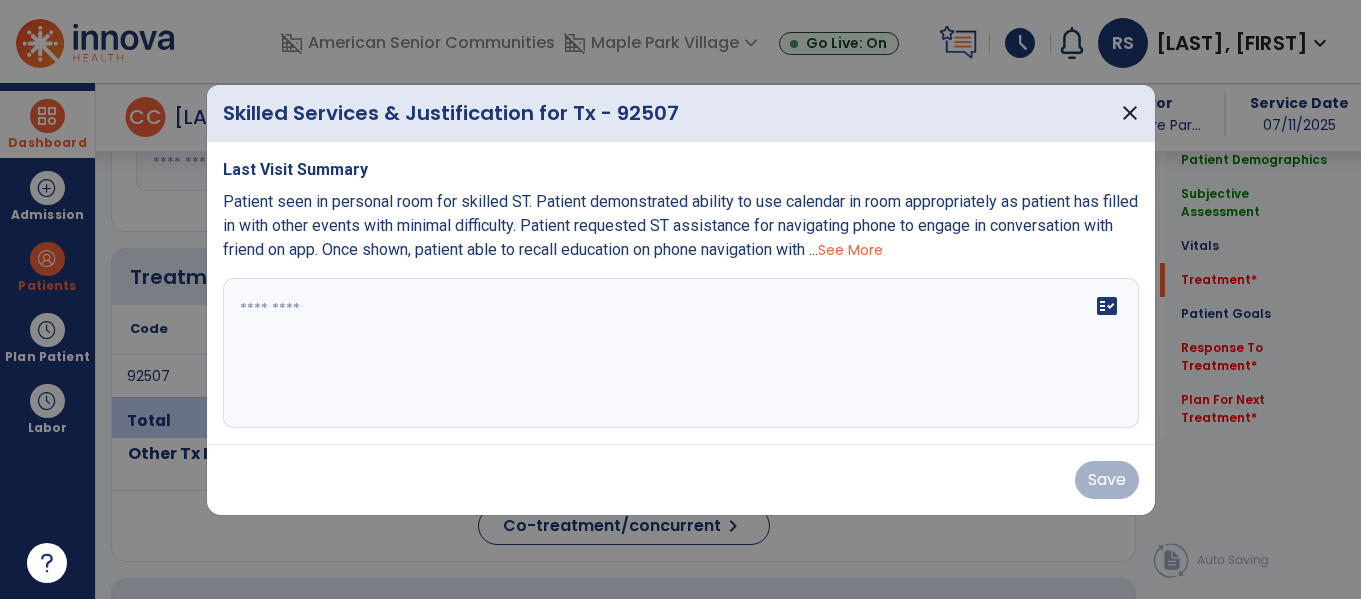 click on "See More" at bounding box center [850, 250] 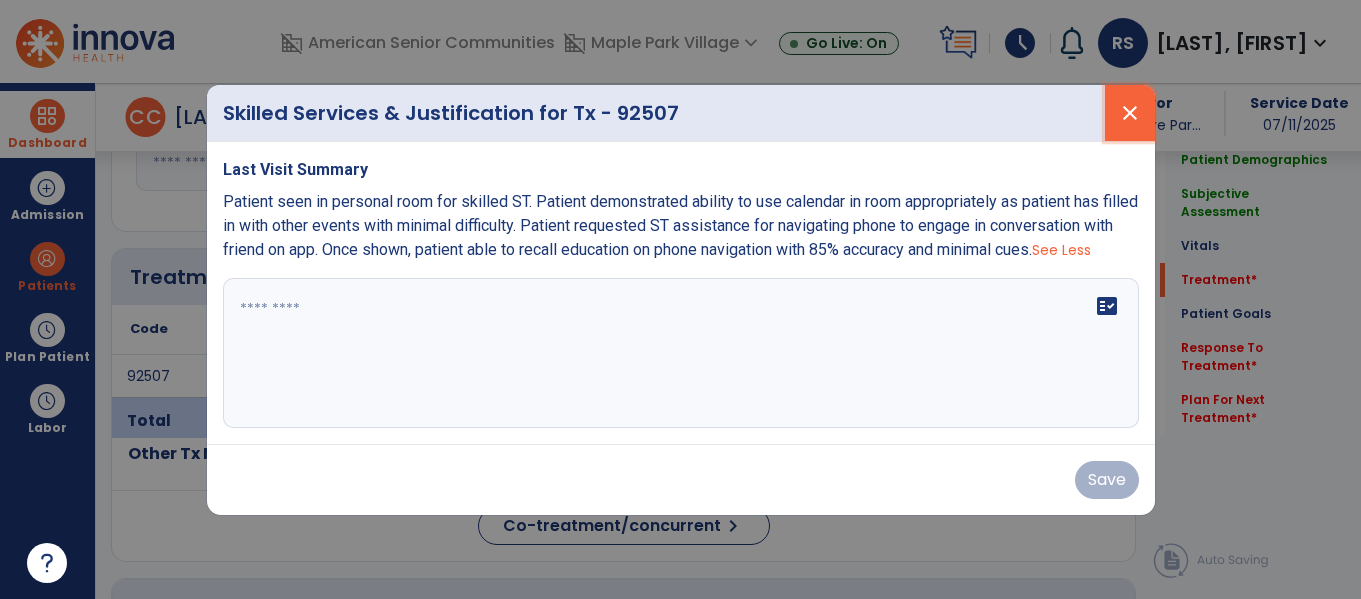 click on "close" at bounding box center [1130, 113] 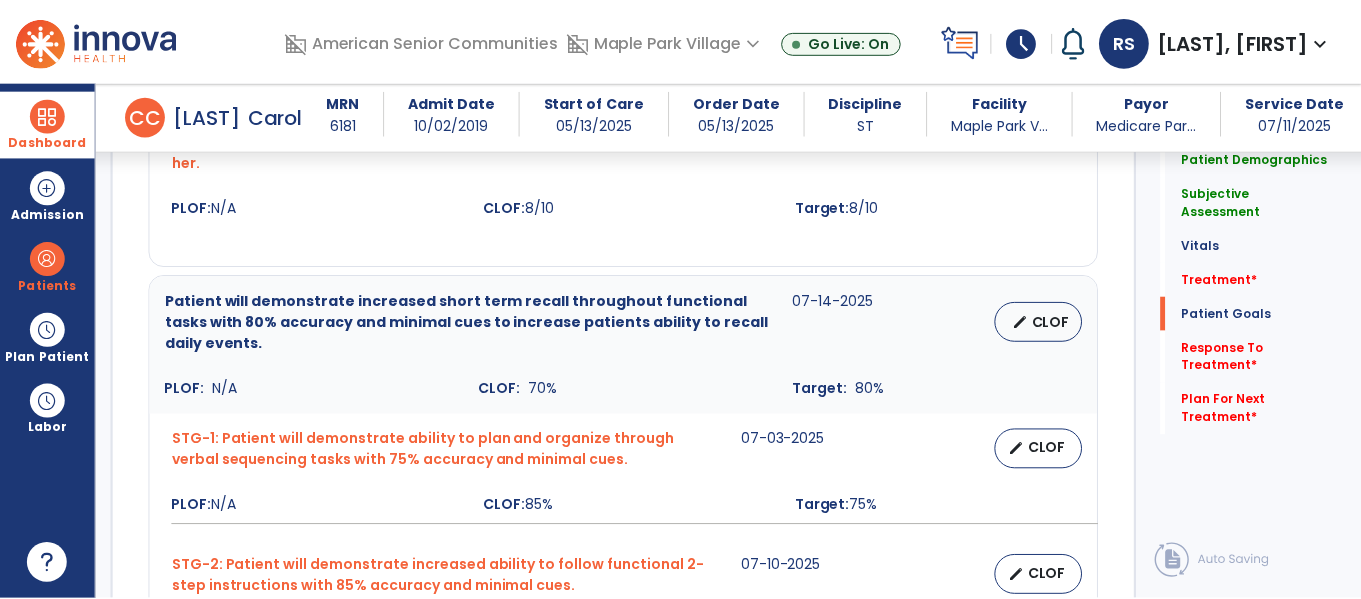 scroll, scrollTop: 2598, scrollLeft: 0, axis: vertical 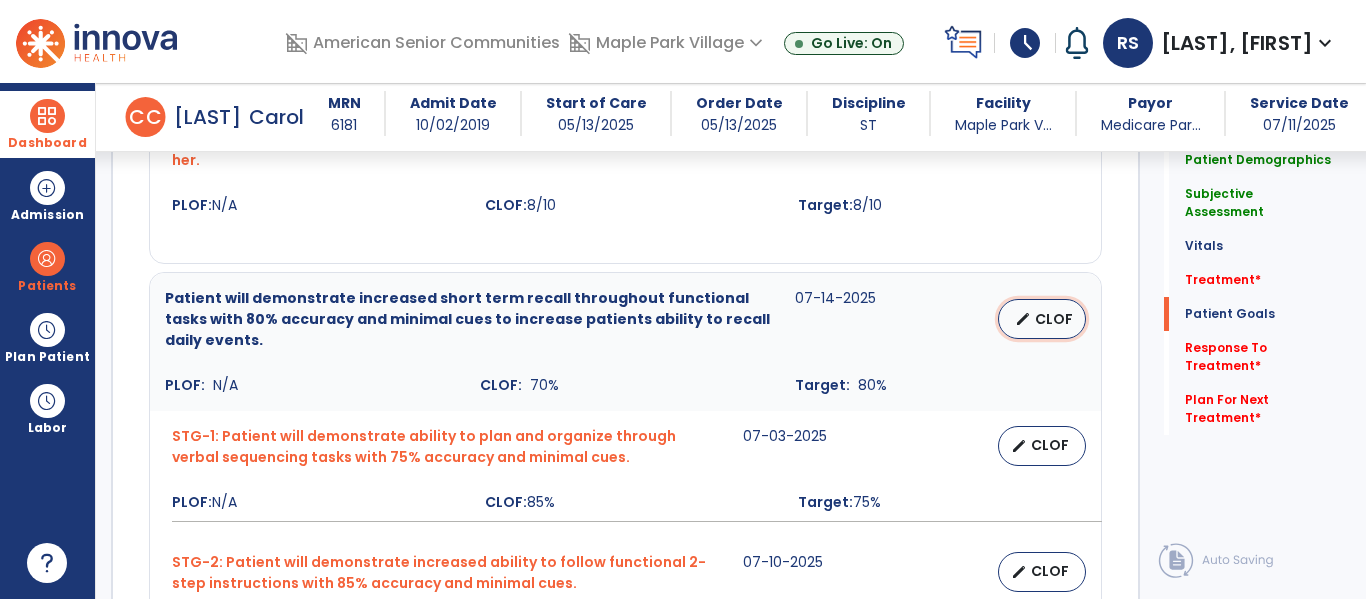 click on "CLOF" at bounding box center [1054, 319] 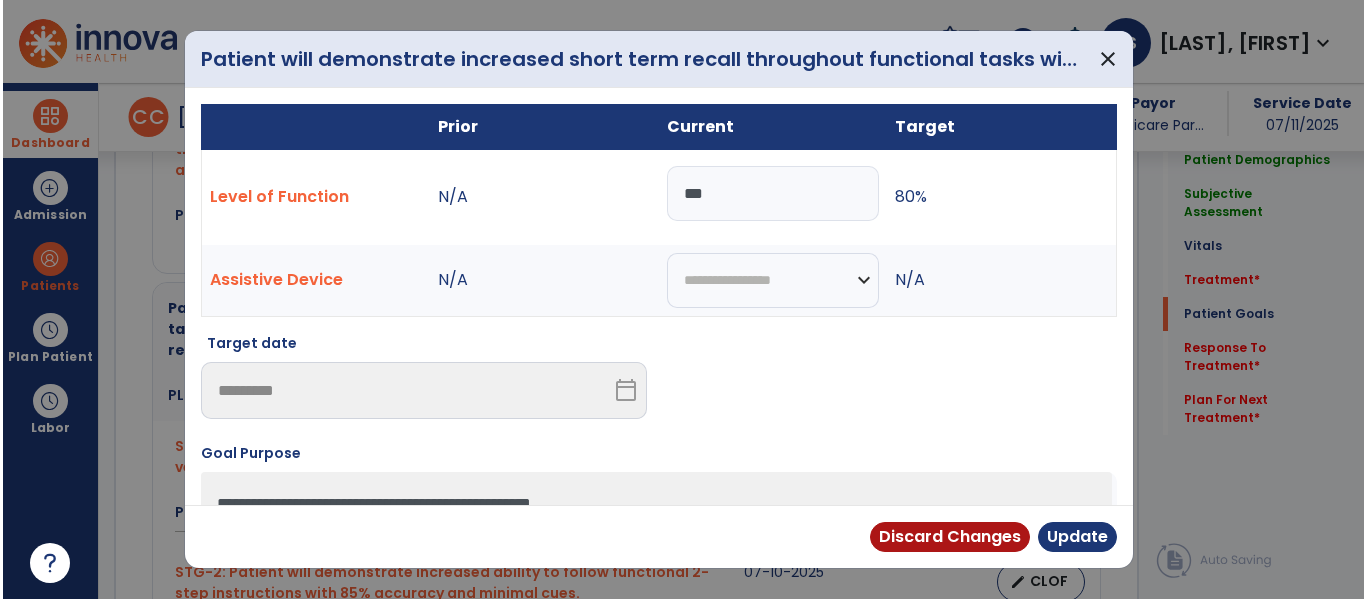 scroll, scrollTop: 2598, scrollLeft: 0, axis: vertical 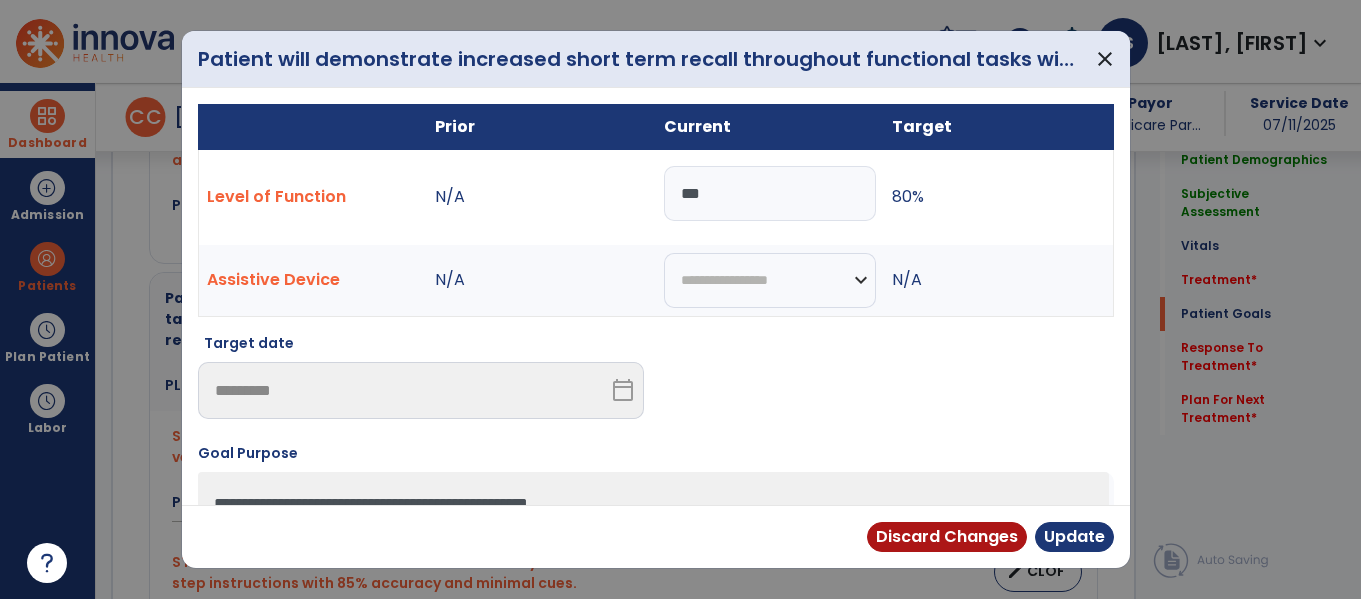 click on "***" at bounding box center [770, 193] 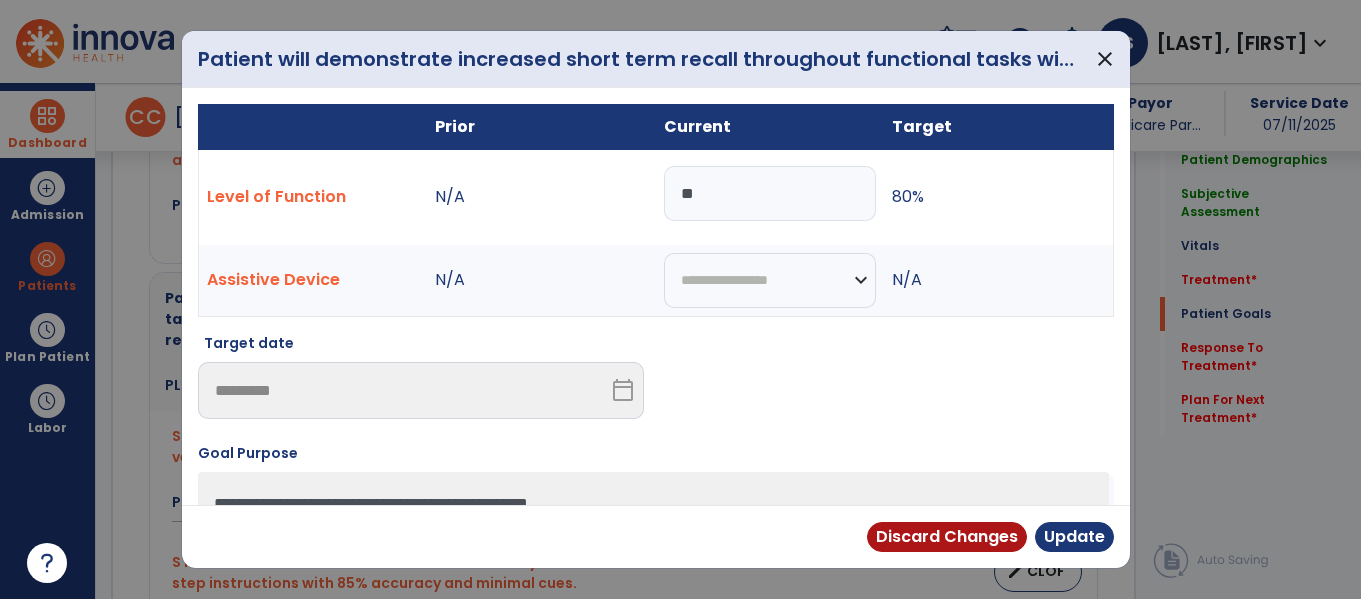 type on "*" 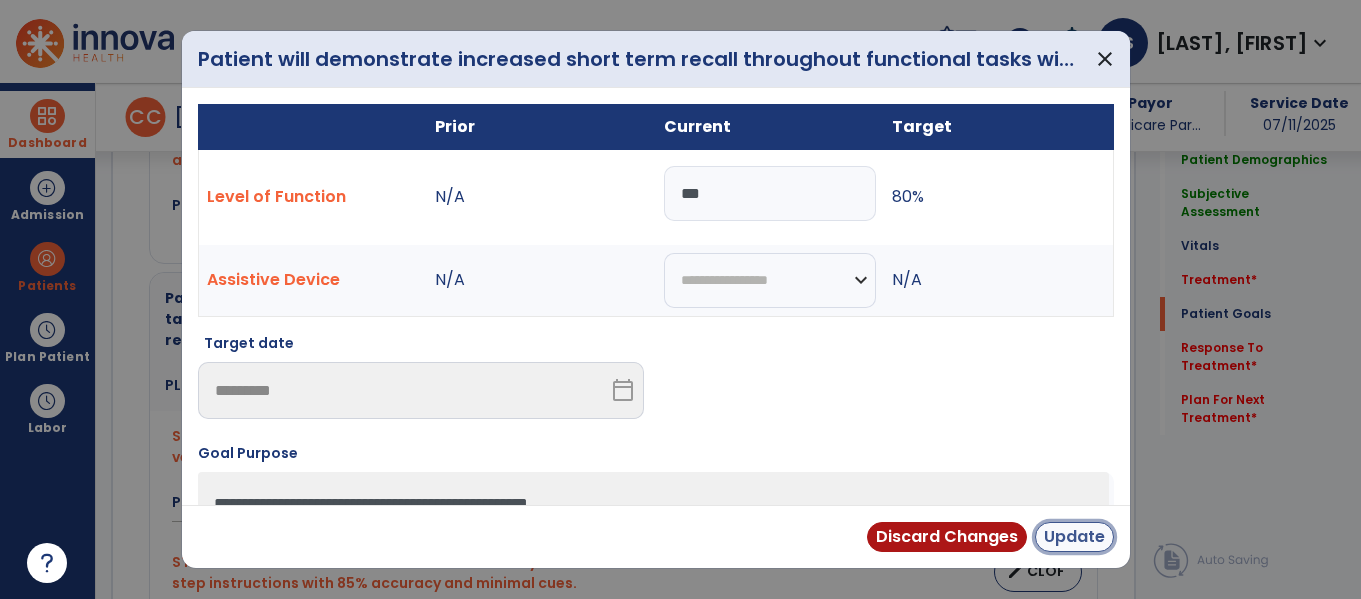click on "Update" at bounding box center (1074, 537) 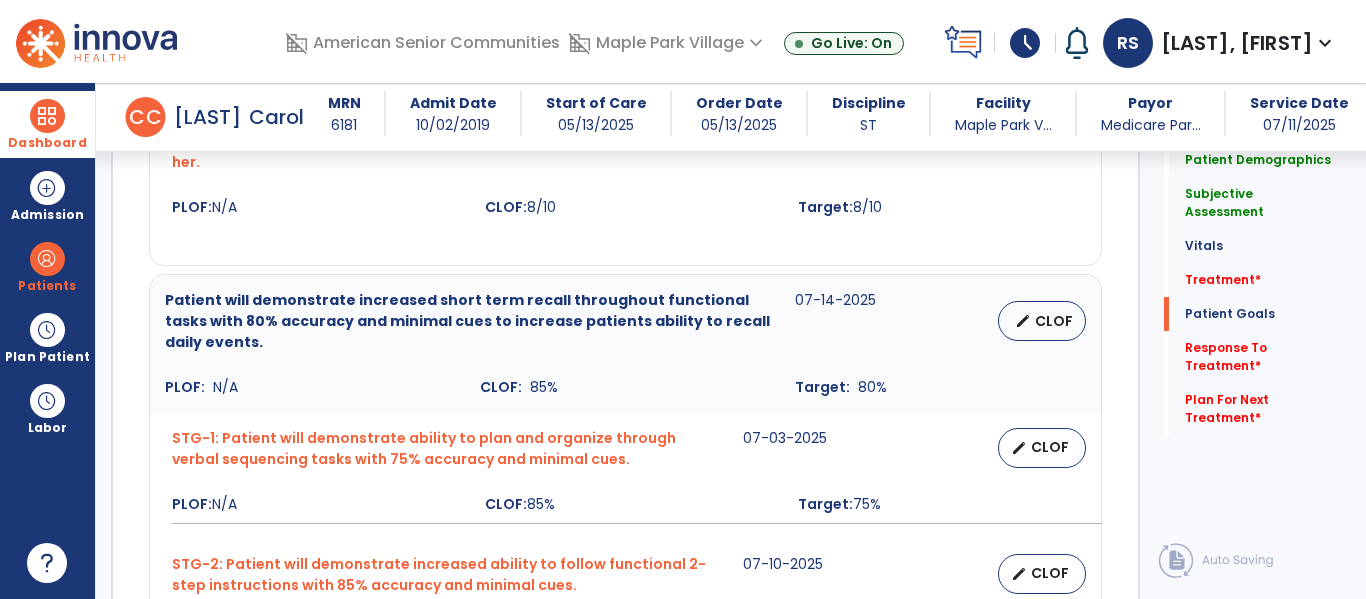scroll, scrollTop: 2598, scrollLeft: 0, axis: vertical 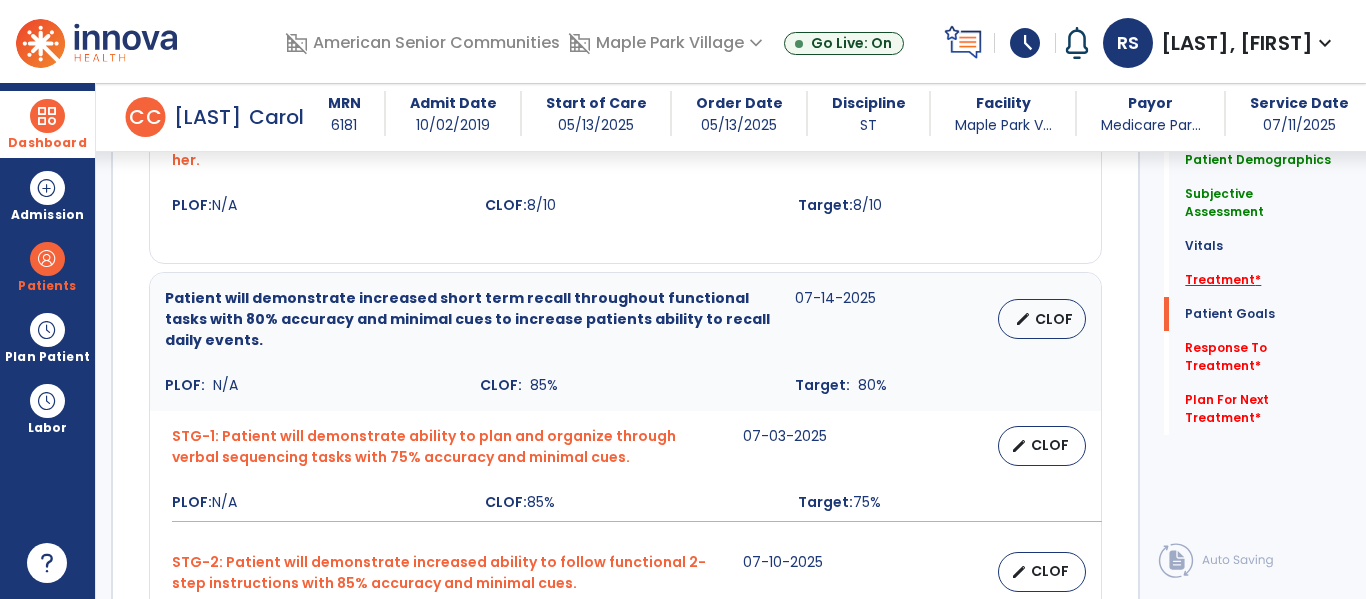 click on "Treatment   *" 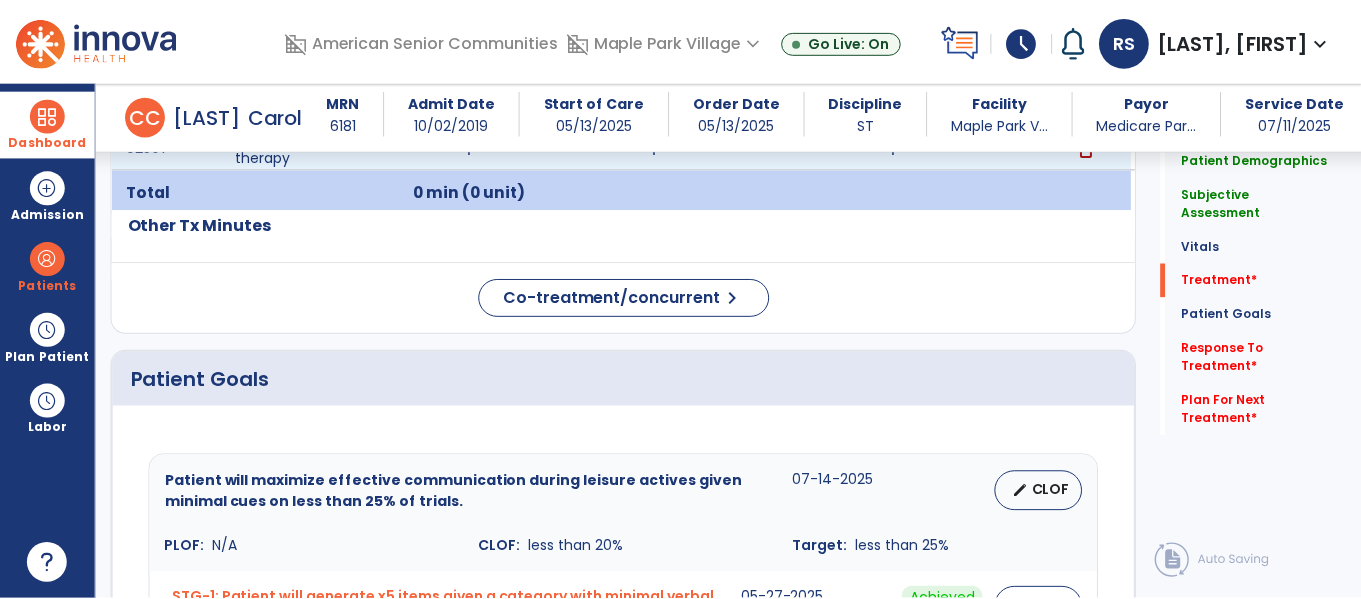 scroll, scrollTop: 1705, scrollLeft: 0, axis: vertical 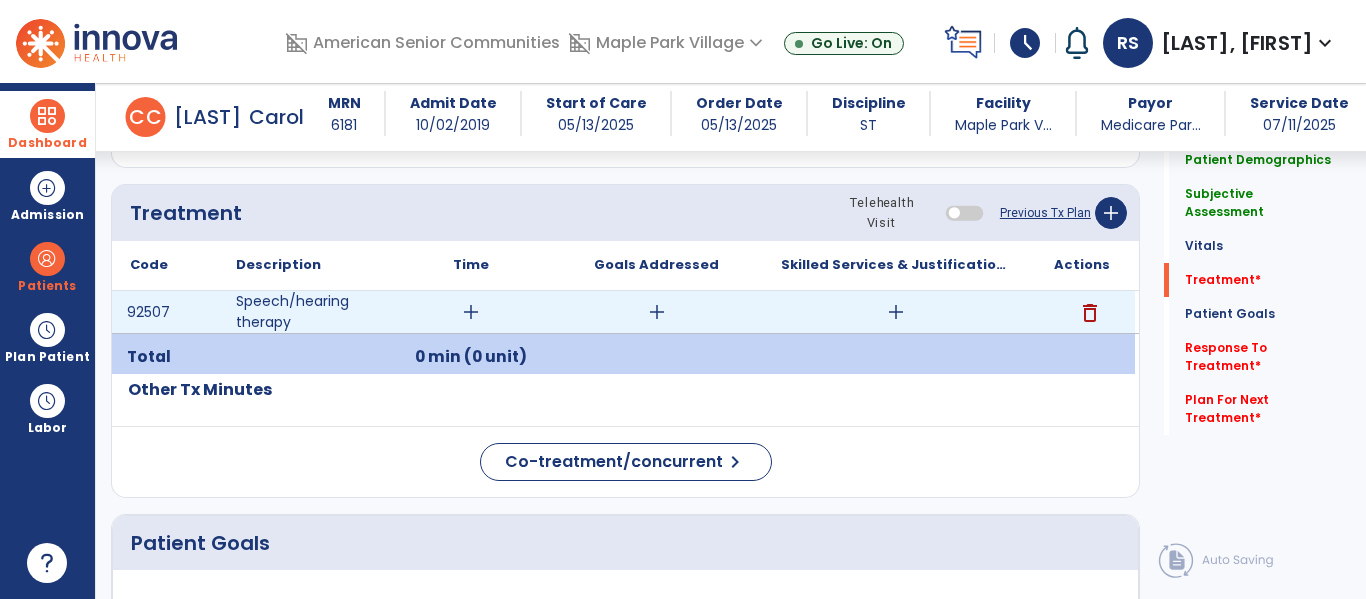 click on "add" at bounding box center (896, 312) 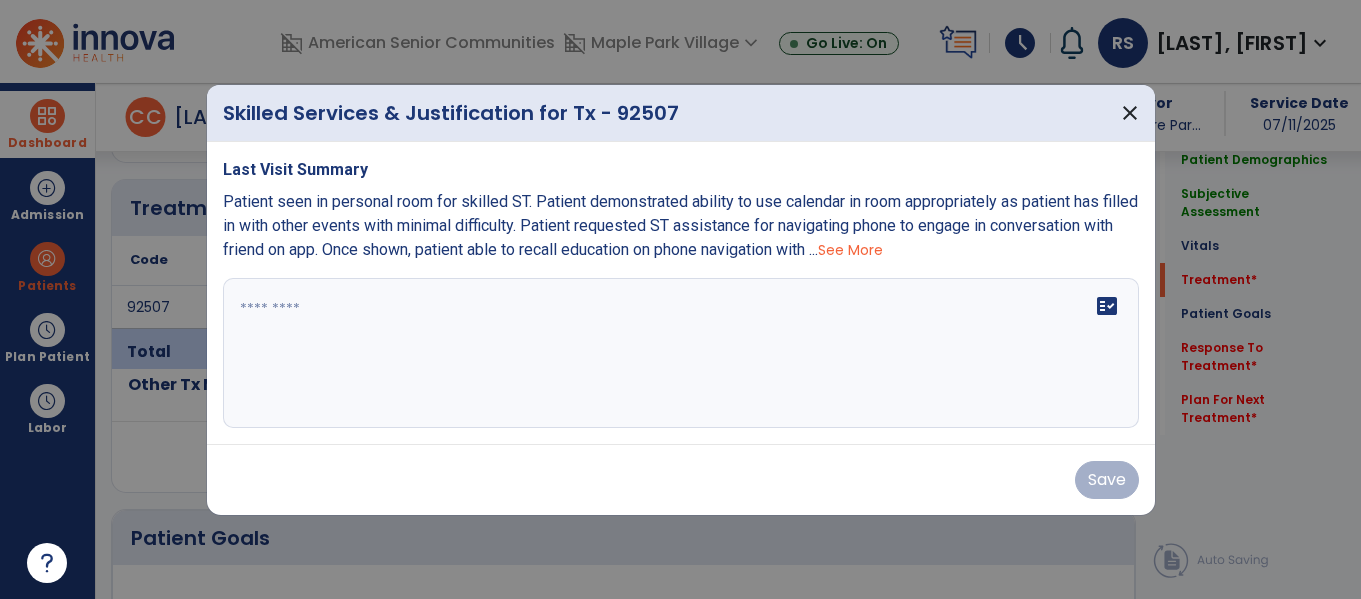 click at bounding box center [681, 353] 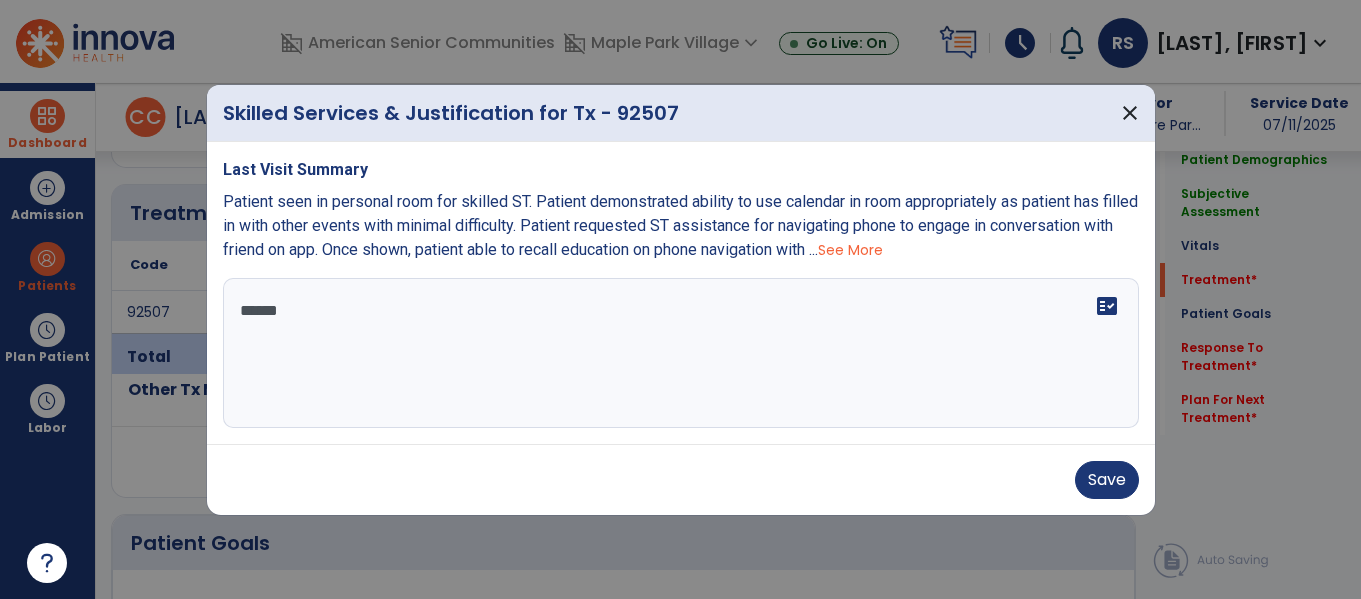 type on "*******" 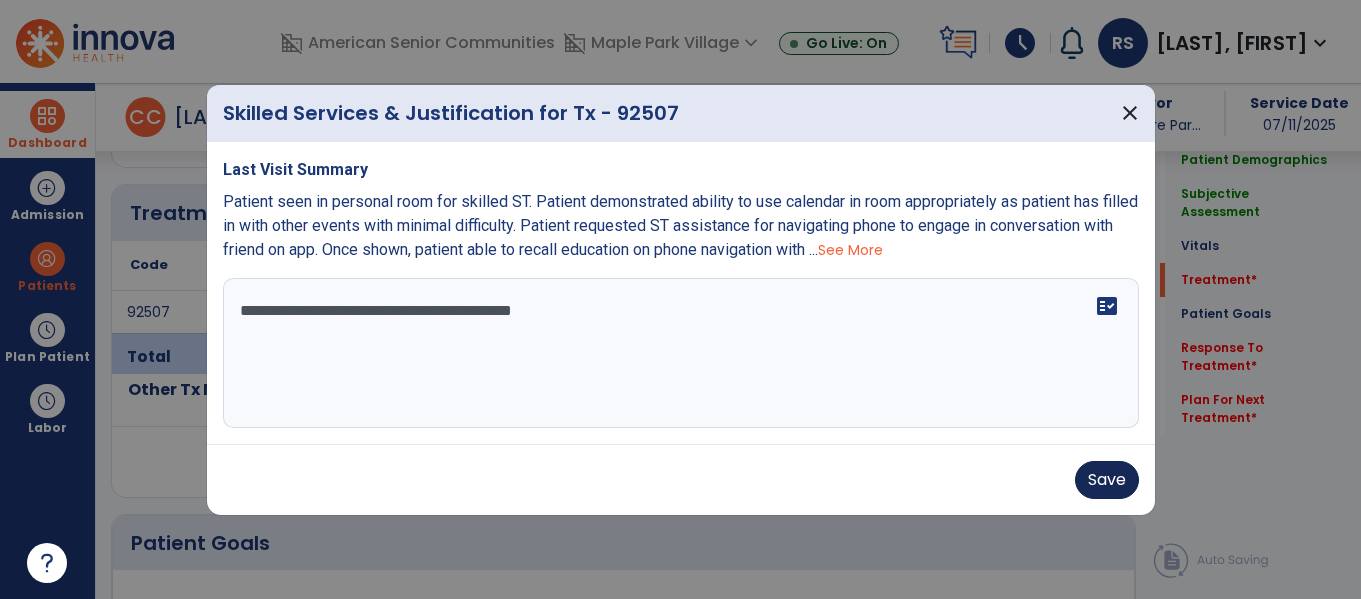 type on "**********" 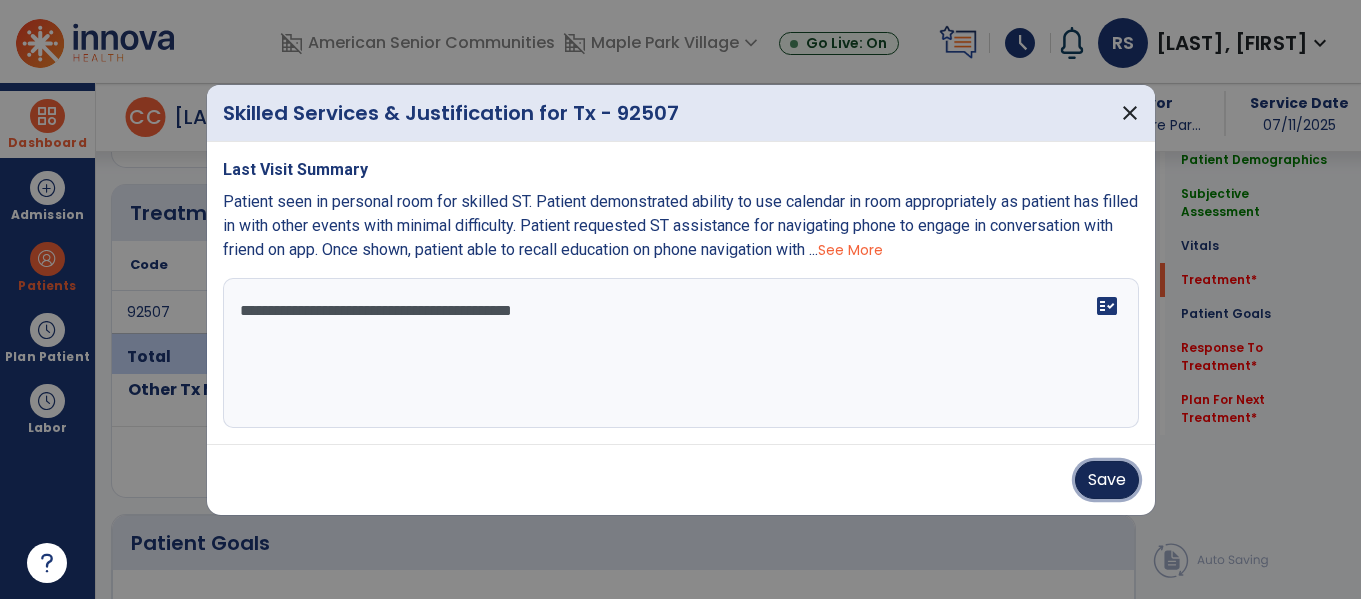 click on "Save" at bounding box center (1107, 480) 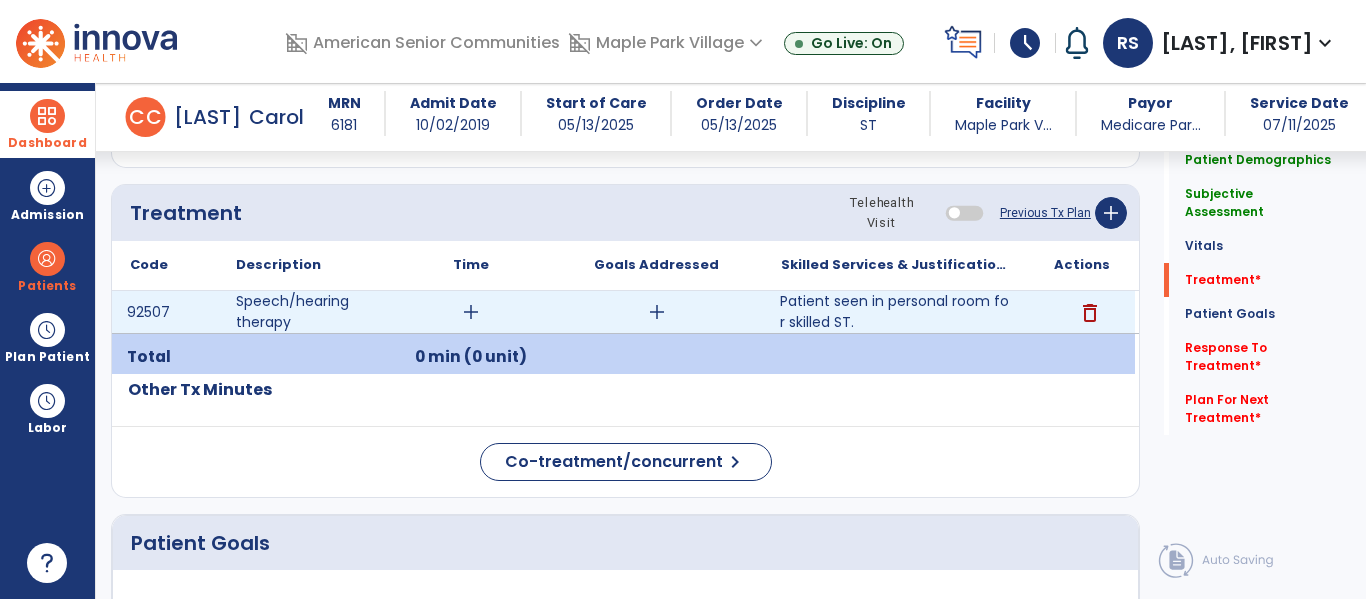 click on "Patient seen in personal room for skilled ST." at bounding box center [896, 312] 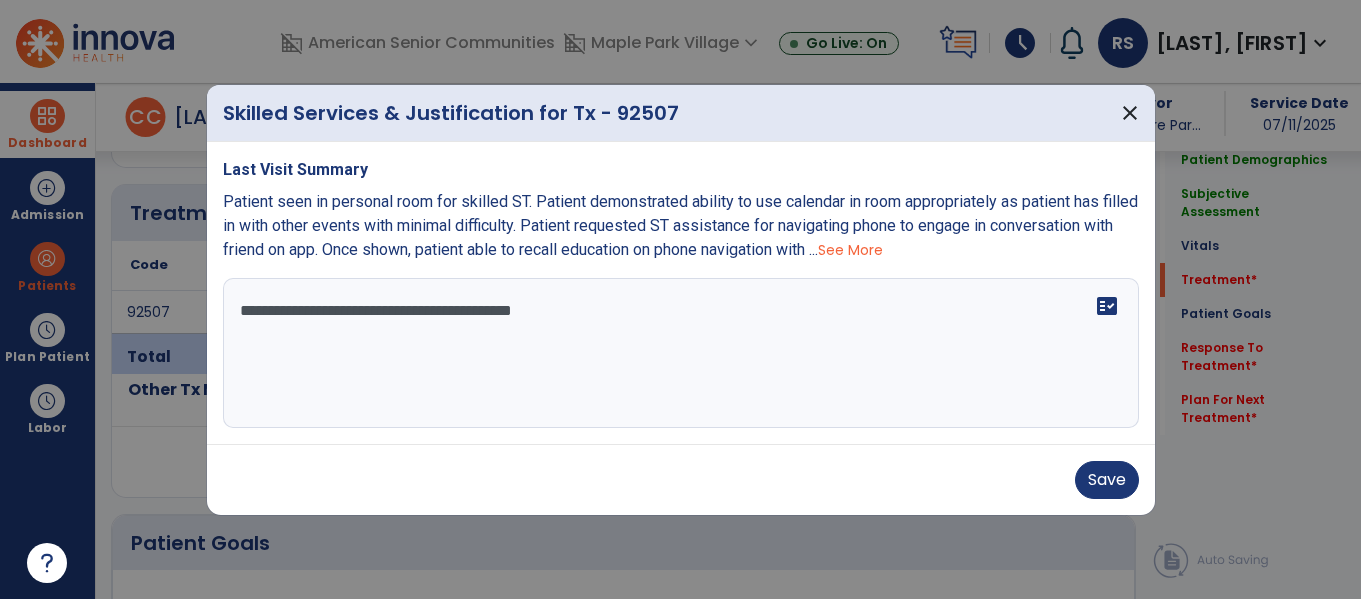scroll, scrollTop: 1705, scrollLeft: 0, axis: vertical 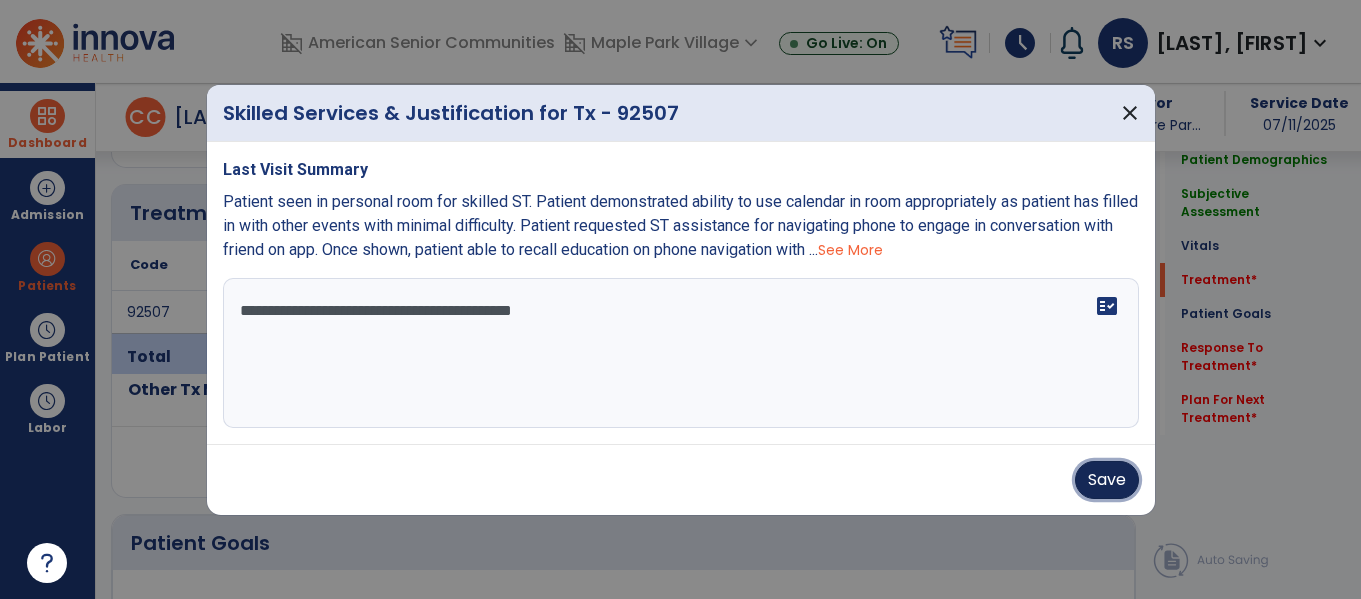 click on "Save" at bounding box center [1107, 480] 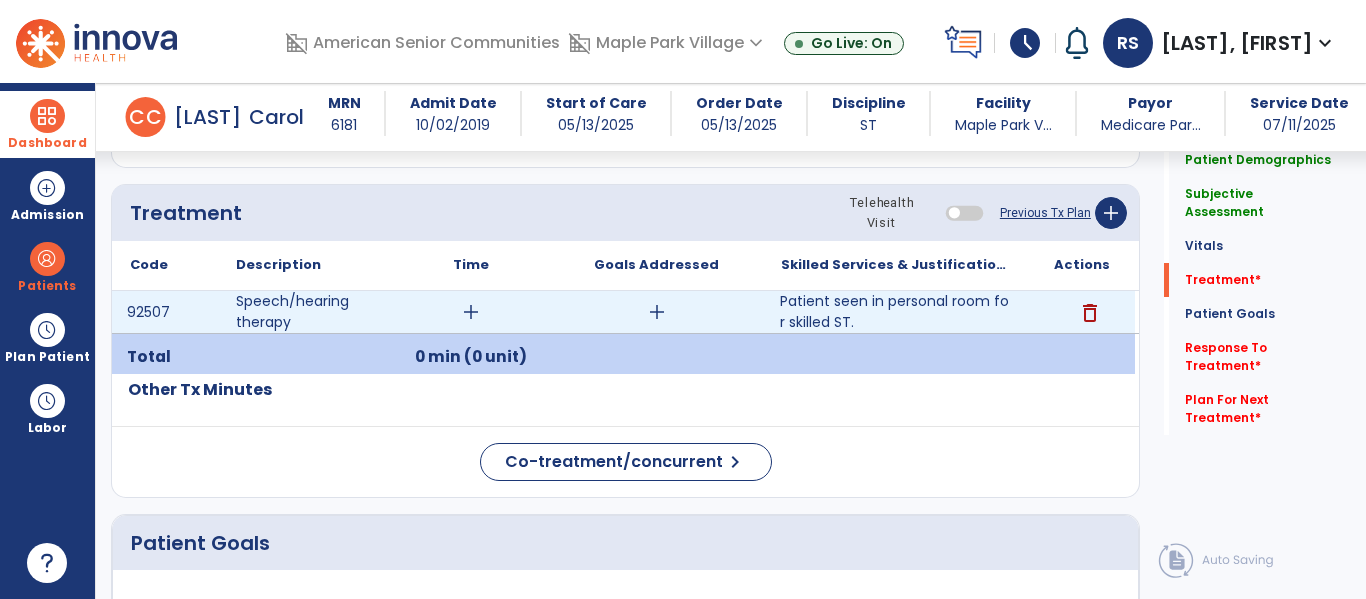 click on "Patient seen in personal room for skilled ST." at bounding box center [896, 312] 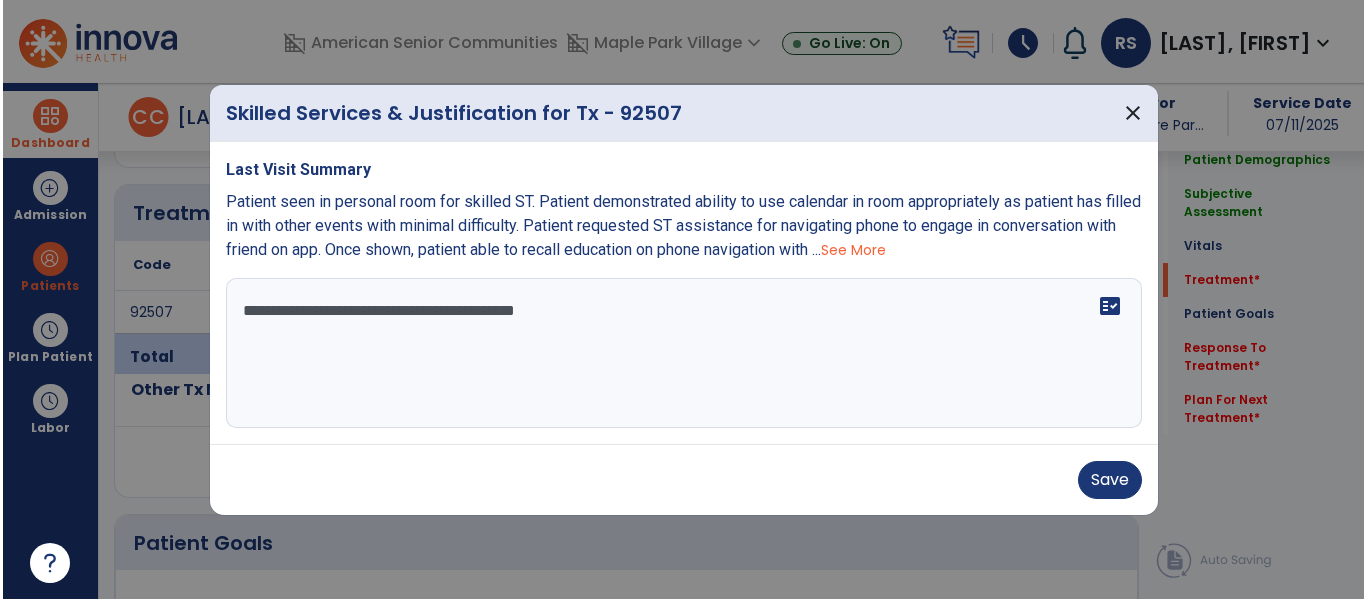 scroll, scrollTop: 1705, scrollLeft: 0, axis: vertical 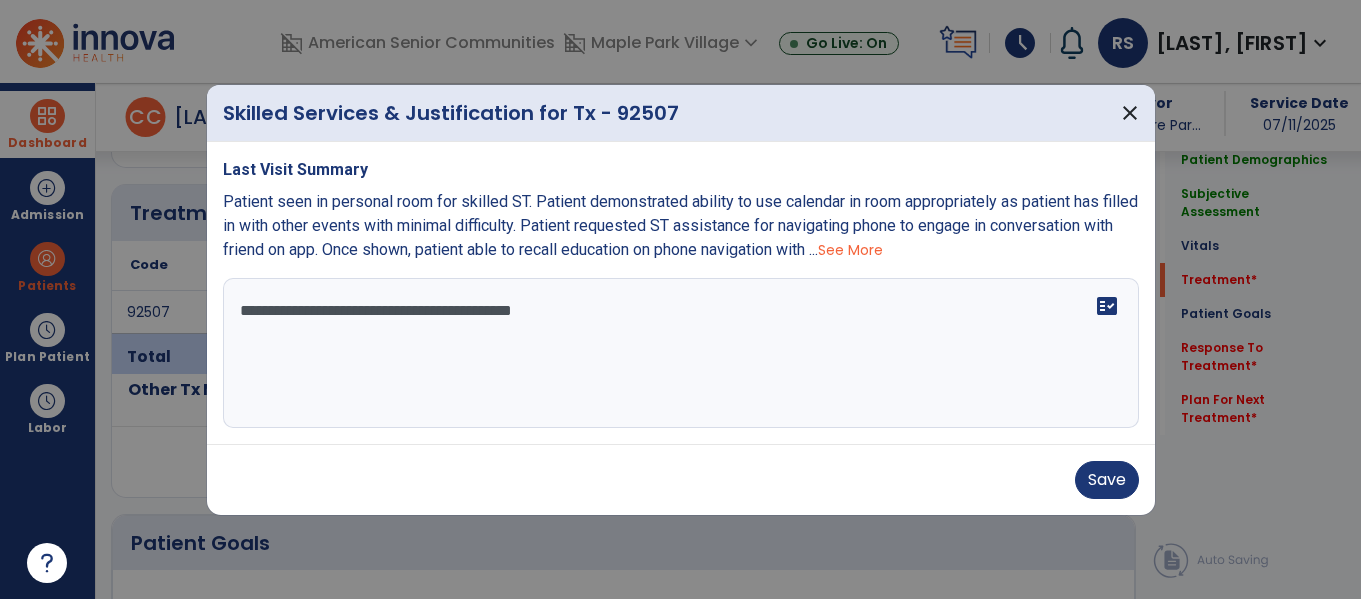 click on "**********" at bounding box center (681, 353) 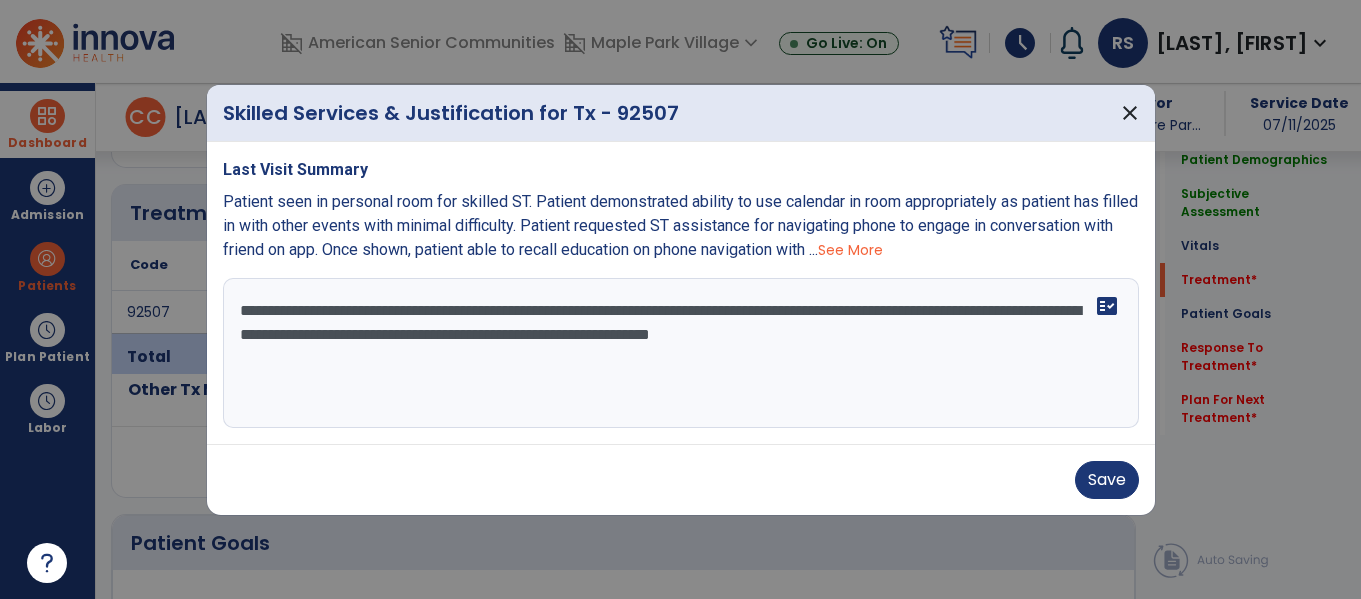 click on "See More" at bounding box center (850, 250) 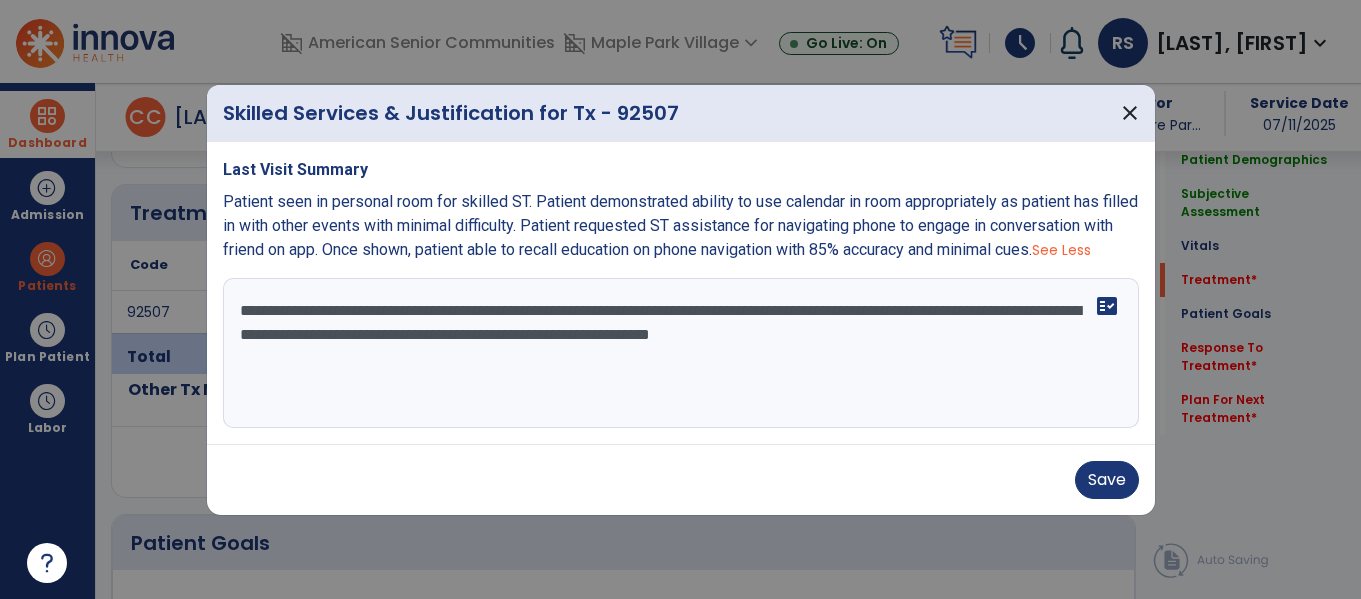 click on "**********" at bounding box center (681, 353) 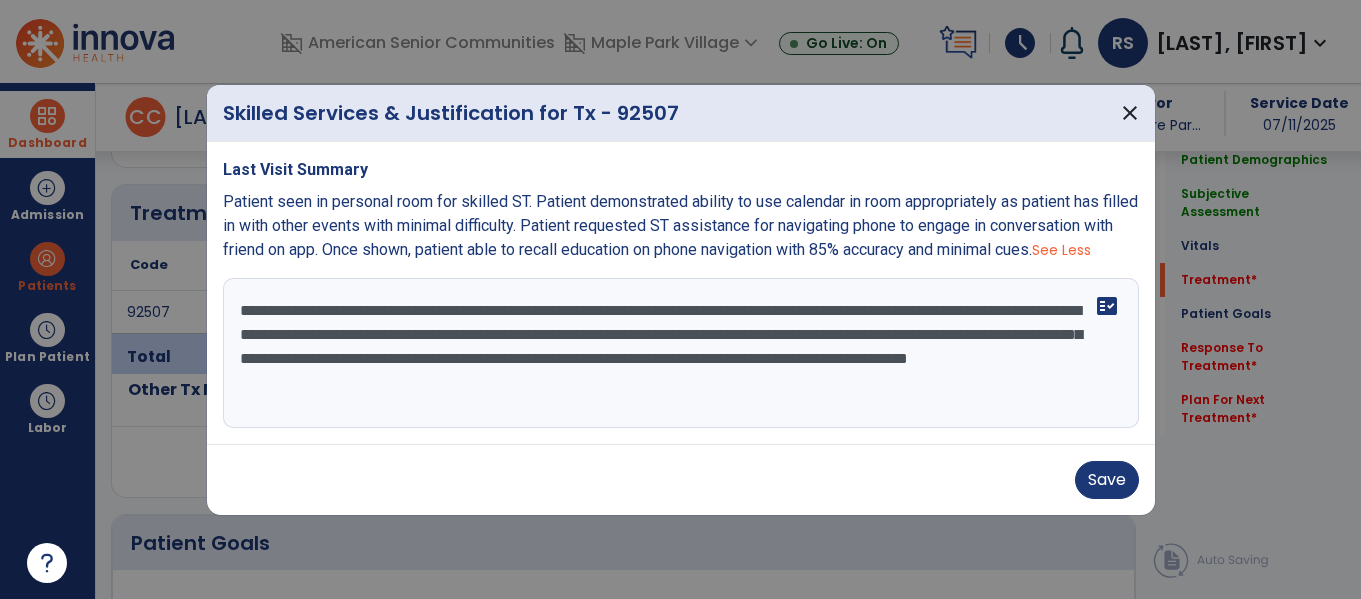 click on "**********" at bounding box center (681, 353) 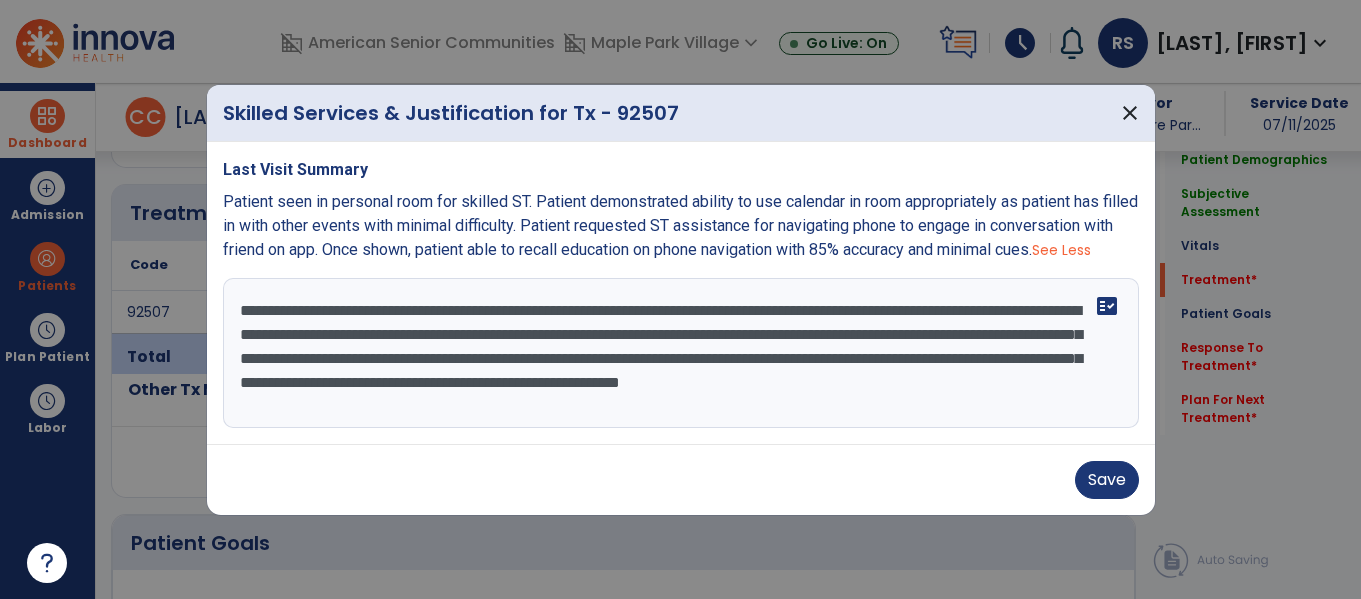 type on "**********" 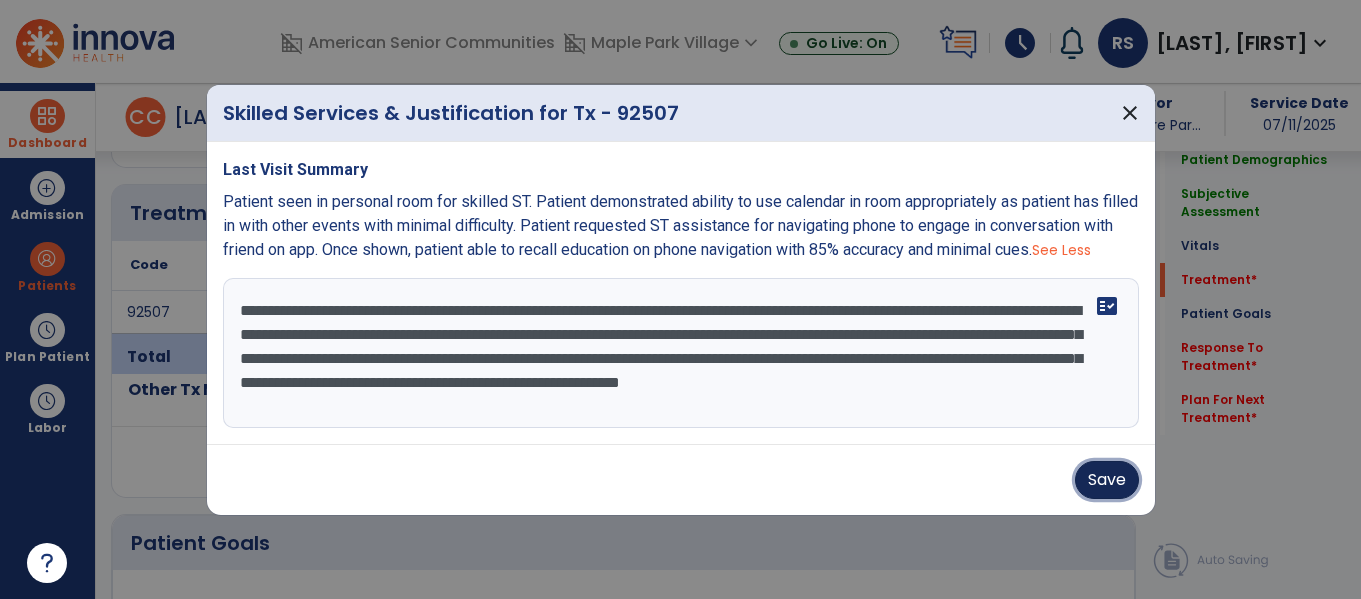 click on "Save" at bounding box center [1107, 480] 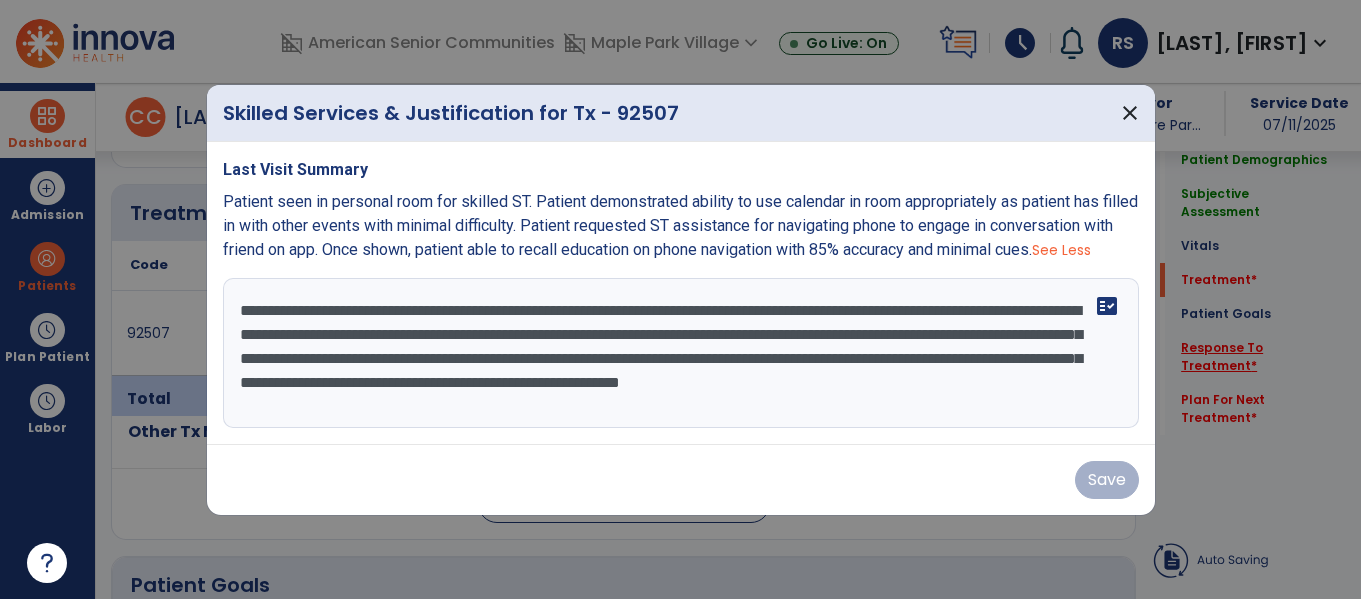 click on "Response To Treatment   *" 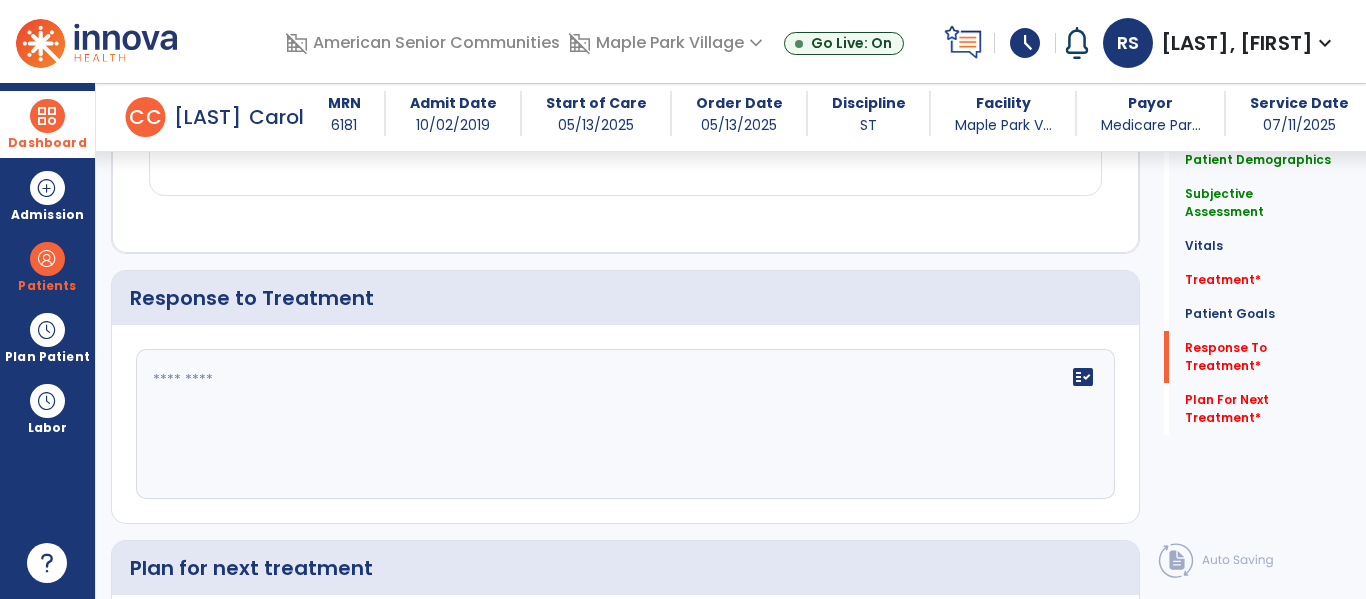 scroll, scrollTop: 3166, scrollLeft: 0, axis: vertical 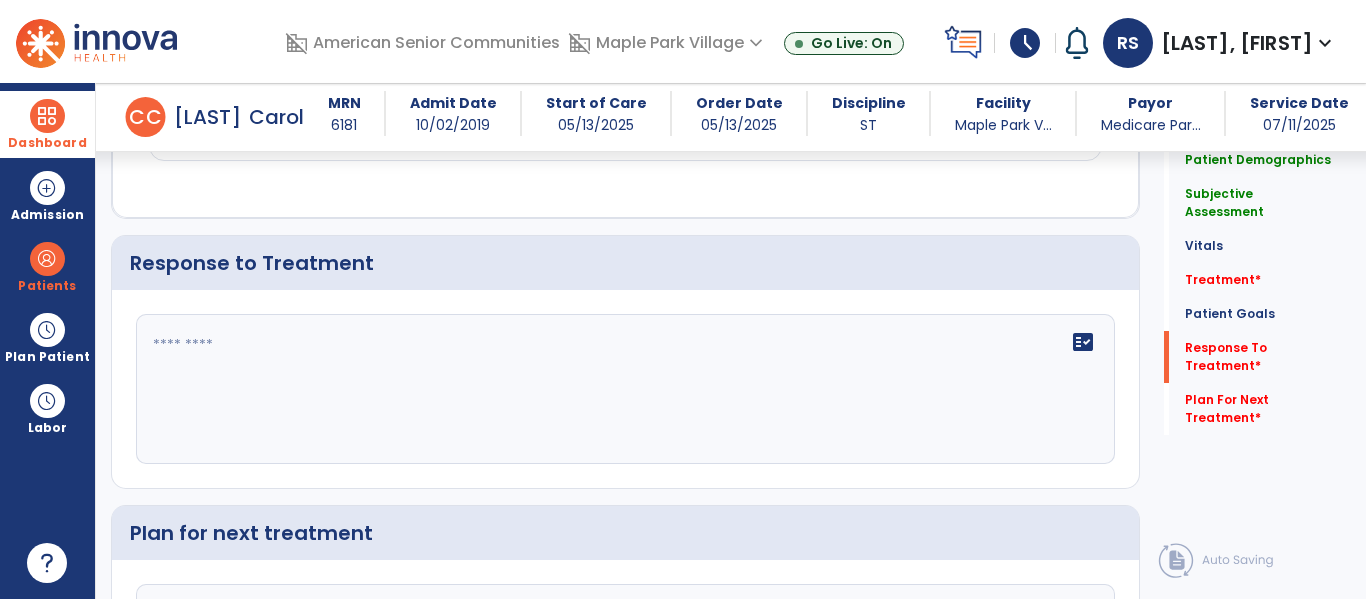 click on "fact_check" 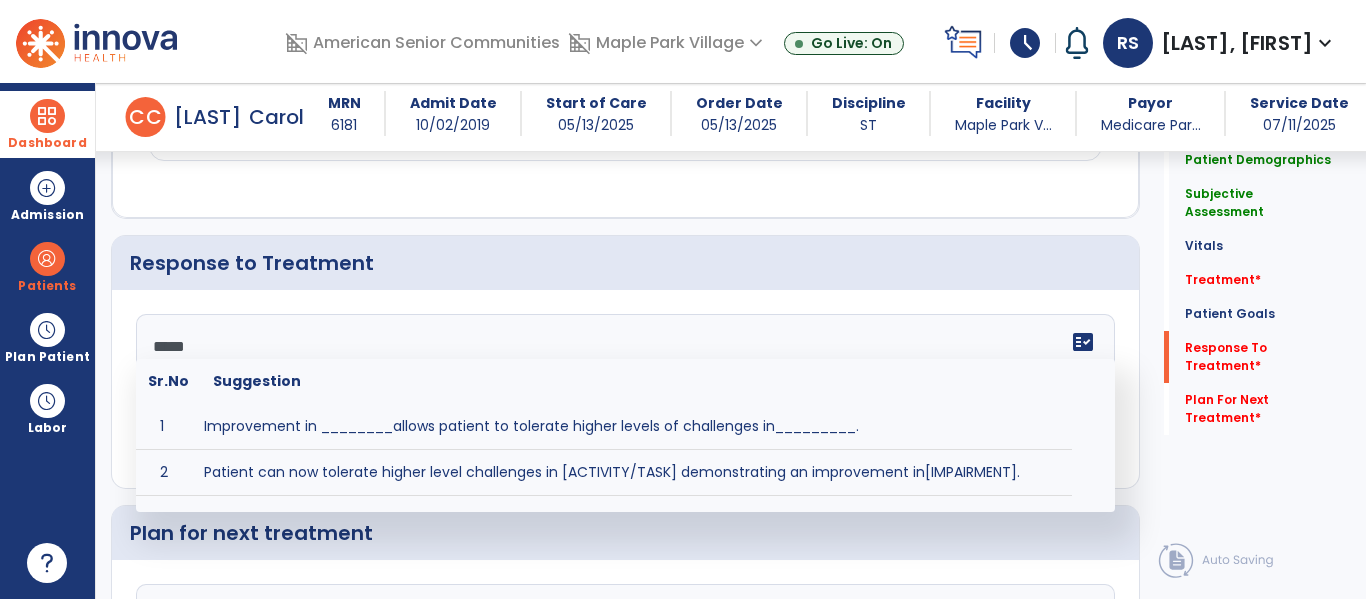 type on "******" 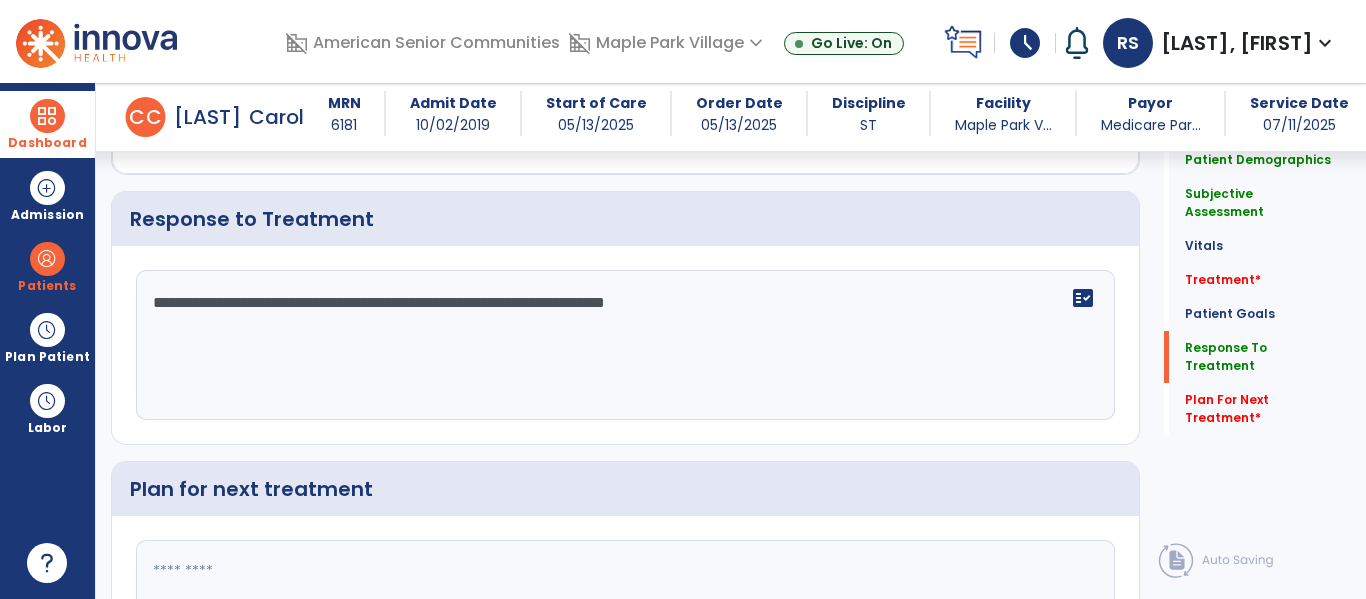 scroll, scrollTop: 3166, scrollLeft: 0, axis: vertical 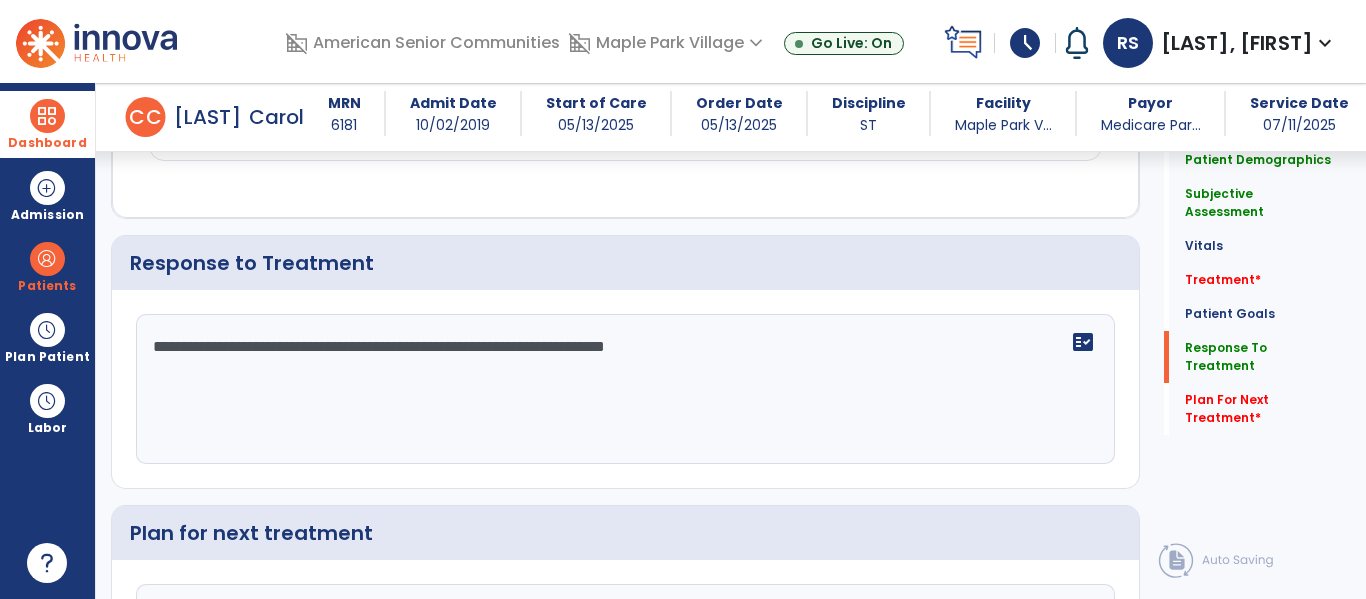 type on "**********" 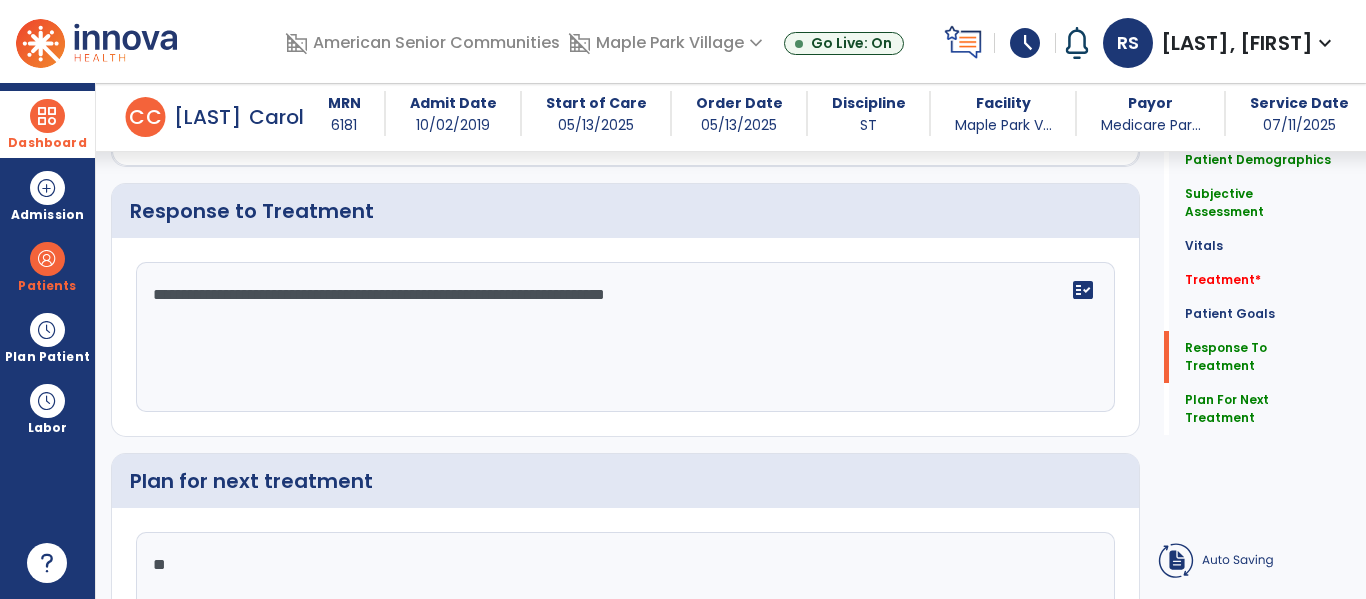 type on "*" 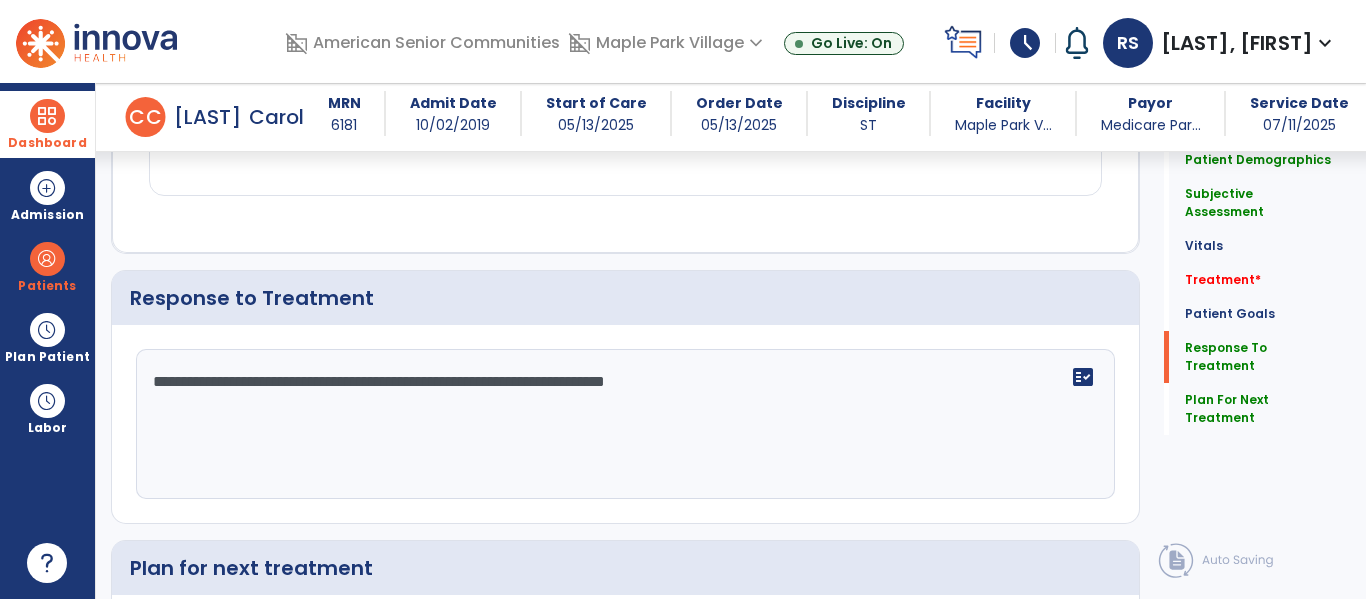 scroll, scrollTop: 3175, scrollLeft: 0, axis: vertical 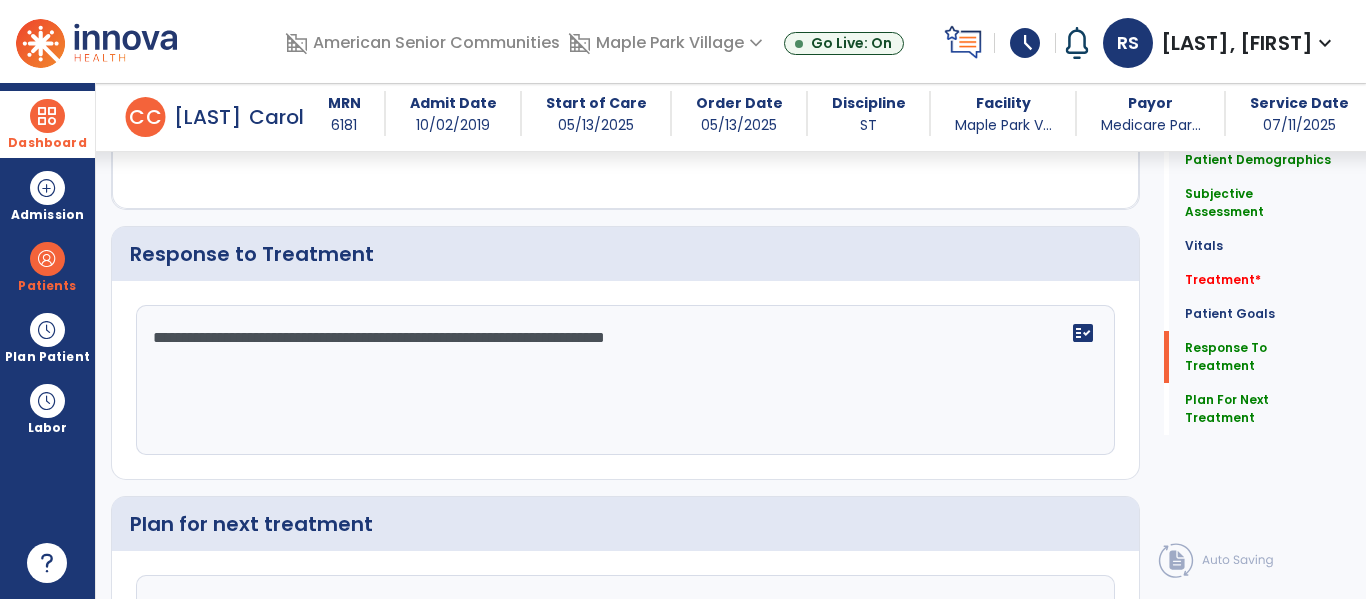 type on "**********" 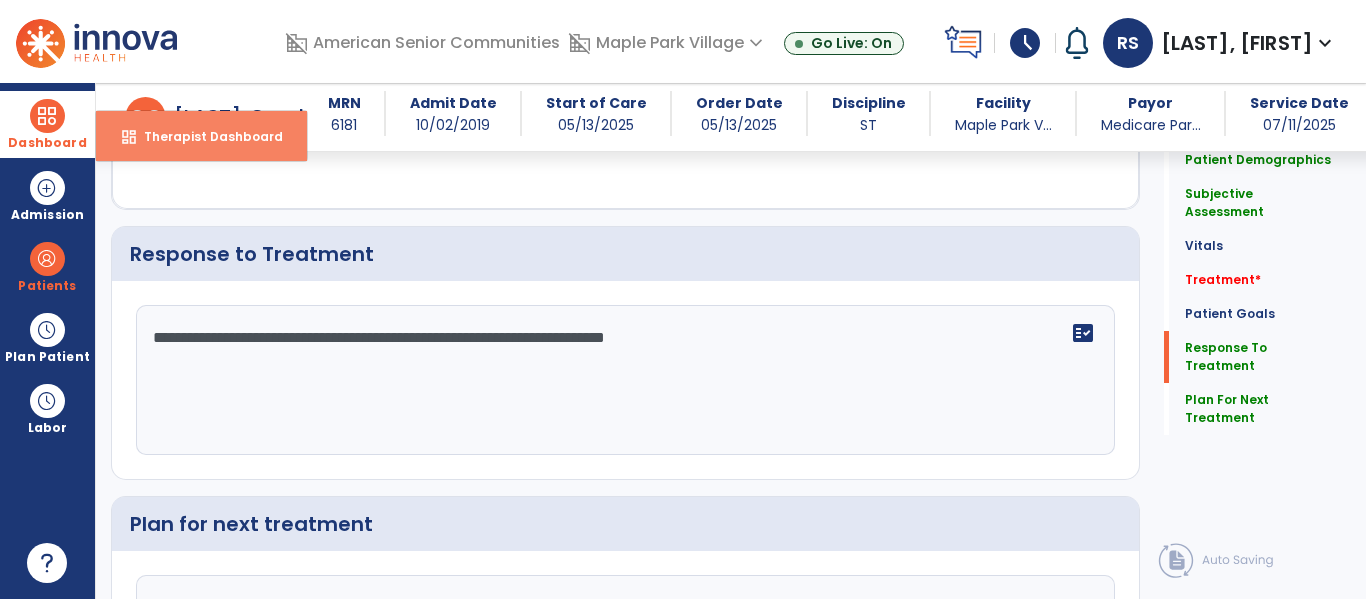 click on "dashboard  Therapist Dashboard" at bounding box center (201, 136) 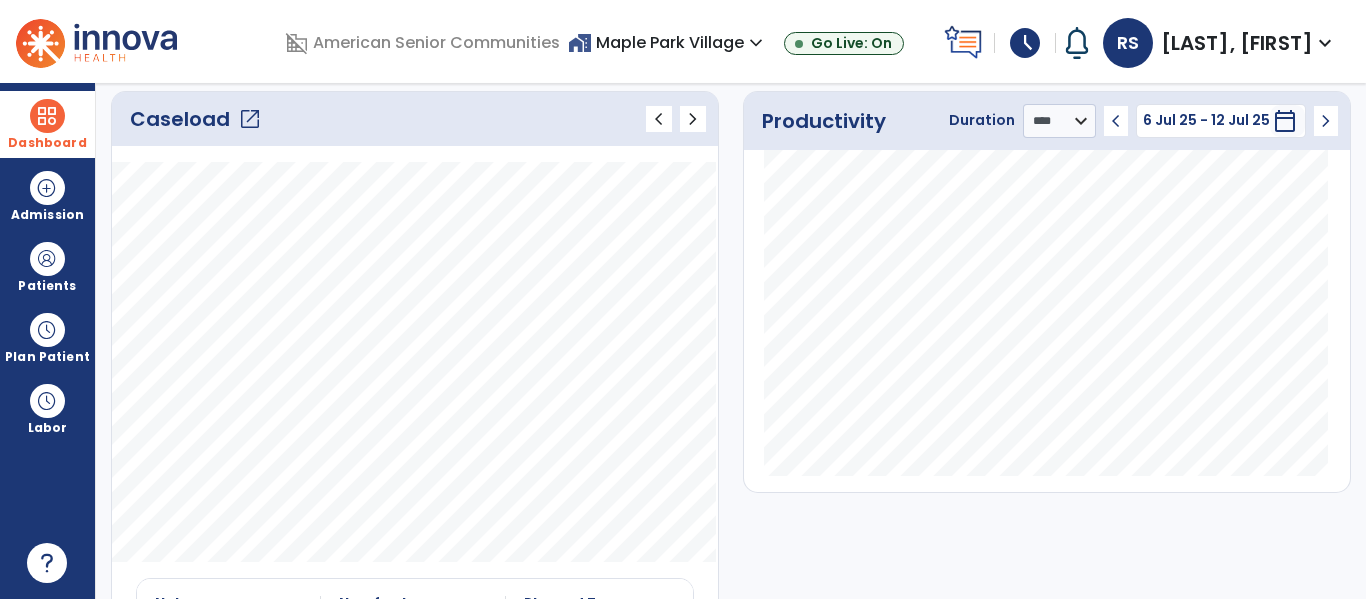 scroll, scrollTop: 0, scrollLeft: 0, axis: both 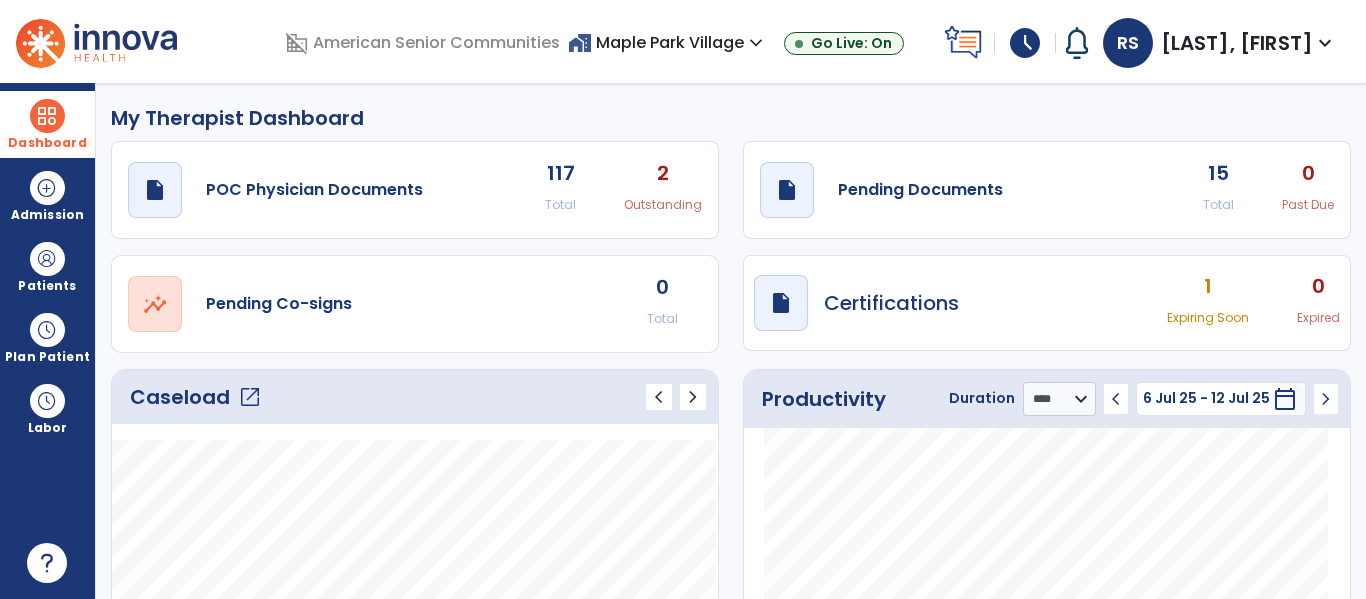 click on "15" 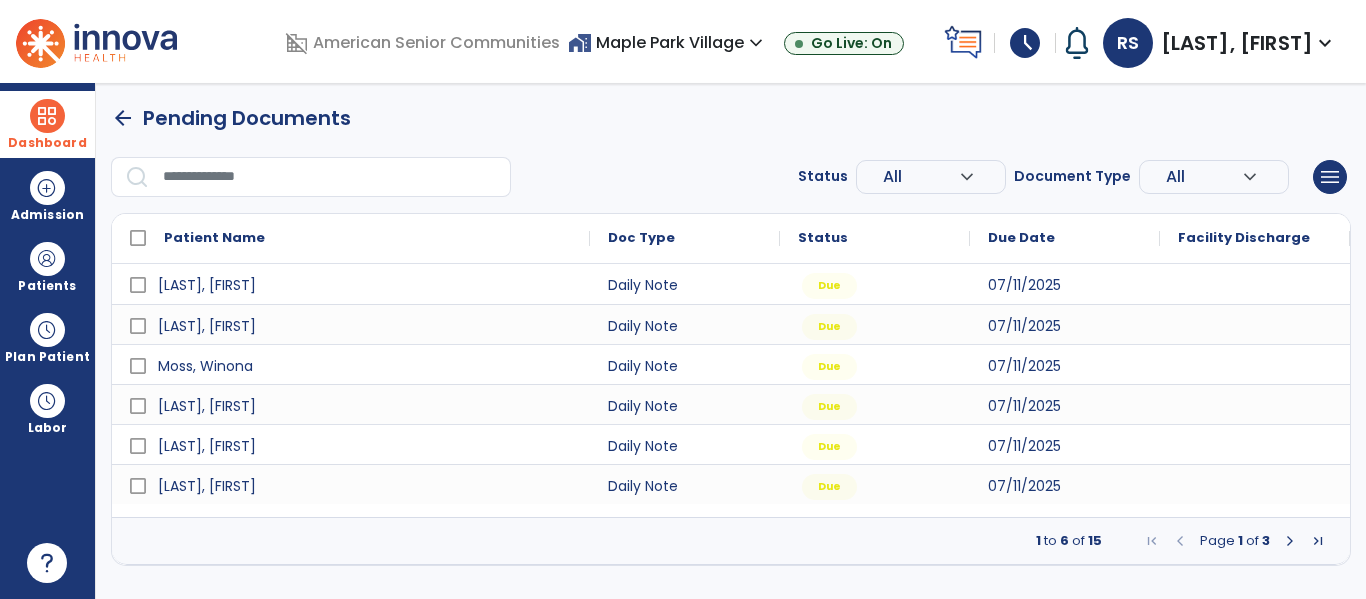 click at bounding box center [1290, 541] 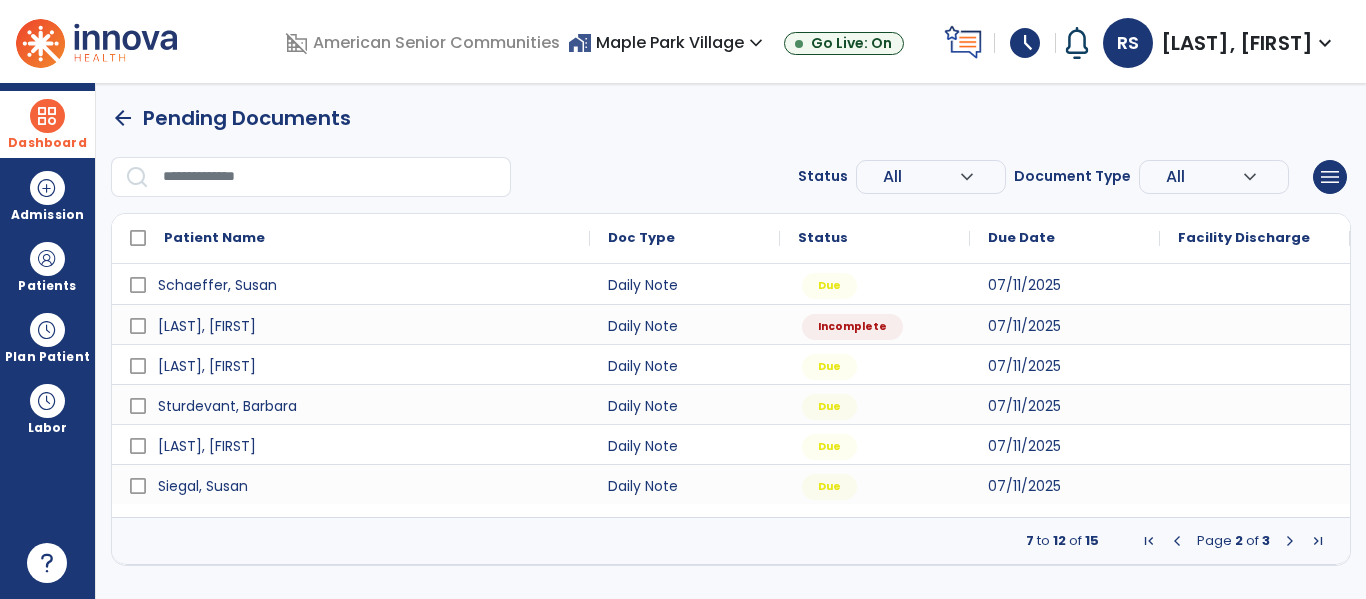 click at bounding box center (1290, 541) 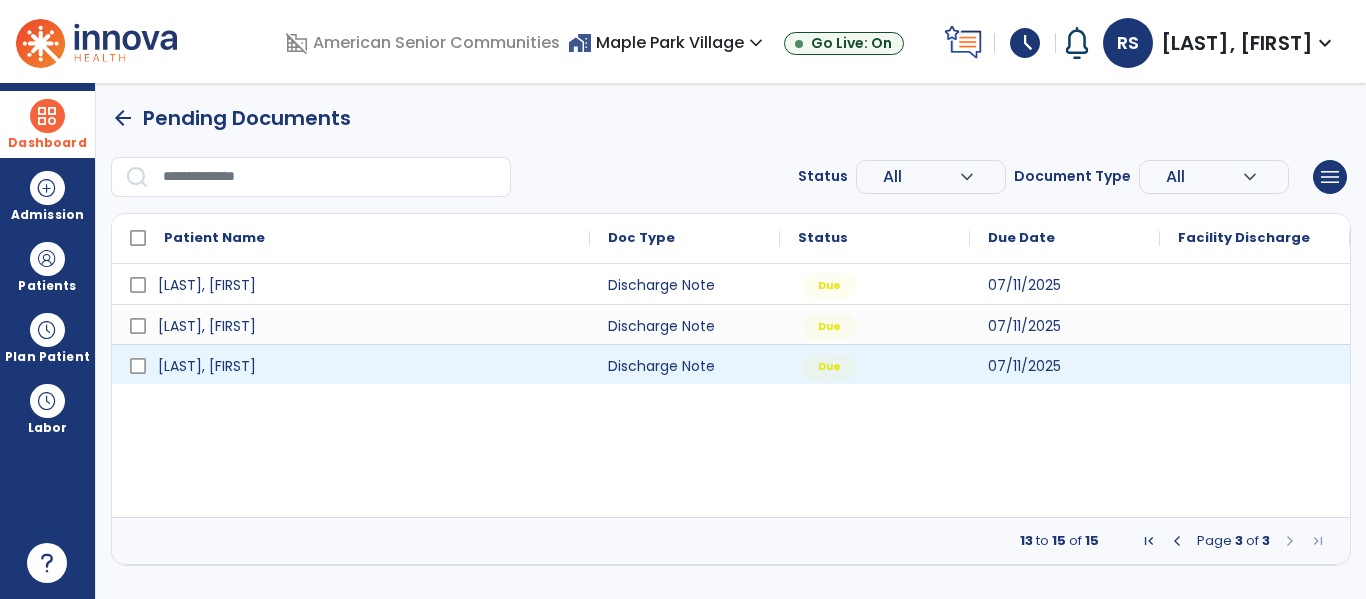 click at bounding box center (1255, 364) 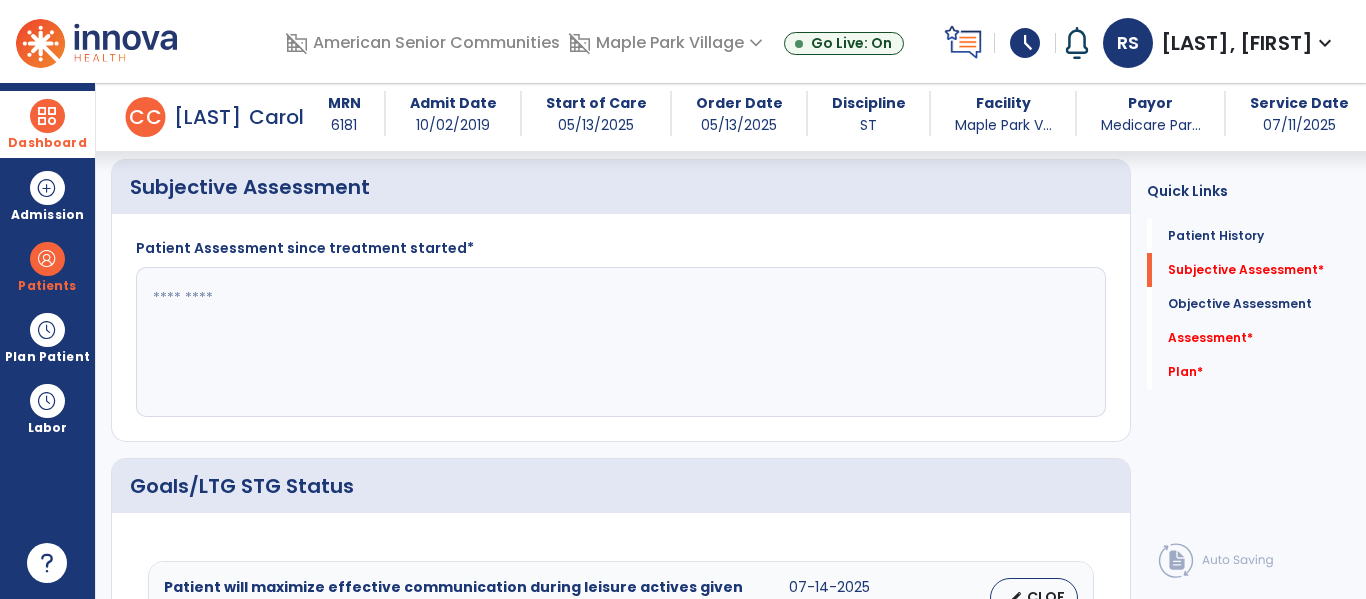 scroll, scrollTop: 992, scrollLeft: 0, axis: vertical 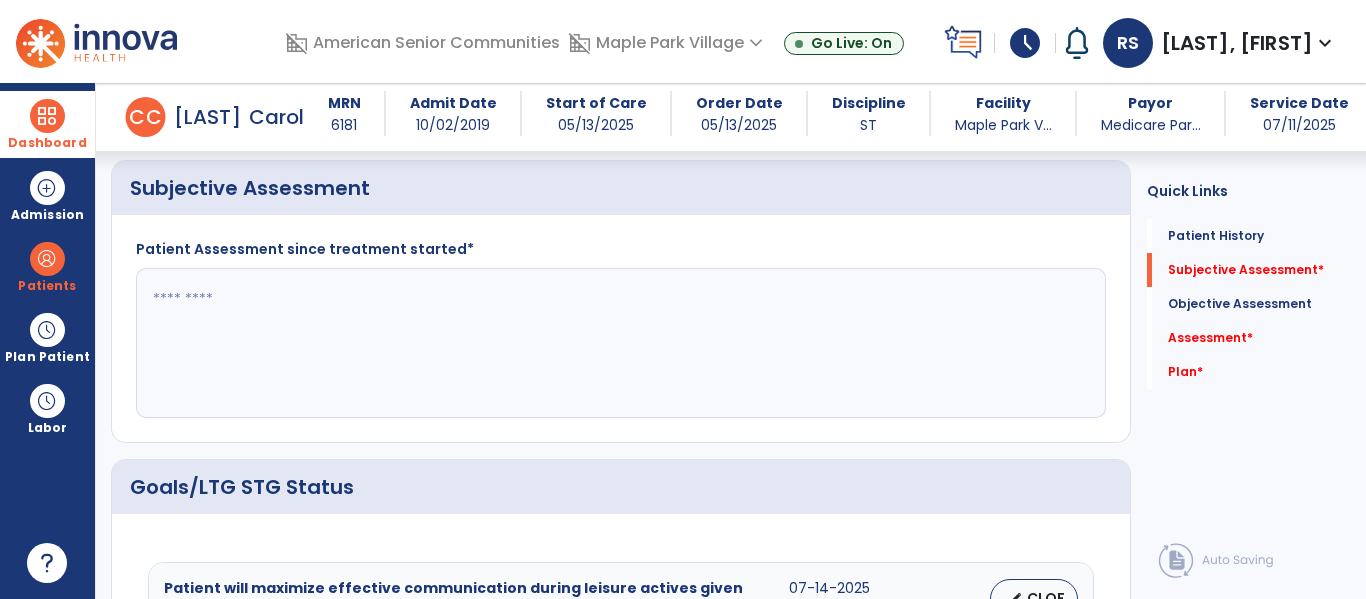 click 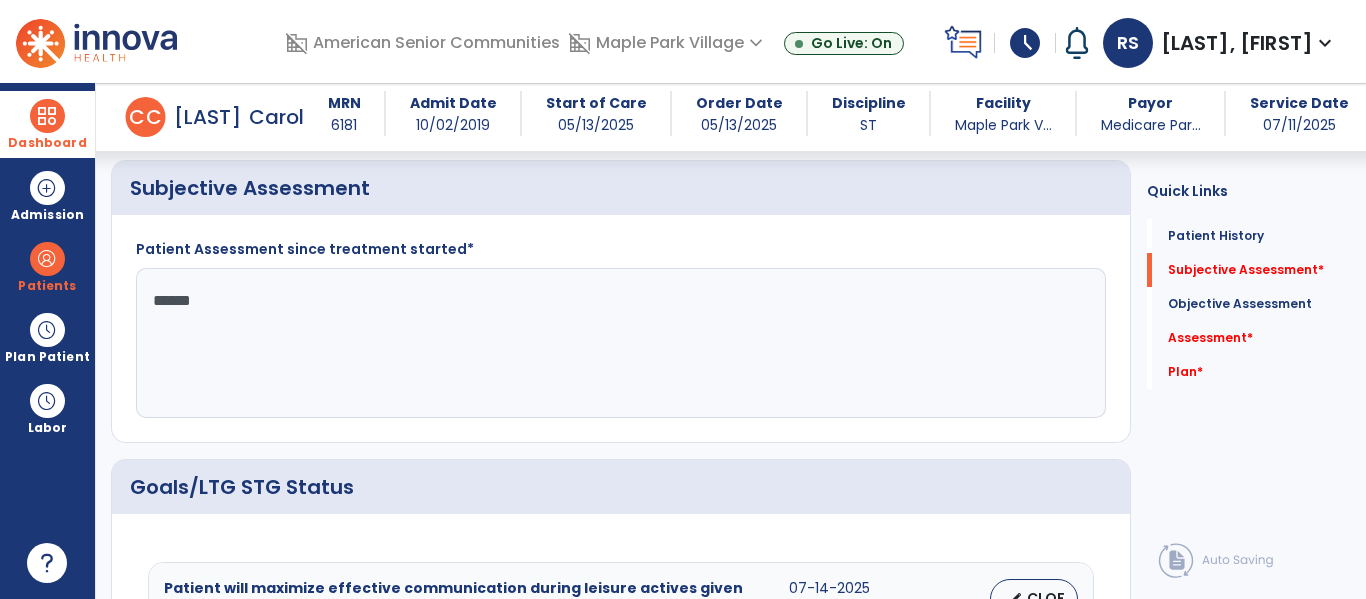 type on "*******" 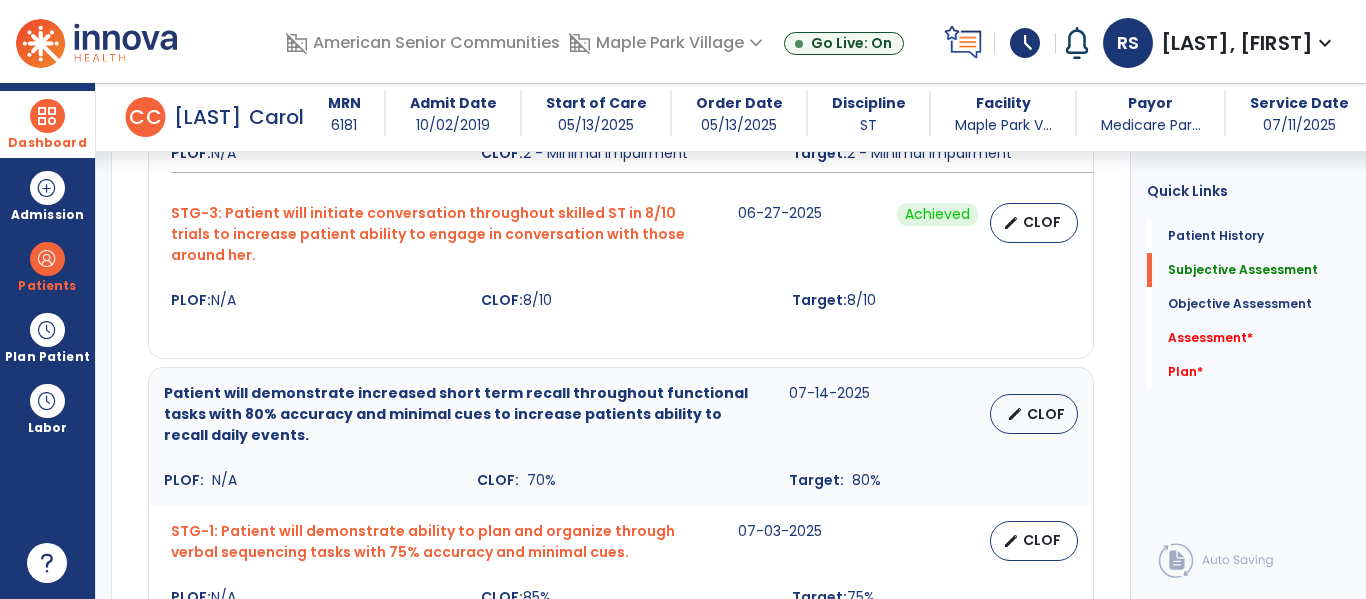 scroll, scrollTop: 1975, scrollLeft: 0, axis: vertical 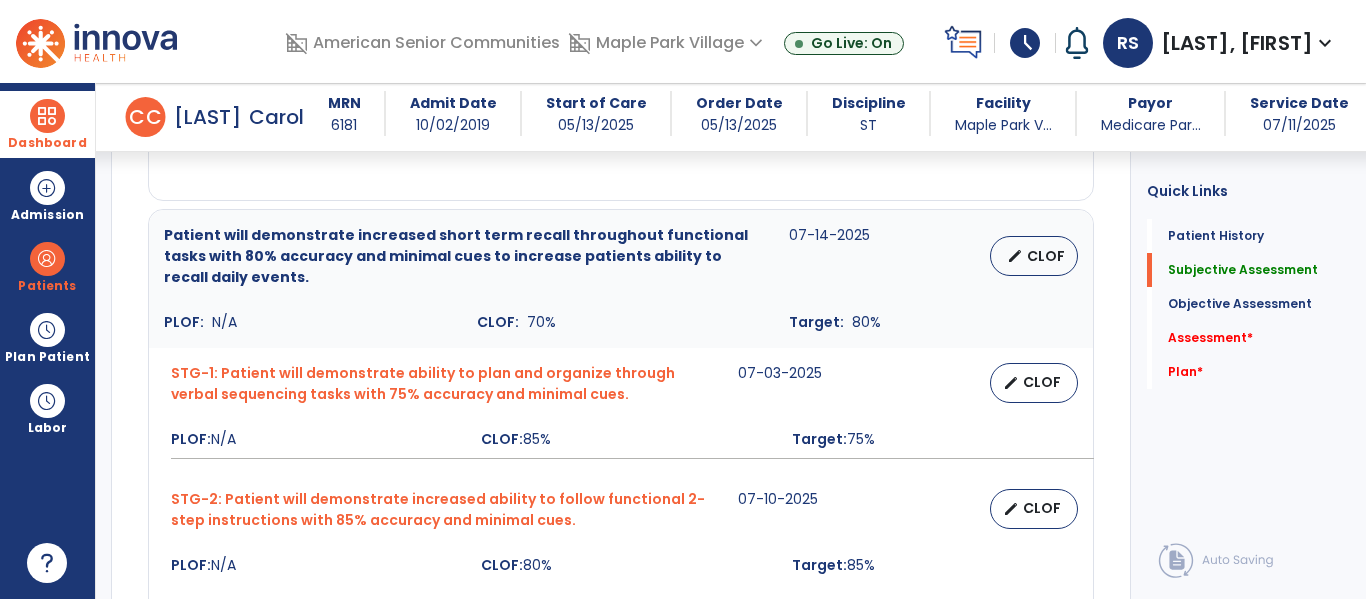 type on "**********" 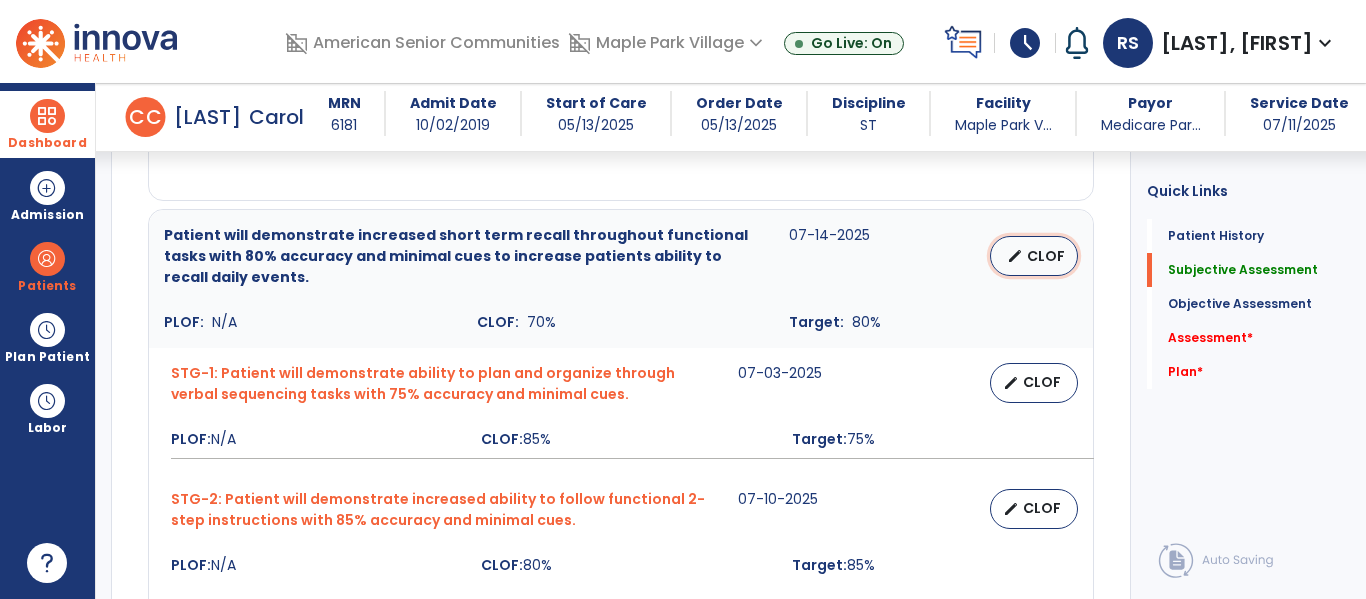 click on "CLOF" at bounding box center [1046, 256] 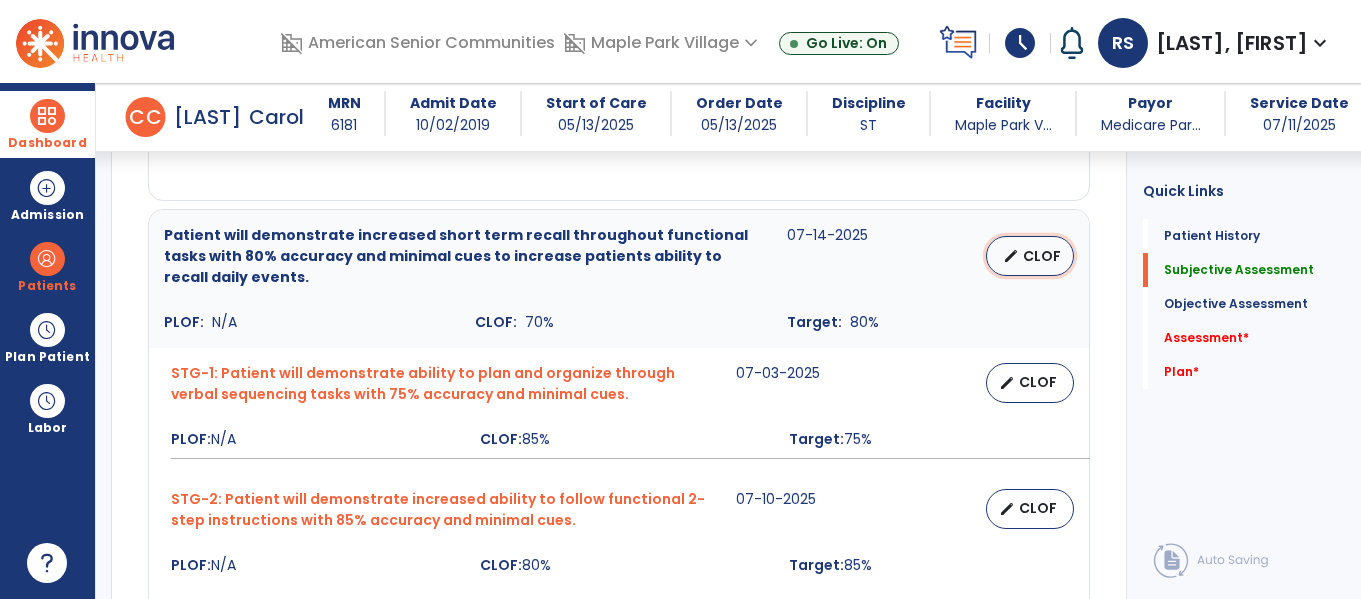 select on "********" 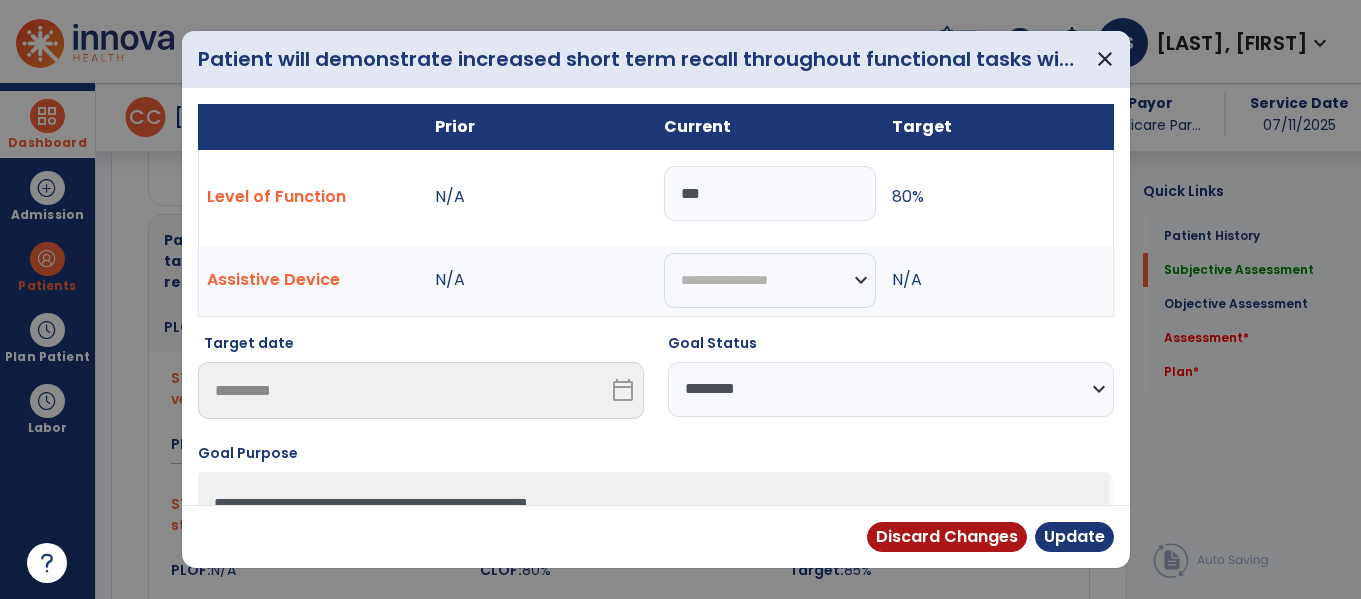 scroll, scrollTop: 1892, scrollLeft: 0, axis: vertical 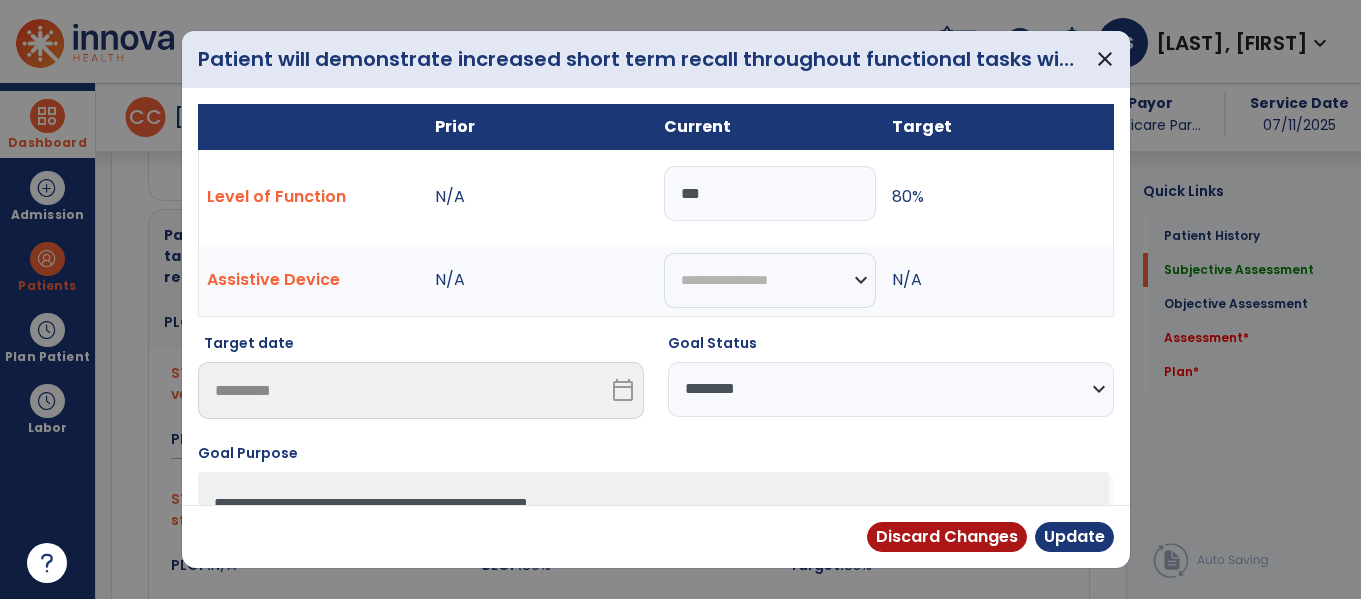 click on "***" at bounding box center [770, 193] 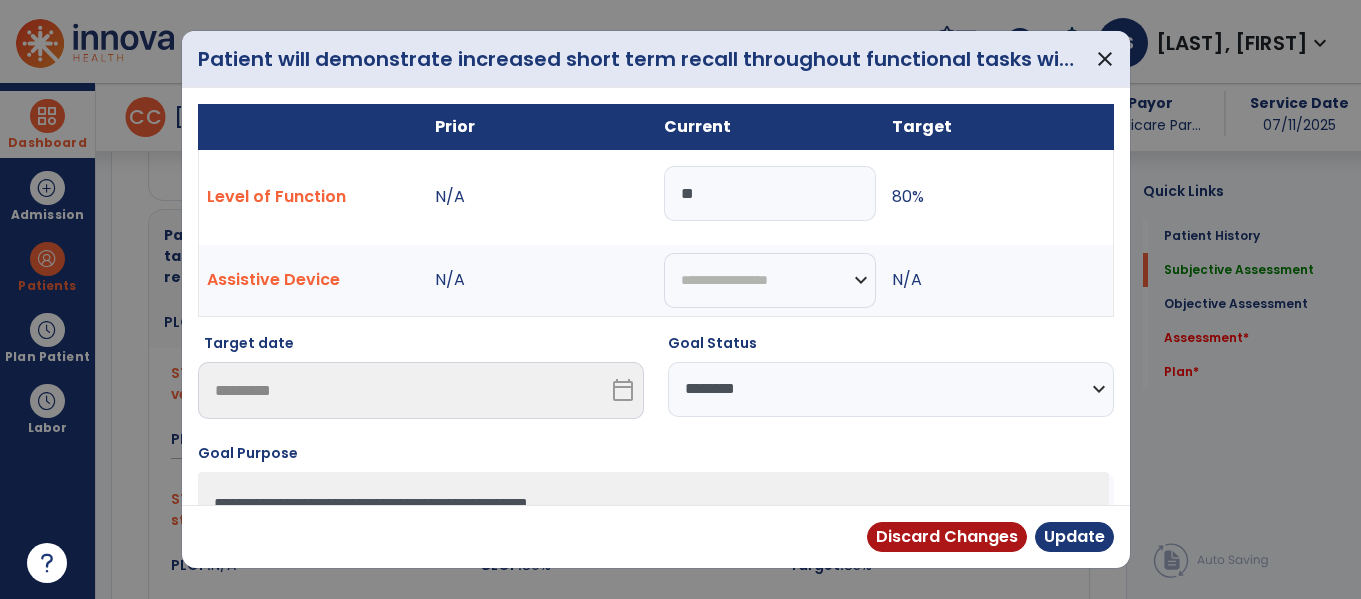 type on "*" 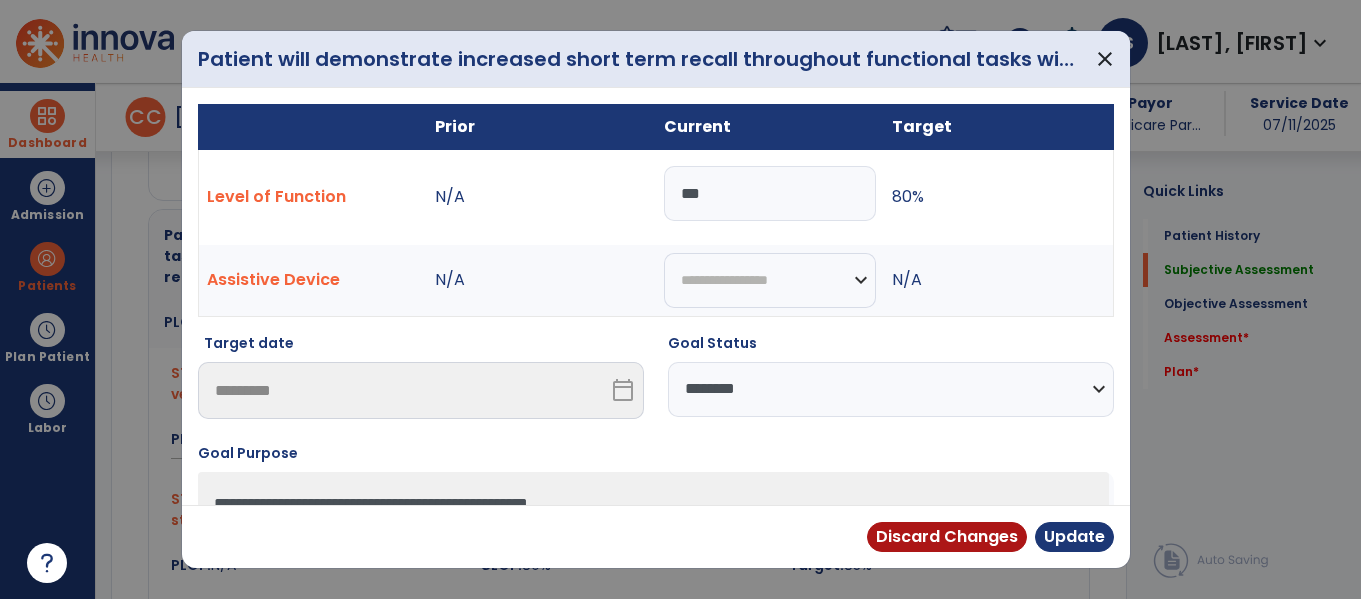 type on "***" 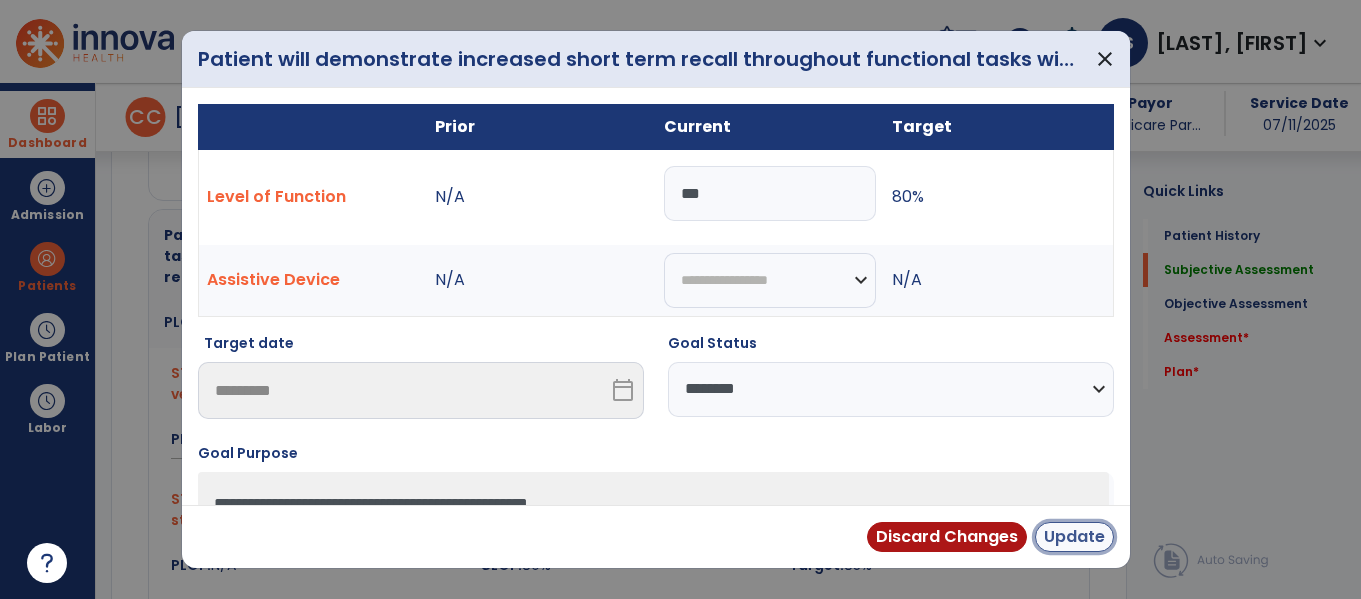 click on "Update" at bounding box center (1074, 537) 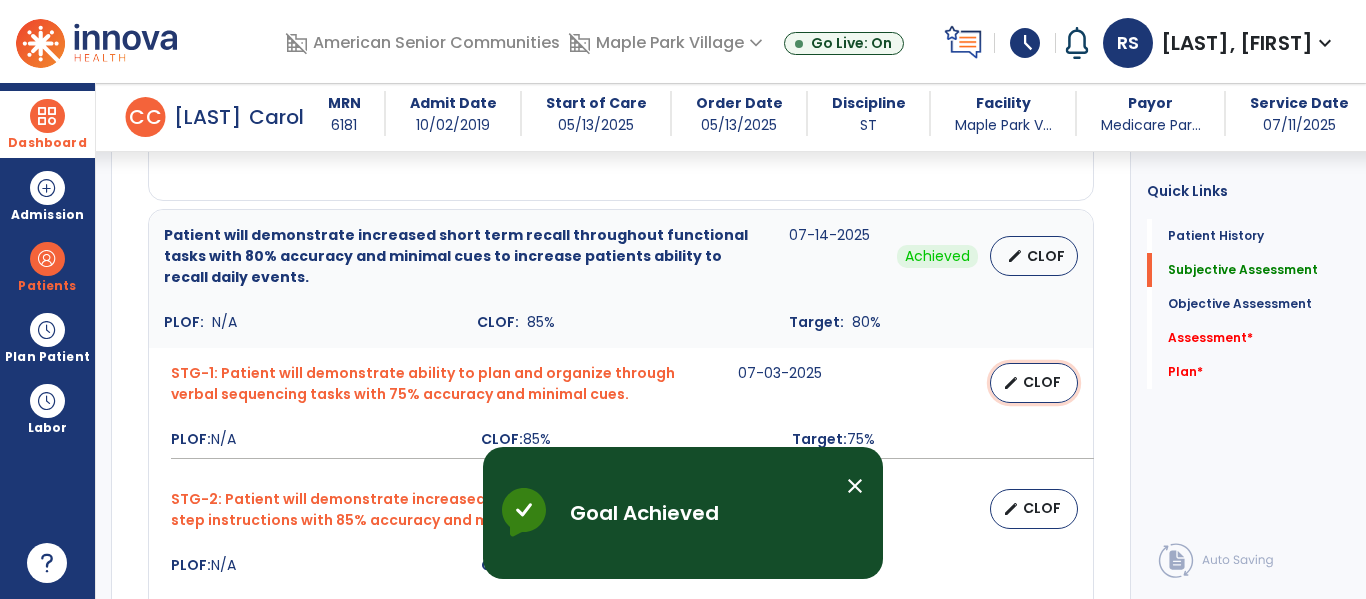 click on "CLOF" at bounding box center (1042, 382) 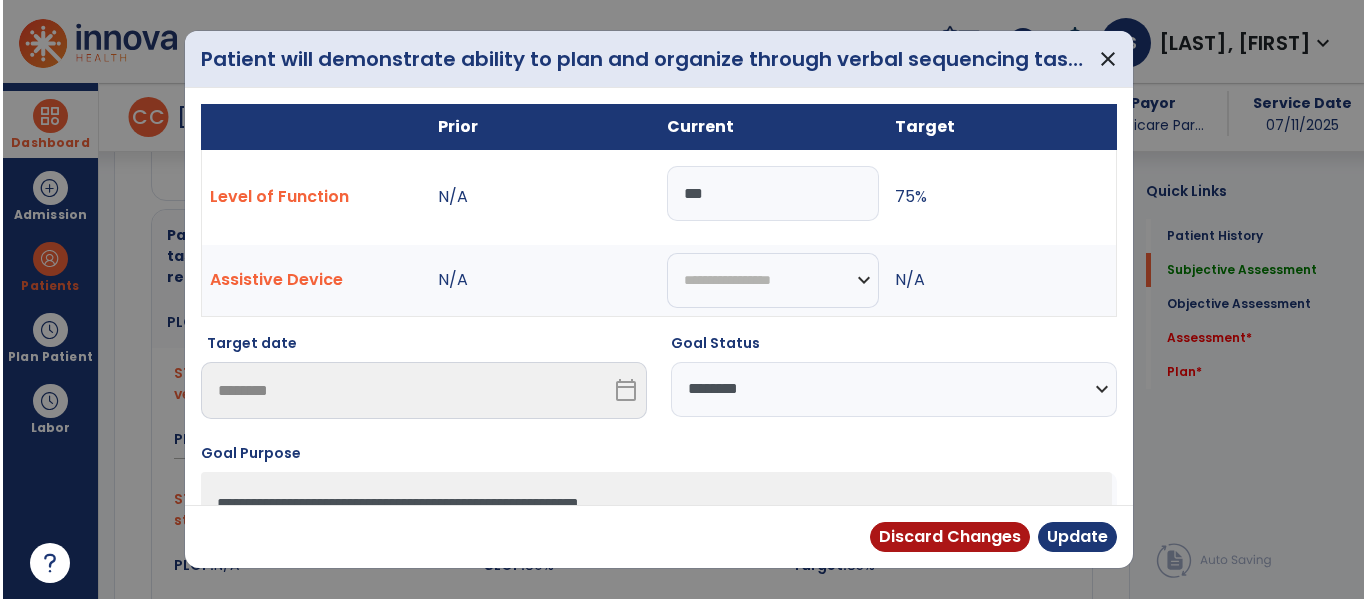 scroll, scrollTop: 1892, scrollLeft: 0, axis: vertical 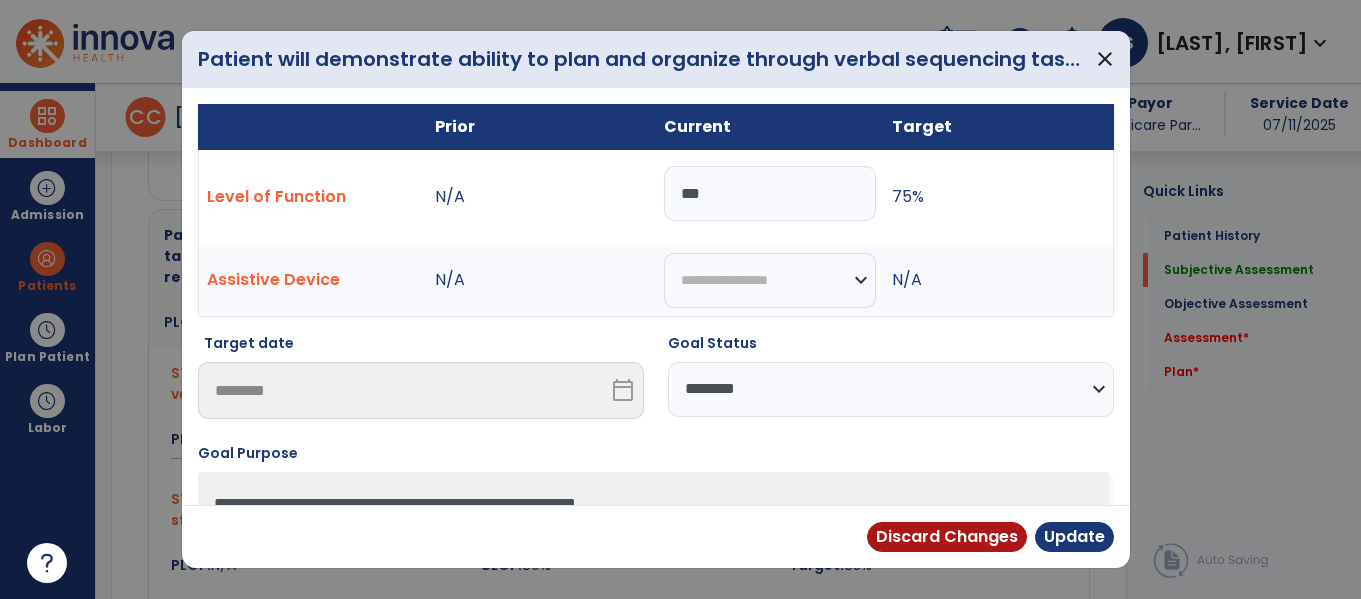 click on "**********" at bounding box center (891, 389) 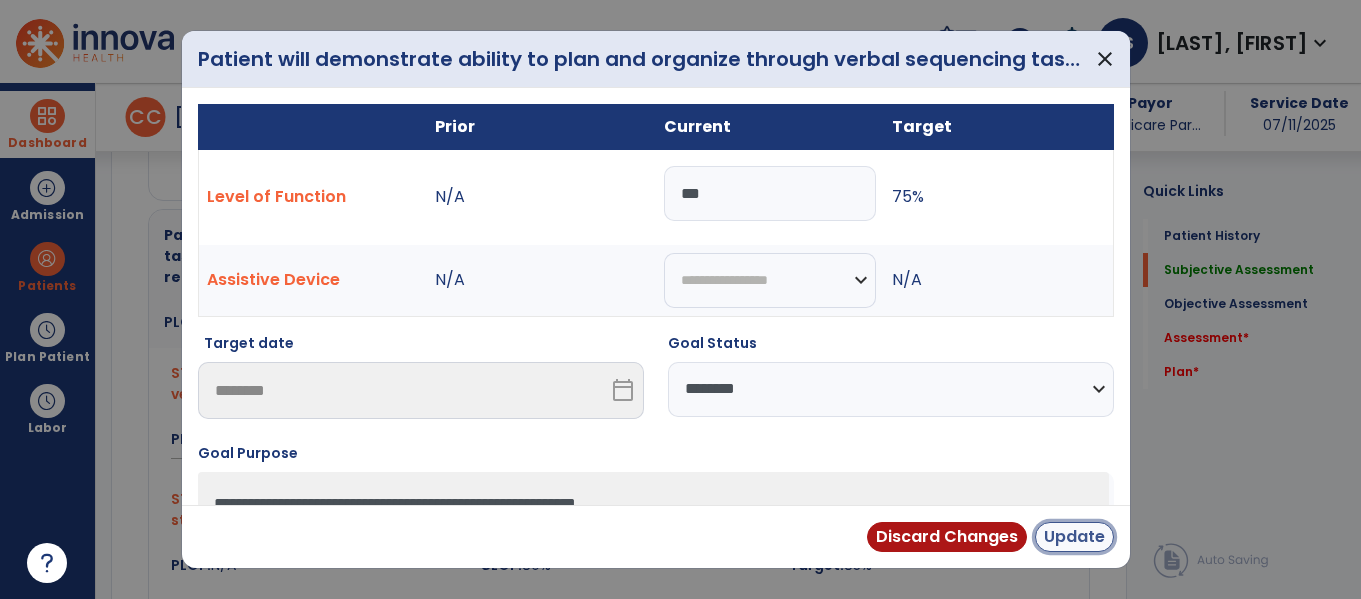 click on "Update" at bounding box center (1074, 537) 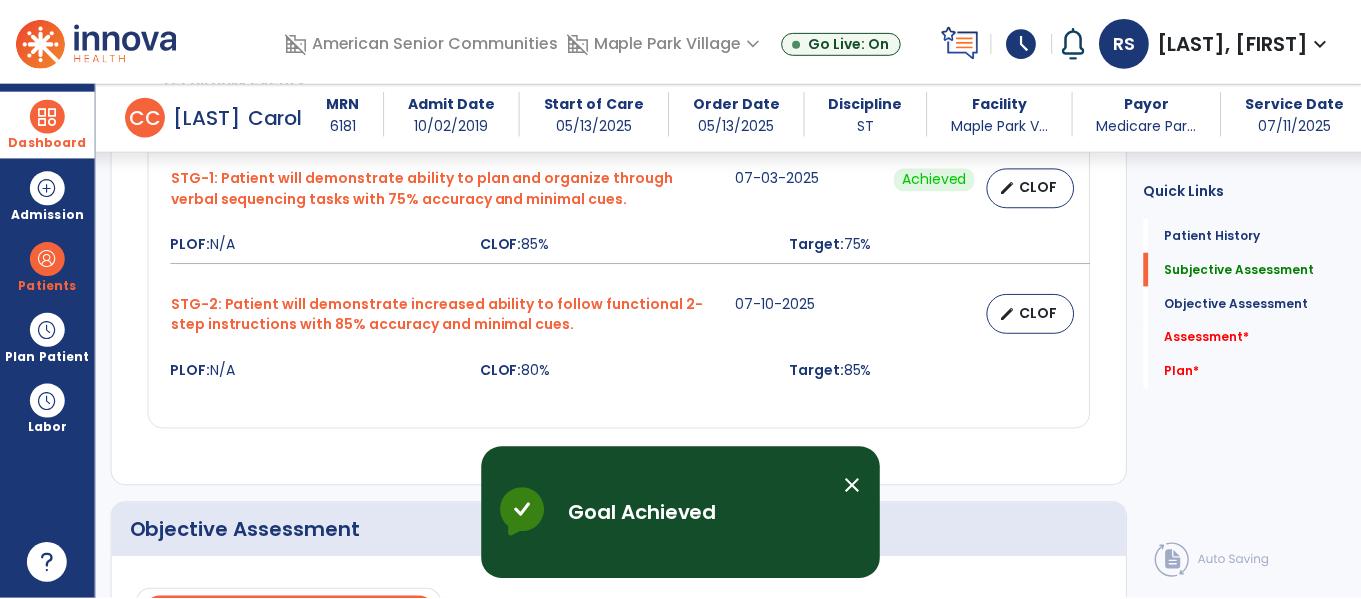 scroll, scrollTop: 2088, scrollLeft: 0, axis: vertical 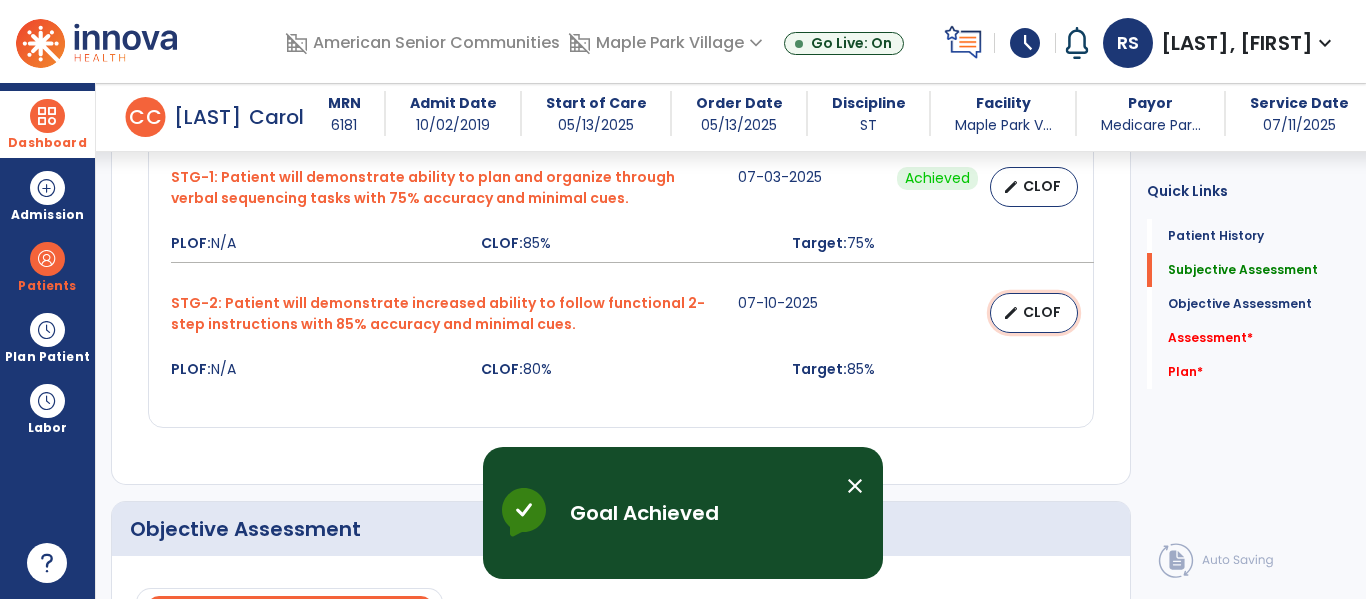 click on "CLOF" at bounding box center (1042, 312) 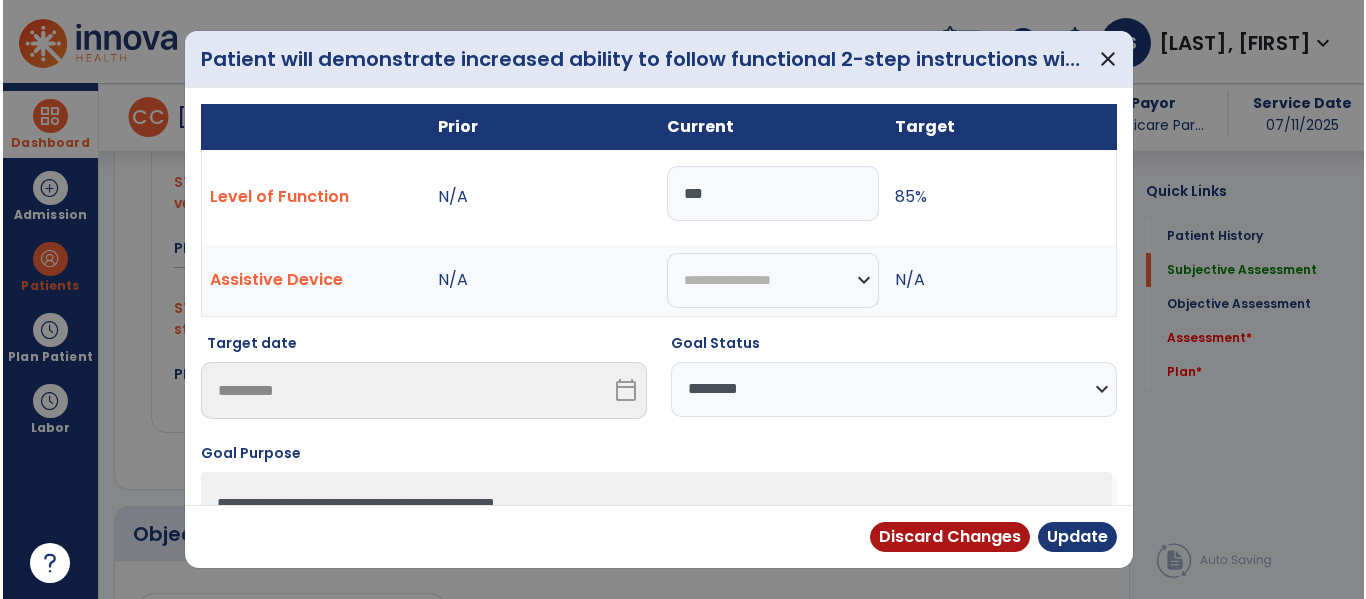 scroll, scrollTop: 2088, scrollLeft: 0, axis: vertical 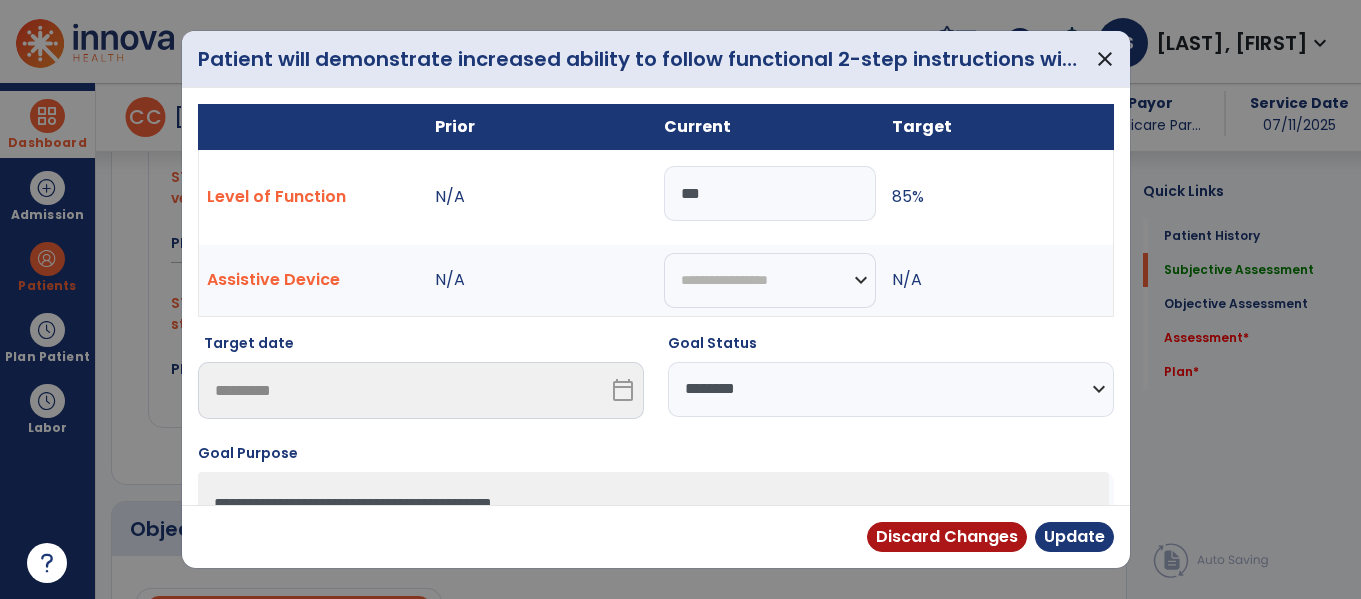 click on "***" at bounding box center (770, 193) 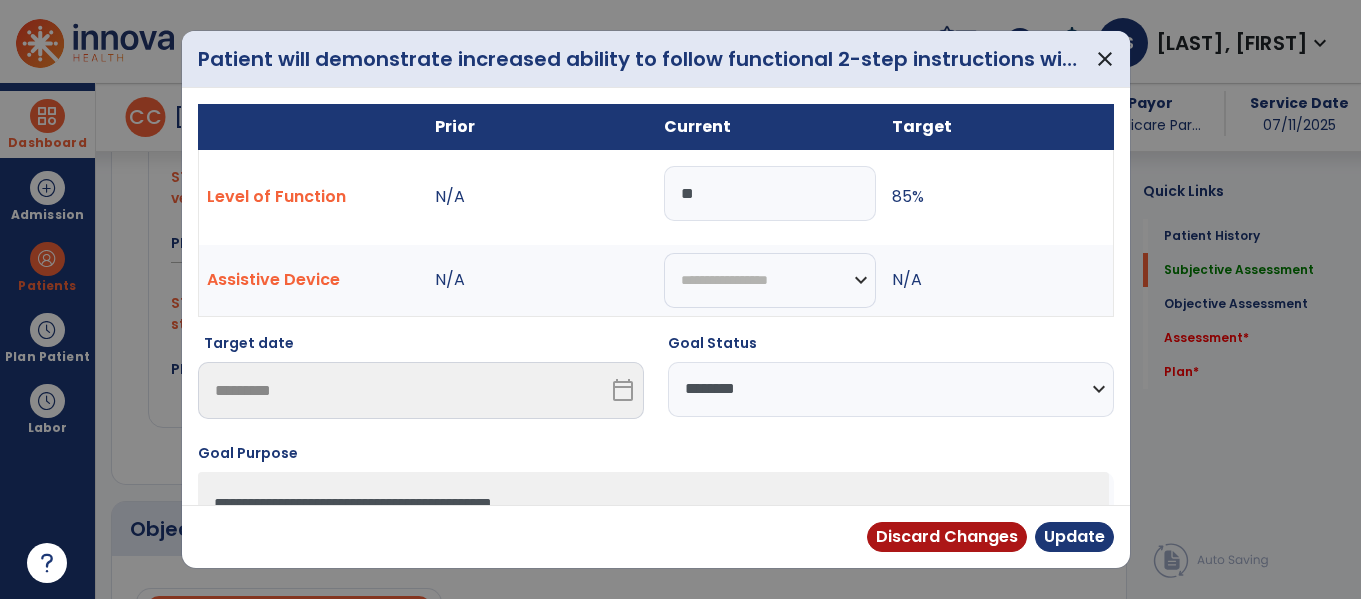 type on "*" 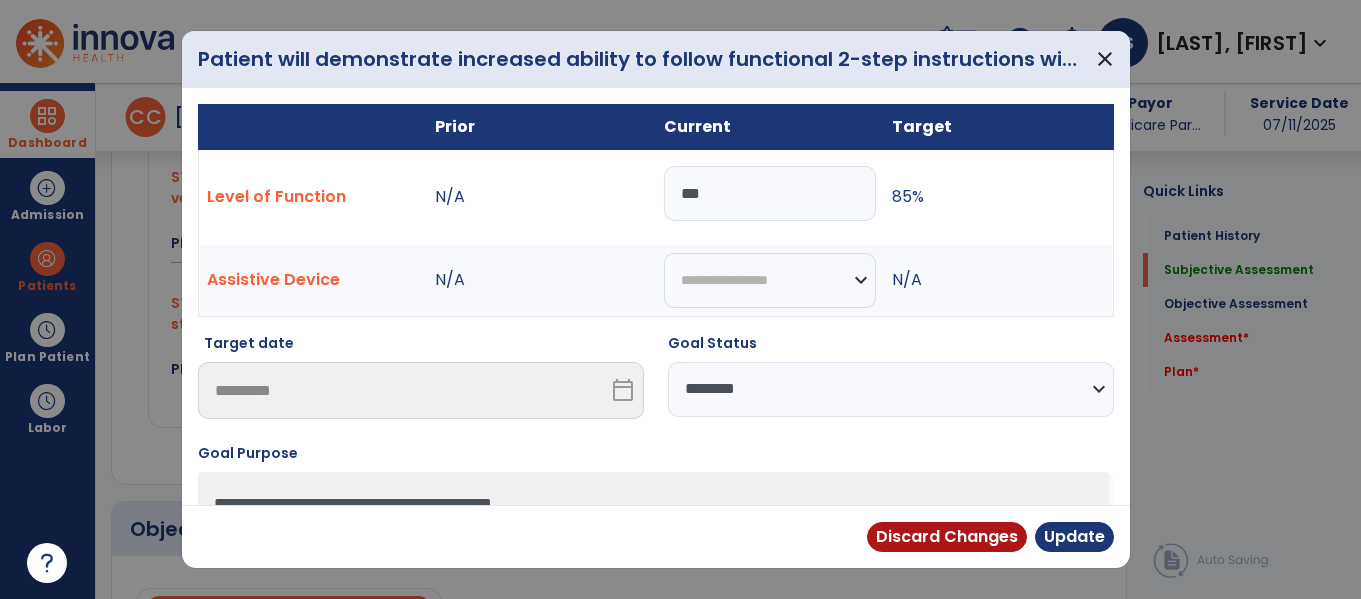 type on "***" 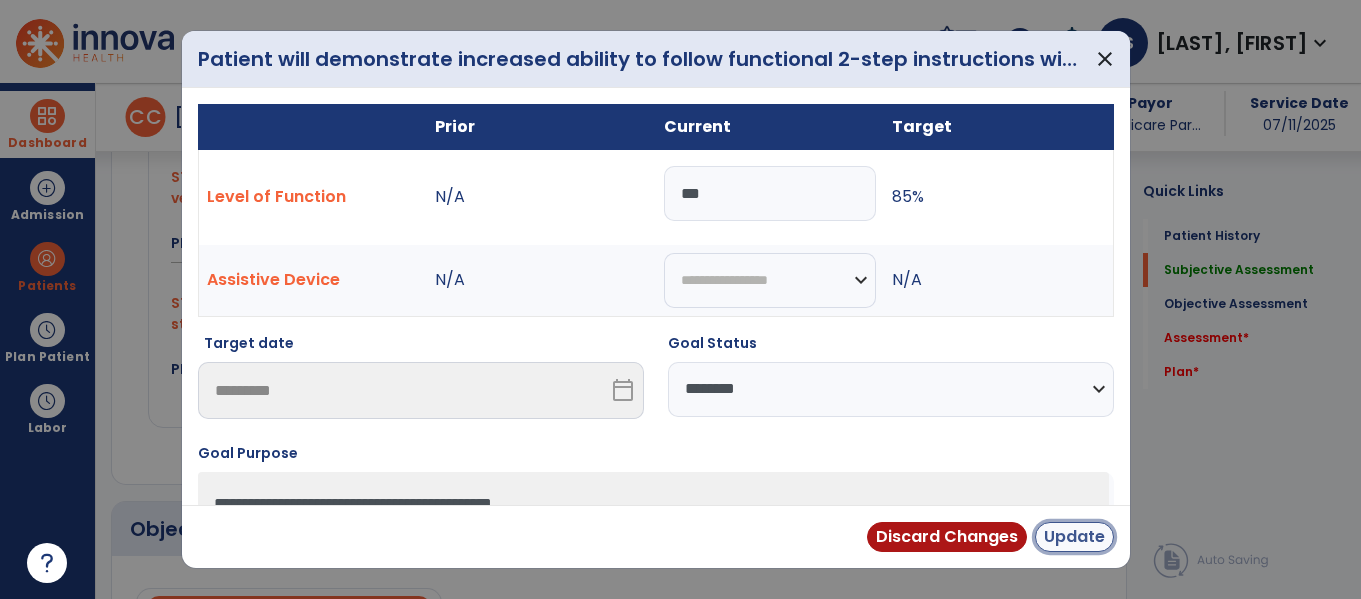 click on "Update" at bounding box center (1074, 537) 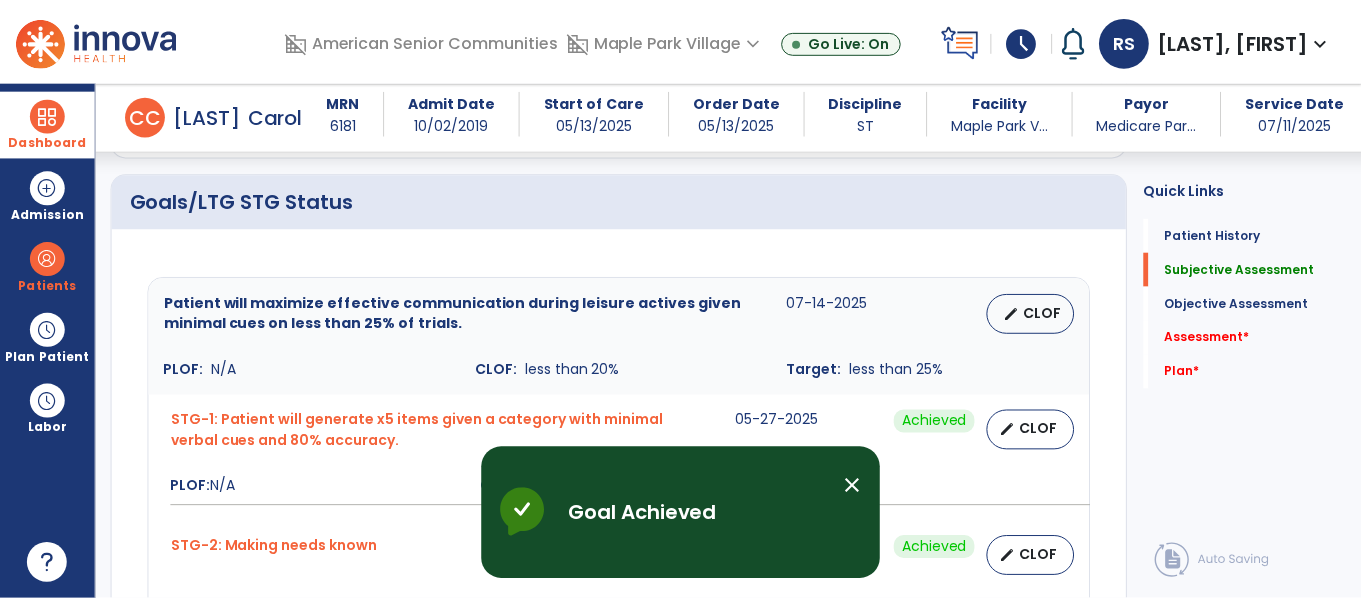 scroll, scrollTop: 1269, scrollLeft: 0, axis: vertical 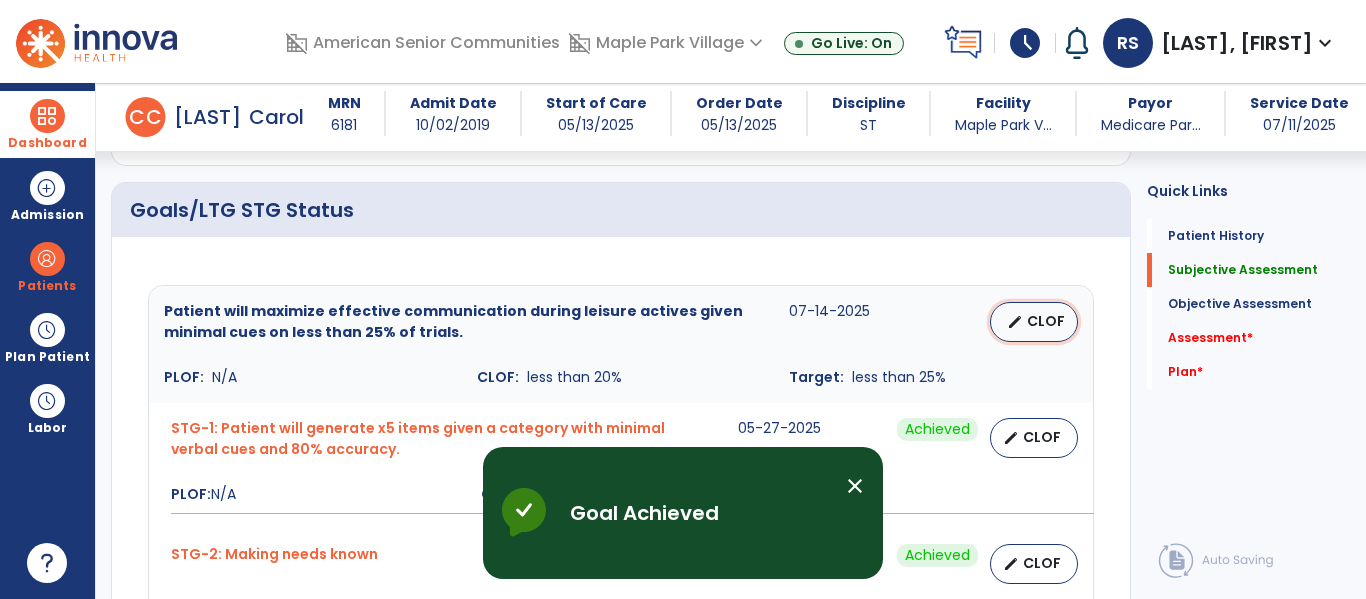 click on "edit" at bounding box center [1015, 322] 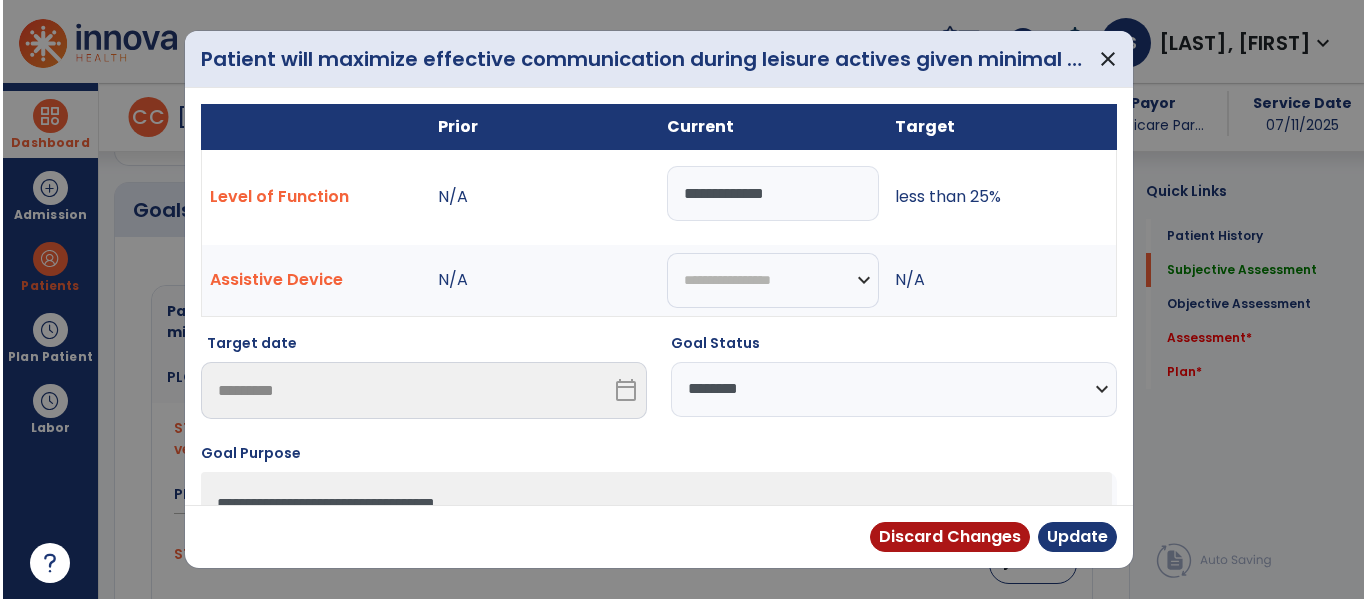 scroll, scrollTop: 1269, scrollLeft: 0, axis: vertical 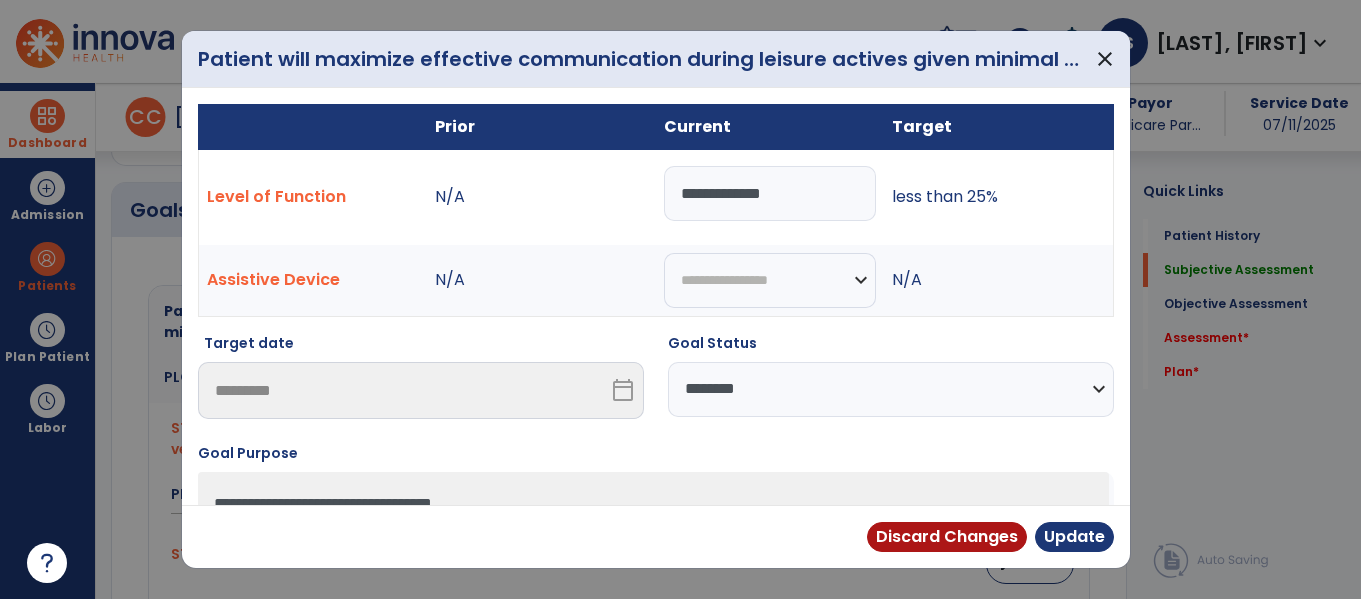 click on "**********" at bounding box center [891, 389] 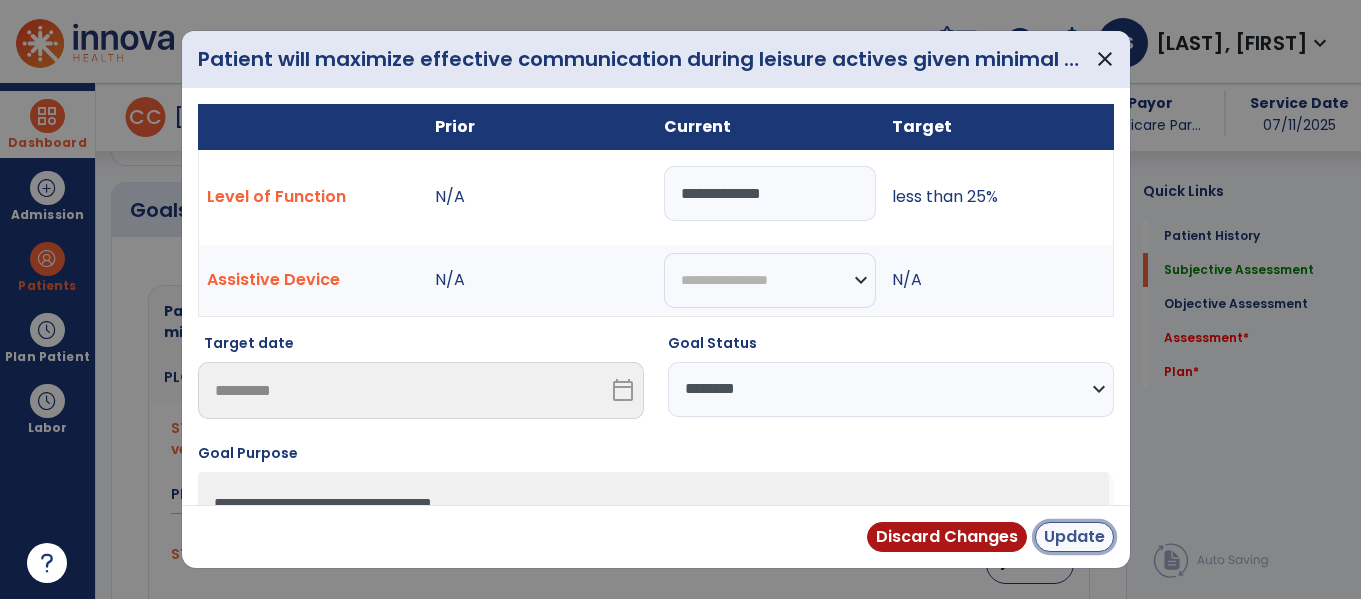 click on "Update" at bounding box center [1074, 537] 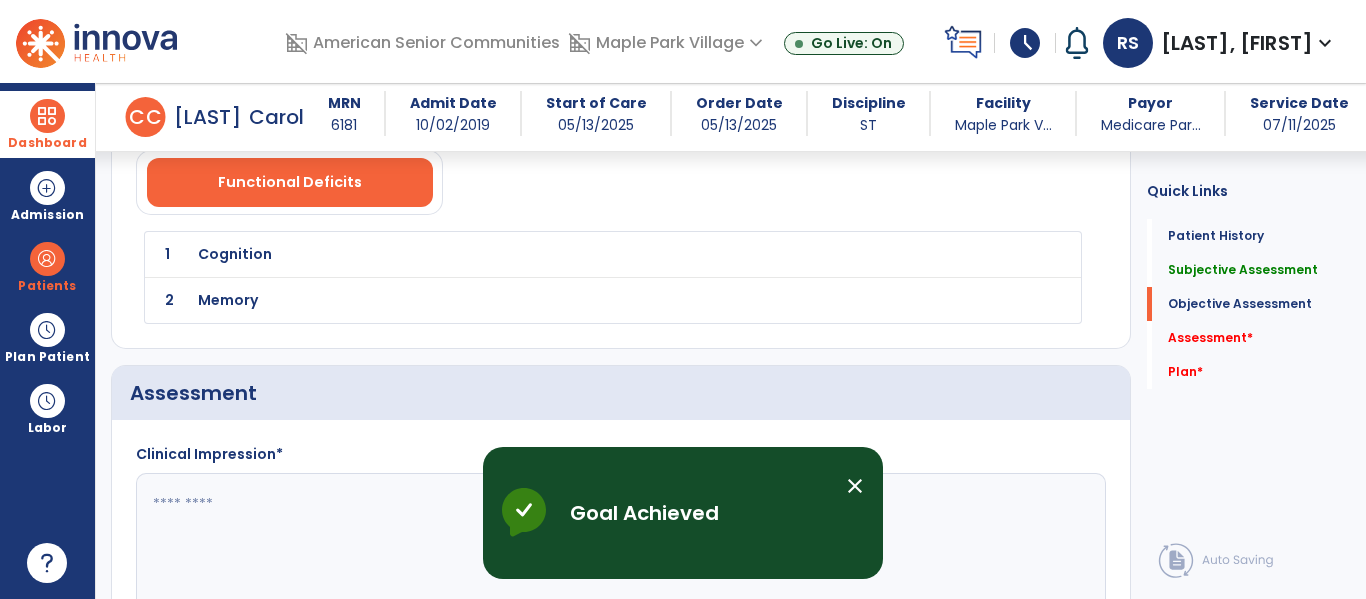 scroll, scrollTop: 2561, scrollLeft: 0, axis: vertical 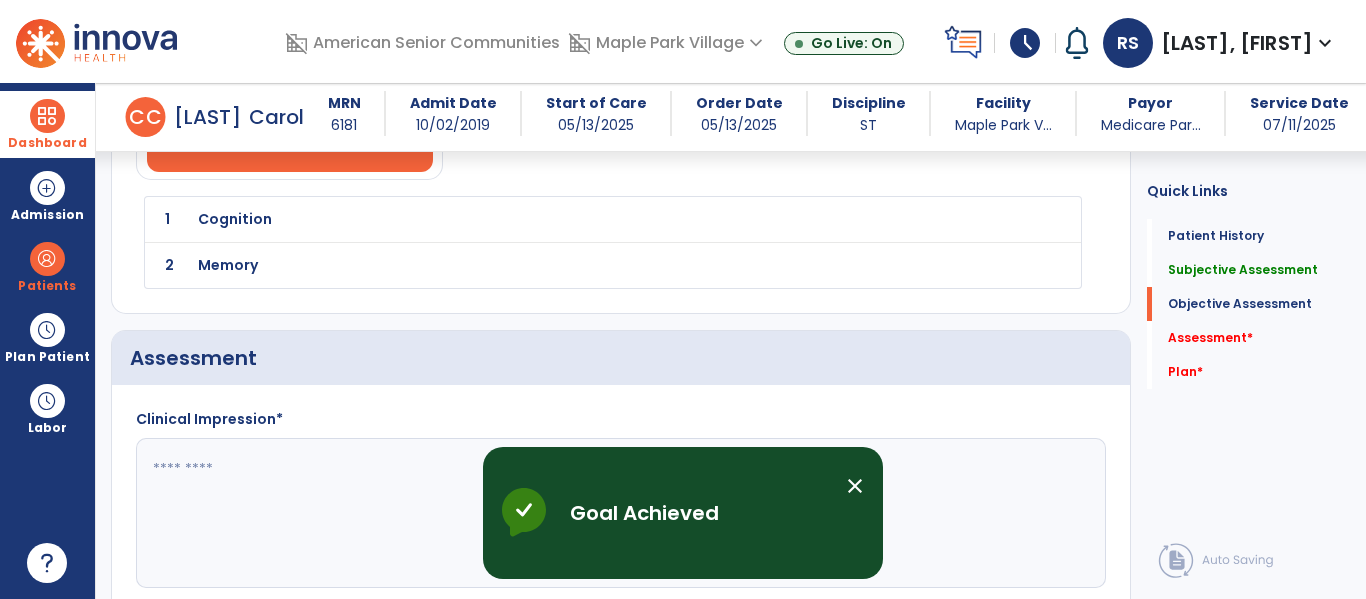 click on "Clinical Impression*" 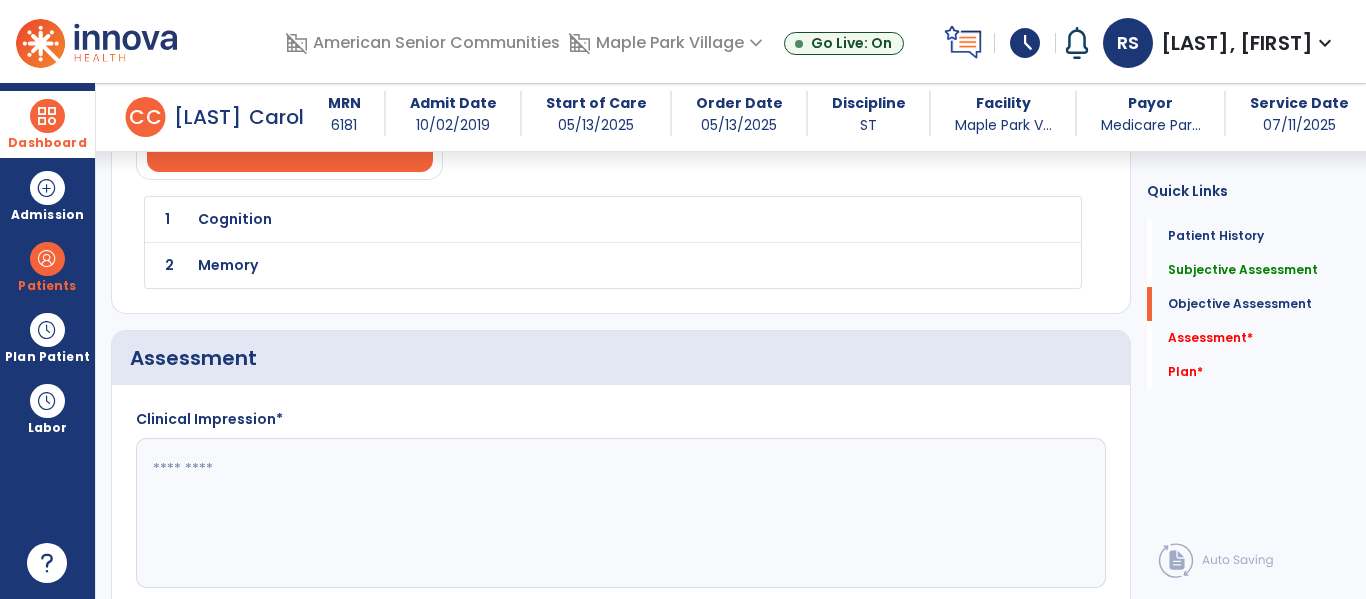 click 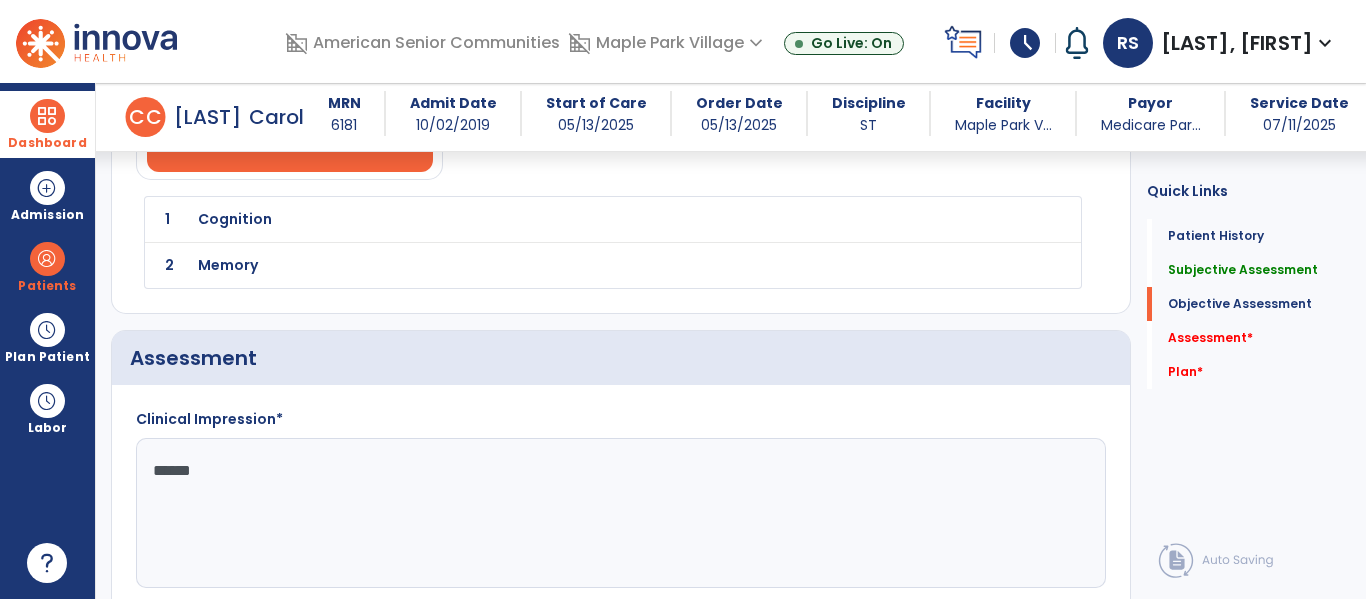 type on "*******" 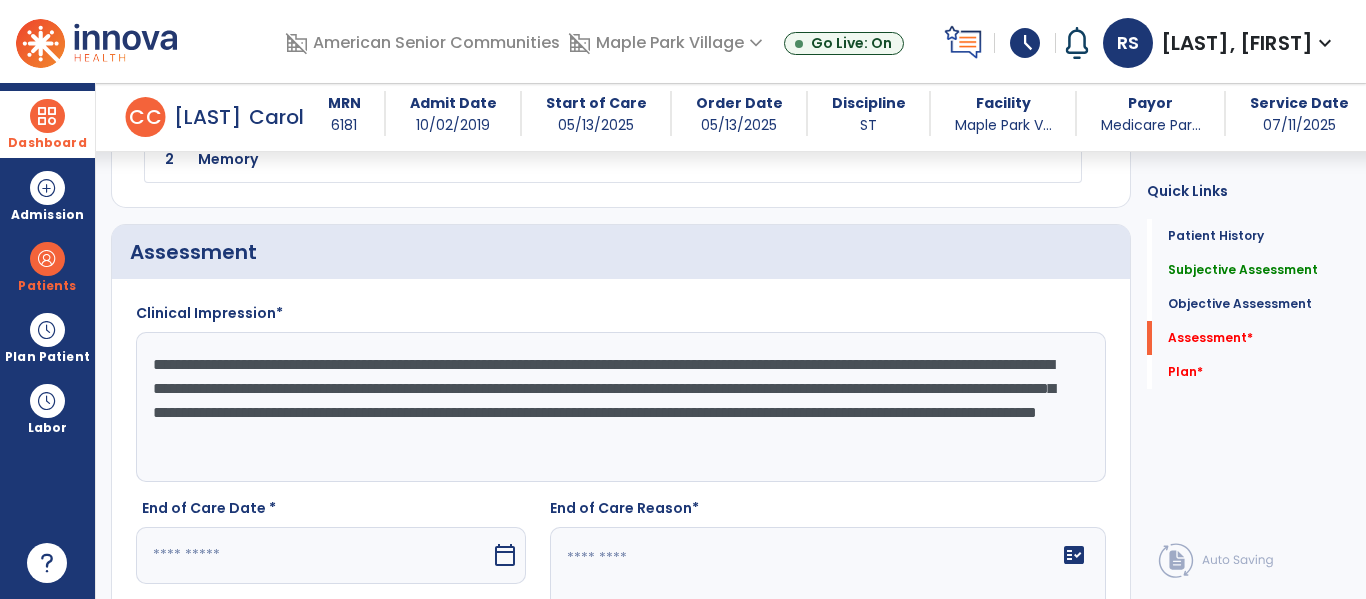 type on "**********" 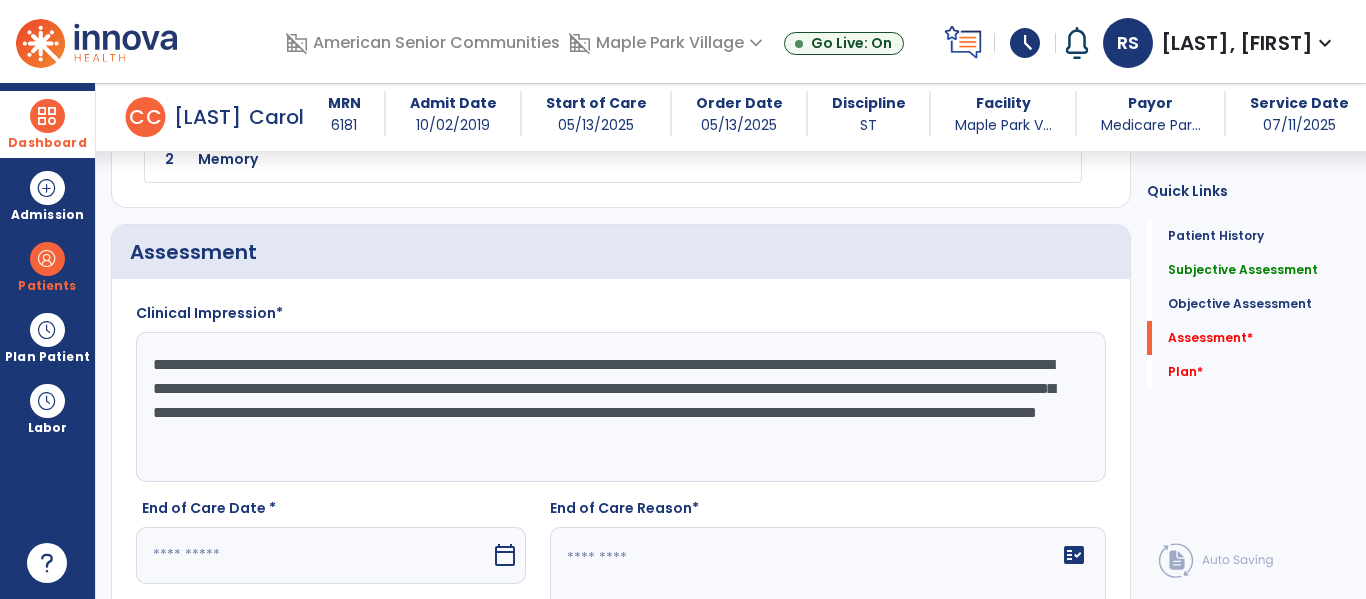 click at bounding box center (313, 555) 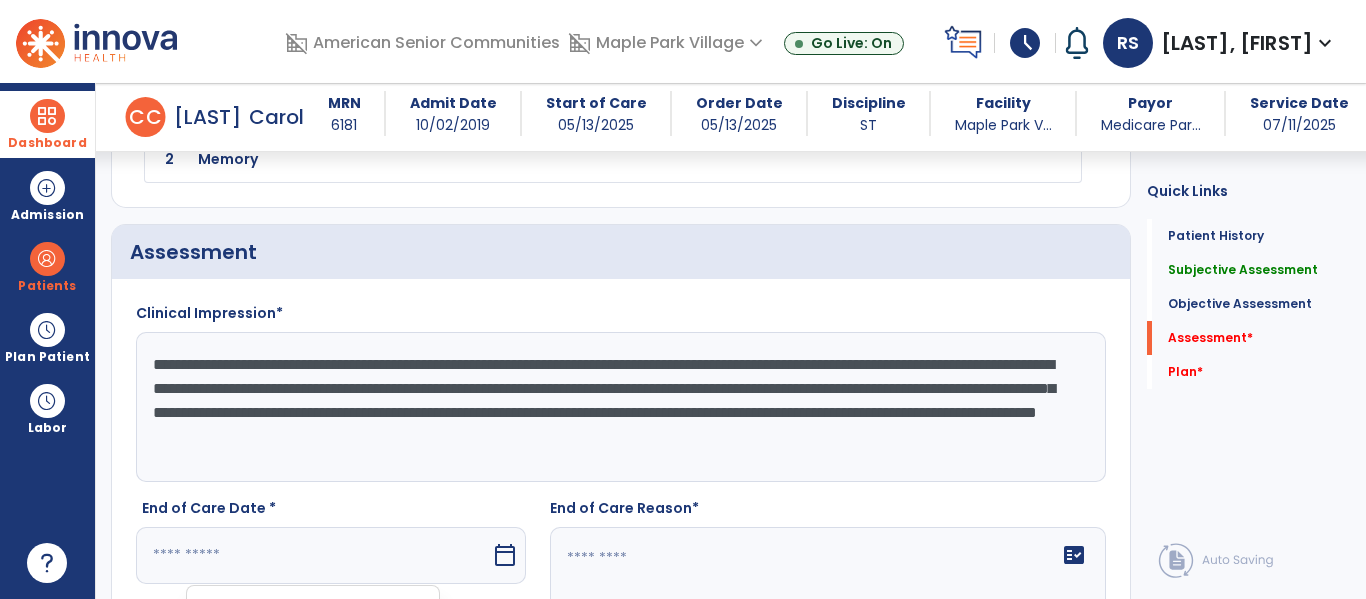 scroll, scrollTop: 3027, scrollLeft: 0, axis: vertical 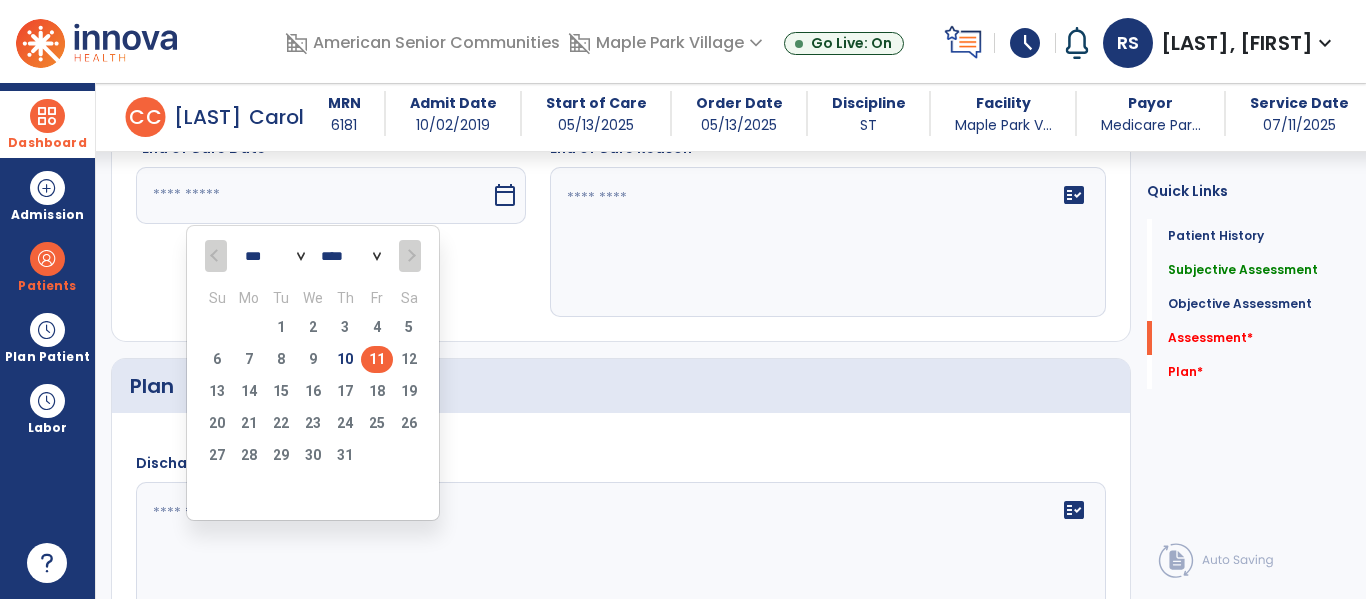 click on "11" at bounding box center [377, 362] 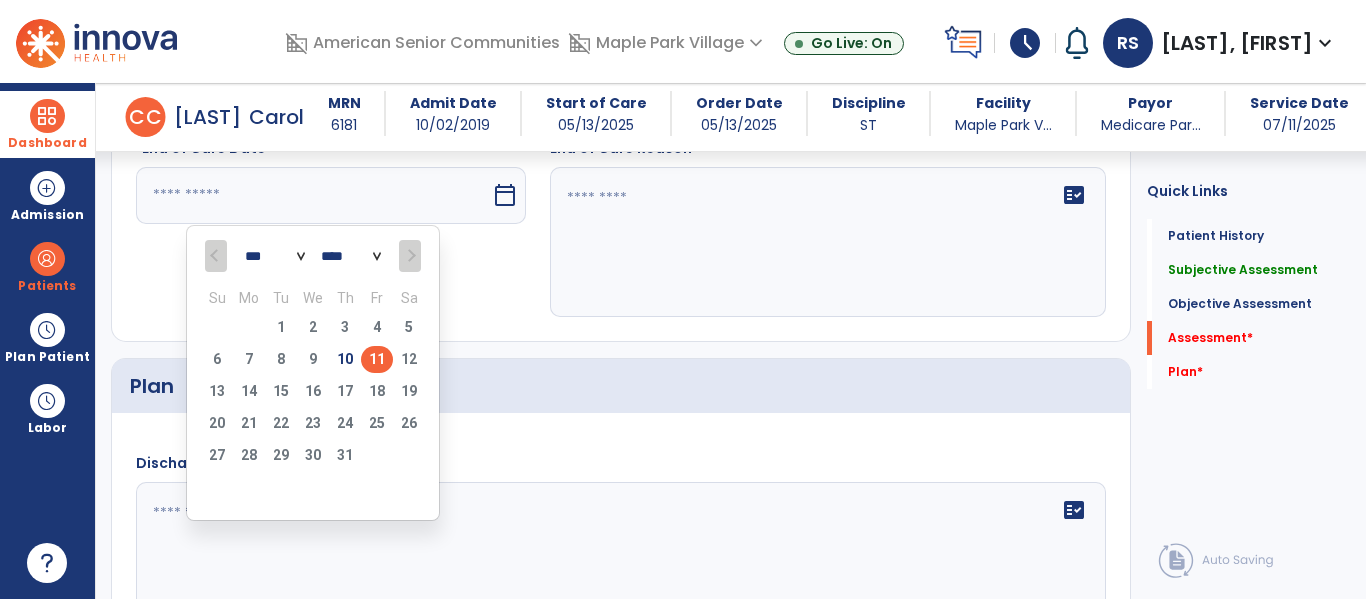 type on "*********" 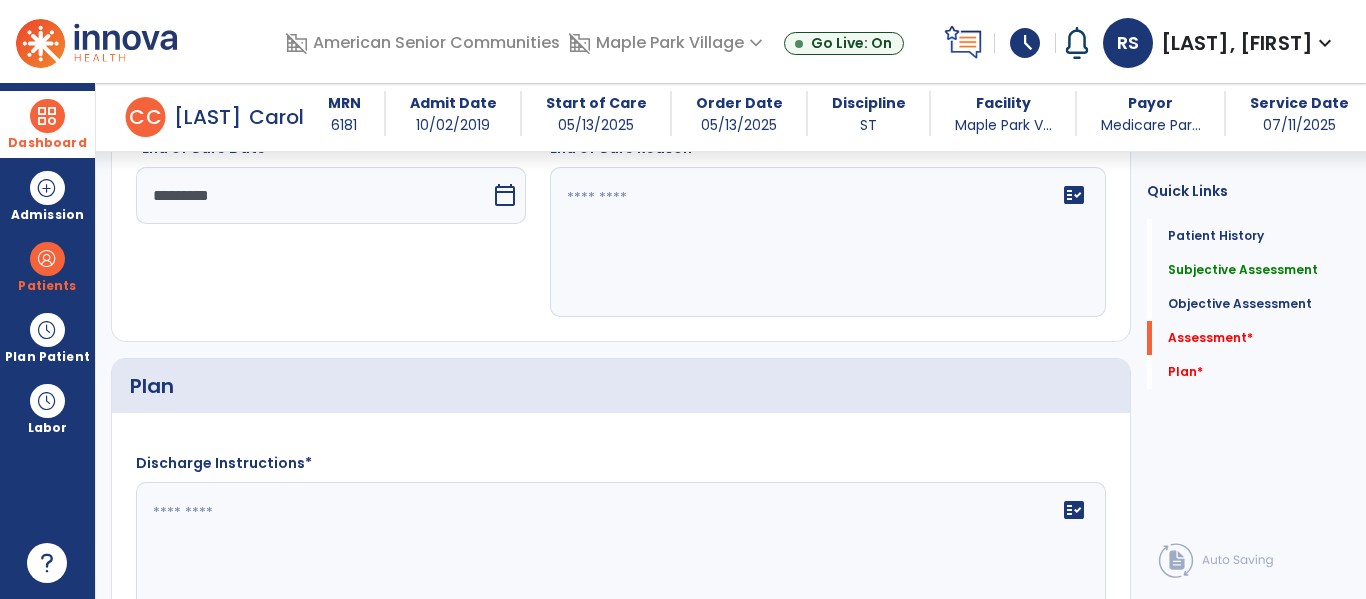 scroll, scrollTop: 3018, scrollLeft: 0, axis: vertical 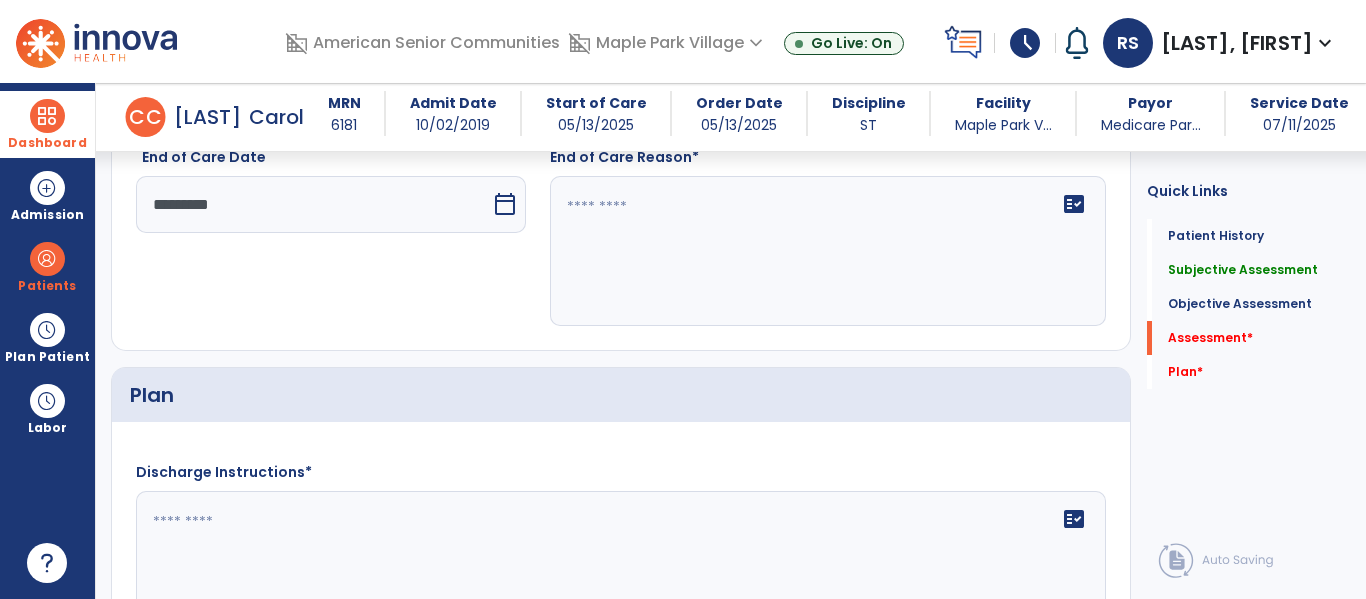 click on "fact_check" 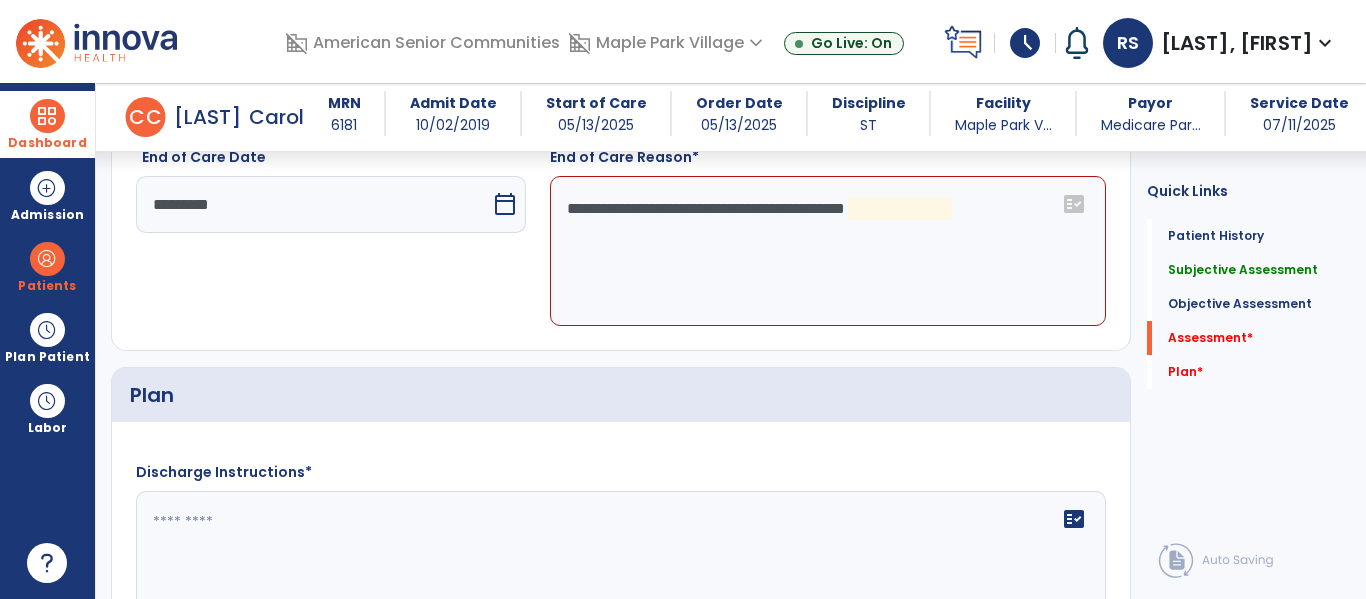 click on "**********" 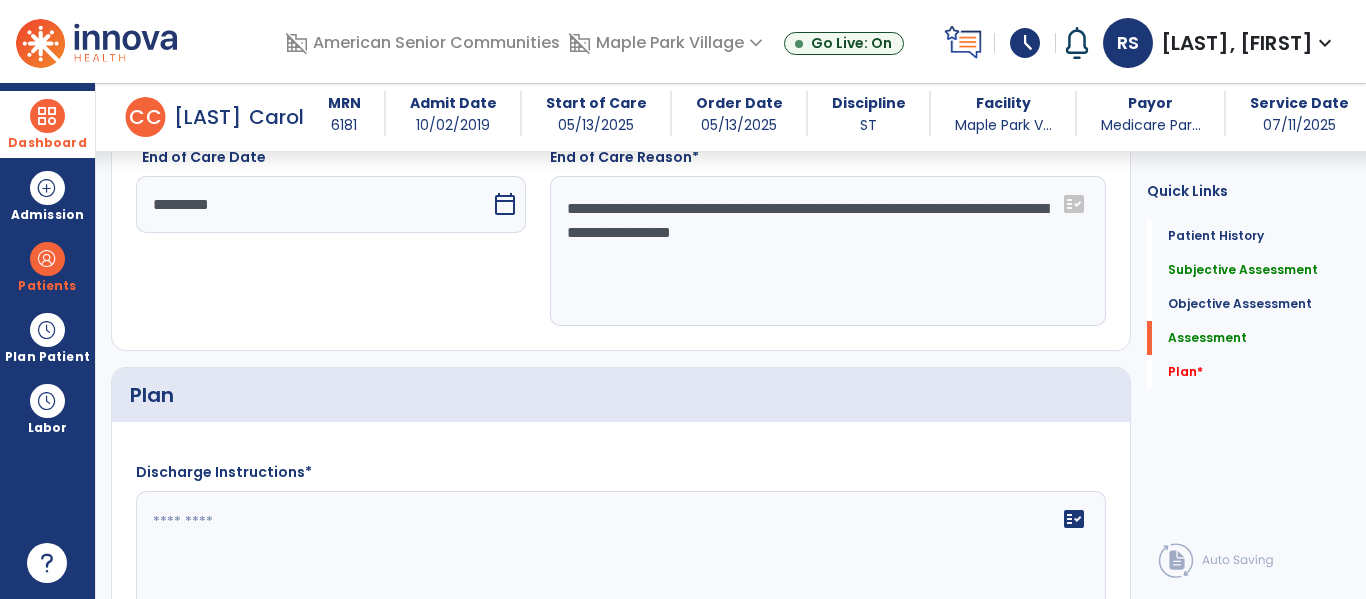 type on "**********" 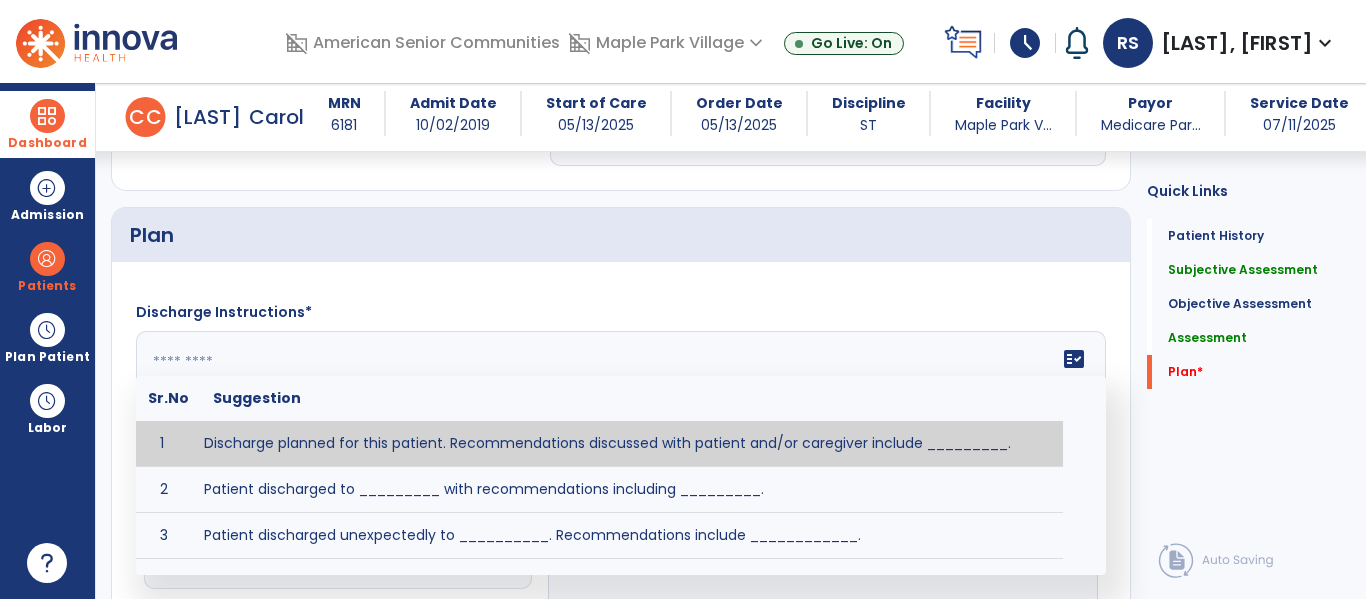 scroll, scrollTop: 3195, scrollLeft: 0, axis: vertical 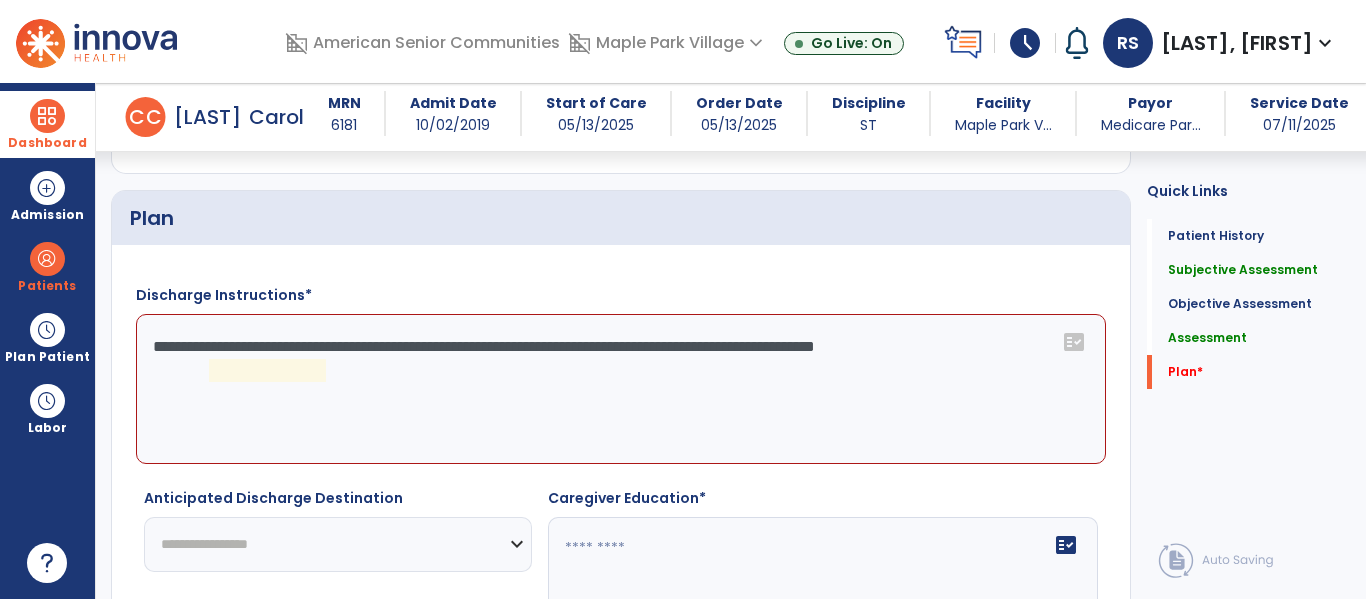 click on "**********" 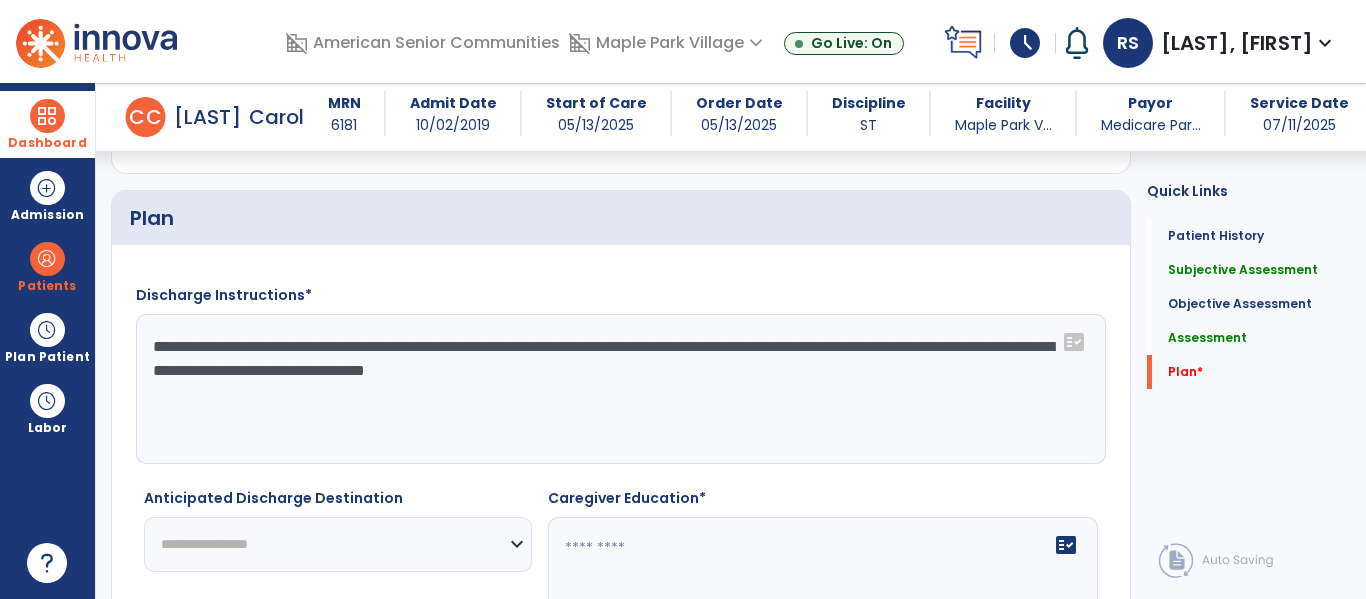 type on "**********" 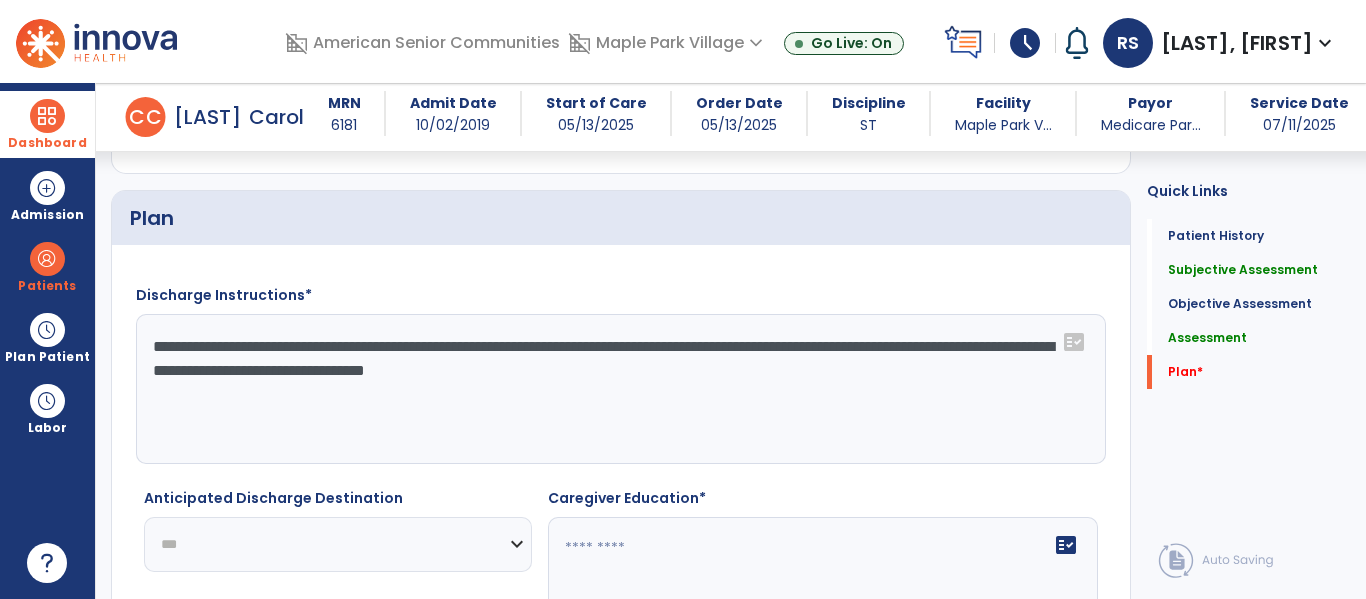 click on "**********" 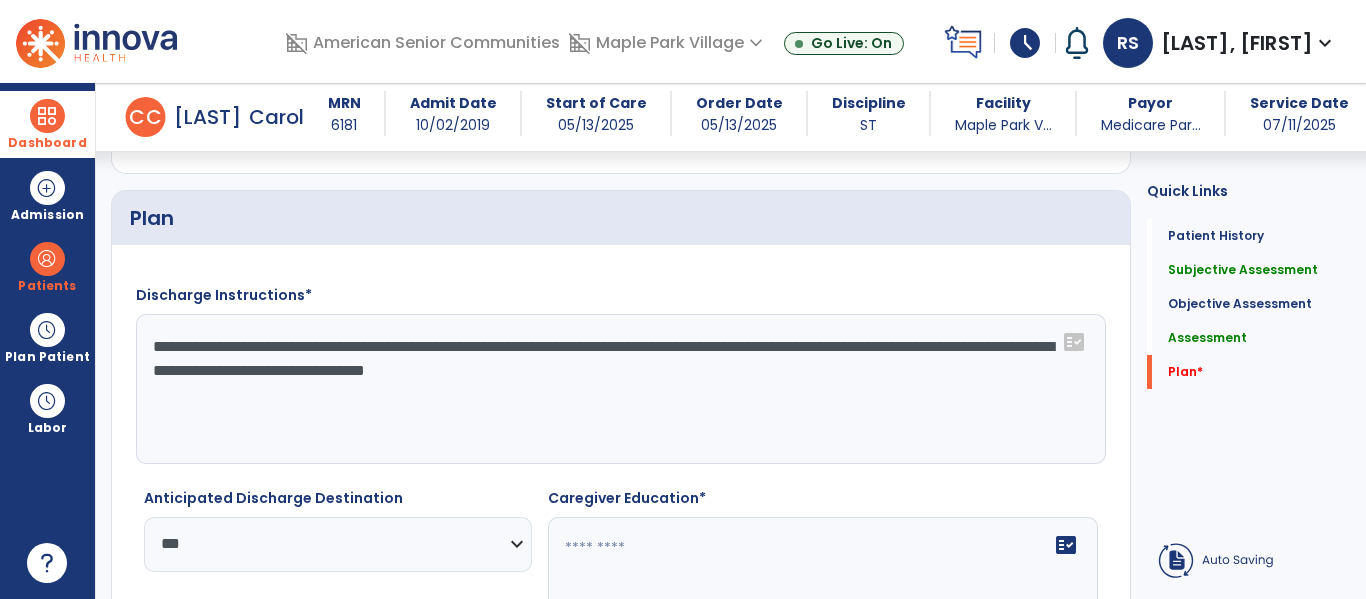 click 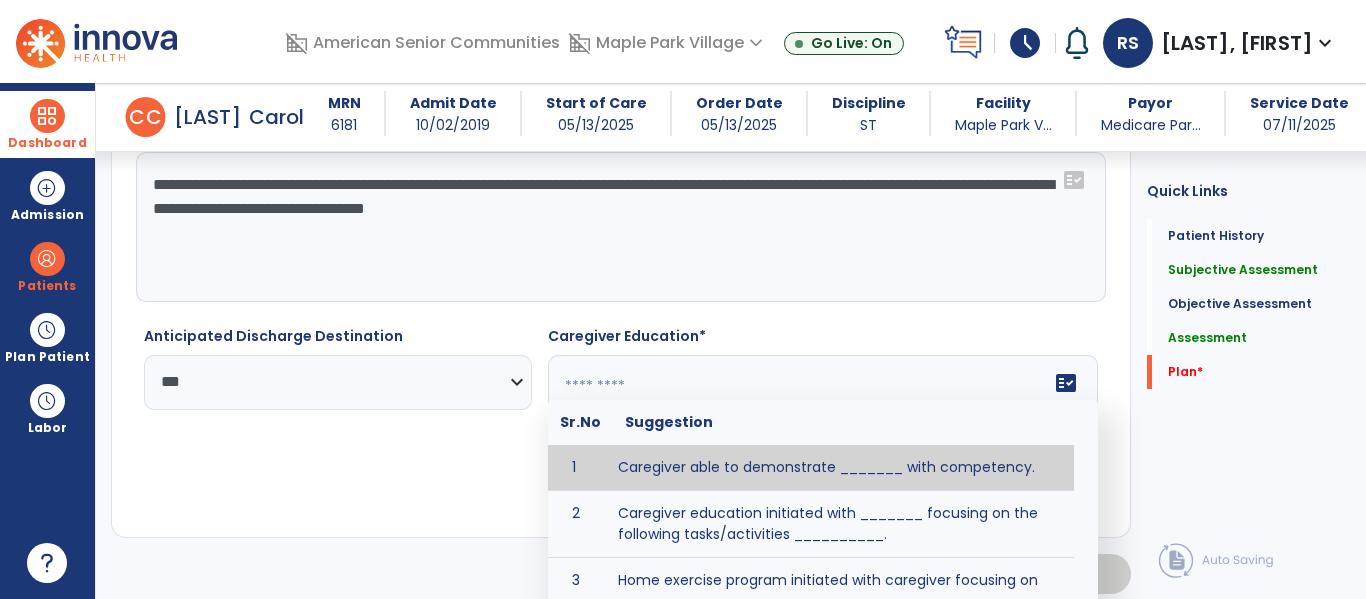scroll, scrollTop: 3364, scrollLeft: 0, axis: vertical 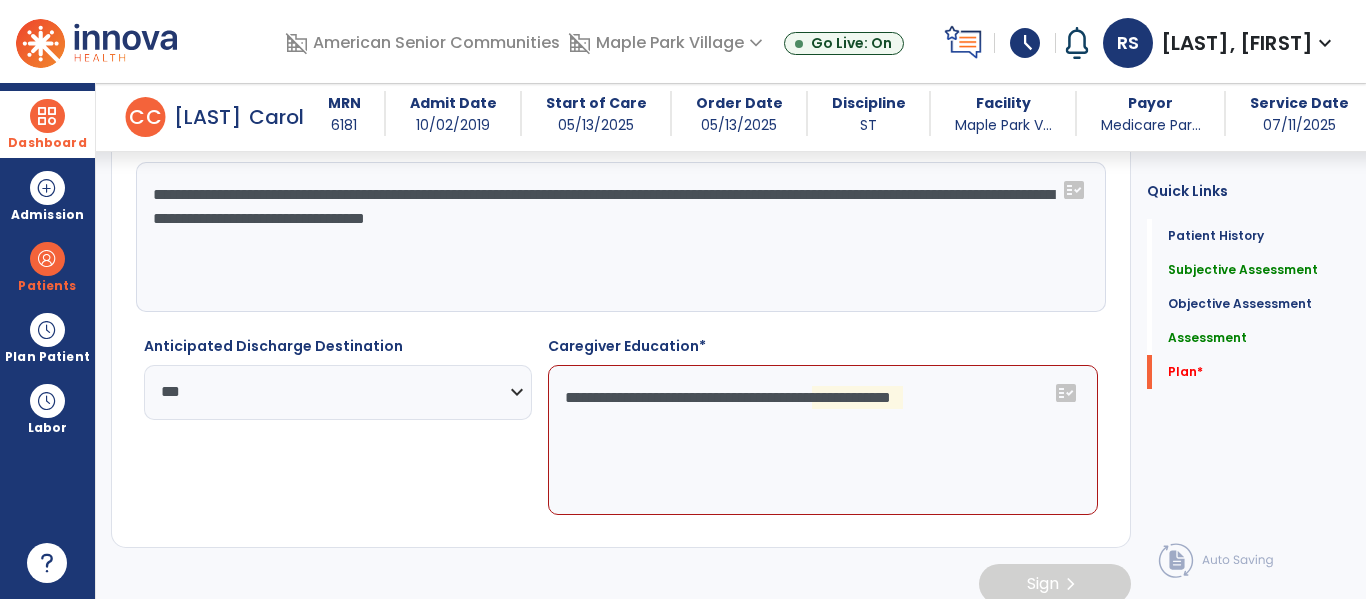 click on "**********" 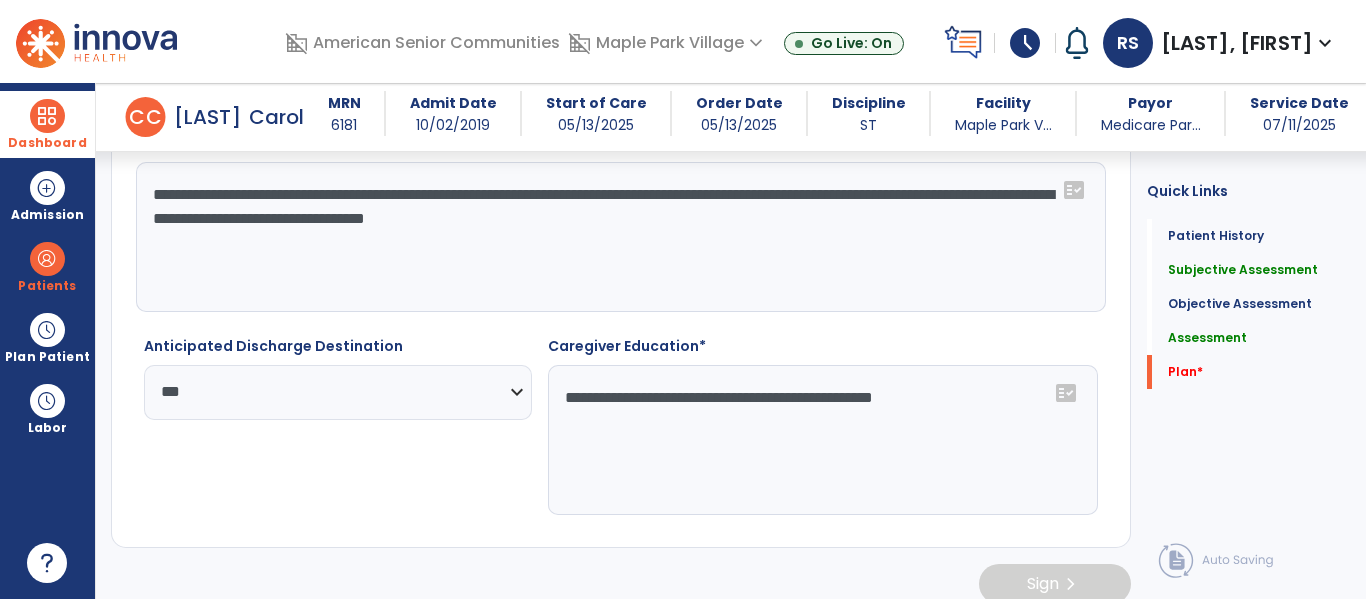 click on "**********" 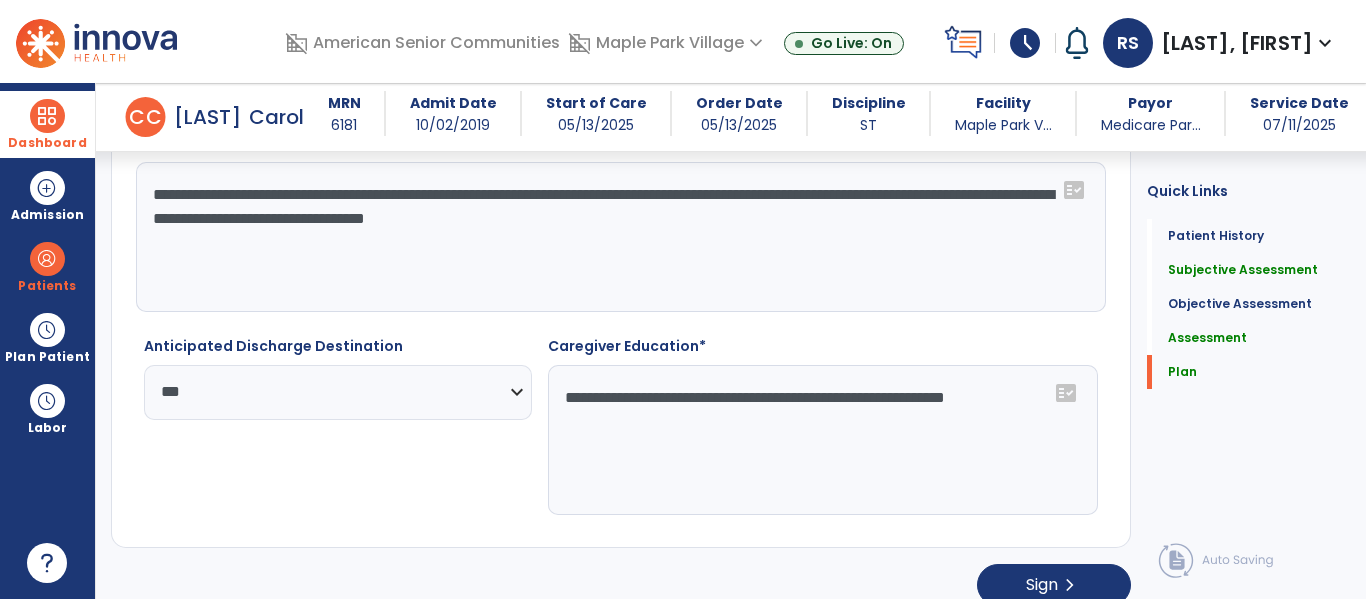 type on "**********" 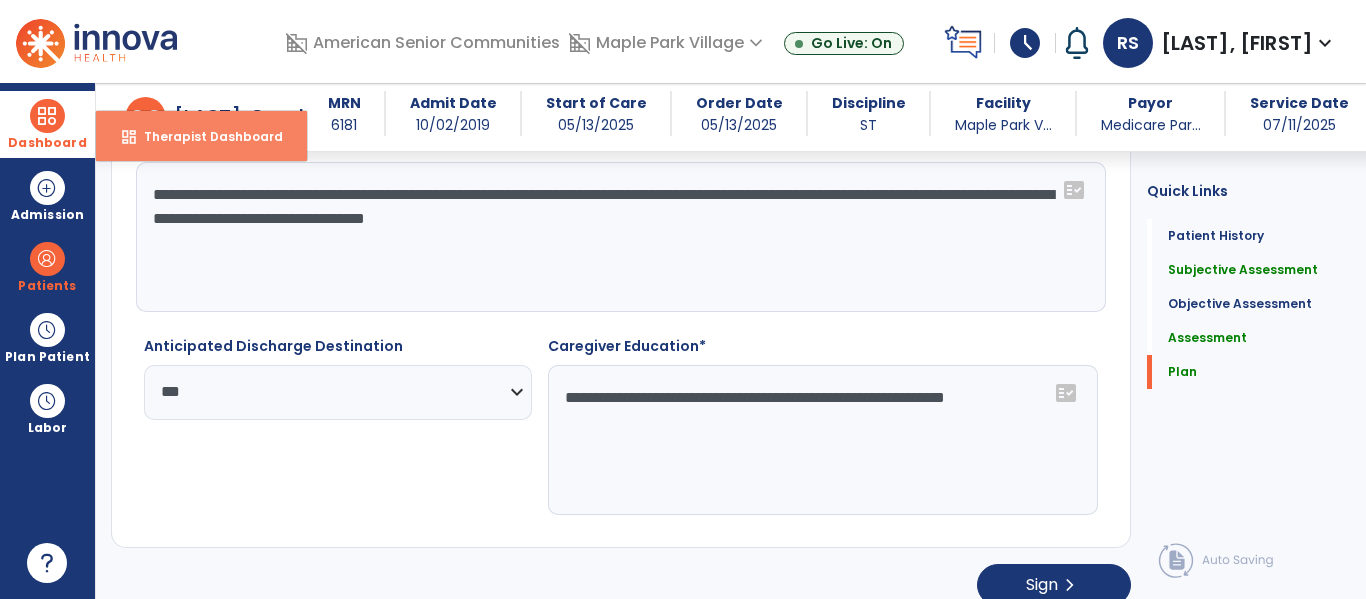 click on "dashboard  Therapist Dashboard" at bounding box center [201, 136] 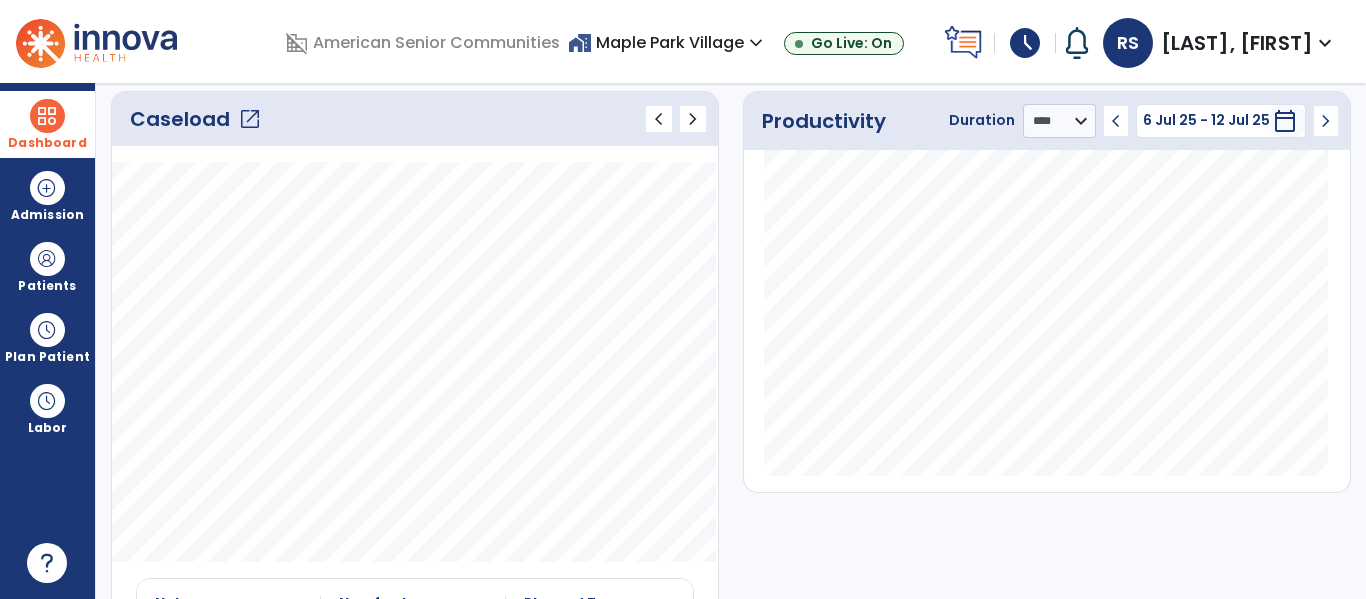 scroll, scrollTop: 0, scrollLeft: 0, axis: both 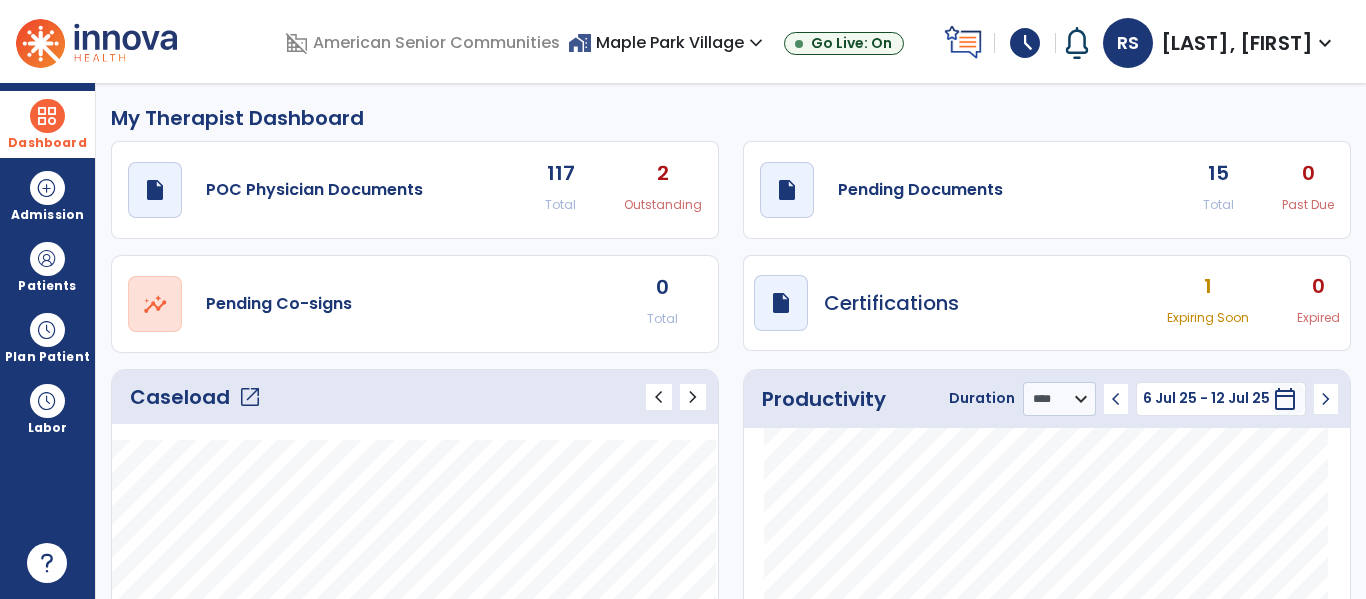 click on "15 Total" 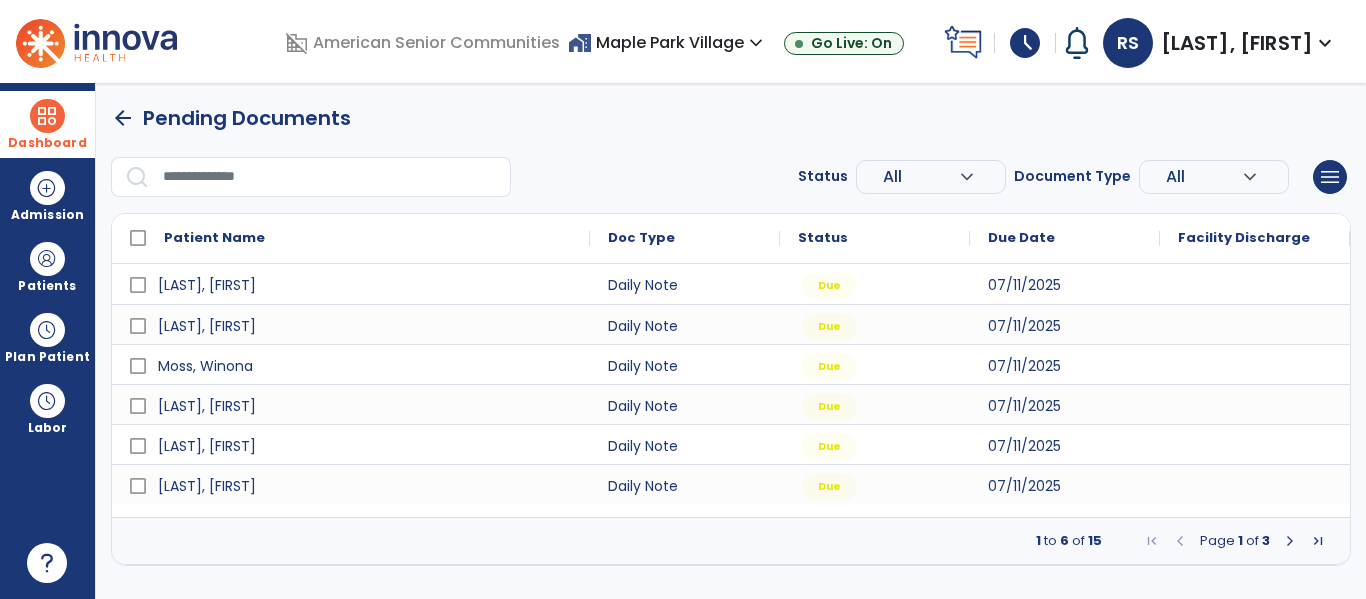 click on "Page
1
of
3" at bounding box center (1235, 541) 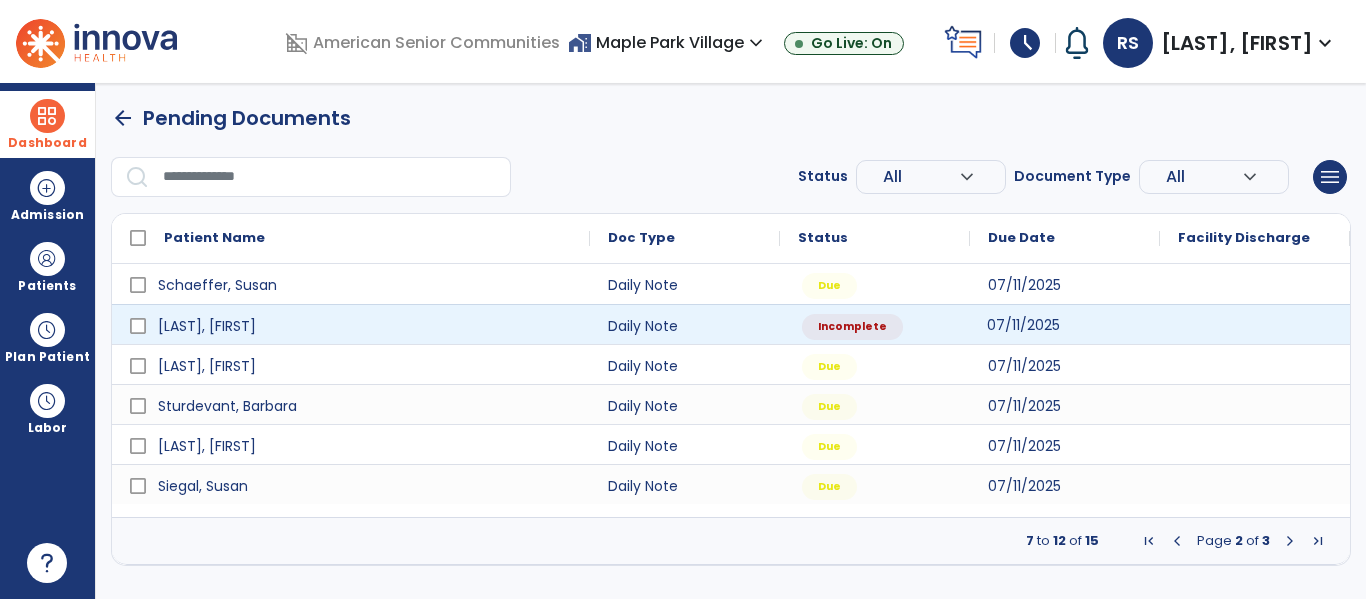 click on "07/11/2025" at bounding box center [1023, 325] 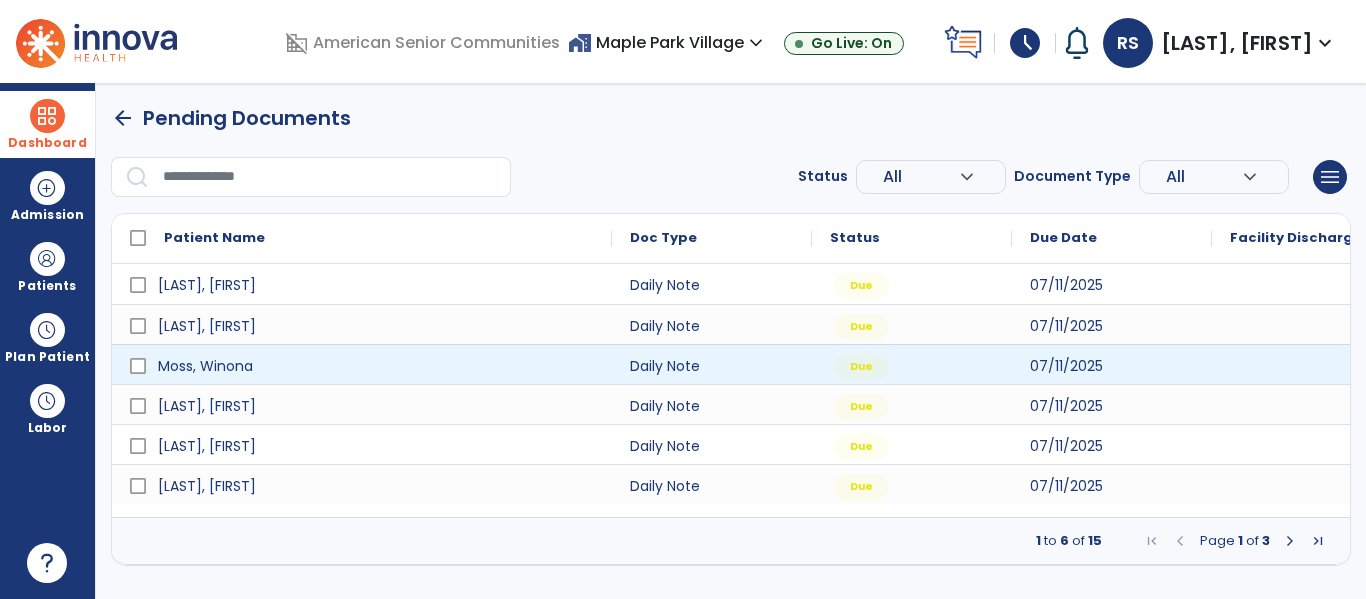 select on "*" 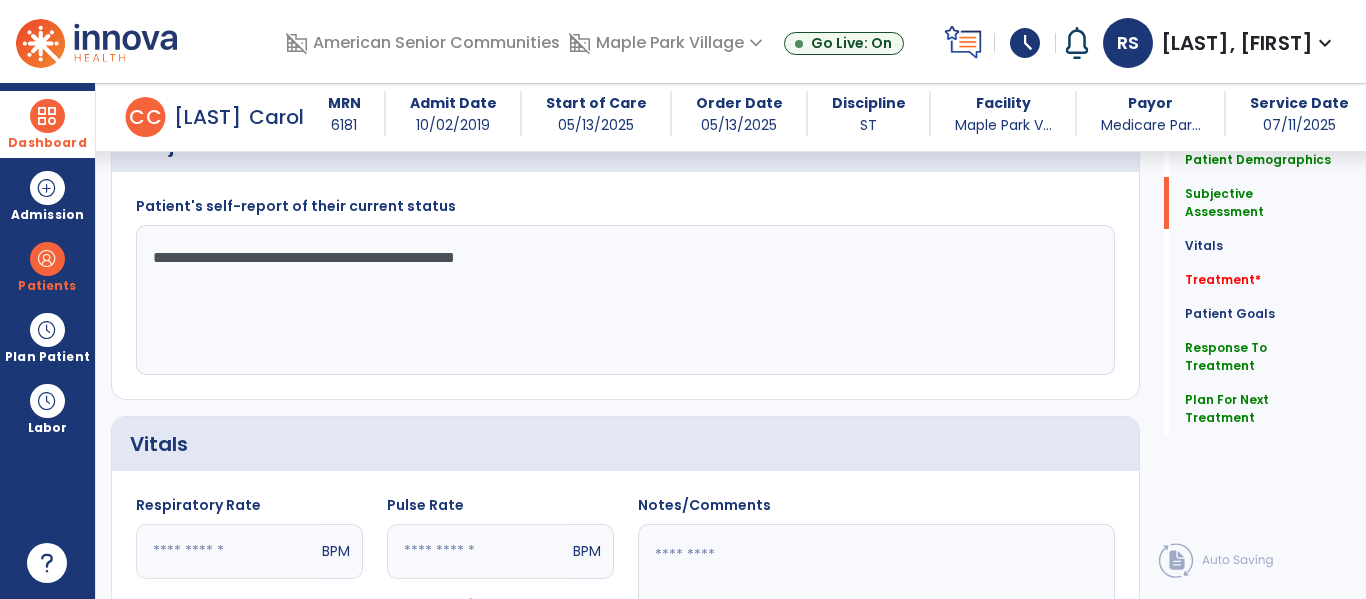 scroll, scrollTop: 1040, scrollLeft: 0, axis: vertical 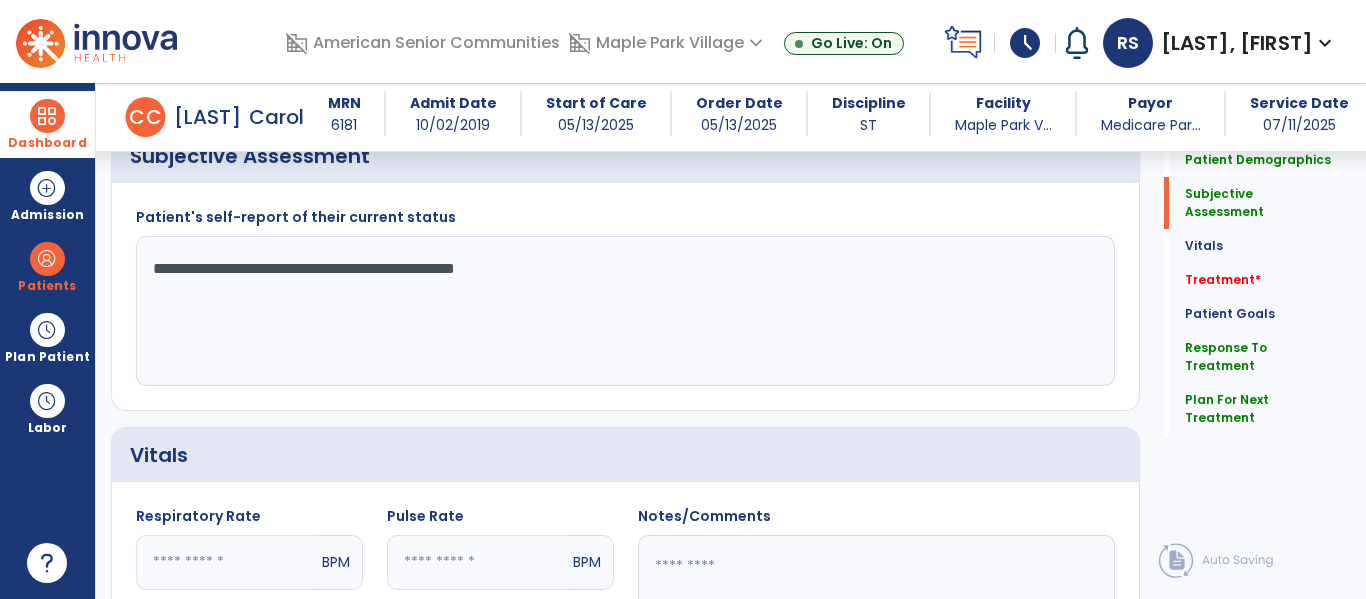 click on "**********" 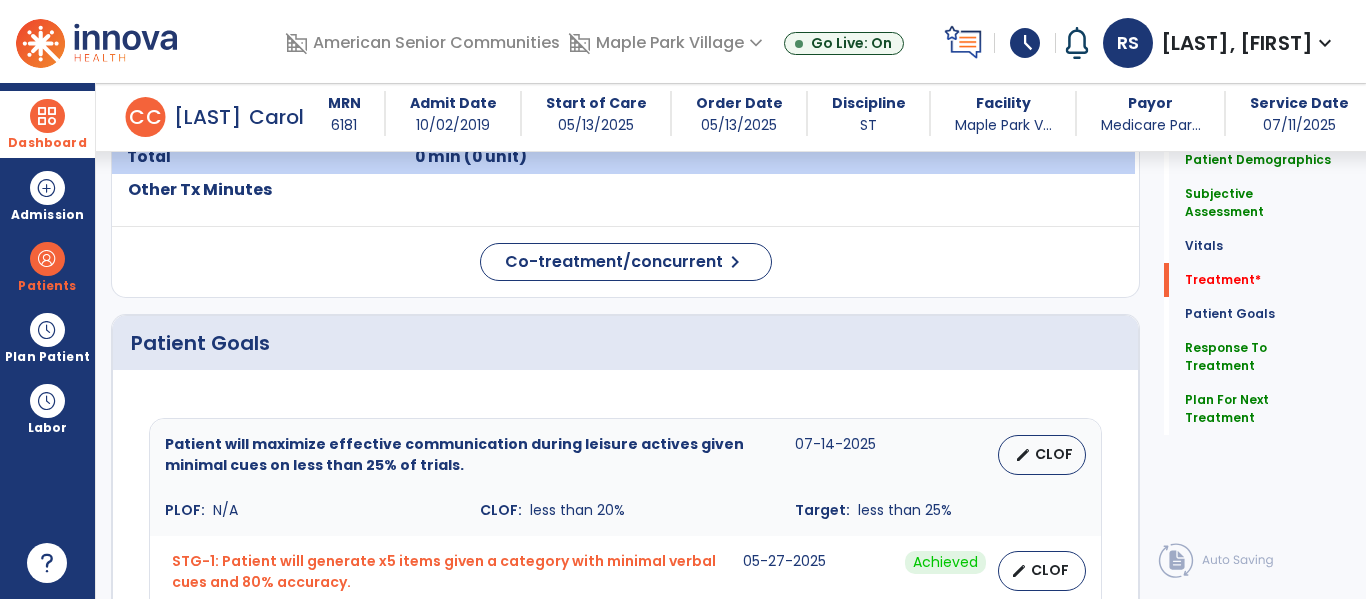 scroll, scrollTop: 2045, scrollLeft: 0, axis: vertical 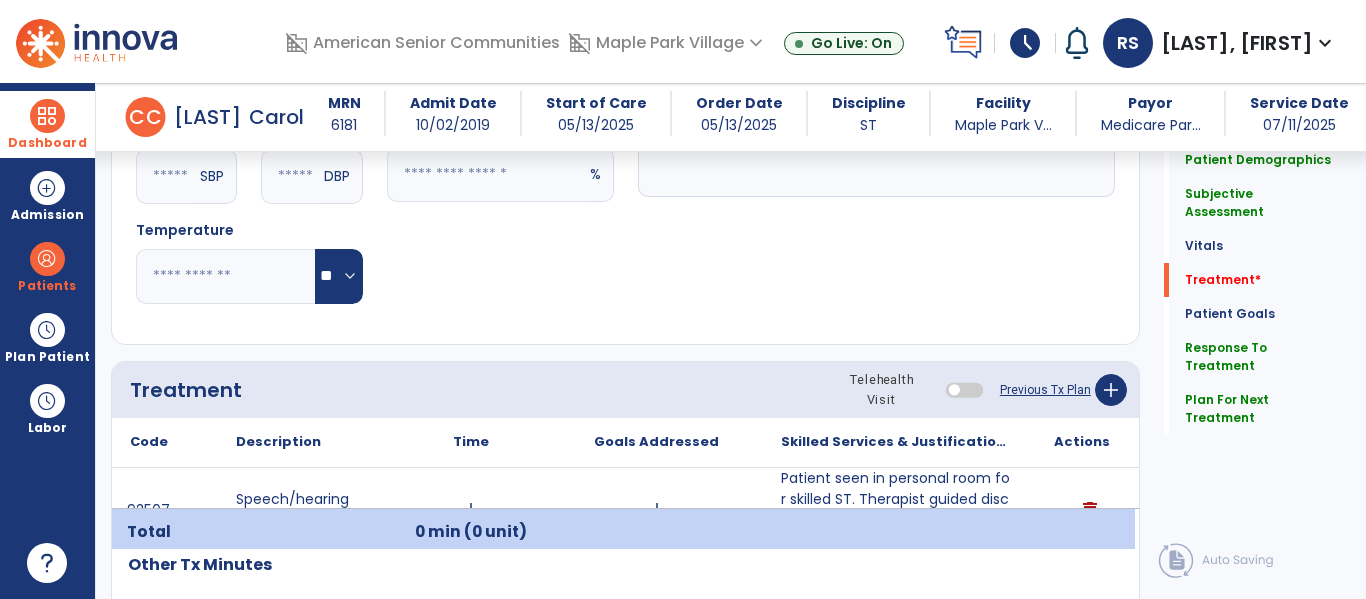 type on "**********" 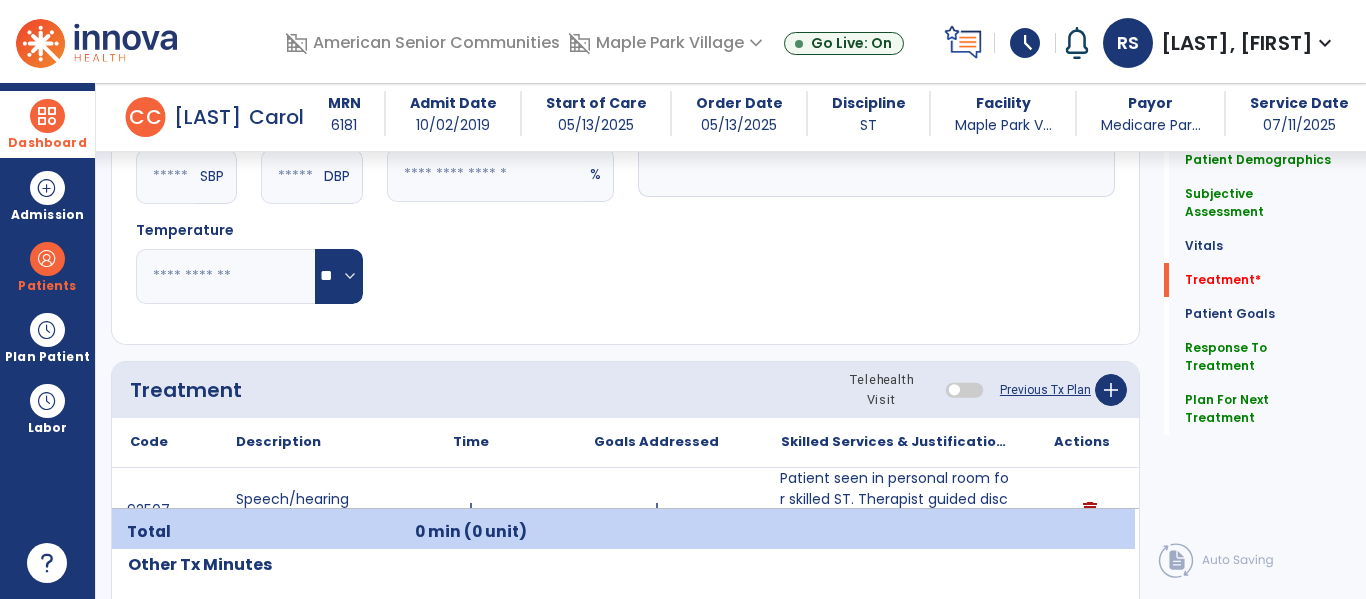 click on "Patient seen in personal room for skilled ST. Therapist guided discussion on patient progress and me..." at bounding box center (896, 510) 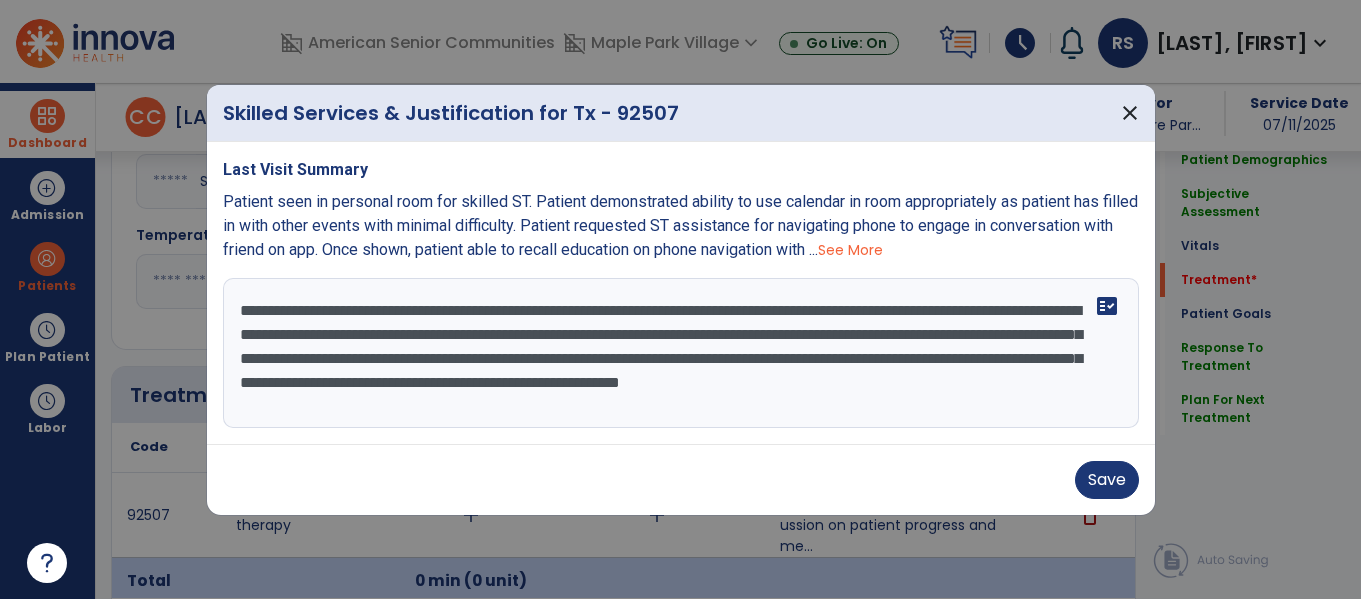 scroll, scrollTop: 1528, scrollLeft: 0, axis: vertical 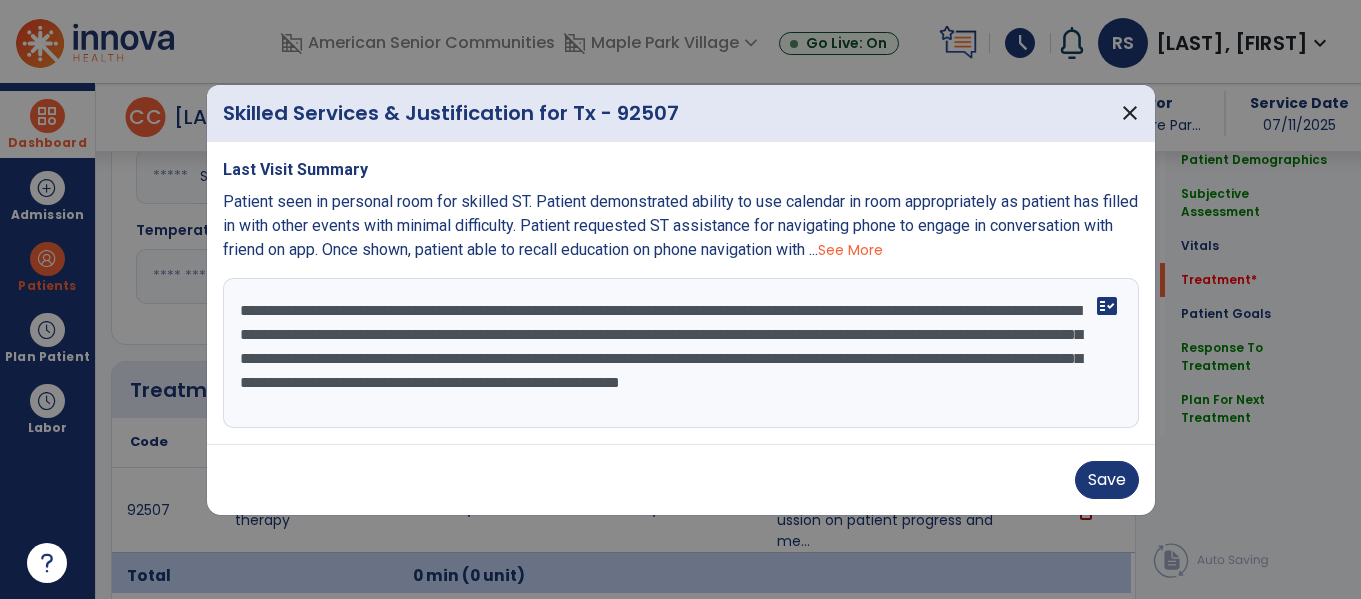 click on "**********" at bounding box center [681, 353] 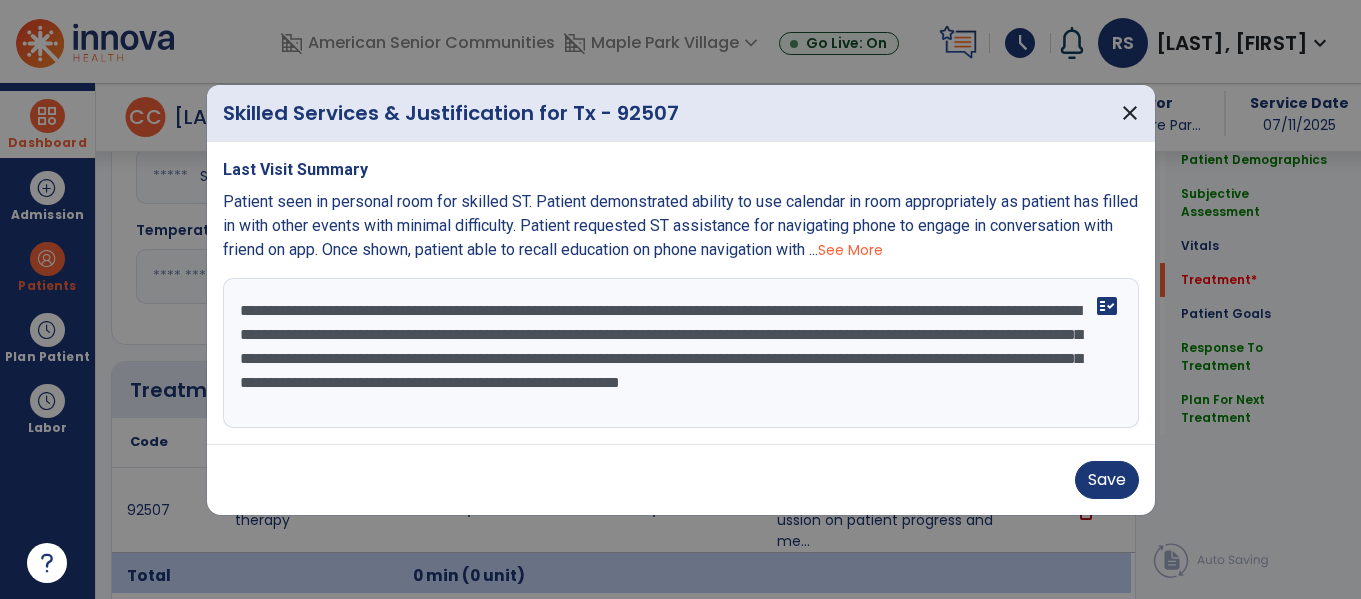 click on "**********" at bounding box center (681, 353) 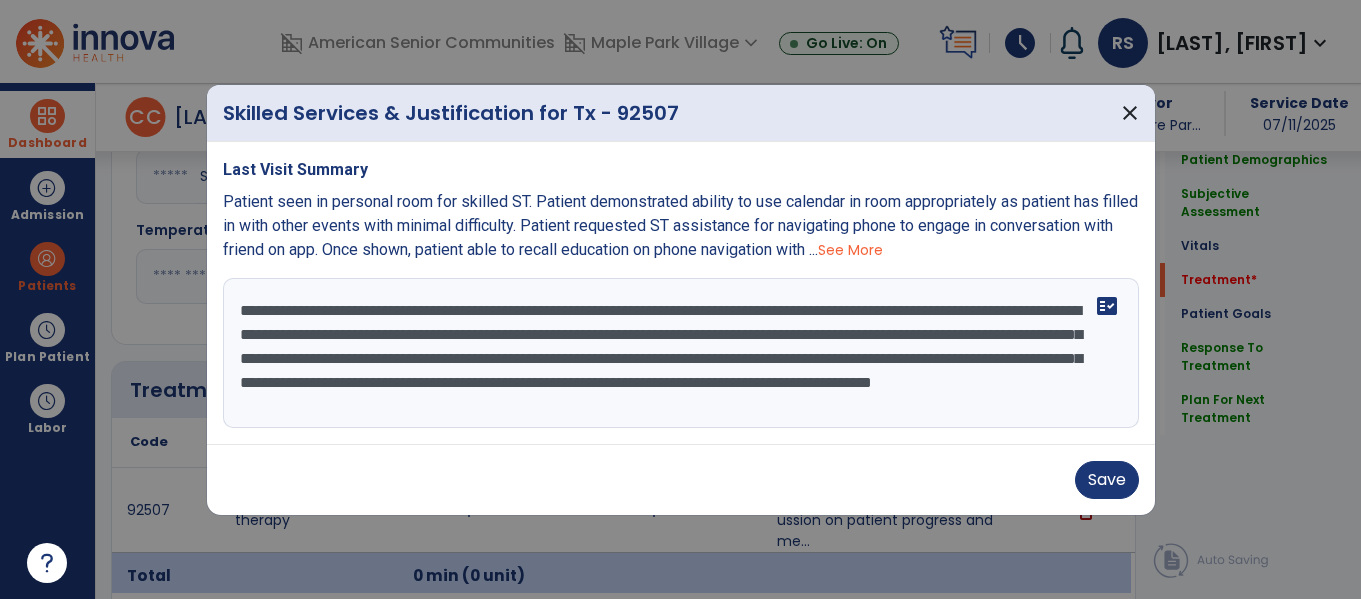 scroll, scrollTop: 16, scrollLeft: 0, axis: vertical 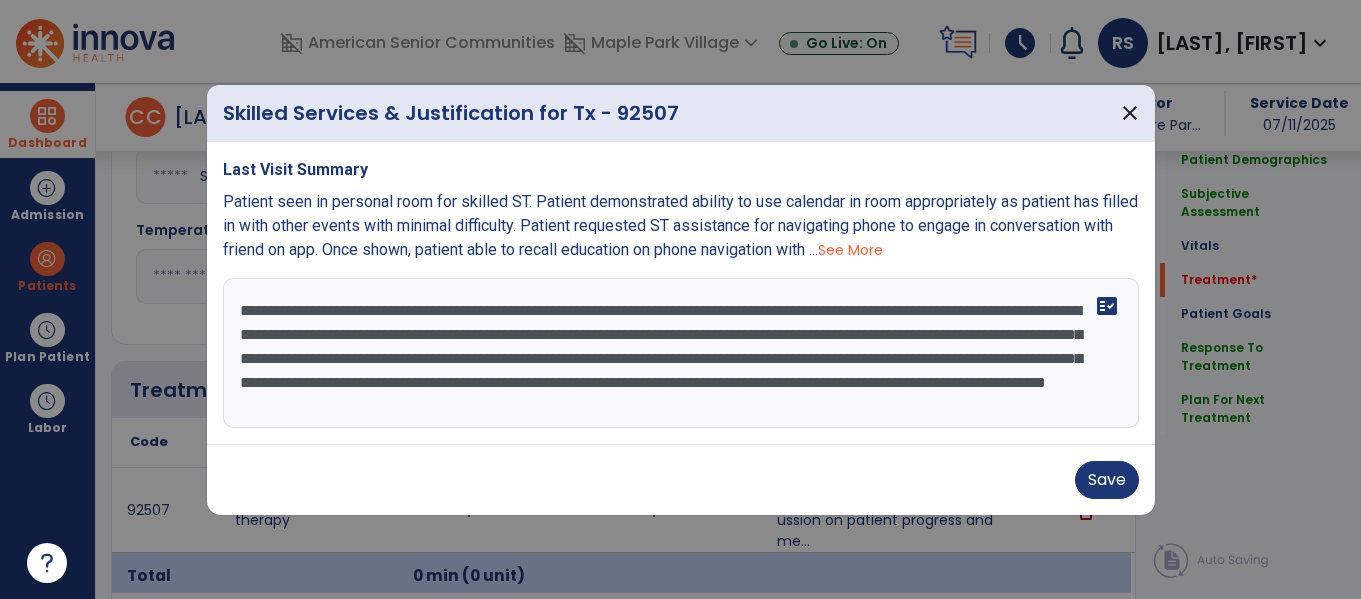 click on "**********" at bounding box center [681, 353] 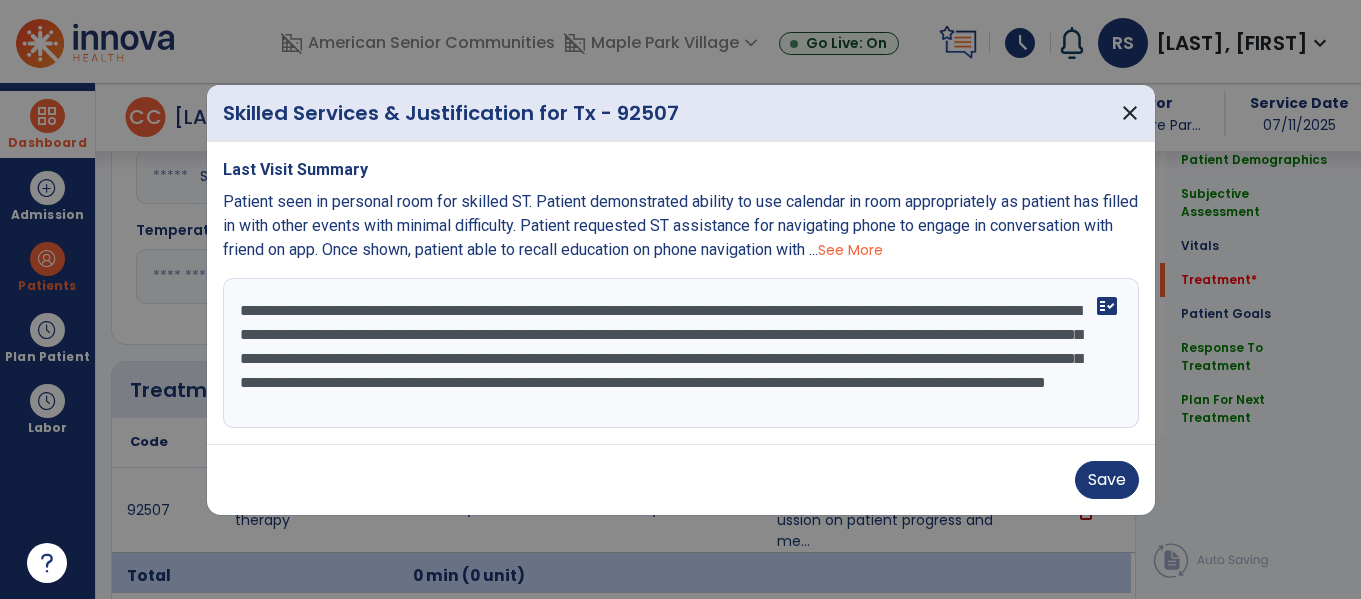 click on "**********" at bounding box center (681, 353) 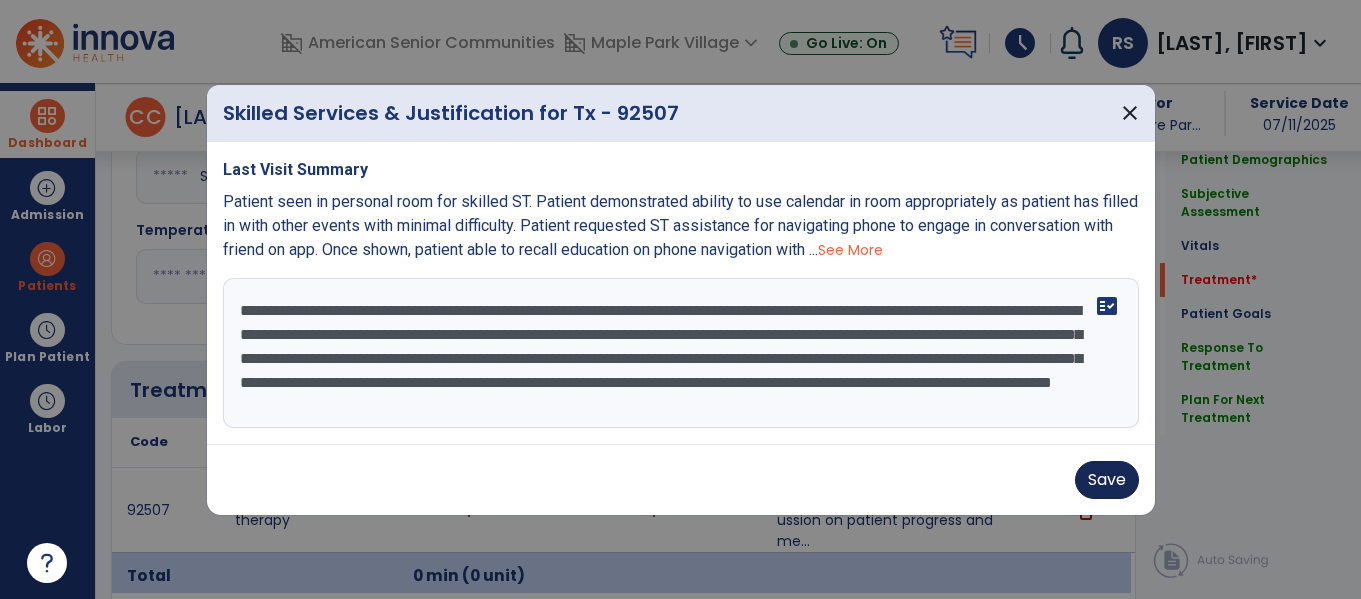 type on "**********" 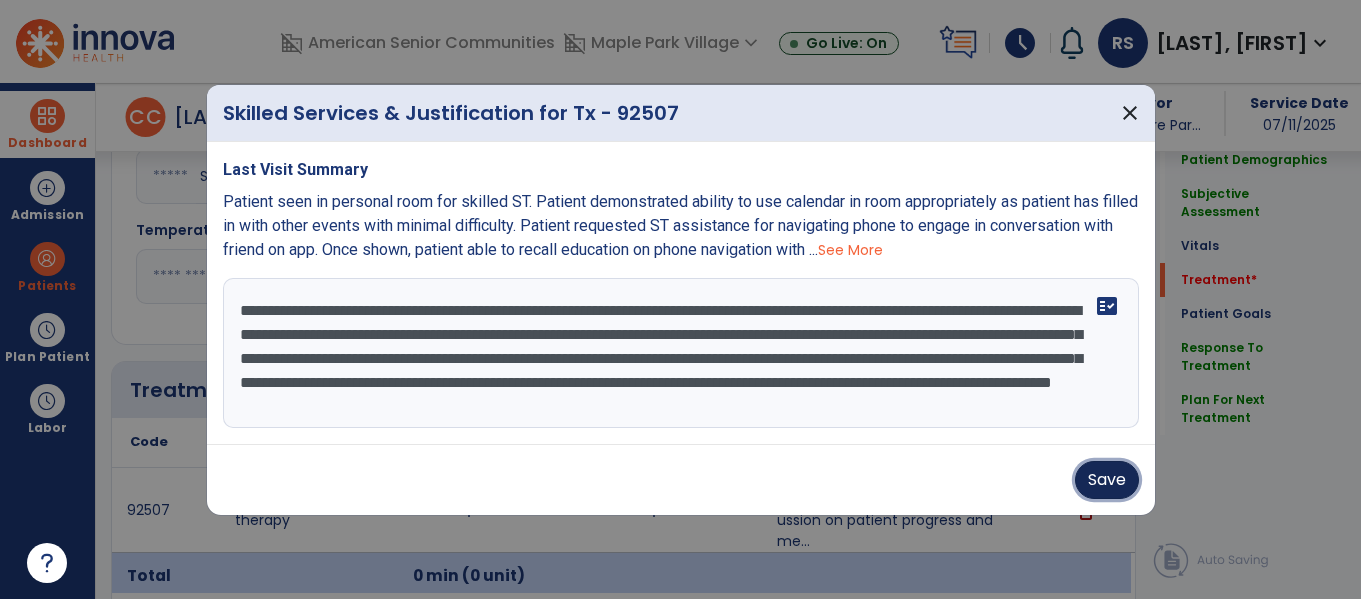 click on "Save" at bounding box center (1107, 480) 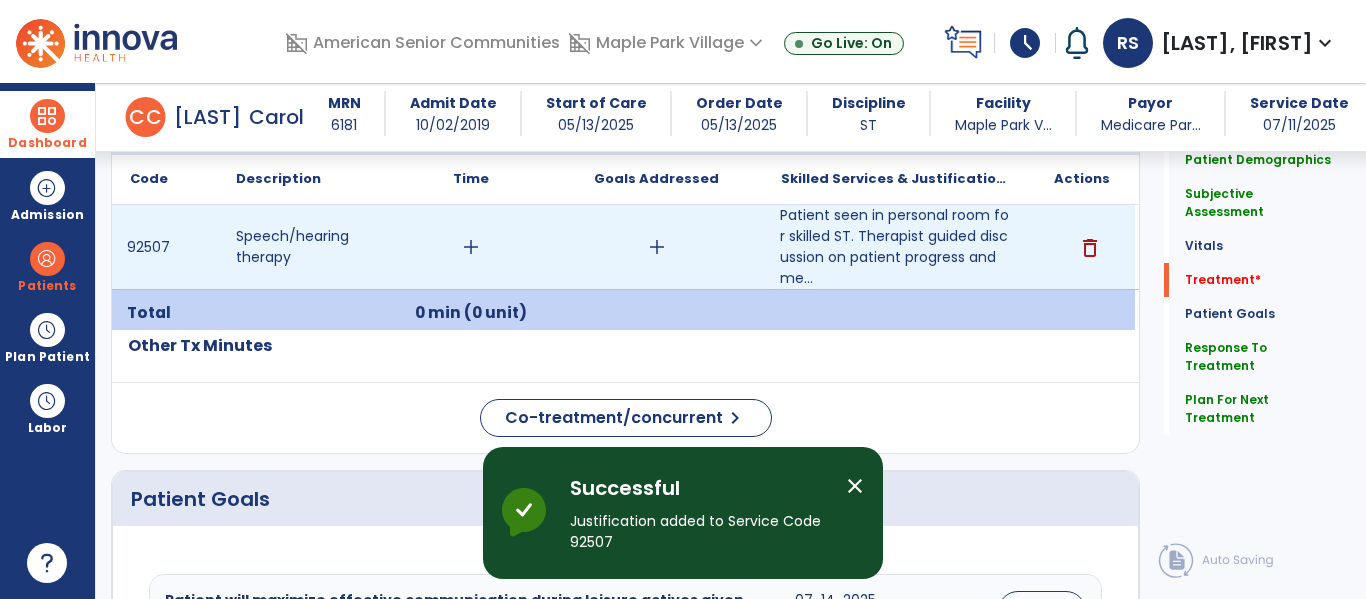 click on "add" at bounding box center [656, 247] 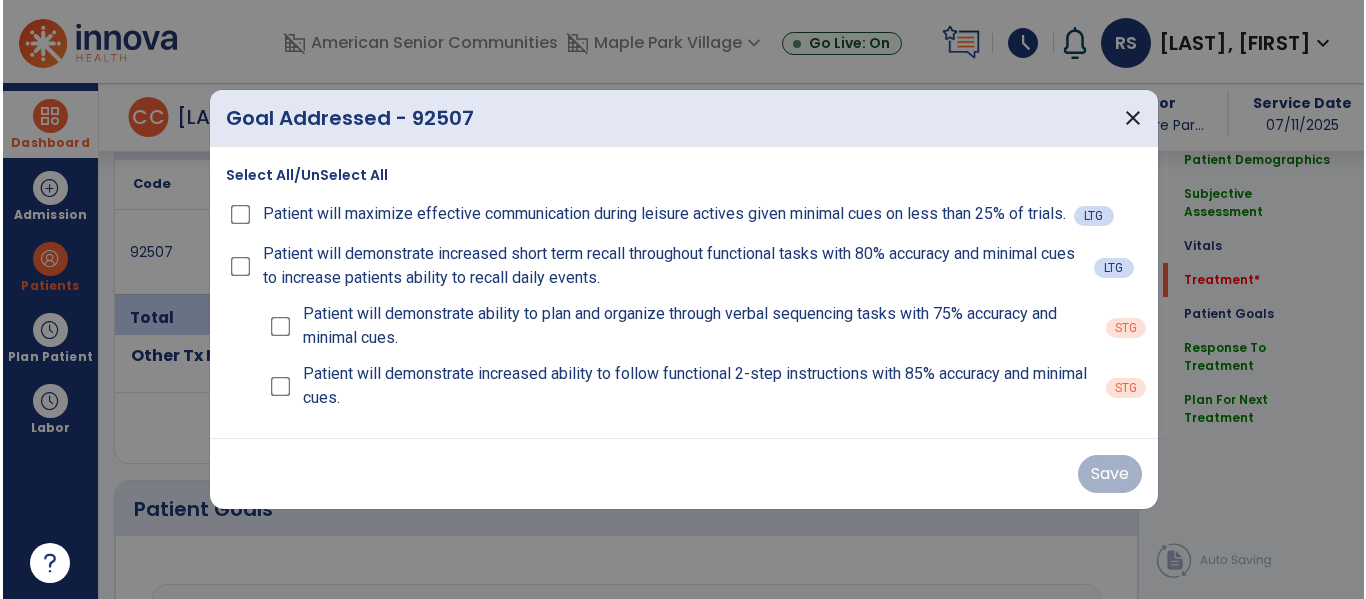 scroll, scrollTop: 1791, scrollLeft: 0, axis: vertical 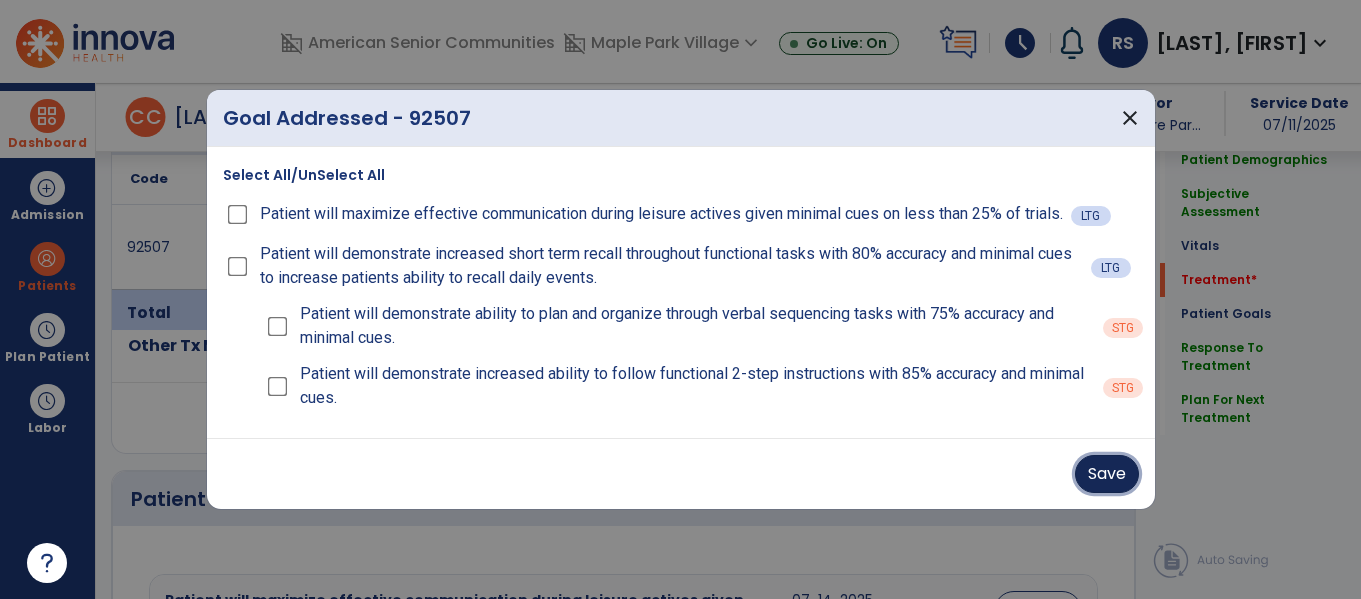 click on "Save" at bounding box center [1107, 474] 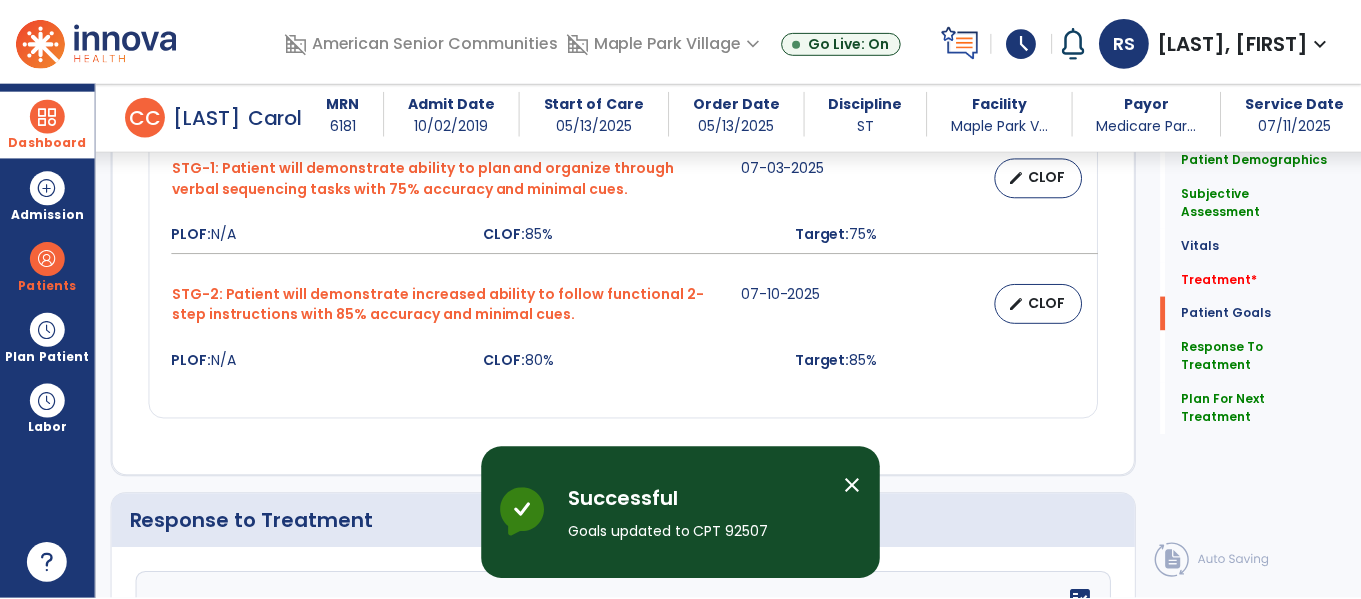 scroll, scrollTop: 2913, scrollLeft: 0, axis: vertical 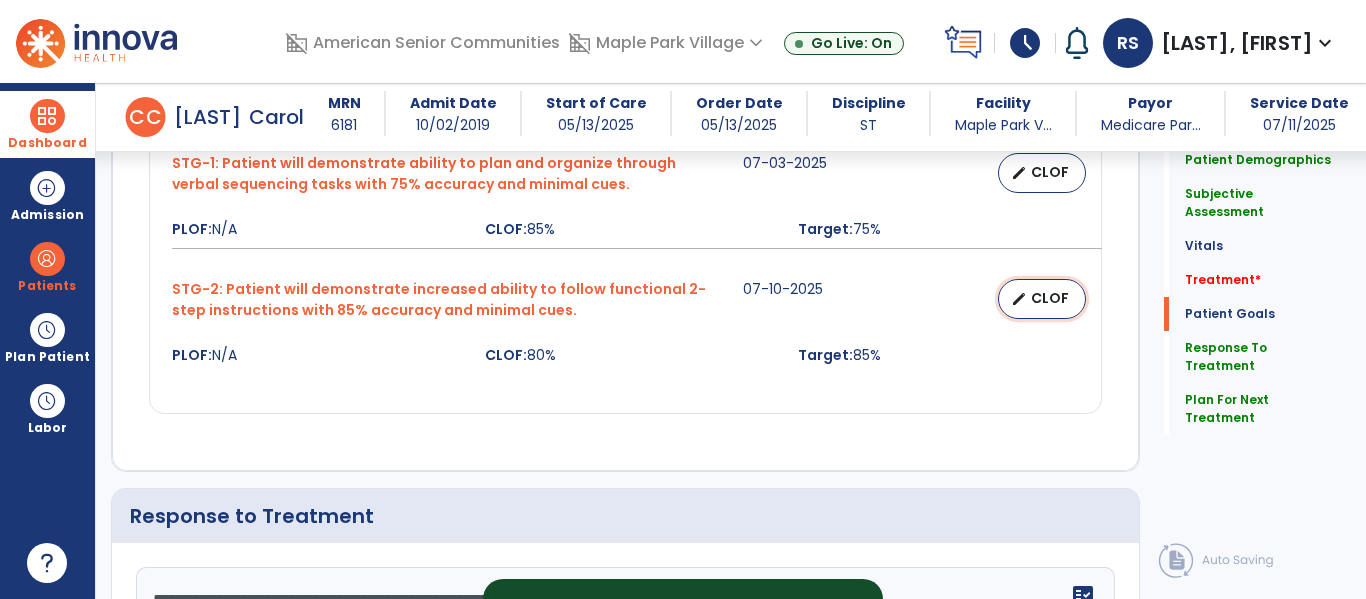 click on "CLOF" at bounding box center (1050, 298) 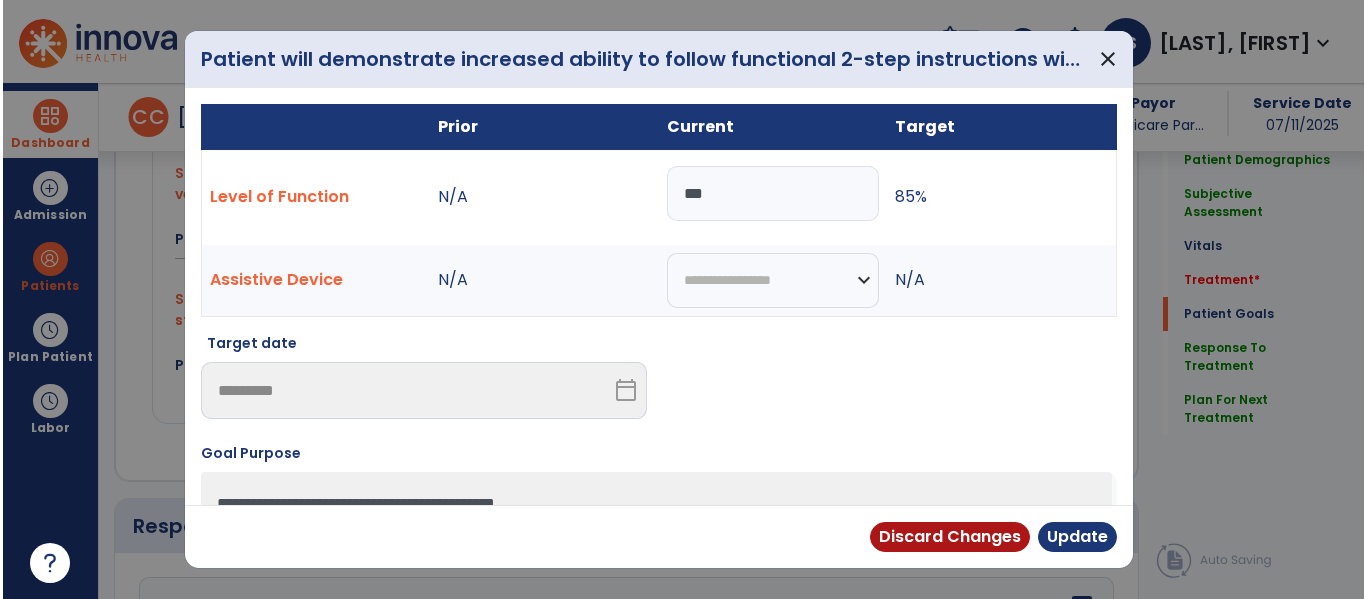 scroll, scrollTop: 2913, scrollLeft: 0, axis: vertical 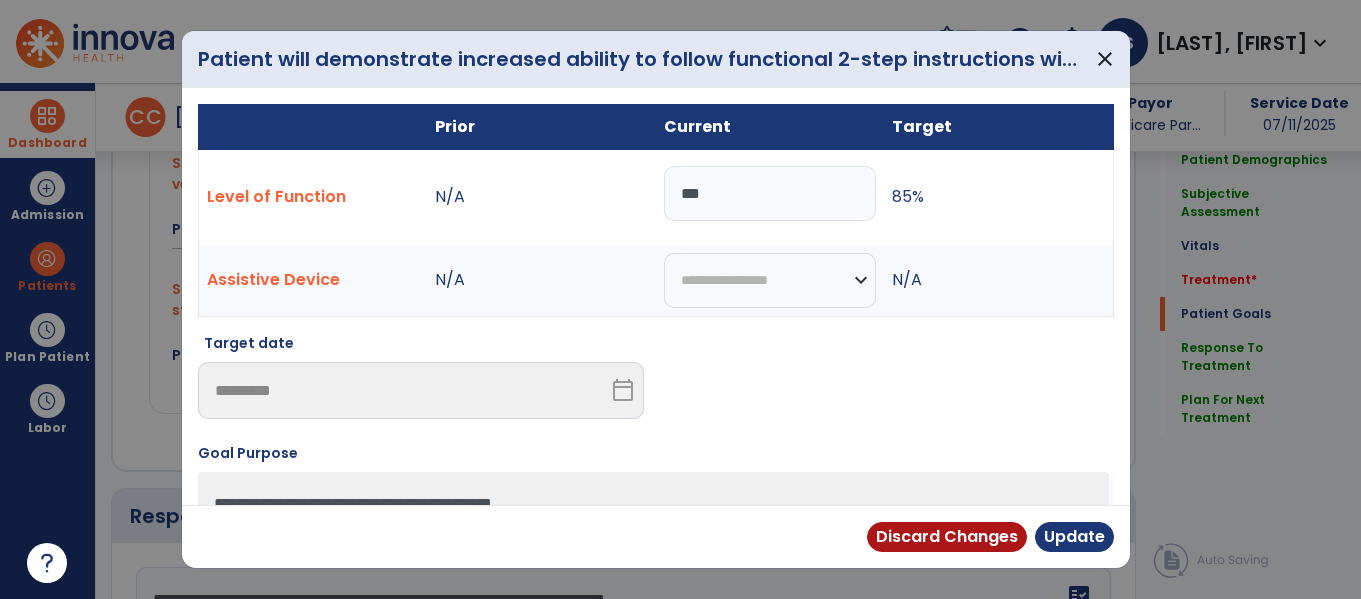click on "***" at bounding box center (770, 193) 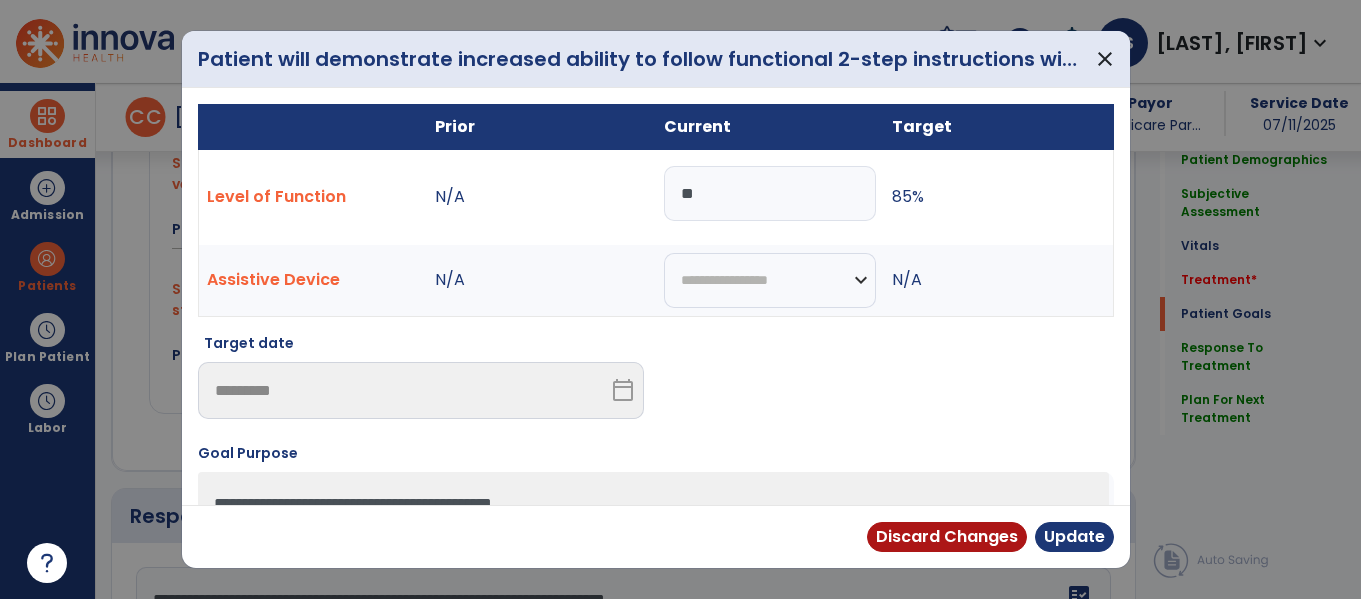 type on "*" 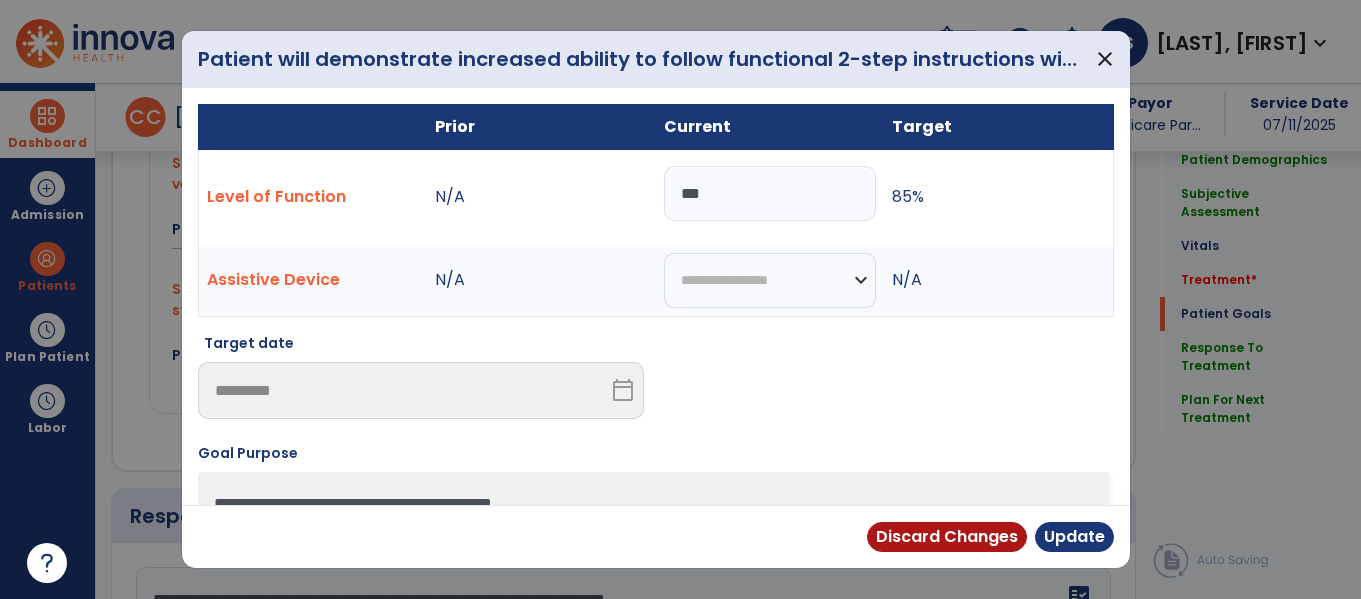 type on "***" 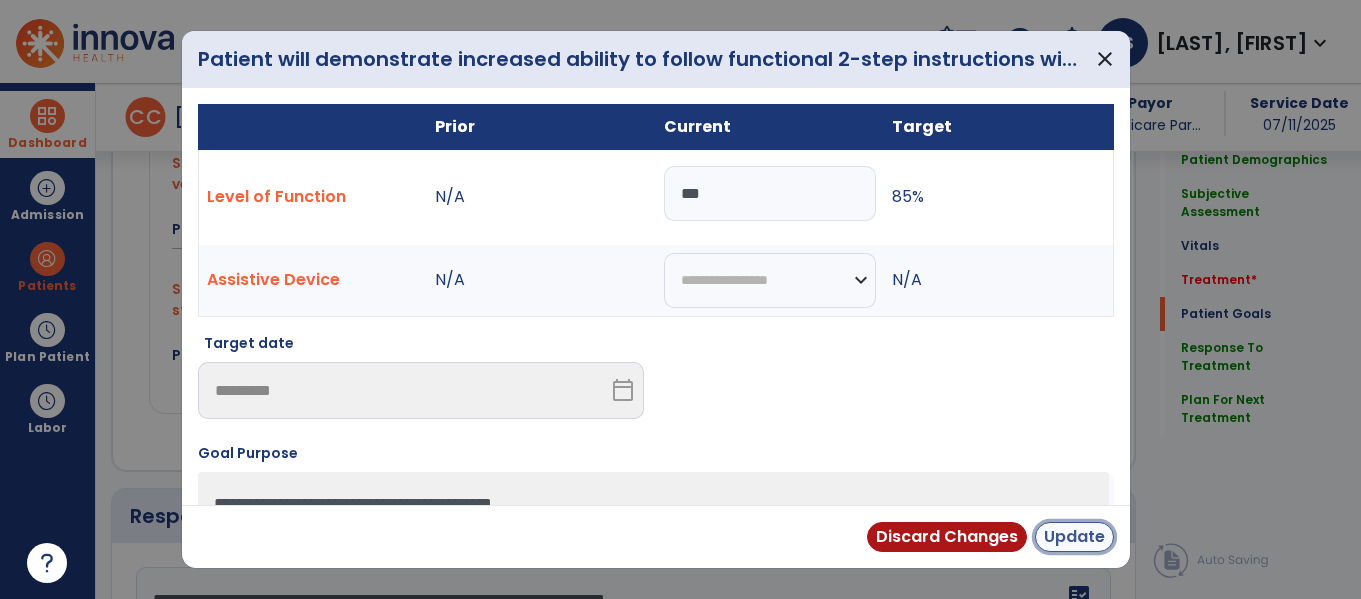 click on "Update" at bounding box center (1074, 537) 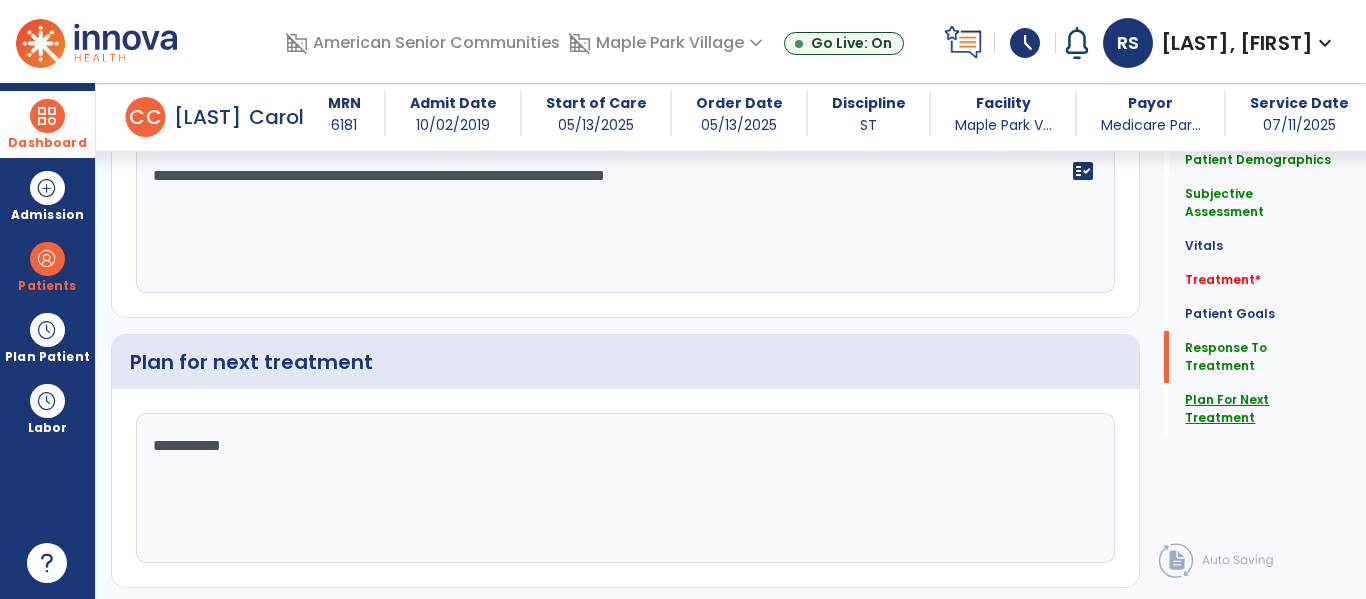 scroll, scrollTop: 3342, scrollLeft: 0, axis: vertical 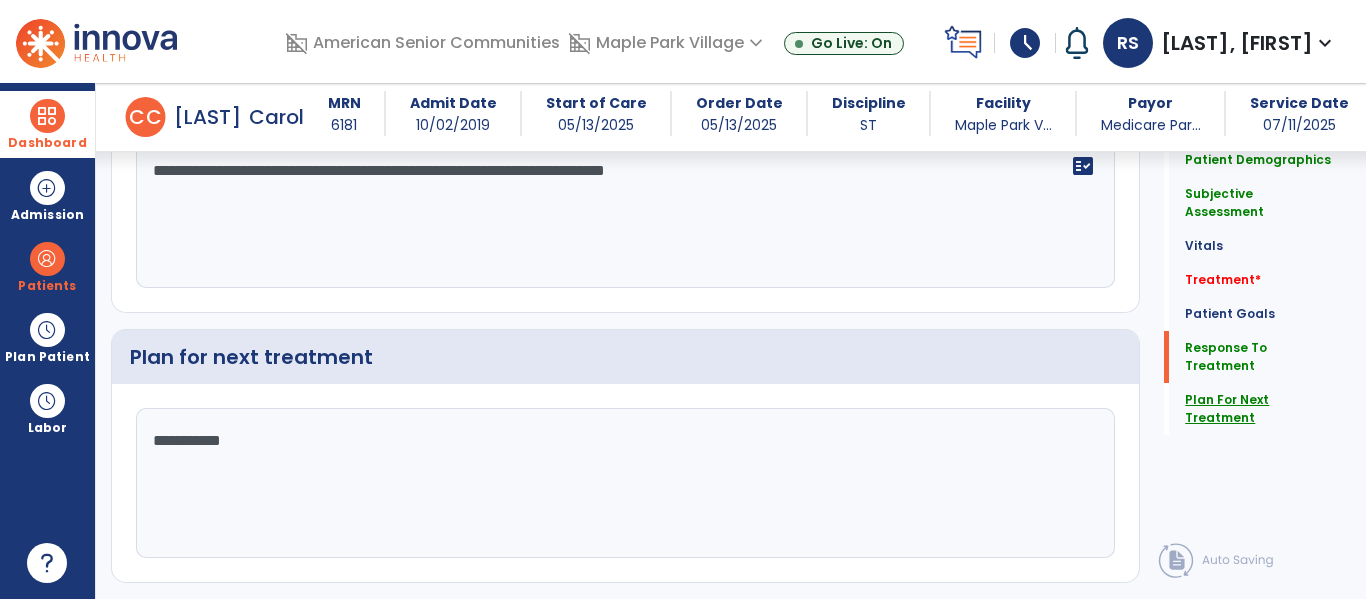 click on "Plan For Next Treatment" 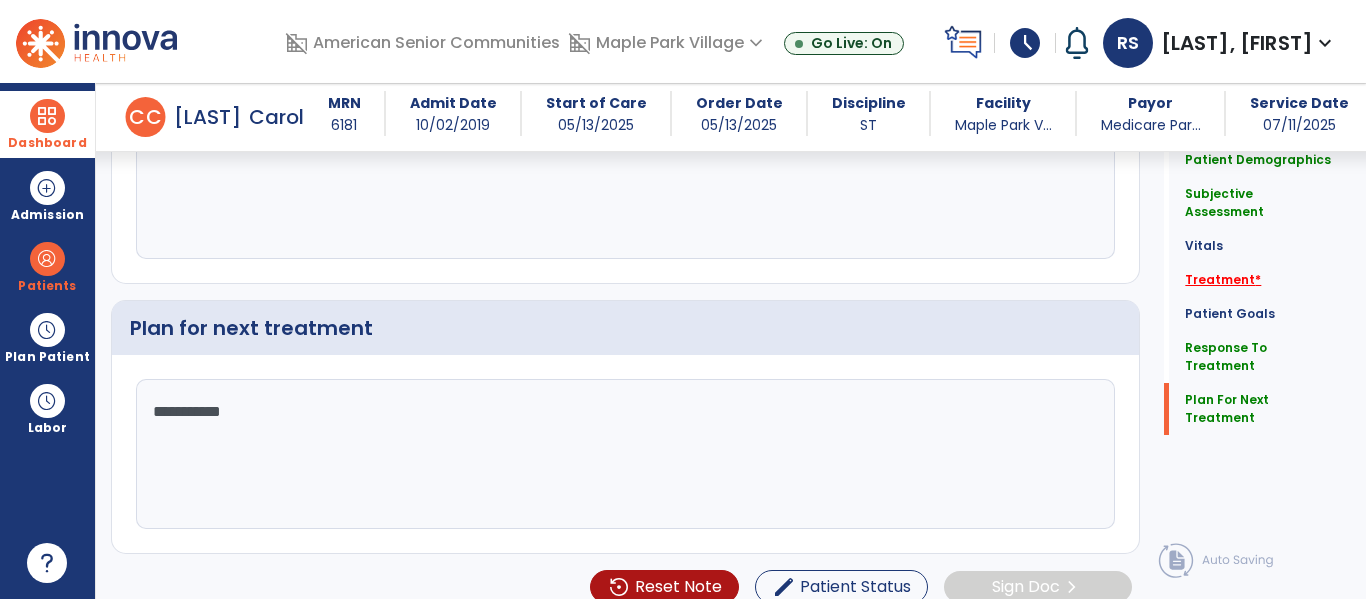 click on "Treatment   *" 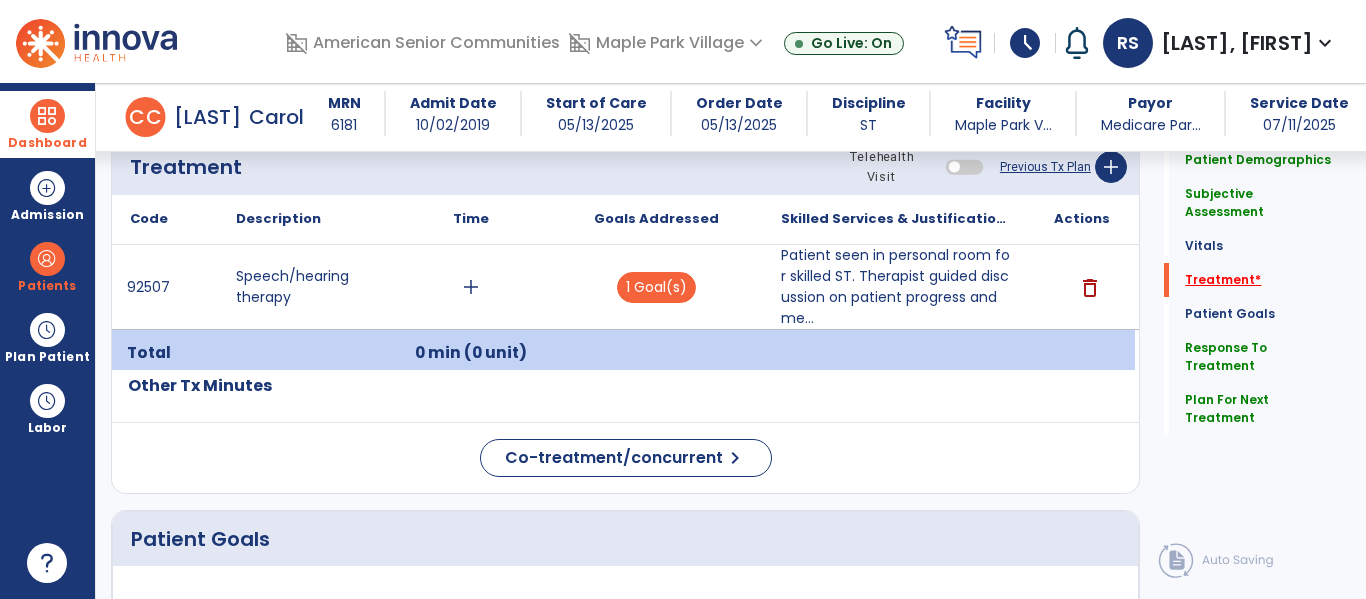 scroll, scrollTop: 1726, scrollLeft: 0, axis: vertical 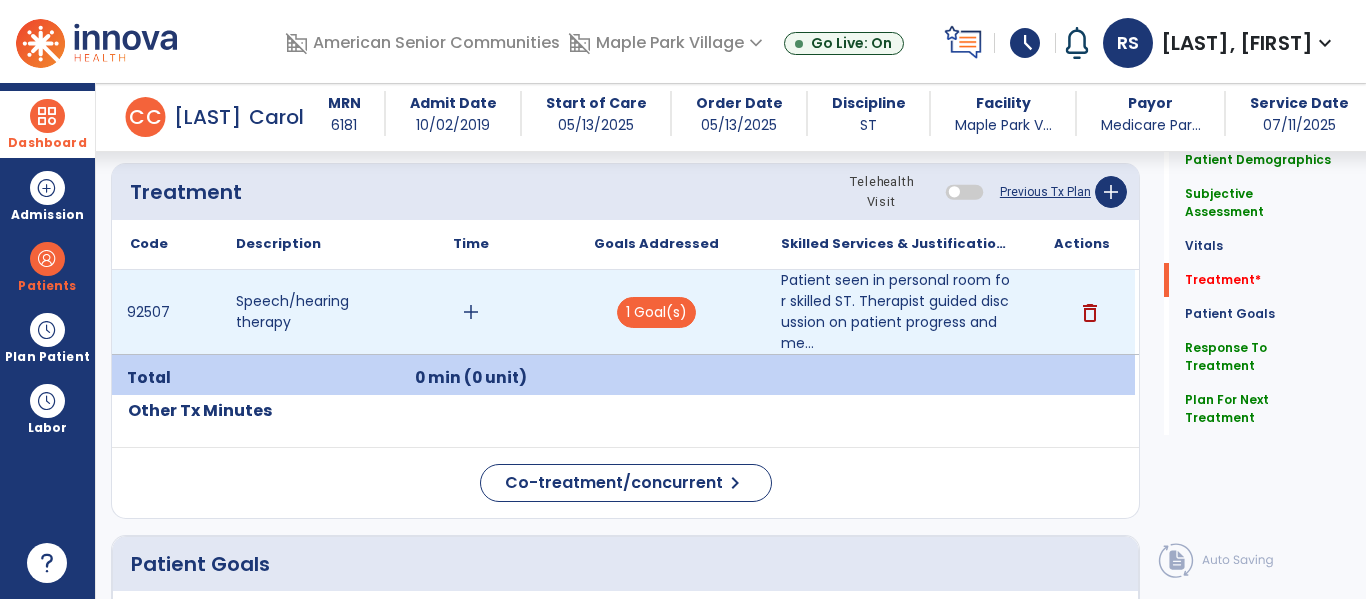 click on "add" at bounding box center [471, 312] 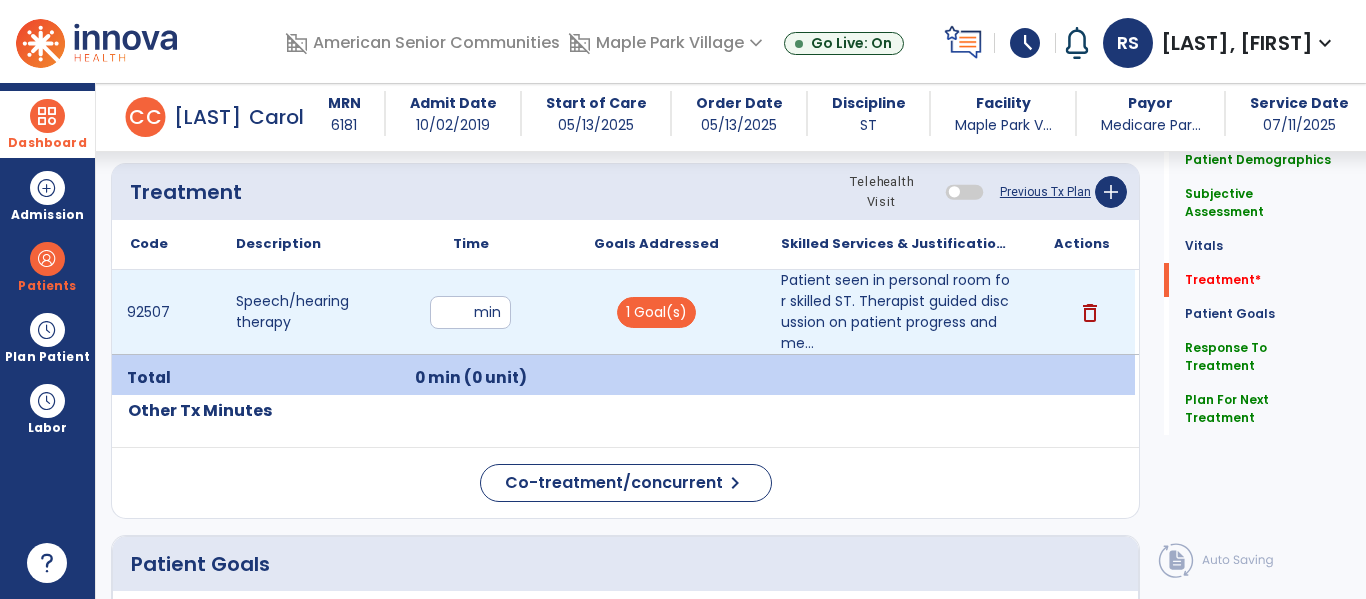 type on "**" 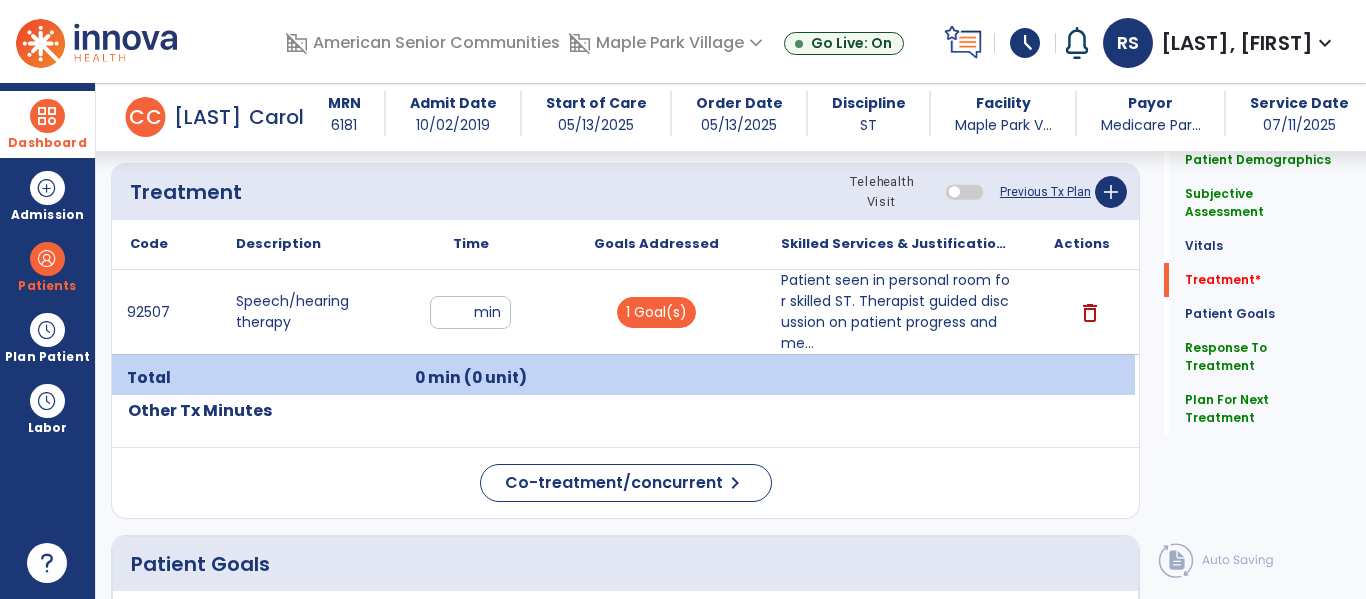 scroll, scrollTop: 2178, scrollLeft: 0, axis: vertical 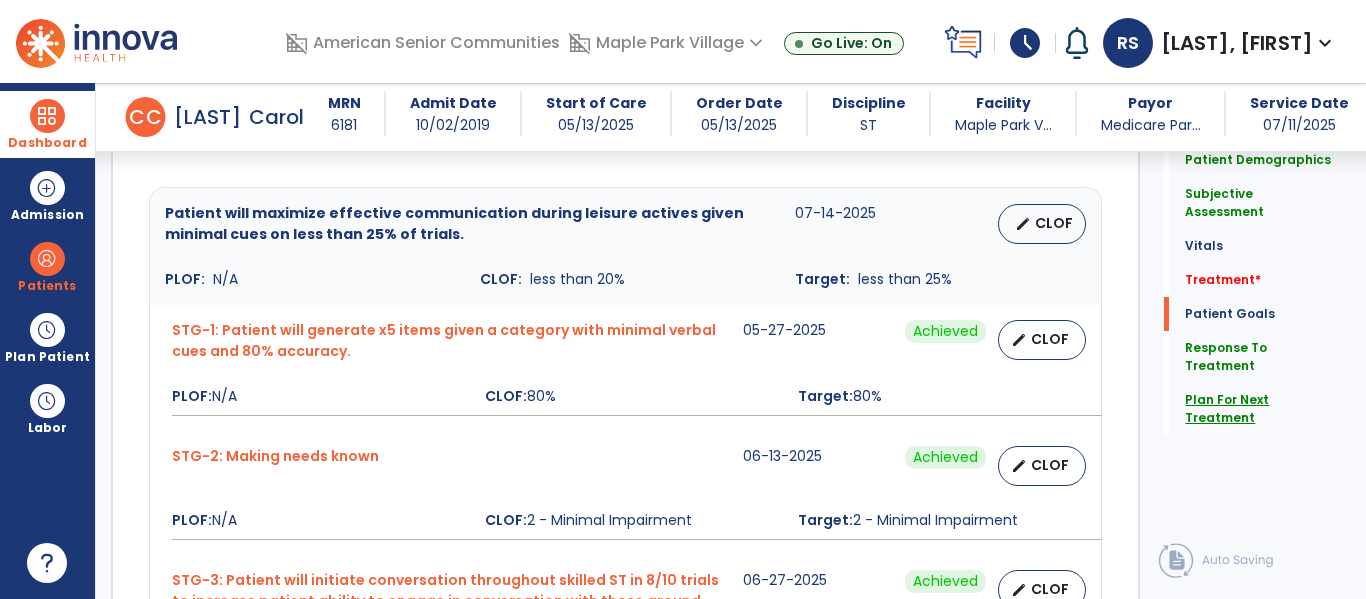 click on "Plan For Next Treatment" 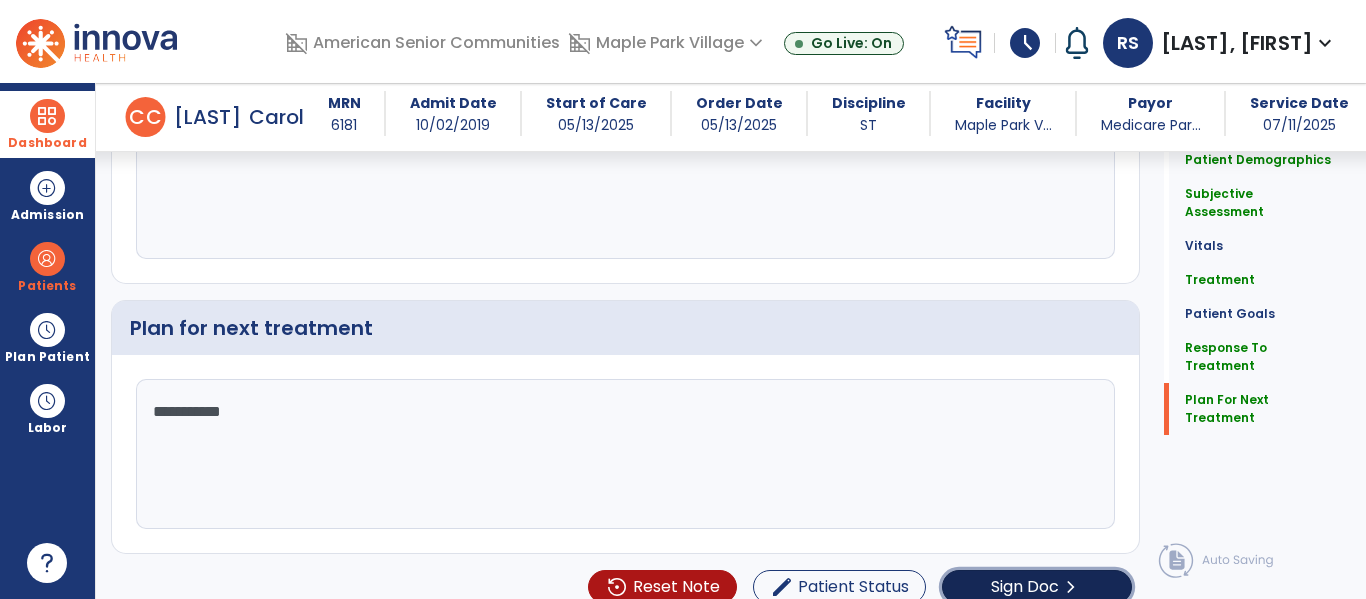 click on "Sign Doc" 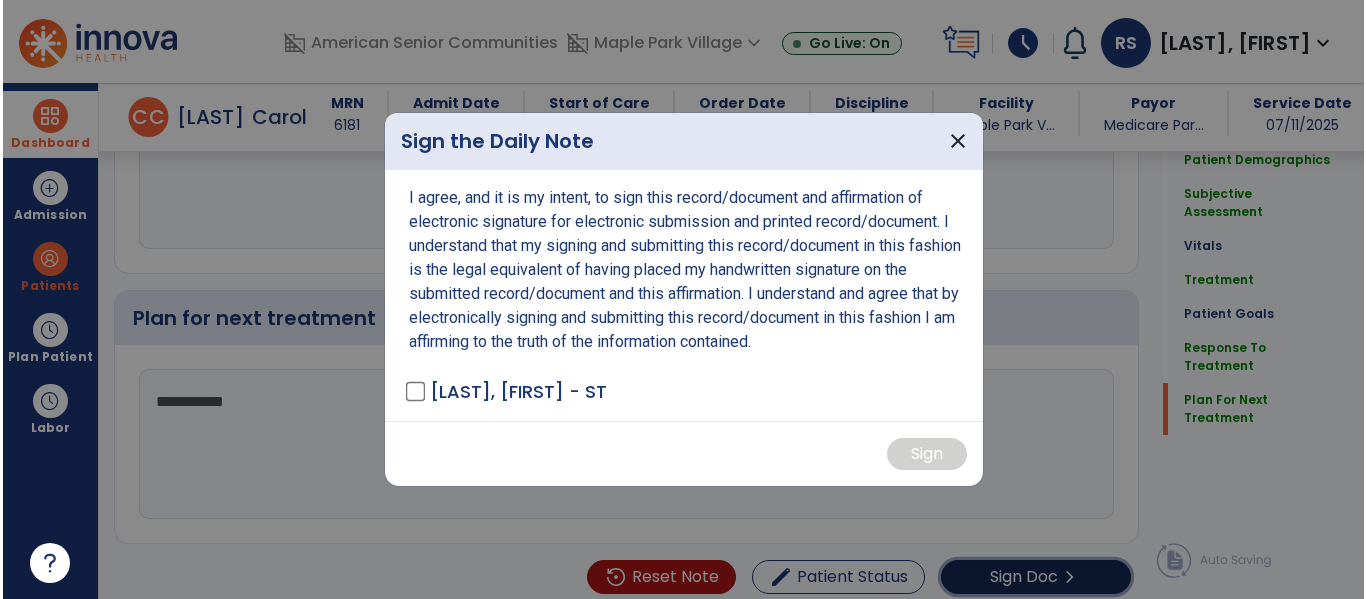scroll, scrollTop: 3371, scrollLeft: 0, axis: vertical 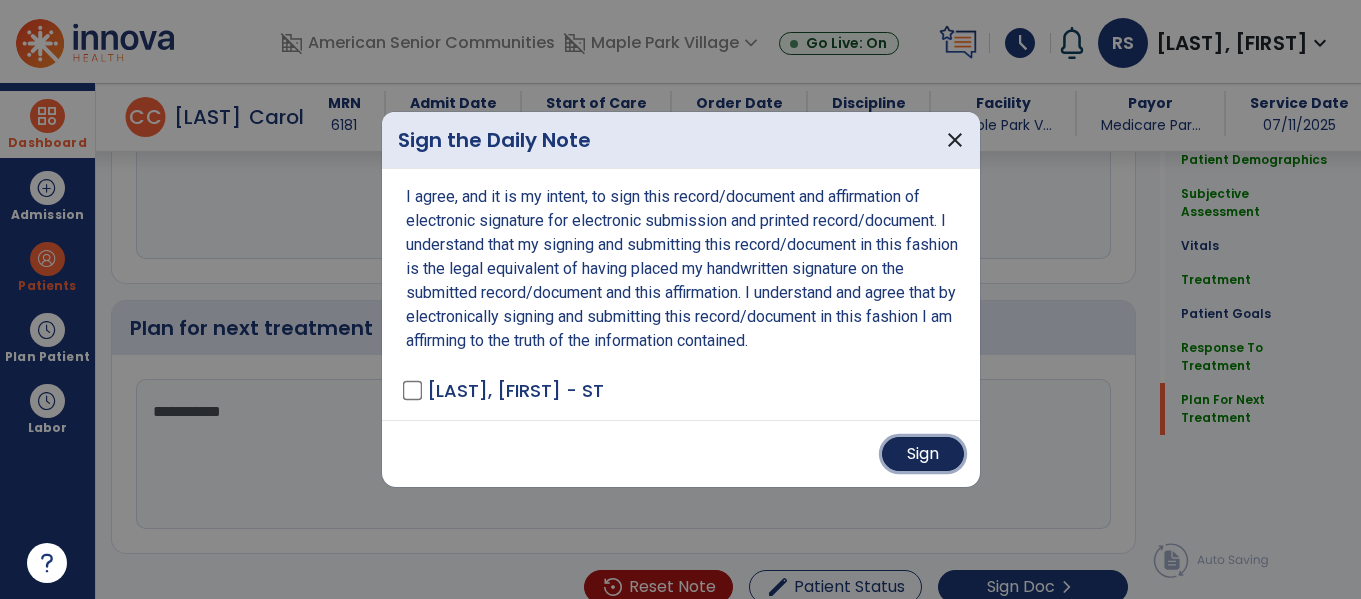 click on "Sign" at bounding box center [923, 454] 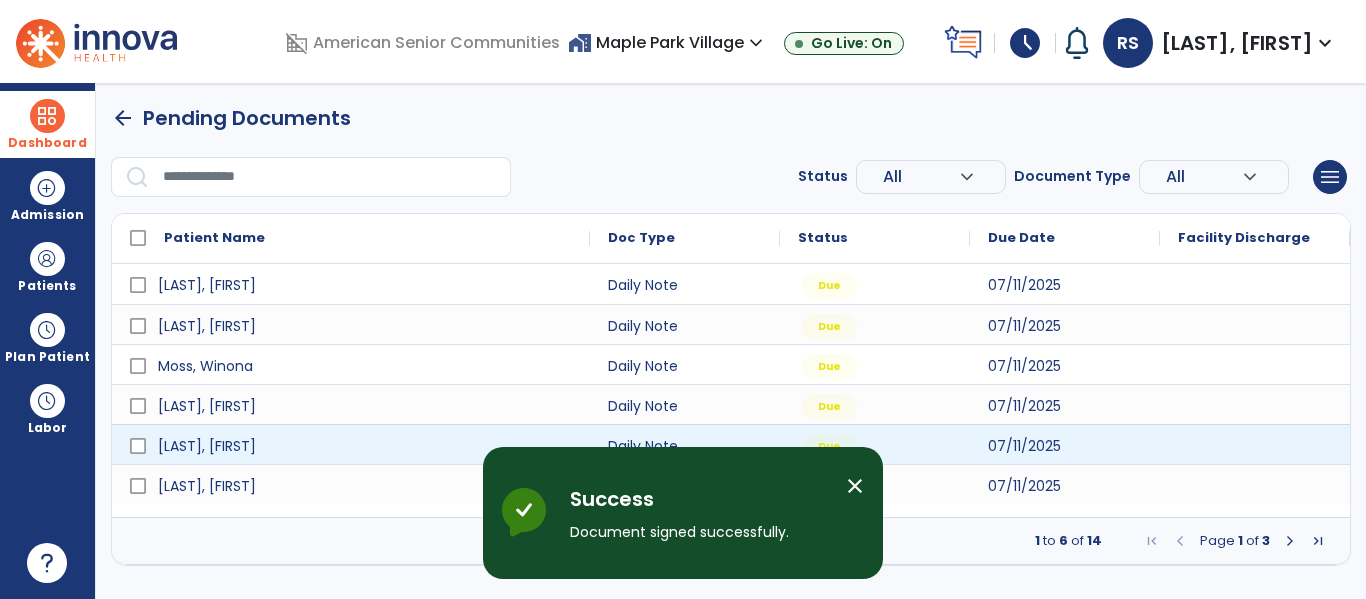 scroll, scrollTop: 0, scrollLeft: 0, axis: both 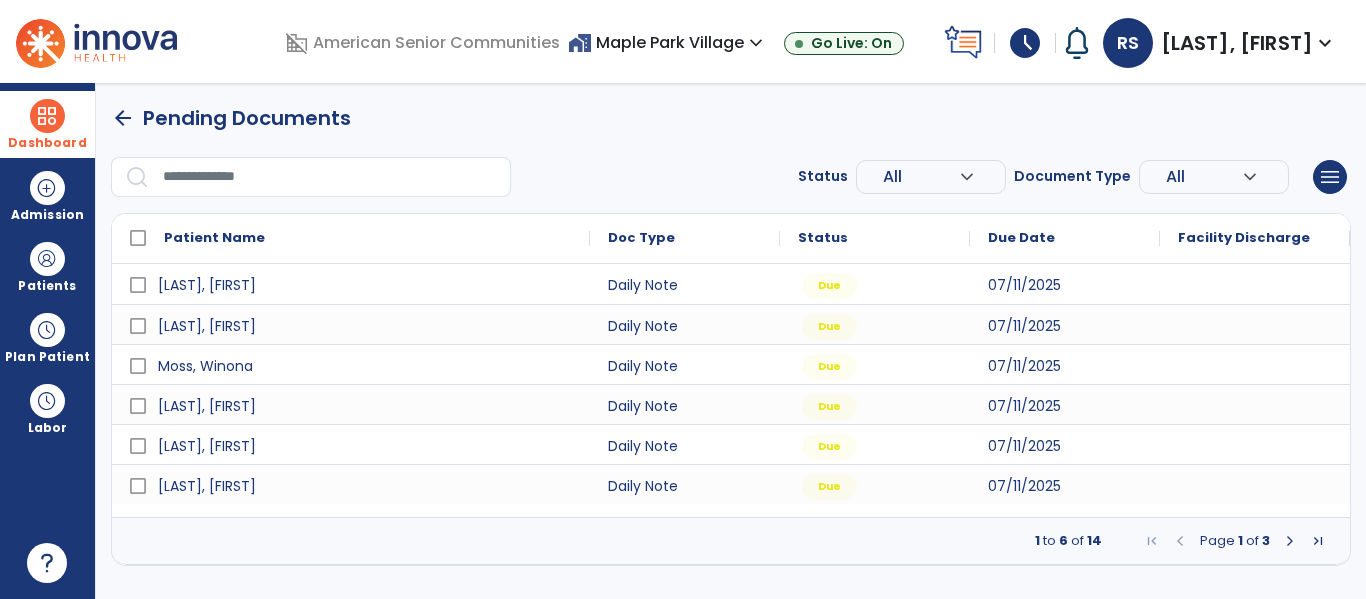 click on "Page
1
of
3" at bounding box center (1235, 541) 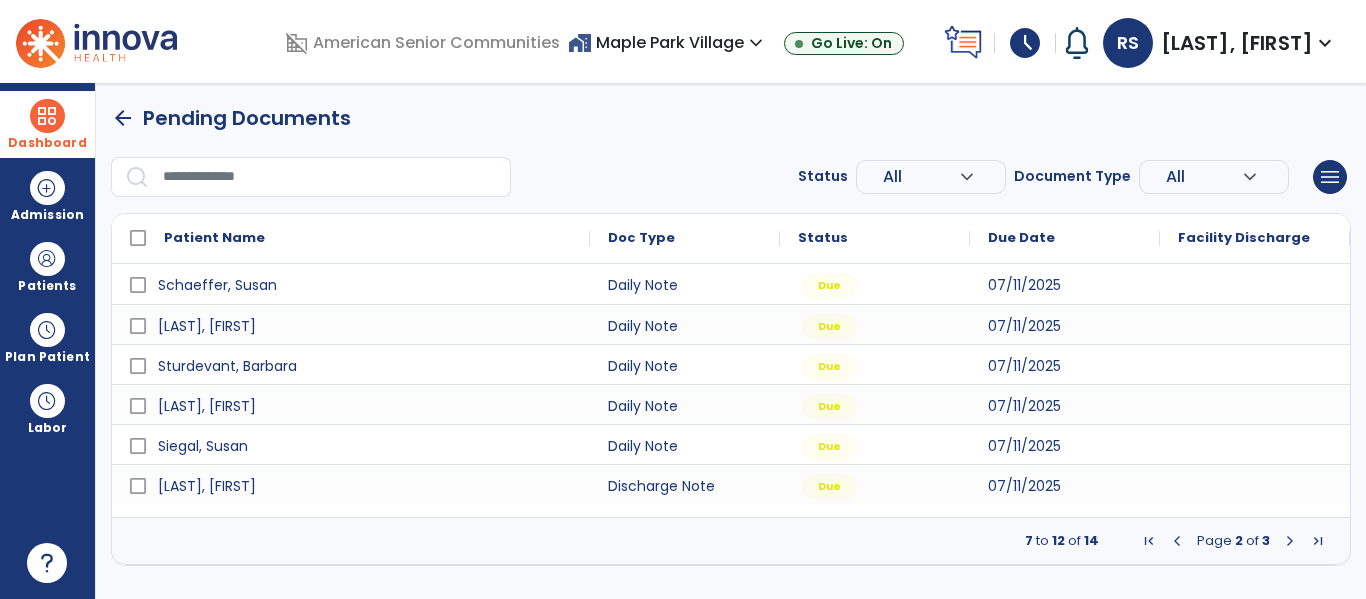 click at bounding box center (1290, 541) 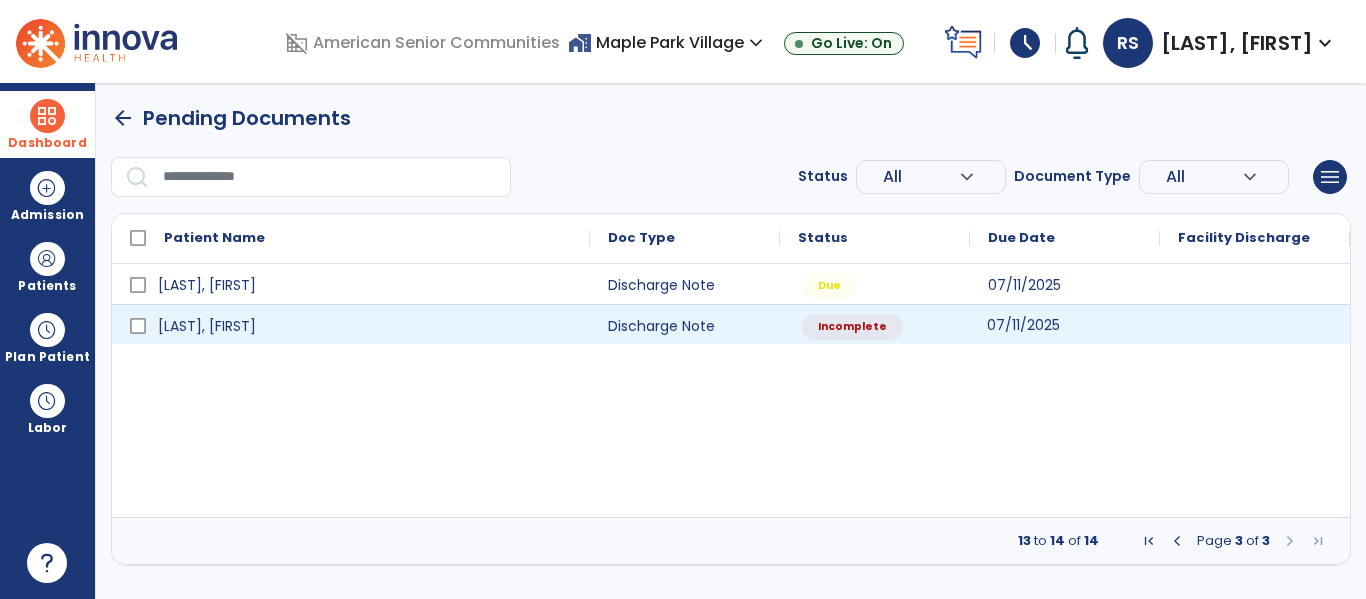 click on "07/11/2025" at bounding box center (1065, 324) 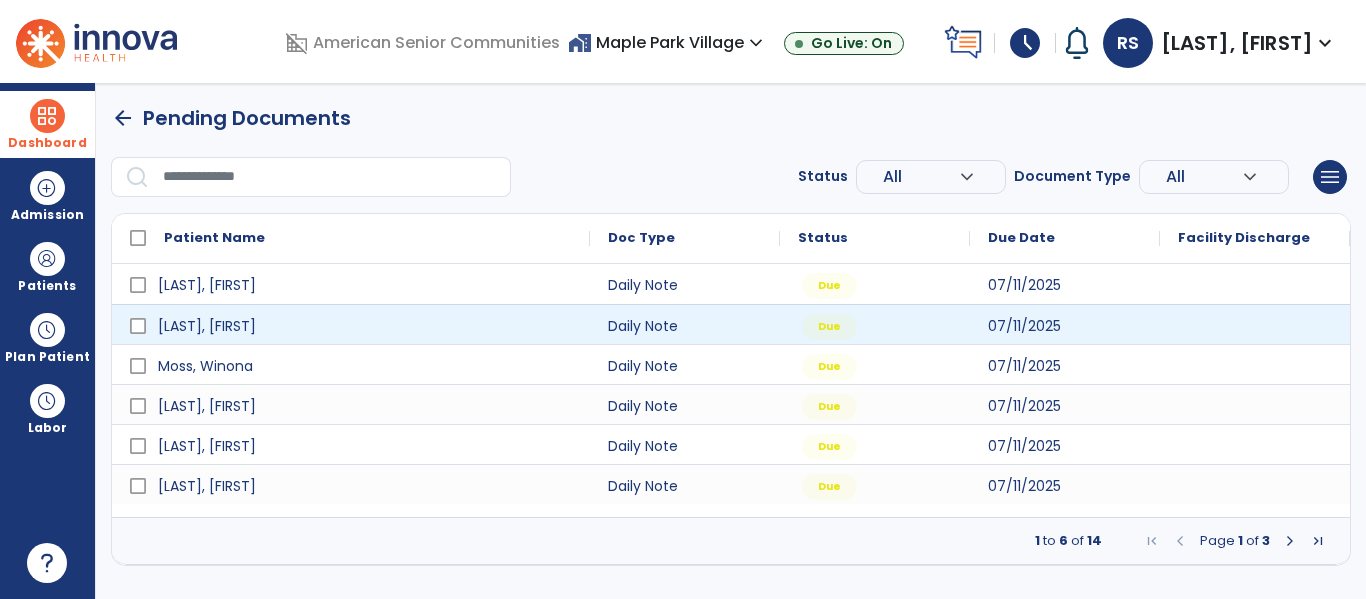 select on "***" 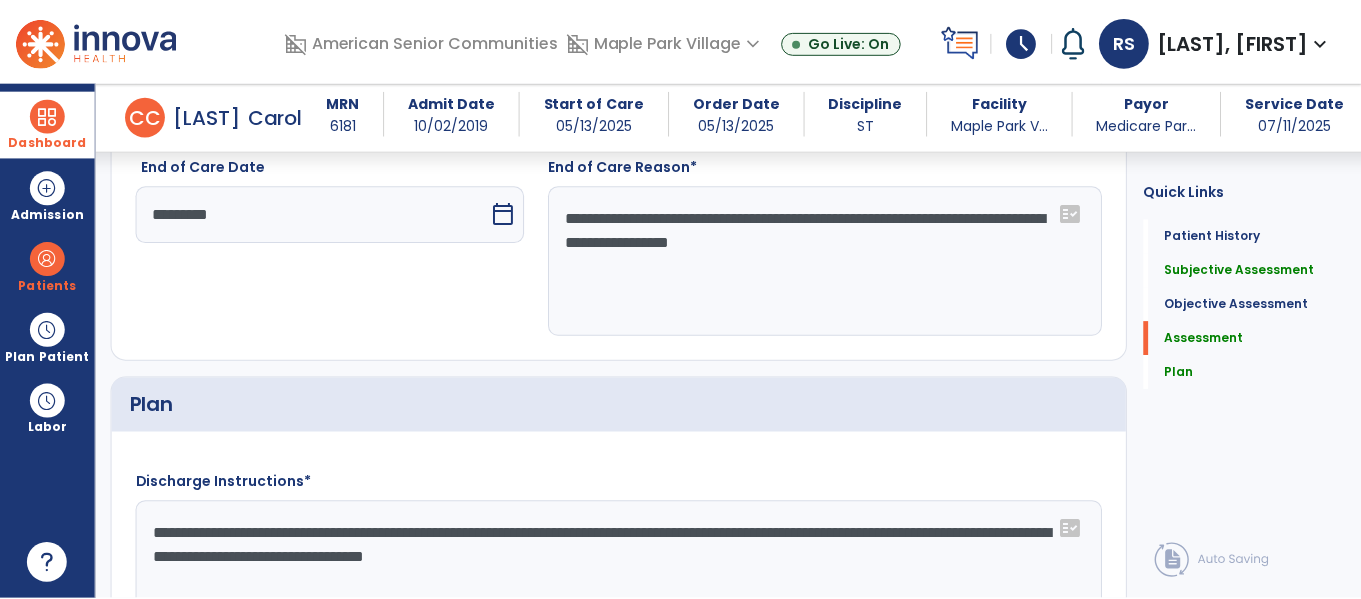 scroll, scrollTop: 3349, scrollLeft: 0, axis: vertical 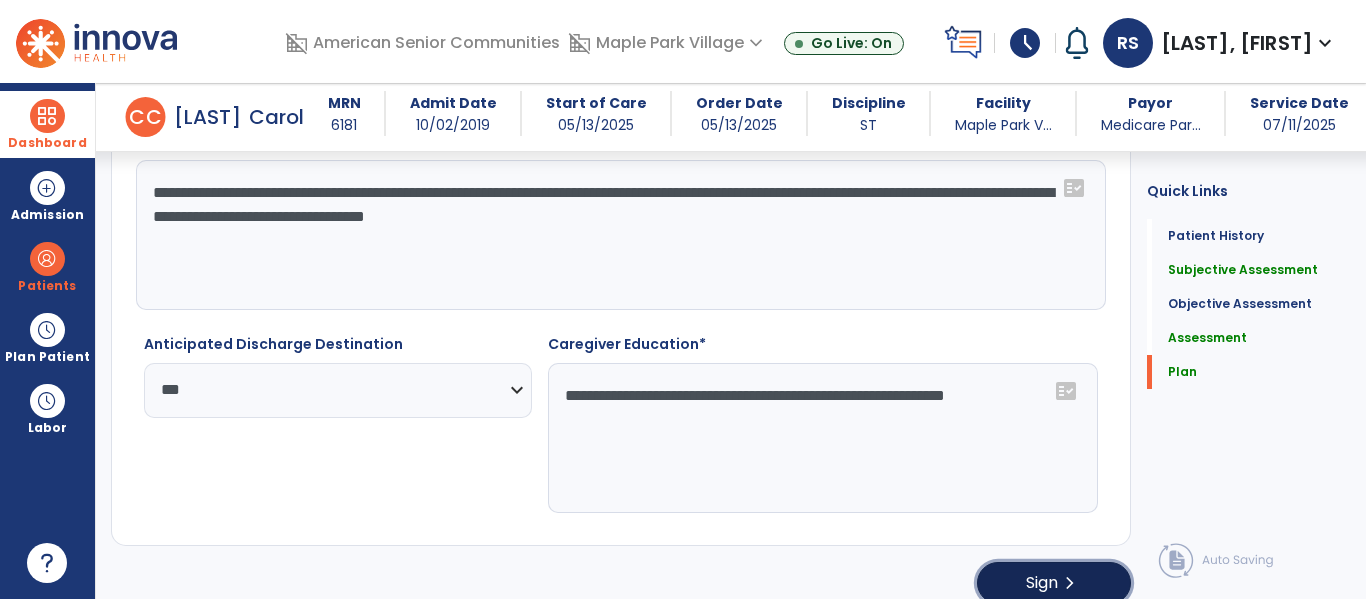 click on "Sign" 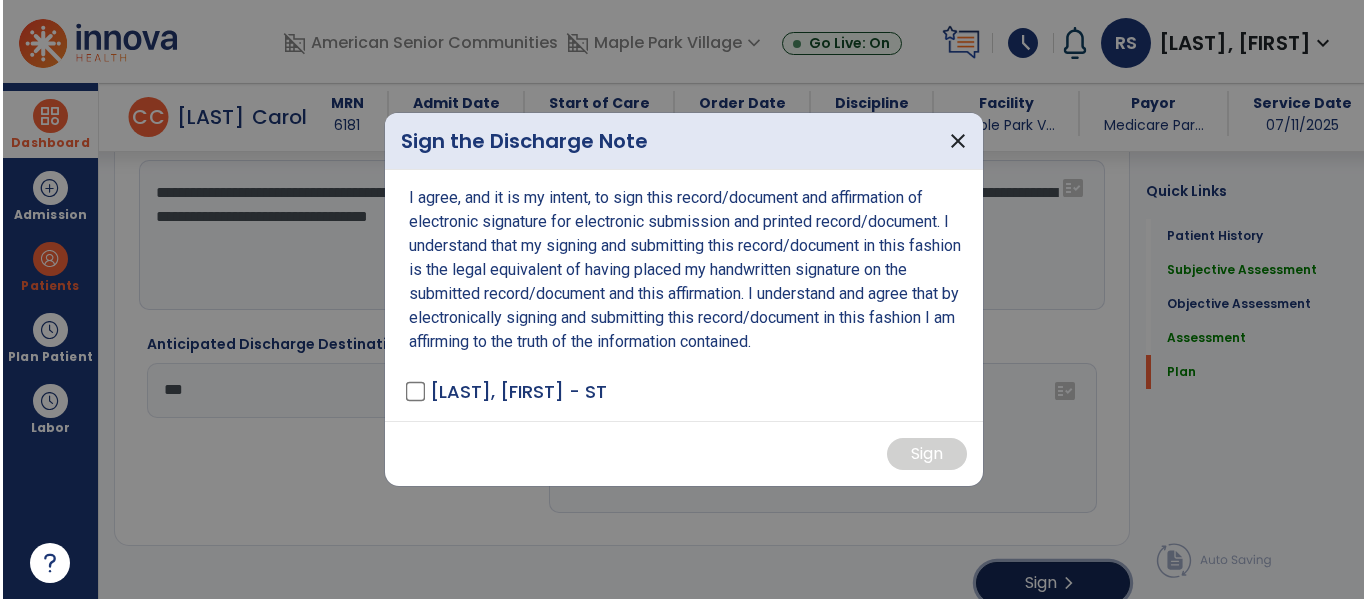 scroll, scrollTop: 3349, scrollLeft: 0, axis: vertical 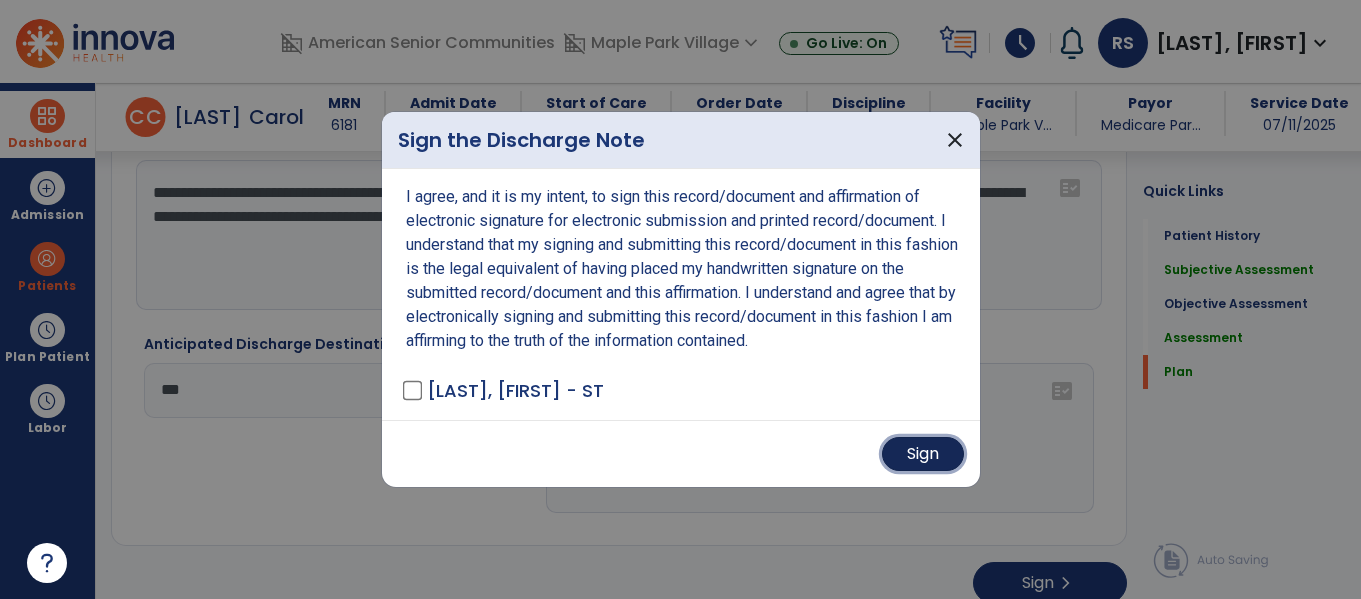 click on "Sign" at bounding box center (923, 454) 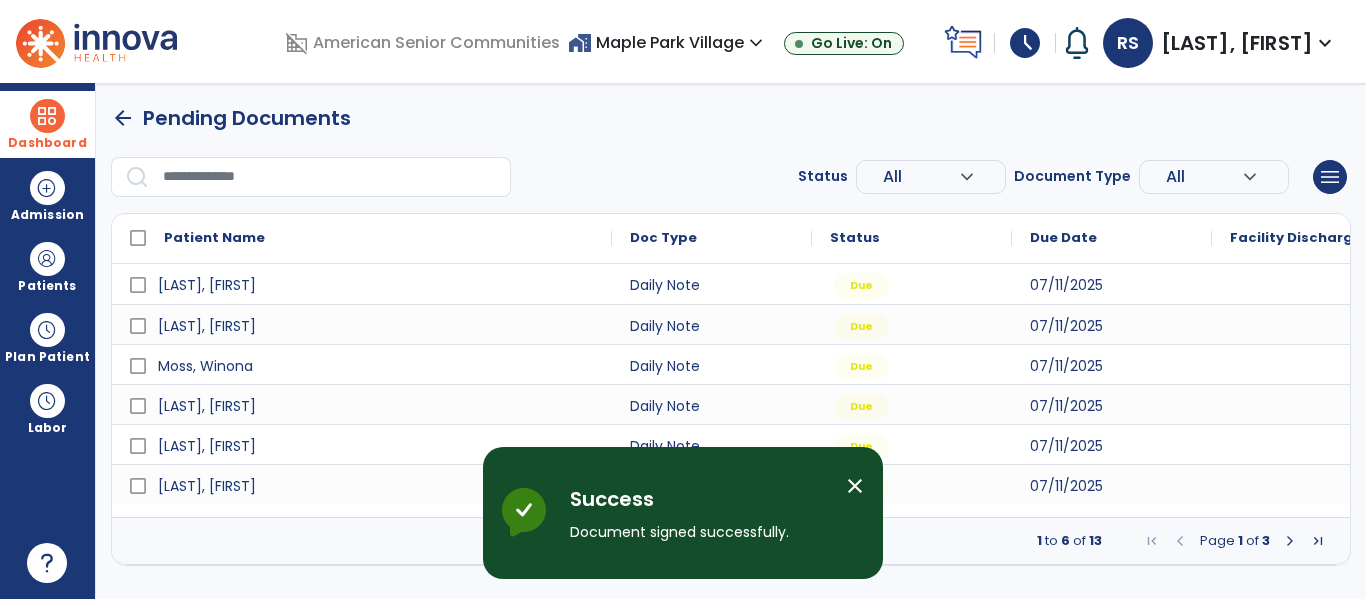 scroll, scrollTop: 0, scrollLeft: 0, axis: both 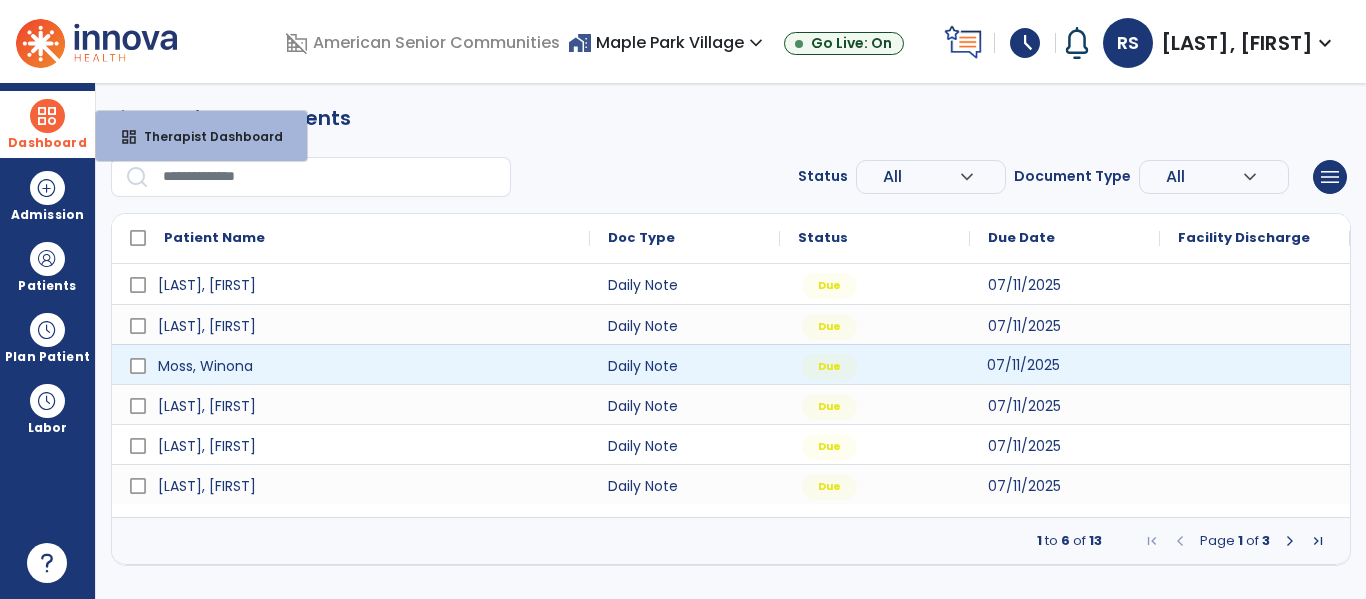 click on "07/11/2025" at bounding box center [1065, 364] 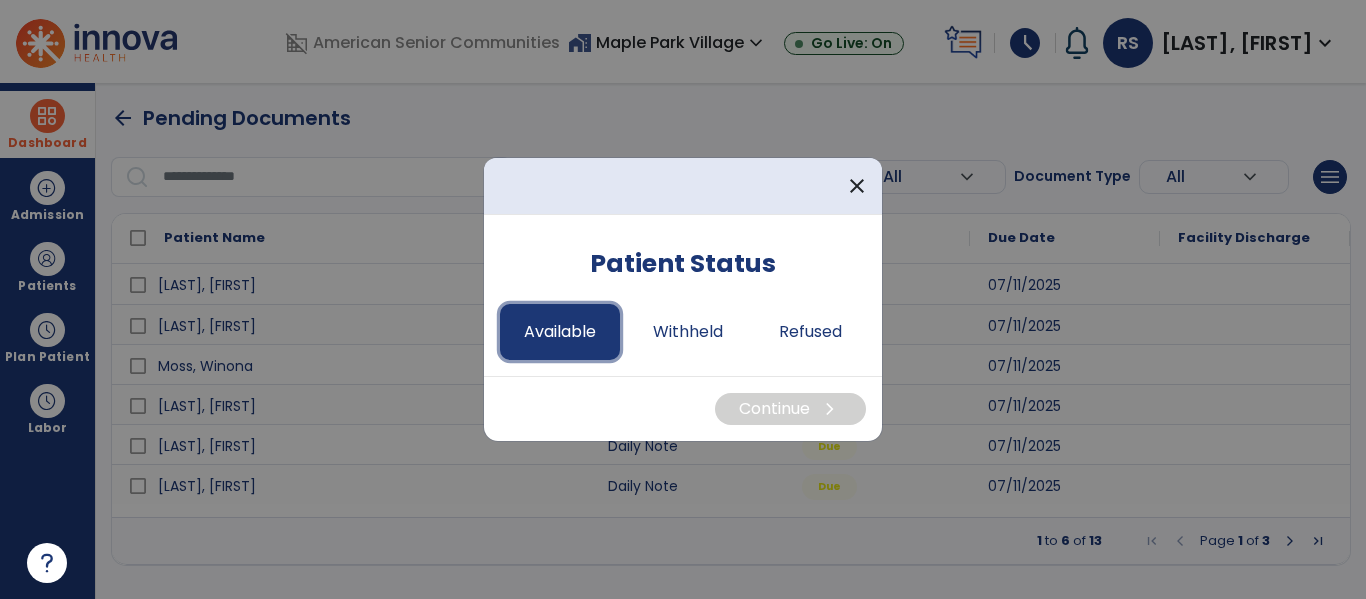 click on "Available" at bounding box center [560, 332] 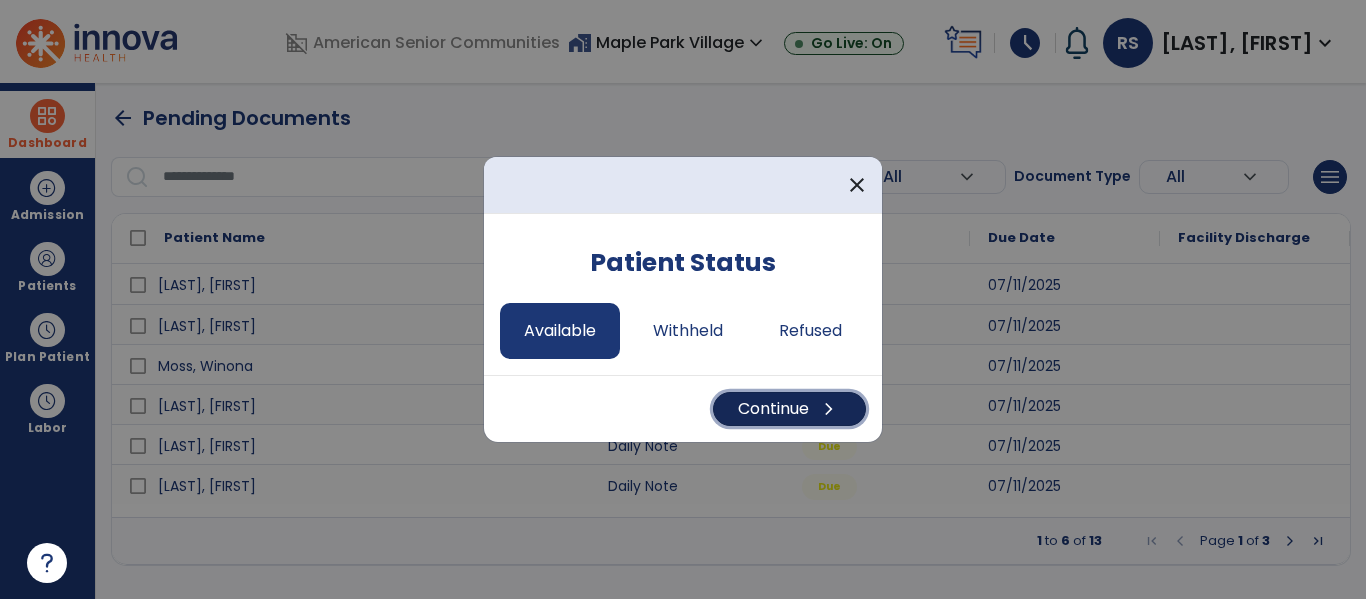 click on "Continue   chevron_right" at bounding box center [789, 409] 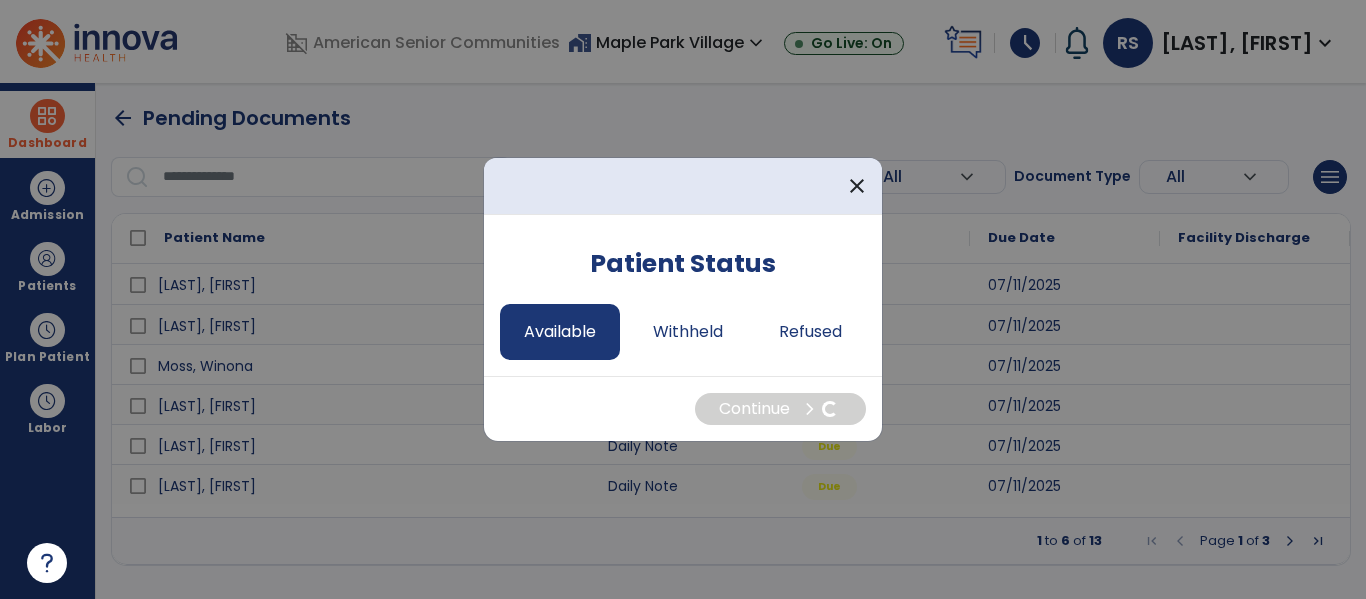 select on "*" 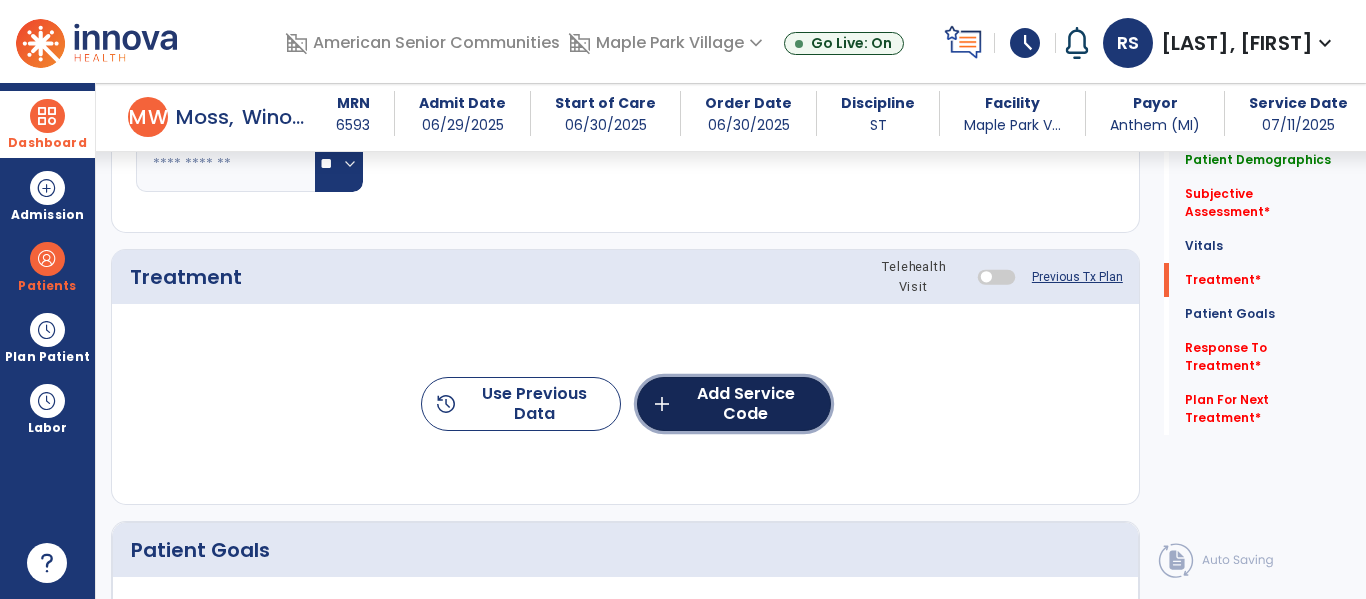 click on "add  Add Service Code" 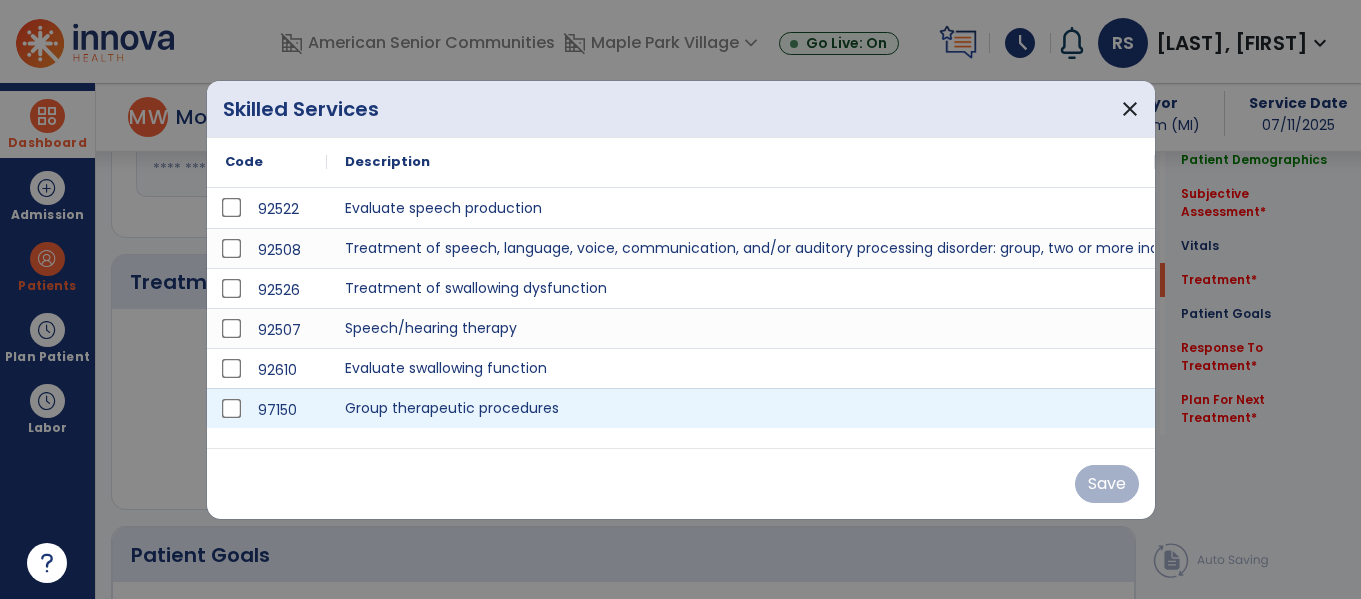 scroll, scrollTop: 1800, scrollLeft: 0, axis: vertical 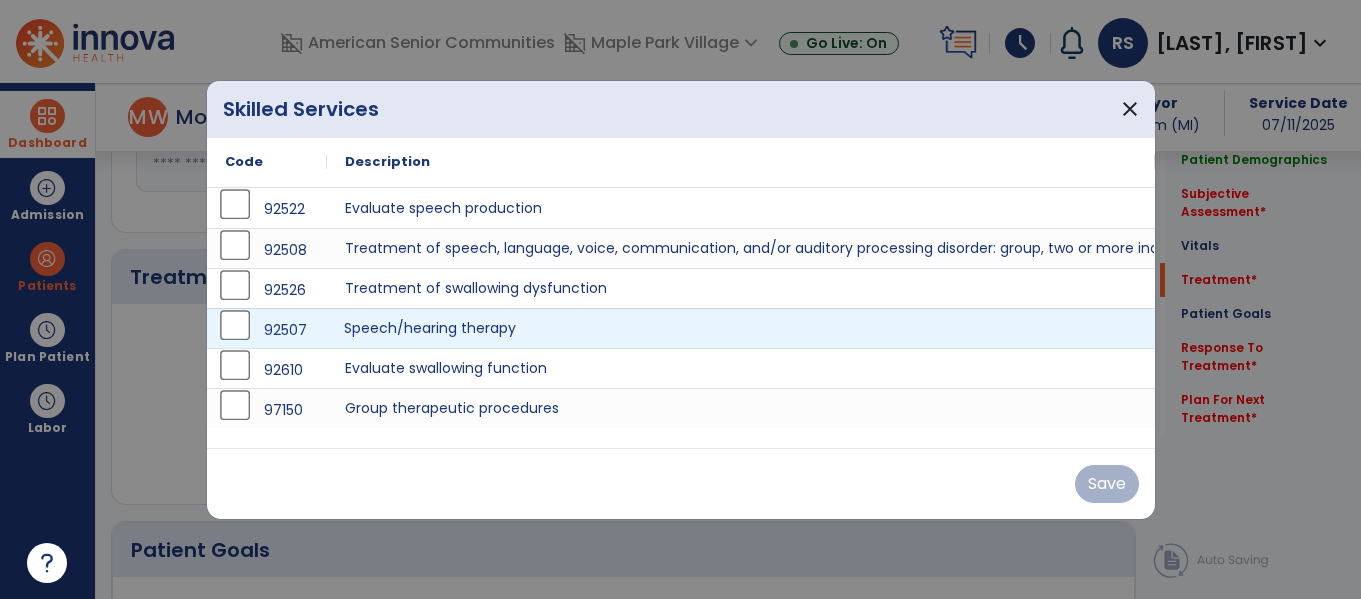 click on "Speech/hearing therapy" at bounding box center [741, 328] 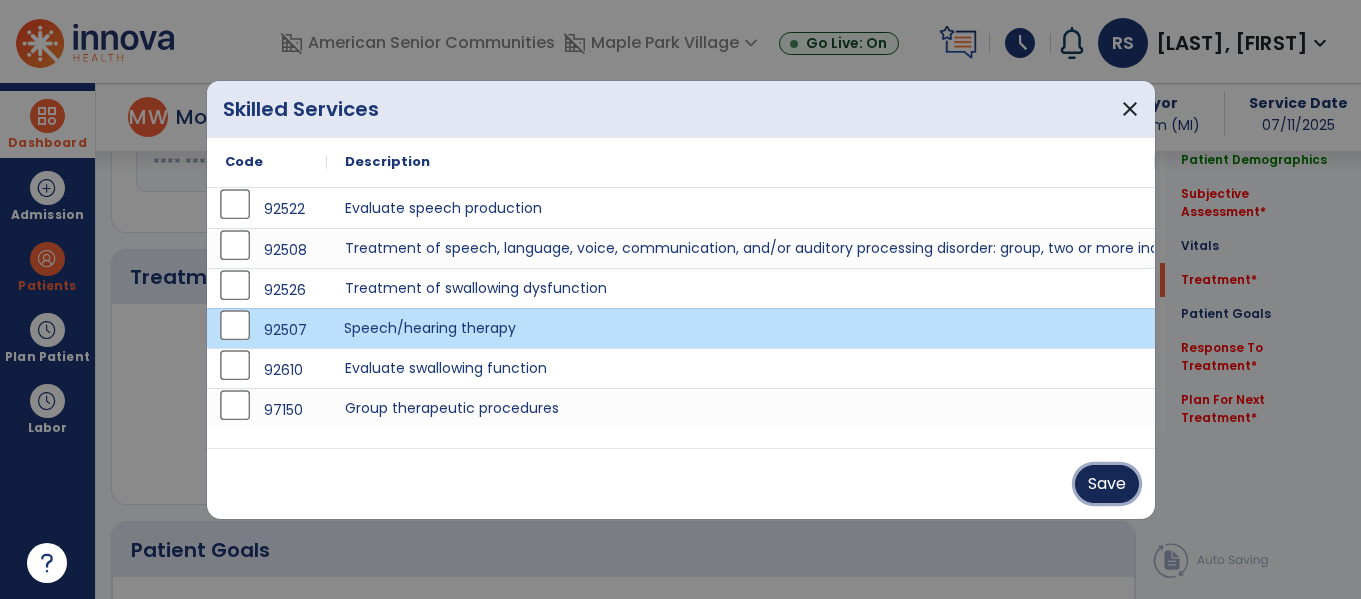 click on "Save" at bounding box center [1107, 484] 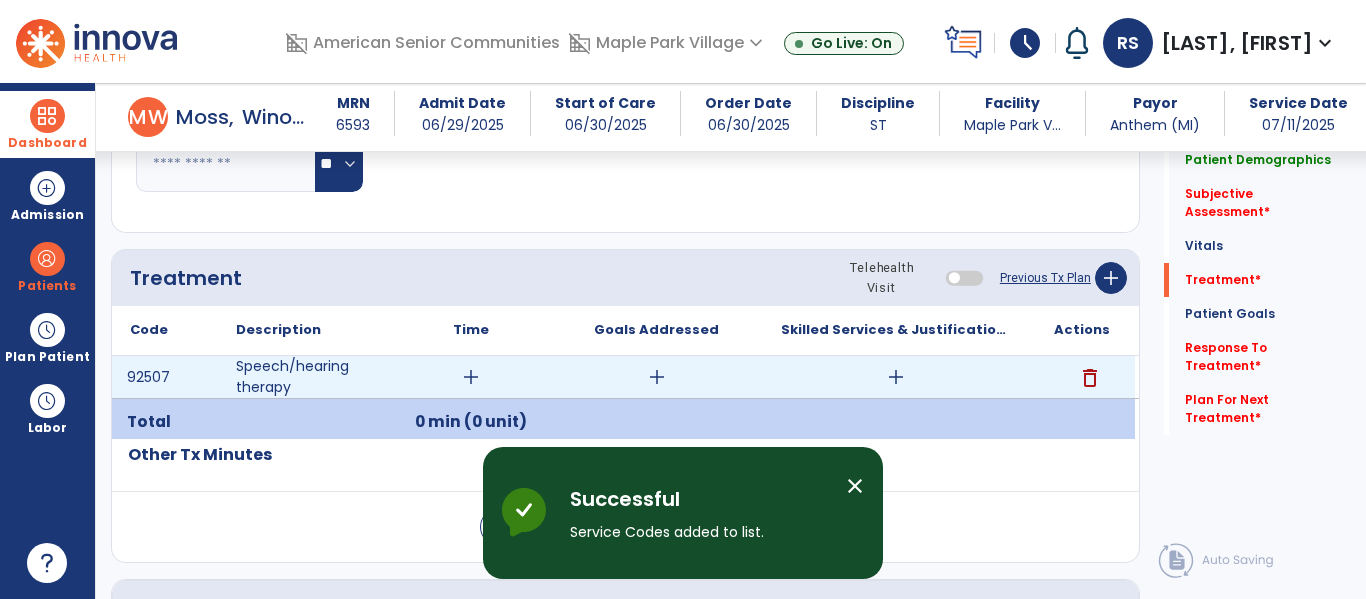 click on "add" at bounding box center [657, 377] 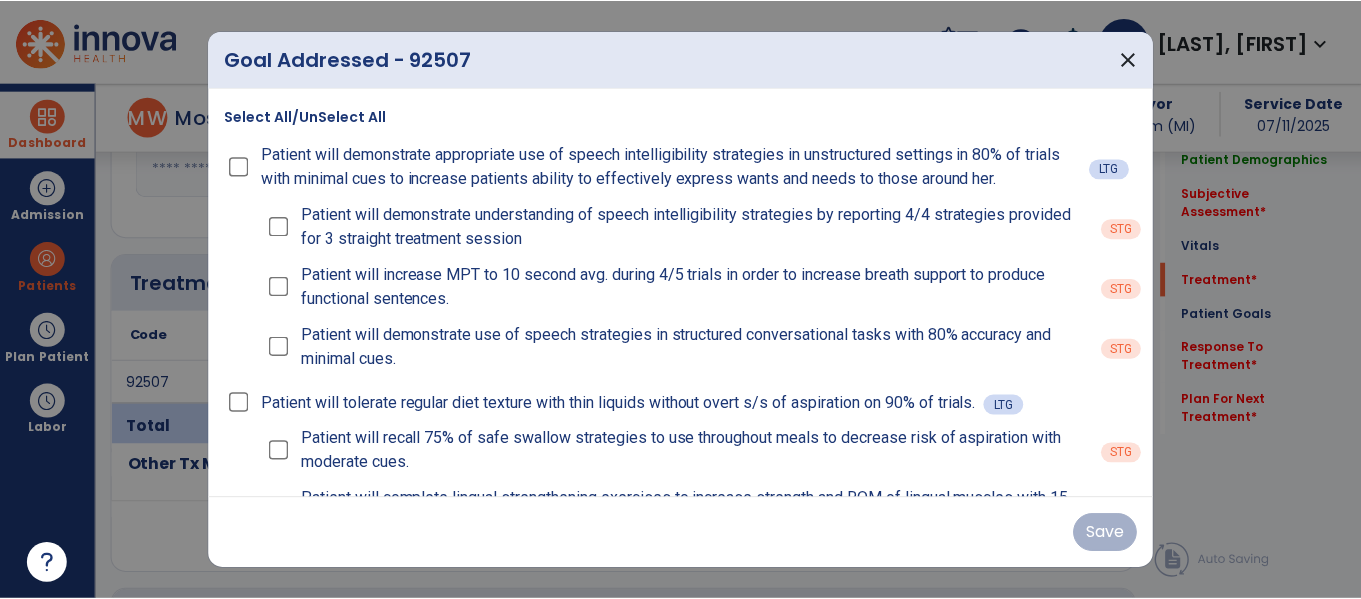 scroll, scrollTop: 1800, scrollLeft: 0, axis: vertical 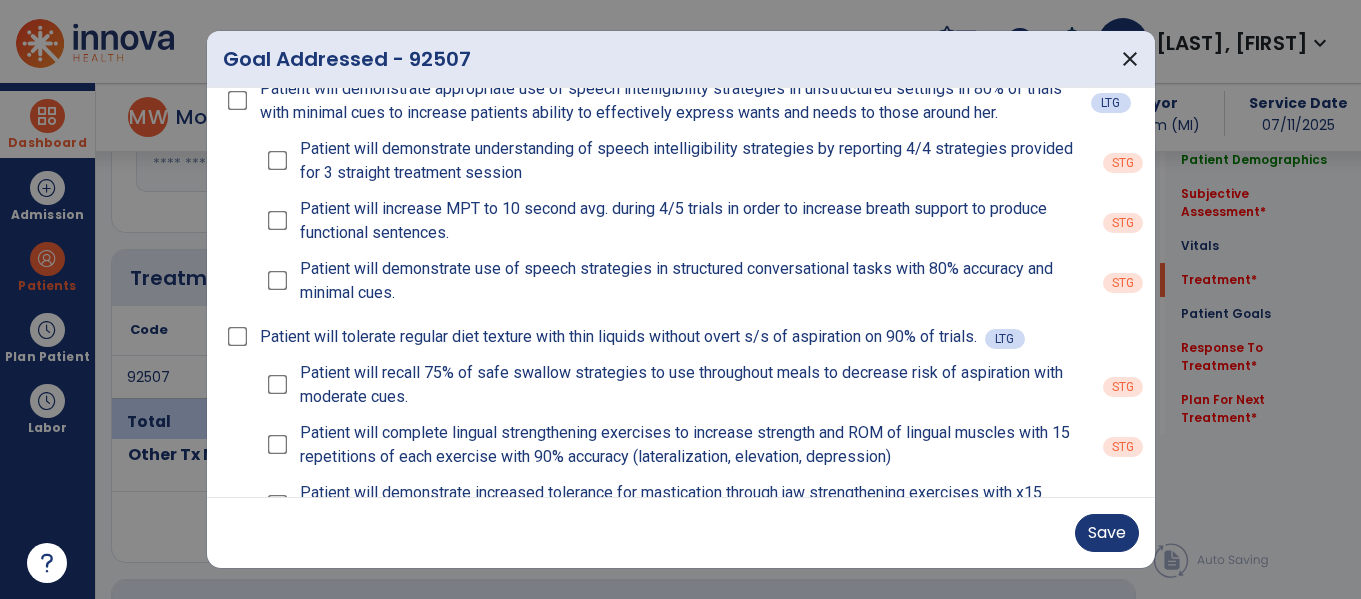 click on "Patient will demonstrate understanding of speech intelligibility strategies by reporting 4/4 strategies provided for 3 straight treatment session" at bounding box center (677, 161) 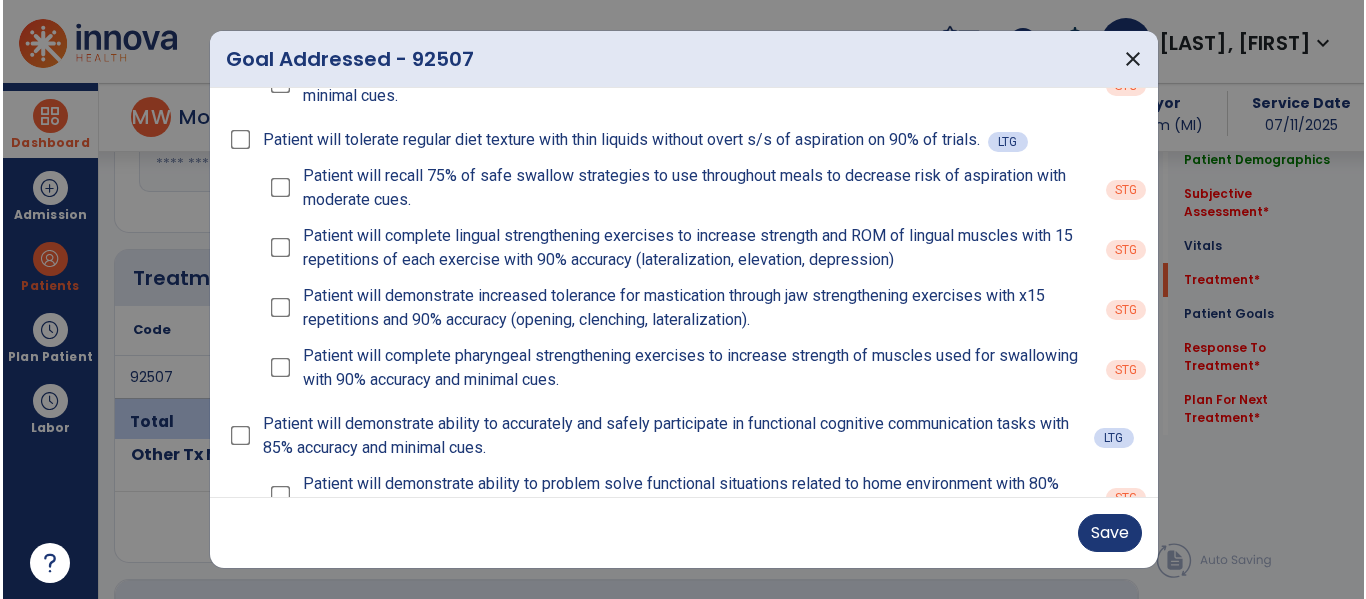 scroll, scrollTop: 350, scrollLeft: 0, axis: vertical 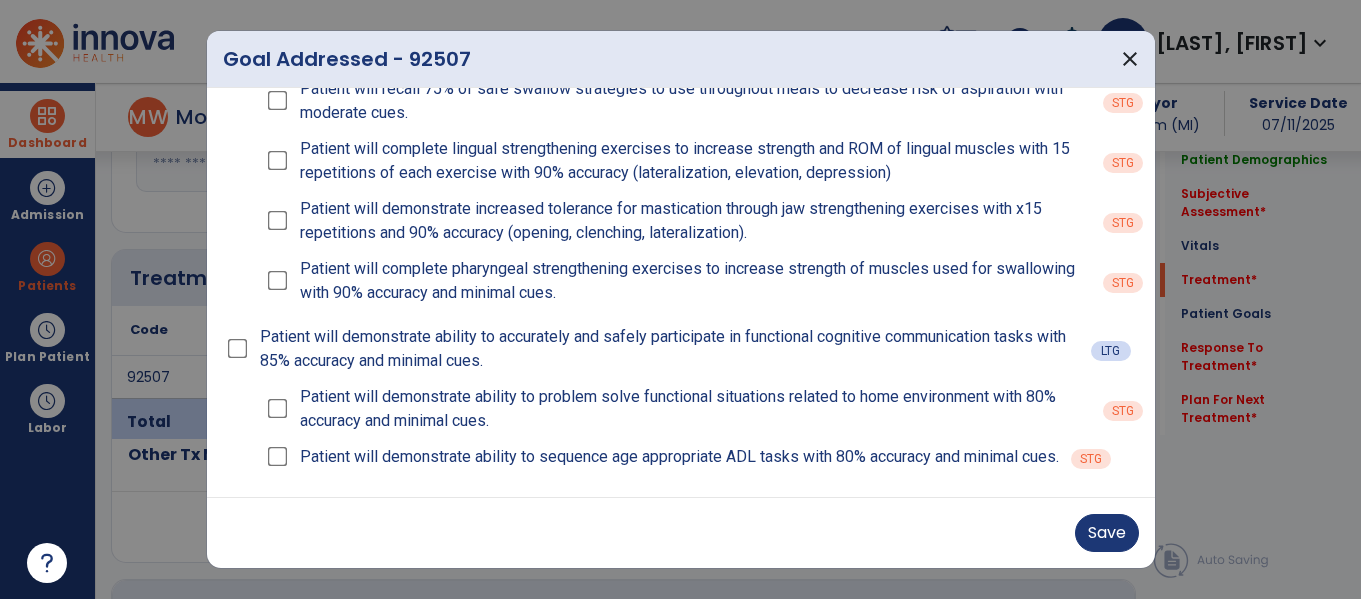click on "Patient will demonstrate ability to problem solve functional situations related to home environment with 80% accuracy and minimal cues." at bounding box center [677, 409] 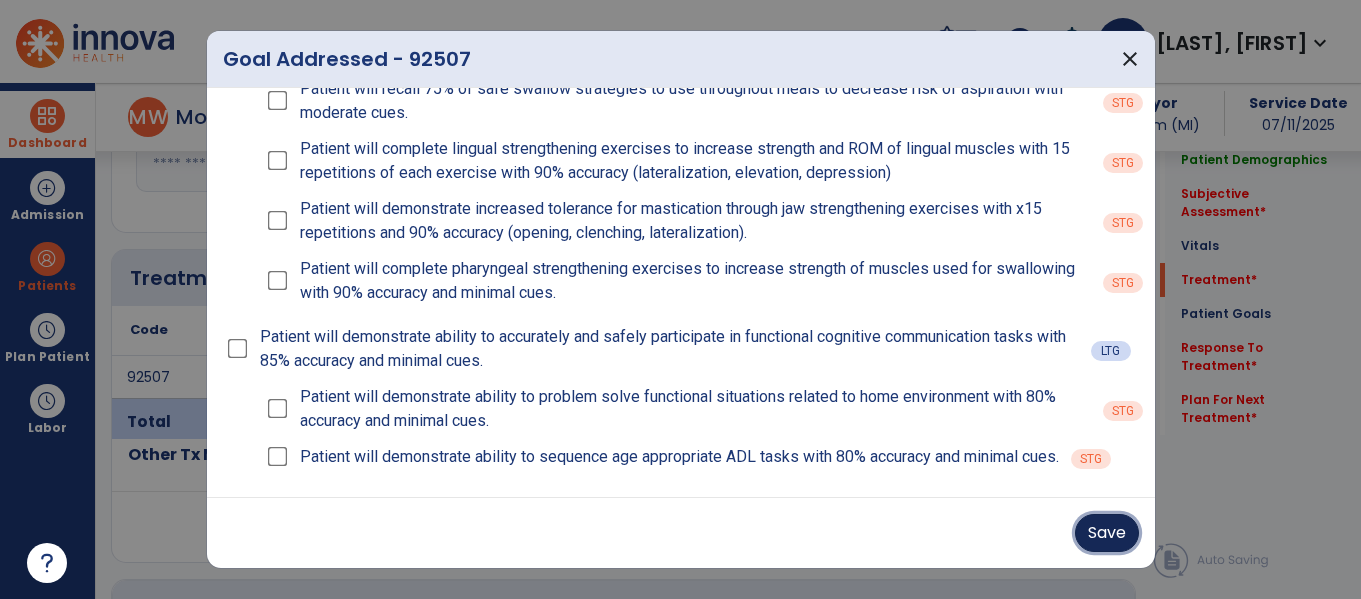 click on "Save" at bounding box center (1107, 533) 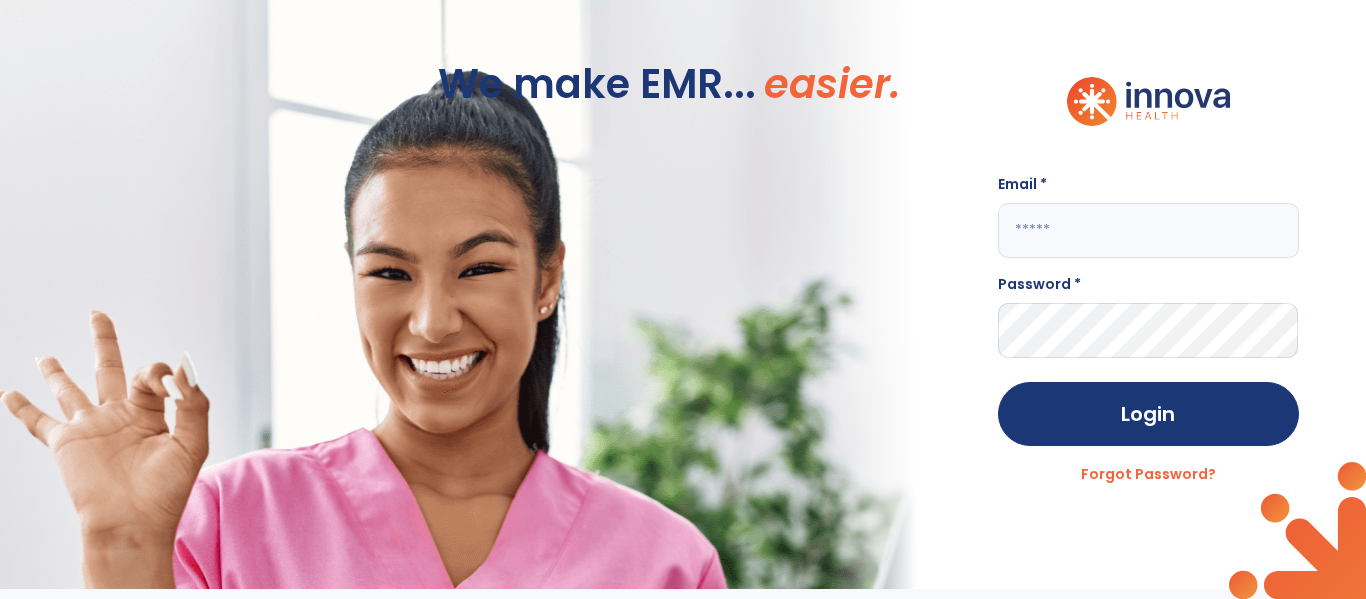 scroll, scrollTop: 0, scrollLeft: 0, axis: both 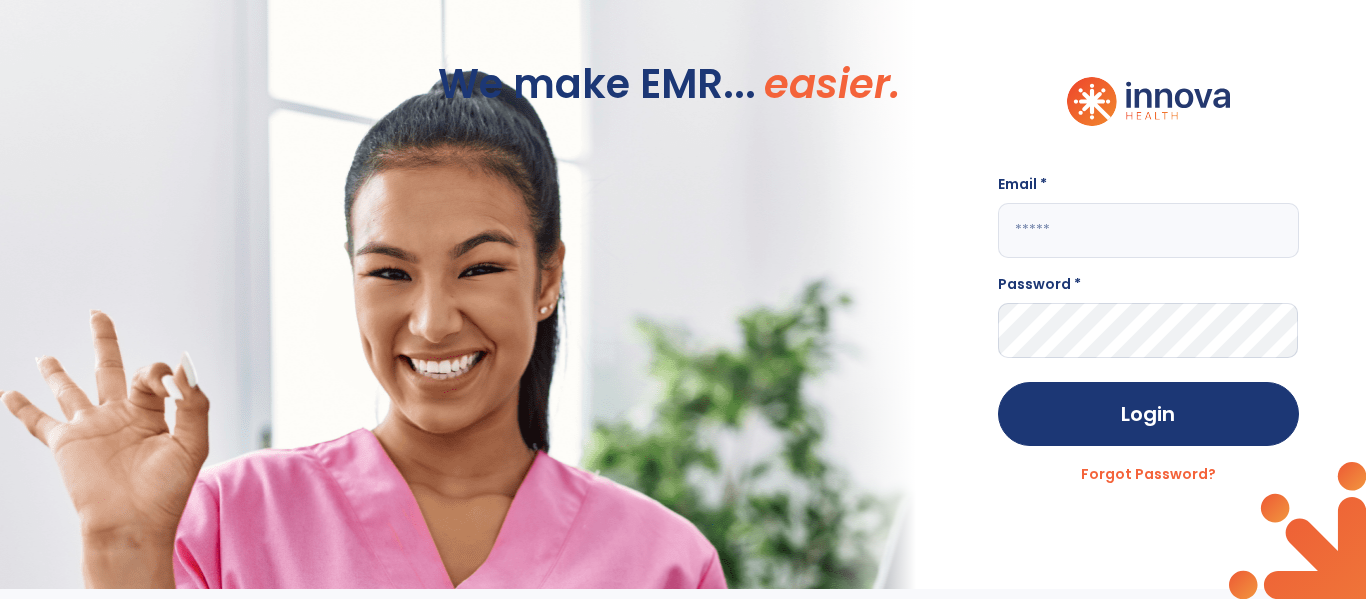 click 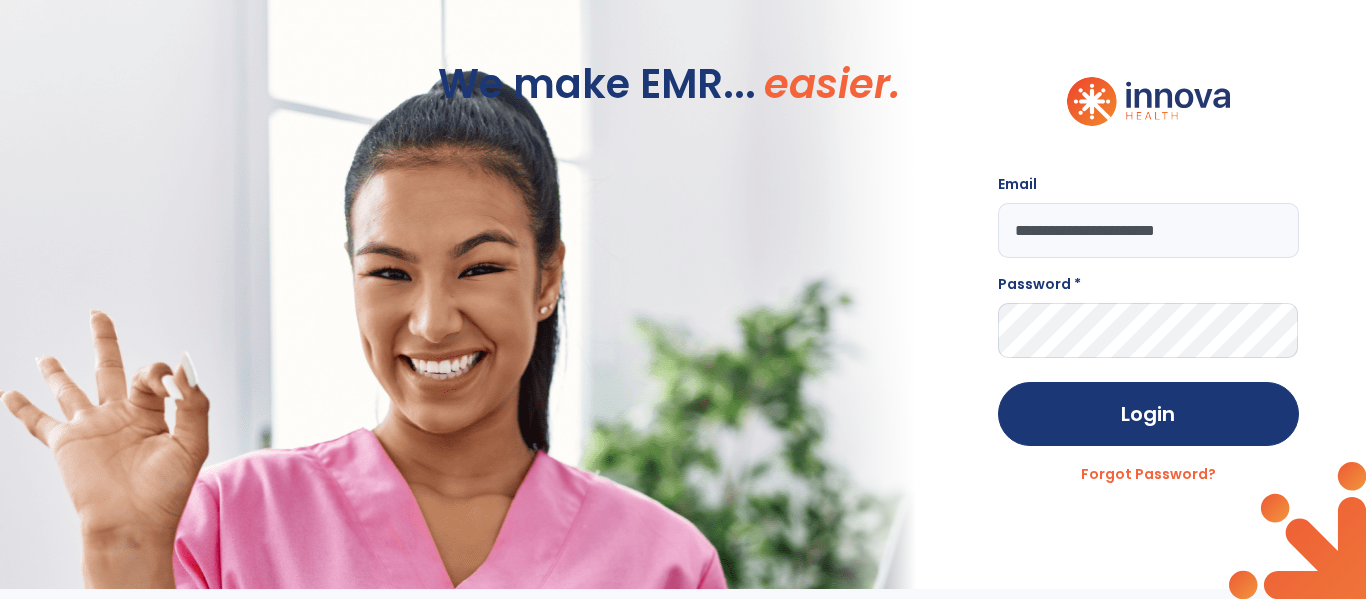 type on "**********" 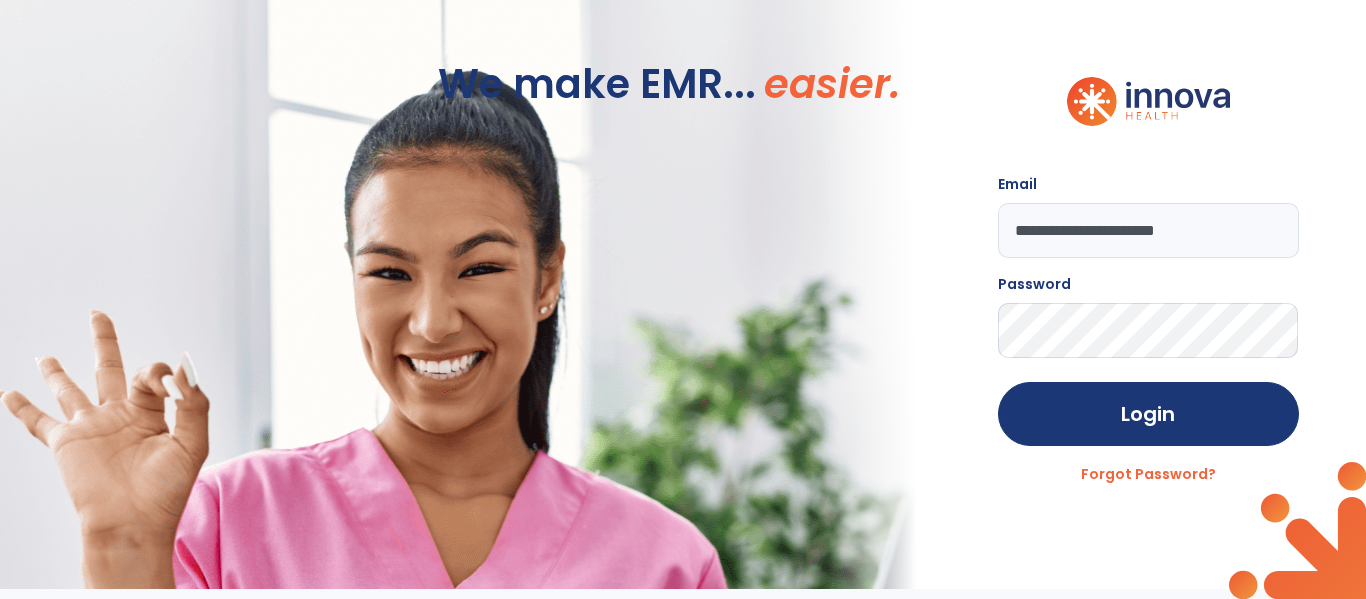 click on "Login" 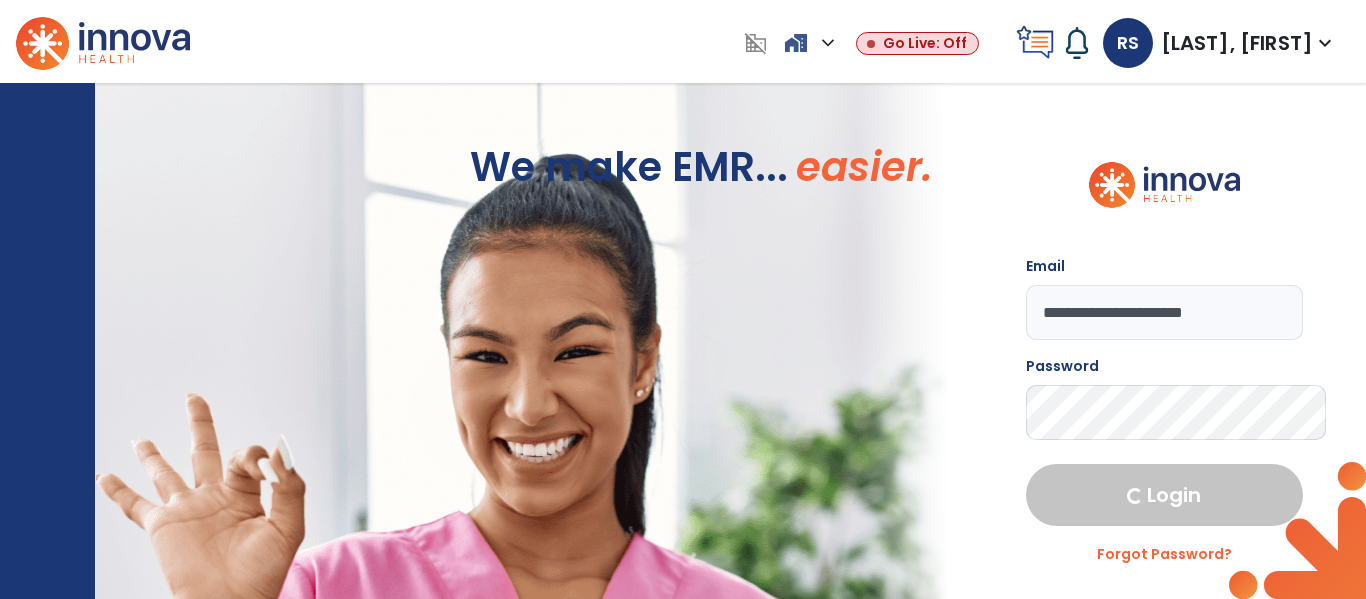 select on "****" 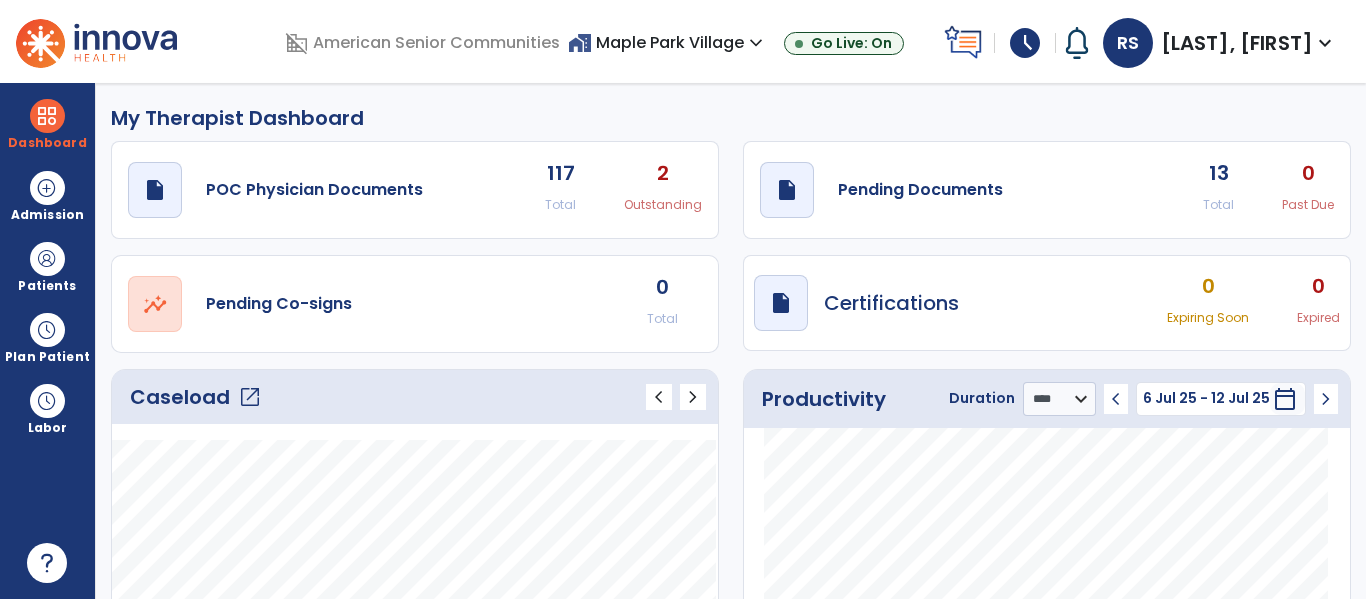 click on "13" 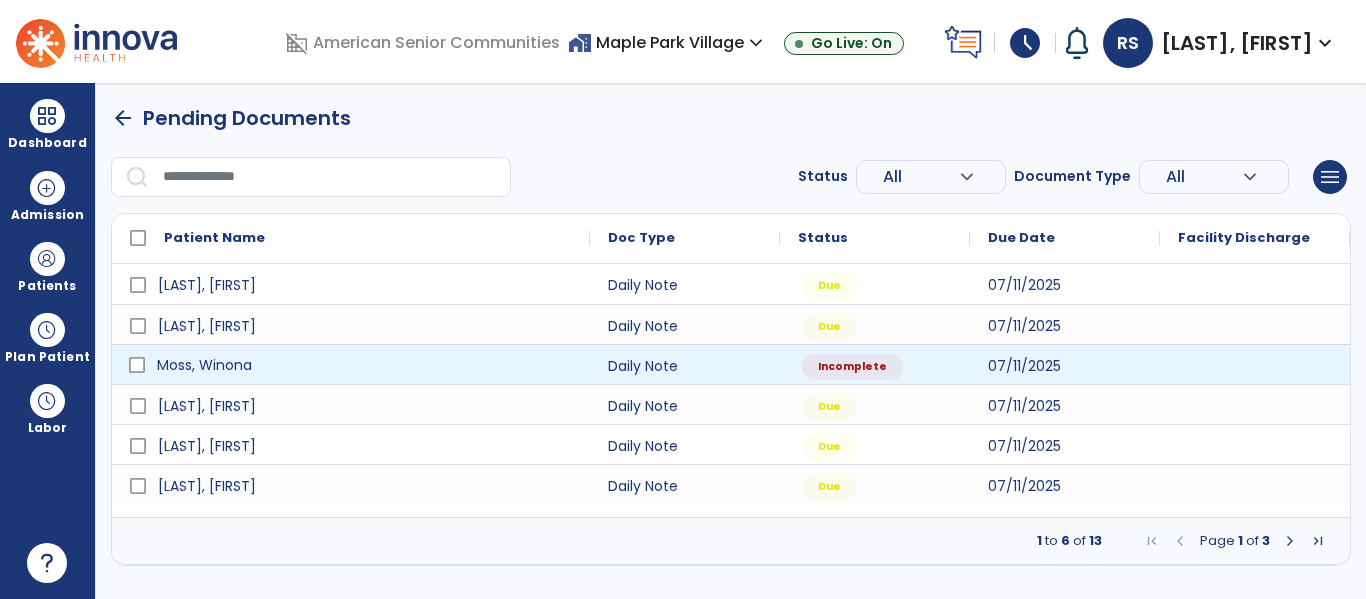 click on "Moss, Winona" at bounding box center [365, 365] 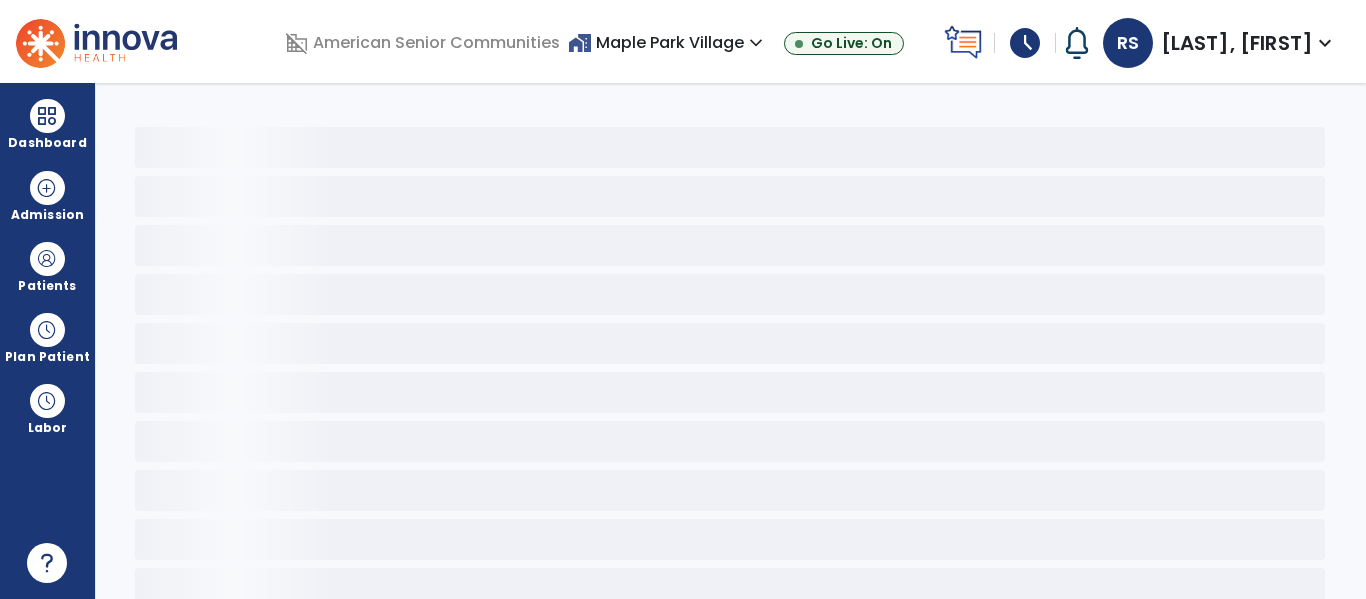 select on "*" 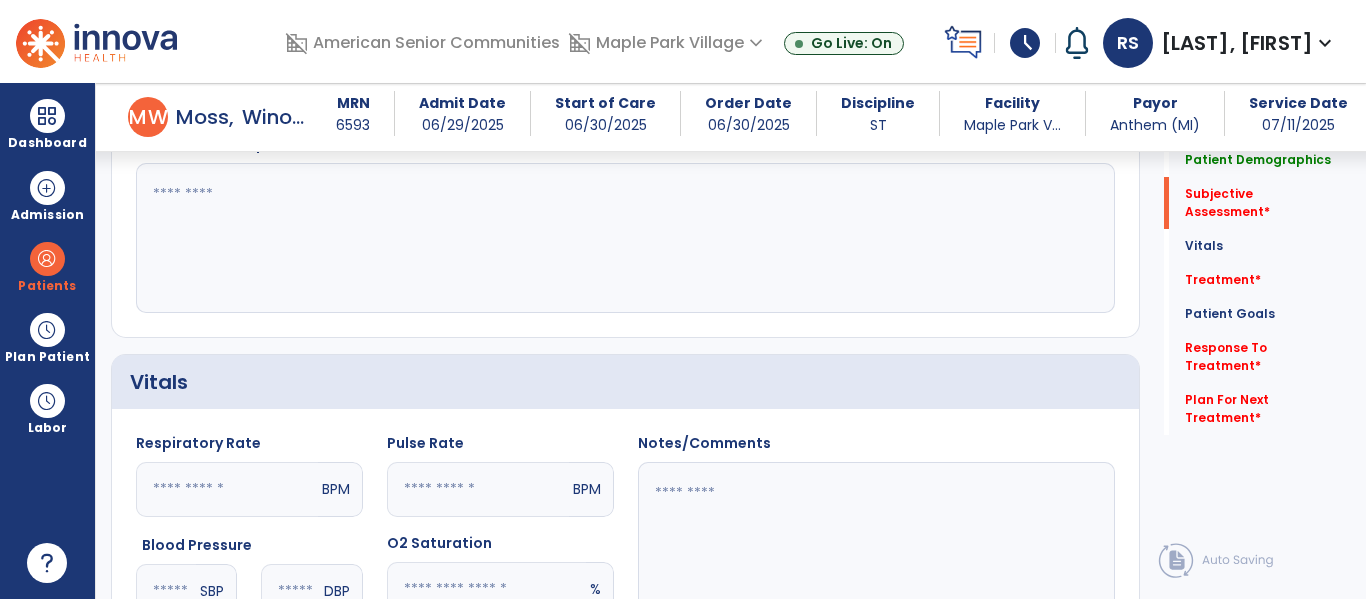 scroll, scrollTop: 1312, scrollLeft: 0, axis: vertical 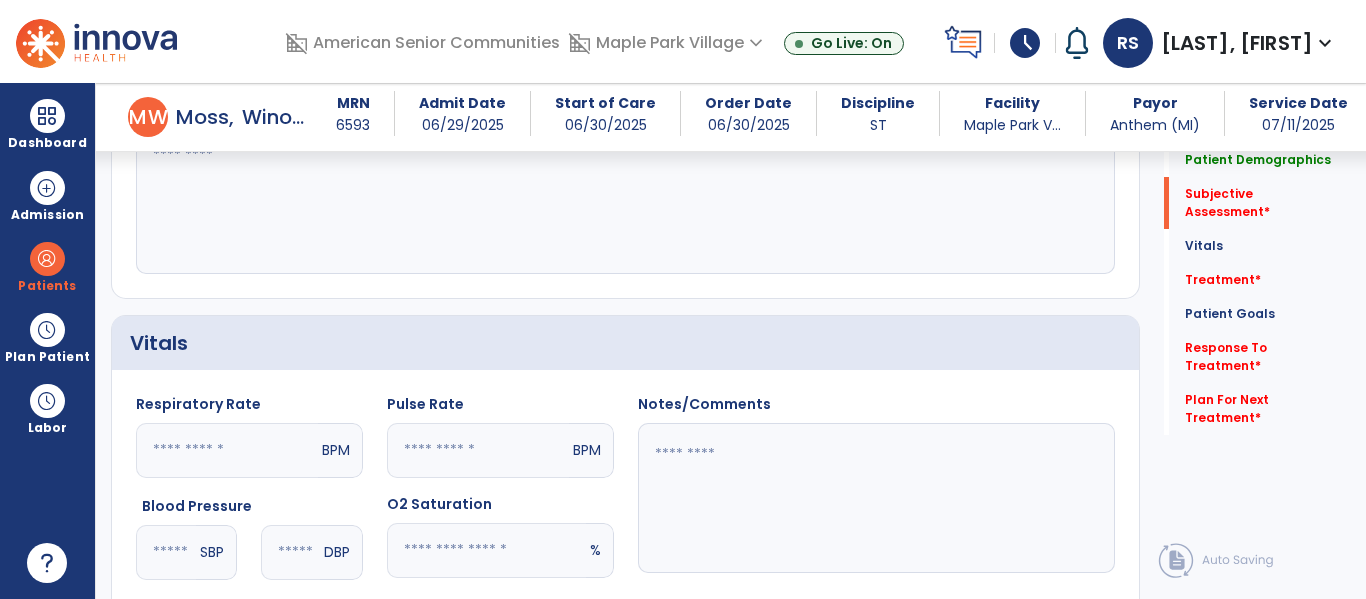 click on "Patient's self-report of their current status" 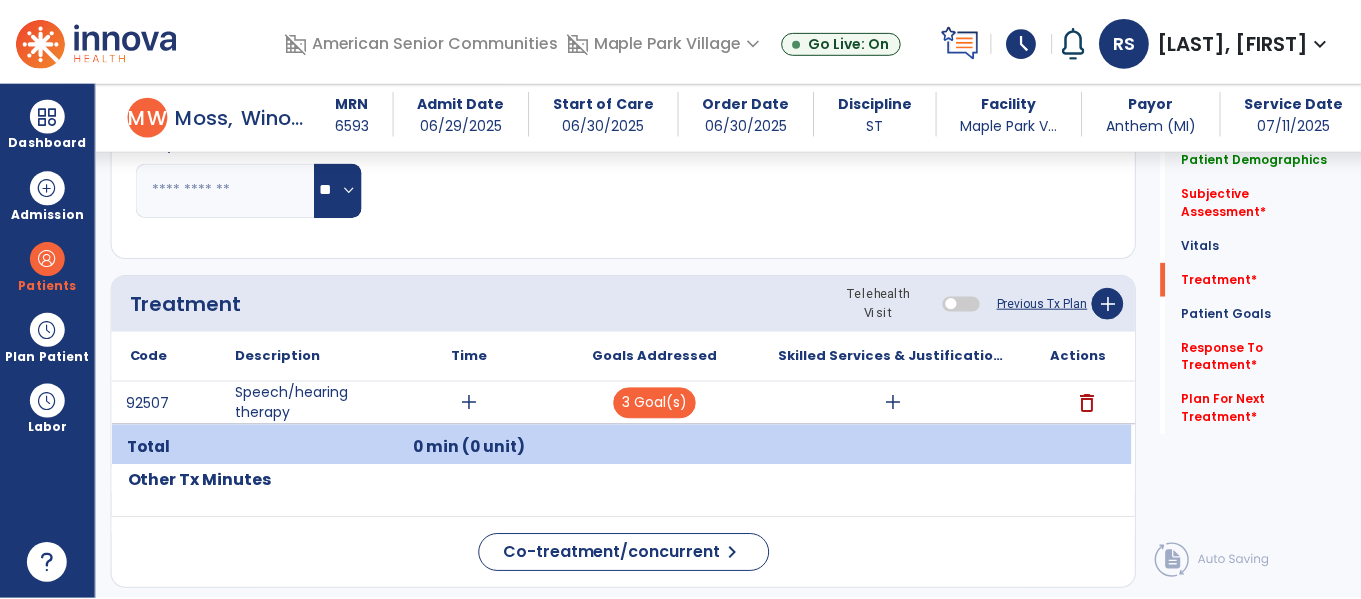 scroll, scrollTop: 1775, scrollLeft: 0, axis: vertical 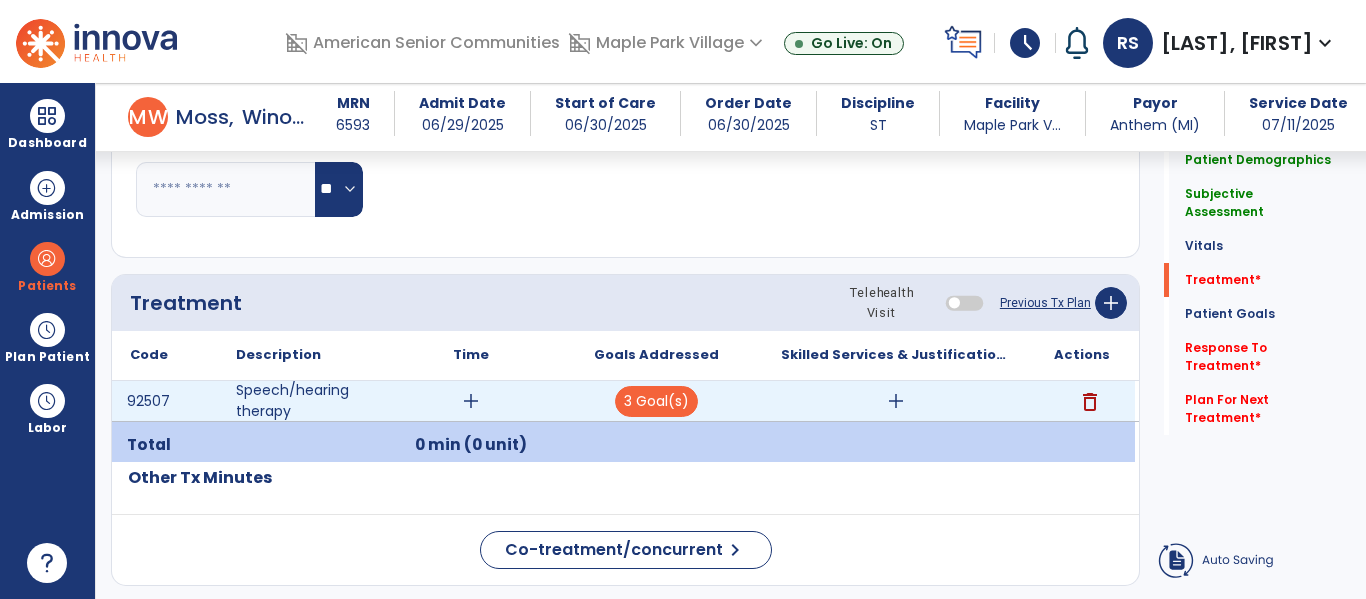 type on "**********" 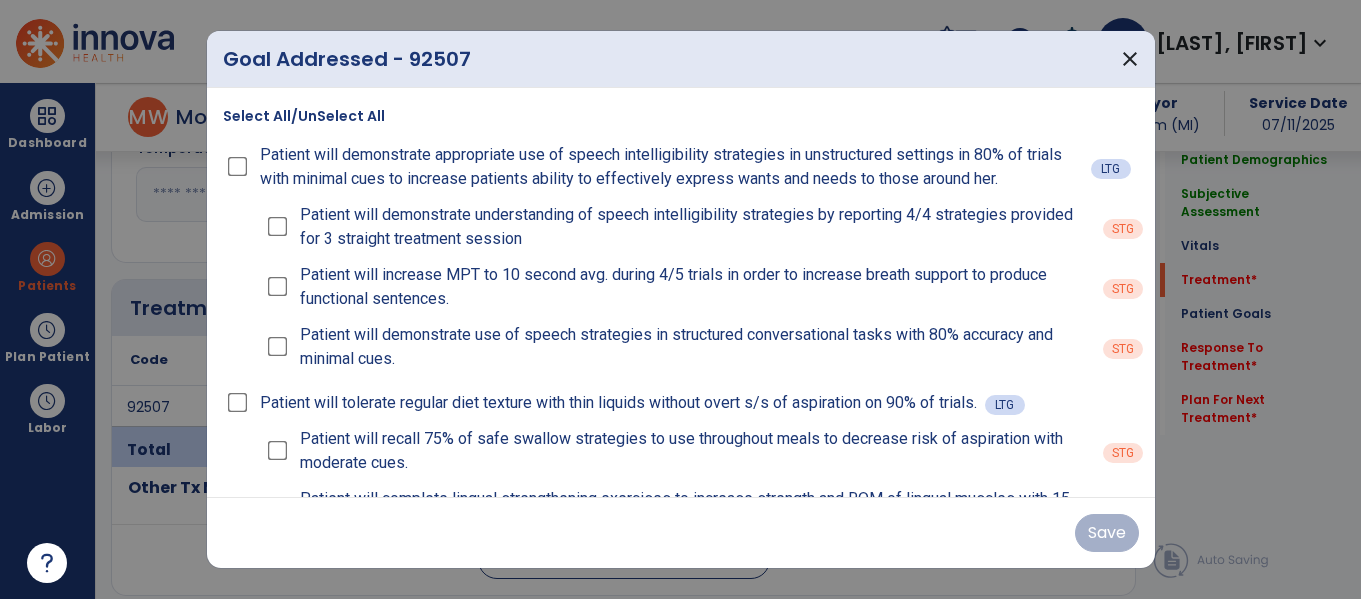 scroll, scrollTop: 1775, scrollLeft: 0, axis: vertical 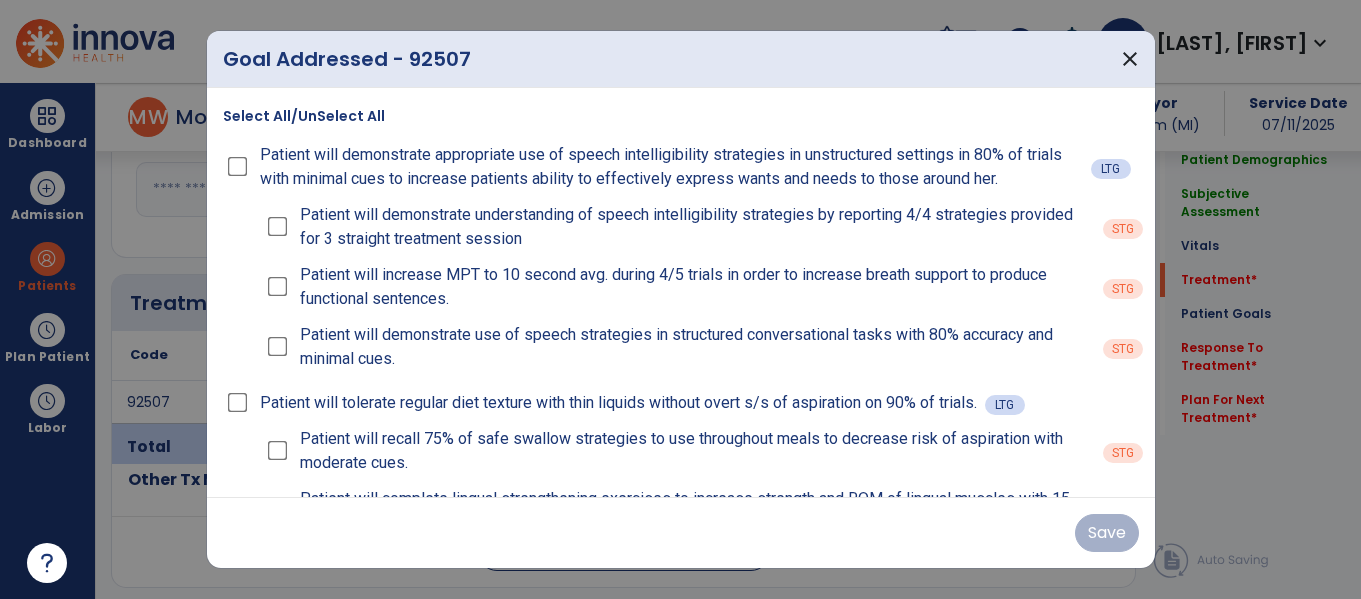 click on "Patient will demonstrate understanding of speech intelligibility strategies by reporting 4/4 strategies provided for 3 straight treatment session" at bounding box center (677, 227) 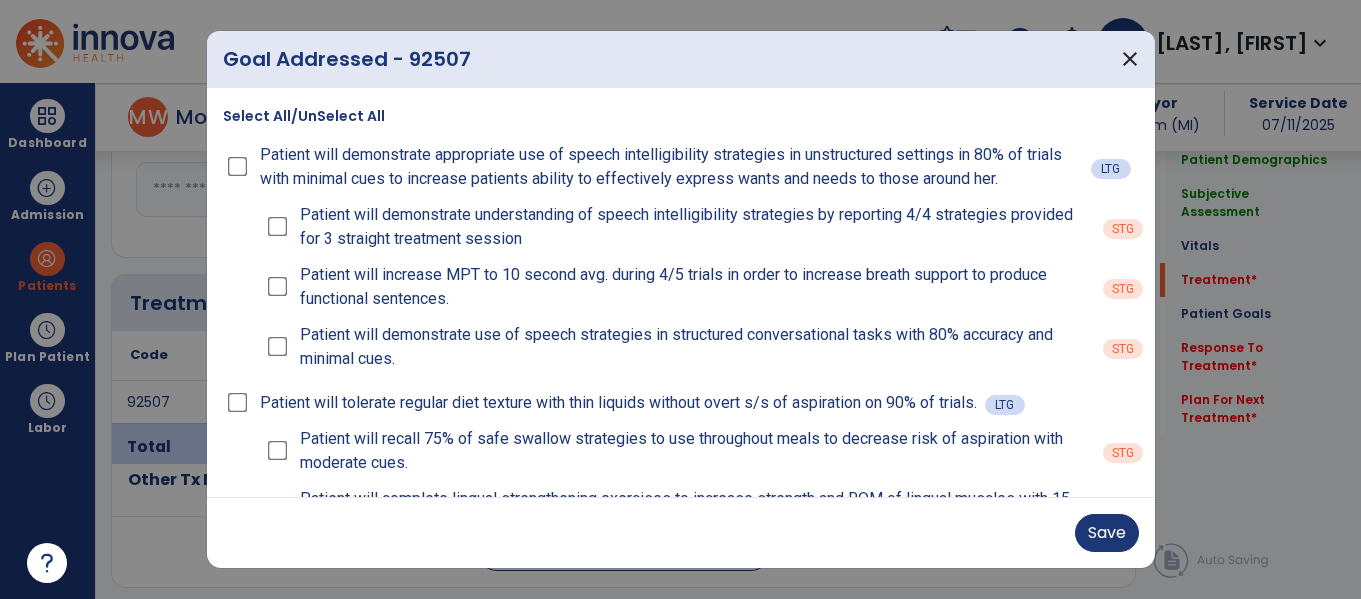 scroll, scrollTop: 350, scrollLeft: 0, axis: vertical 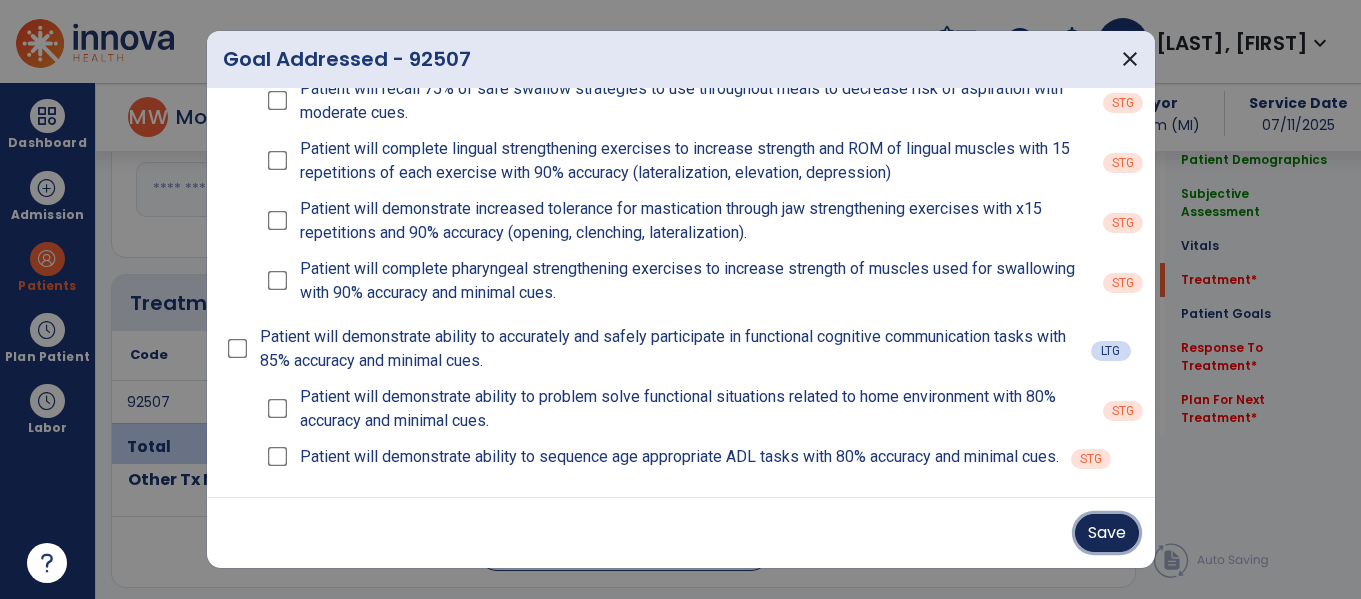 click on "Save" at bounding box center [1107, 533] 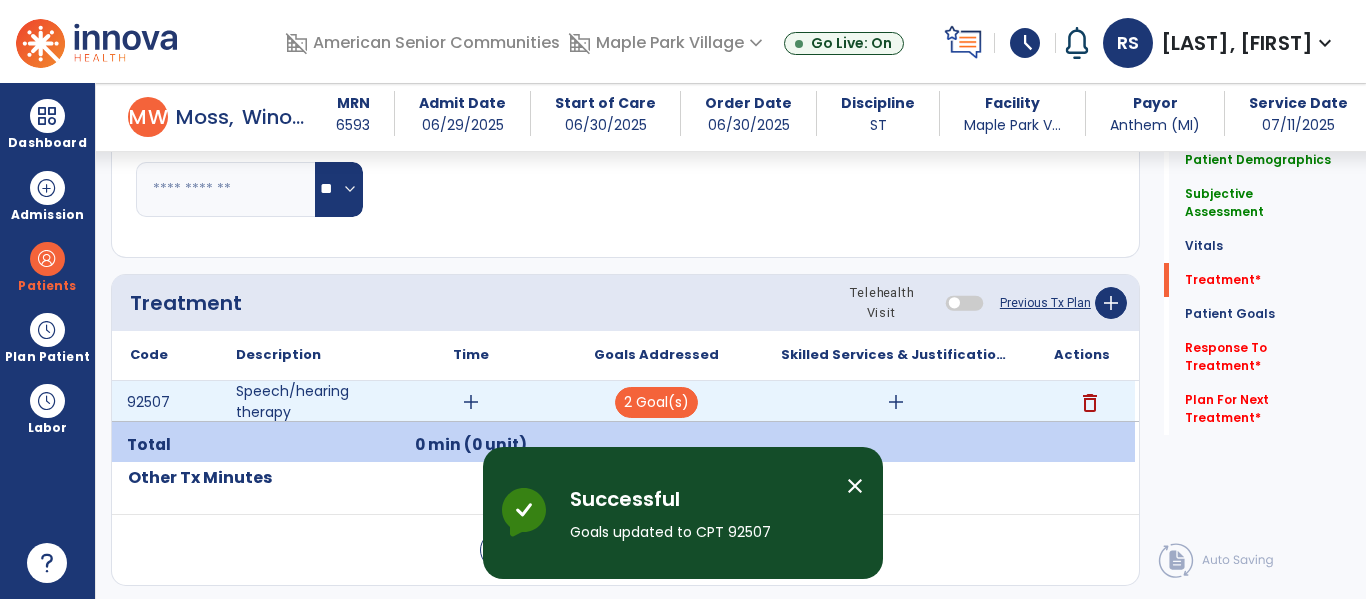 click on "add" at bounding box center [896, 402] 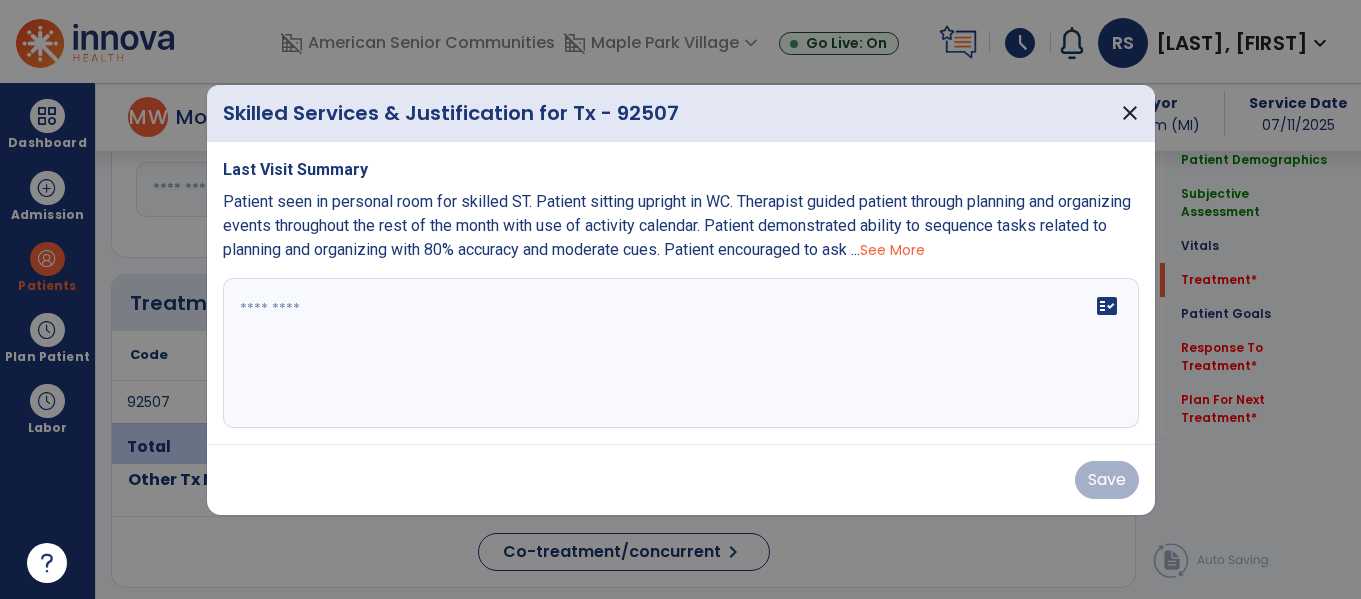 click on "fact_check" at bounding box center (681, 353) 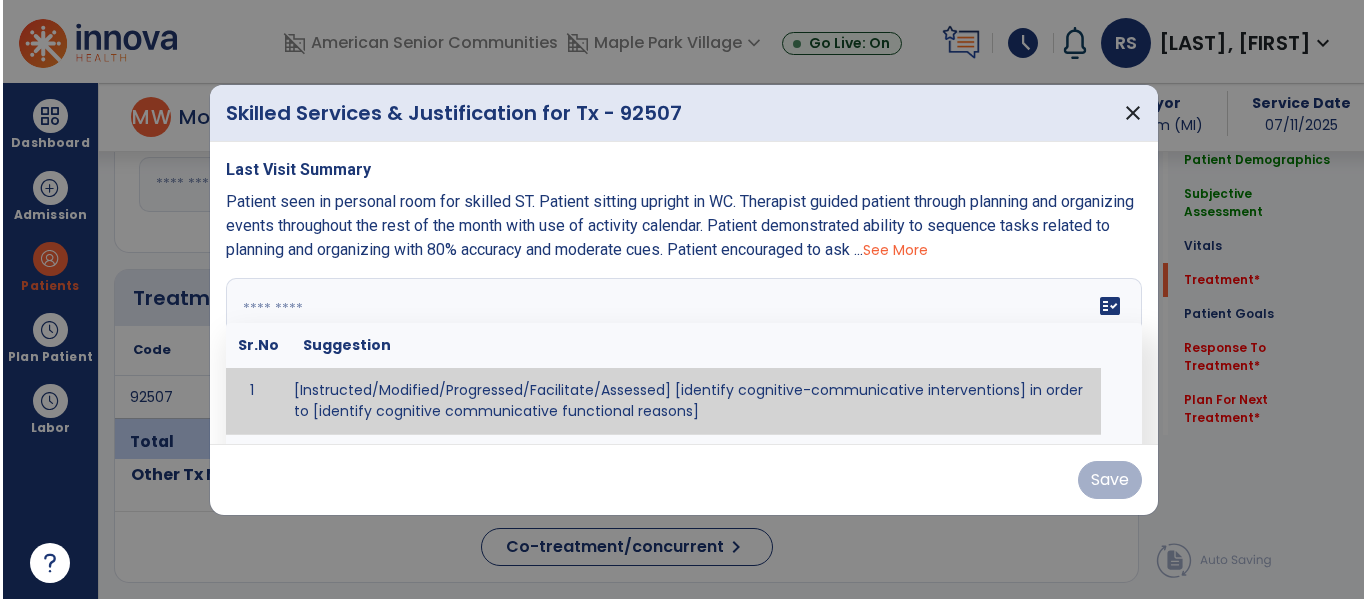 scroll, scrollTop: 1775, scrollLeft: 0, axis: vertical 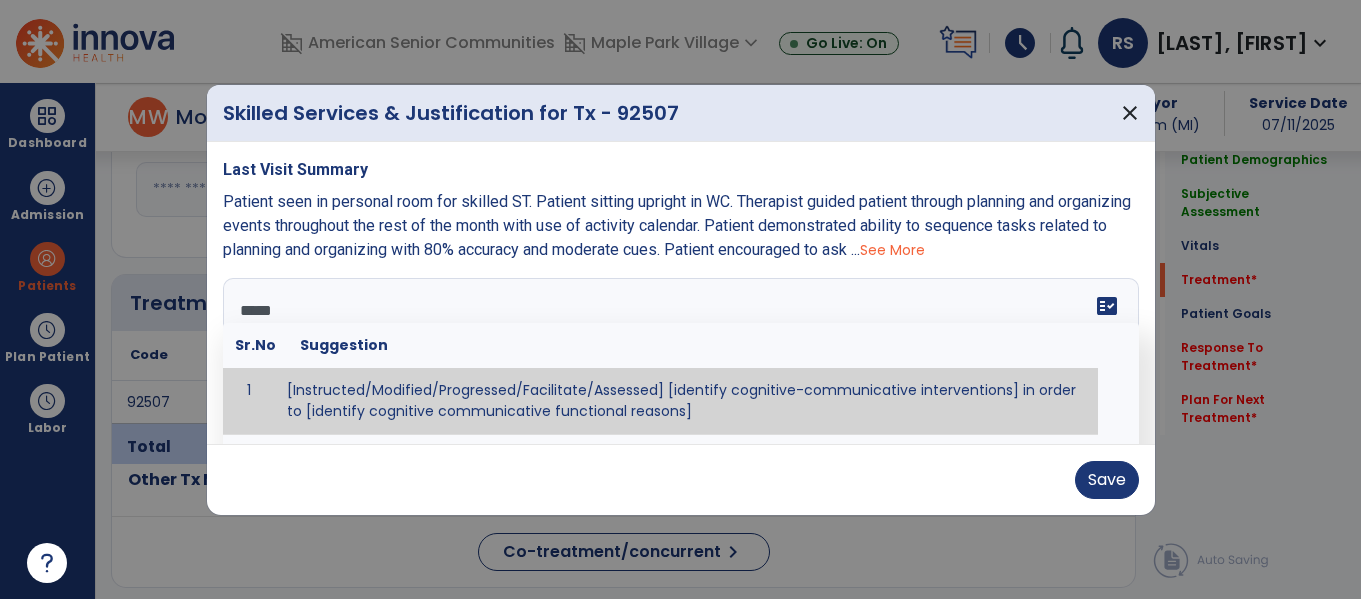 type on "******" 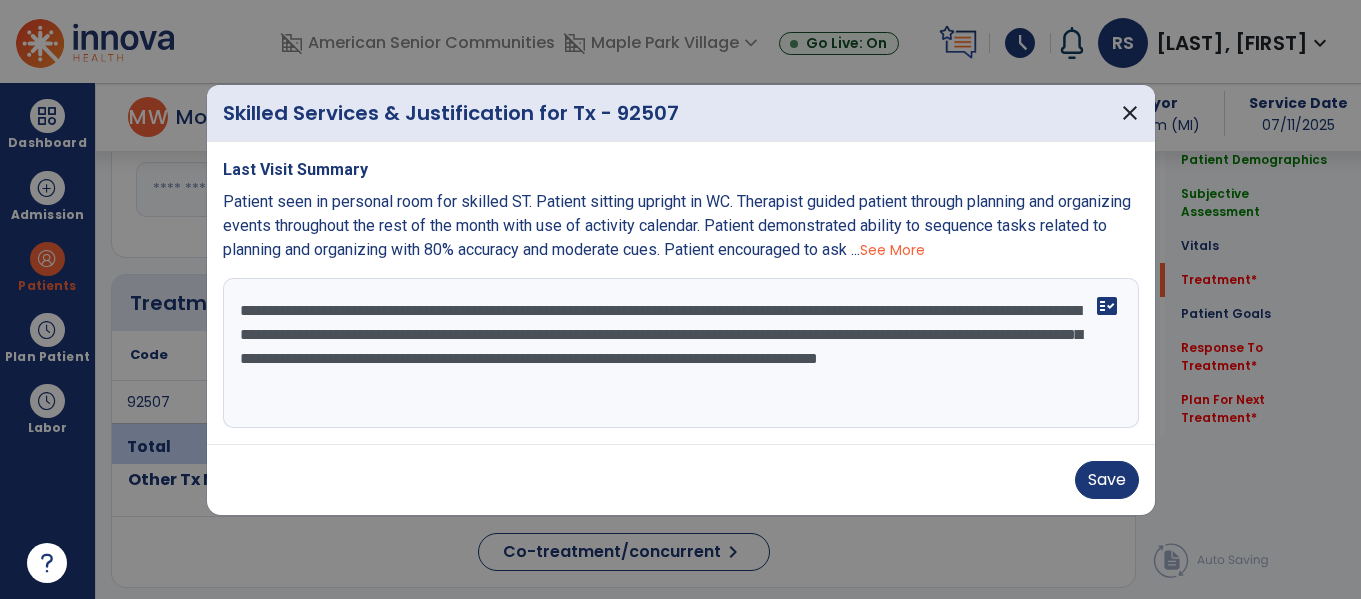 type on "**********" 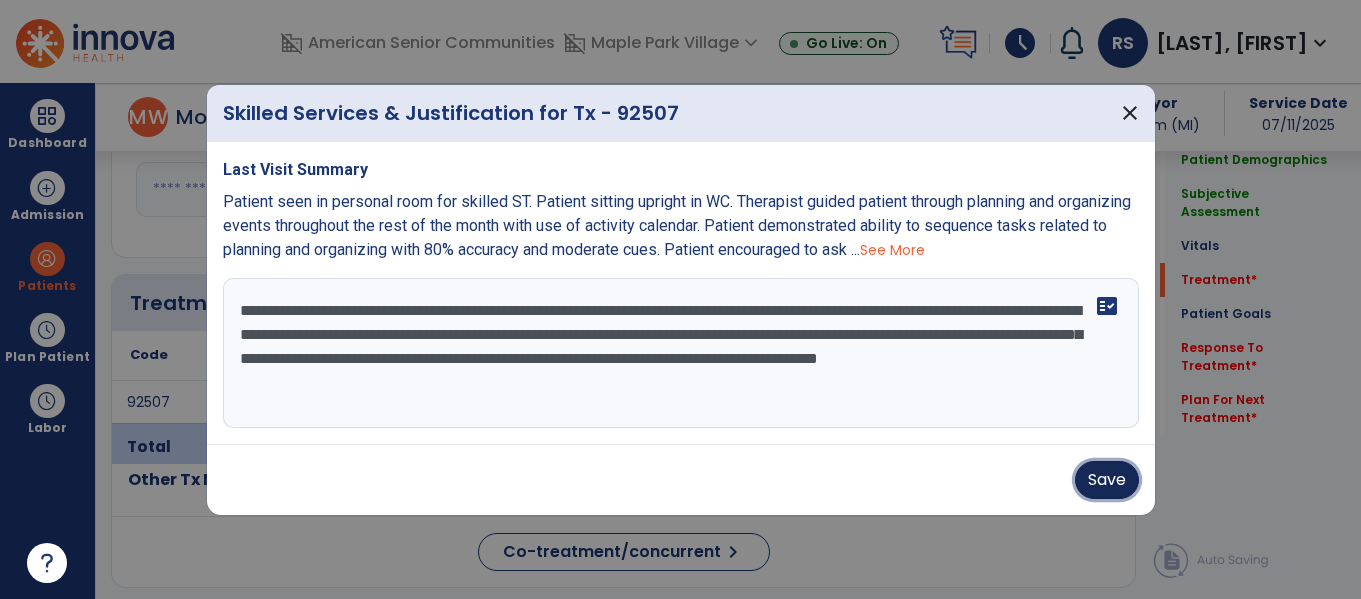 click on "Save" at bounding box center (1107, 480) 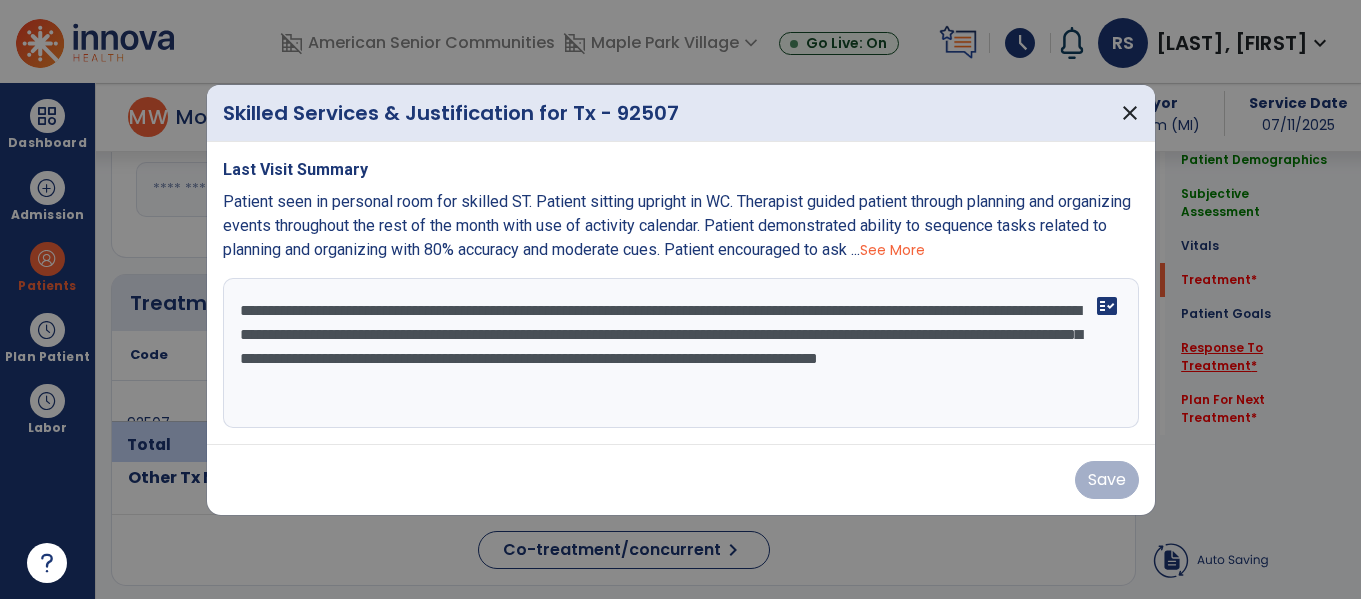 click on "Response To Treatment   *" 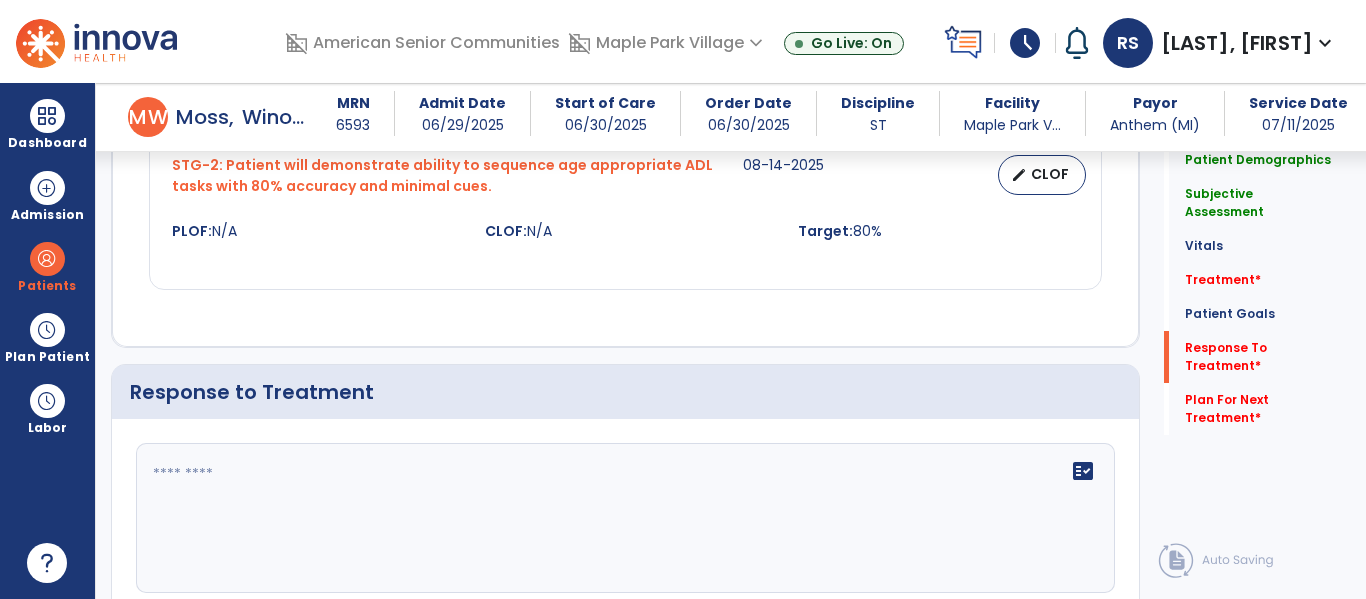 click on "fact_check" 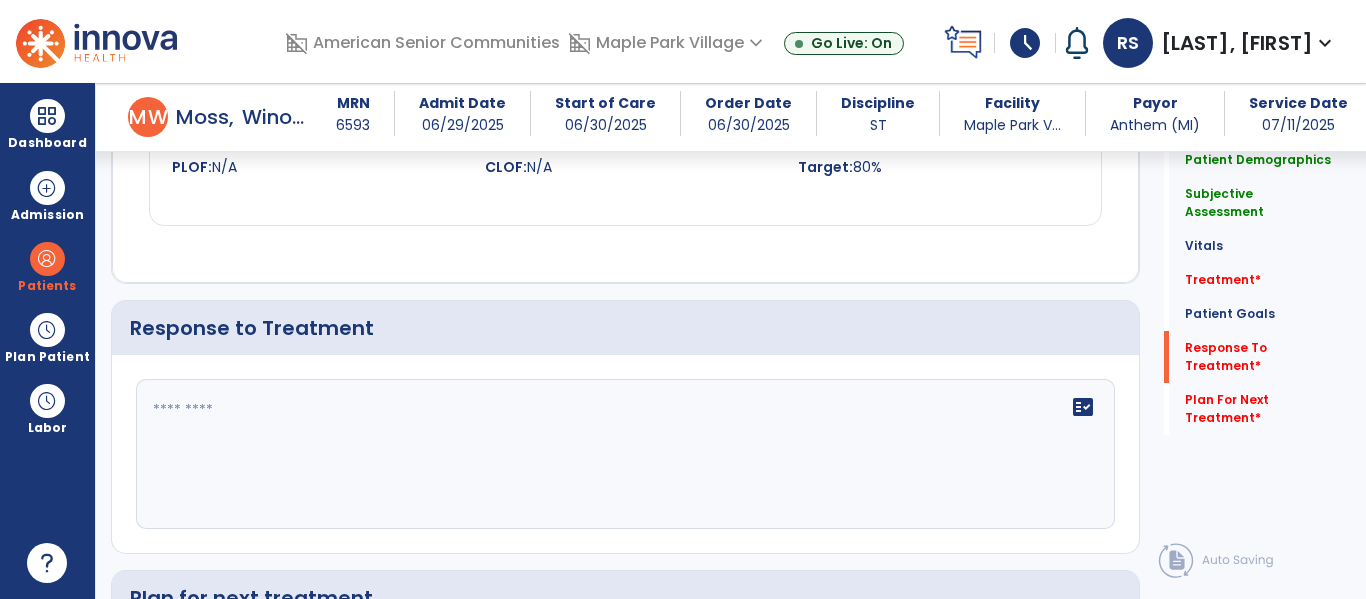 click 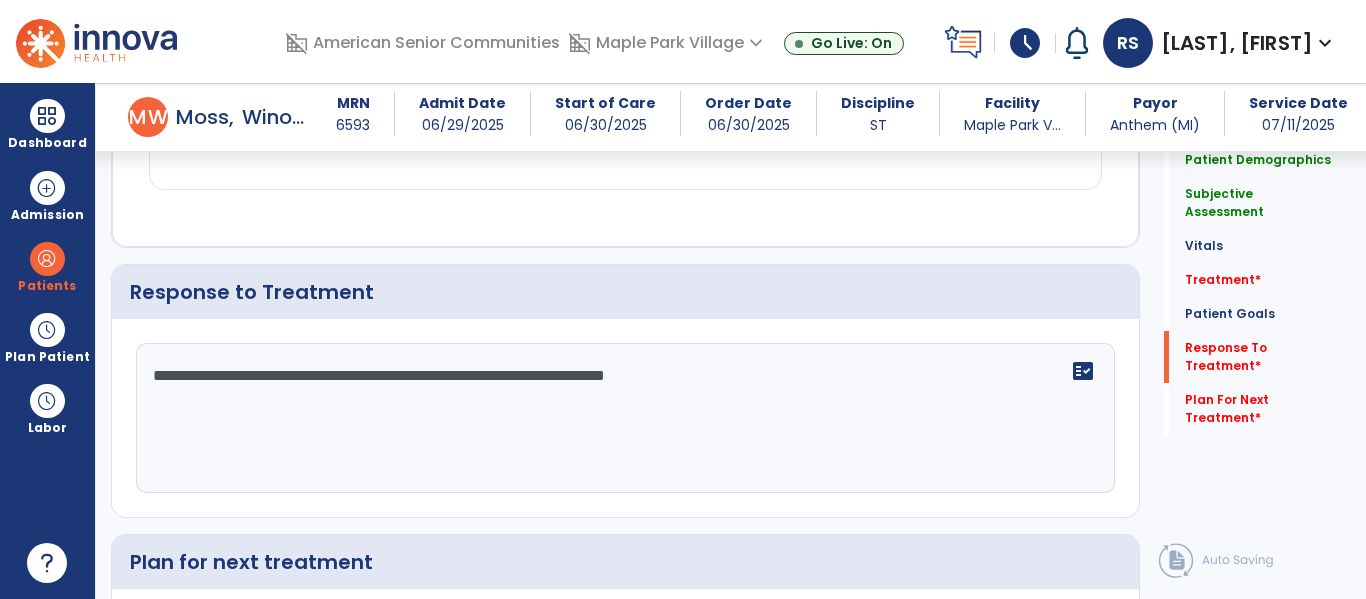 scroll, scrollTop: 4081, scrollLeft: 0, axis: vertical 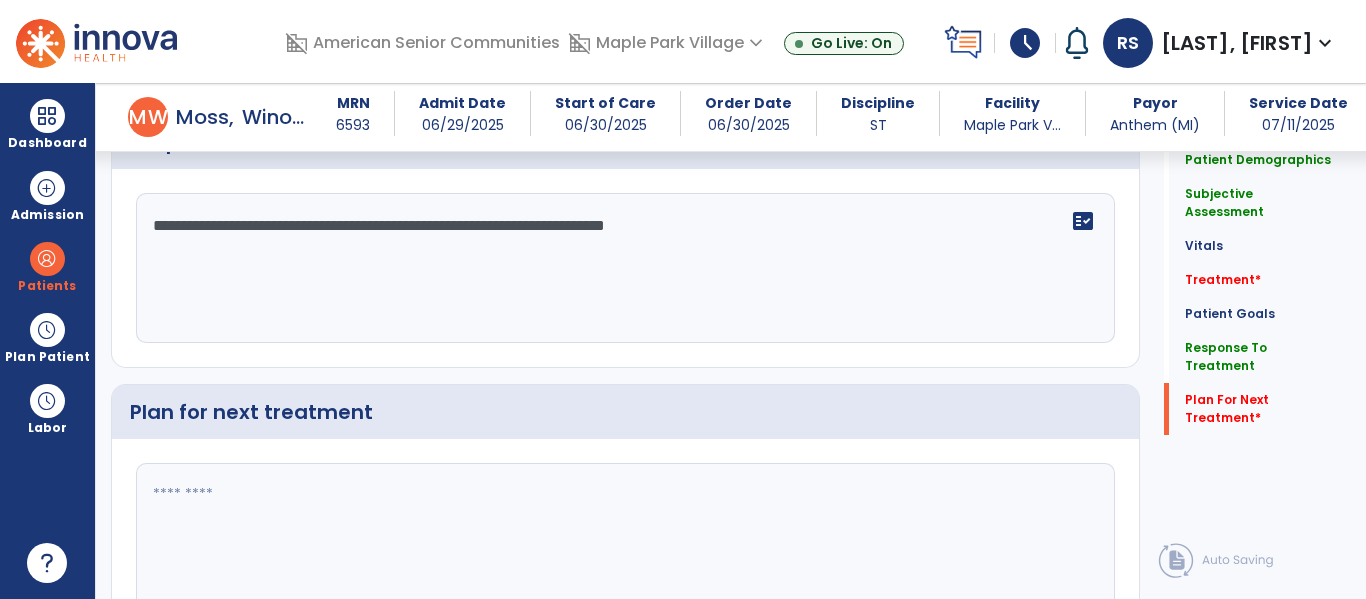 type on "**********" 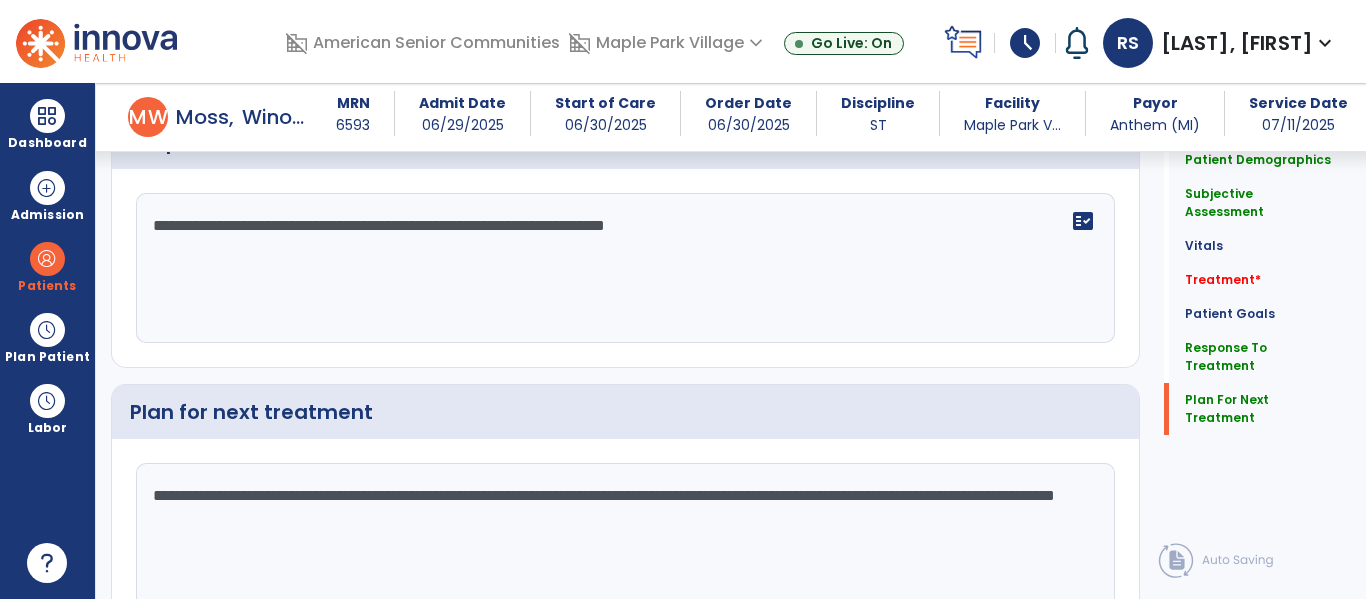 scroll, scrollTop: 4273, scrollLeft: 0, axis: vertical 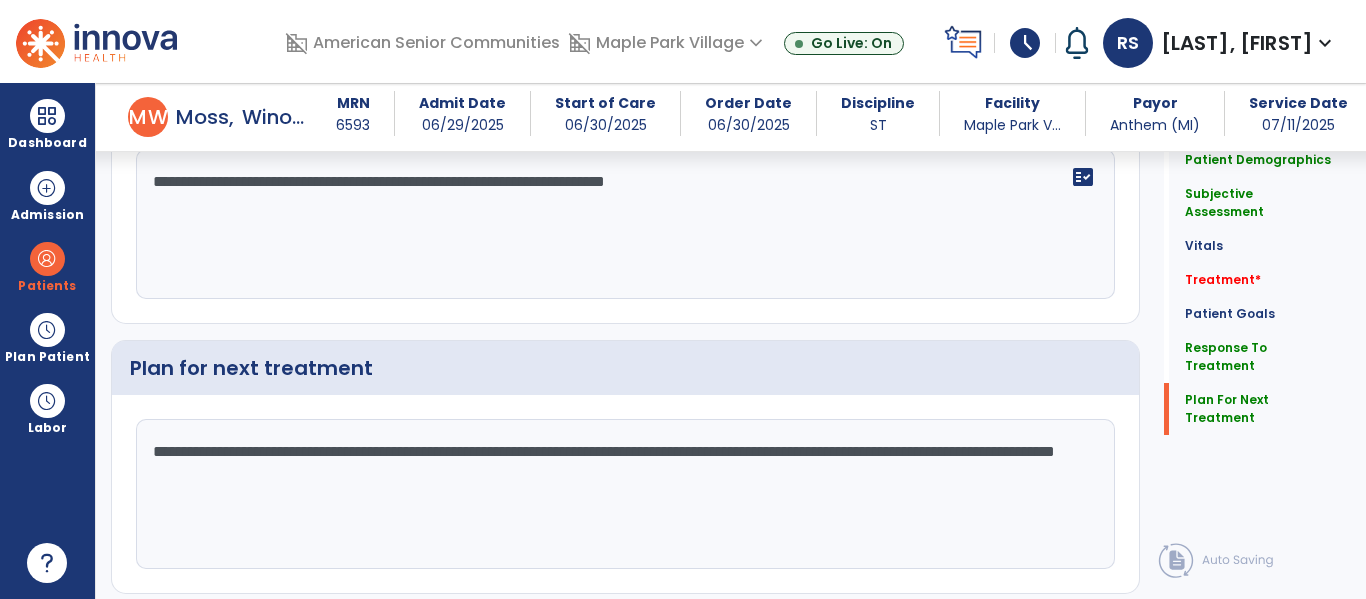 click on "**********" 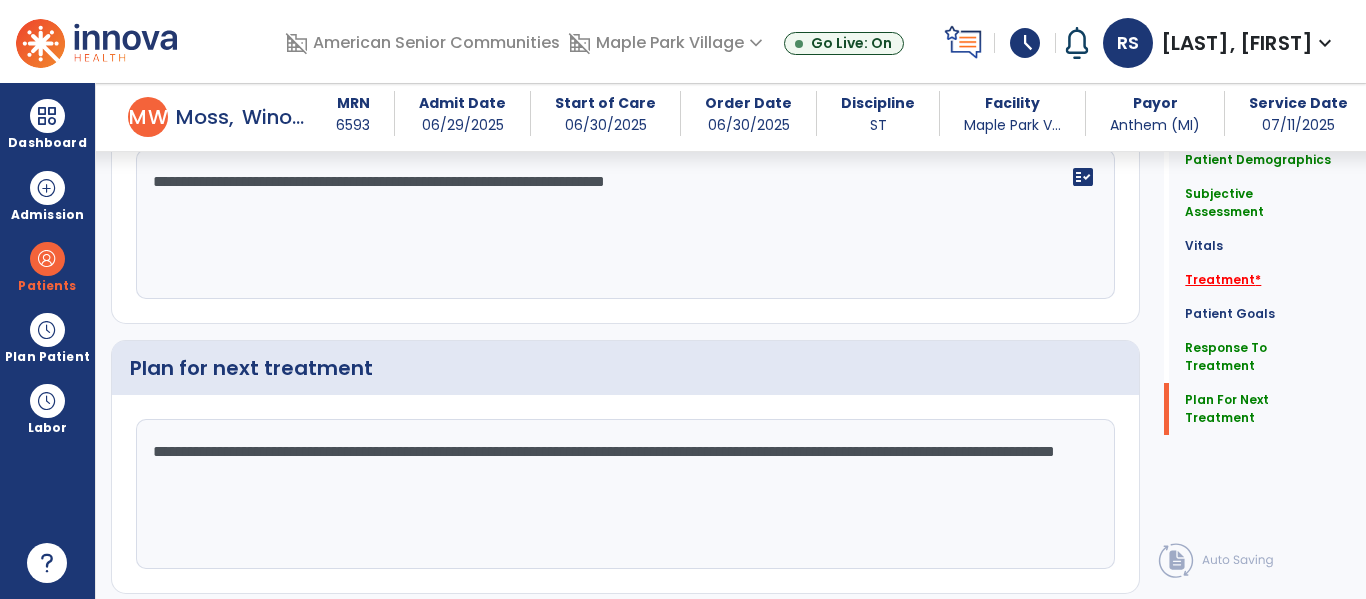 click on "Treatment   *" 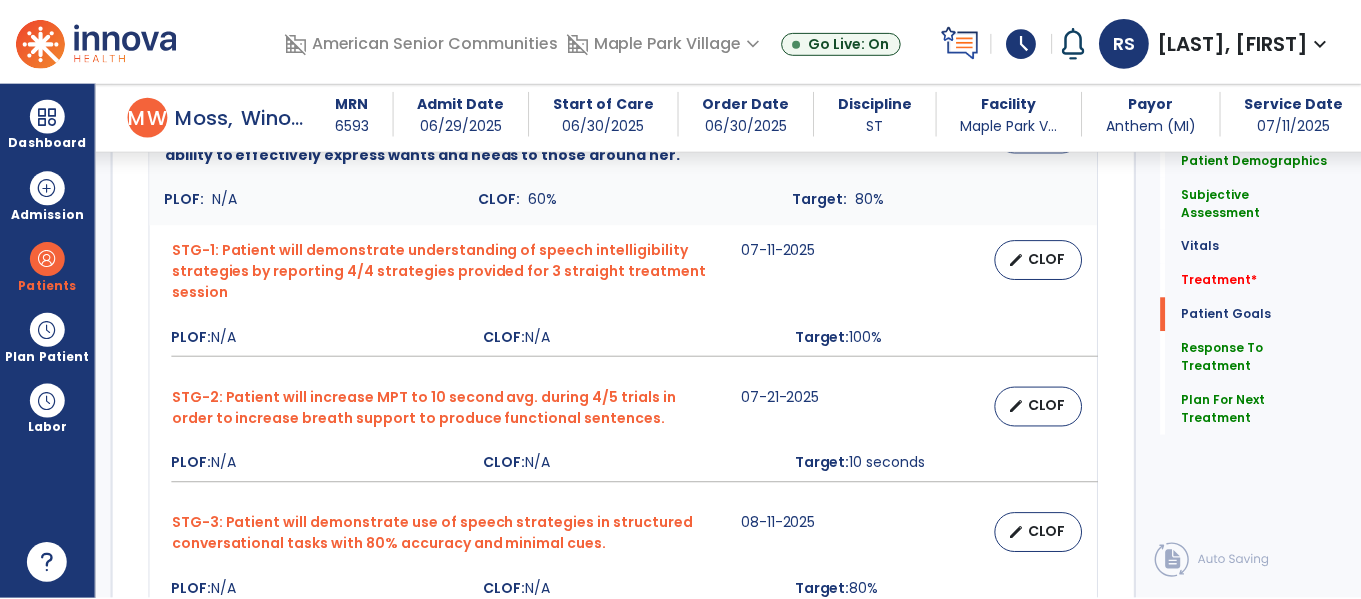 scroll, scrollTop: 1886, scrollLeft: 0, axis: vertical 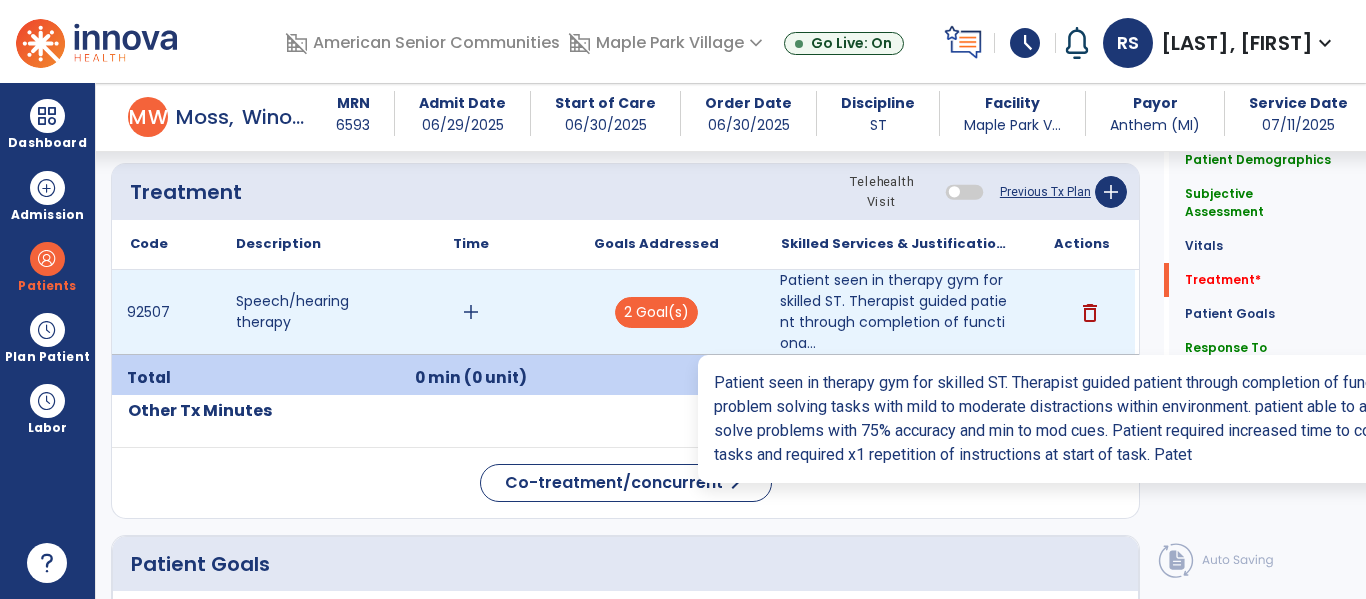 click on "Patient seen in therapy gym for skilled ST. Therapist guided patient through completion of functiona..." at bounding box center [896, 312] 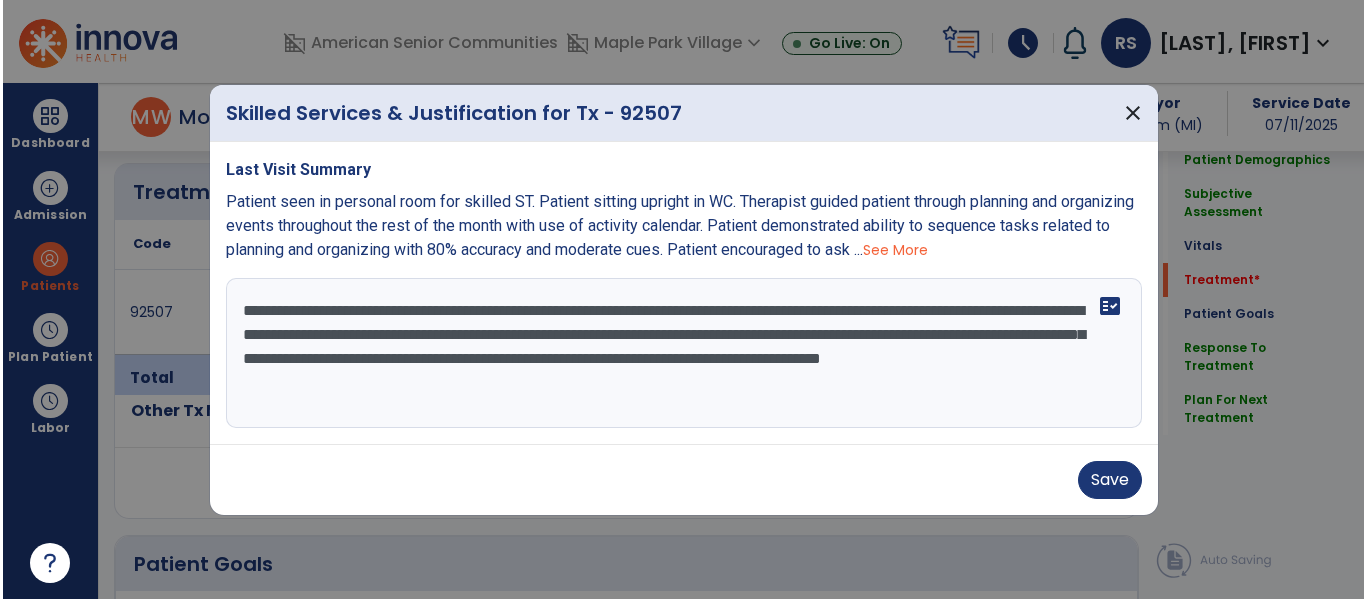 scroll, scrollTop: 1886, scrollLeft: 0, axis: vertical 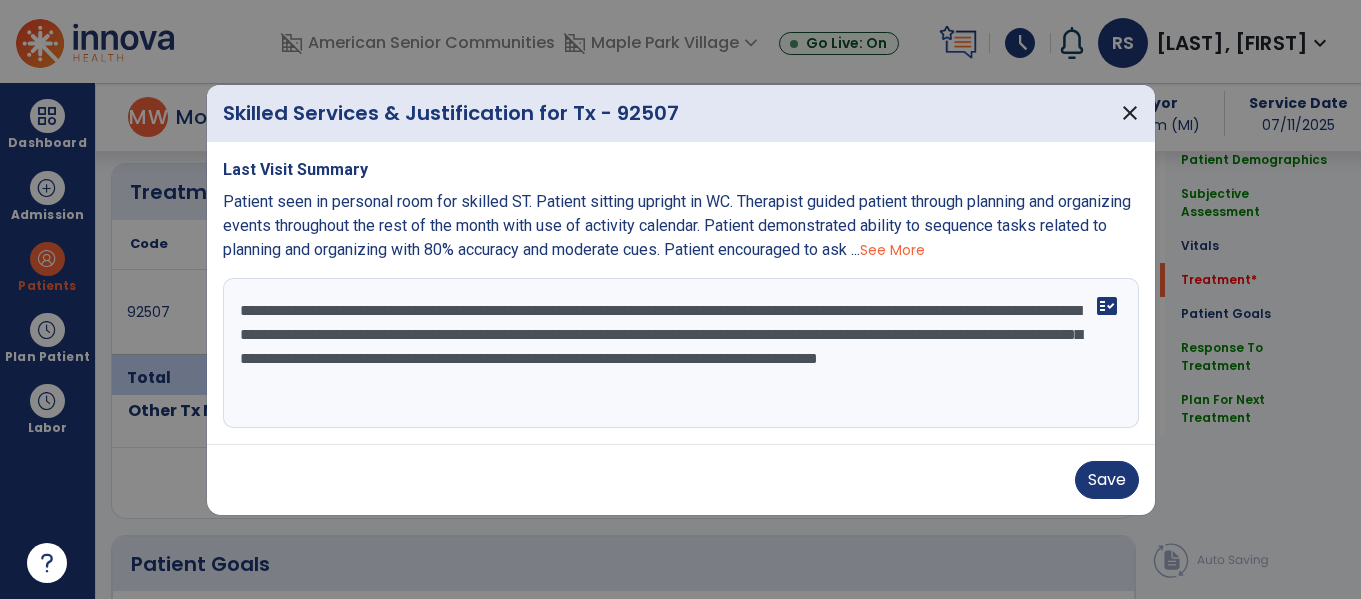 click on "**********" at bounding box center [681, 353] 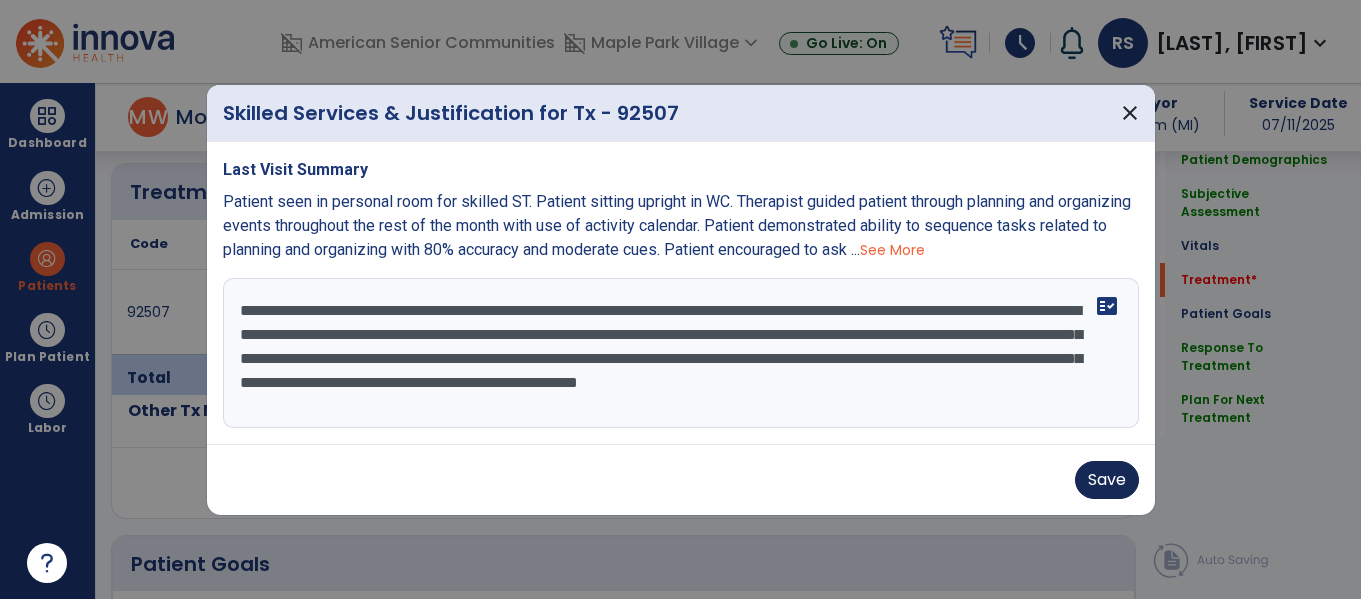 type on "**********" 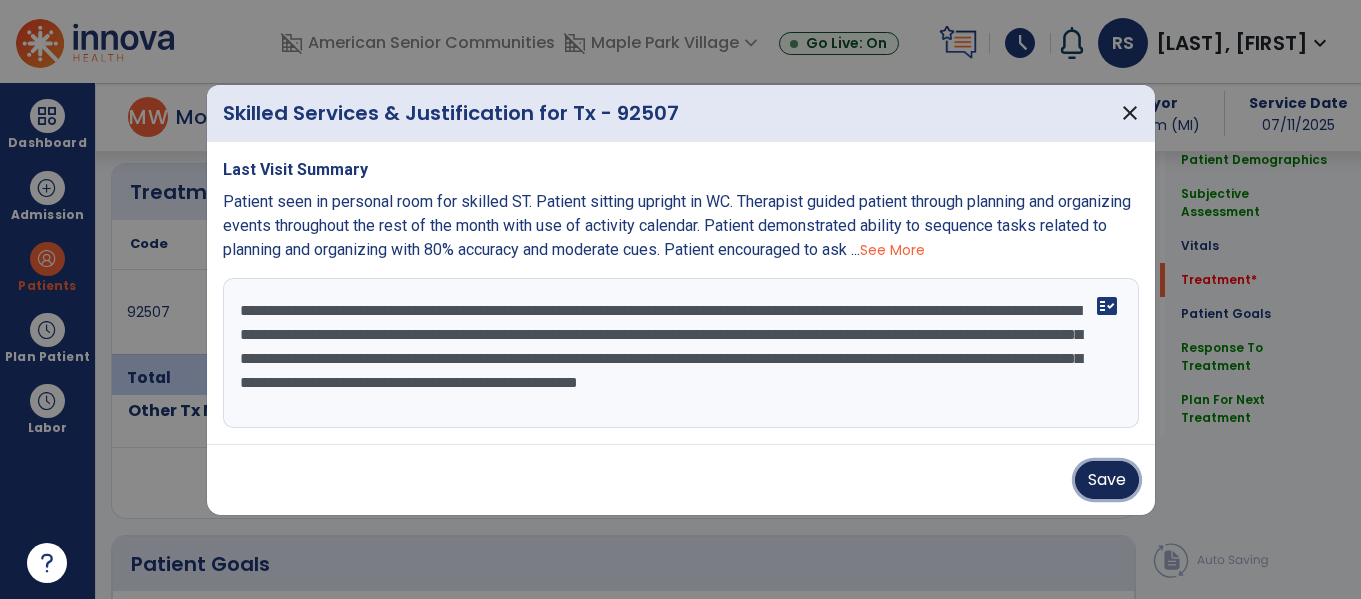 click on "Save" at bounding box center (1107, 480) 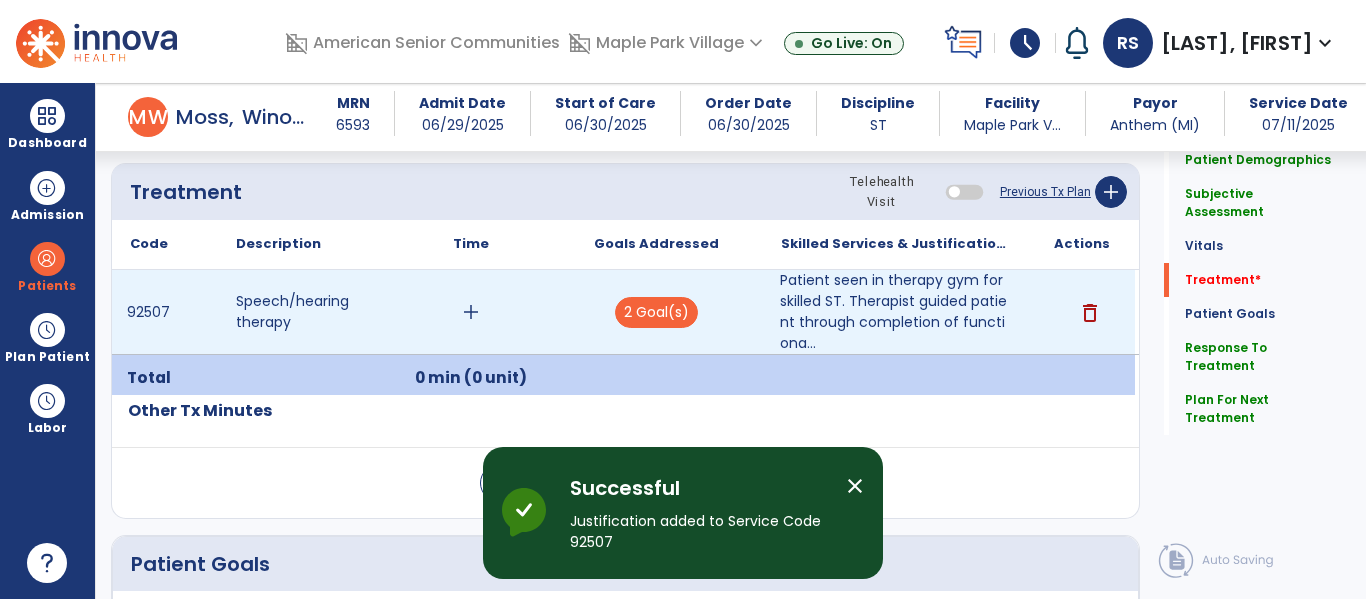click on "add" at bounding box center [470, 312] 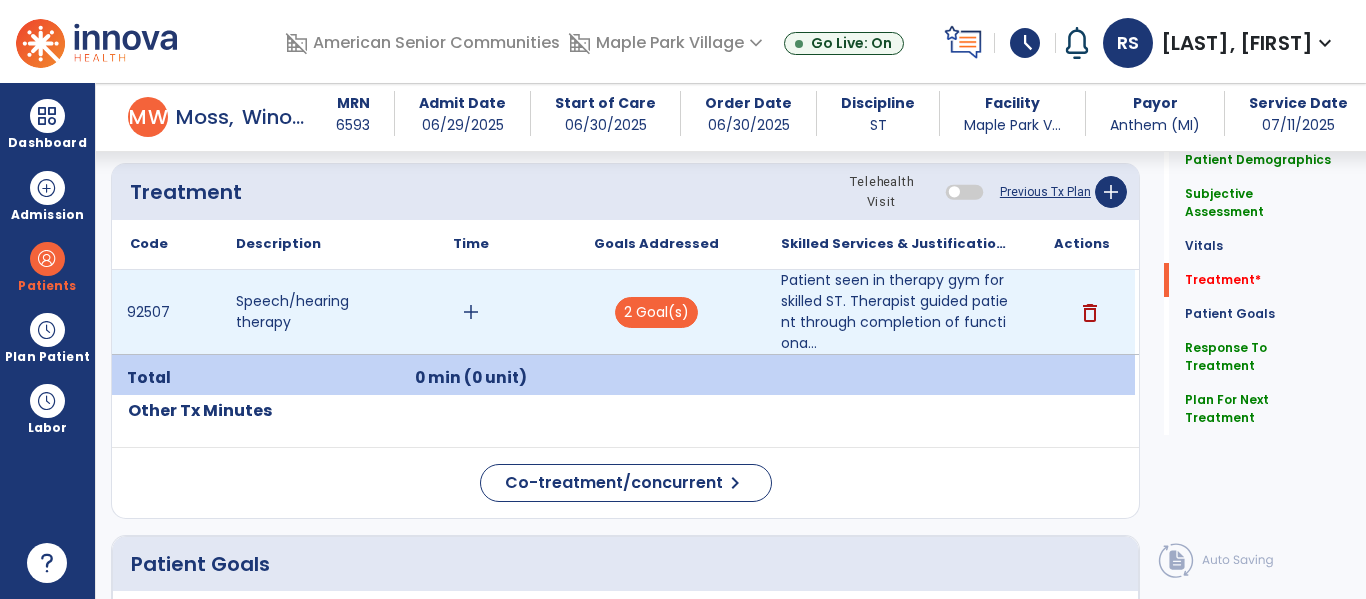 click on "add" at bounding box center [471, 312] 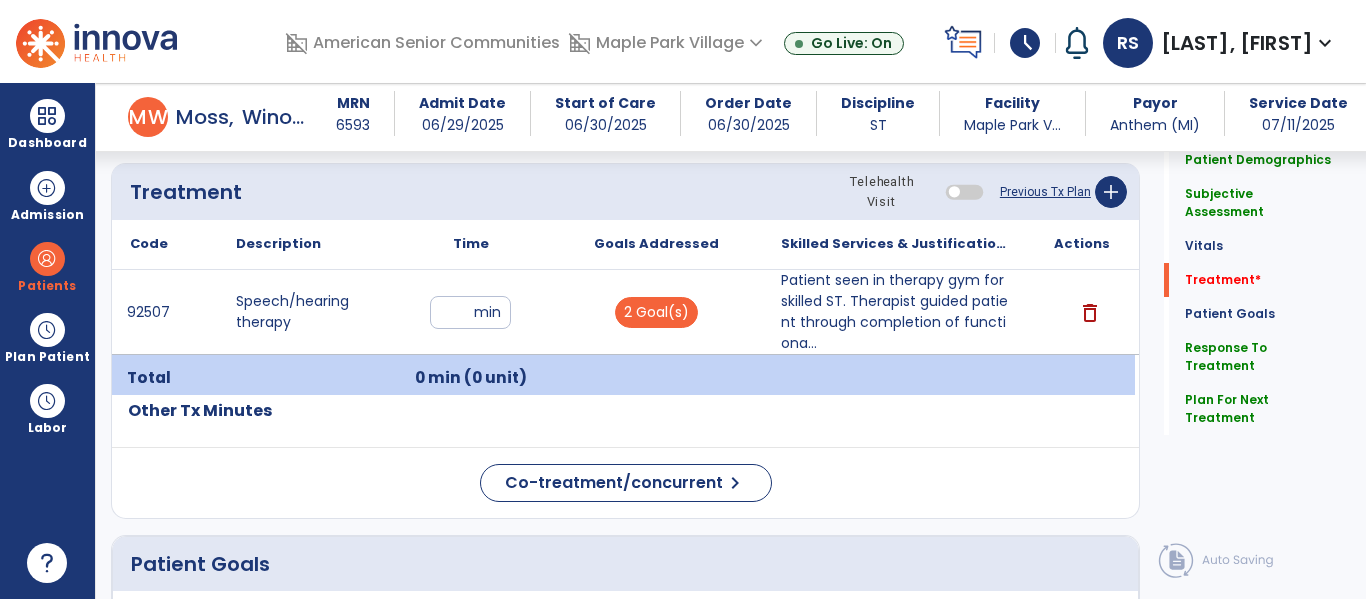 type on "**" 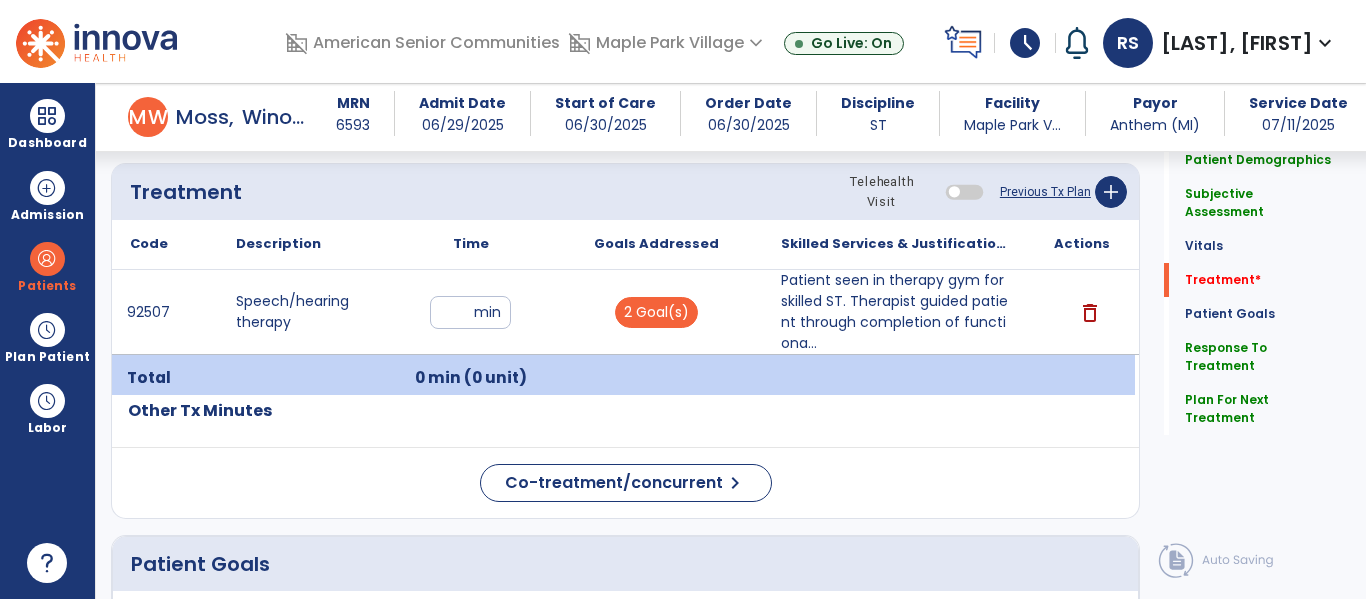 click on "Plan For Next Treatment   Plan For Next Treatment" 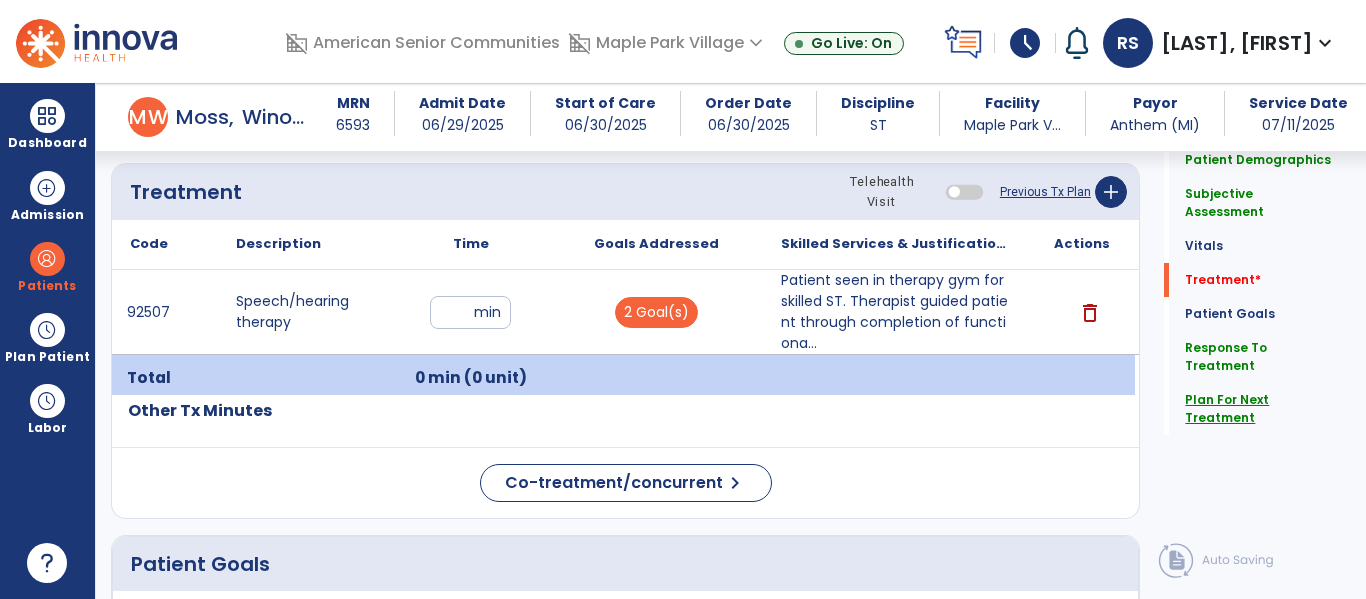 click on "Plan For Next Treatment" 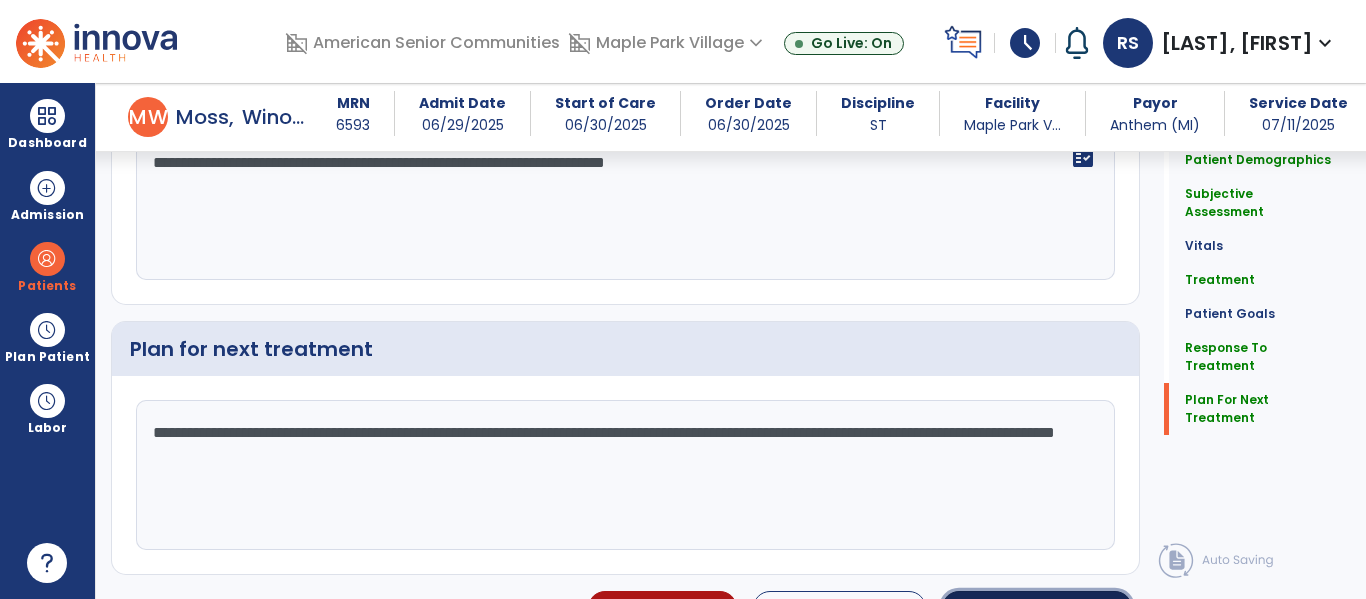click on "Sign Doc" 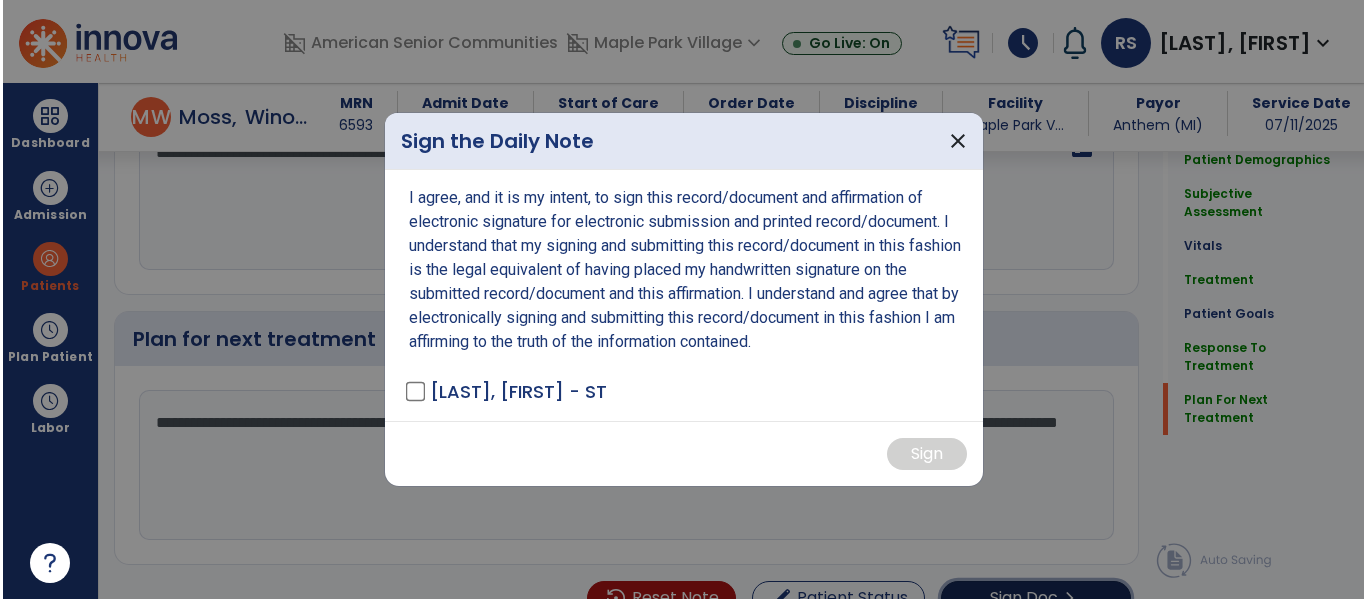 scroll, scrollTop: 4292, scrollLeft: 0, axis: vertical 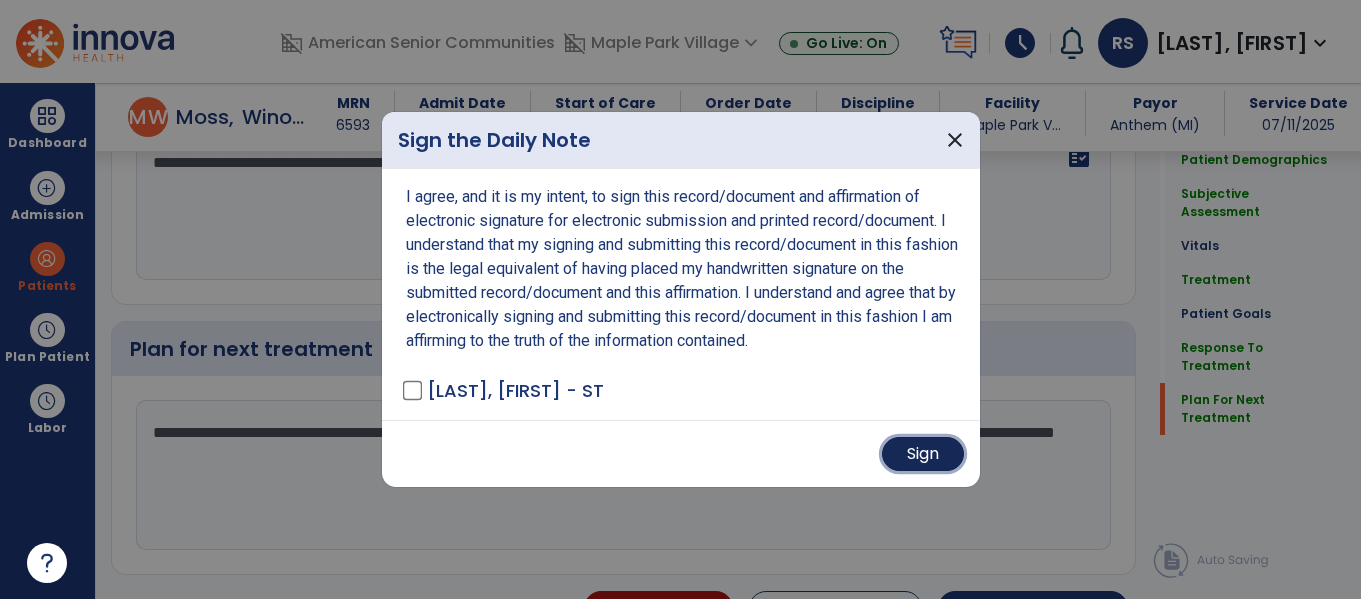 click on "Sign" at bounding box center [923, 454] 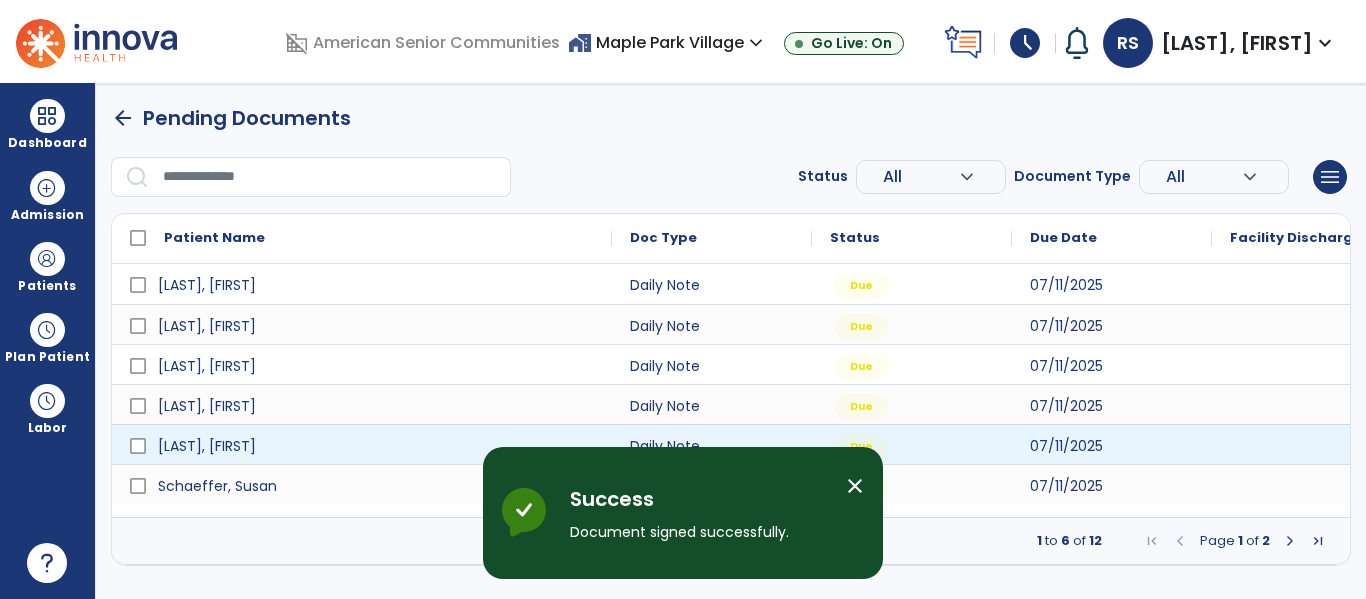 scroll, scrollTop: 0, scrollLeft: 0, axis: both 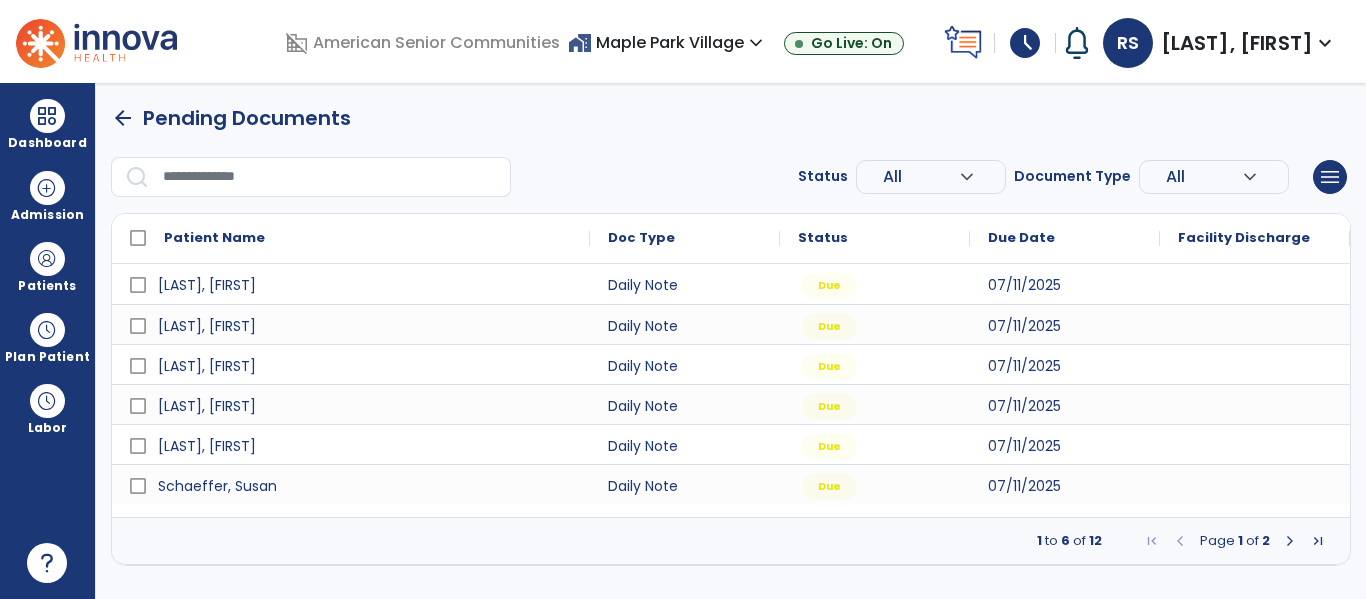 click on "1
to
6
of
12
Page
1
of
2" at bounding box center (731, 541) 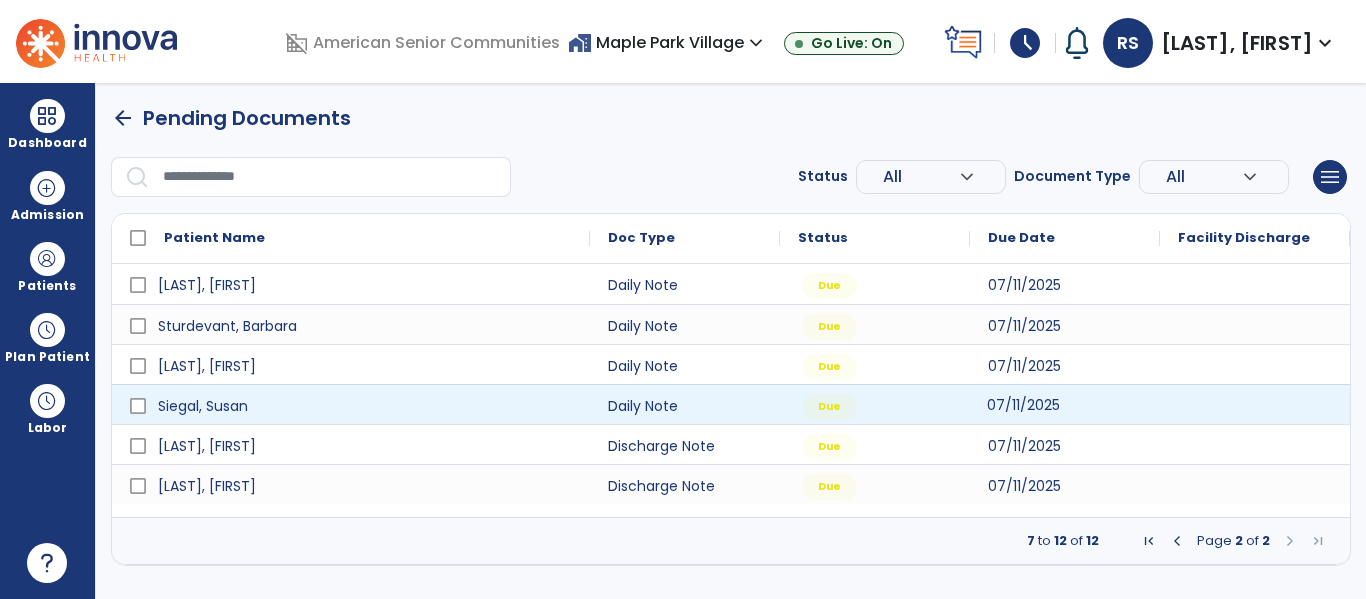 click on "07/11/2025" at bounding box center [1023, 405] 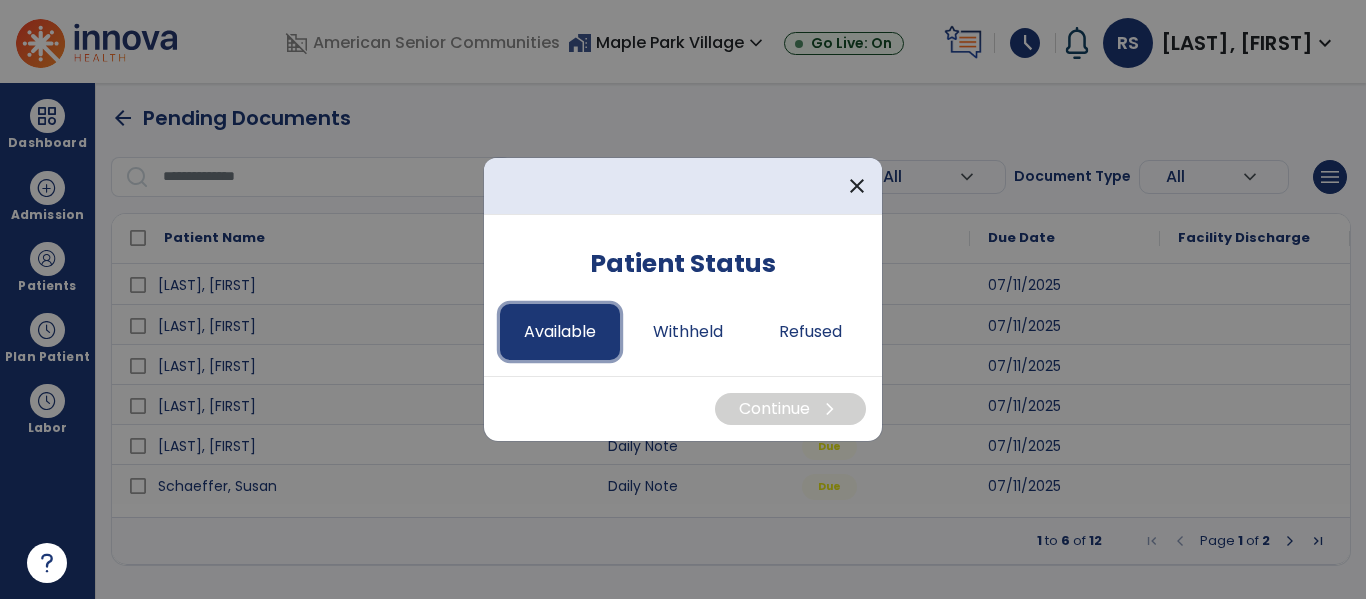 click on "Available" at bounding box center [560, 332] 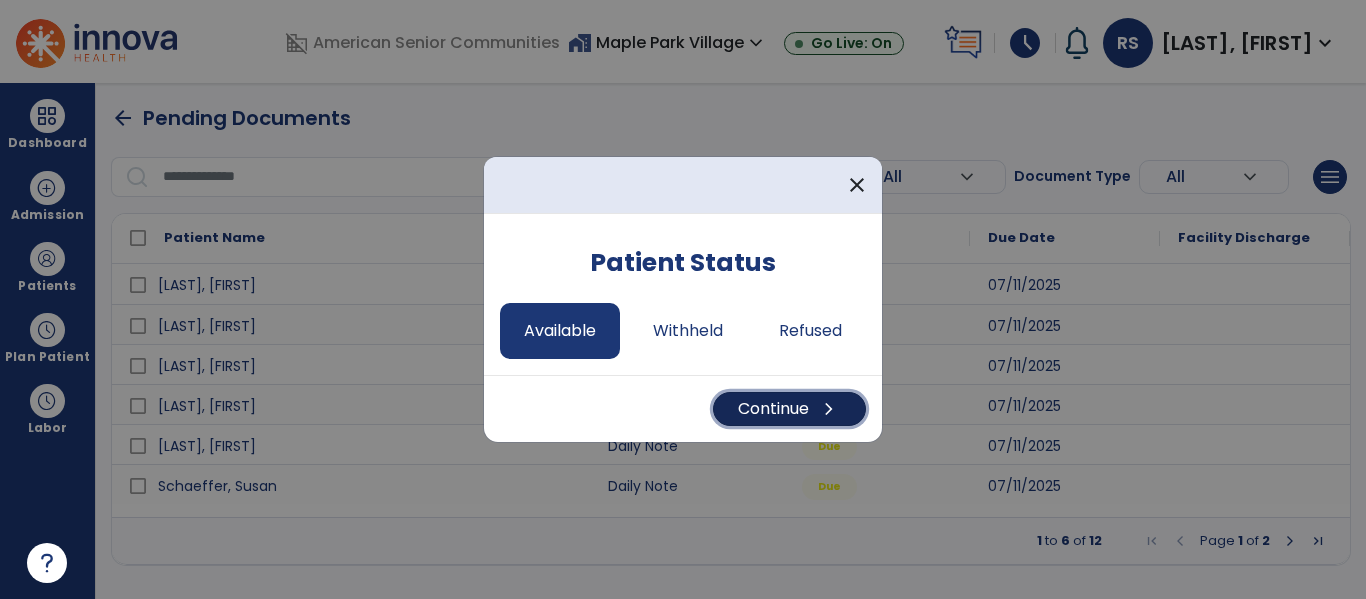 click on "Continue   chevron_right" at bounding box center (789, 409) 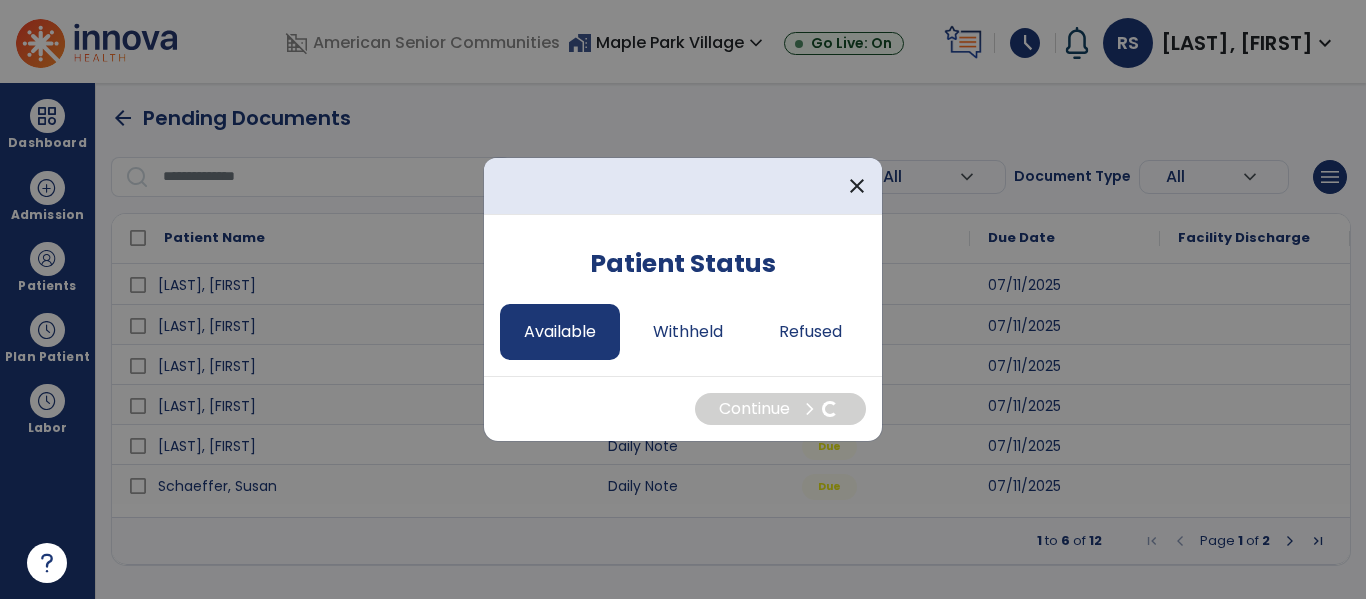 select on "*" 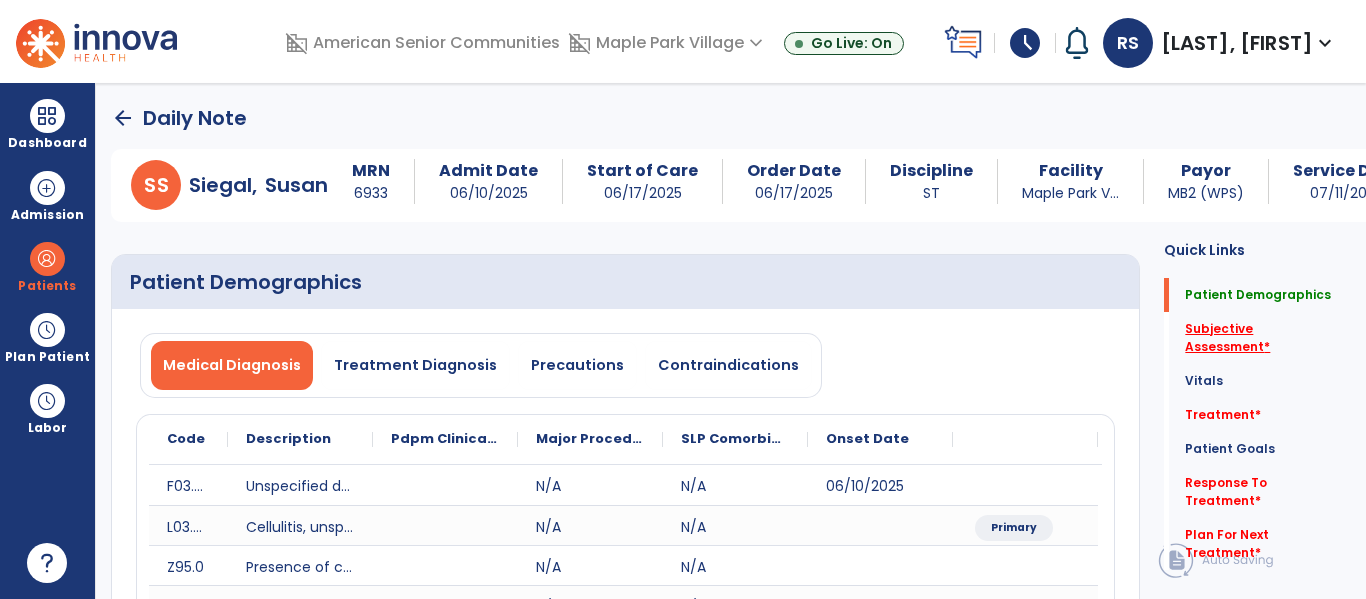 click on "Subjective Assessment   *" 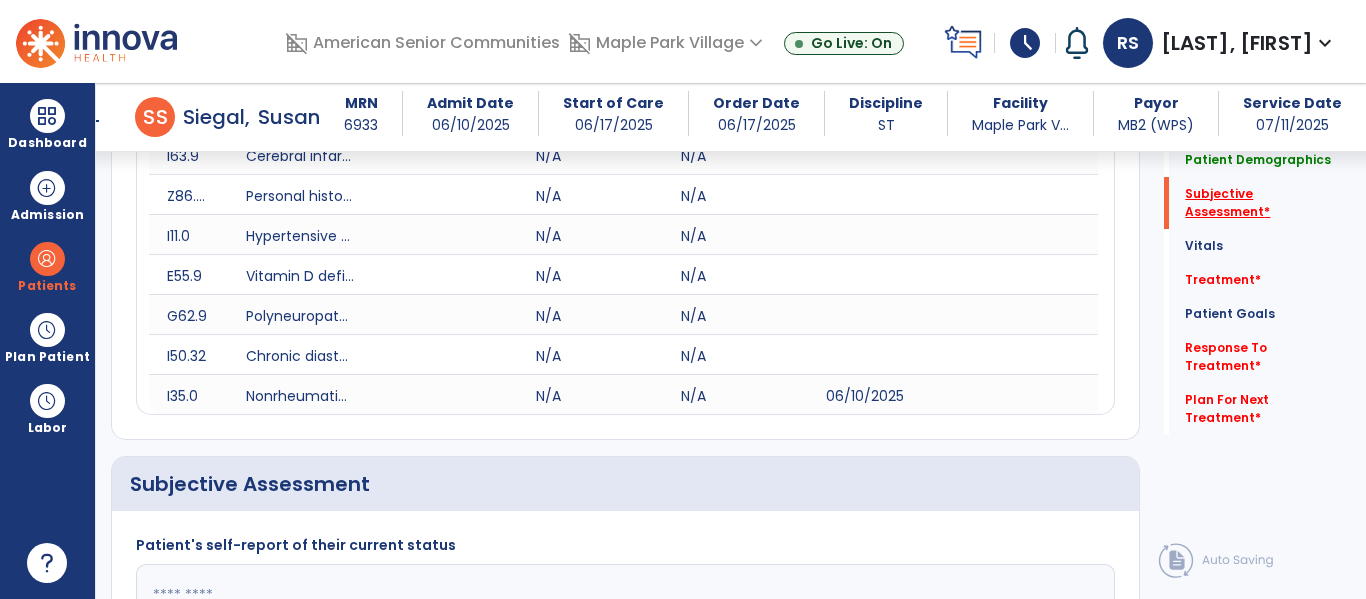 scroll, scrollTop: 707, scrollLeft: 0, axis: vertical 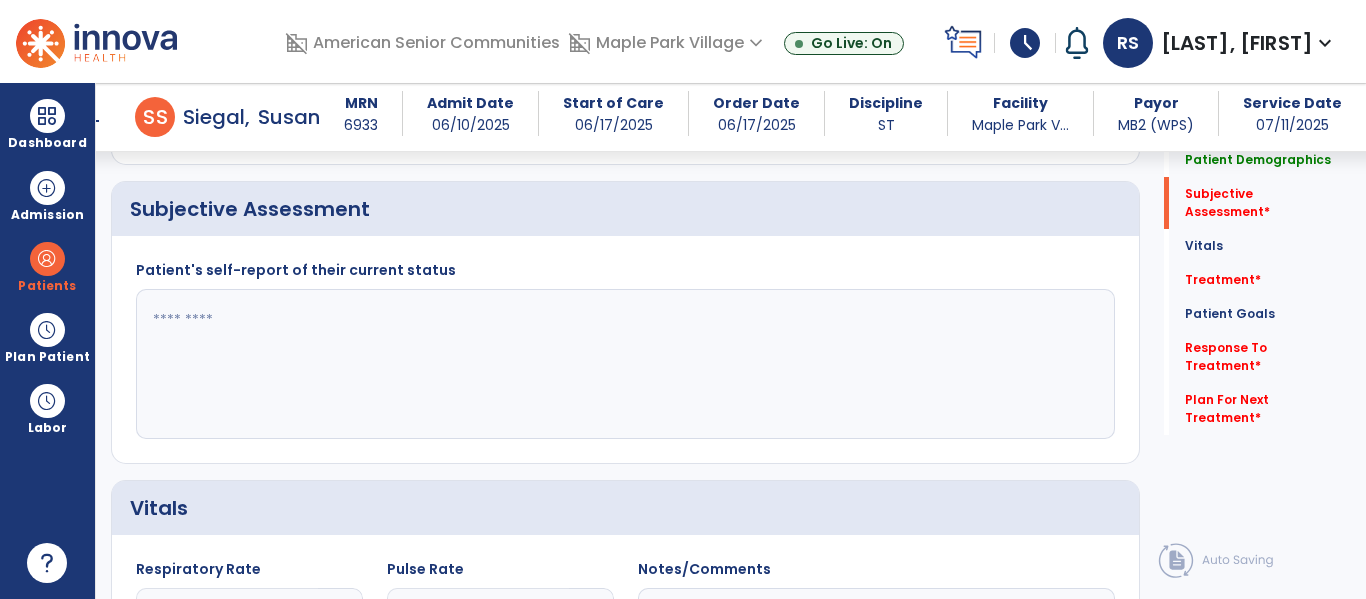 click 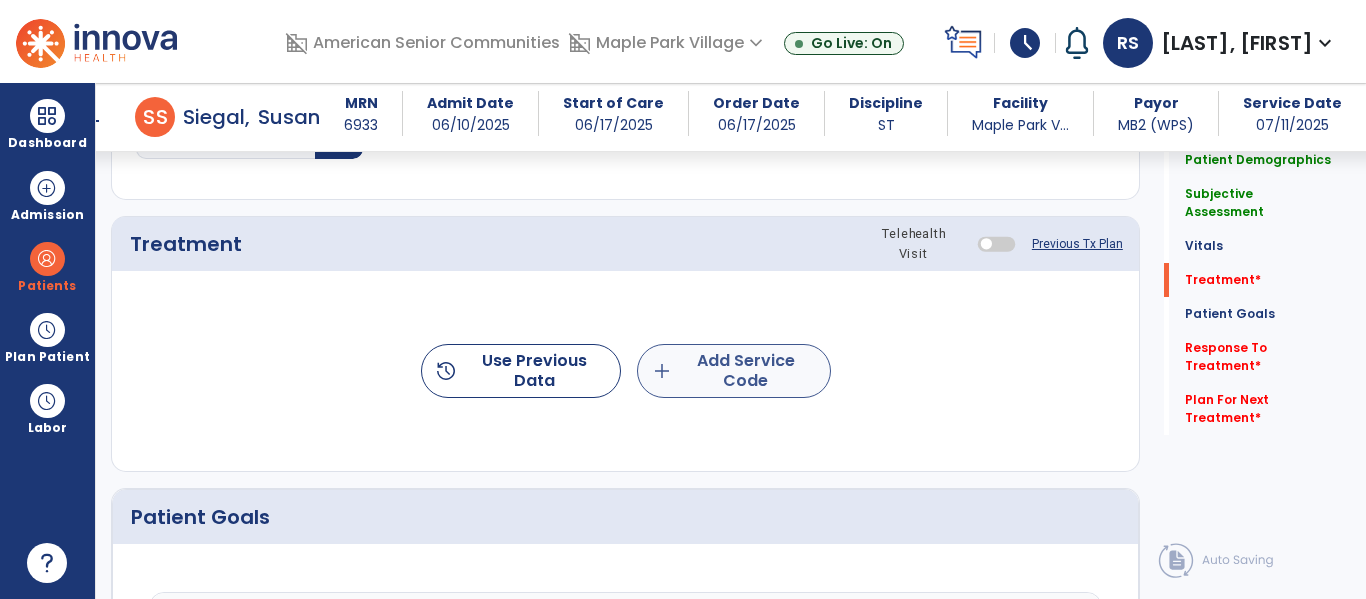 type on "**********" 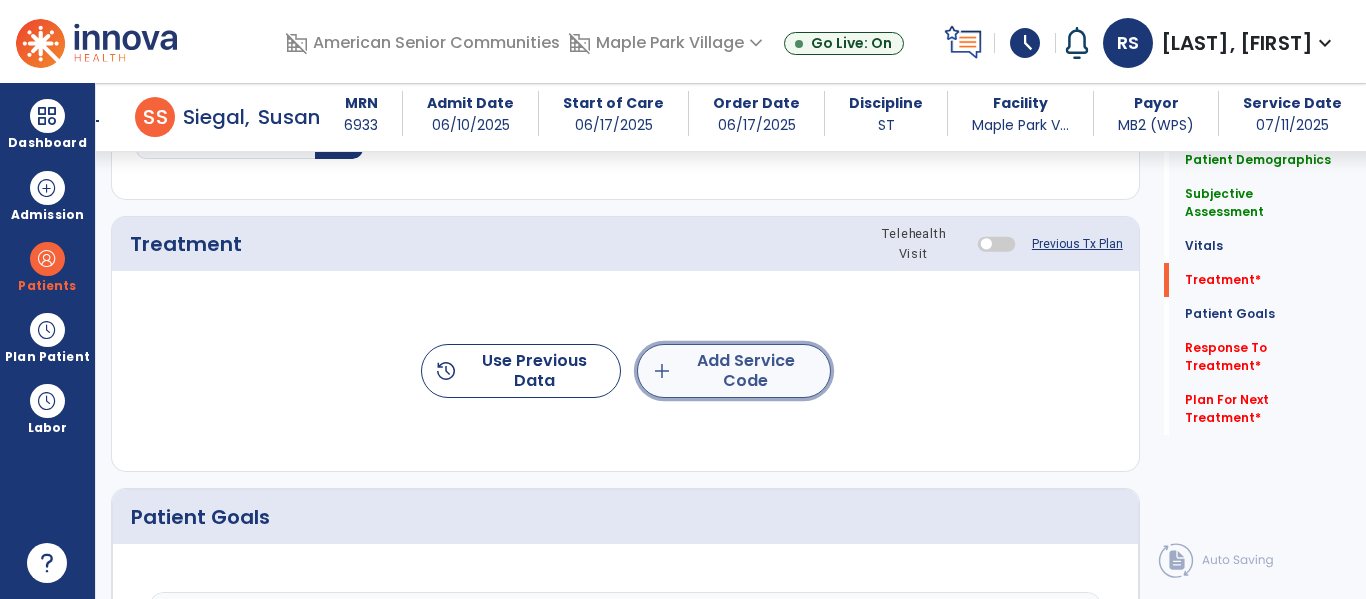 click on "add  Add Service Code" 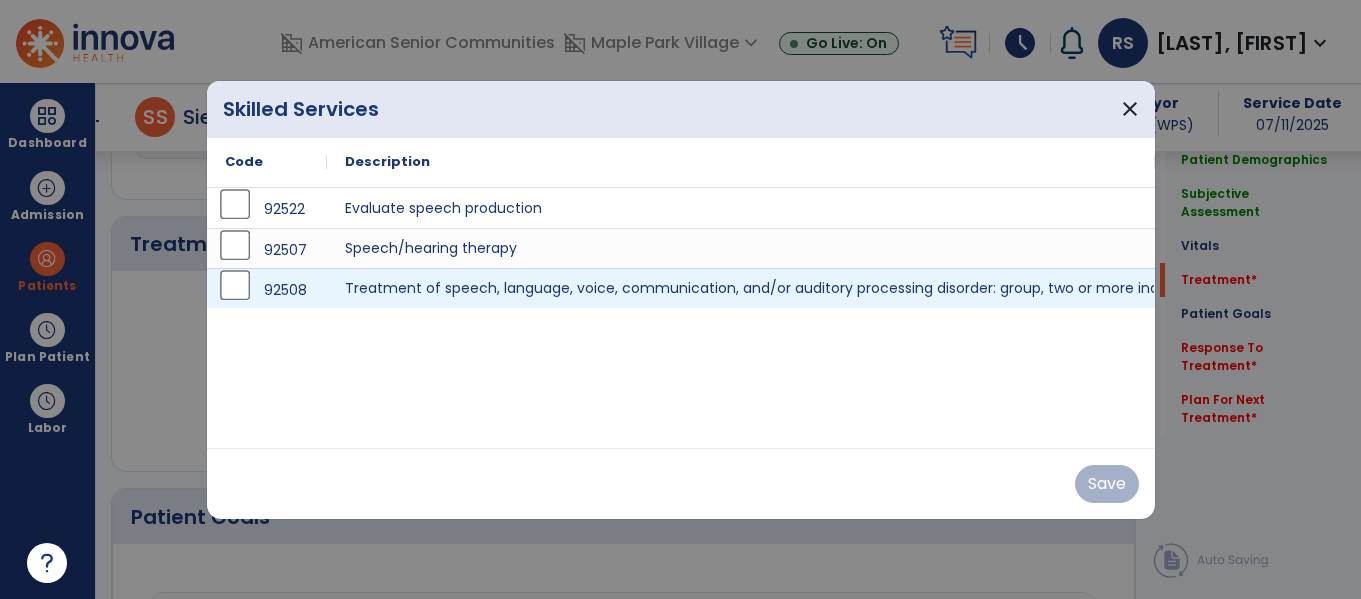 scroll, scrollTop: 1393, scrollLeft: 0, axis: vertical 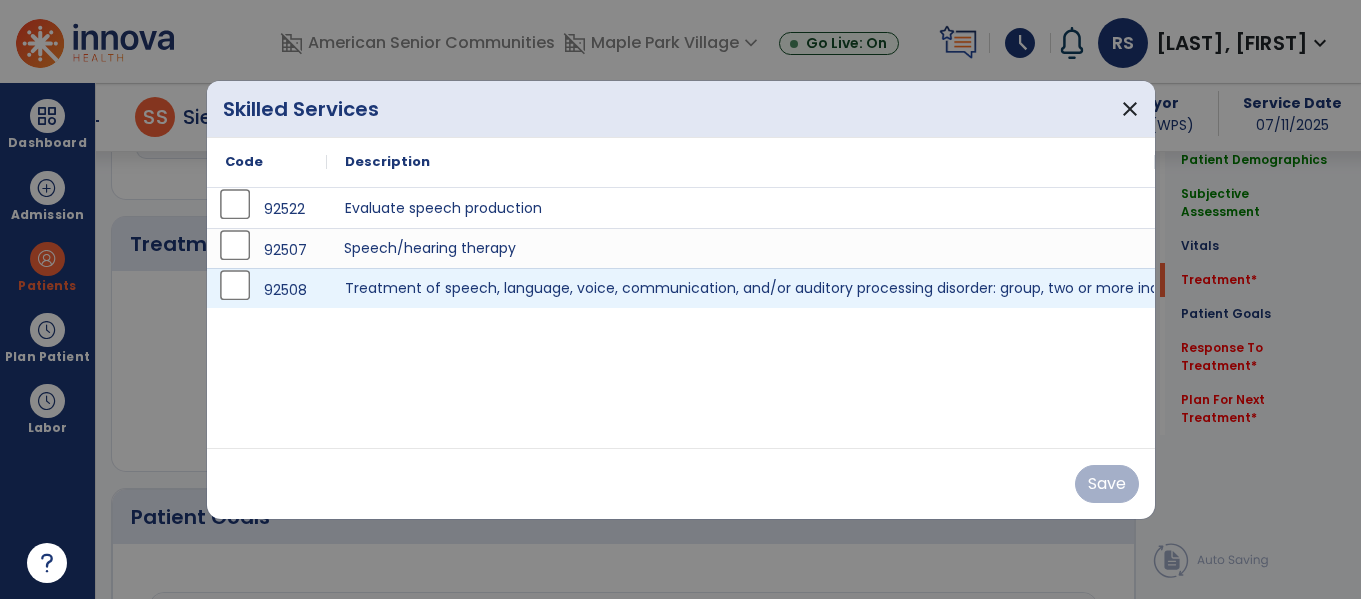 click on "Speech/hearing therapy" at bounding box center [741, 248] 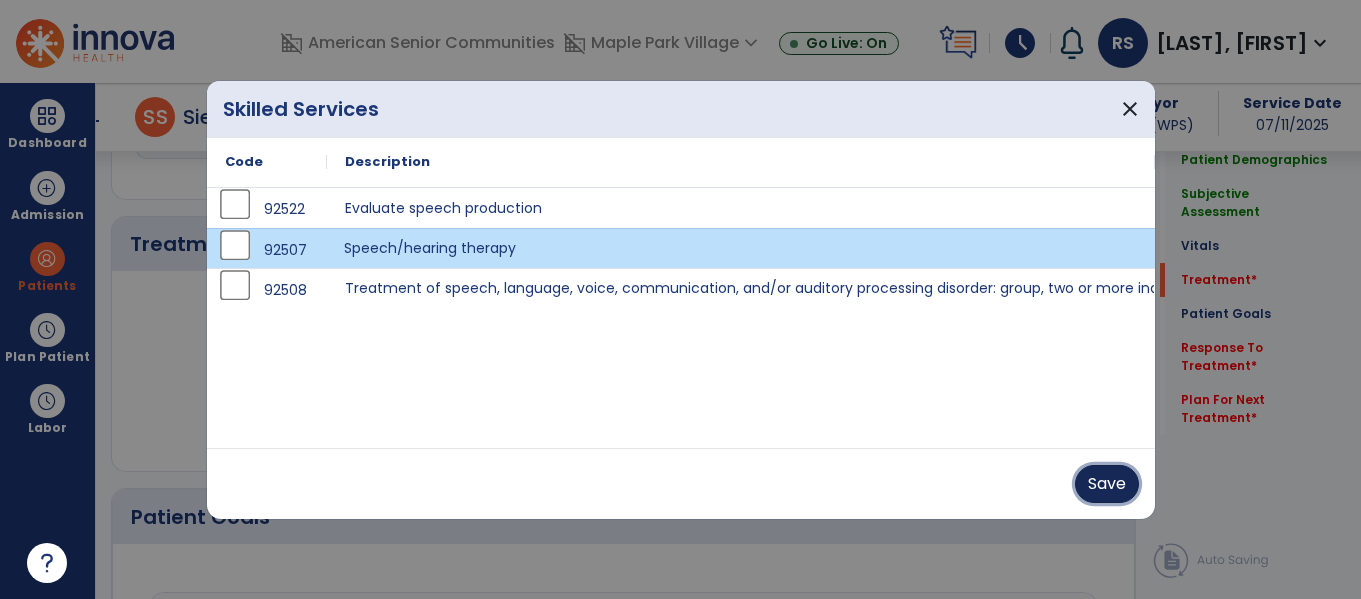 click on "Save" at bounding box center [1107, 484] 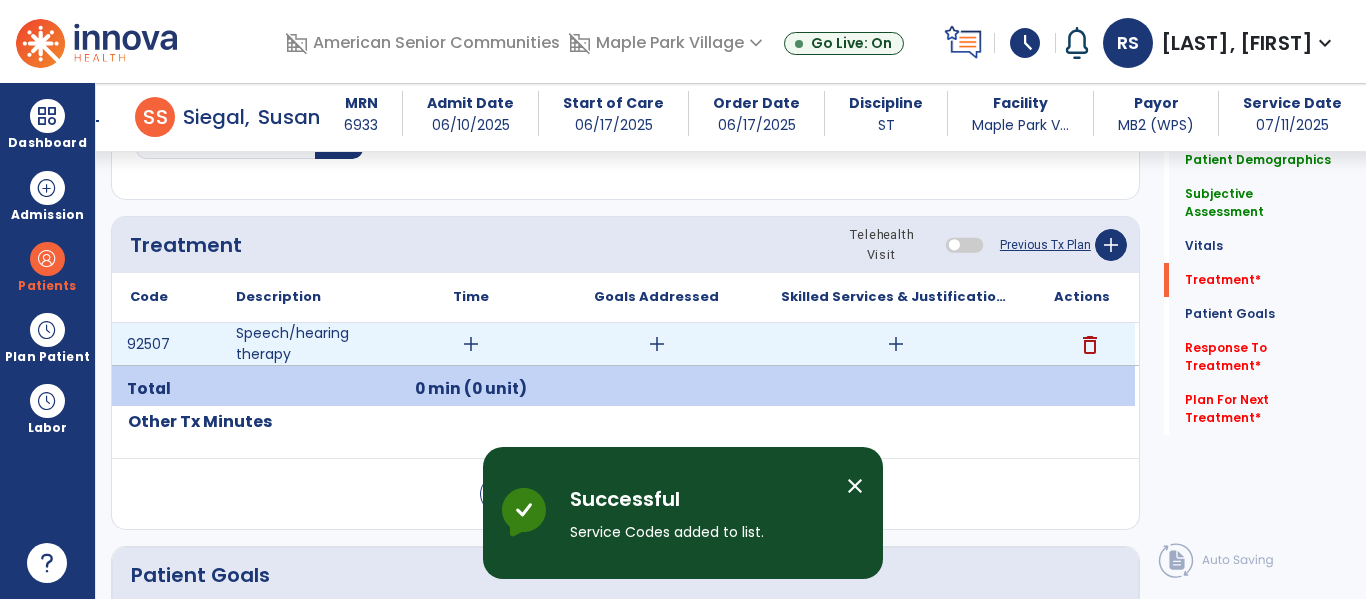 click on "add" at bounding box center [657, 344] 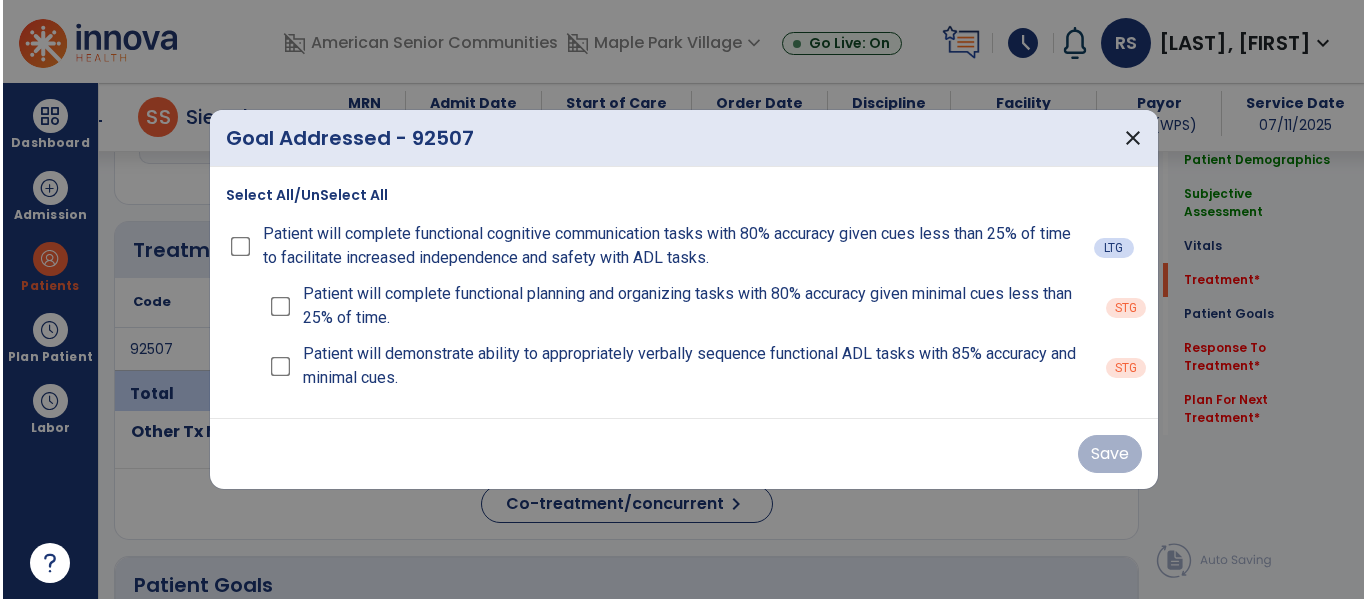 scroll, scrollTop: 1393, scrollLeft: 0, axis: vertical 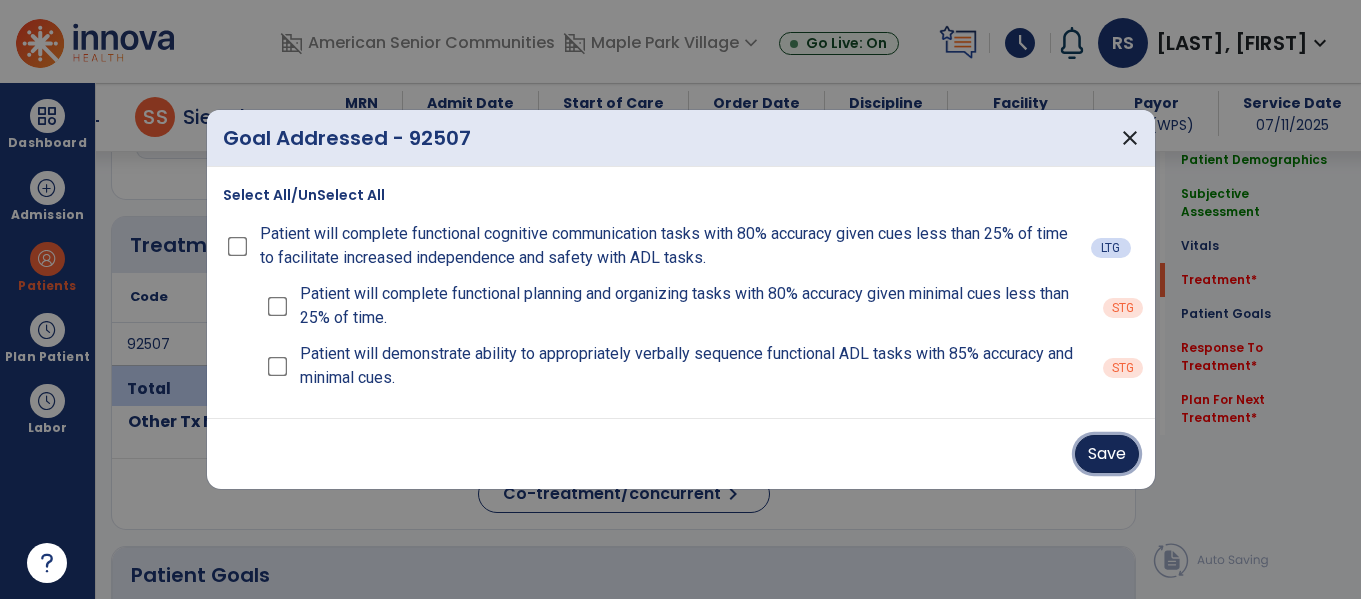 click on "Save" at bounding box center (1107, 454) 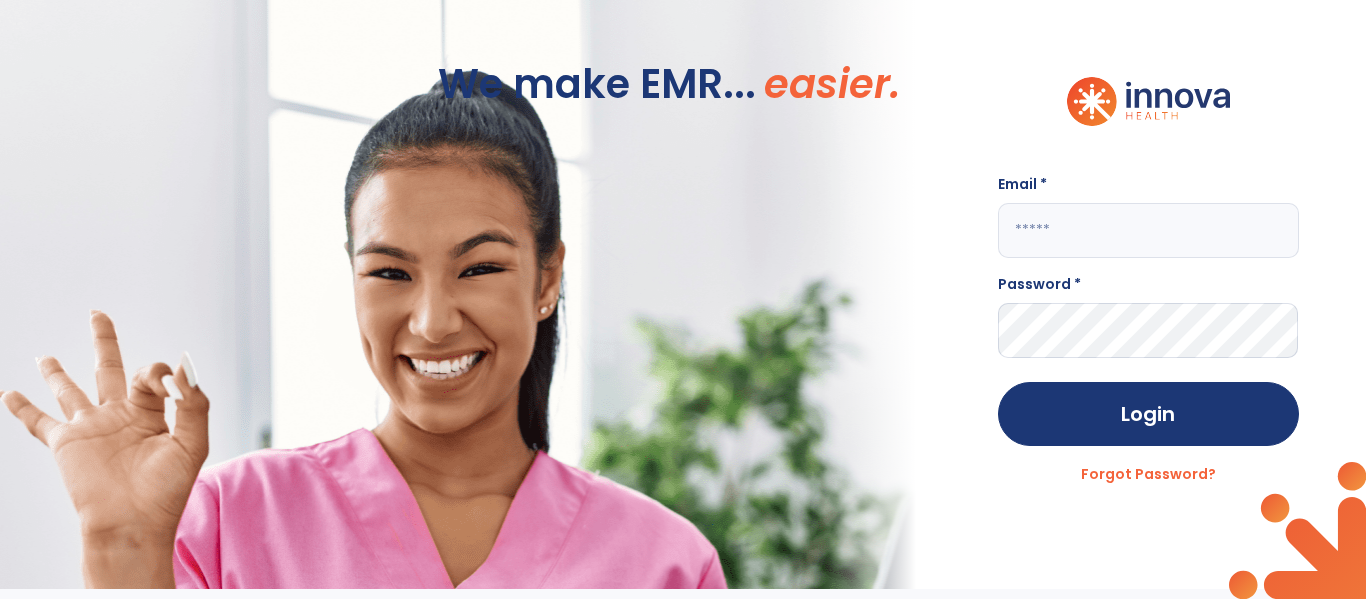 scroll, scrollTop: 0, scrollLeft: 0, axis: both 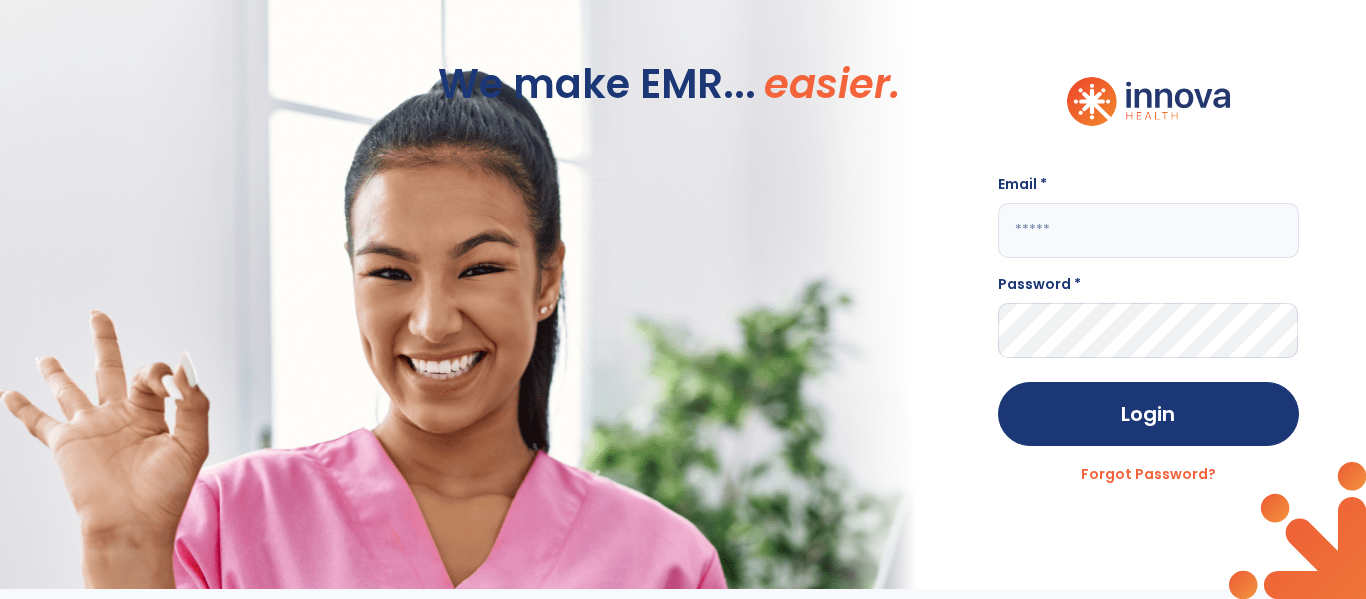 click 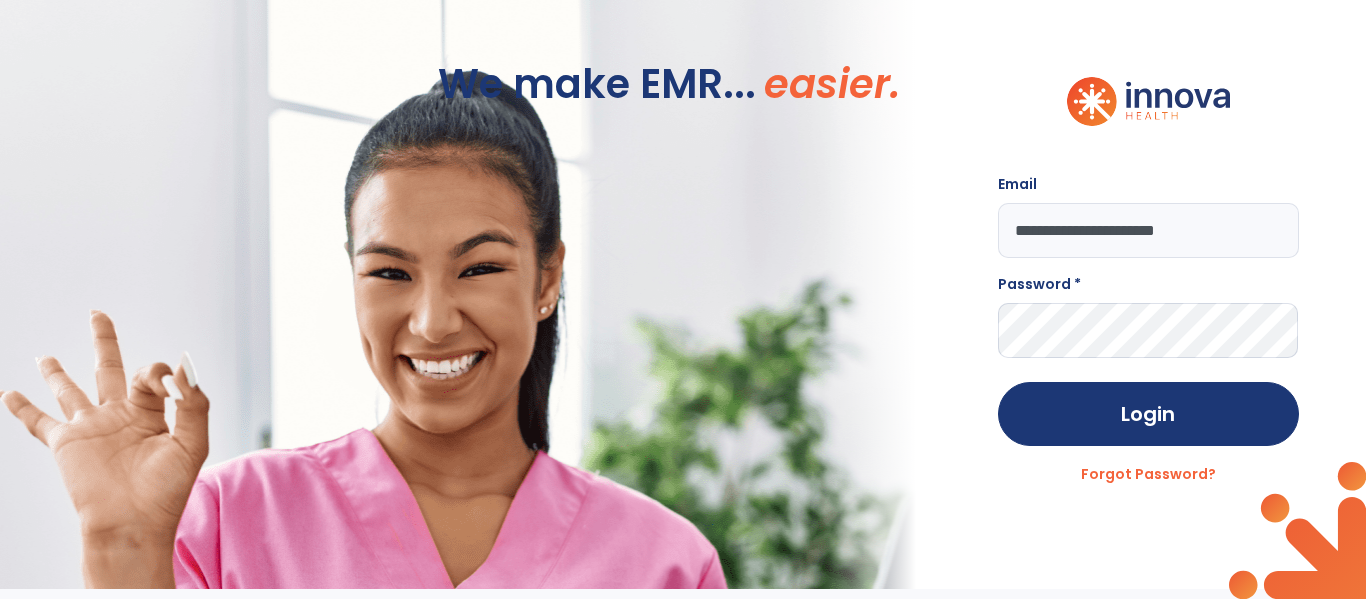 type on "**********" 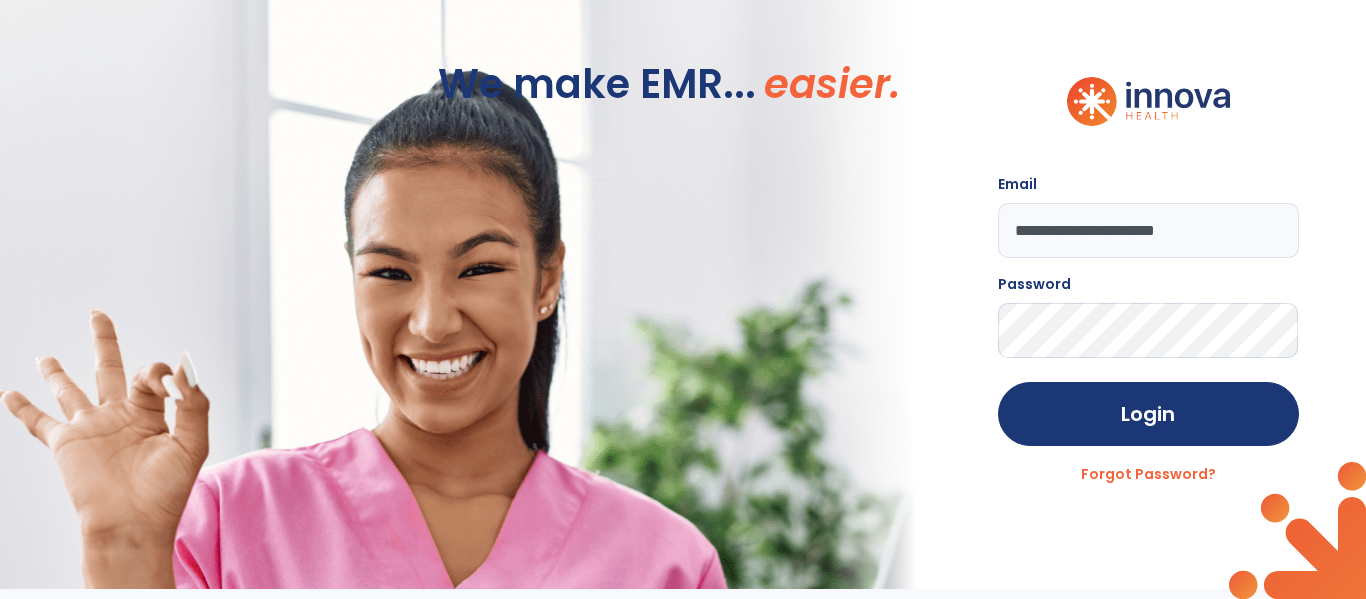 click on "Login" 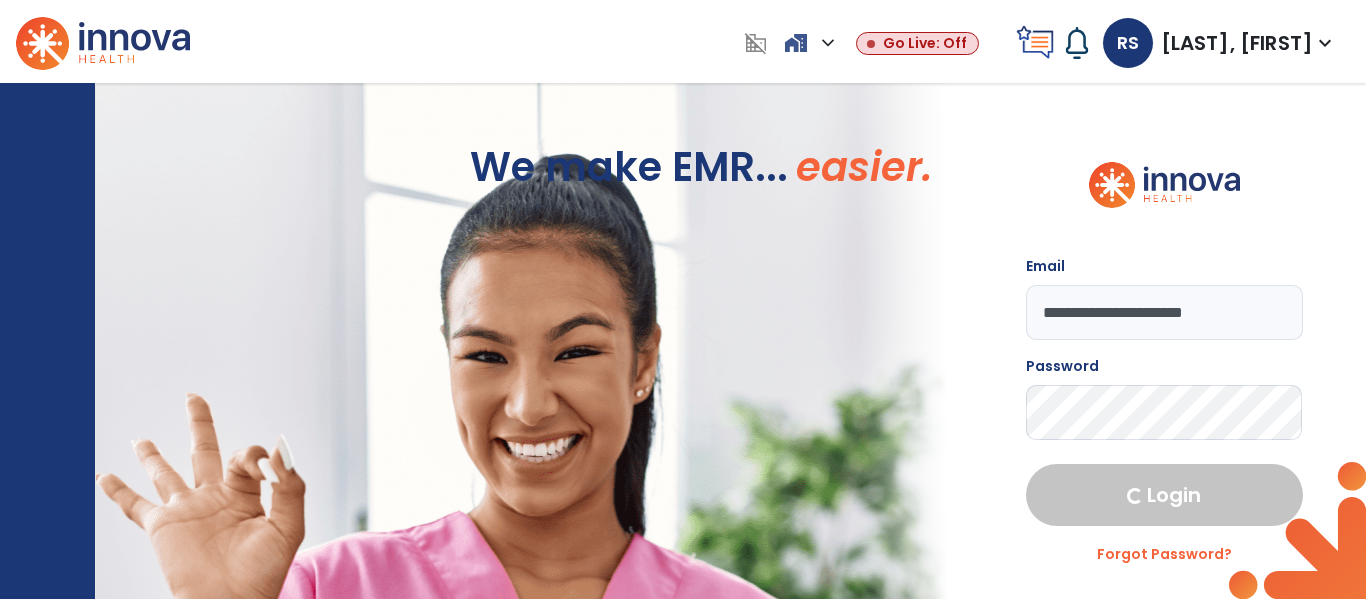 select on "****" 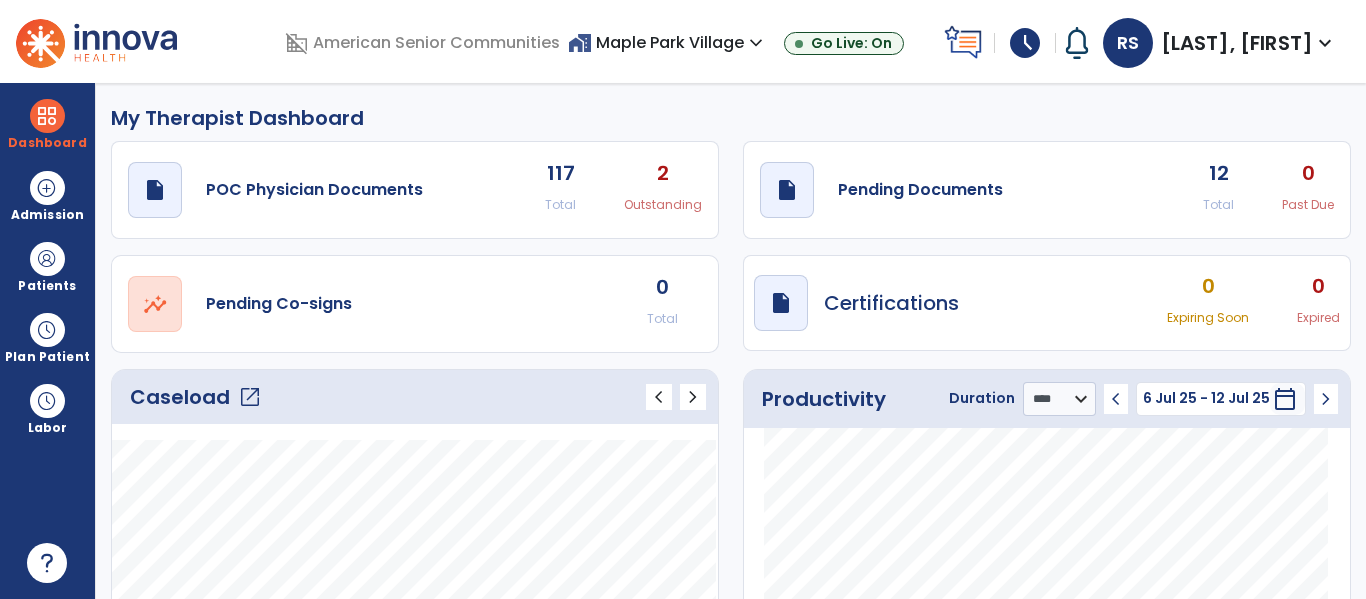 click on "12 Total" 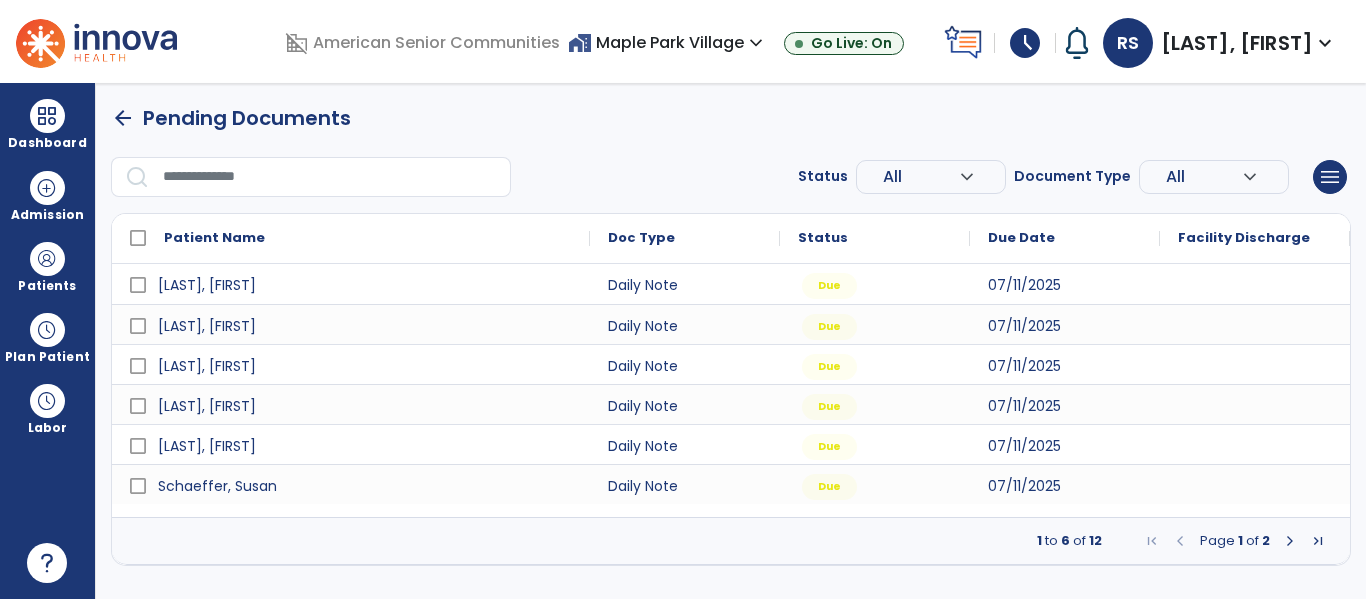 click at bounding box center [1290, 541] 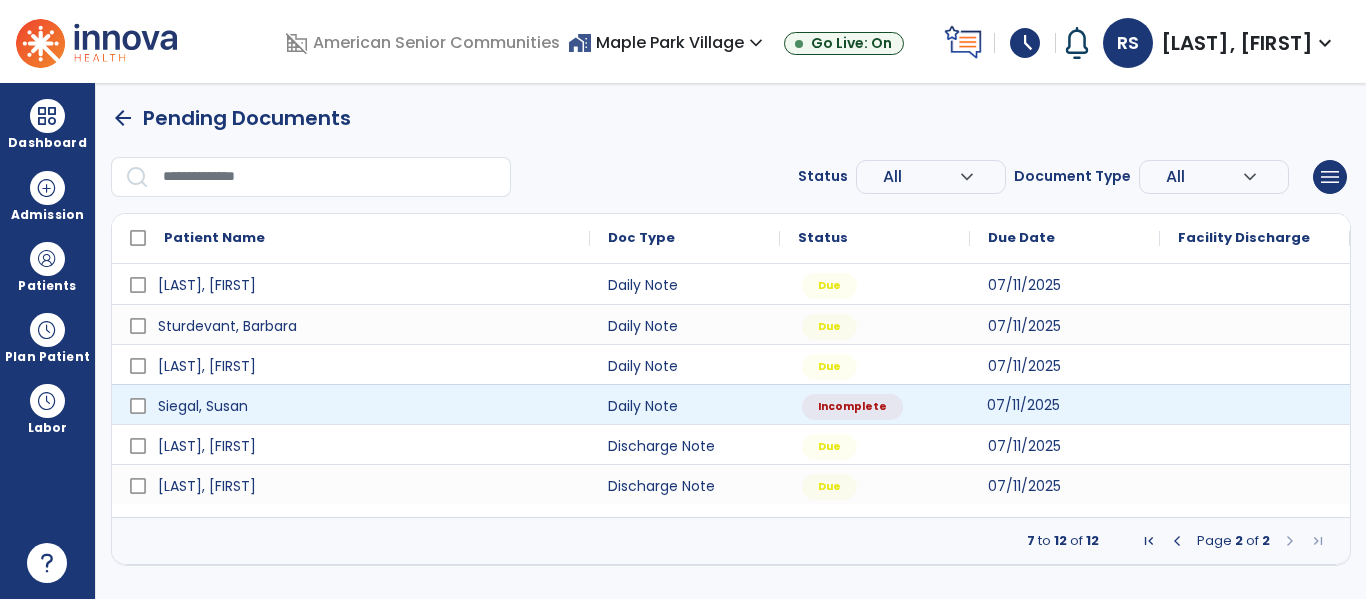 click on "07/11/2025" at bounding box center [1065, 404] 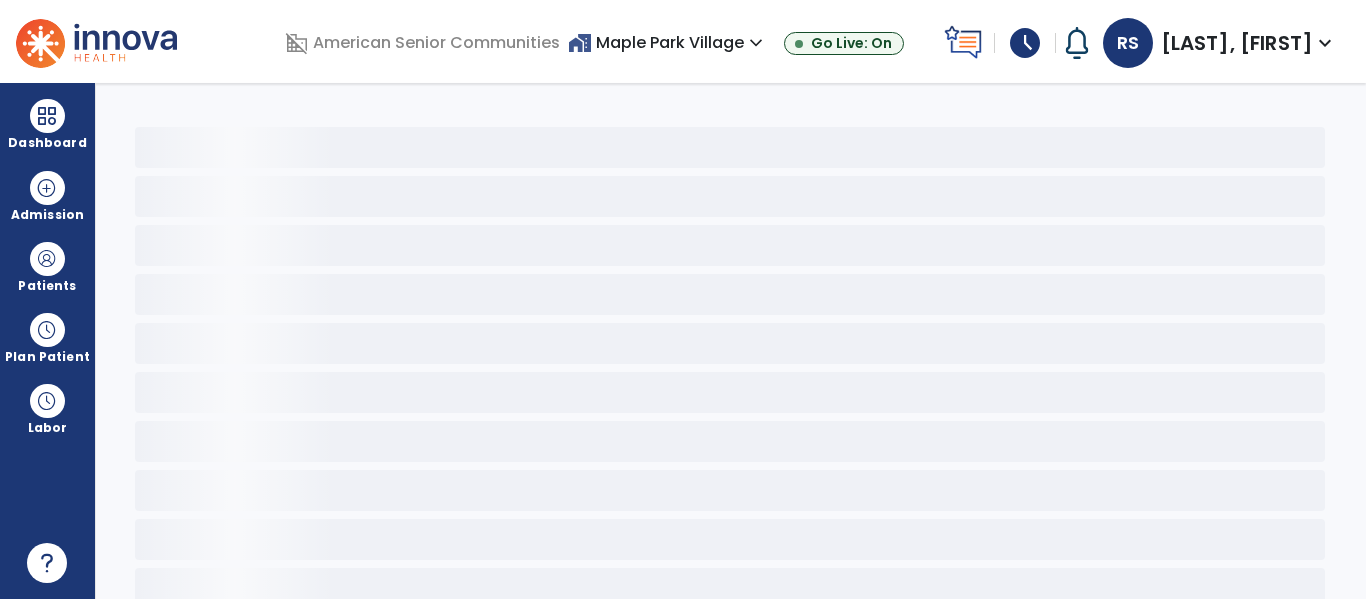 select on "*" 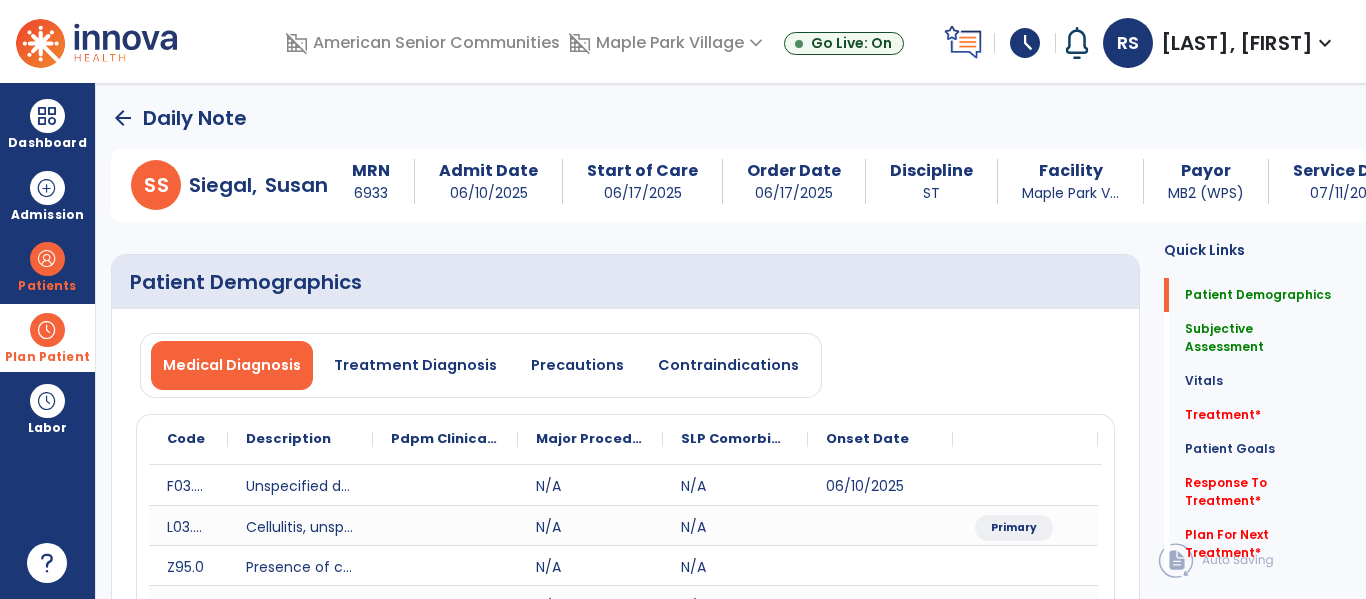 click at bounding box center (47, 330) 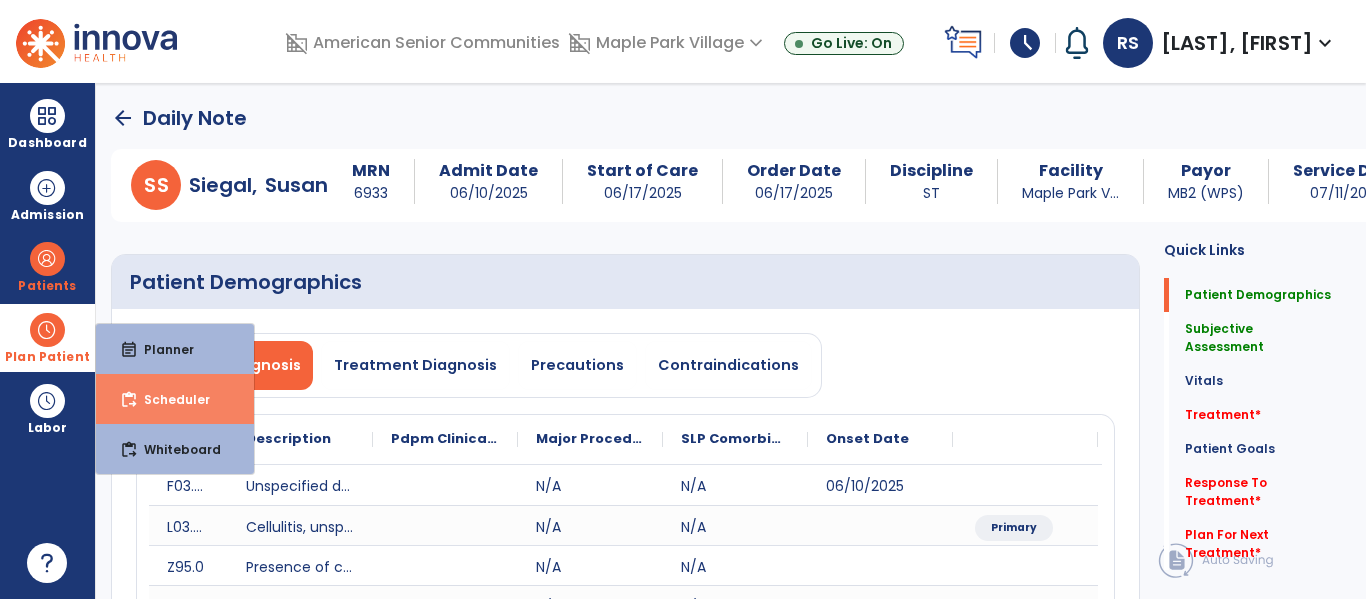 click on "content_paste_go  Scheduler" at bounding box center (175, 399) 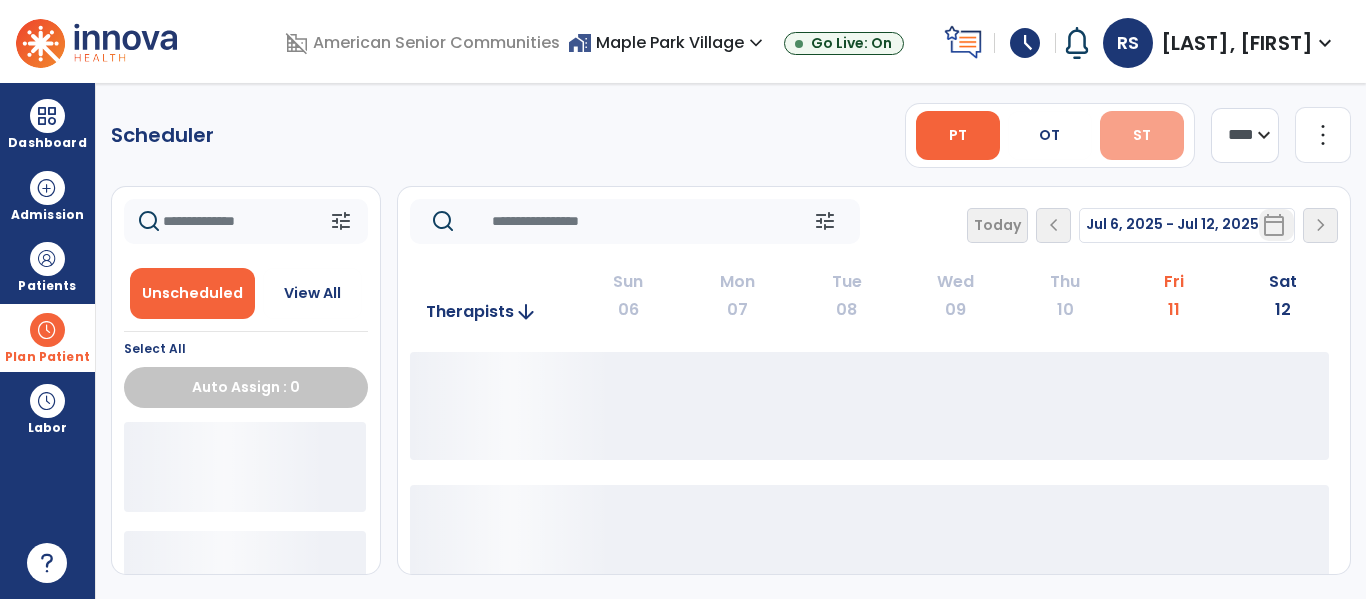 click on "ST" at bounding box center (1142, 135) 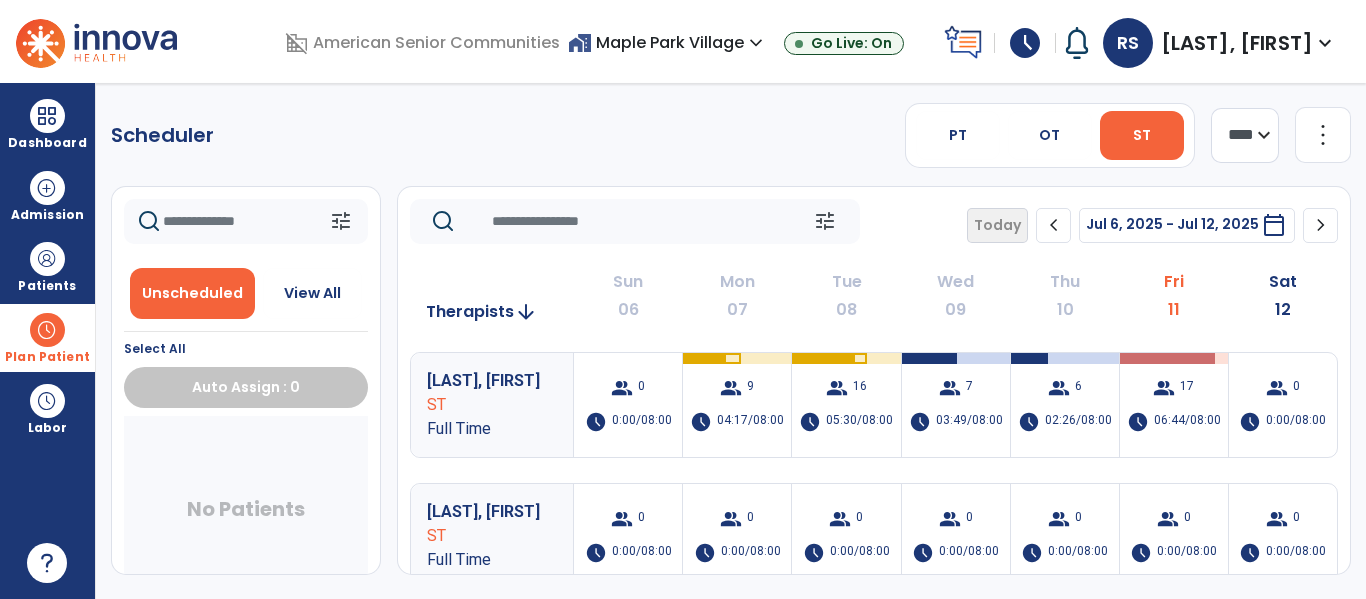 click on "Plan Patient" at bounding box center (47, 357) 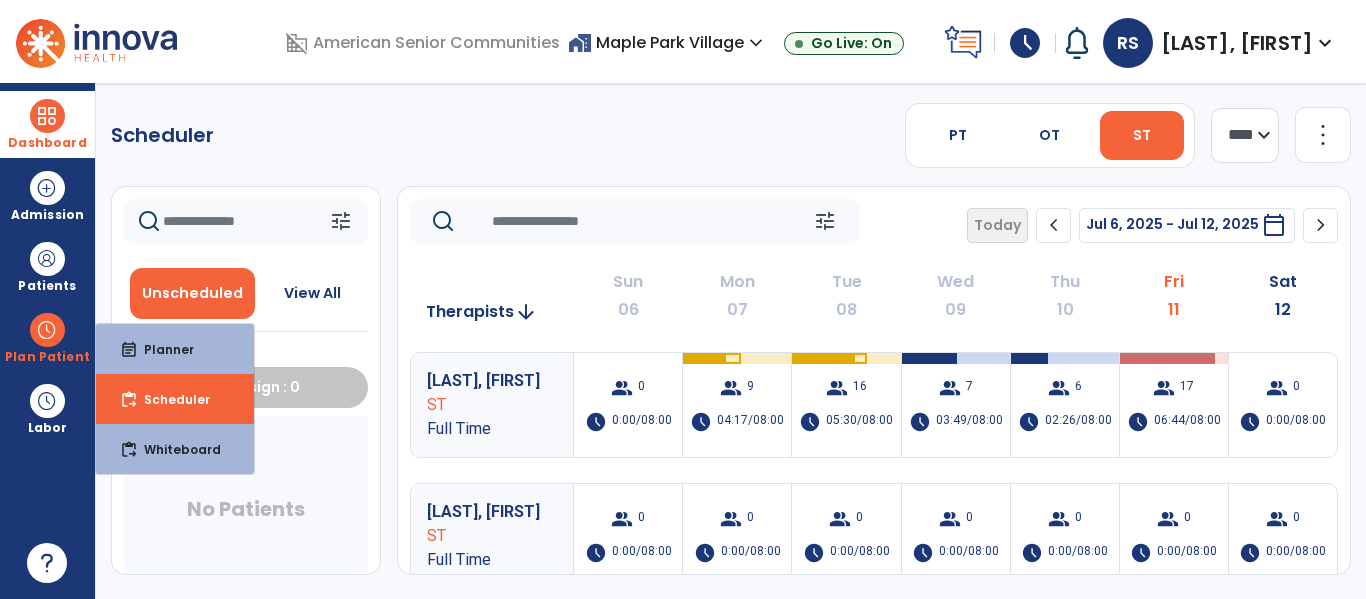 click on "Dashboard" at bounding box center (47, 124) 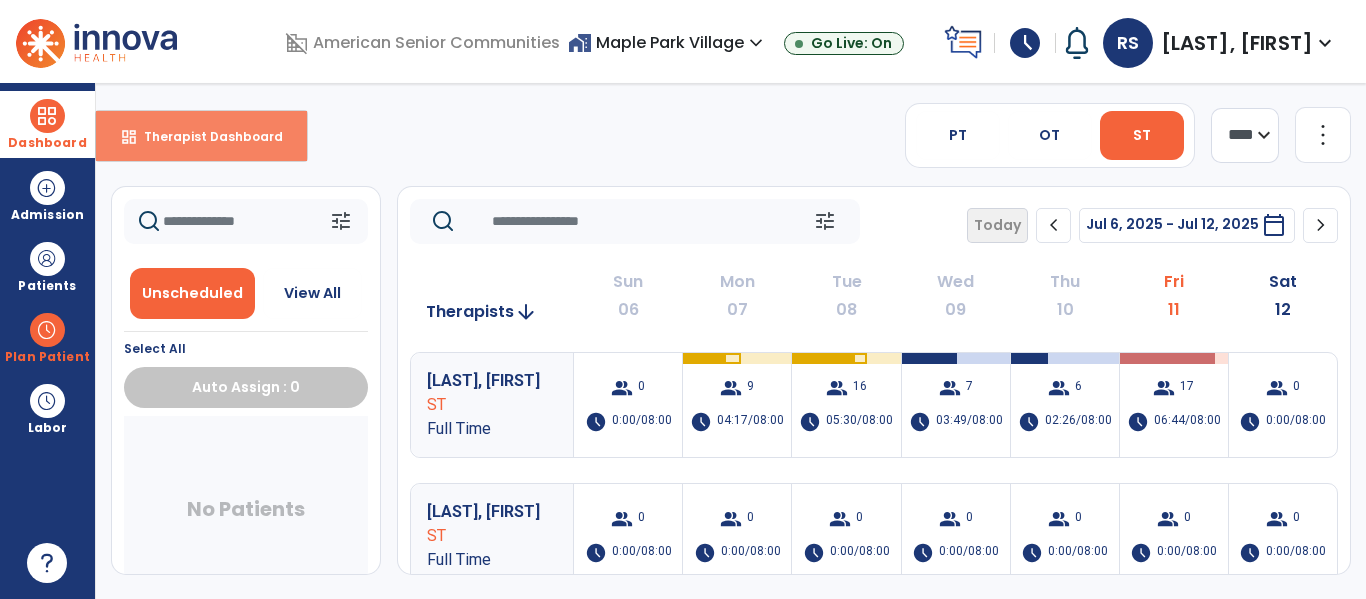 click on "Therapist Dashboard" at bounding box center (205, 136) 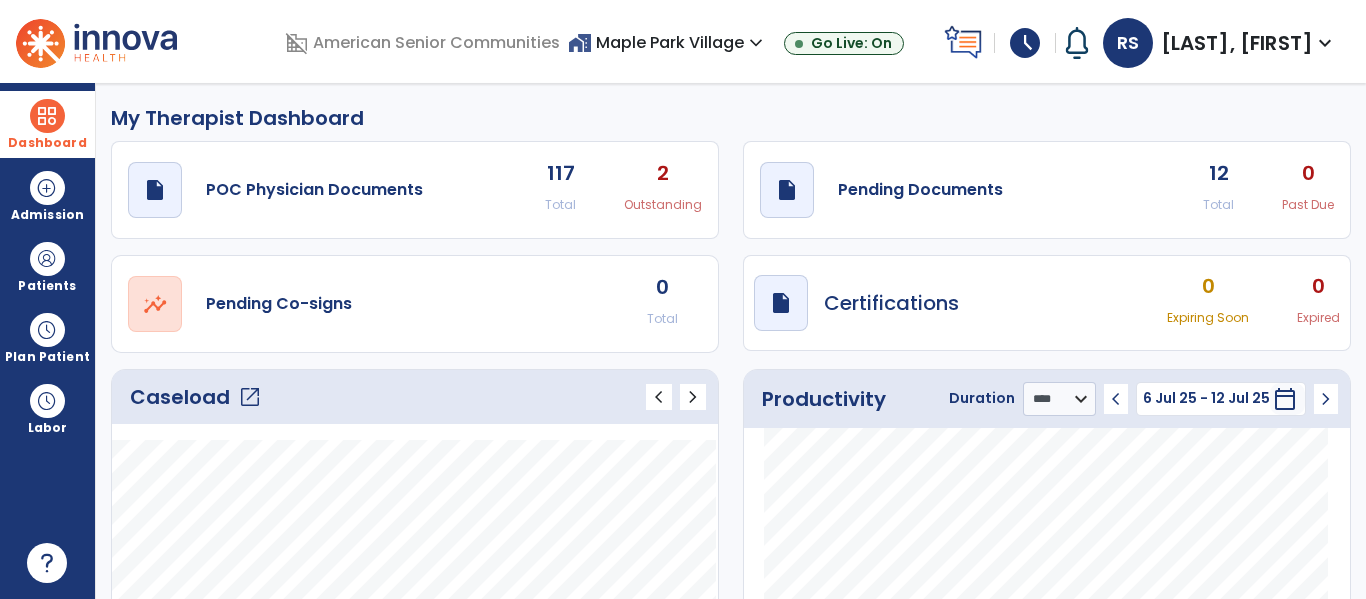 click on "draft   open_in_new  Pending Documents 12 Total 0 Past Due" 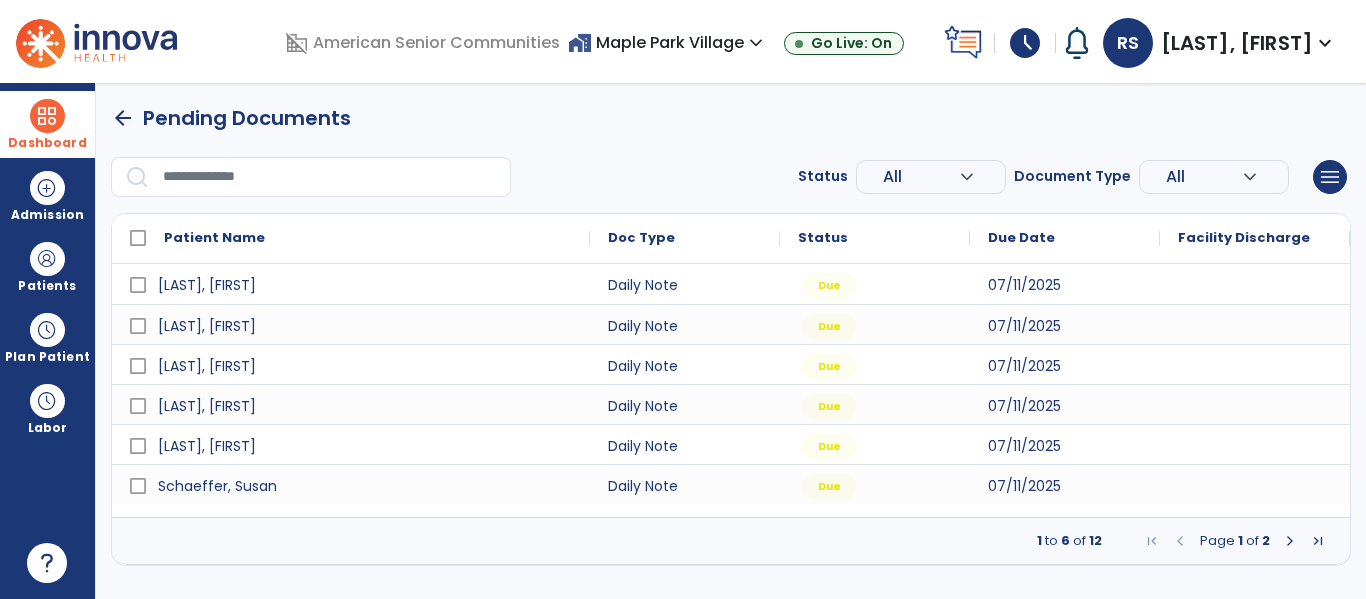 click at bounding box center (1290, 541) 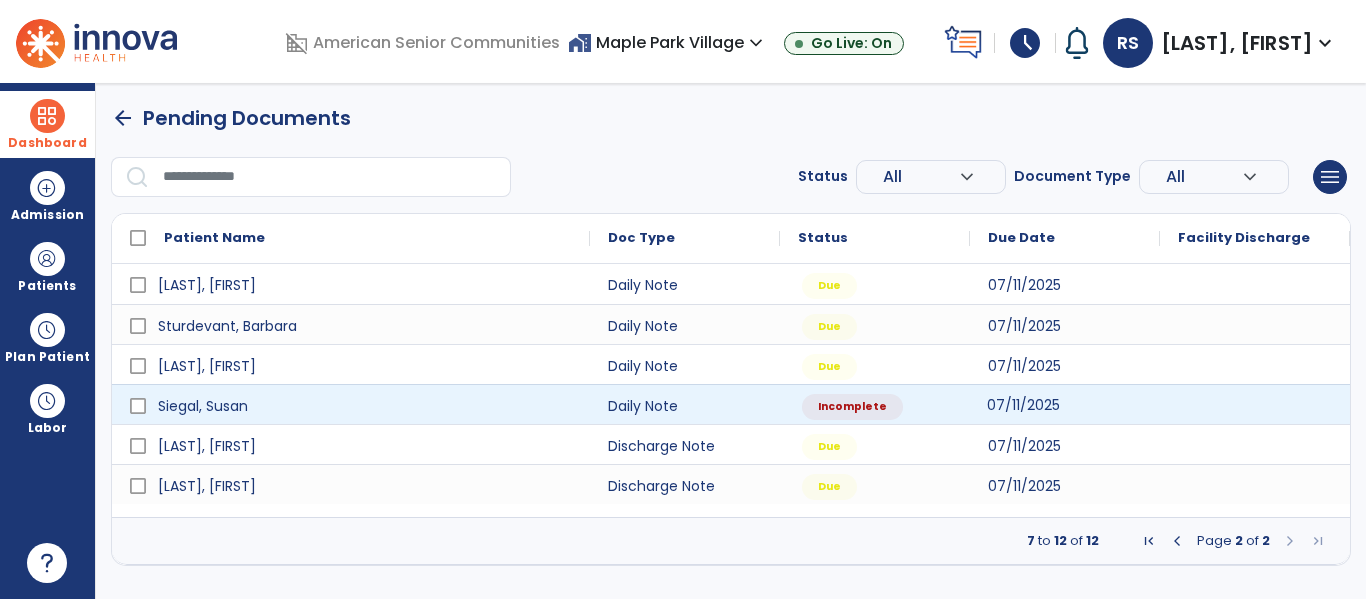 click on "07/11/2025" at bounding box center (1065, 404) 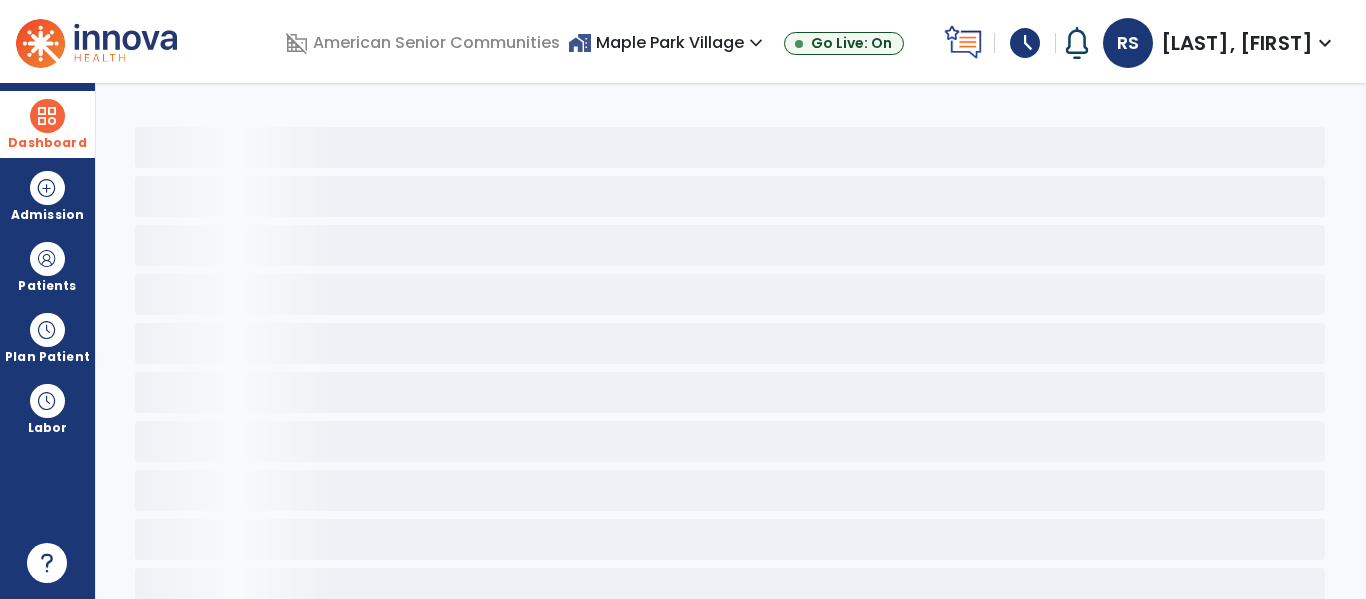 select on "*" 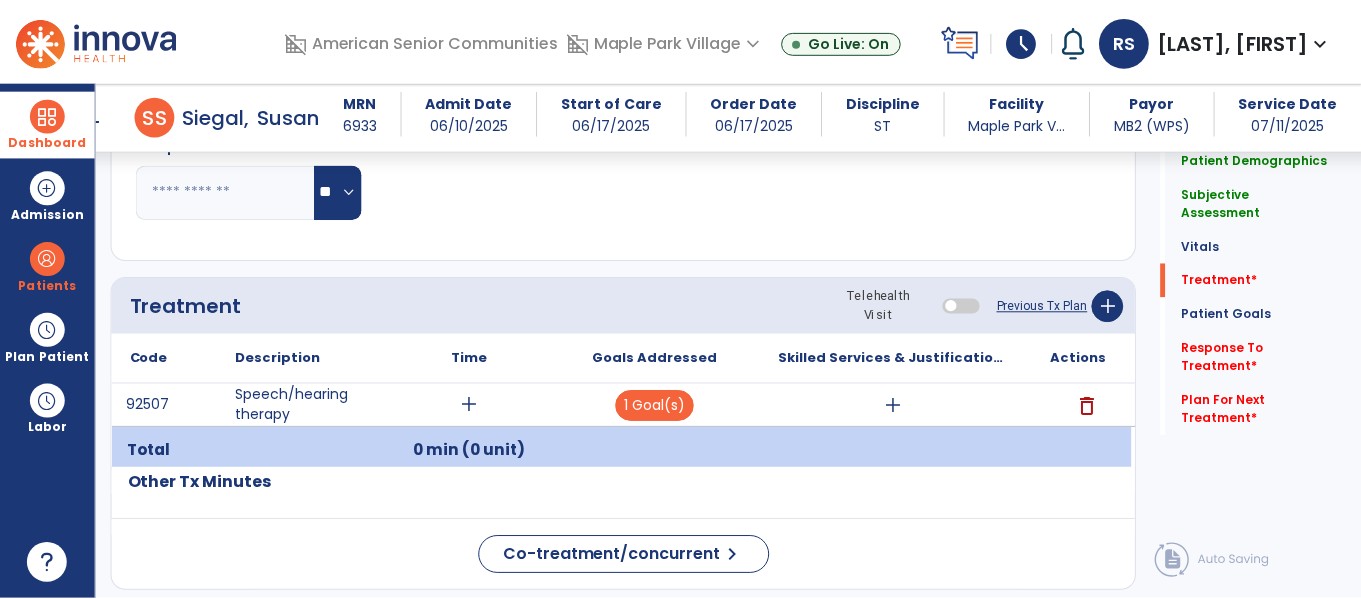 scroll, scrollTop: 1351, scrollLeft: 0, axis: vertical 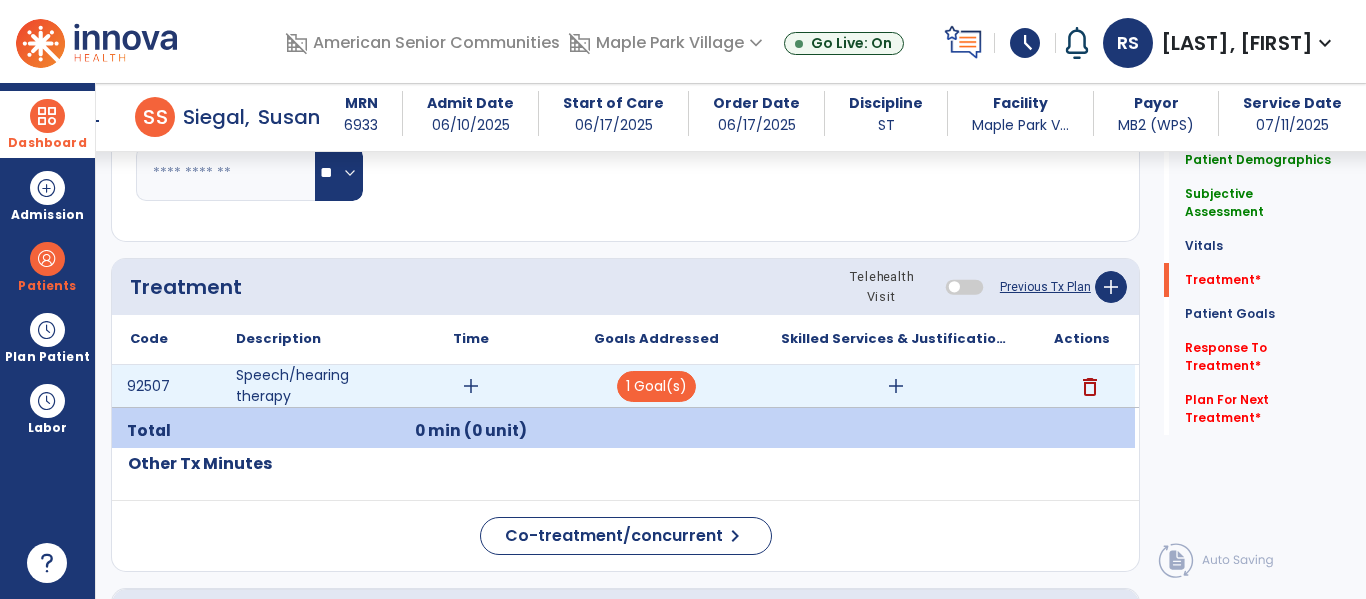 click on "add" at bounding box center (896, 386) 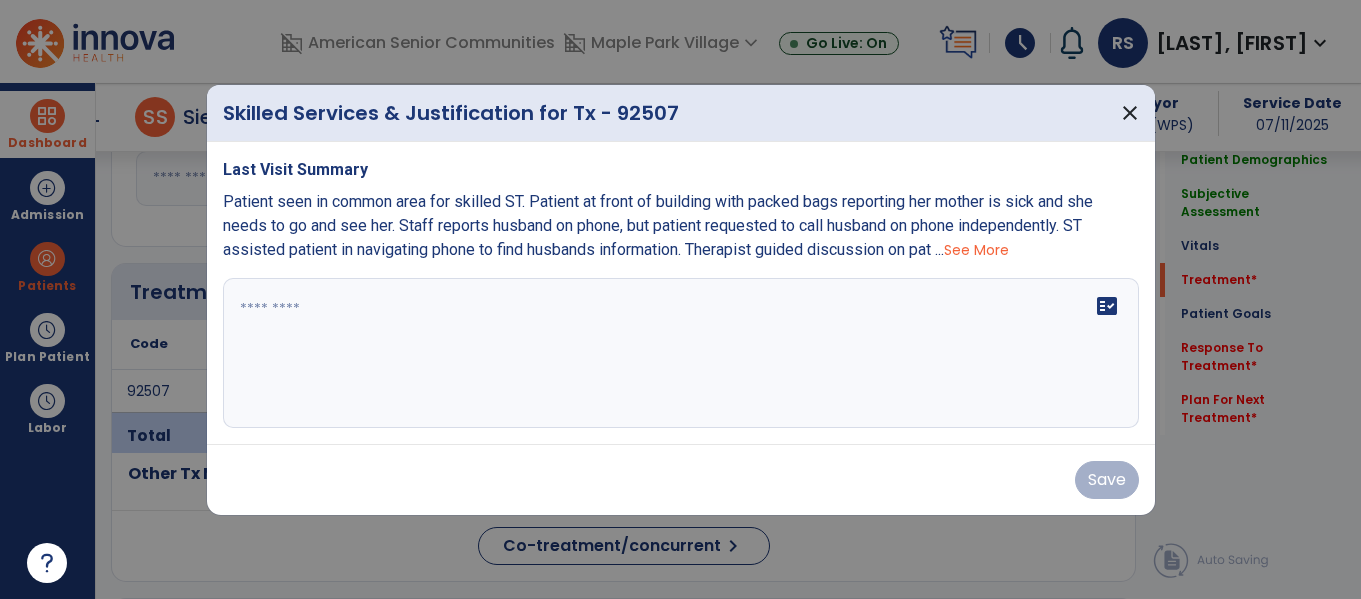 scroll, scrollTop: 1351, scrollLeft: 0, axis: vertical 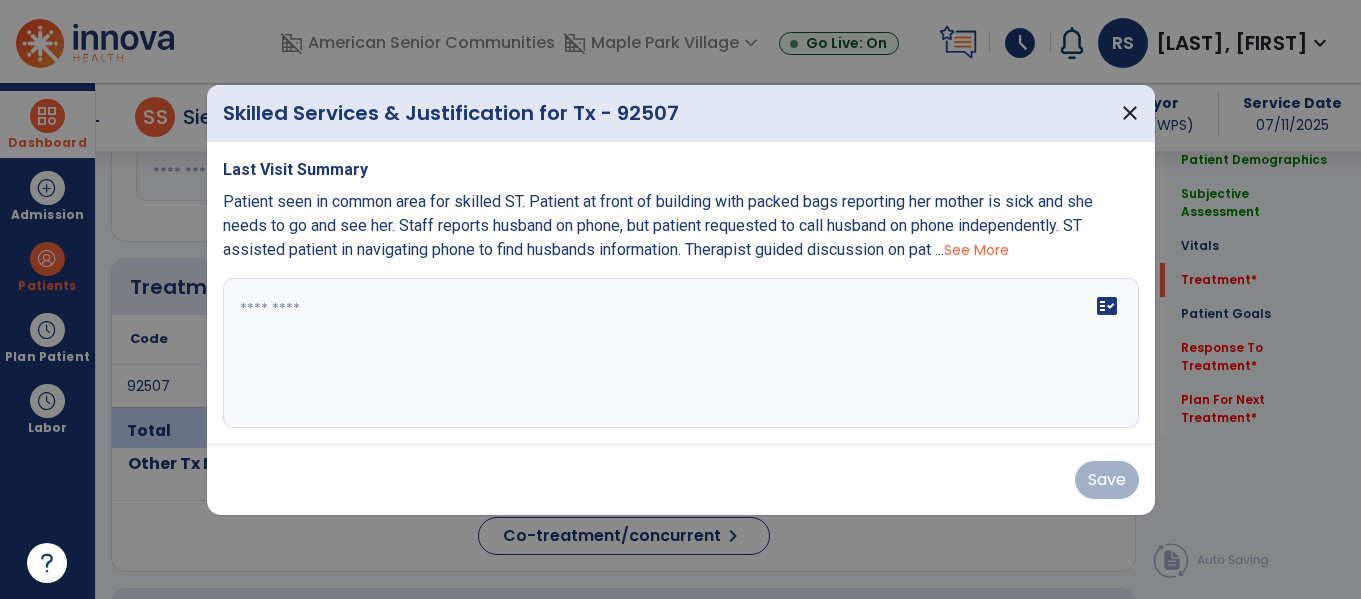 click on "fact_check" at bounding box center (681, 353) 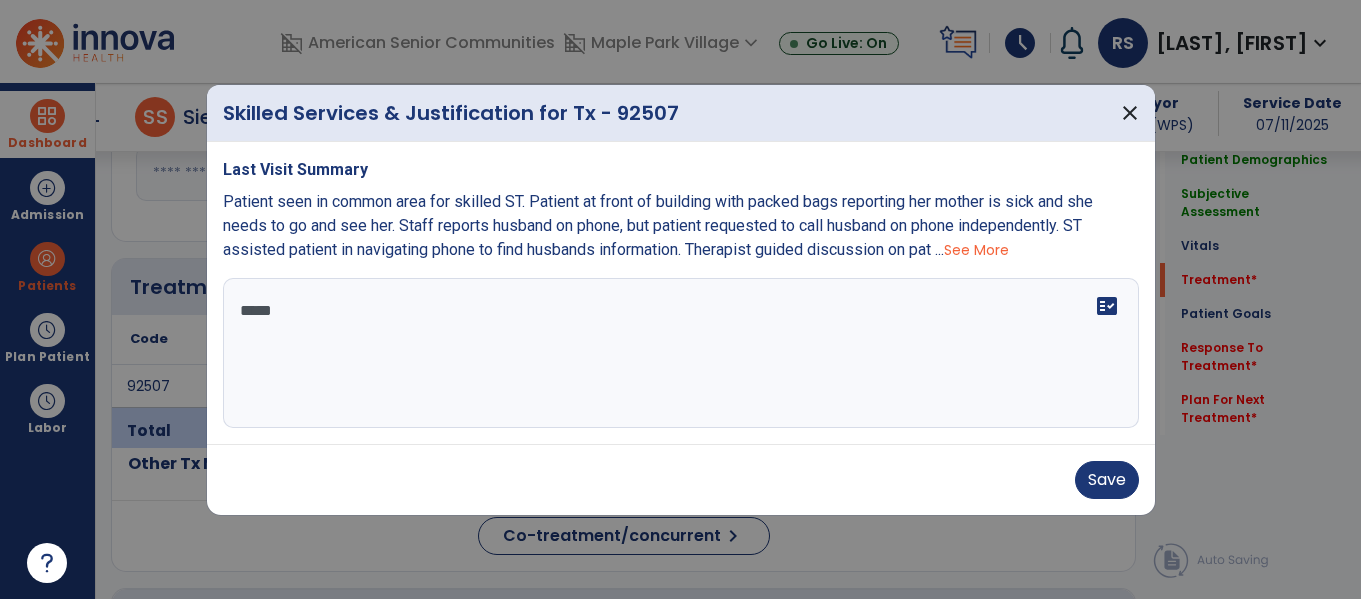type on "******" 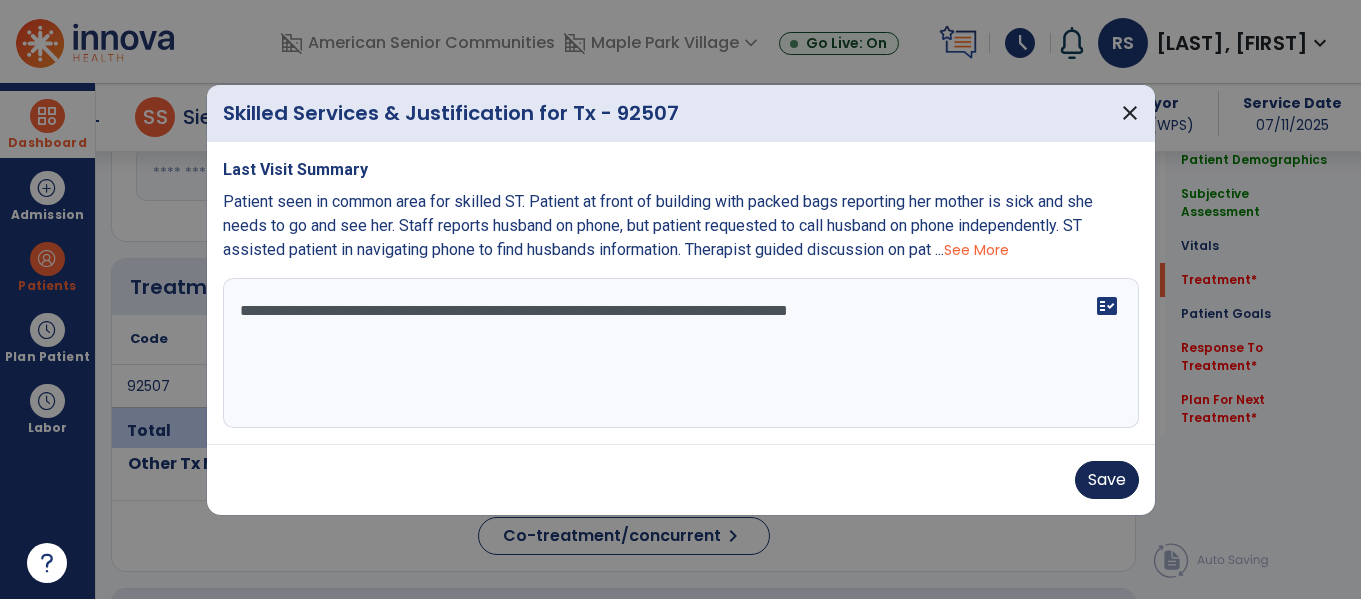 type on "**********" 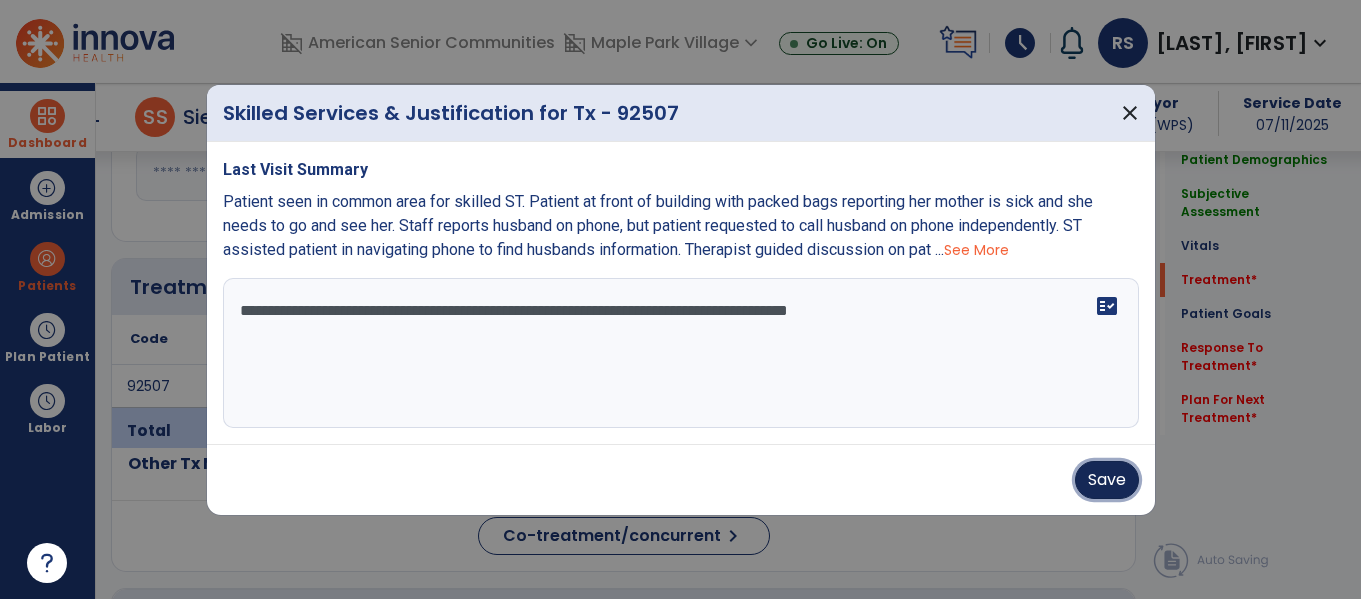click on "Save" at bounding box center [1107, 480] 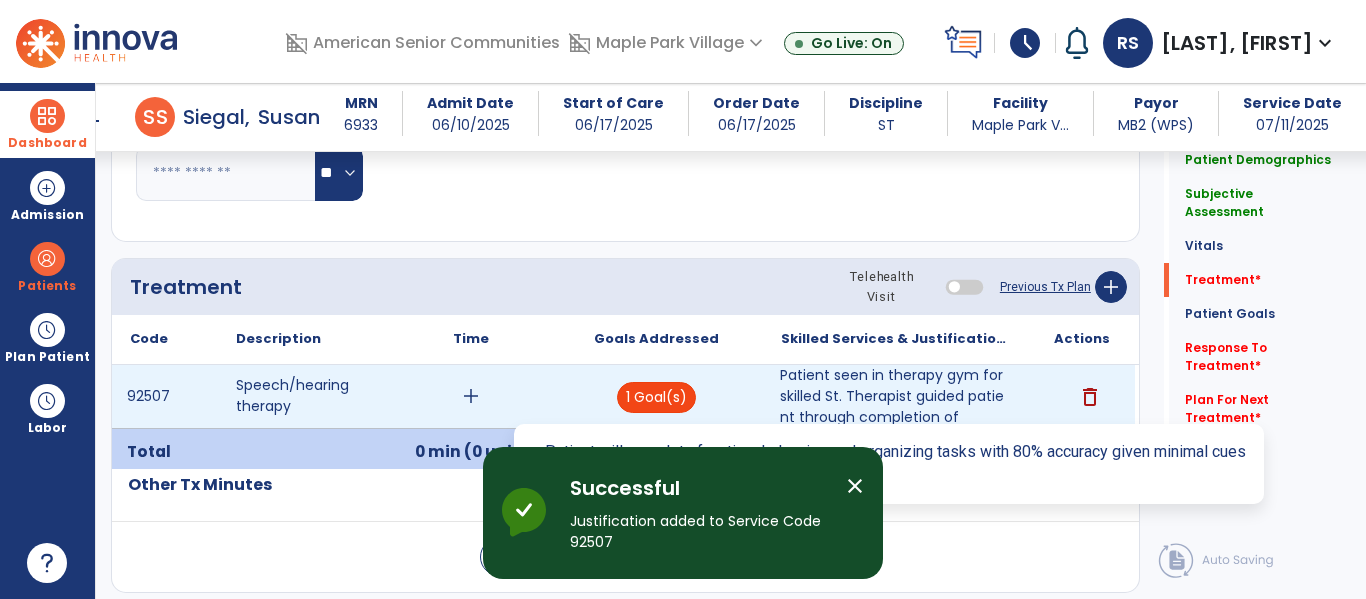 click on "1 Goal(s)" at bounding box center [656, 397] 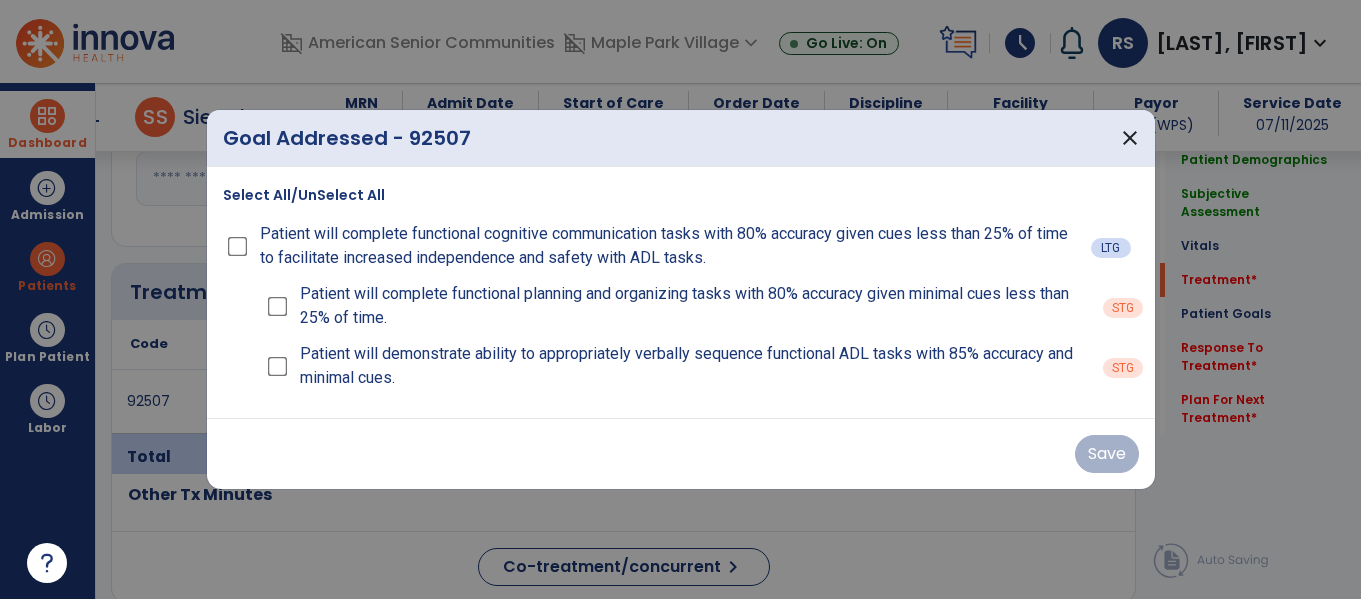 scroll, scrollTop: 1351, scrollLeft: 0, axis: vertical 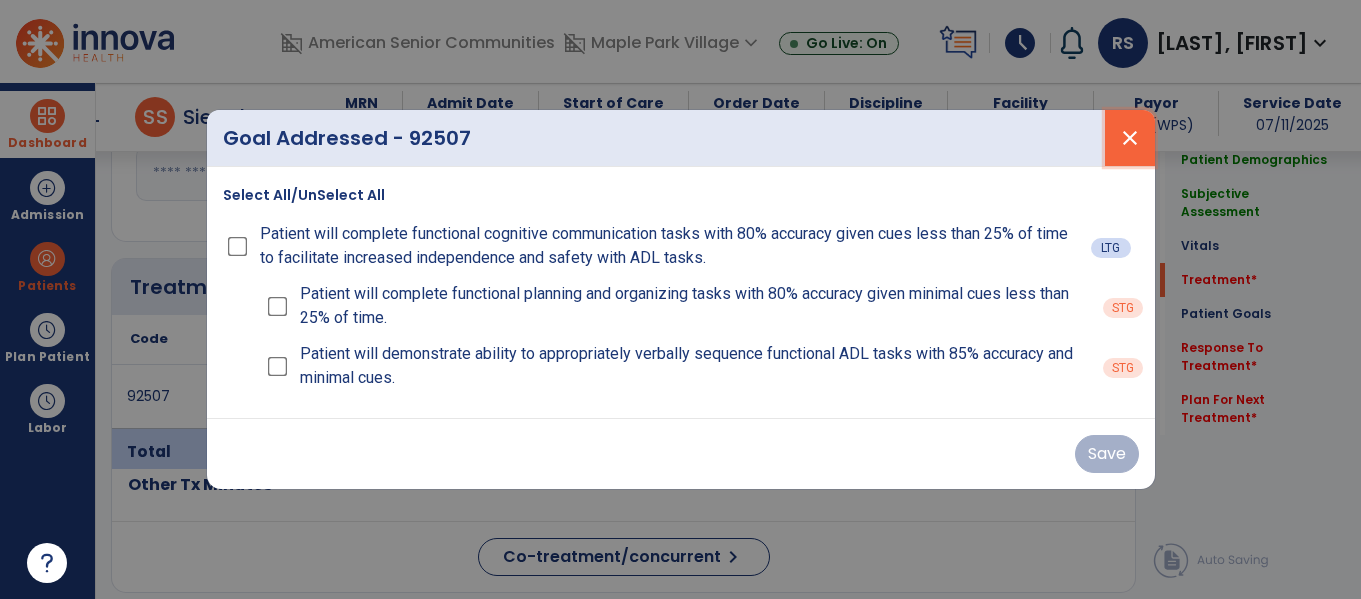 click on "close" at bounding box center (1130, 138) 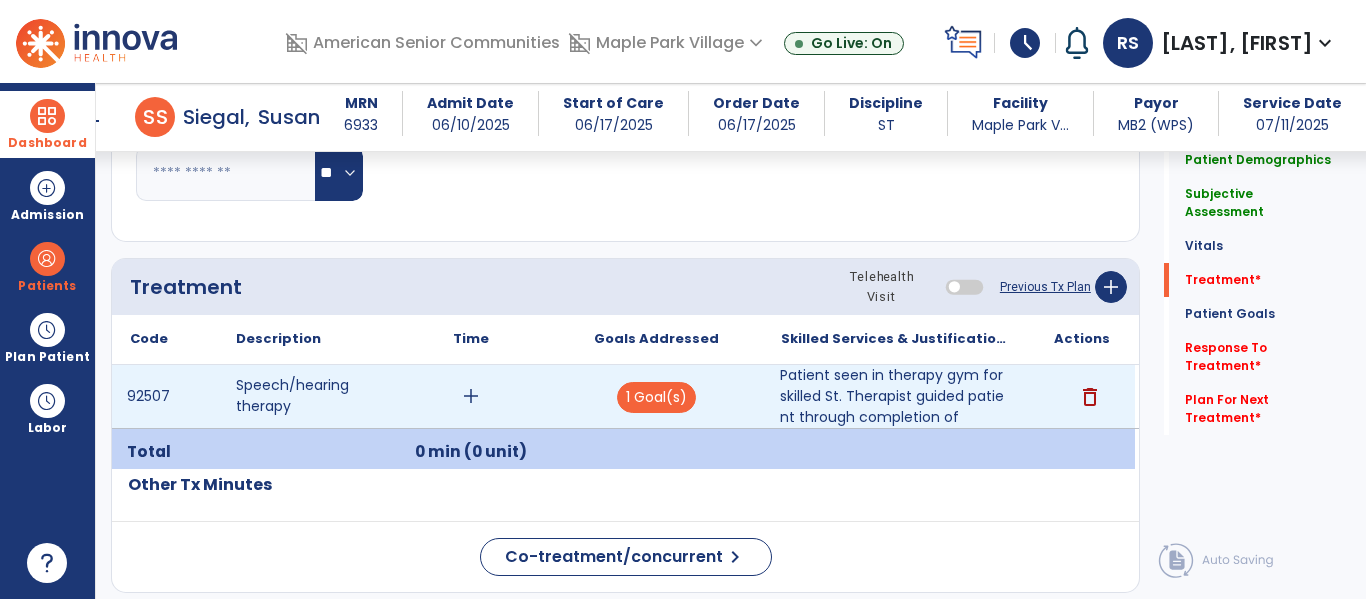 click on "Patient seen in therapy gym for skilled St. Therapist guided patient through completion of" at bounding box center [896, 396] 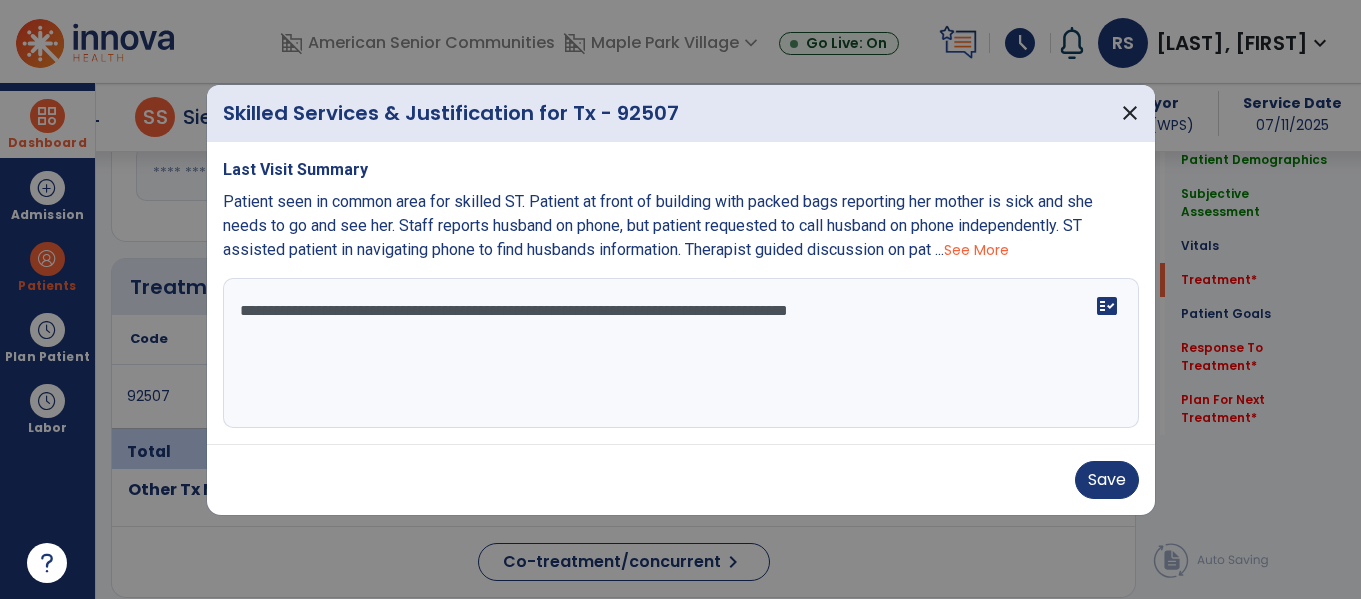 scroll, scrollTop: 1351, scrollLeft: 0, axis: vertical 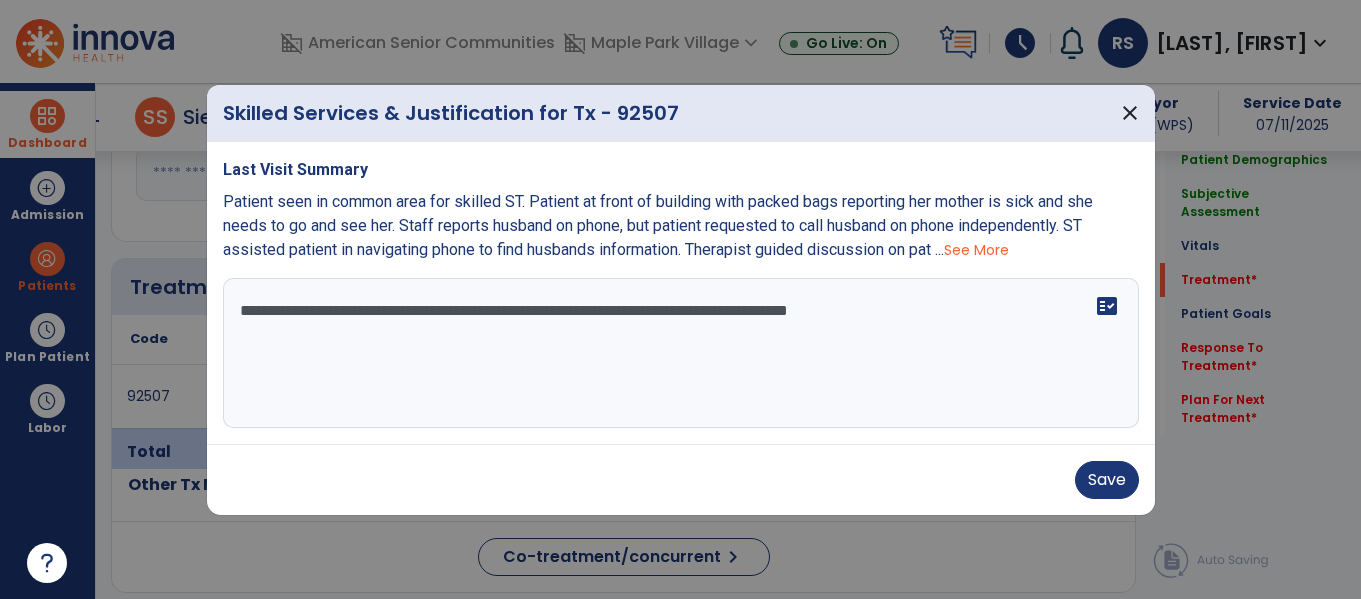 click on "**********" at bounding box center (681, 353) 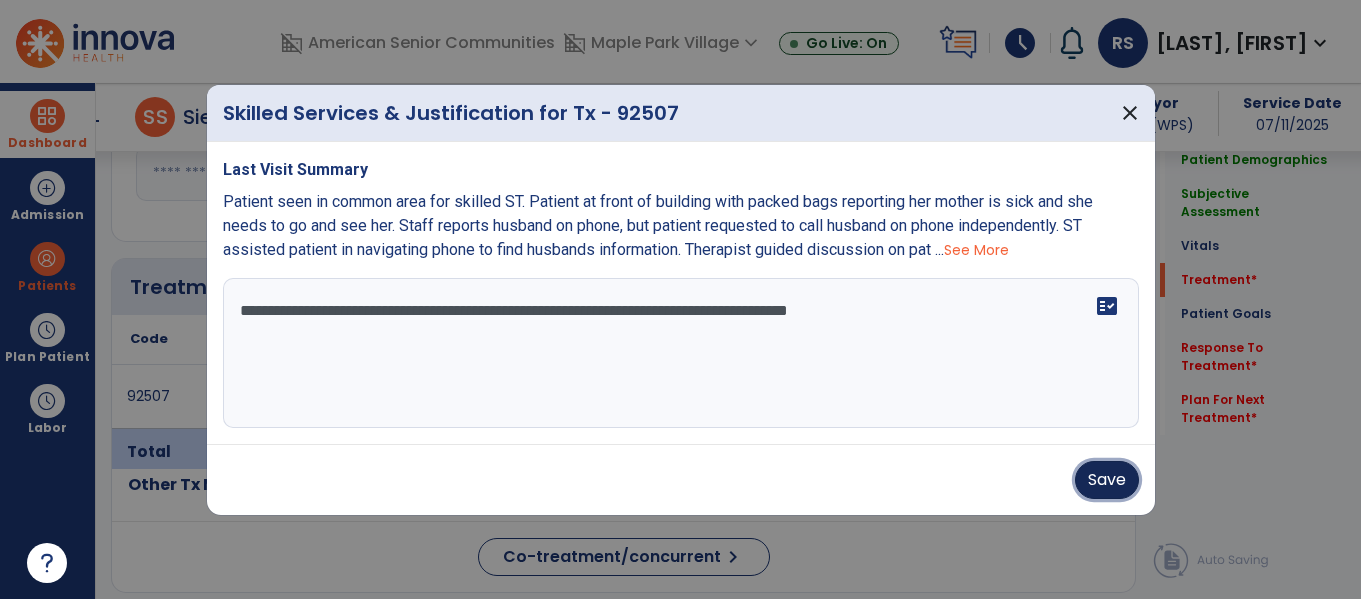 click on "Save" at bounding box center (1107, 480) 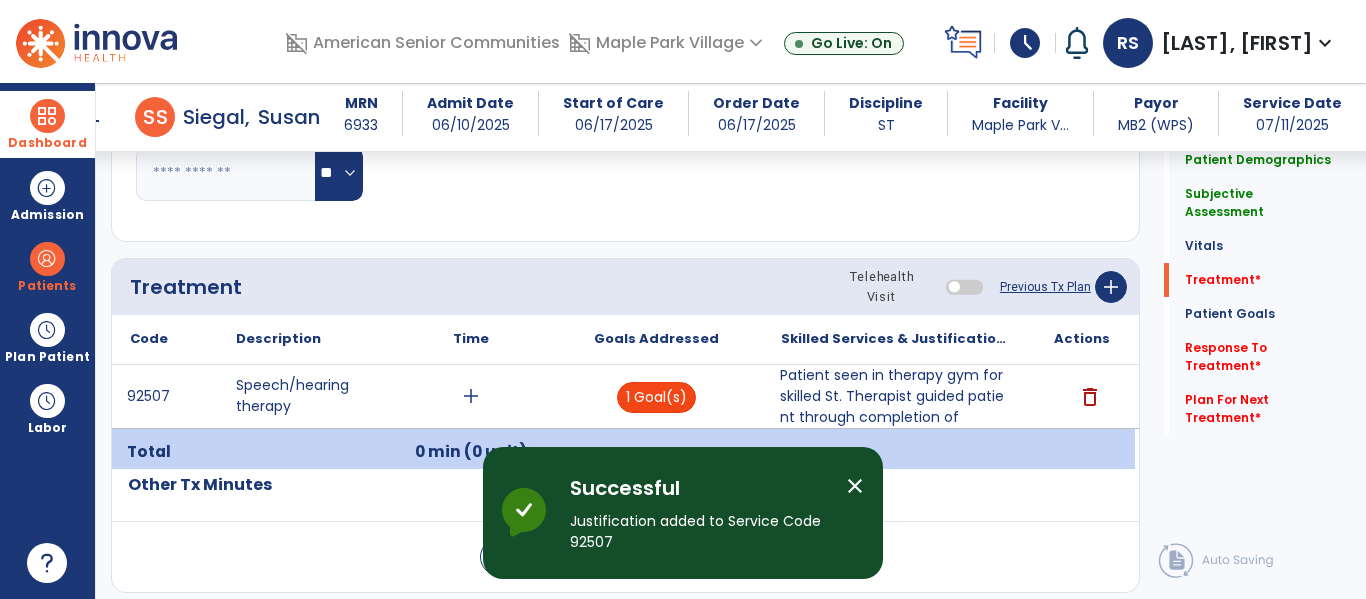 click on "1 Goal(s)" at bounding box center (656, 397) 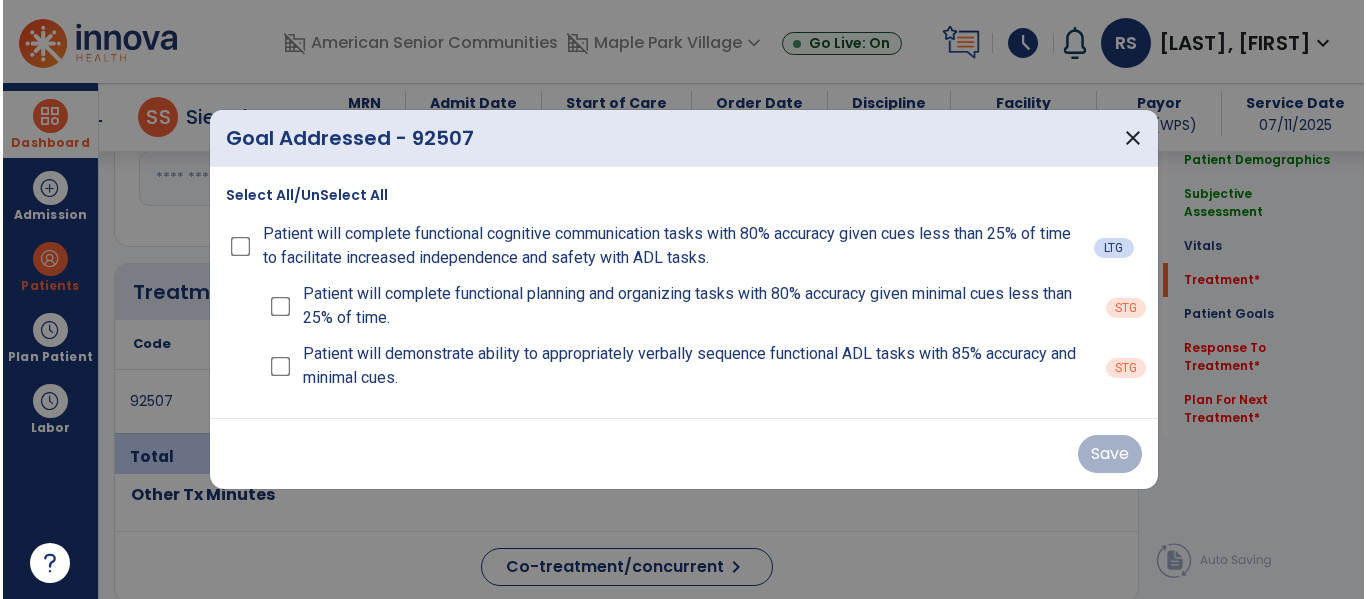 scroll, scrollTop: 1351, scrollLeft: 0, axis: vertical 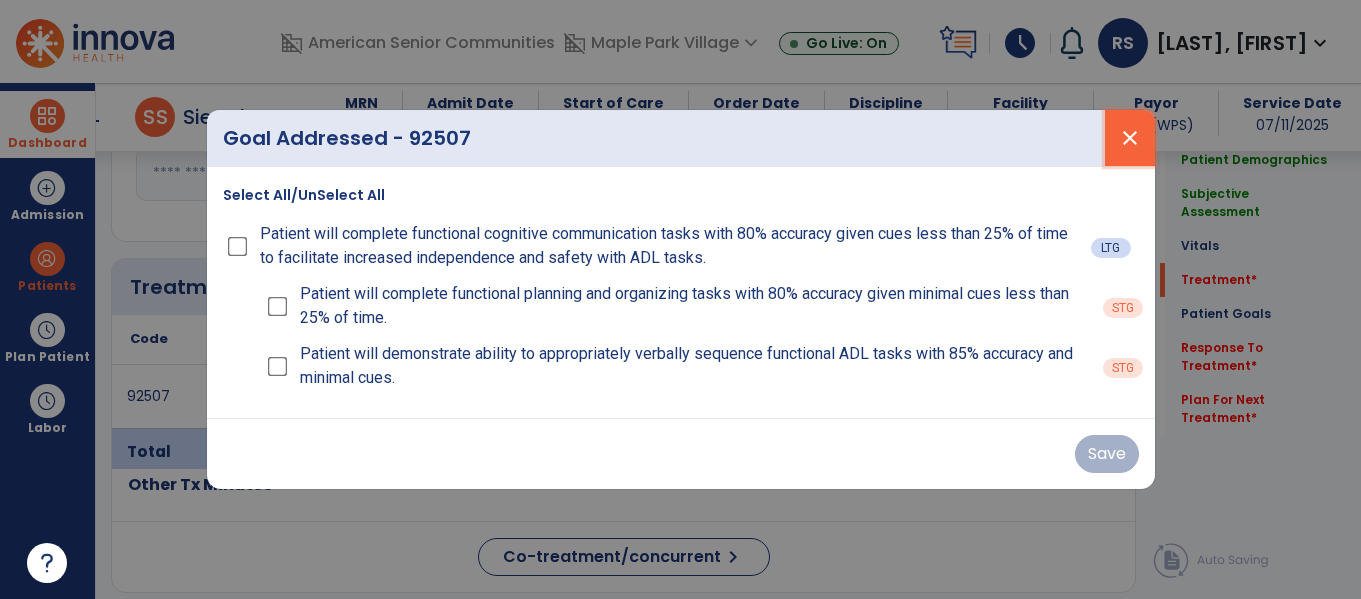 click on "close" at bounding box center (1130, 138) 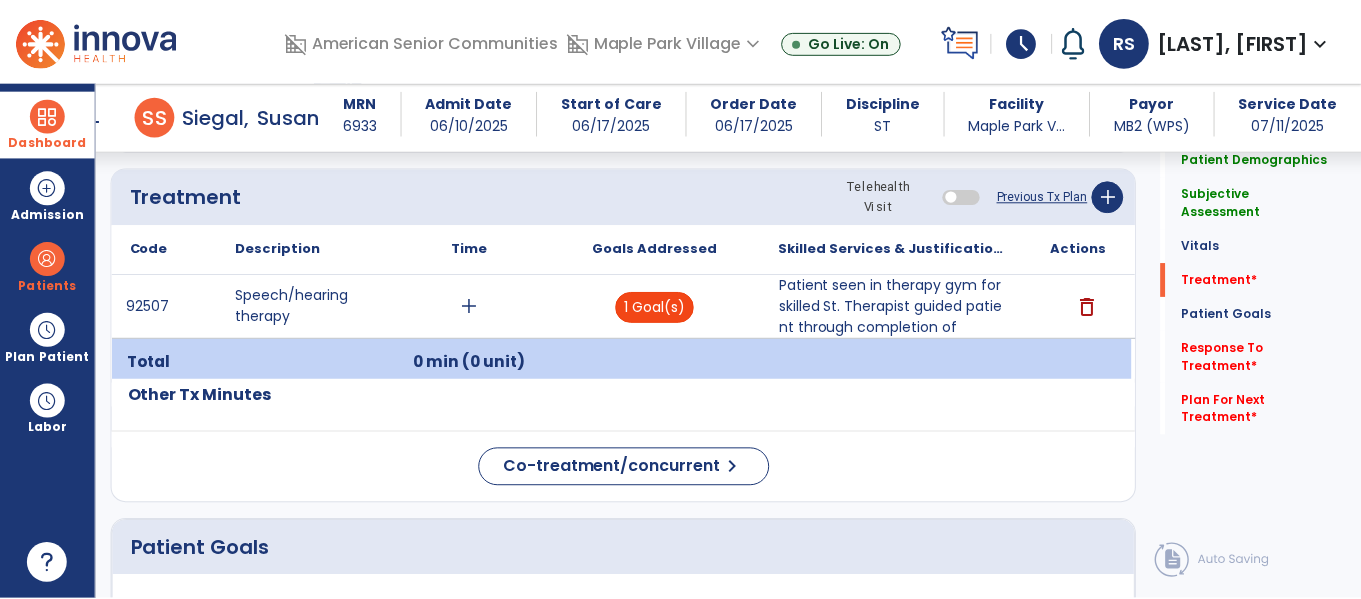 scroll, scrollTop: 1439, scrollLeft: 0, axis: vertical 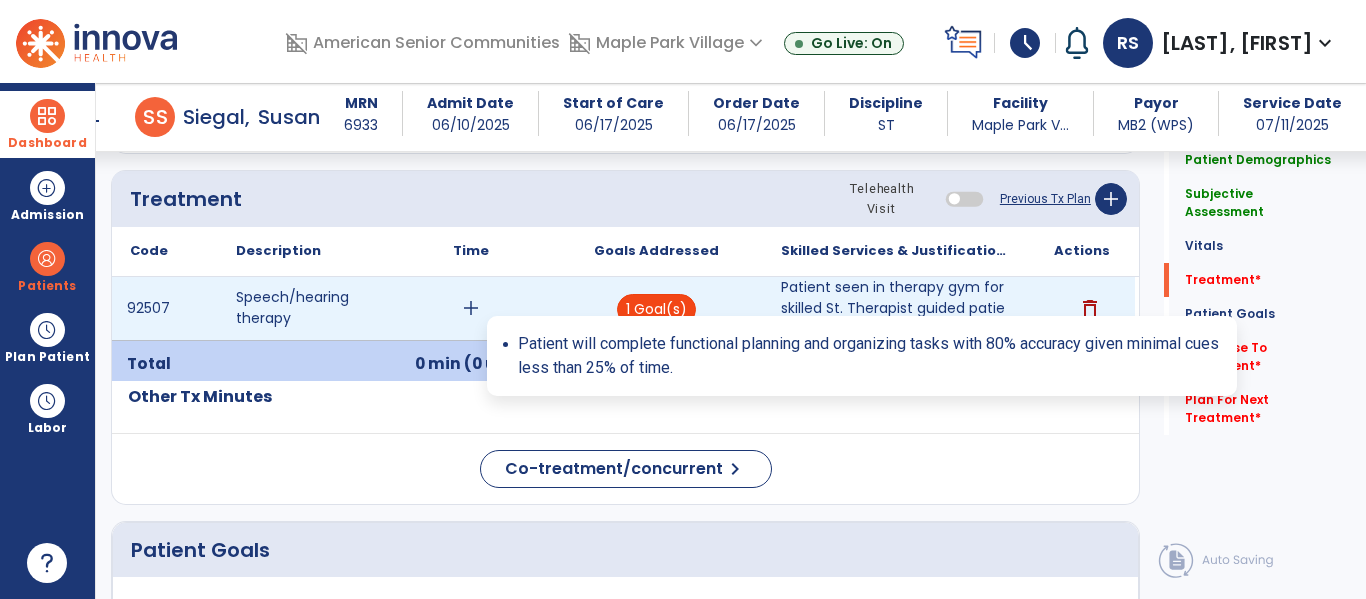 click on "1 Goal(s)" at bounding box center [656, 309] 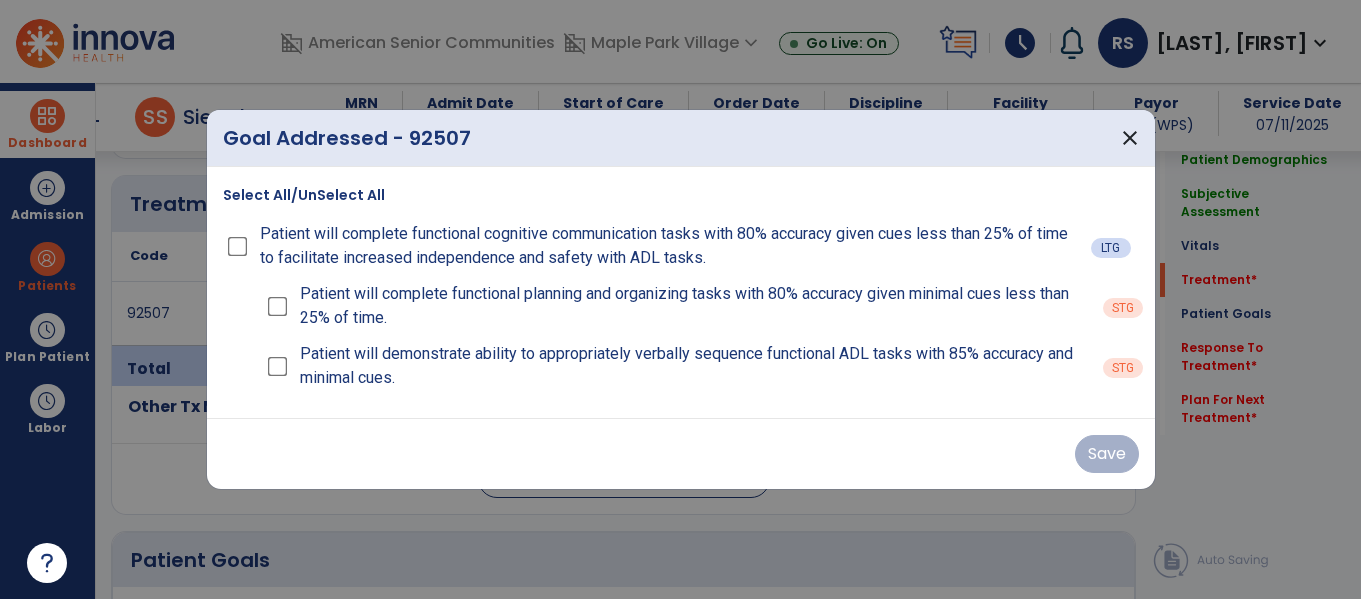 scroll, scrollTop: 1439, scrollLeft: 0, axis: vertical 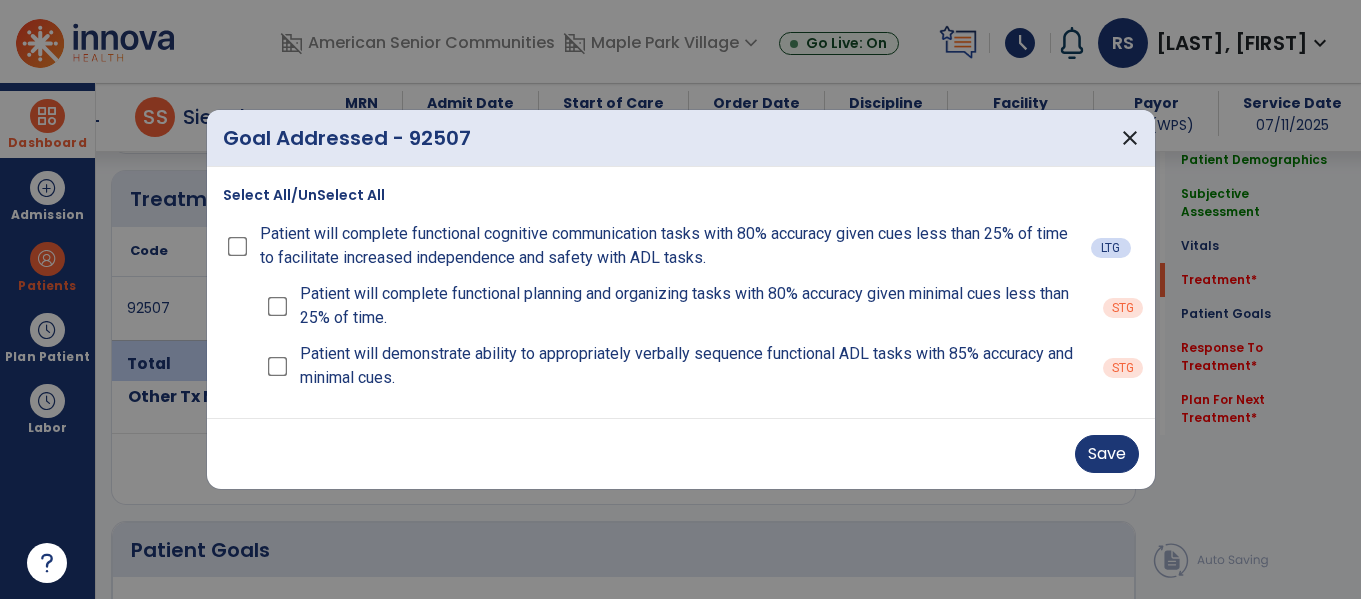click on "Patient will complete functional planning and organizing tasks with 80% accuracy given minimal cues less than 25% of time." at bounding box center [677, 306] 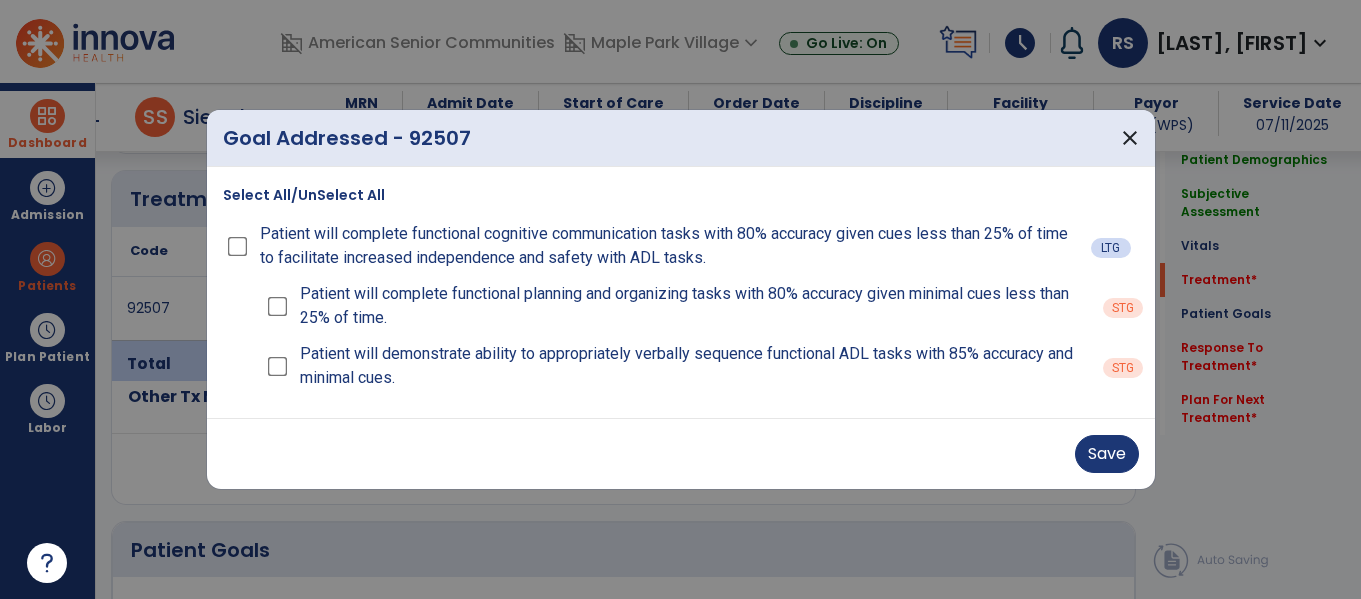 click on "Save" at bounding box center [681, 454] 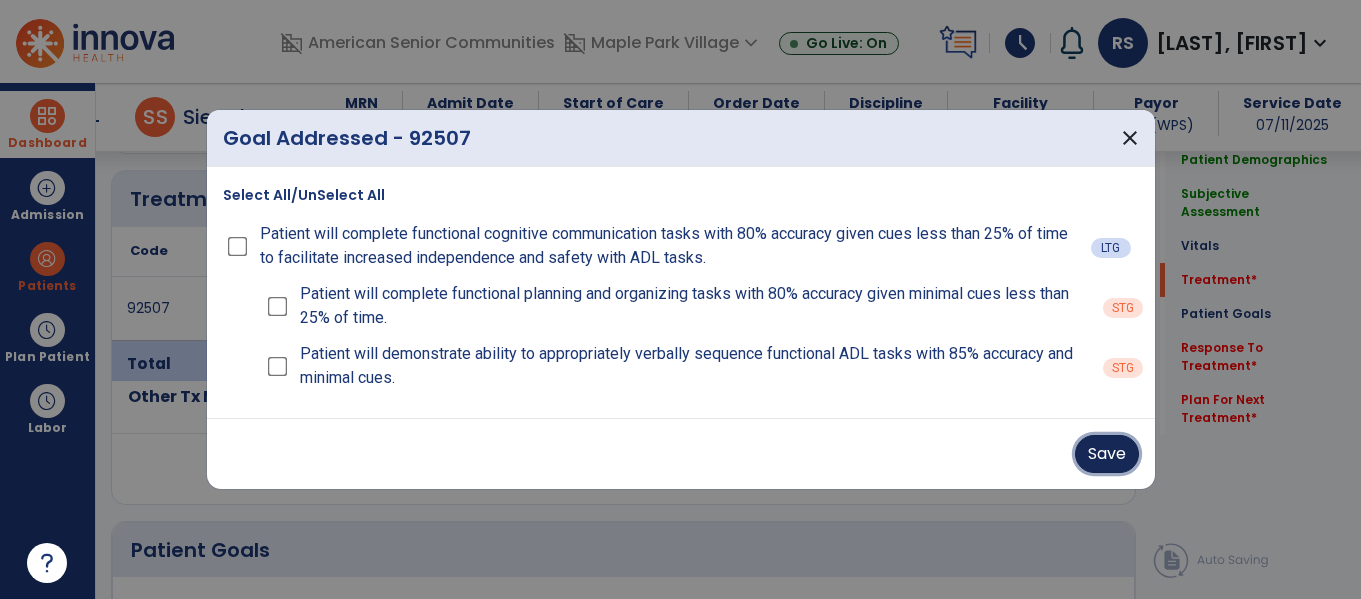 click on "Save" at bounding box center [1107, 454] 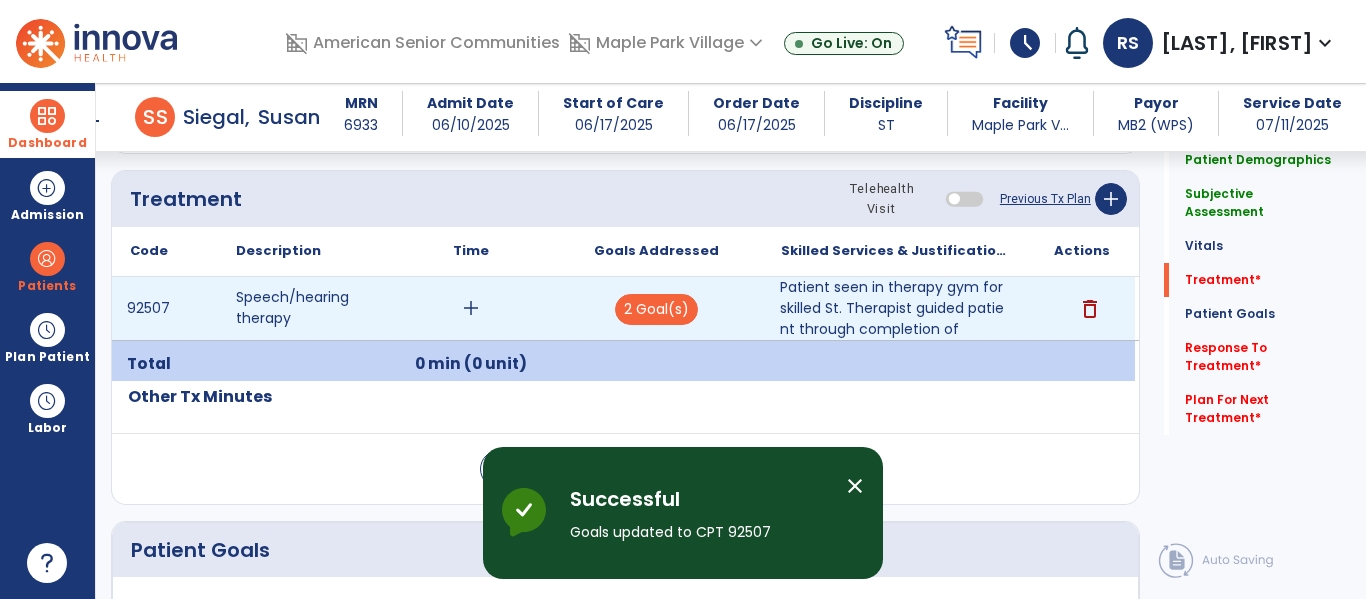 click on "Patient seen in therapy gym for skilled St. Therapist guided patient through completion of" at bounding box center (896, 308) 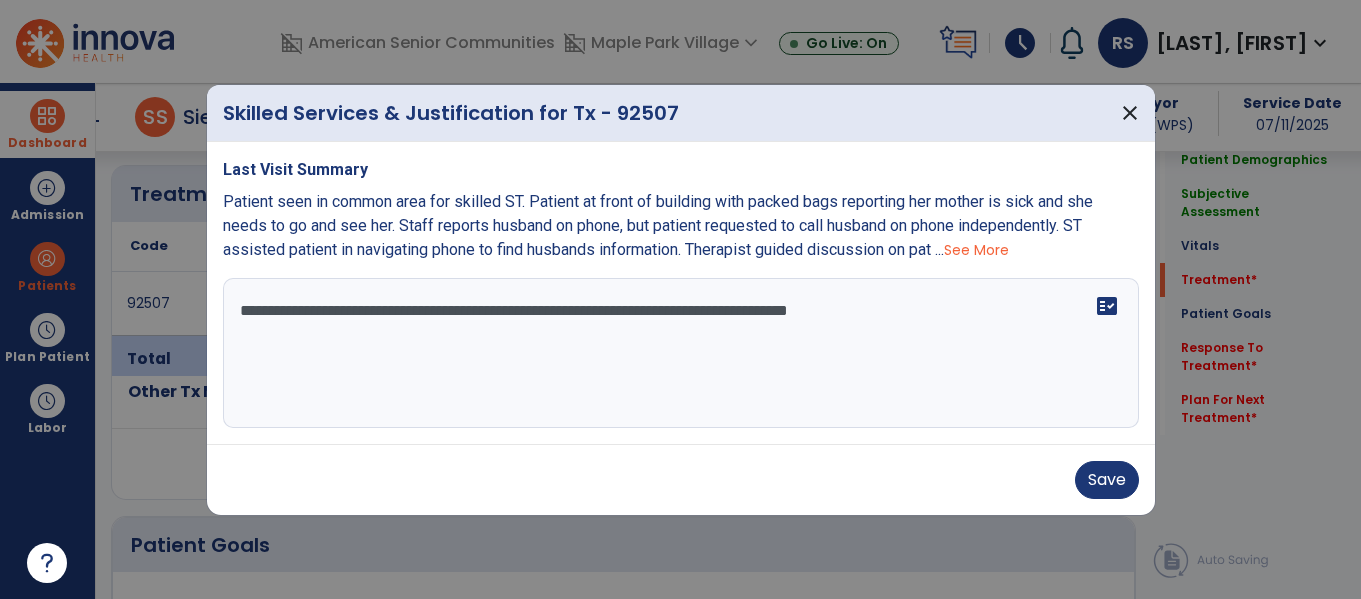 click on "**********" at bounding box center (681, 353) 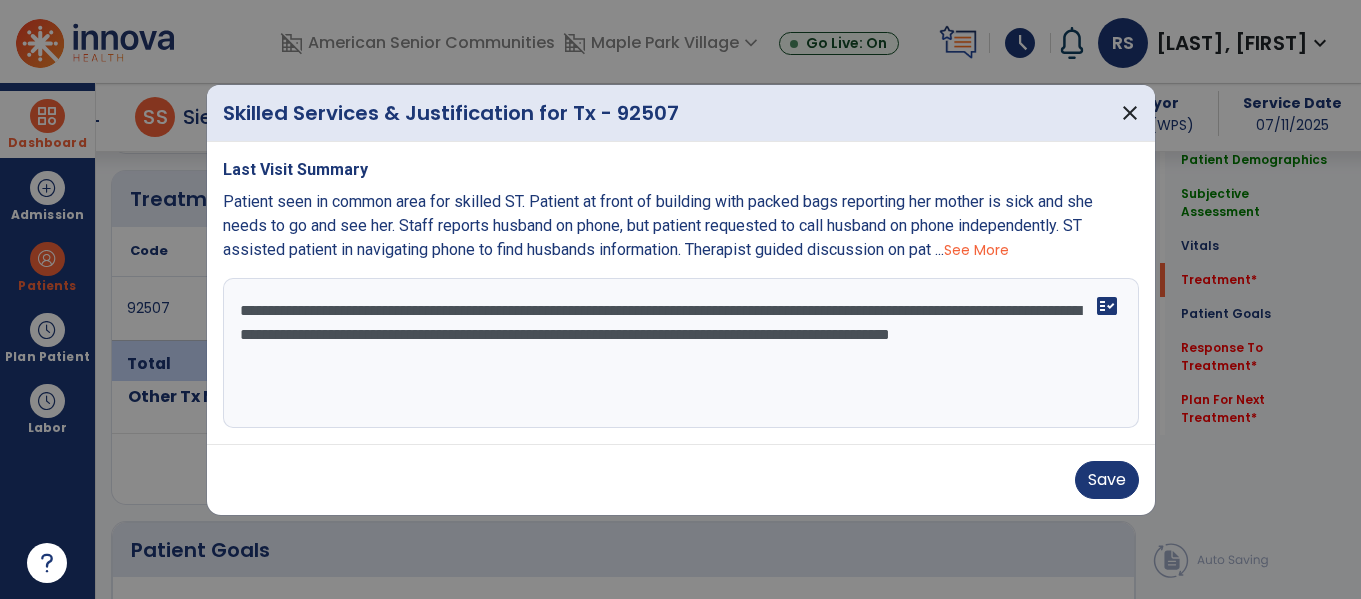 drag, startPoint x: 514, startPoint y: 361, endPoint x: 220, endPoint y: 351, distance: 294.17 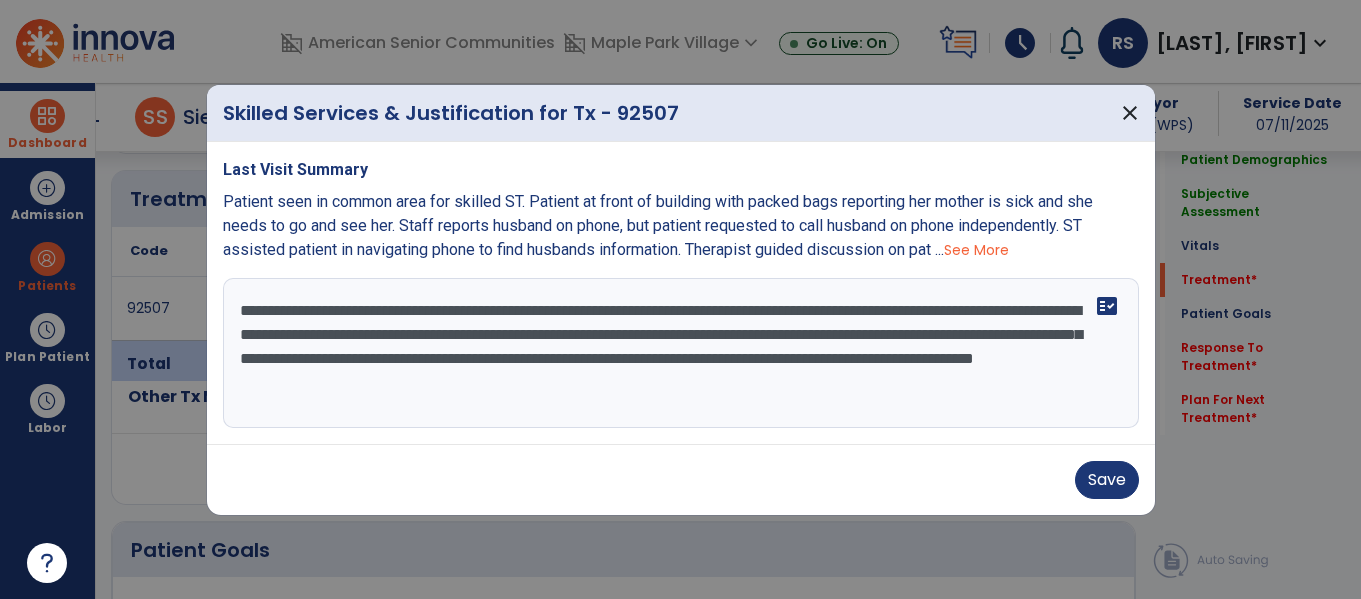 click on "**********" at bounding box center [681, 353] 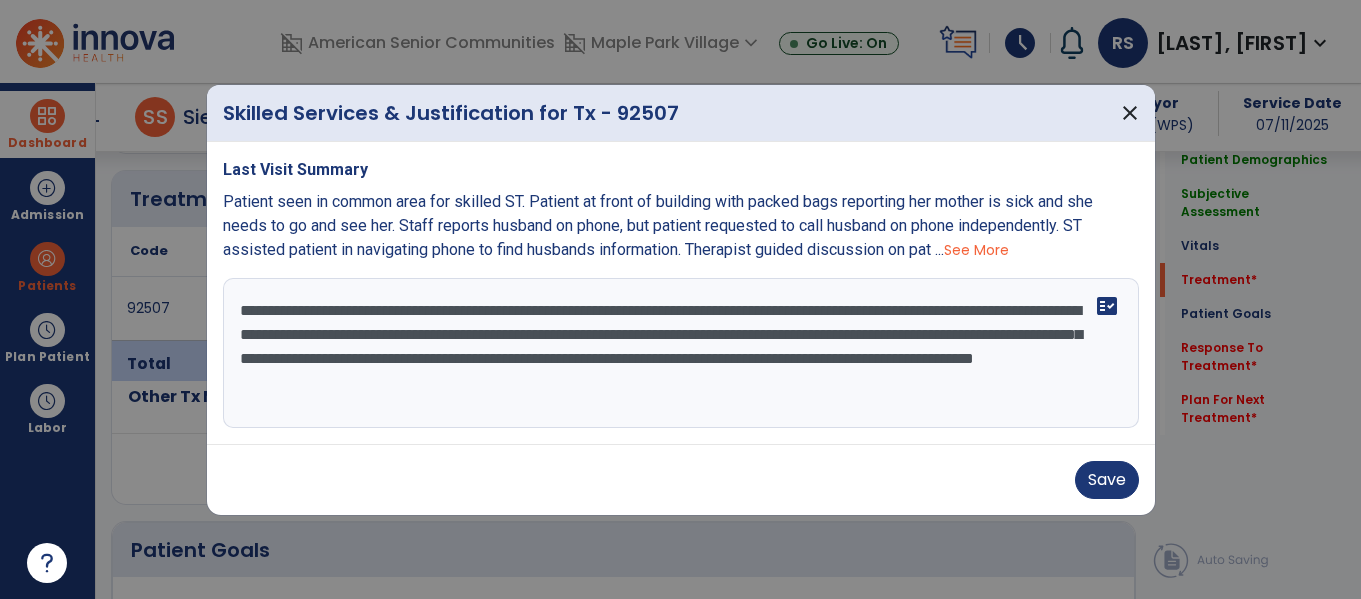 click on "**********" at bounding box center (681, 353) 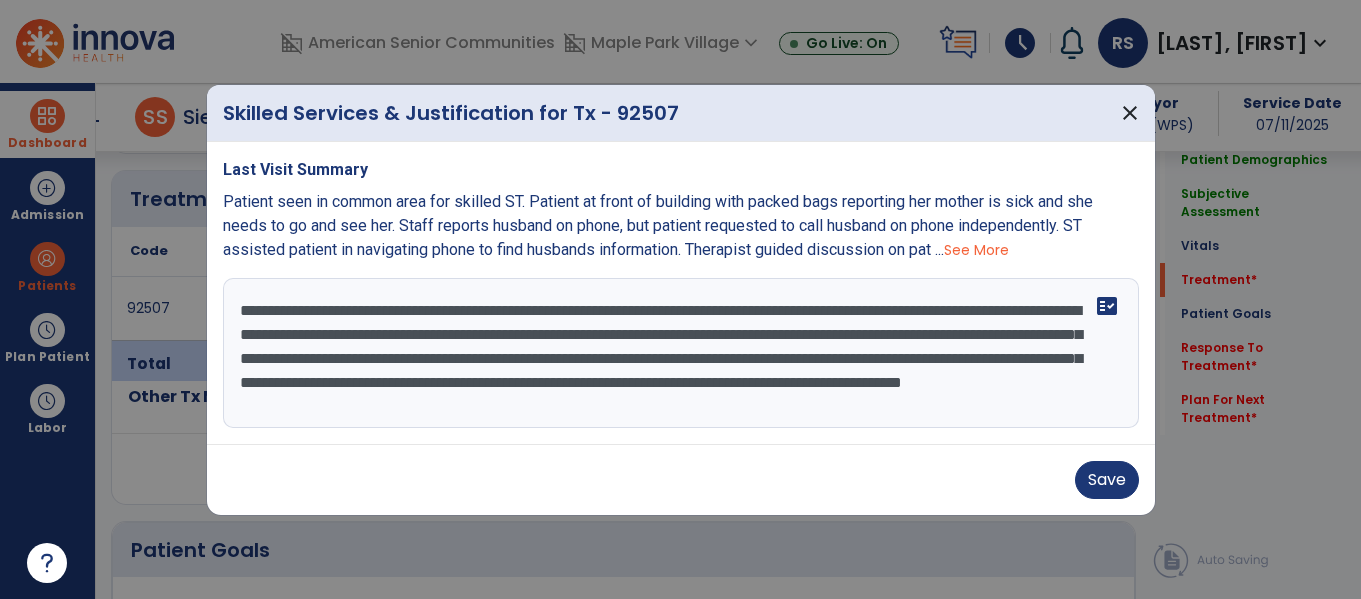 scroll, scrollTop: 16, scrollLeft: 0, axis: vertical 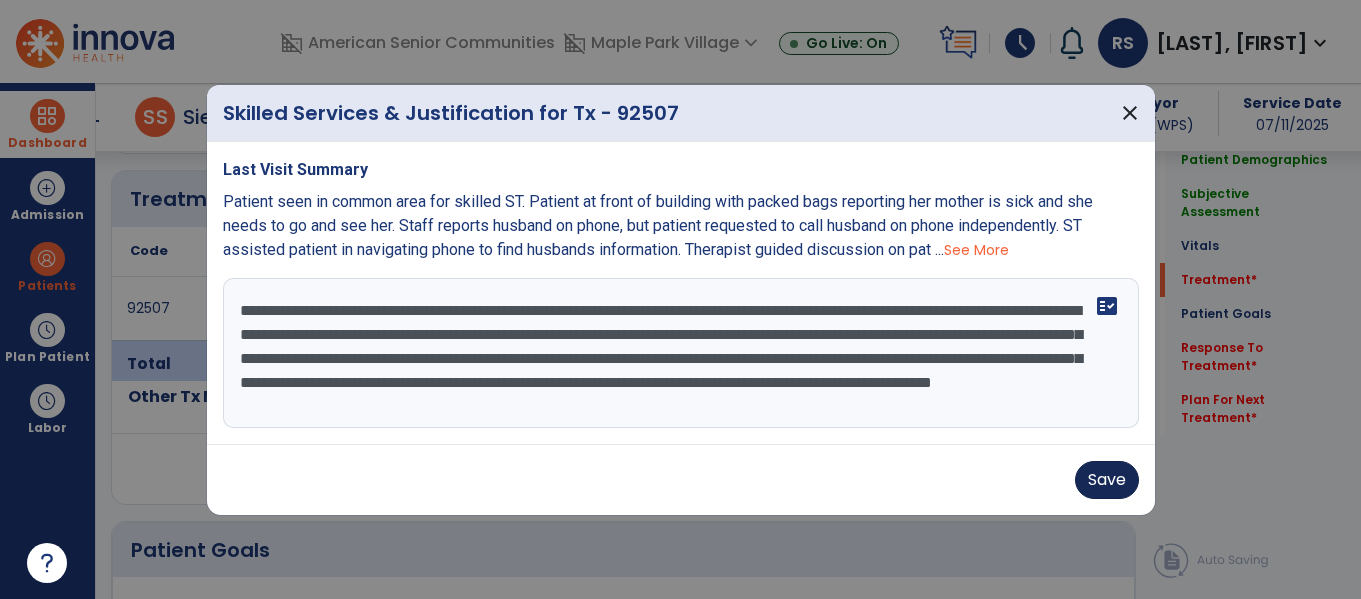 type on "**********" 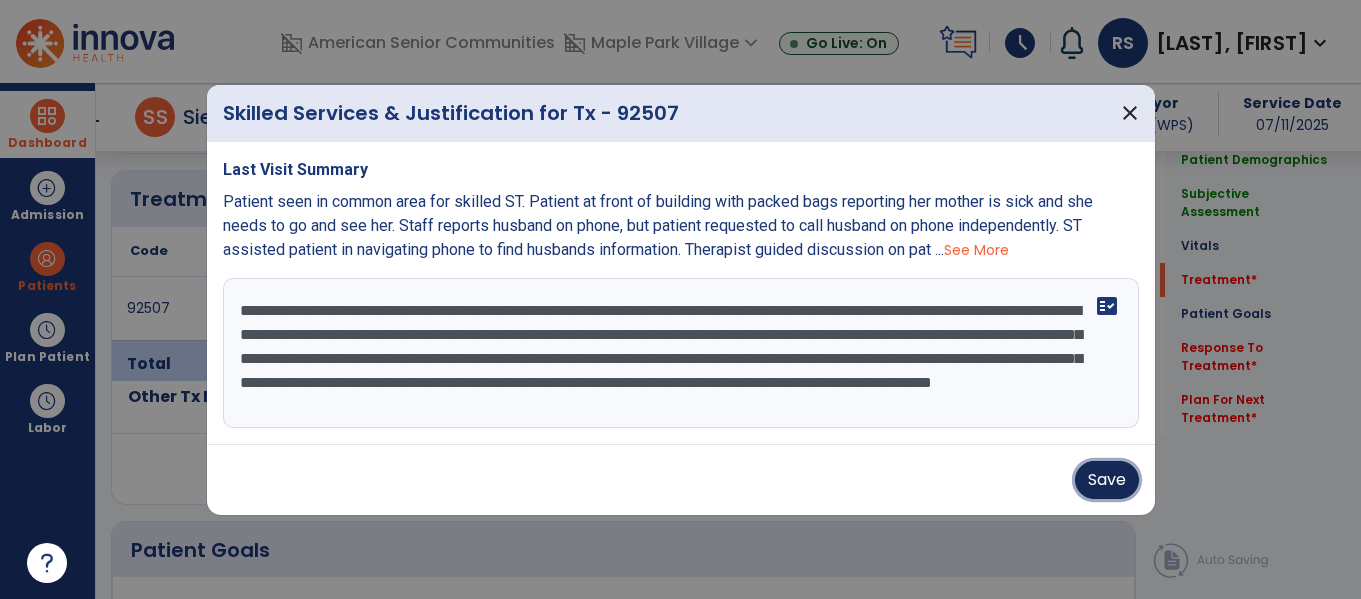 click on "Save" at bounding box center [1107, 480] 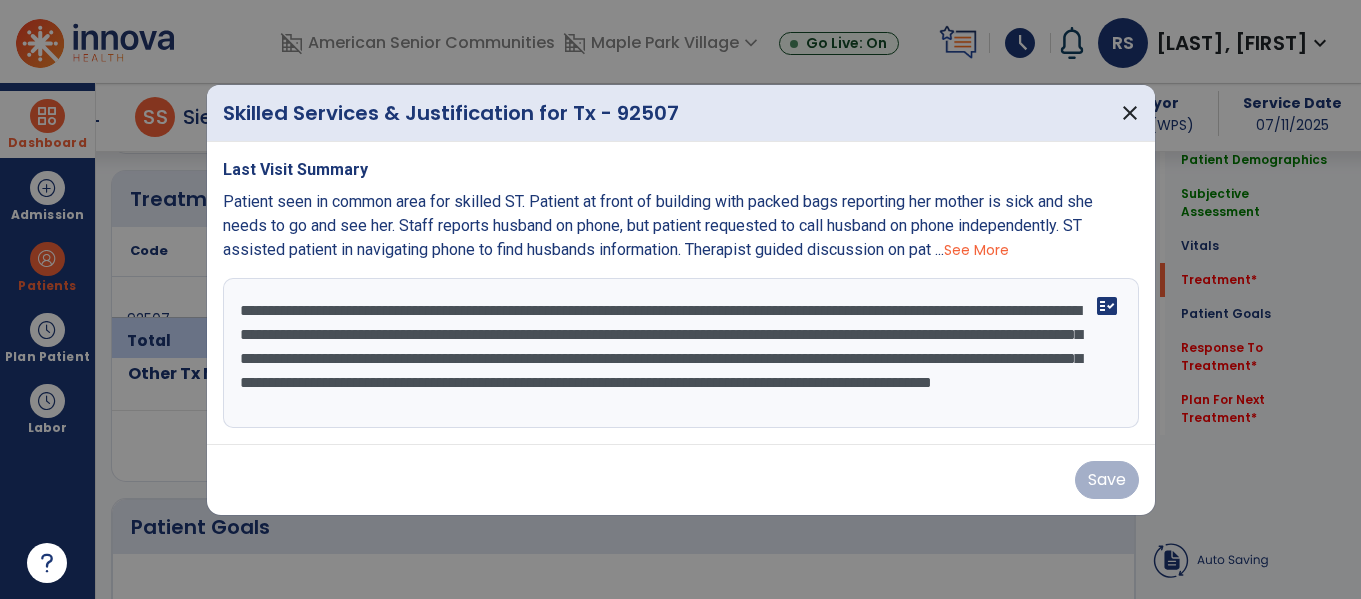 click on "Response To Treatment   *" 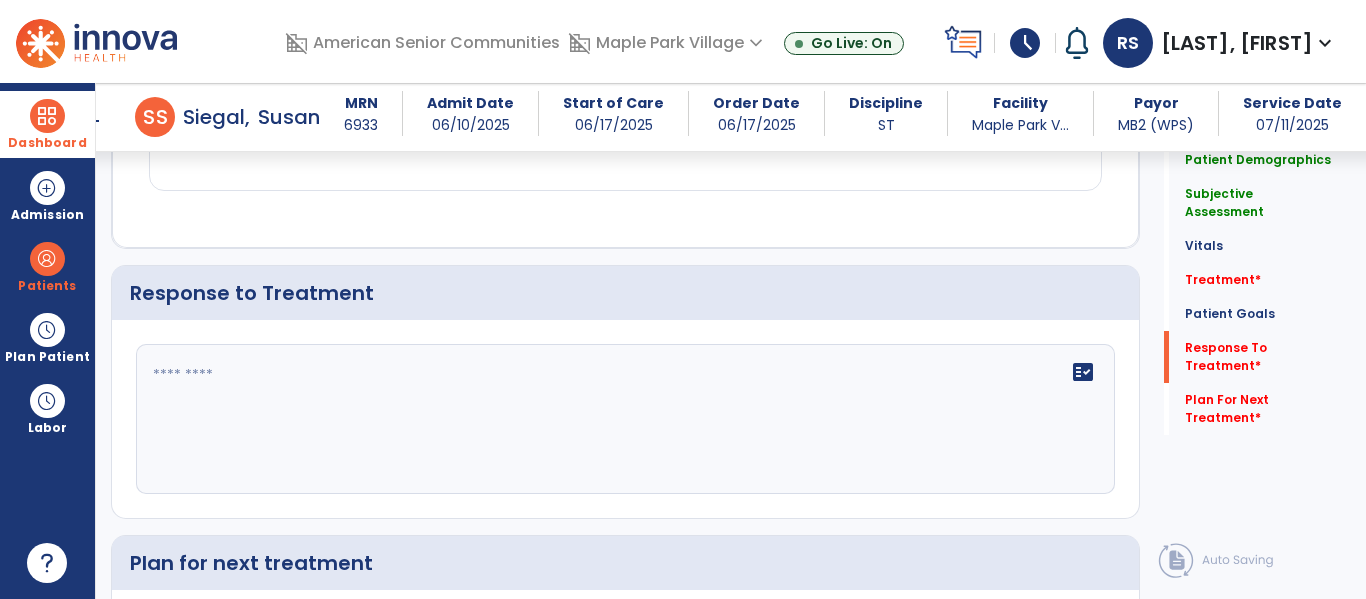 scroll, scrollTop: 2589, scrollLeft: 0, axis: vertical 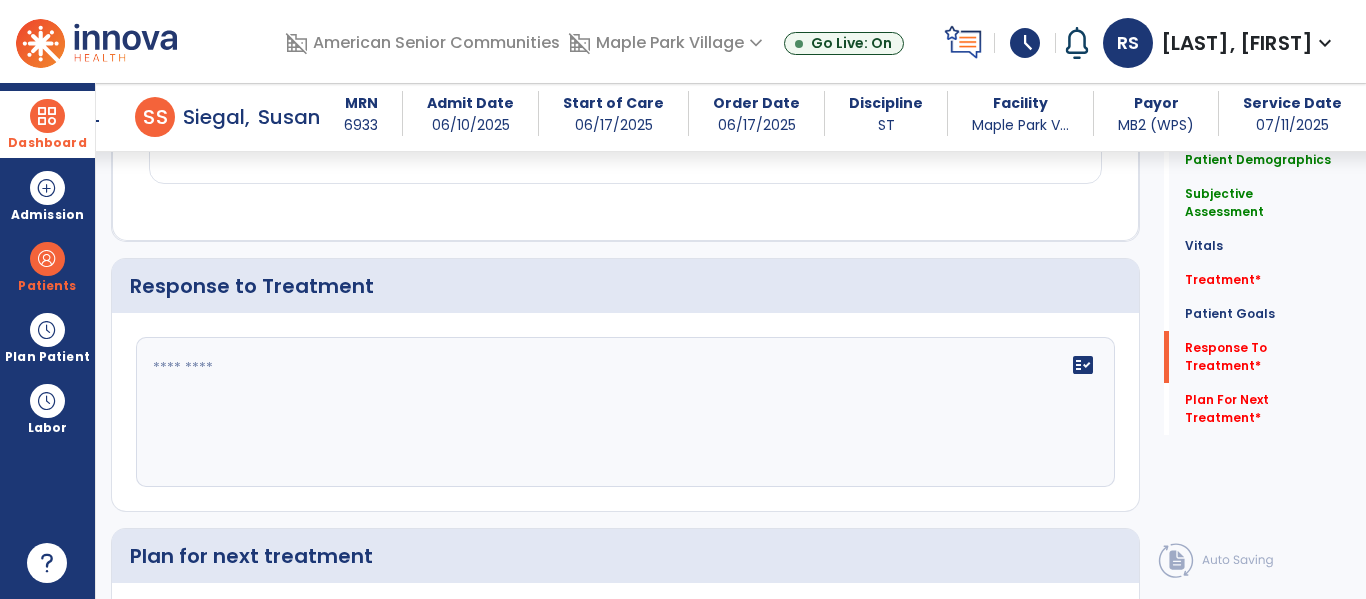 click on "fact_check" 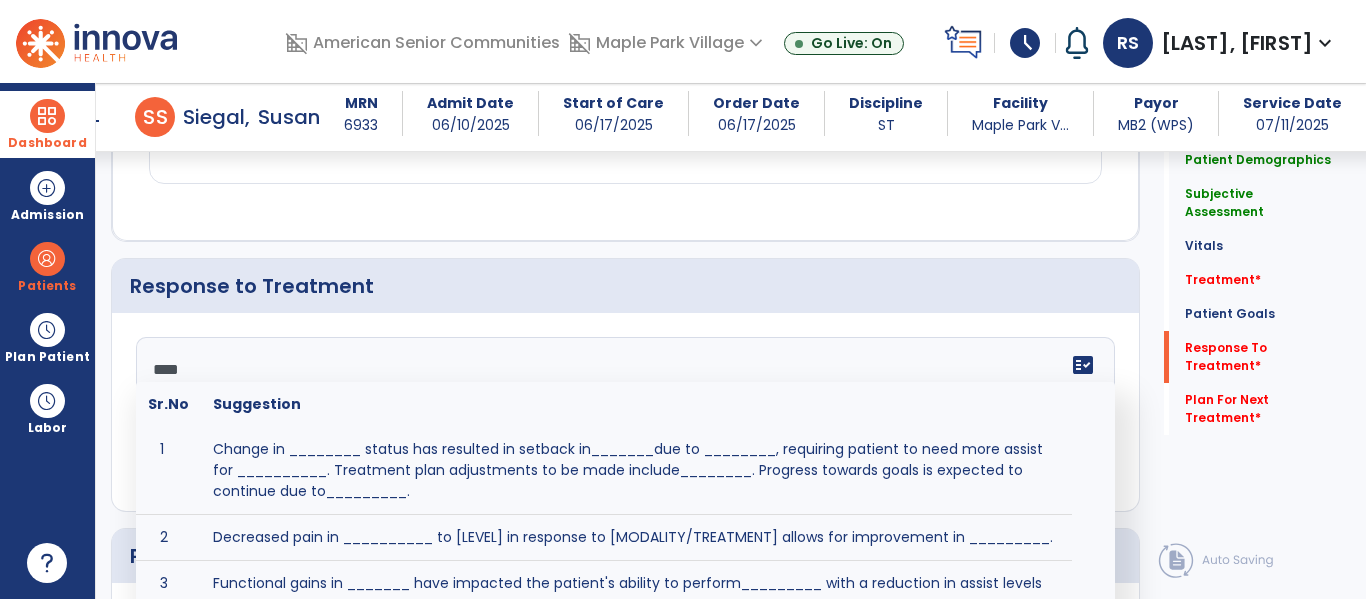 type on "*****" 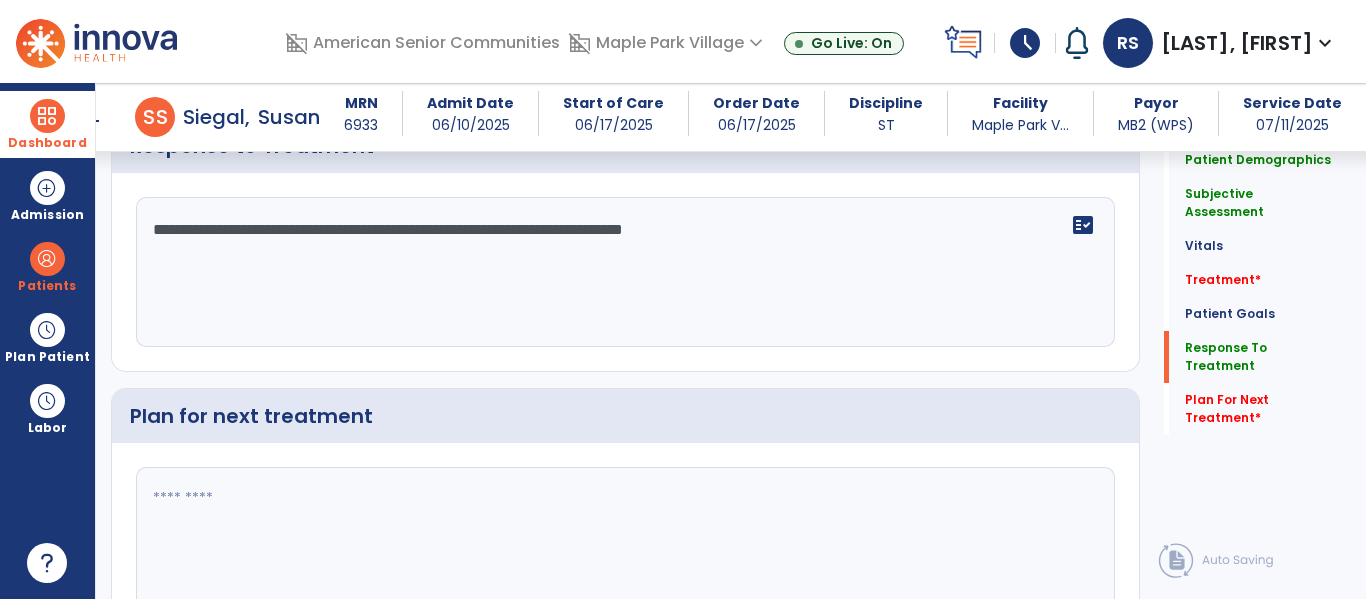 scroll, scrollTop: 2734, scrollLeft: 0, axis: vertical 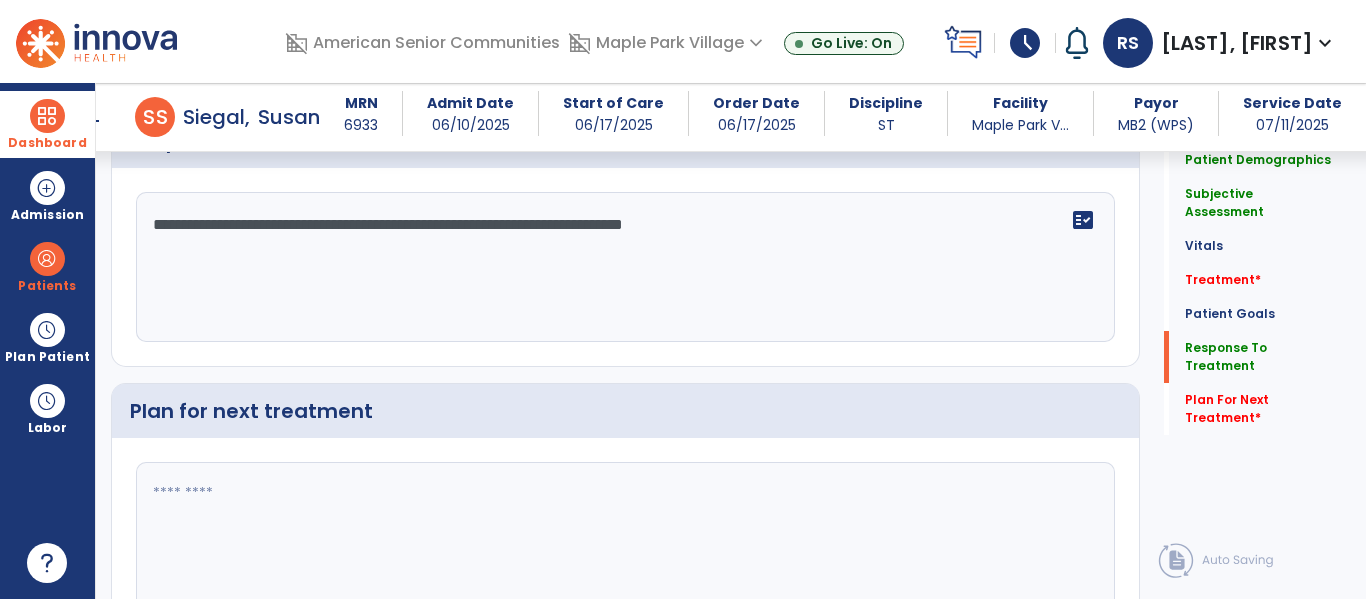 type on "**********" 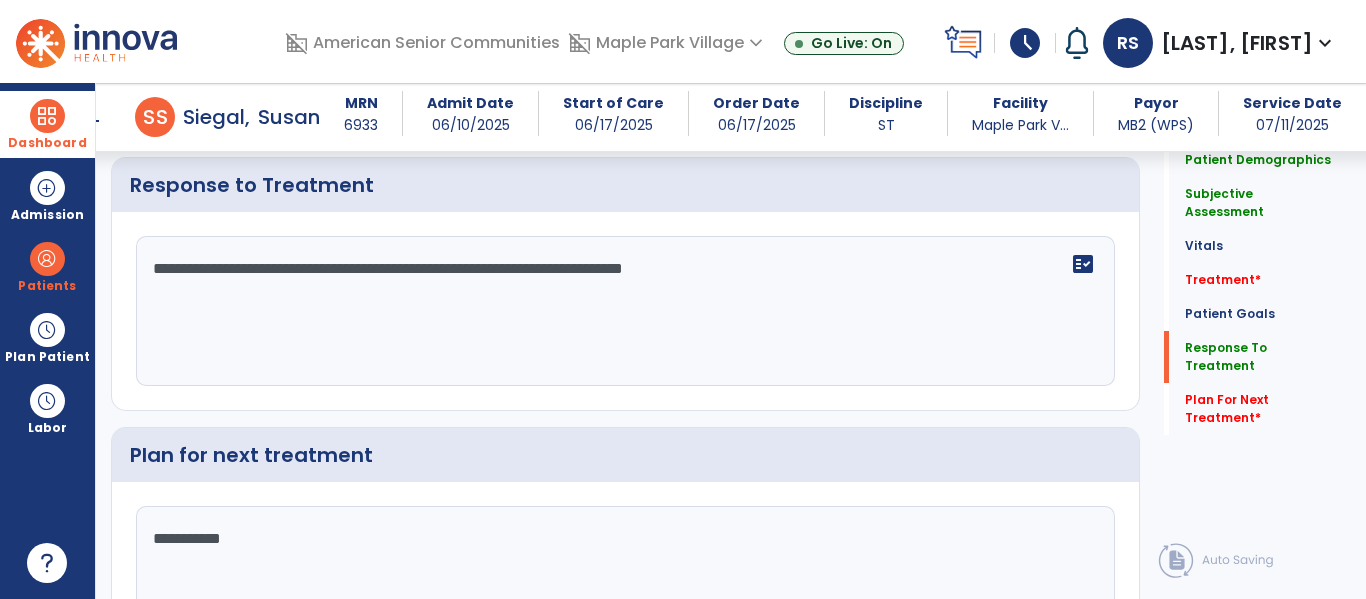scroll, scrollTop: 2734, scrollLeft: 0, axis: vertical 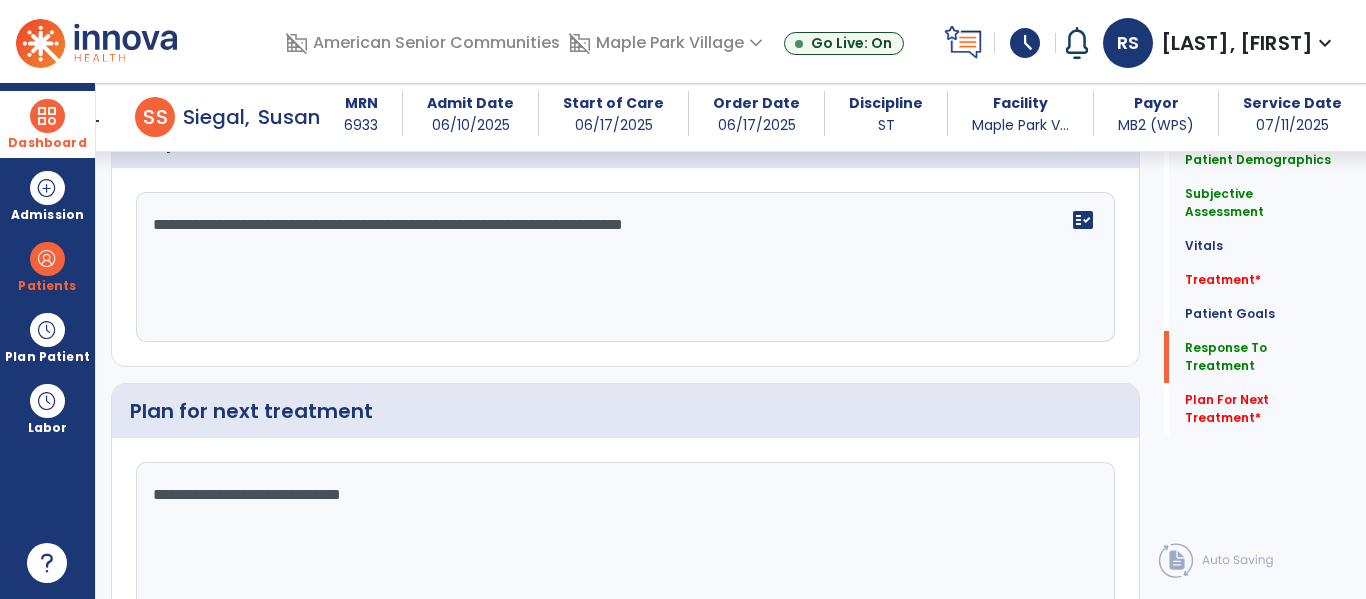 type on "**********" 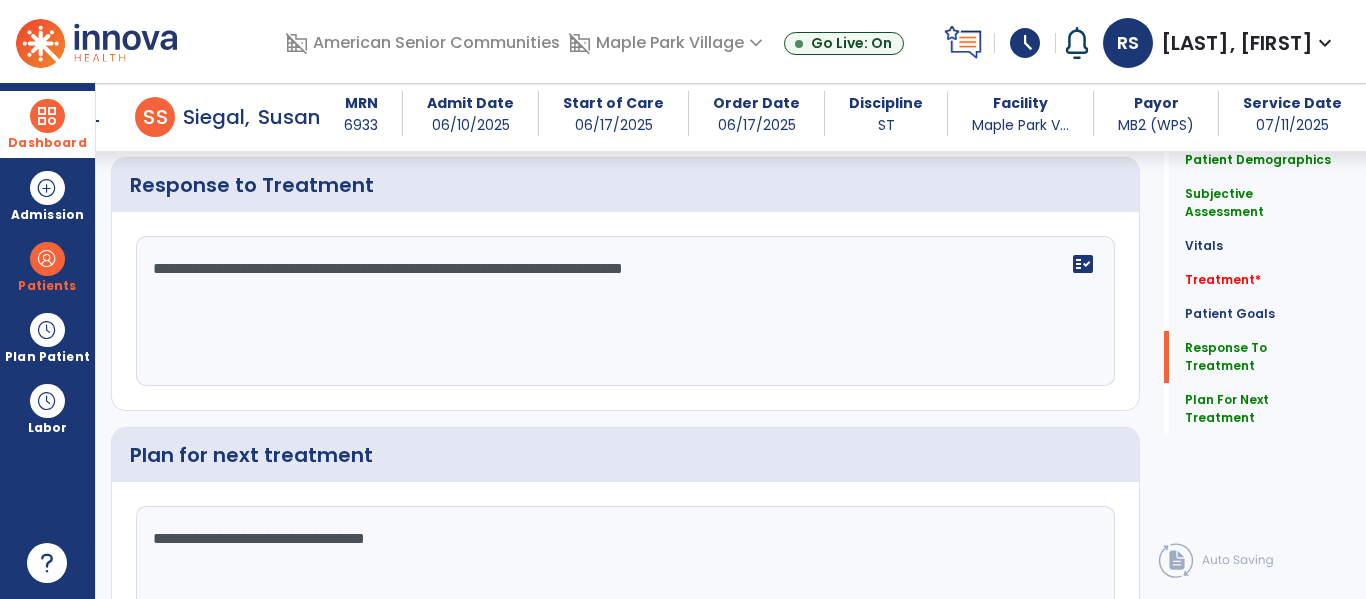 scroll, scrollTop: 2734, scrollLeft: 0, axis: vertical 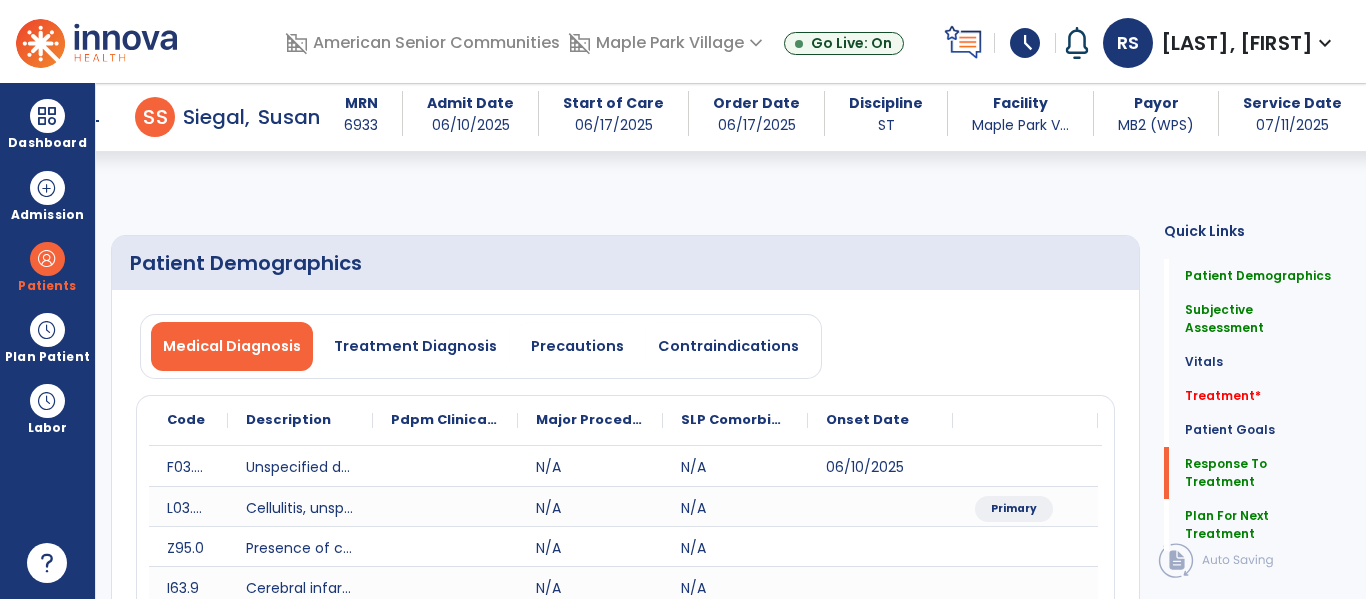select on "*" 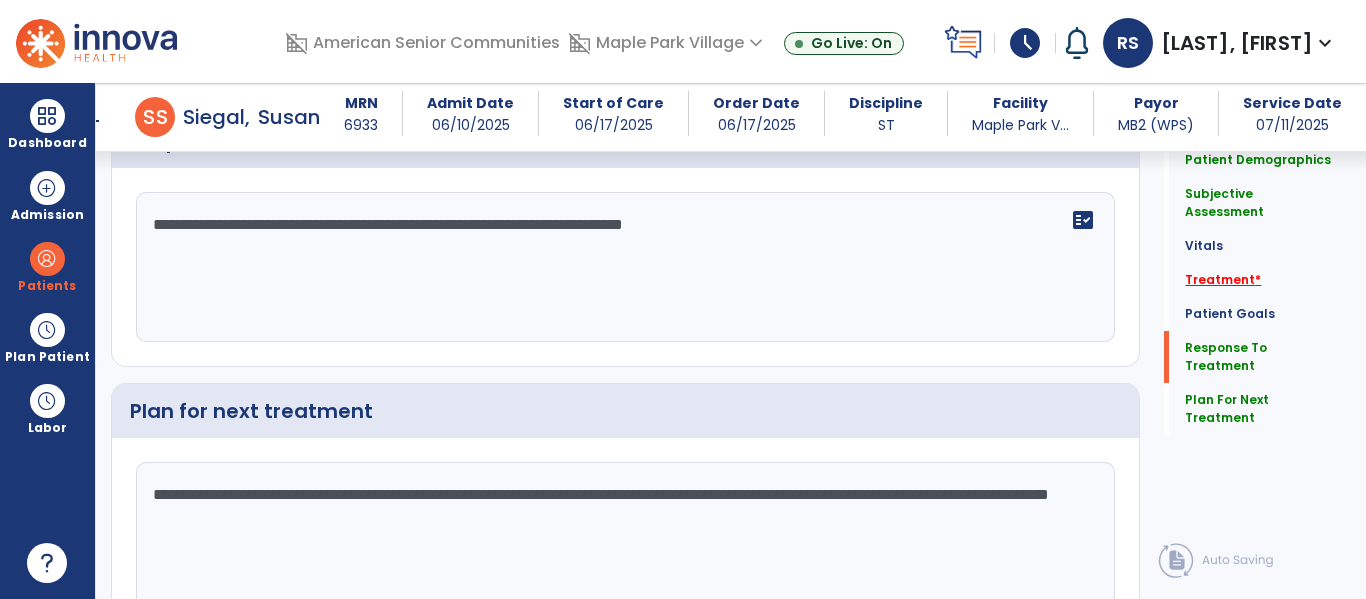 type on "**********" 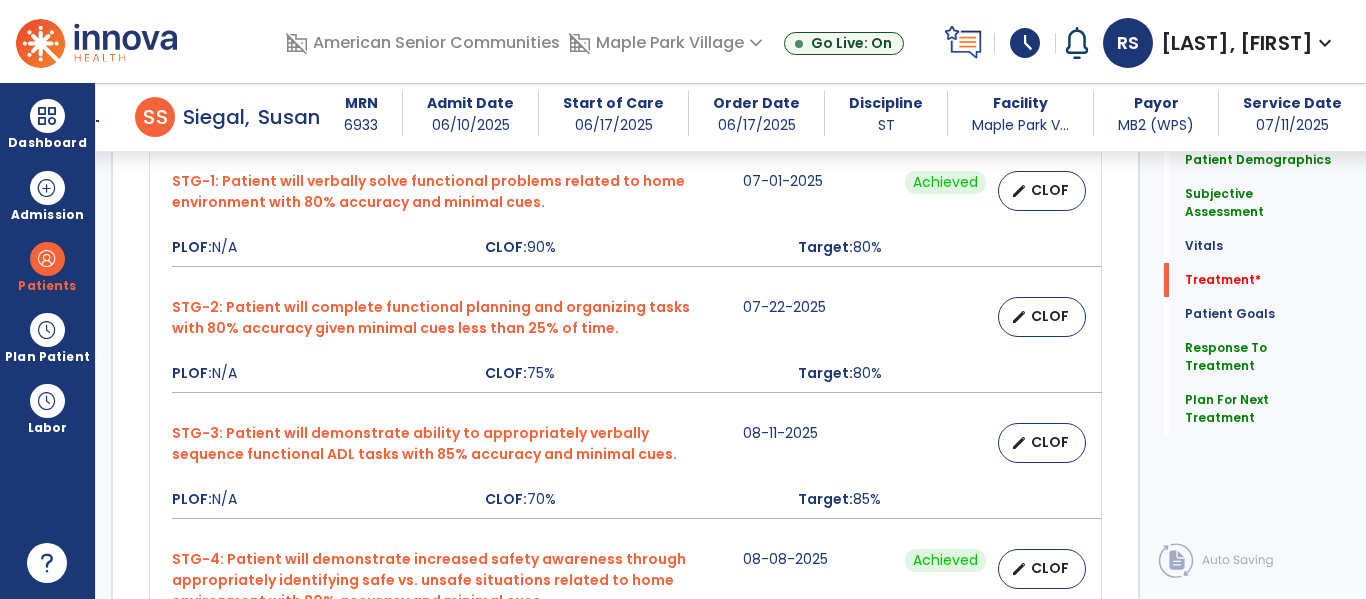 scroll, scrollTop: 1402, scrollLeft: 0, axis: vertical 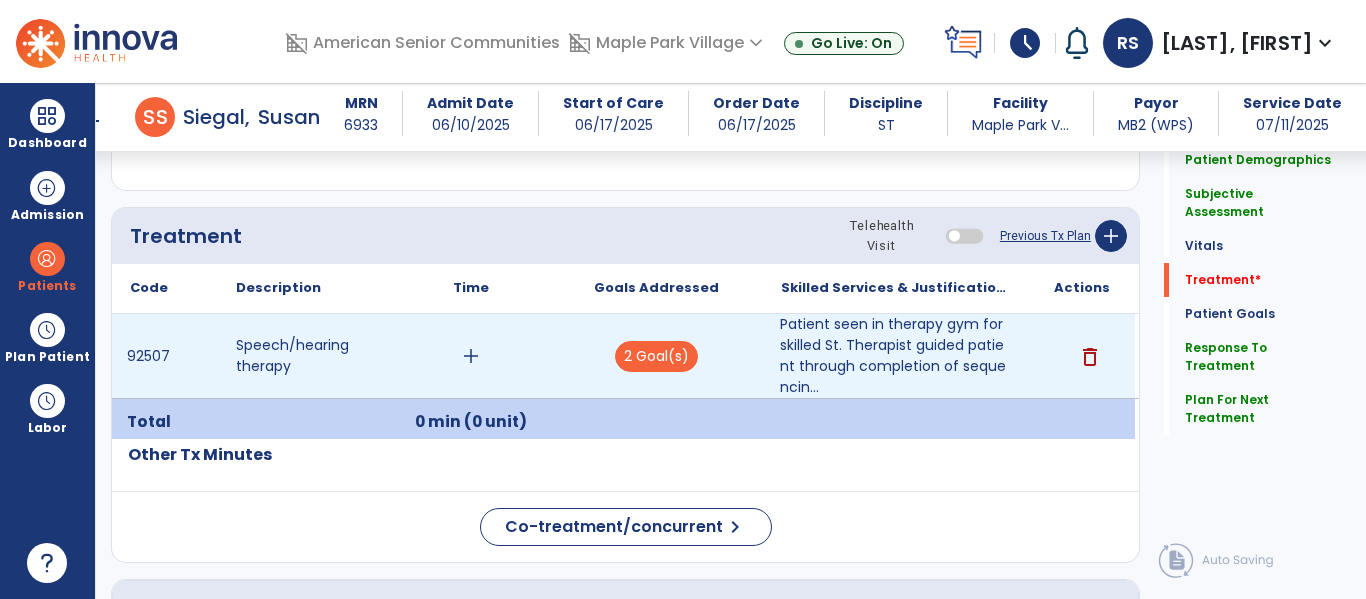 click on "add" at bounding box center [471, 356] 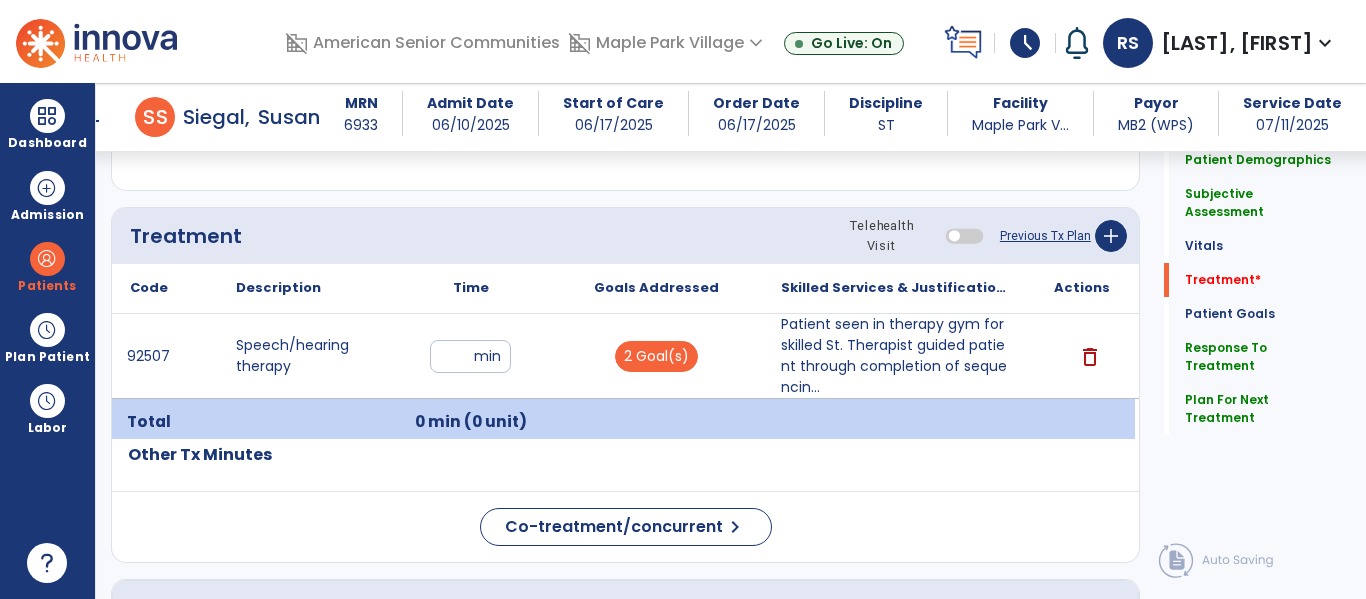 type on "**" 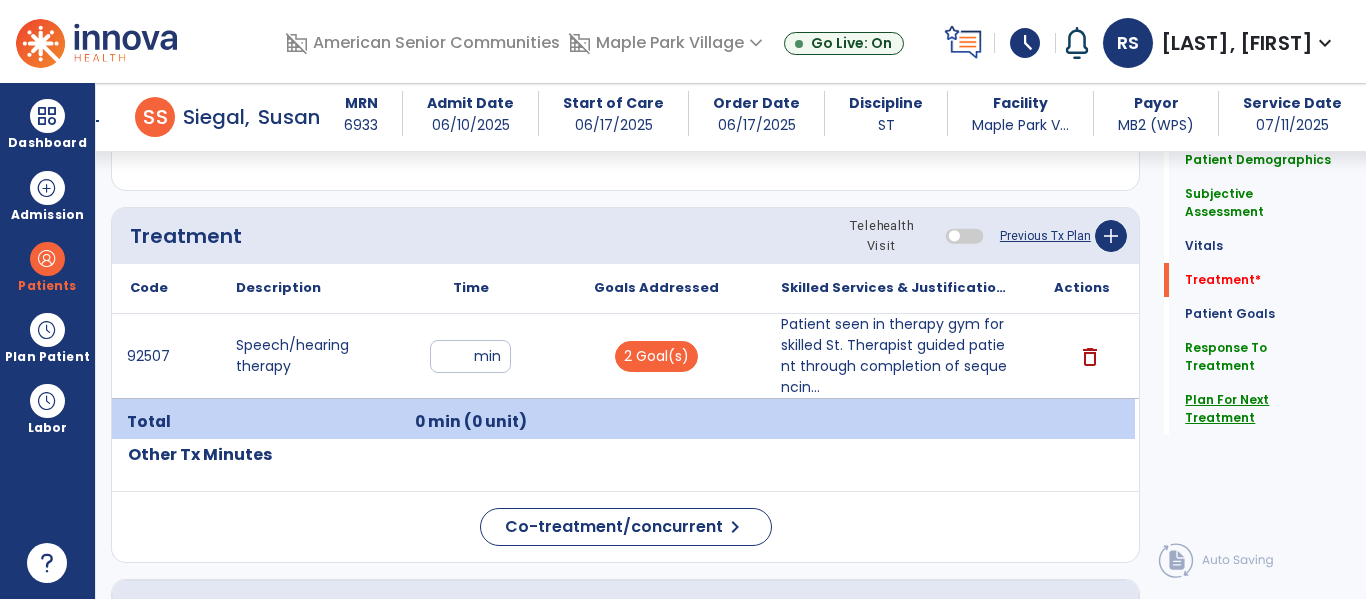 click on "Plan For Next Treatment" 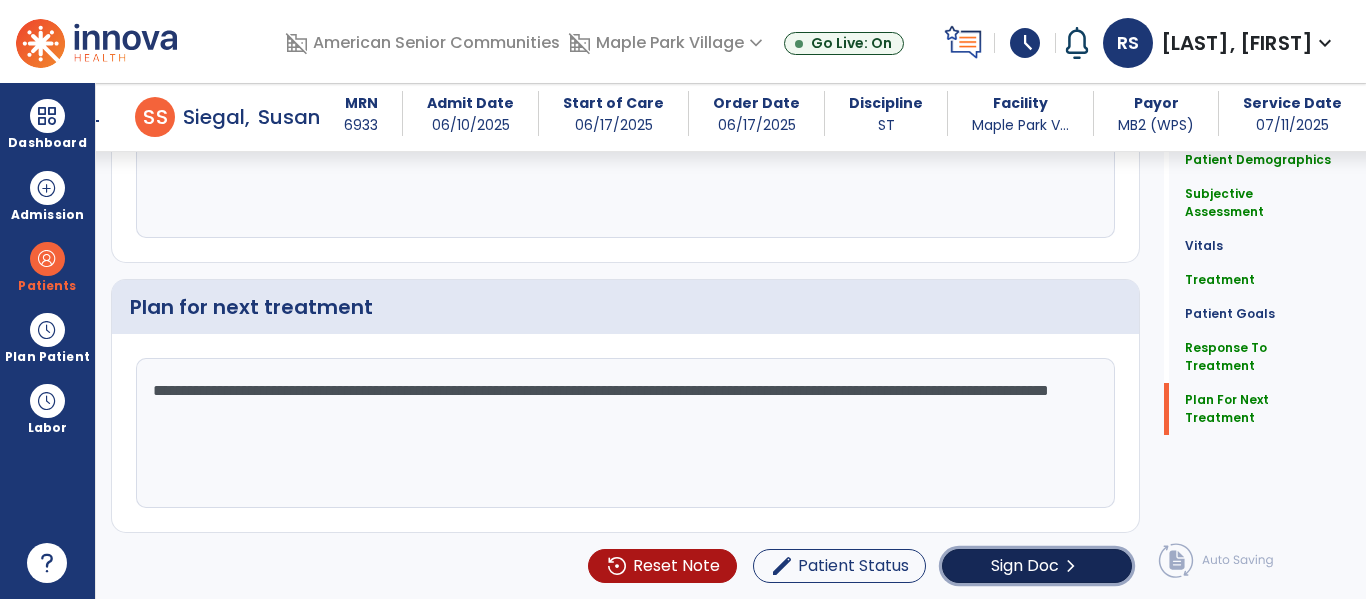 click on "chevron_right" 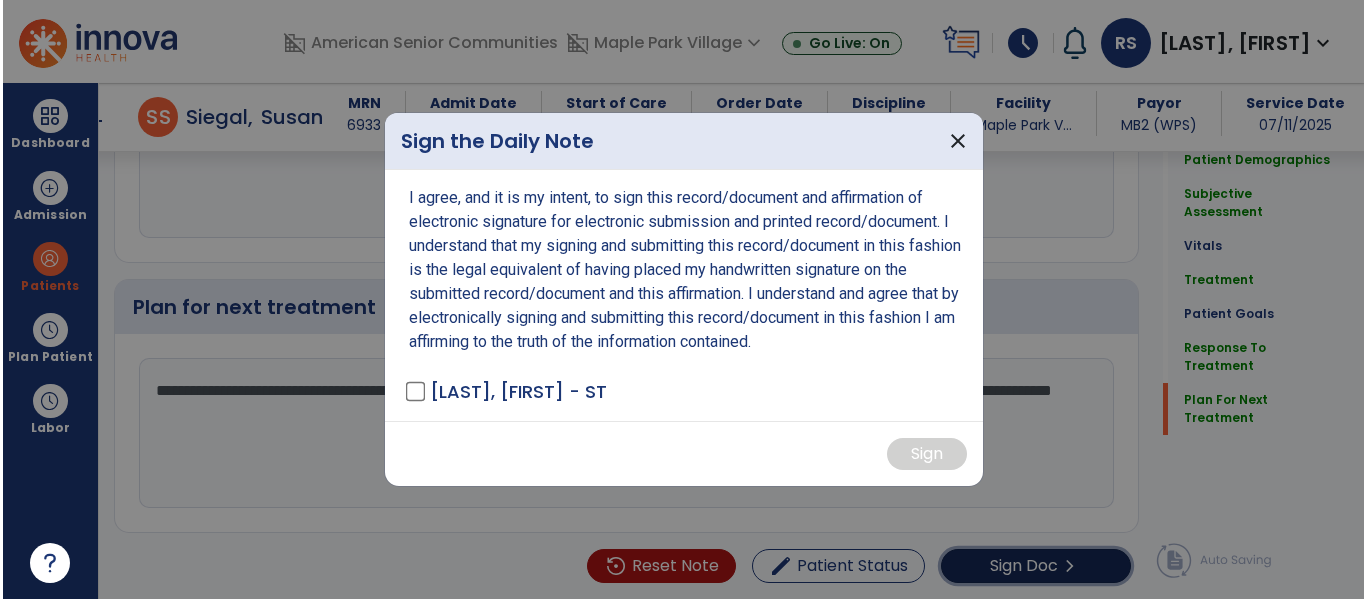 scroll, scrollTop: 2838, scrollLeft: 0, axis: vertical 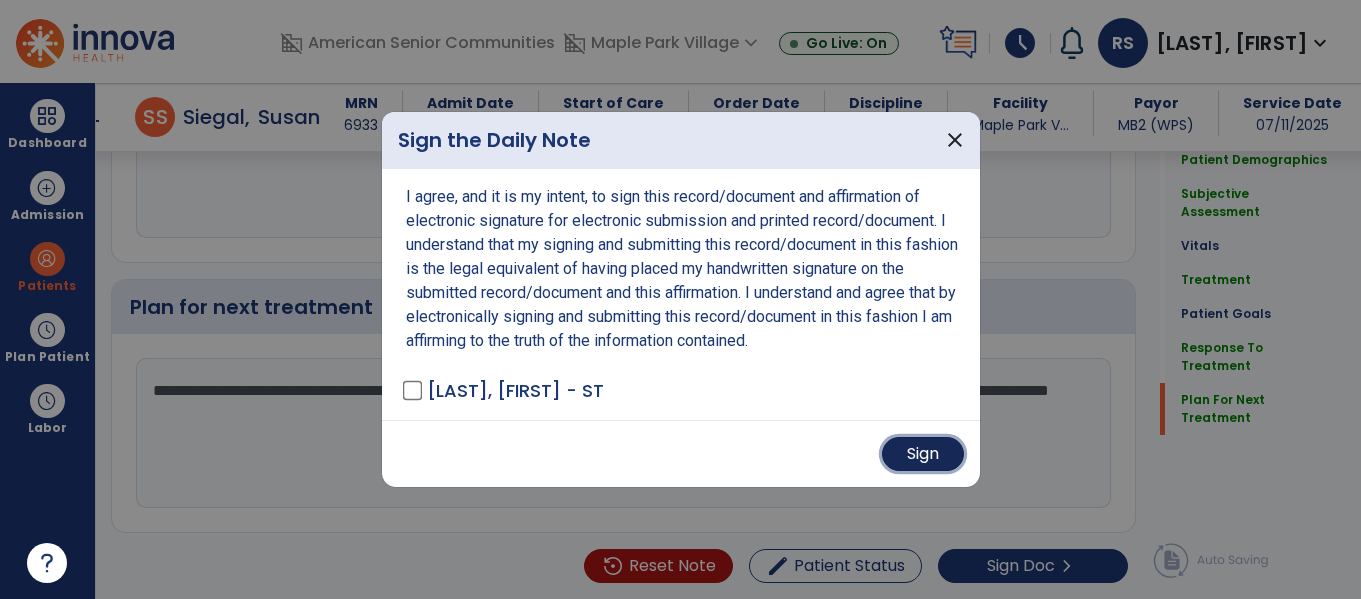 click on "Sign" at bounding box center [923, 454] 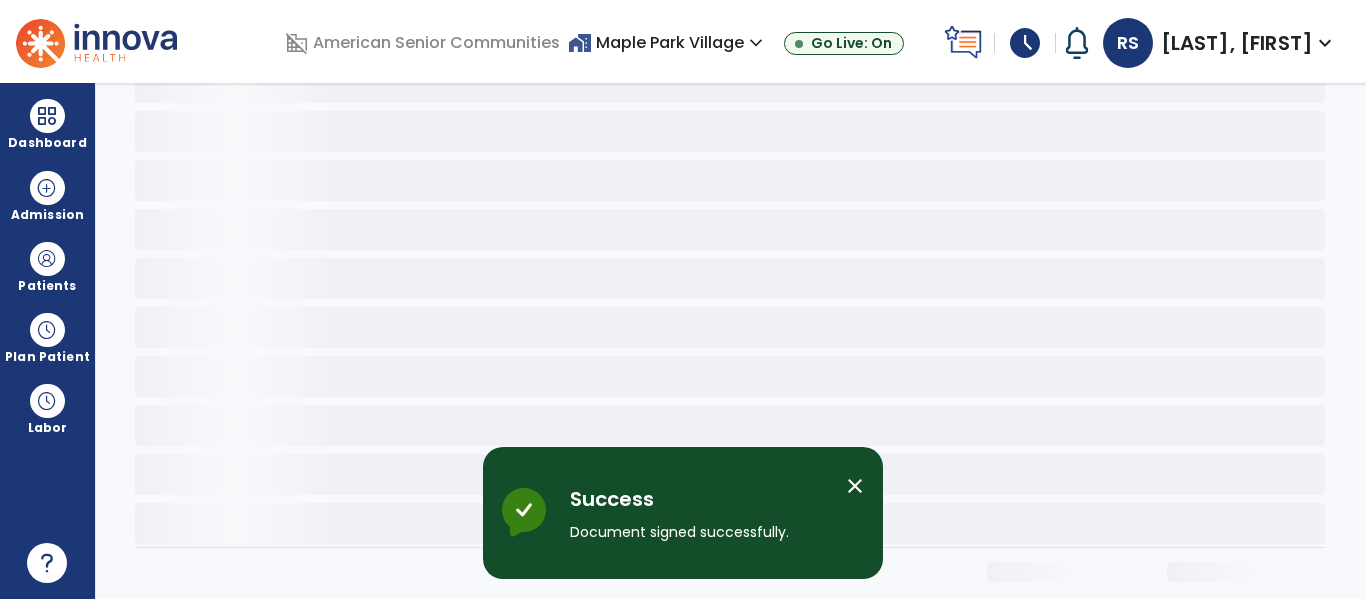 scroll, scrollTop: 0, scrollLeft: 0, axis: both 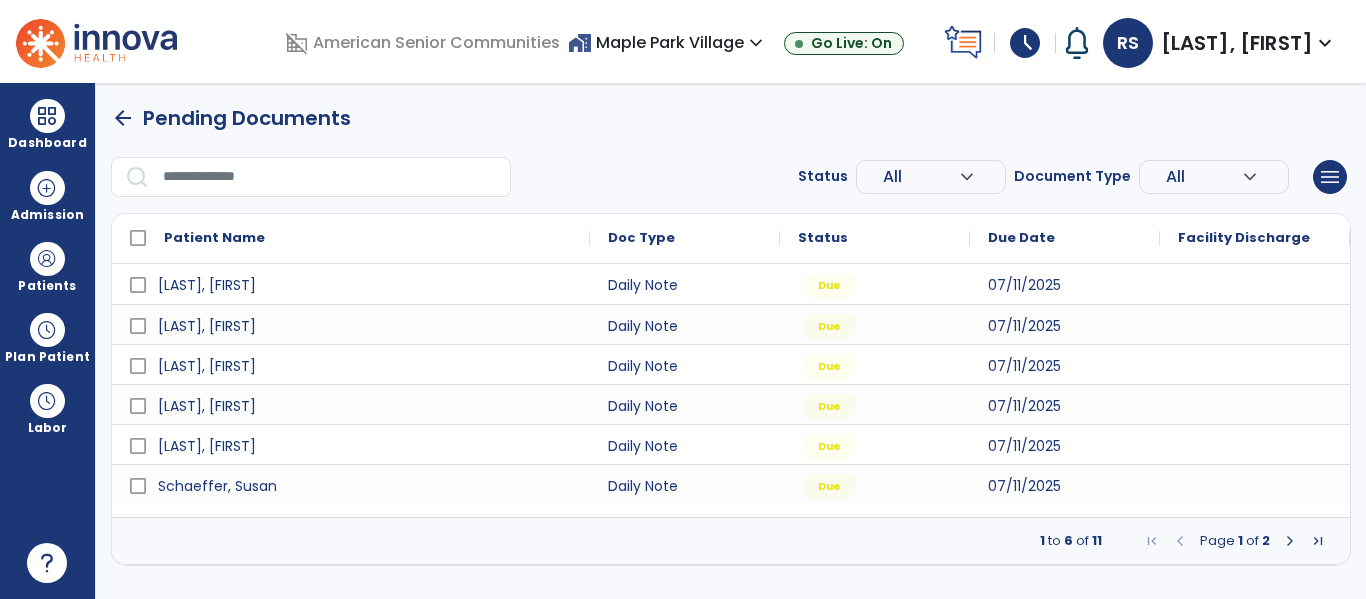 click at bounding box center [1290, 541] 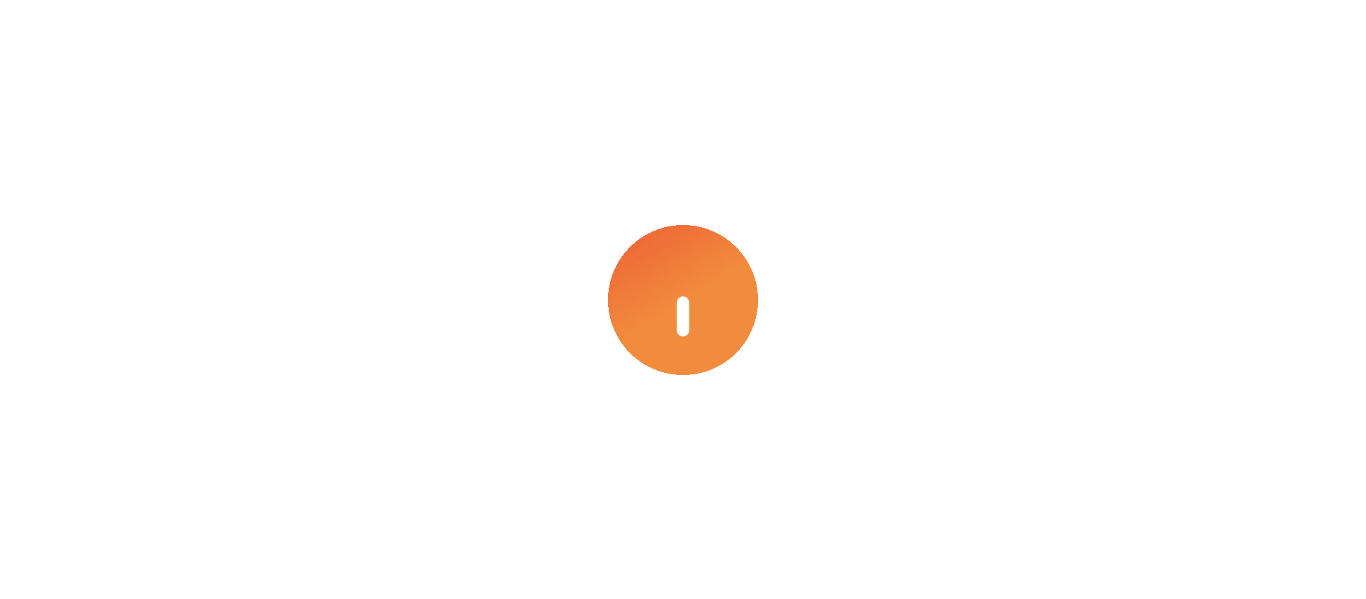 scroll, scrollTop: 0, scrollLeft: 0, axis: both 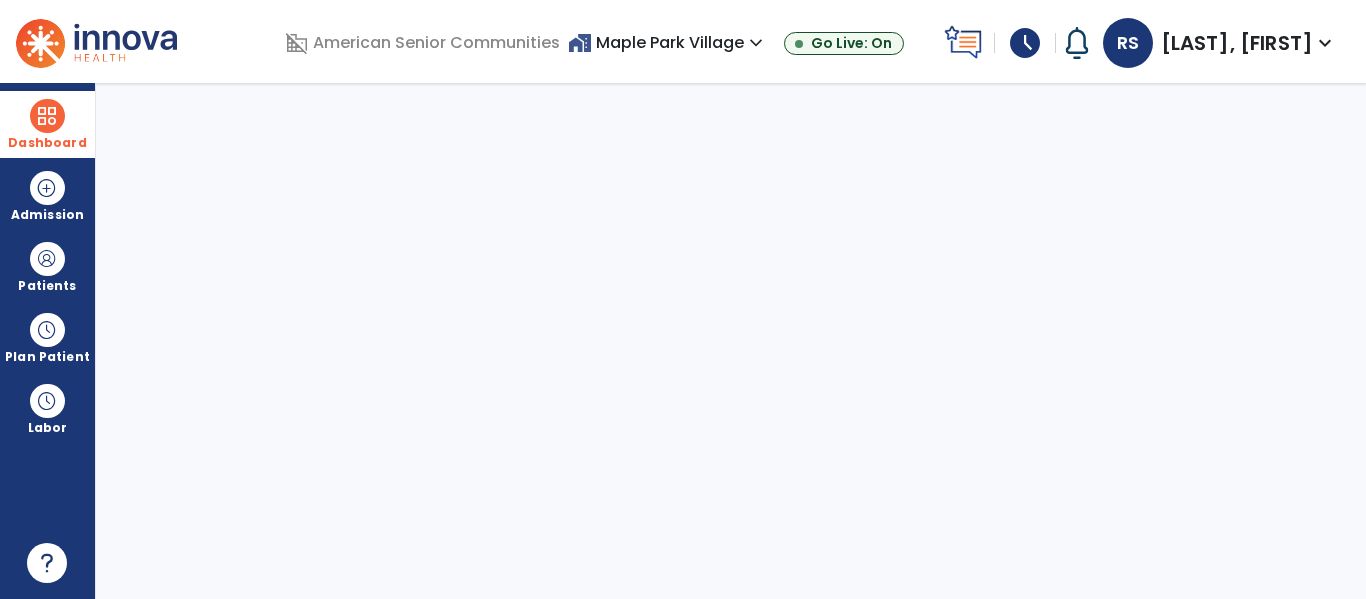 click at bounding box center (47, 116) 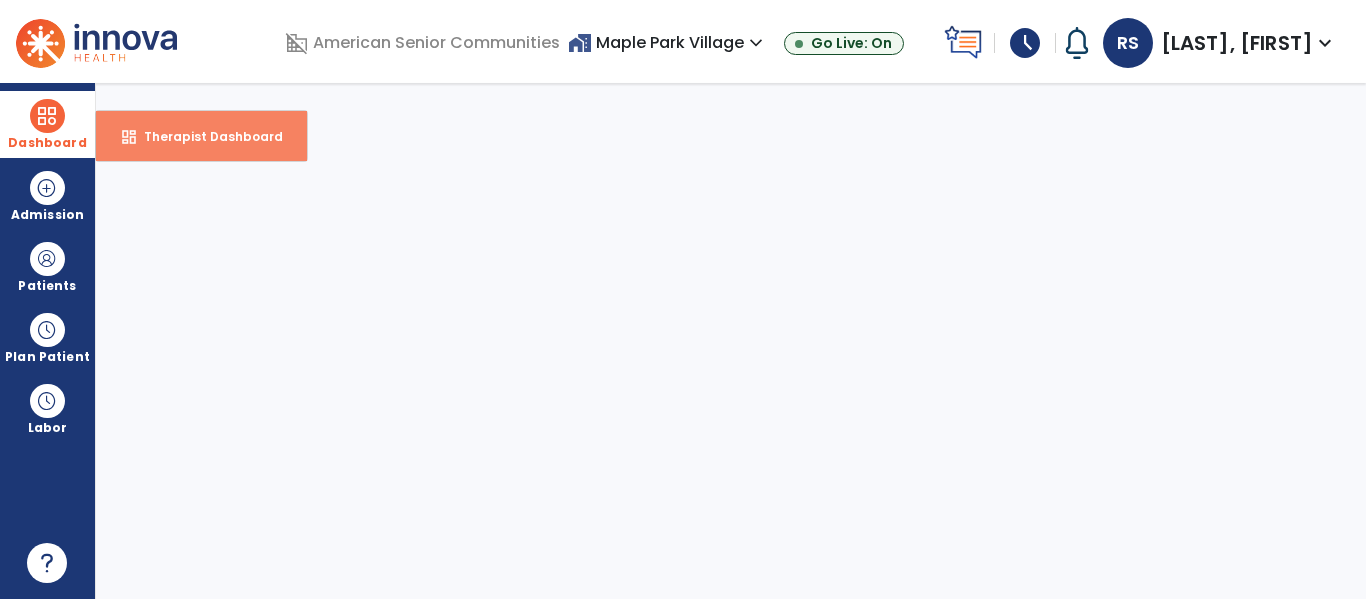 click on "dashboard  Therapist Dashboard" at bounding box center [201, 136] 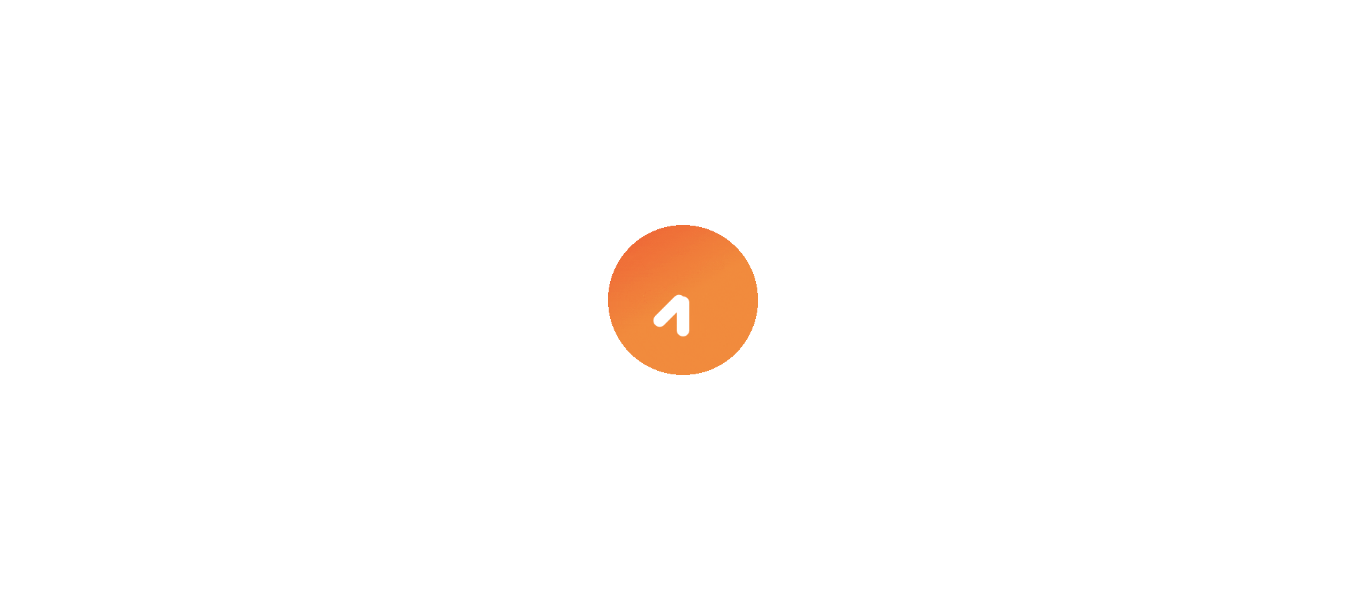 scroll, scrollTop: 0, scrollLeft: 0, axis: both 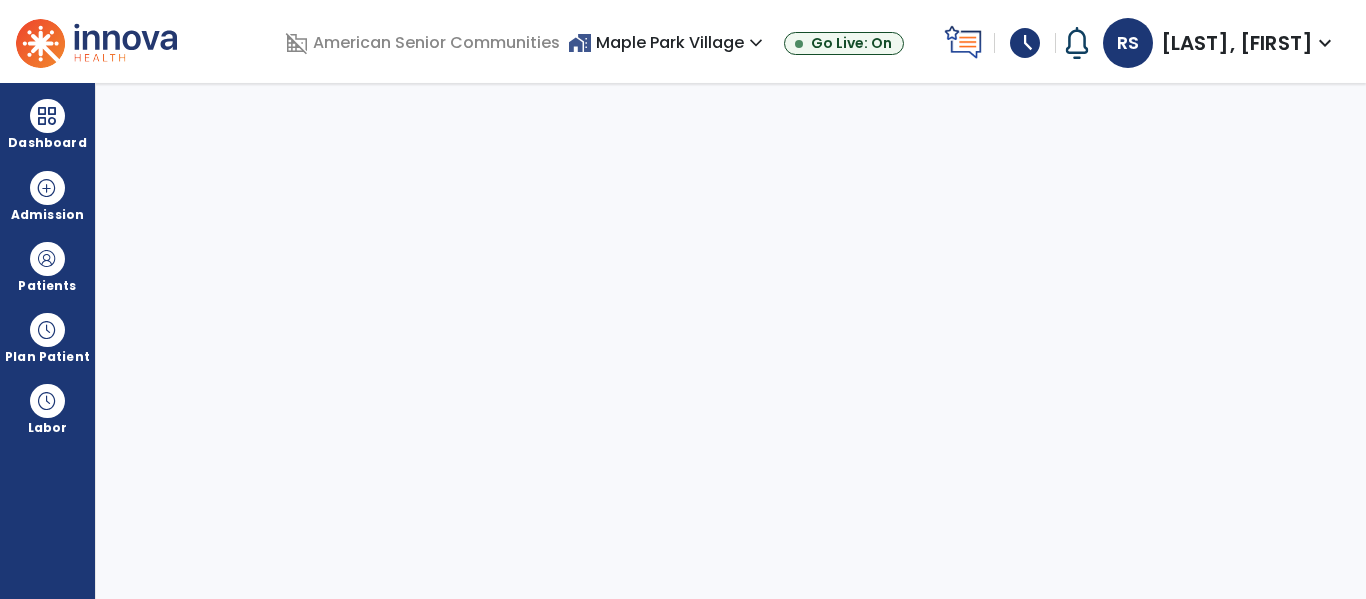 select on "****" 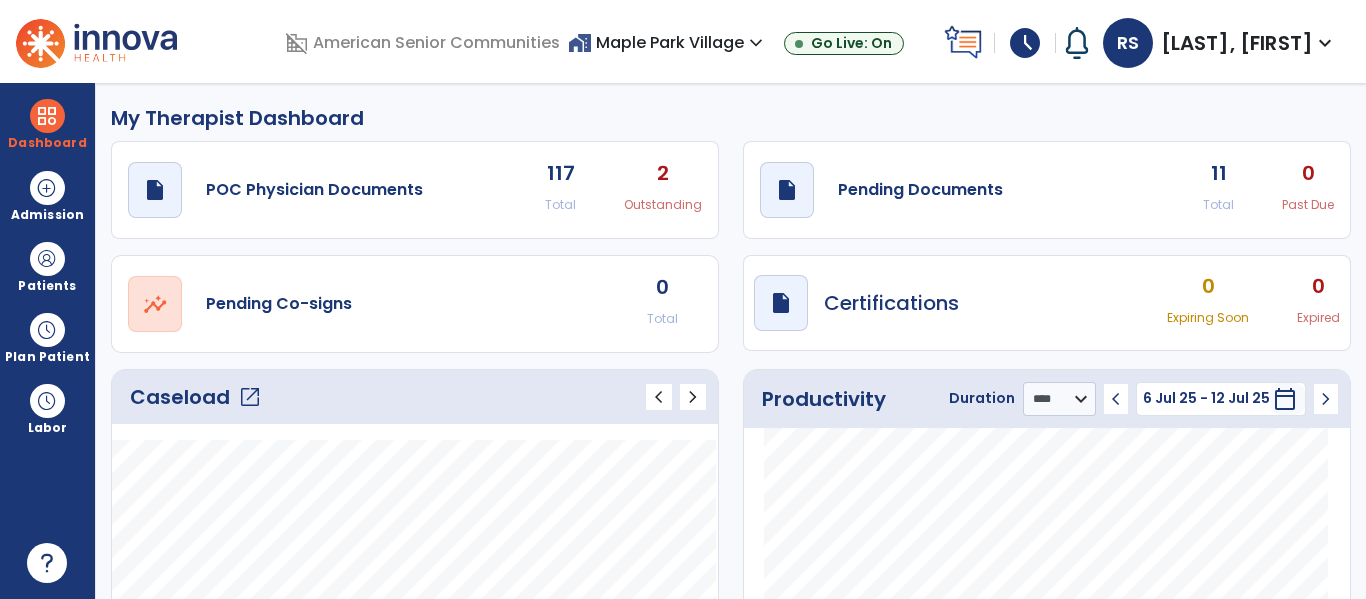 click on "Total" 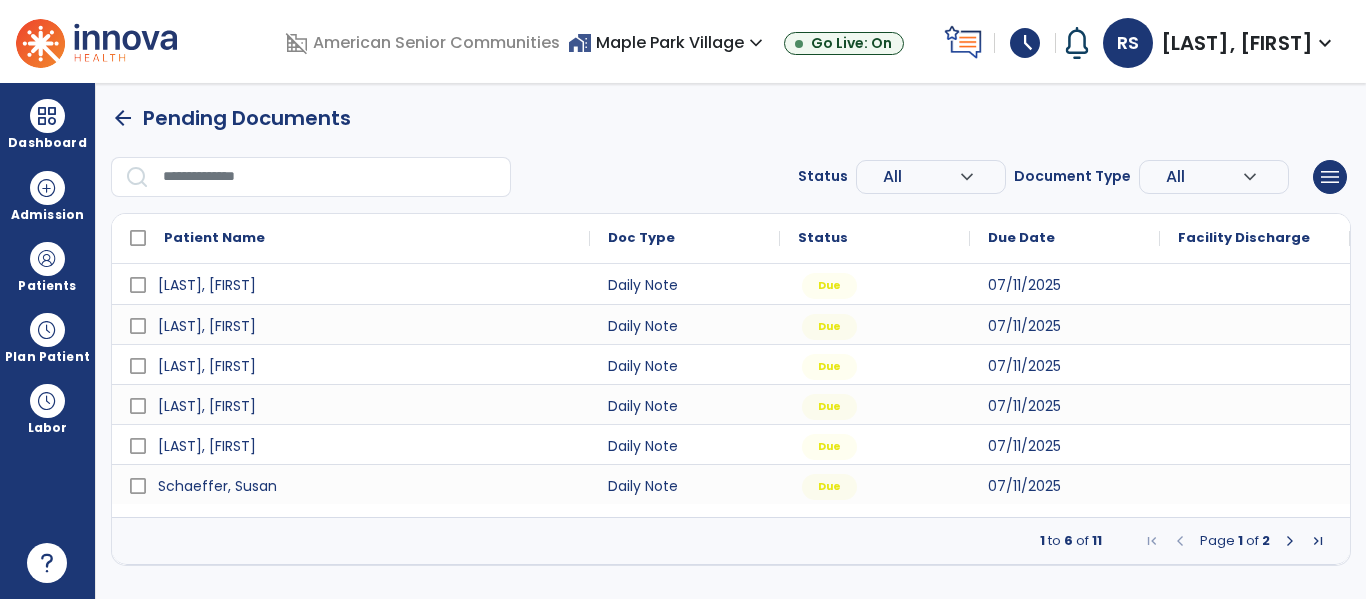 click at bounding box center [1290, 541] 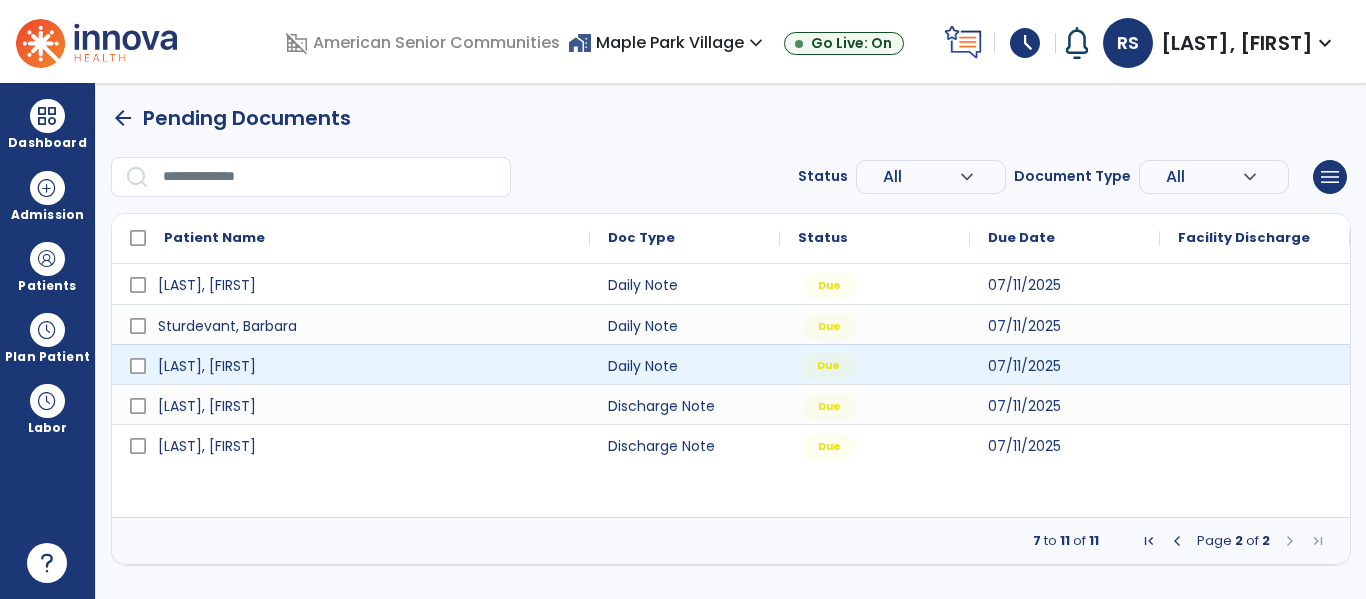 click on "Due" at bounding box center [875, 364] 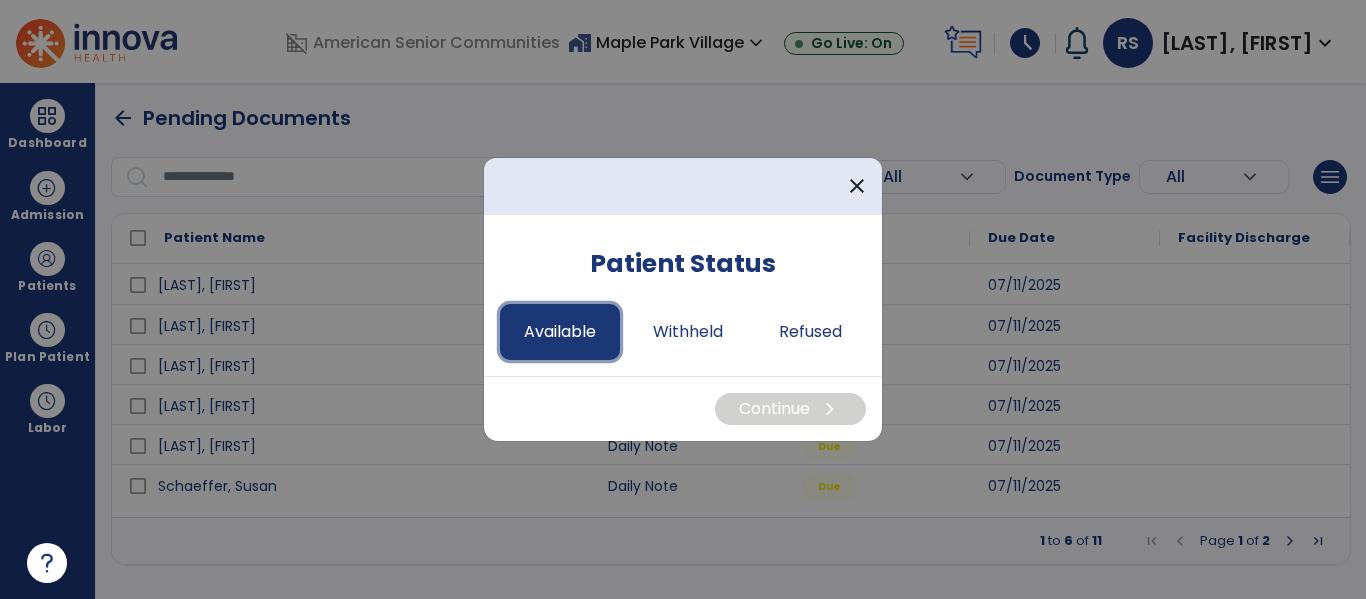 click on "Available" at bounding box center (560, 332) 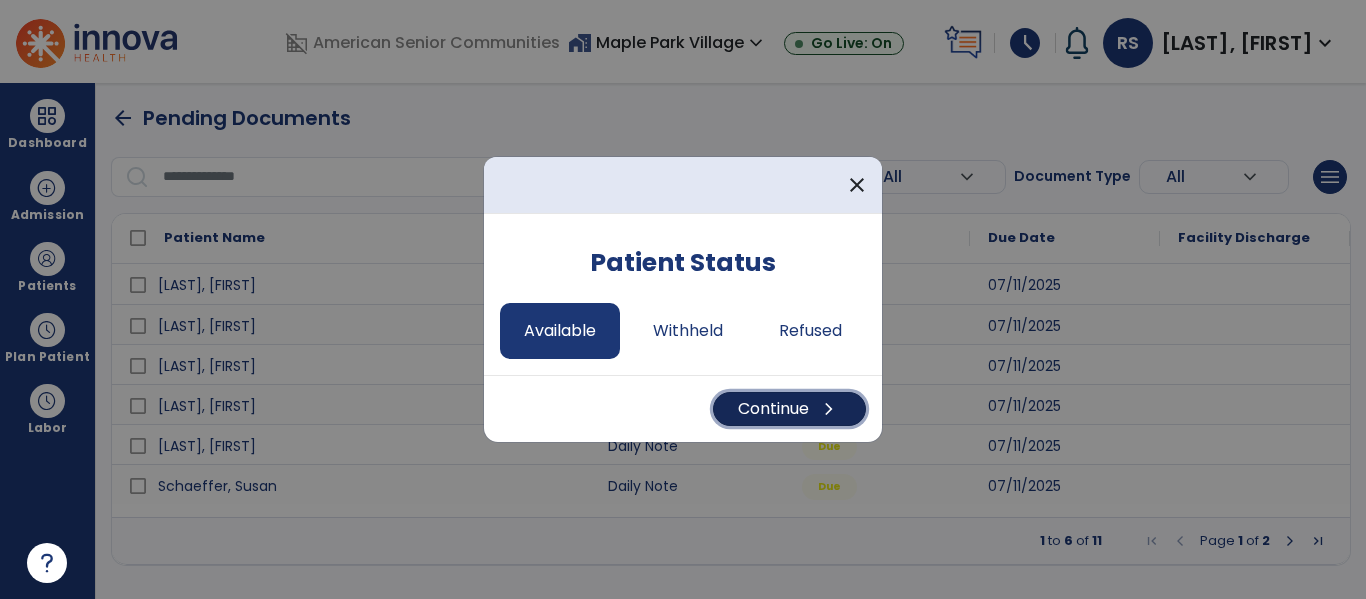 click on "Continue   chevron_right" at bounding box center [789, 409] 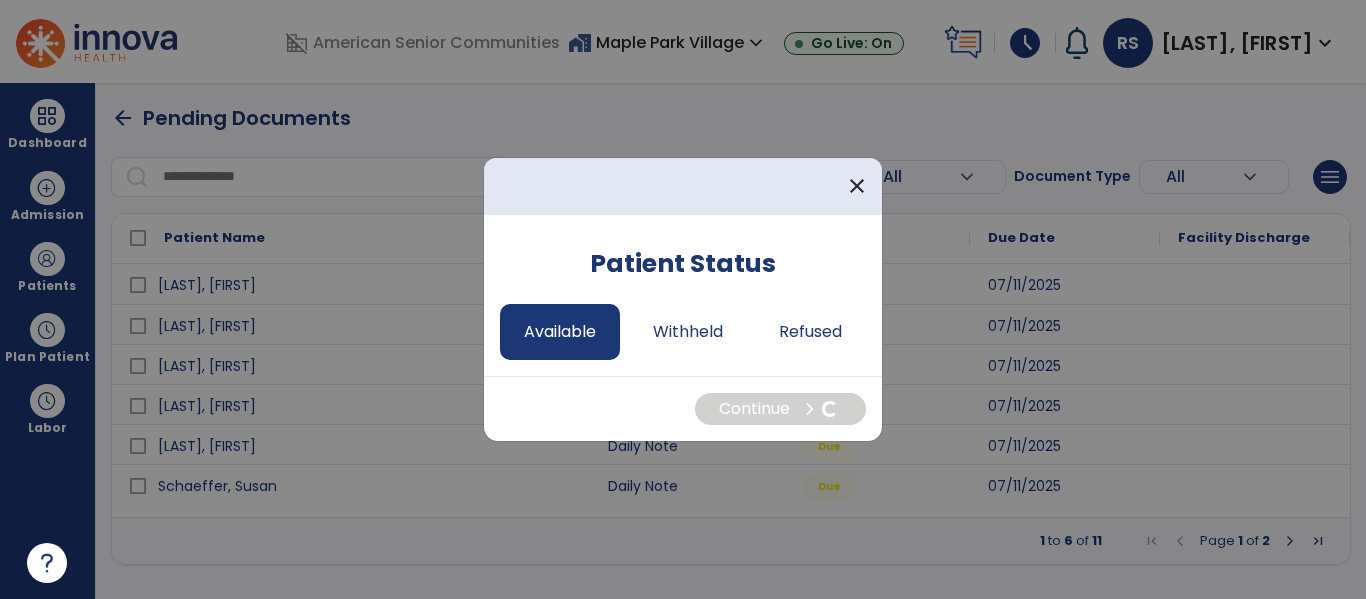 select on "*" 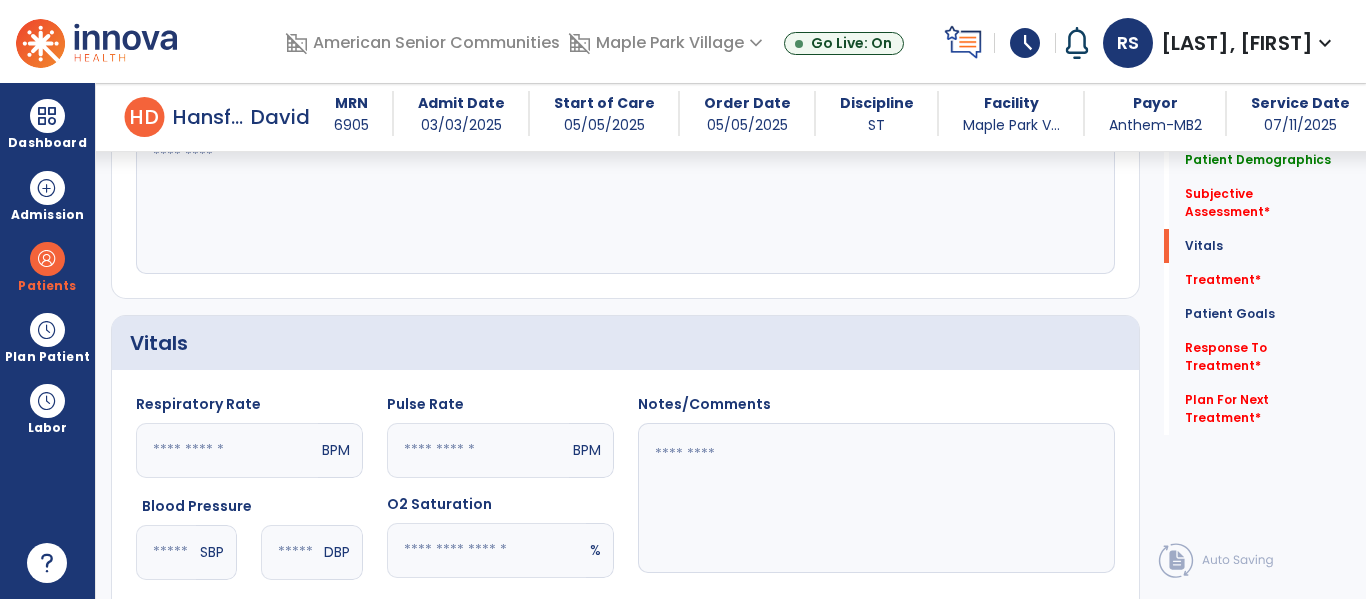 scroll, scrollTop: 692, scrollLeft: 0, axis: vertical 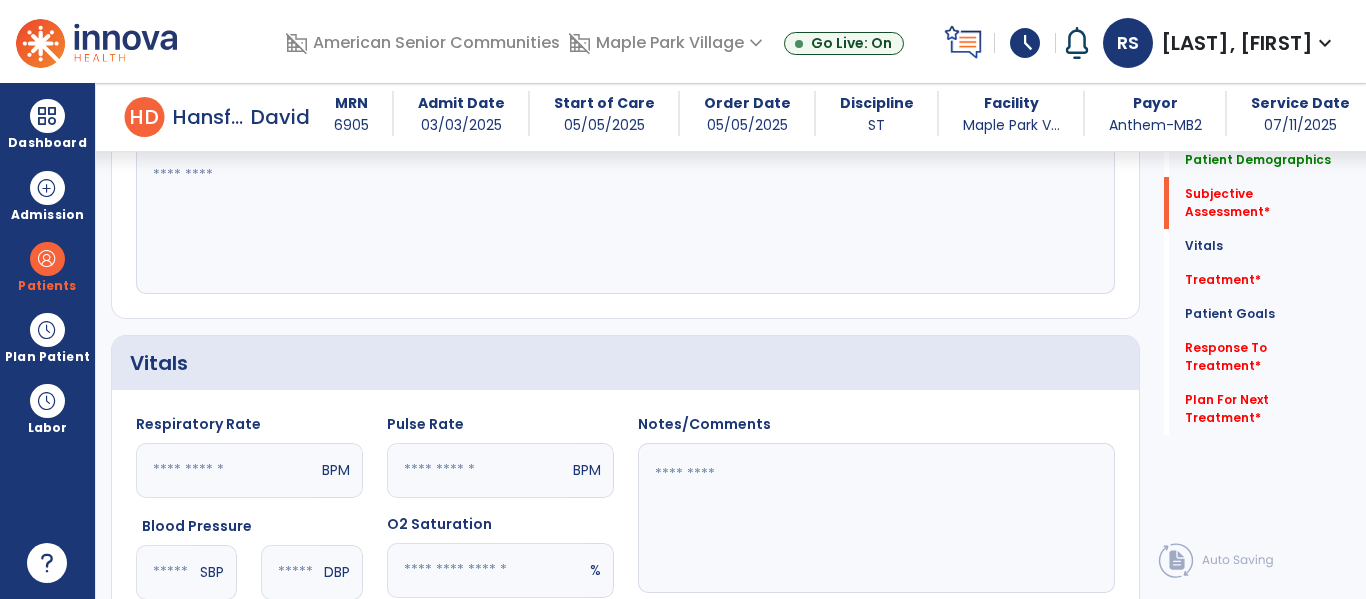 click 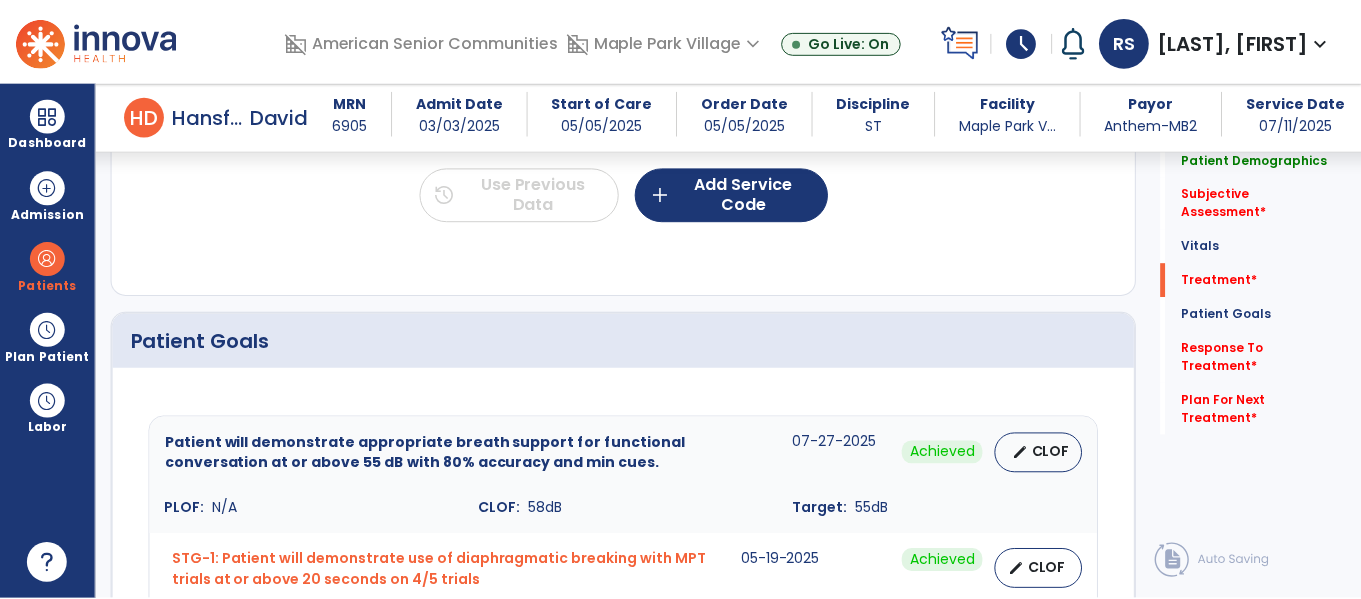 scroll, scrollTop: 1395, scrollLeft: 0, axis: vertical 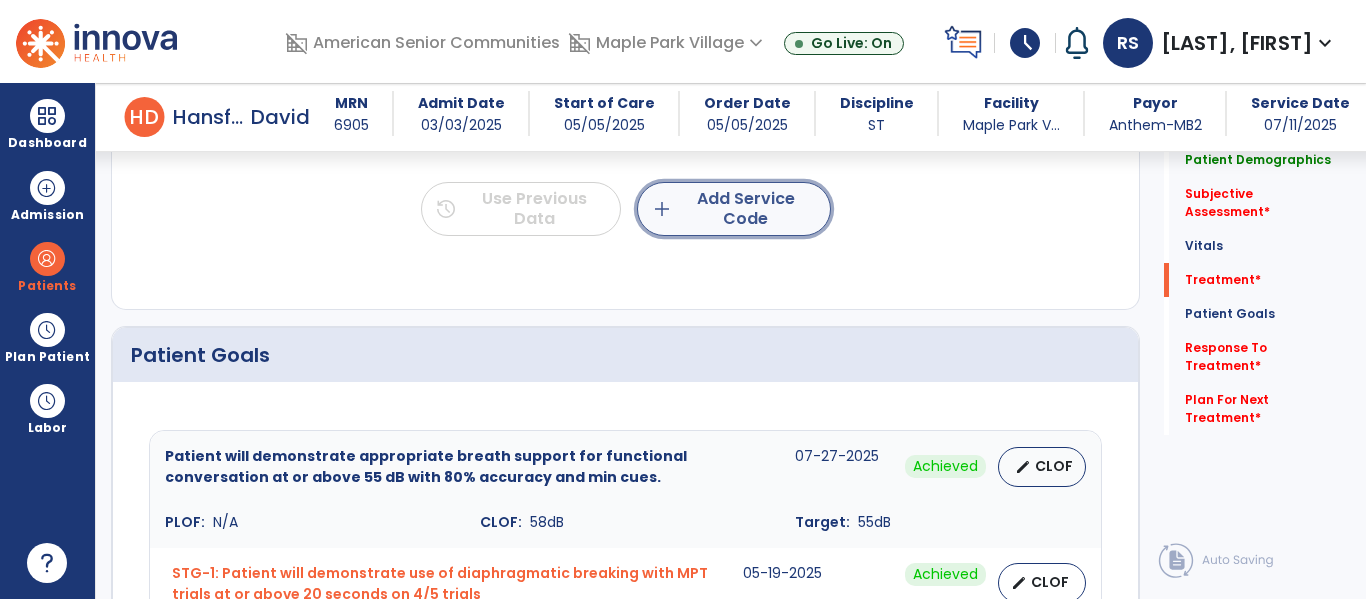 click on "add  Add Service Code" 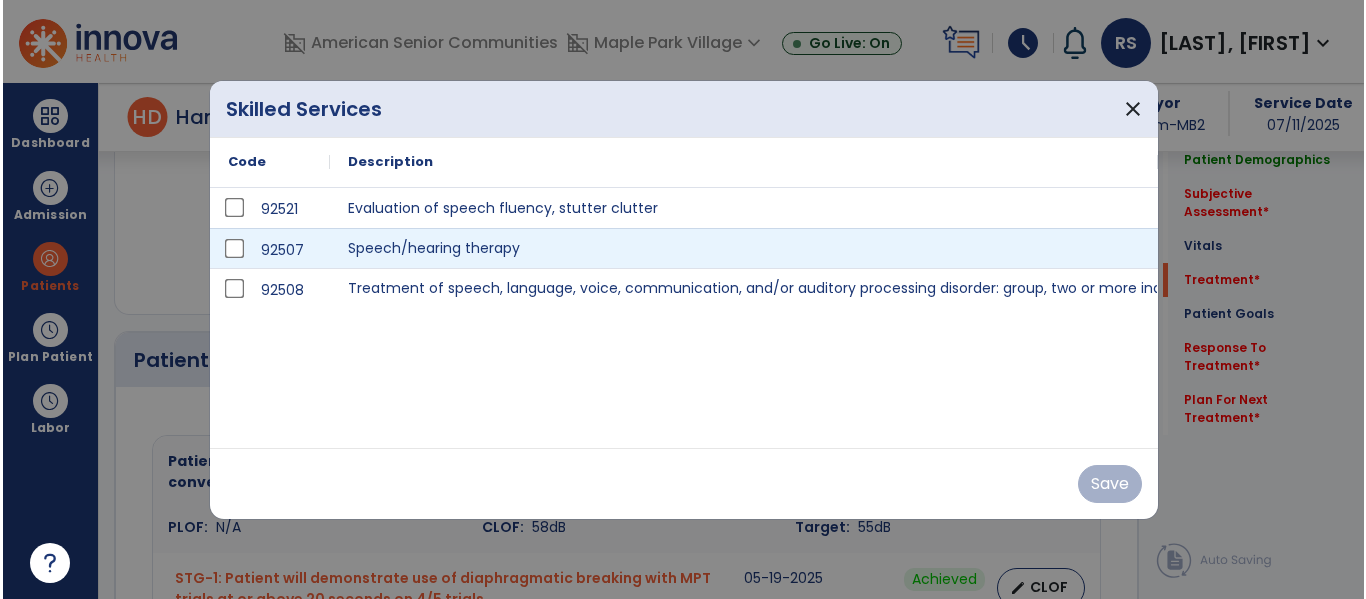 scroll, scrollTop: 1395, scrollLeft: 0, axis: vertical 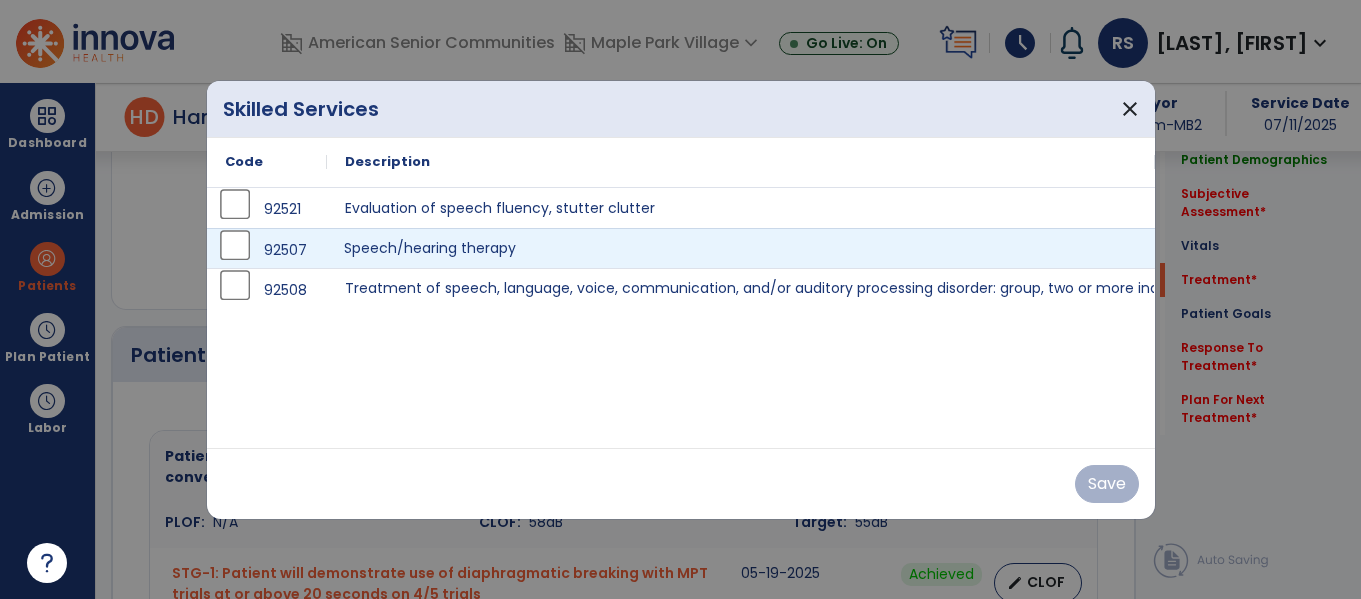 click on "Speech/hearing therapy" at bounding box center (741, 248) 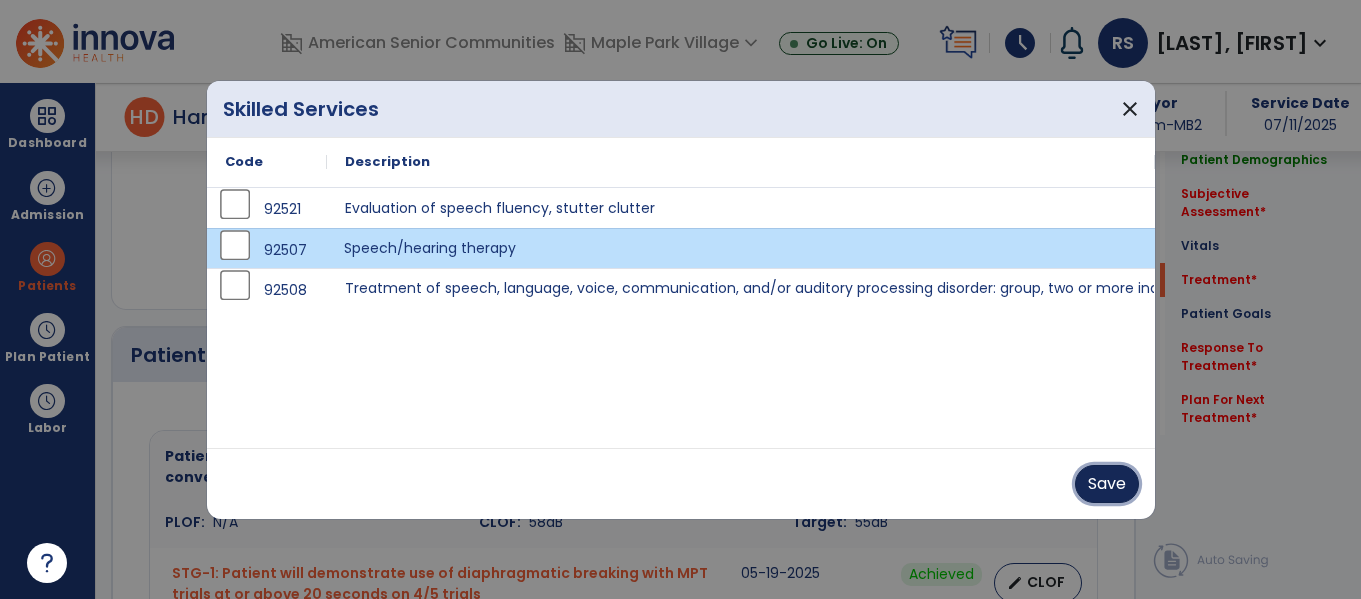 click on "Save" at bounding box center [1107, 484] 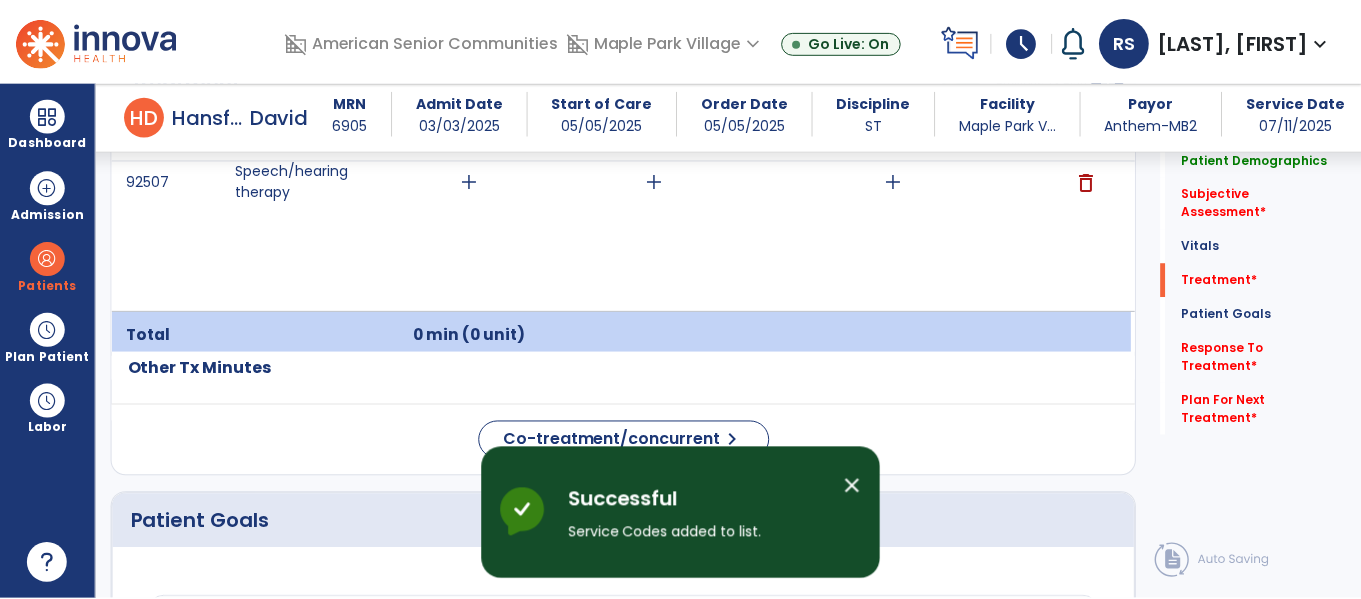 scroll, scrollTop: 1396, scrollLeft: 0, axis: vertical 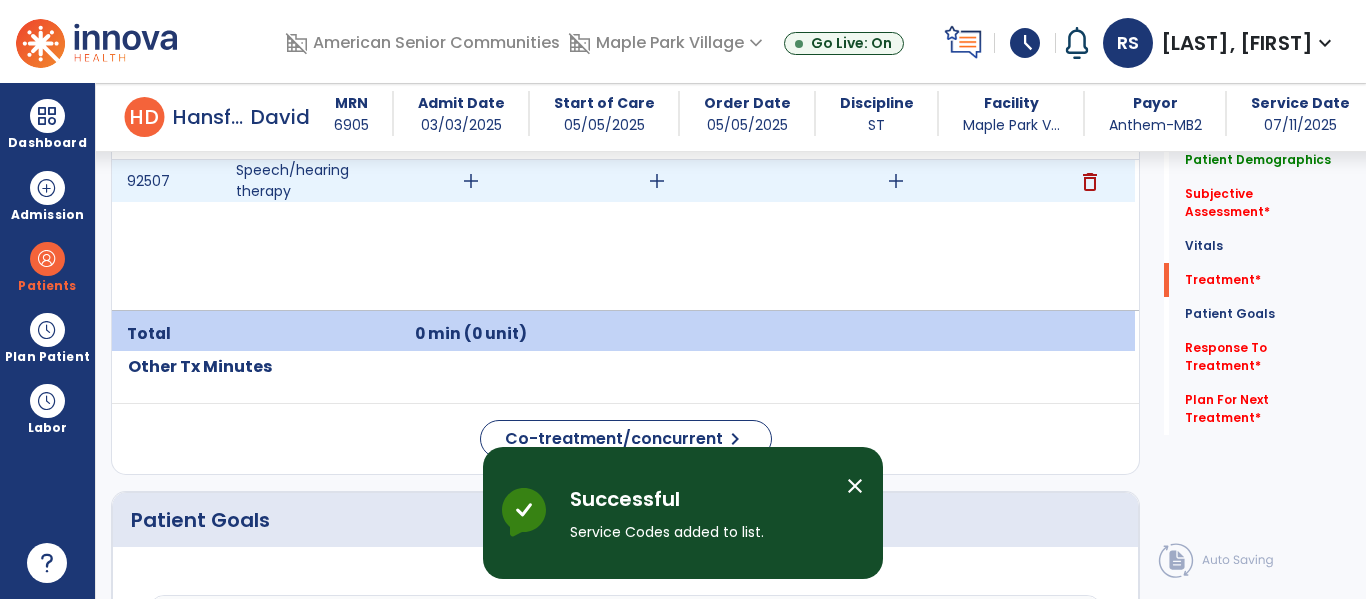 click on "add" at bounding box center [657, 181] 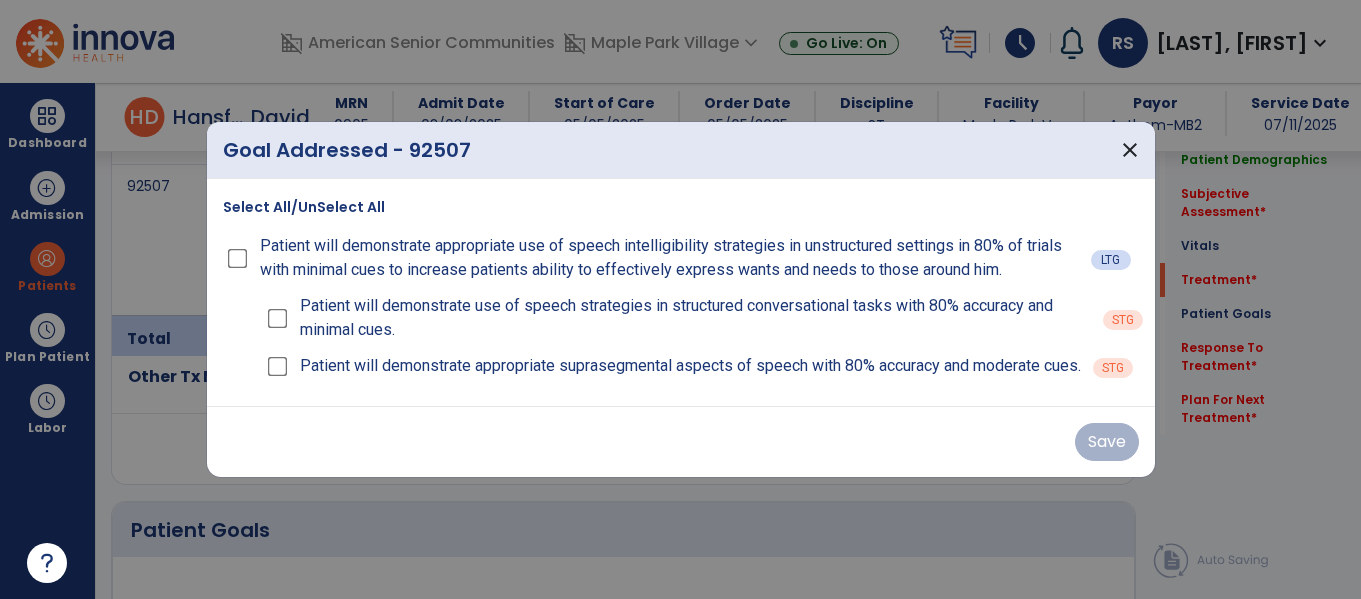 scroll, scrollTop: 1396, scrollLeft: 0, axis: vertical 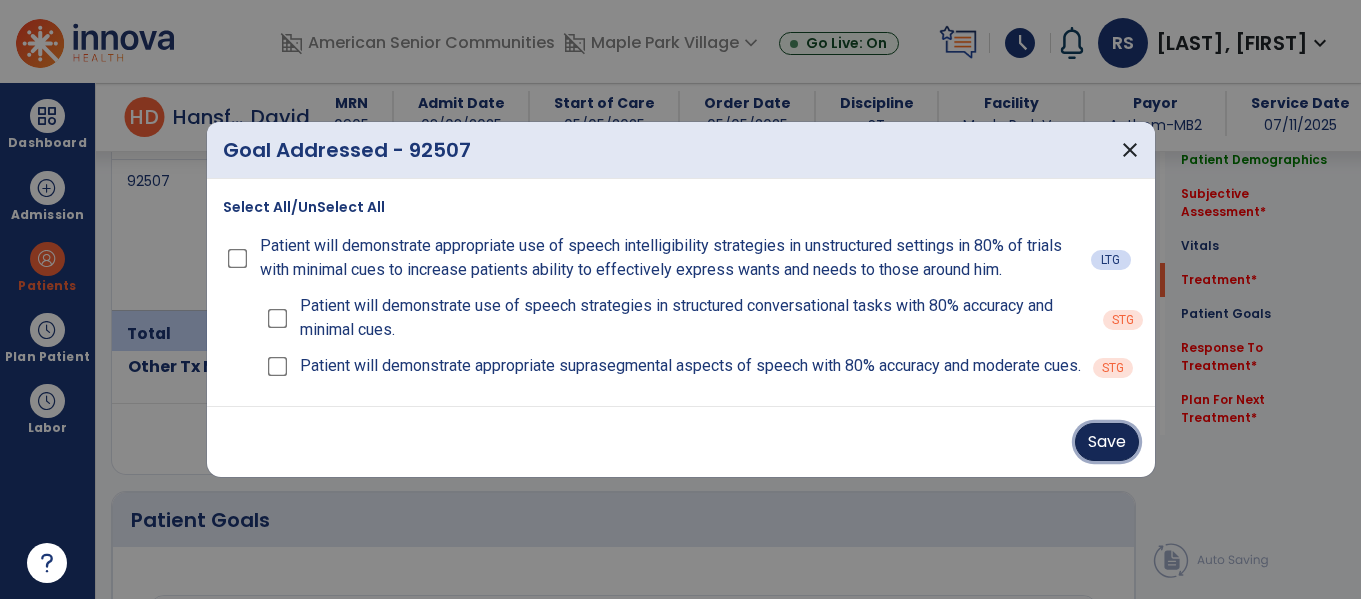 click on "Save" at bounding box center (1107, 442) 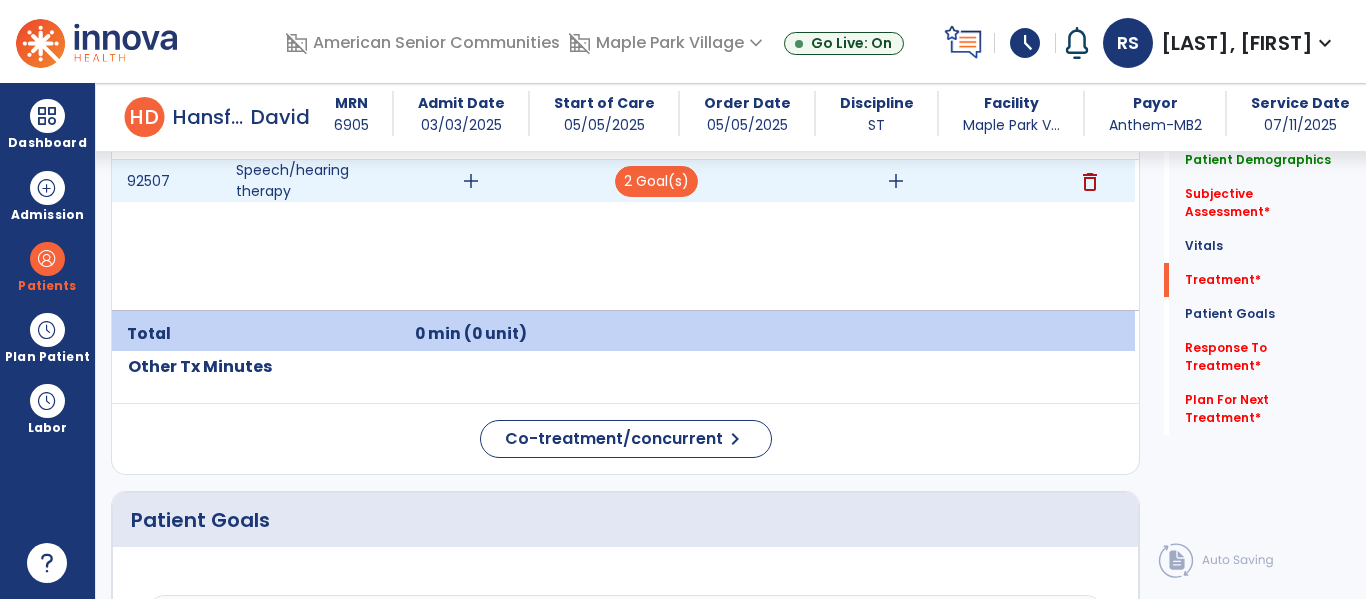 click on "add" at bounding box center [896, 181] 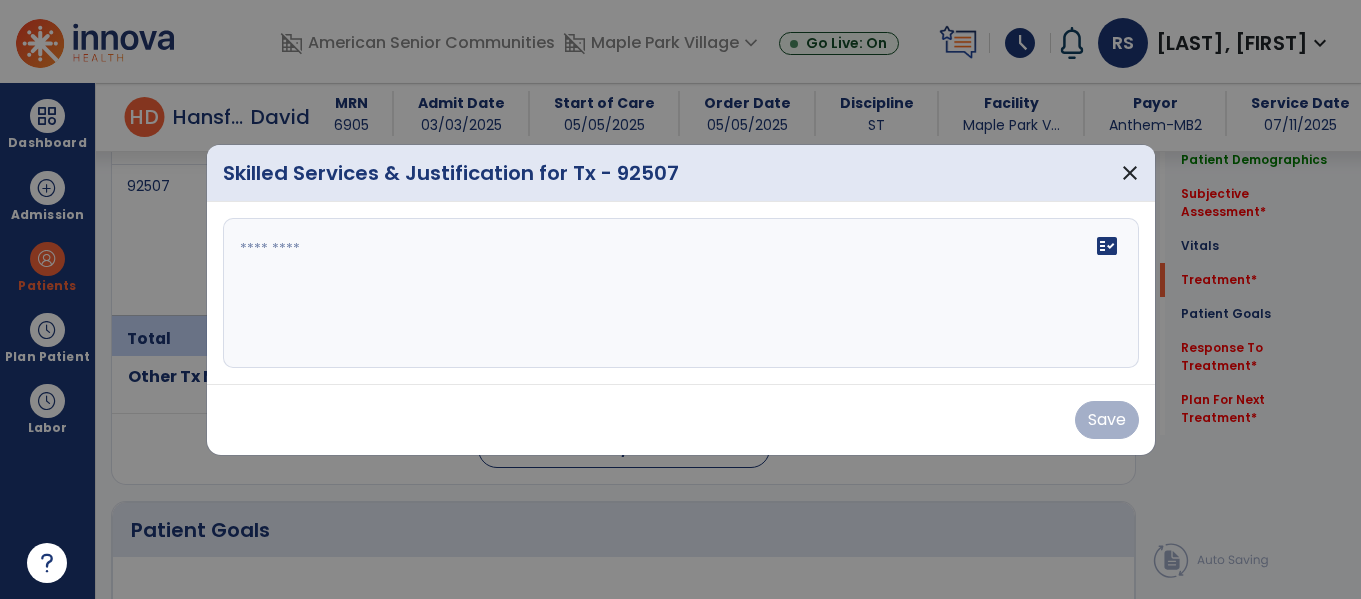scroll, scrollTop: 1396, scrollLeft: 0, axis: vertical 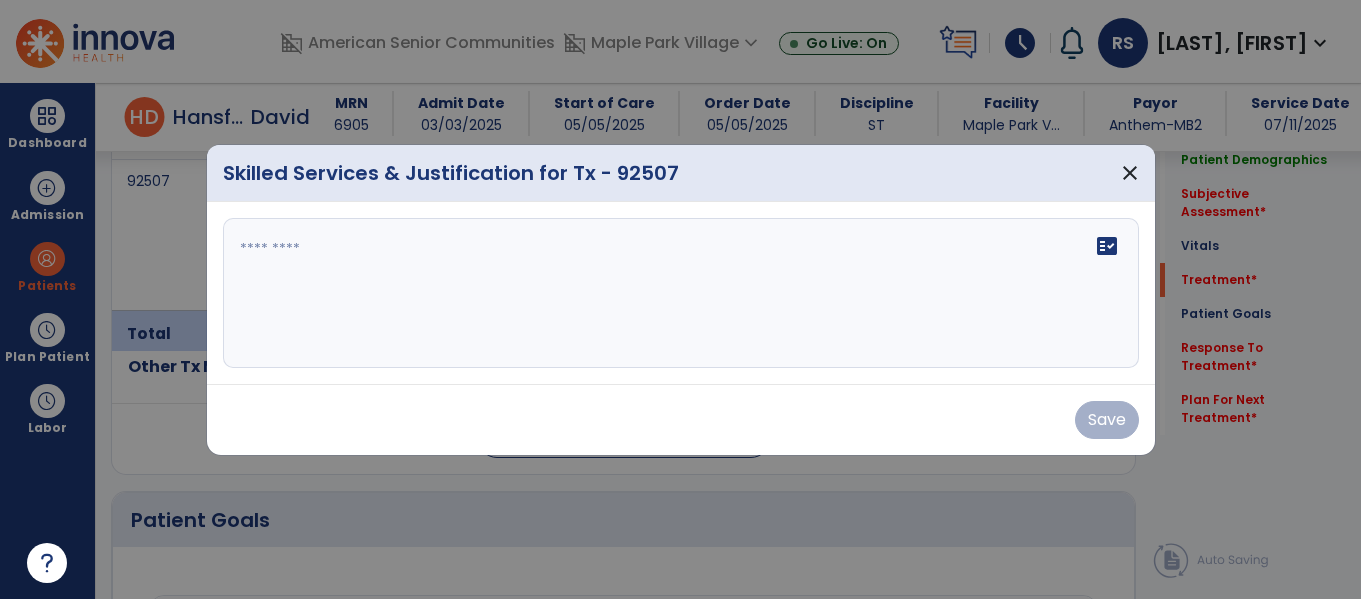 click on "fact_check" at bounding box center [681, 293] 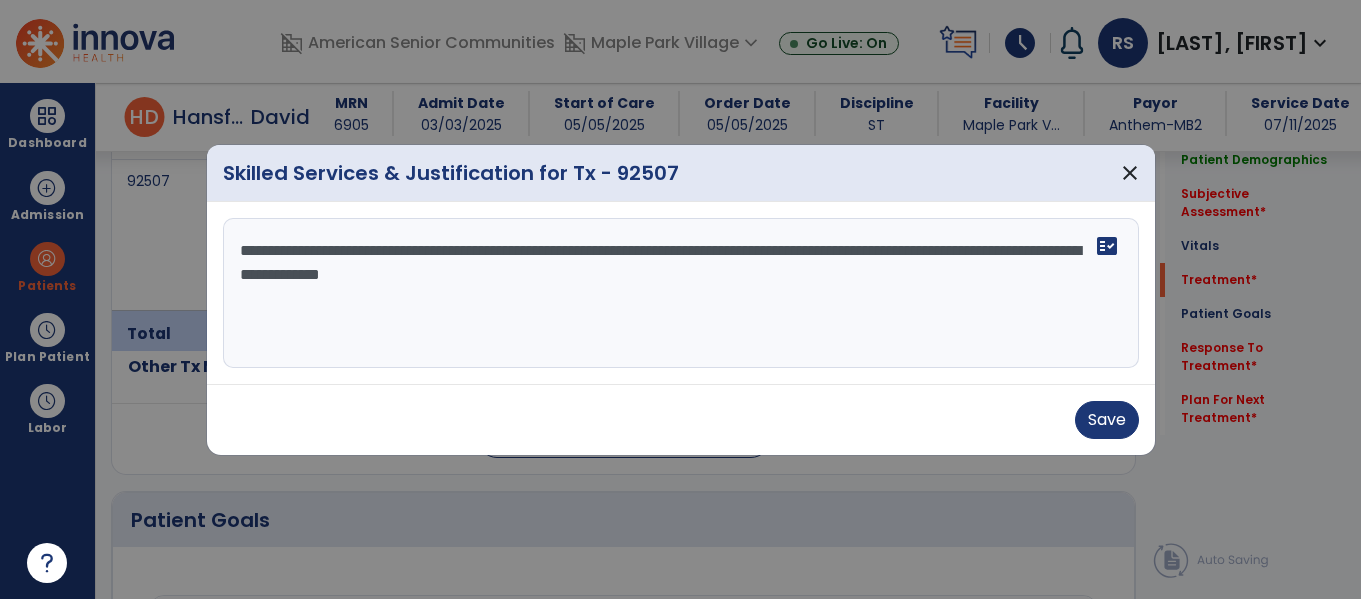 click on "**********" at bounding box center [681, 293] 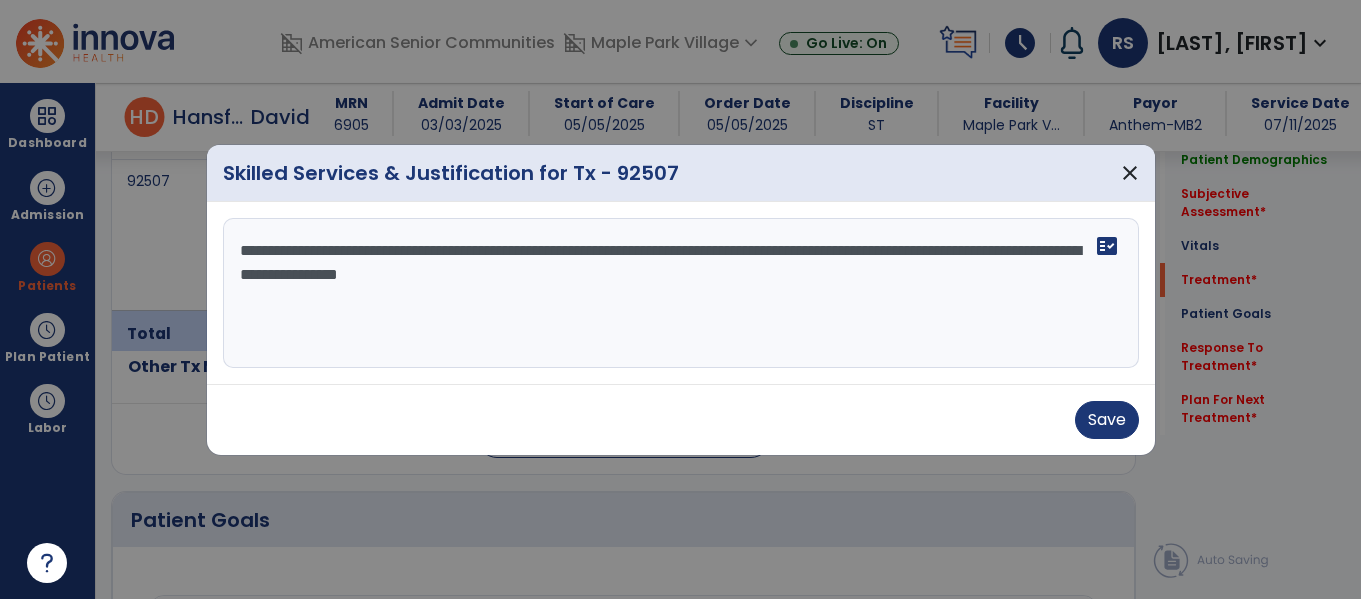 click on "**********" at bounding box center (681, 293) 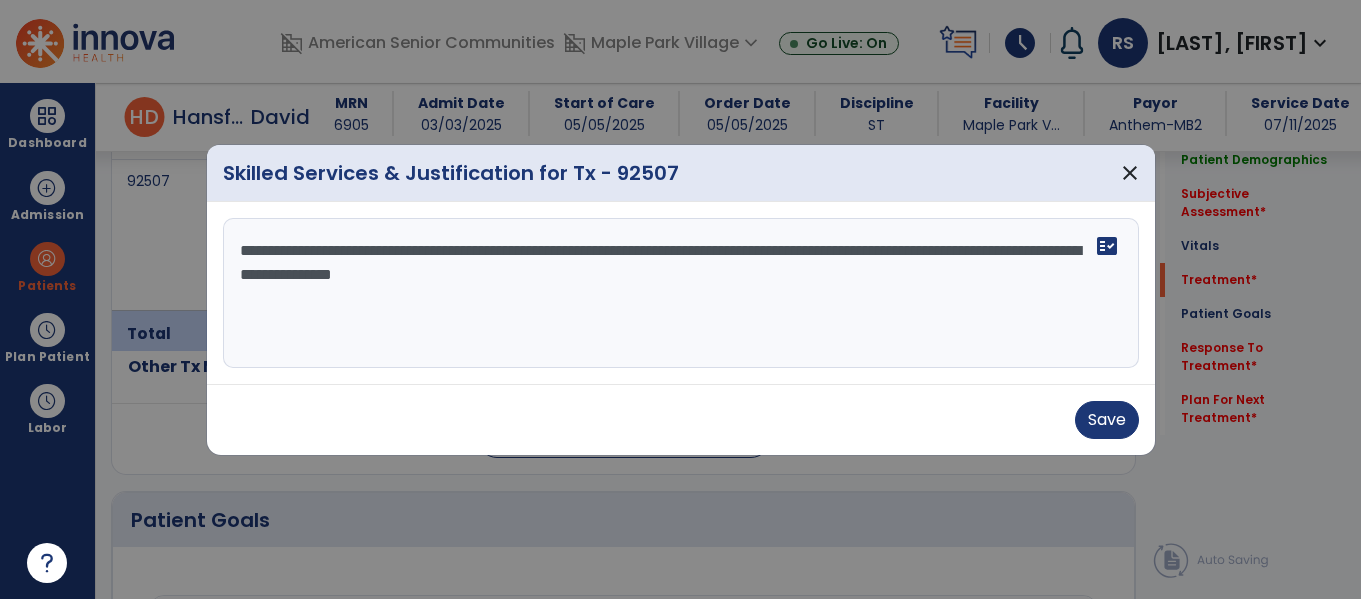 click on "**********" at bounding box center [681, 293] 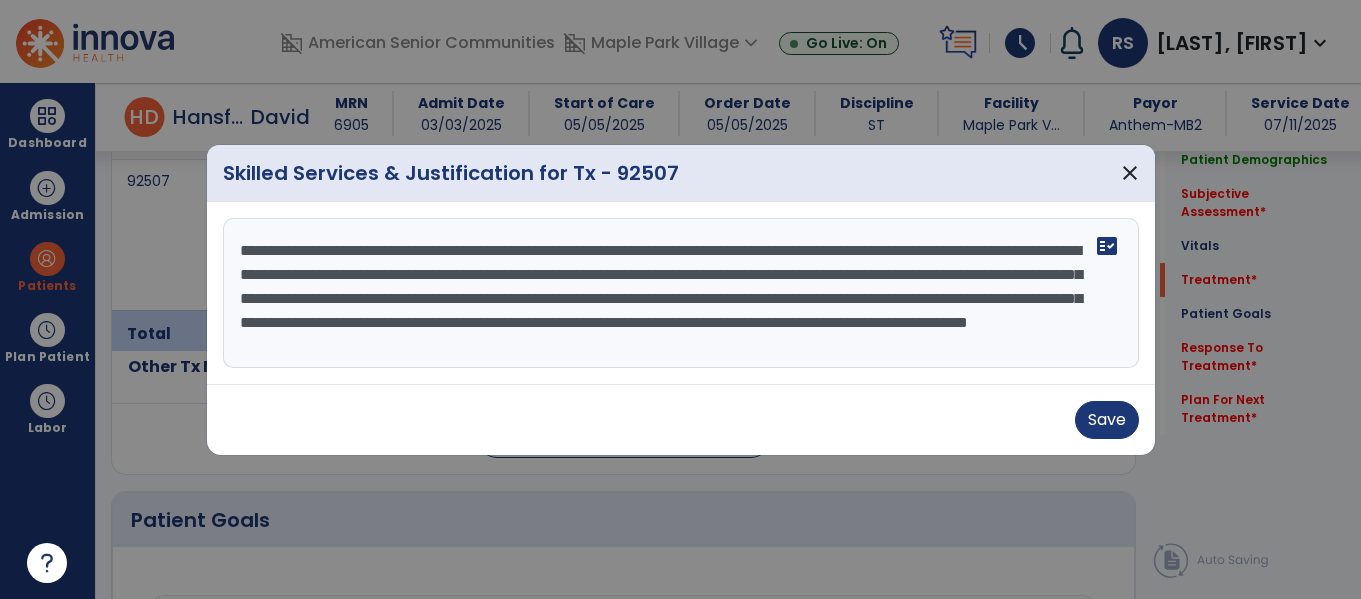 scroll, scrollTop: 16, scrollLeft: 0, axis: vertical 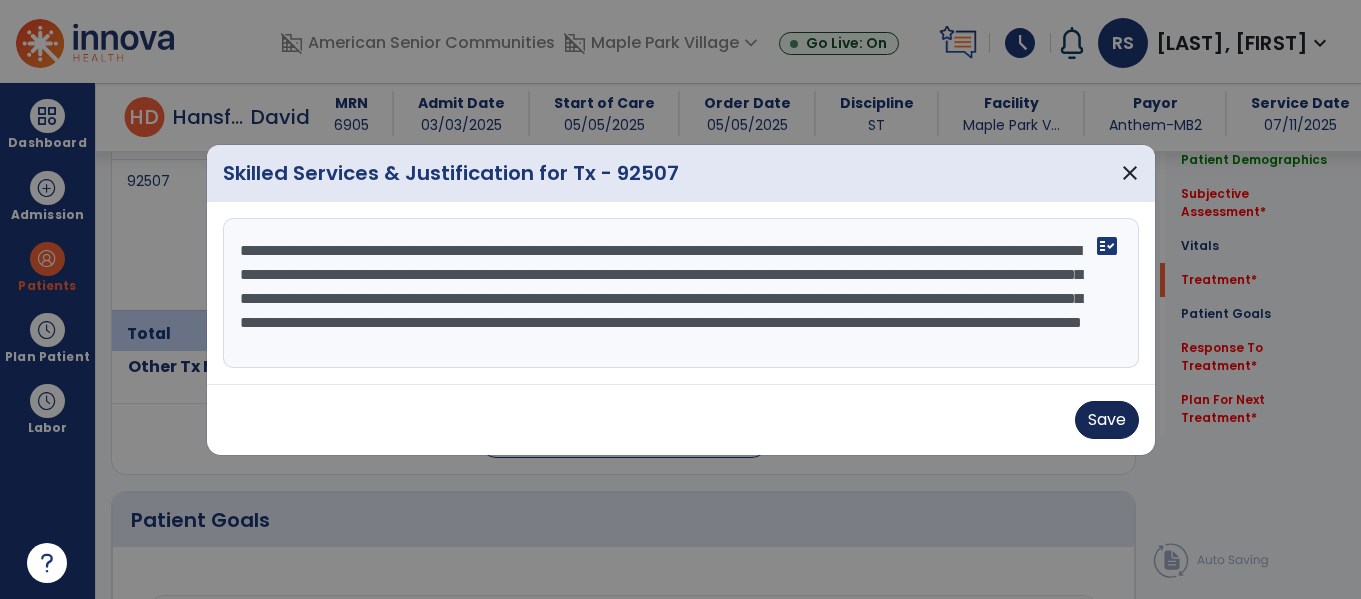 type on "**********" 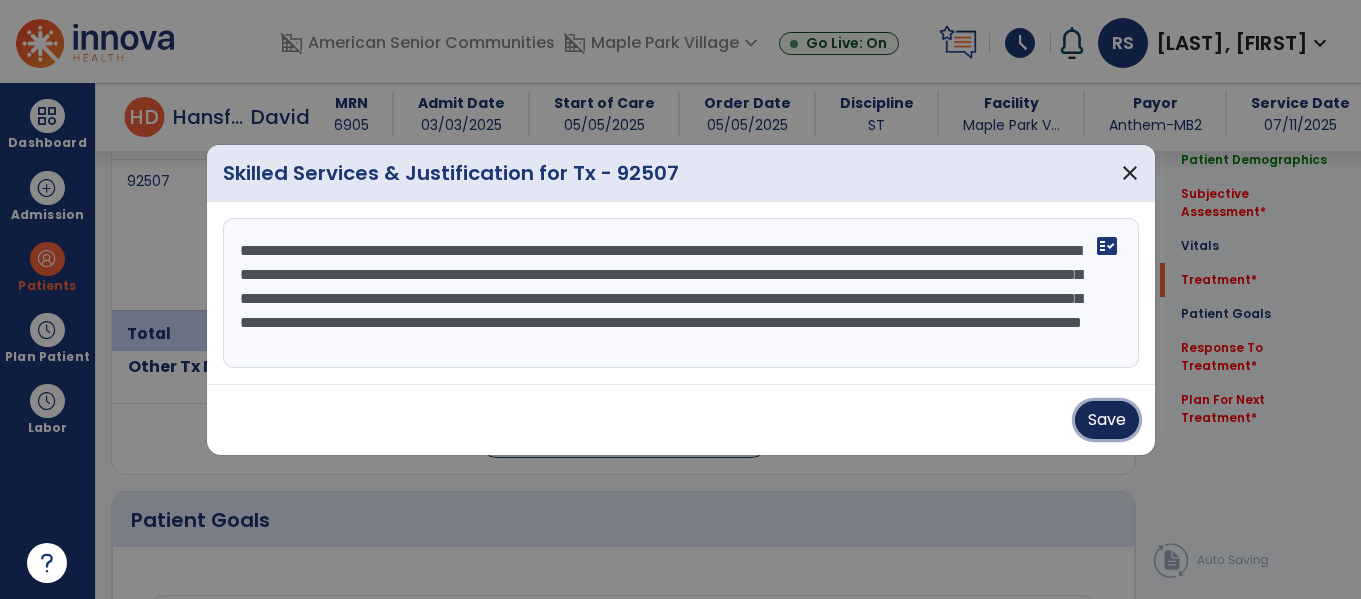 click on "Save" at bounding box center [1107, 420] 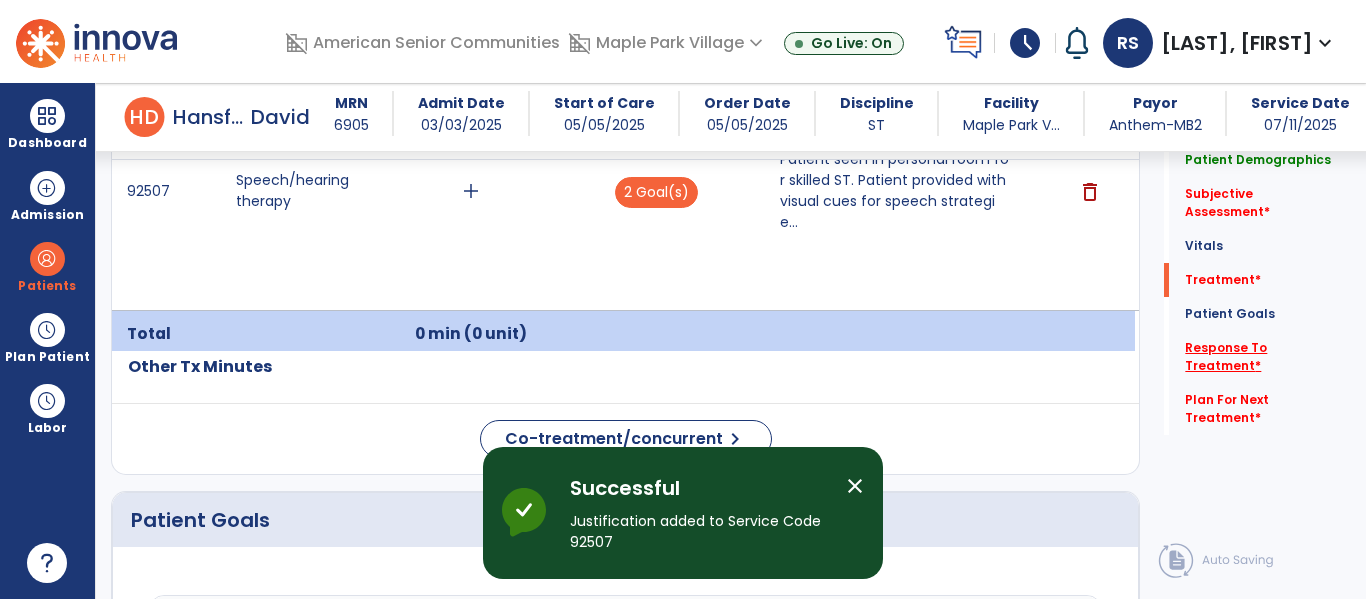 click on "Response To Treatment   *" 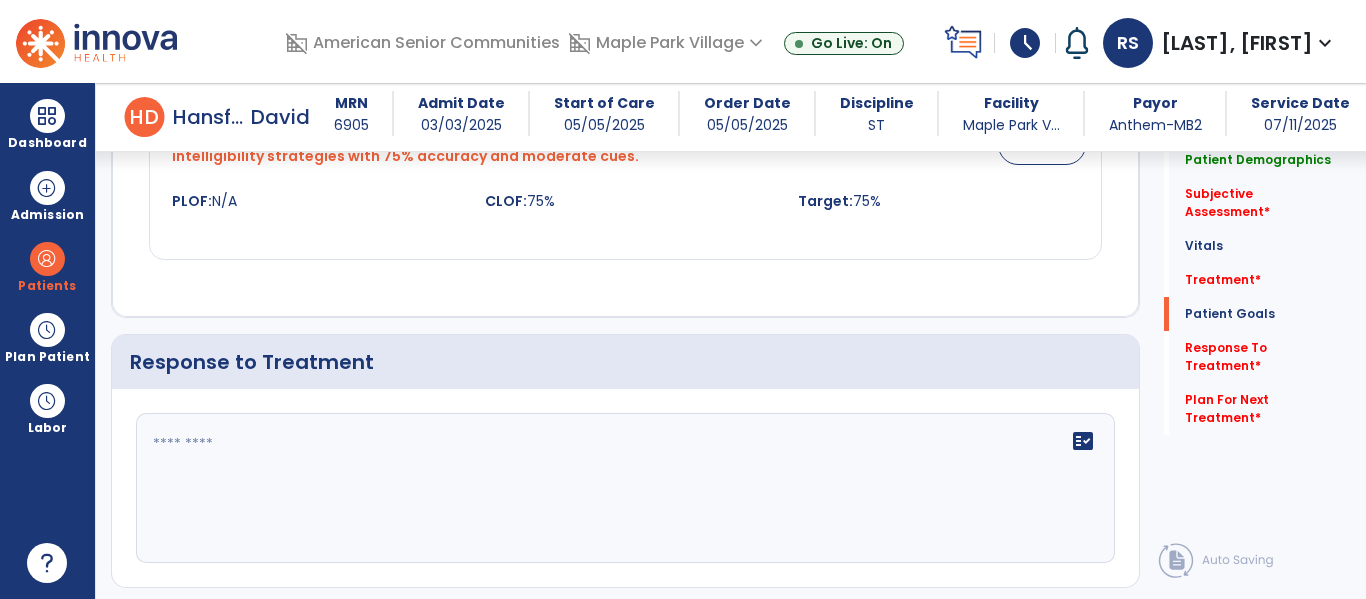 scroll, scrollTop: 2668, scrollLeft: 0, axis: vertical 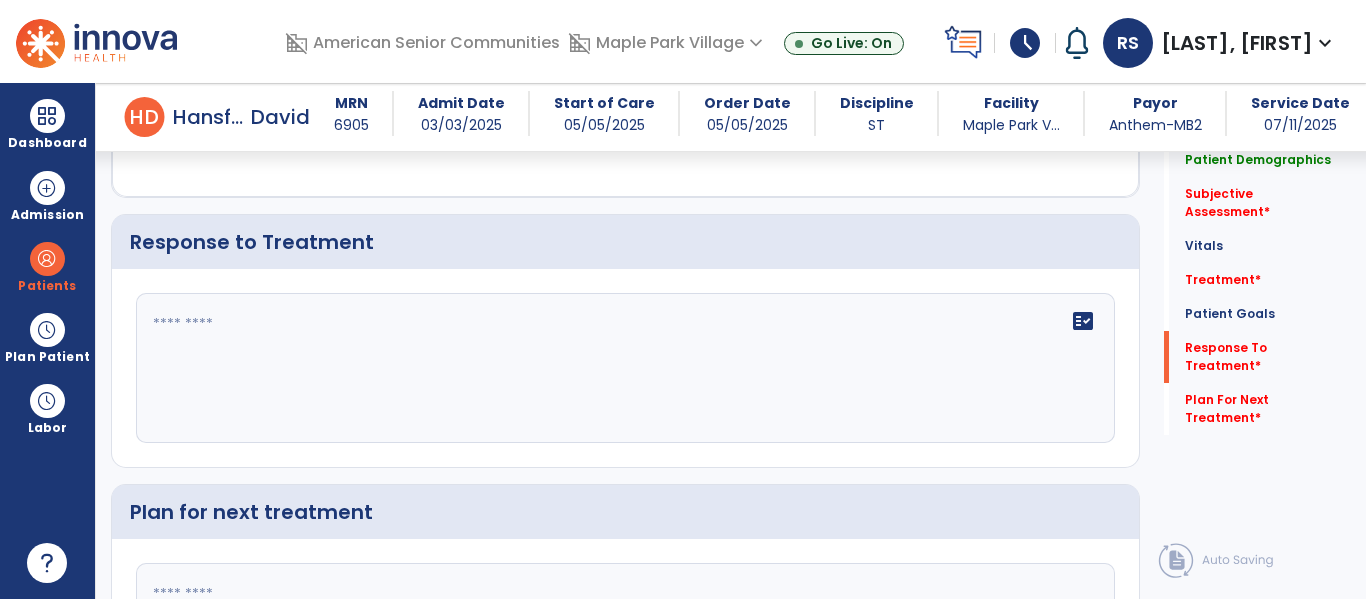 click on "fact_check" 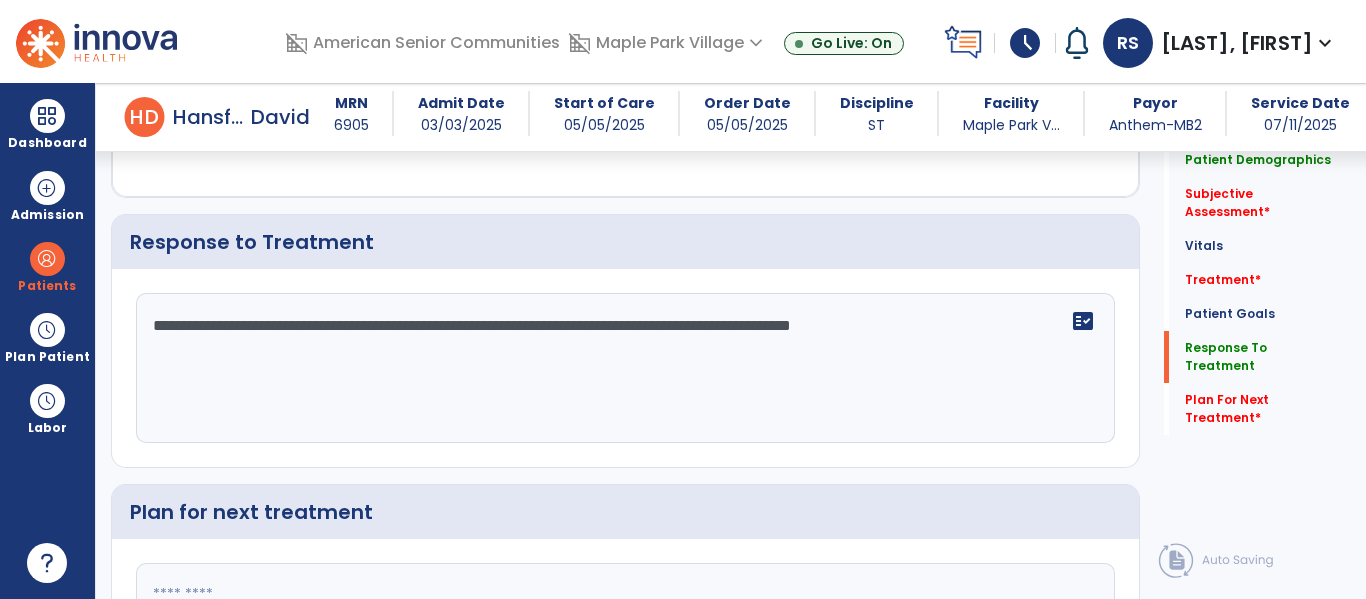type on "**********" 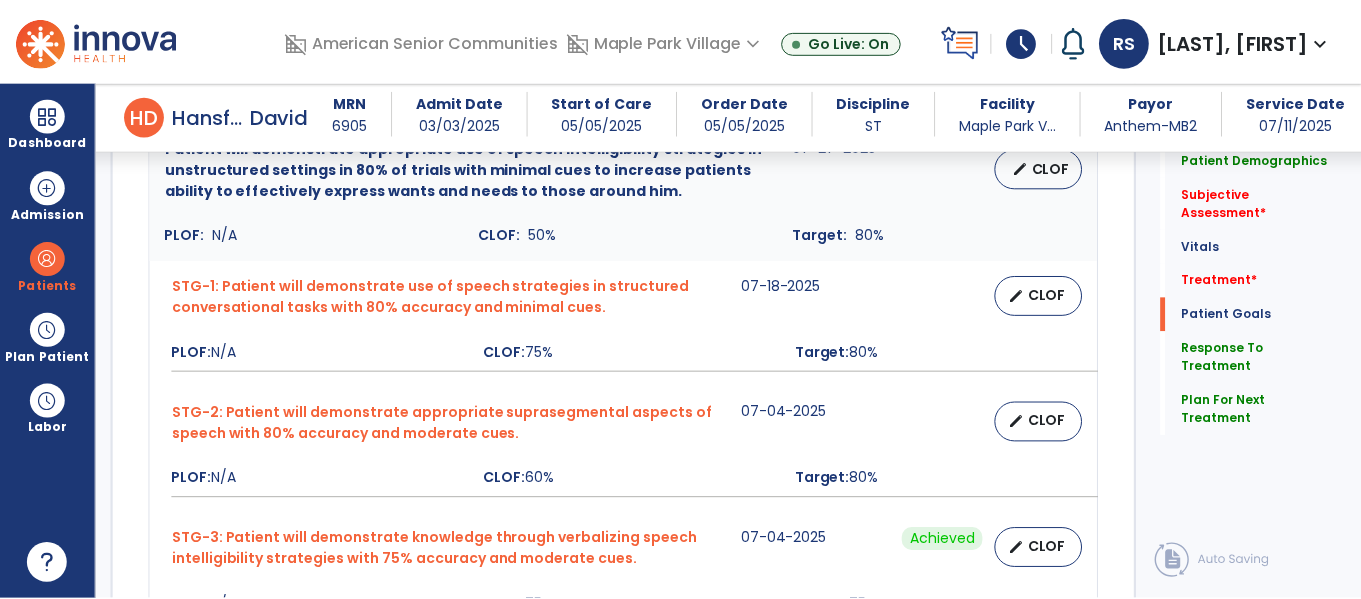 scroll, scrollTop: 2142, scrollLeft: 0, axis: vertical 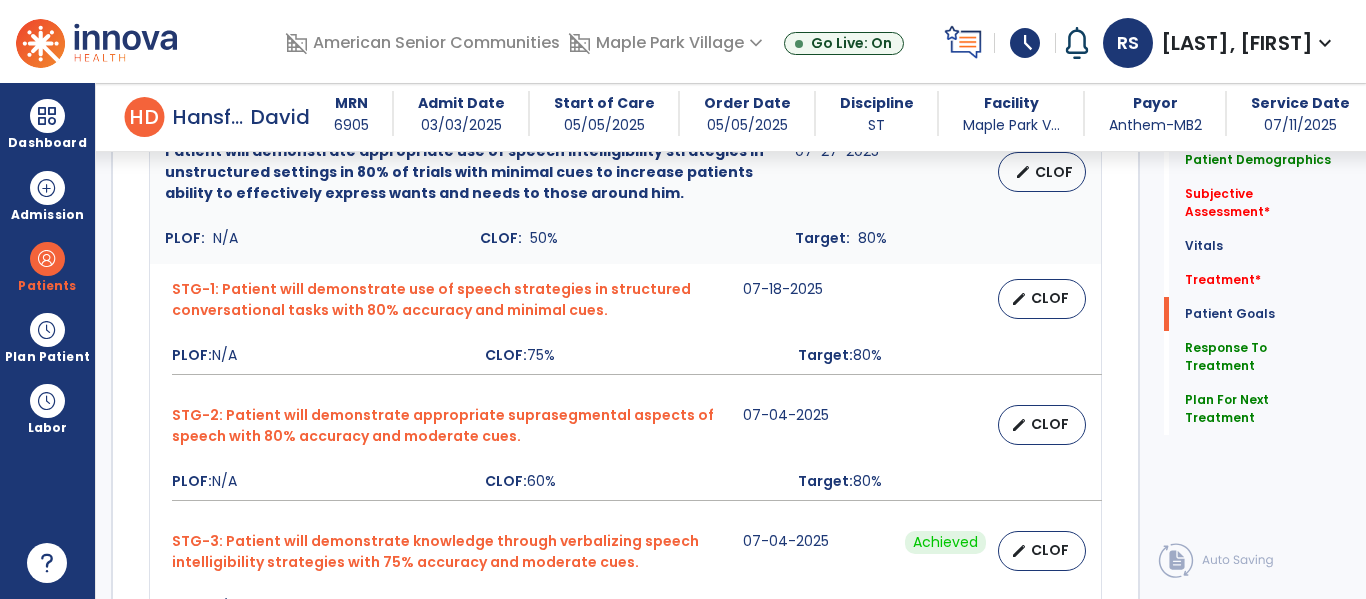 type on "**********" 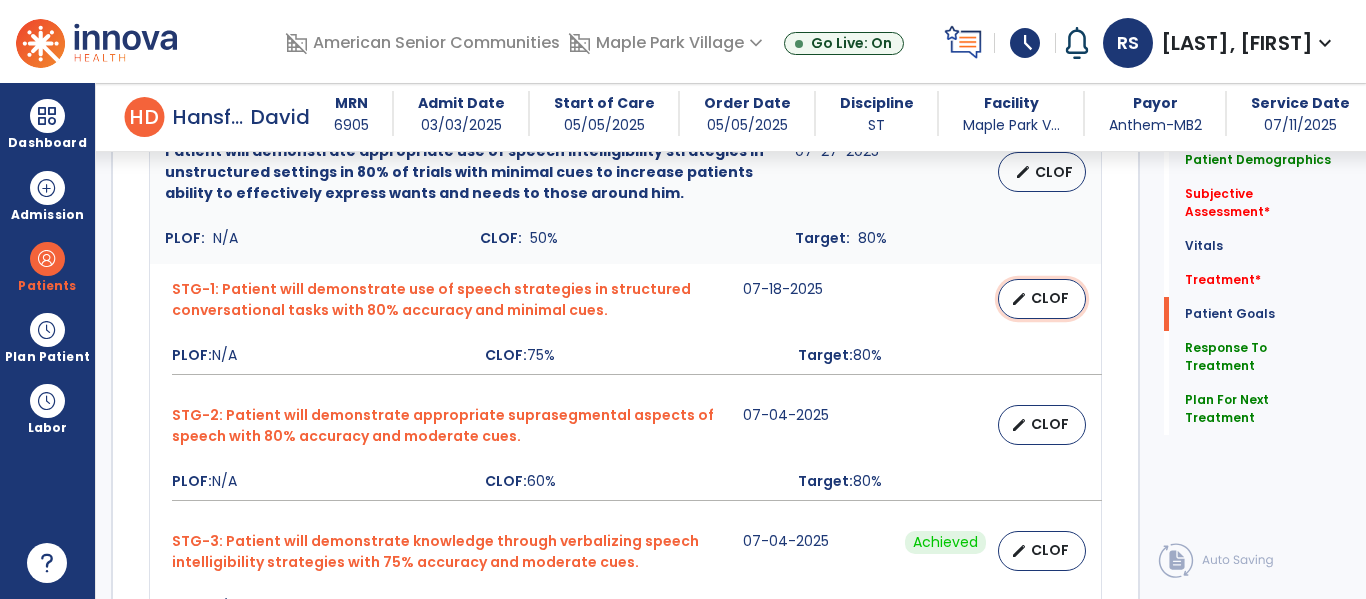 click on "edit" at bounding box center (1019, 299) 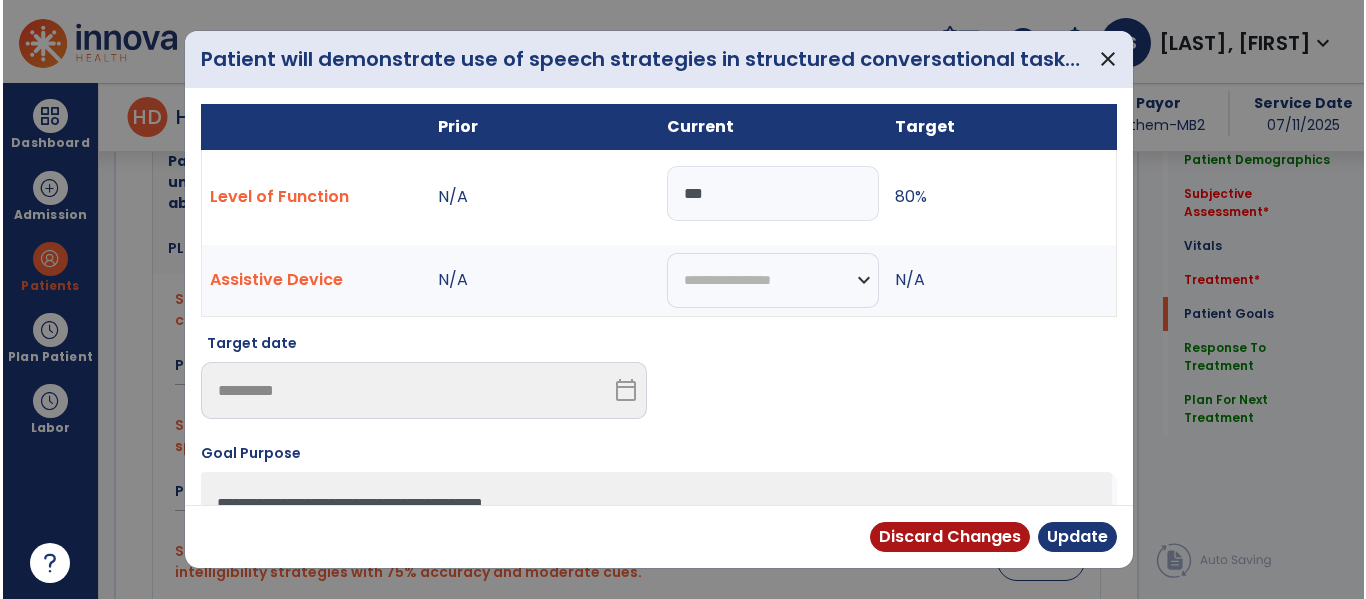 scroll, scrollTop: 2142, scrollLeft: 0, axis: vertical 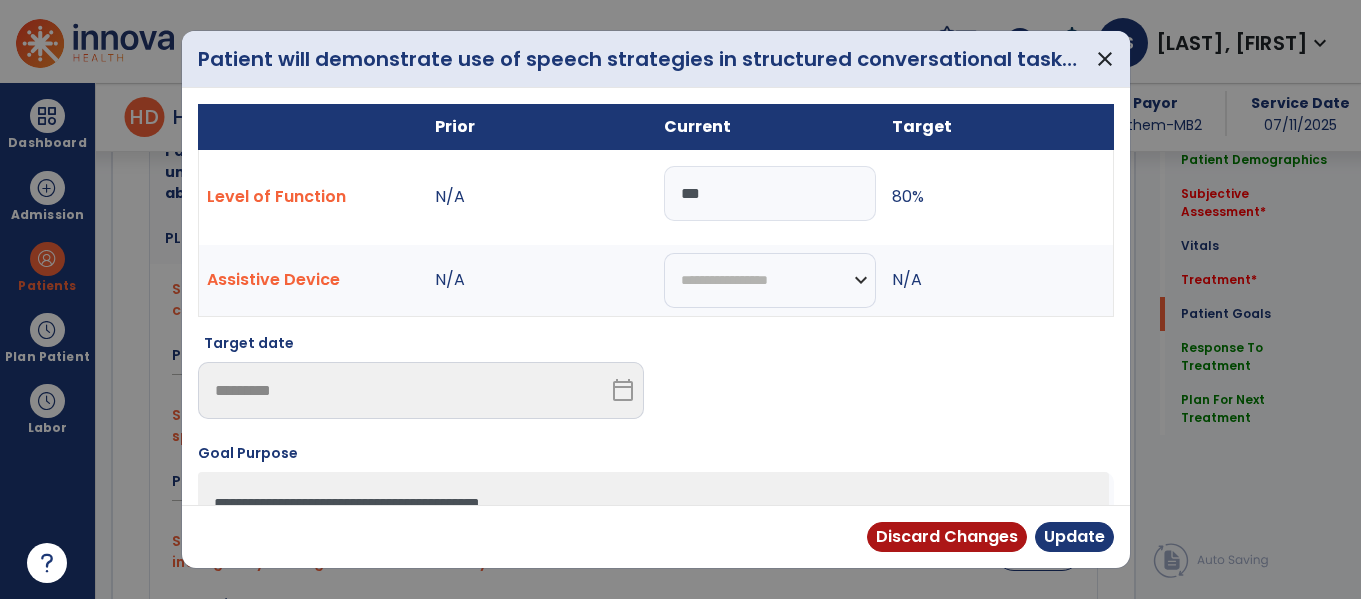click on "***" at bounding box center (770, 193) 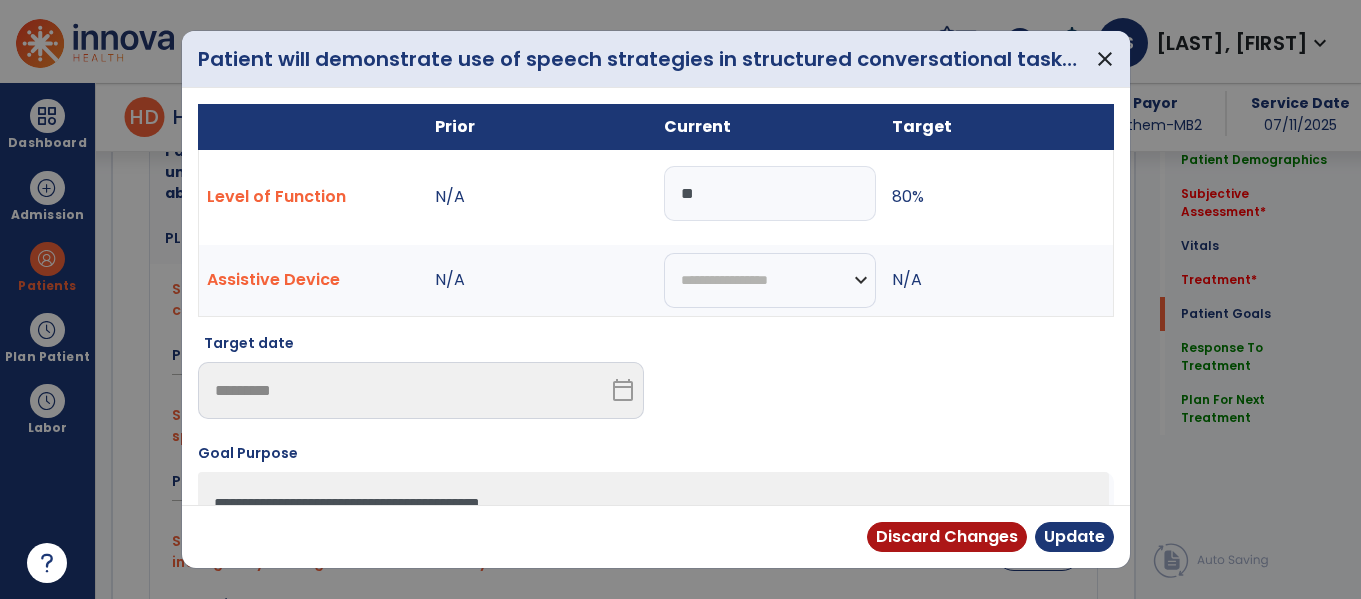 type on "*" 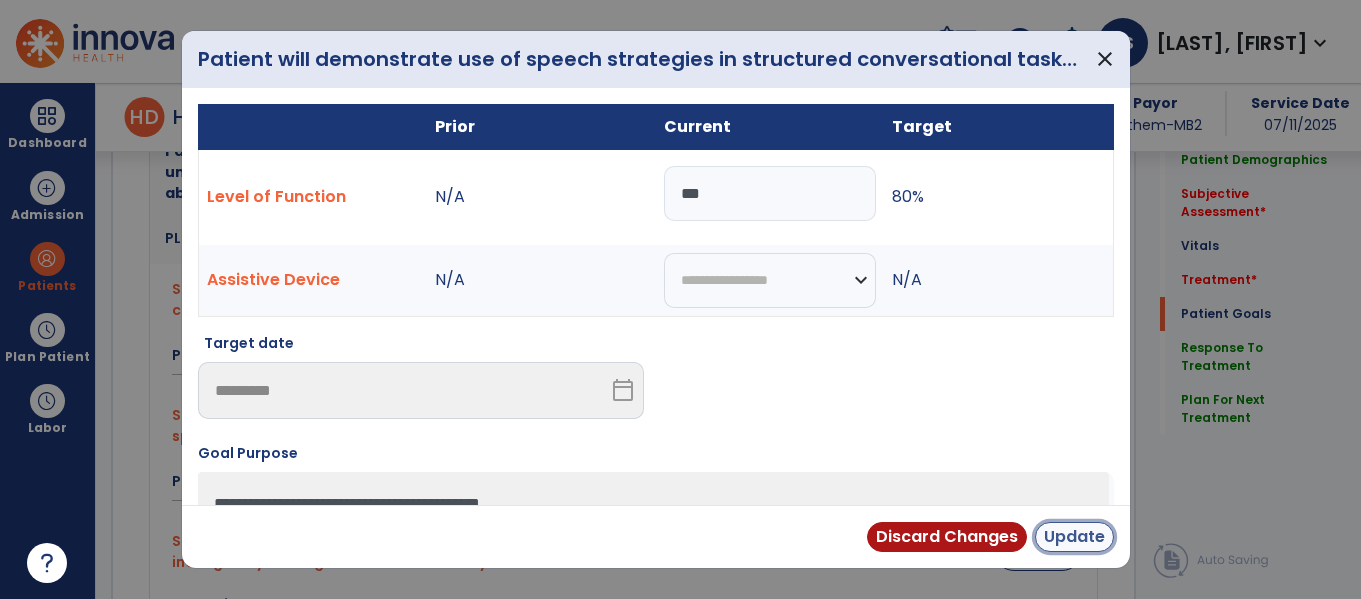 click on "Update" at bounding box center (1074, 537) 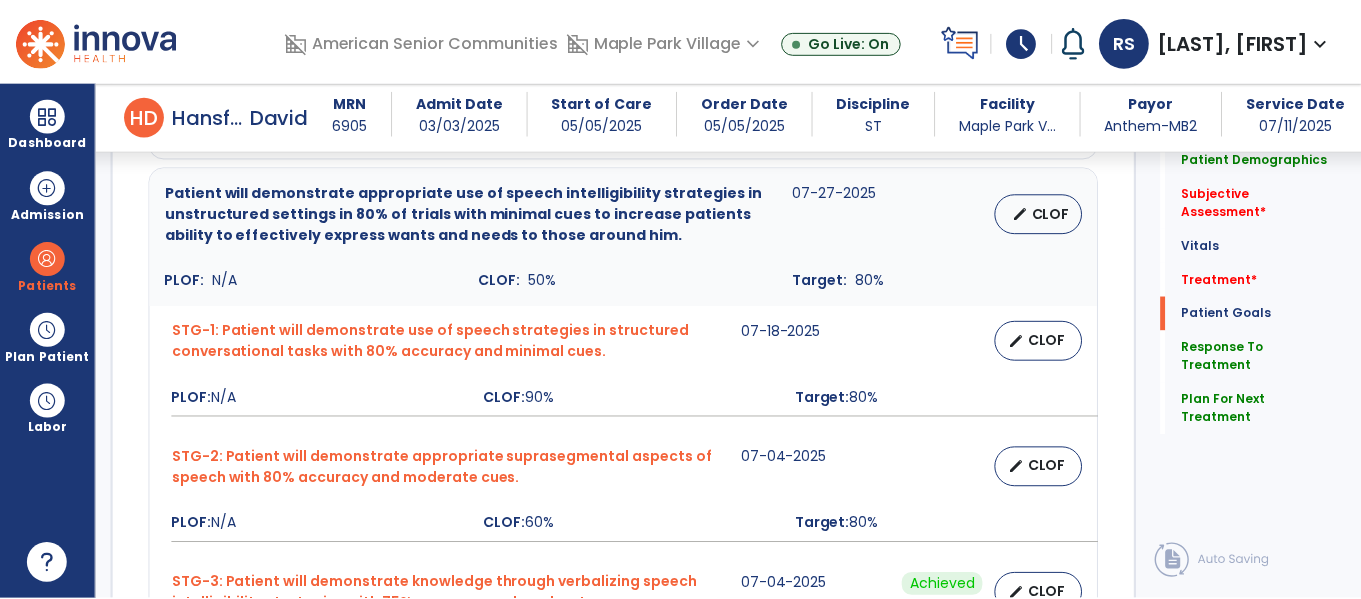 scroll, scrollTop: 1995, scrollLeft: 0, axis: vertical 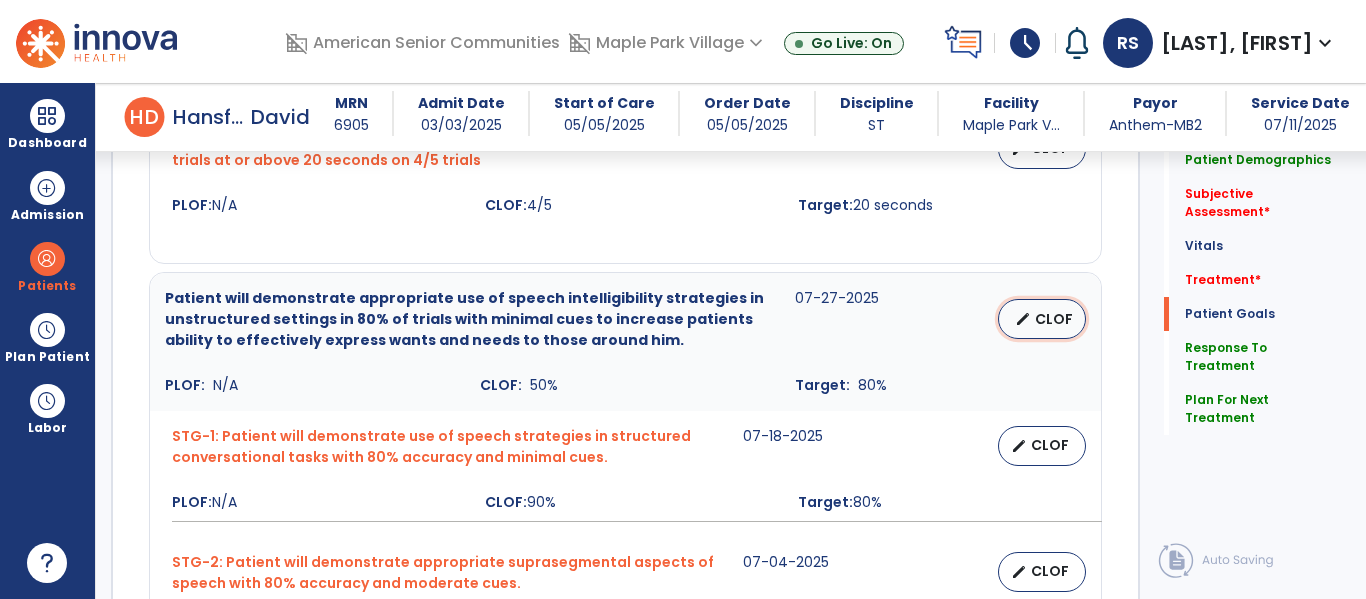 click on "edit   CLOF" at bounding box center (1042, 319) 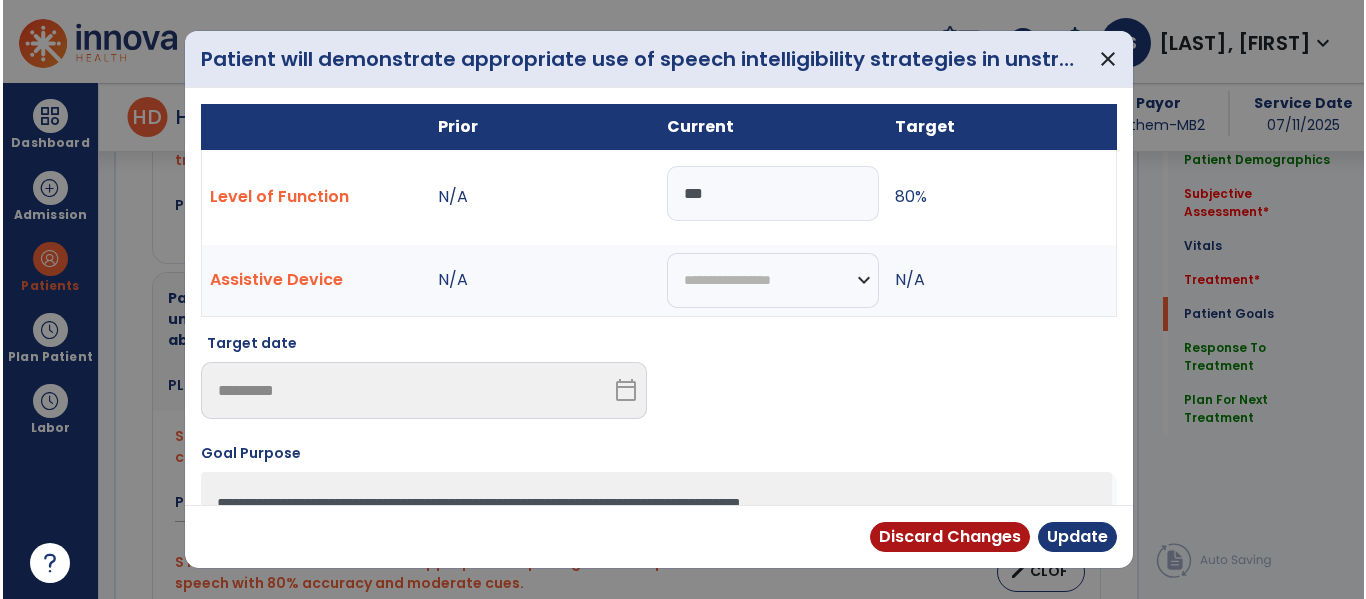 scroll, scrollTop: 1995, scrollLeft: 0, axis: vertical 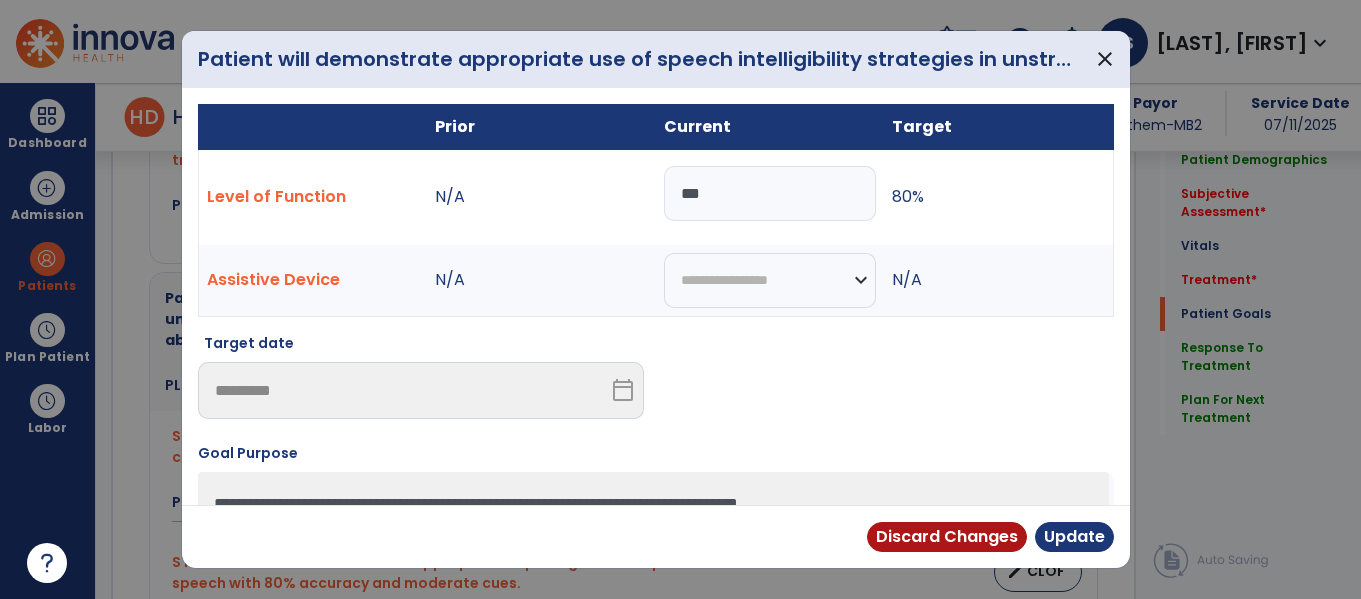 click on "***" at bounding box center (770, 193) 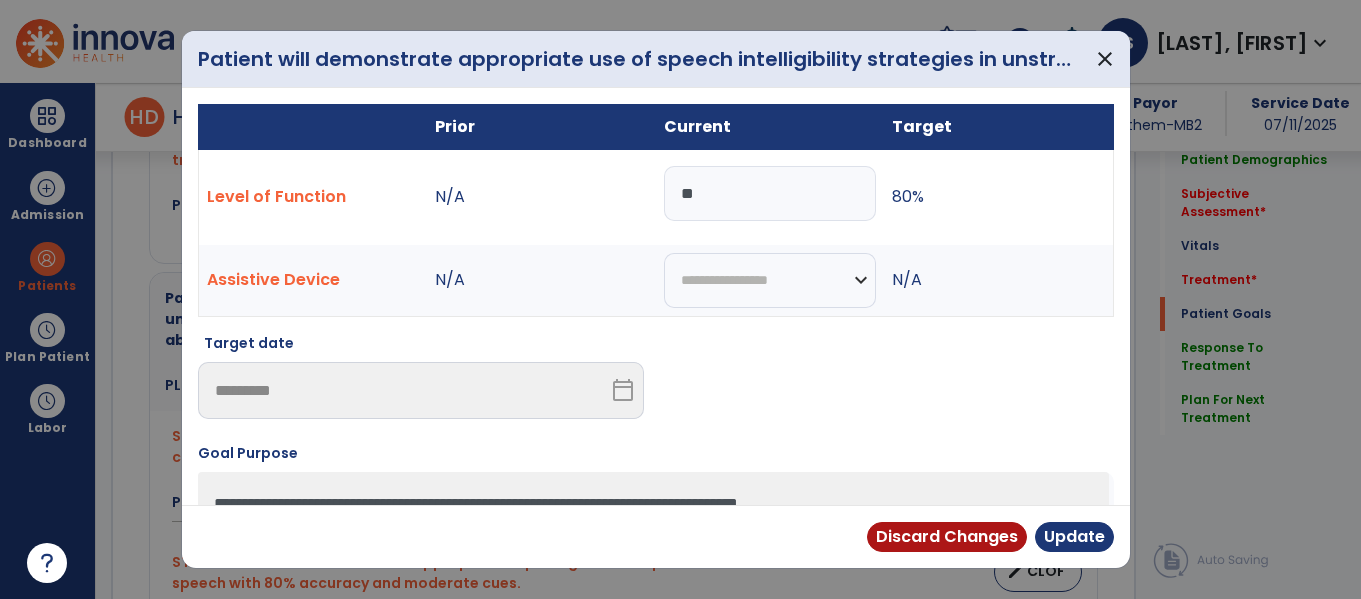type on "*" 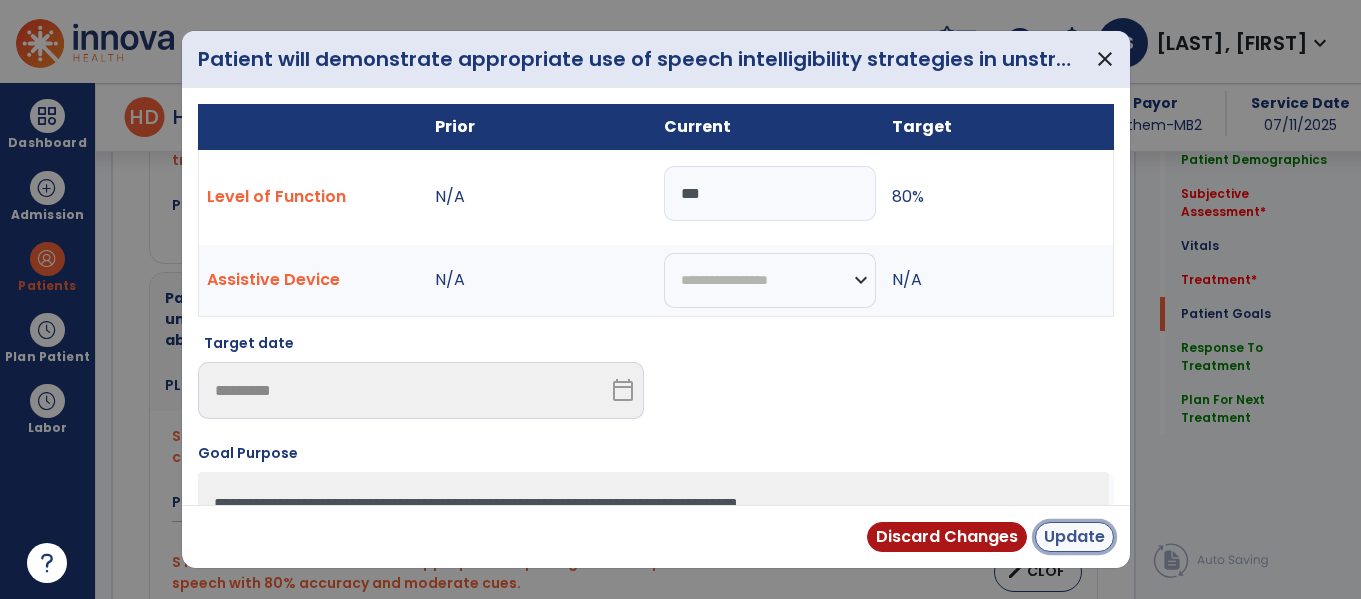 click on "Update" at bounding box center [1074, 537] 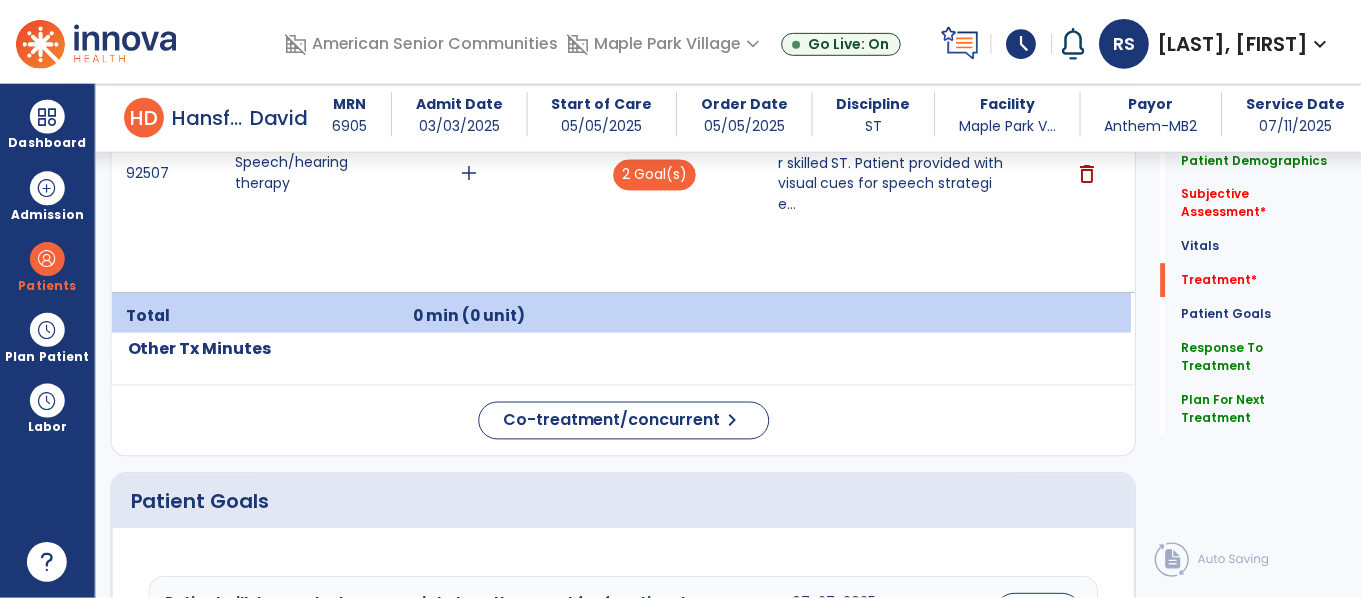 scroll, scrollTop: 1344, scrollLeft: 0, axis: vertical 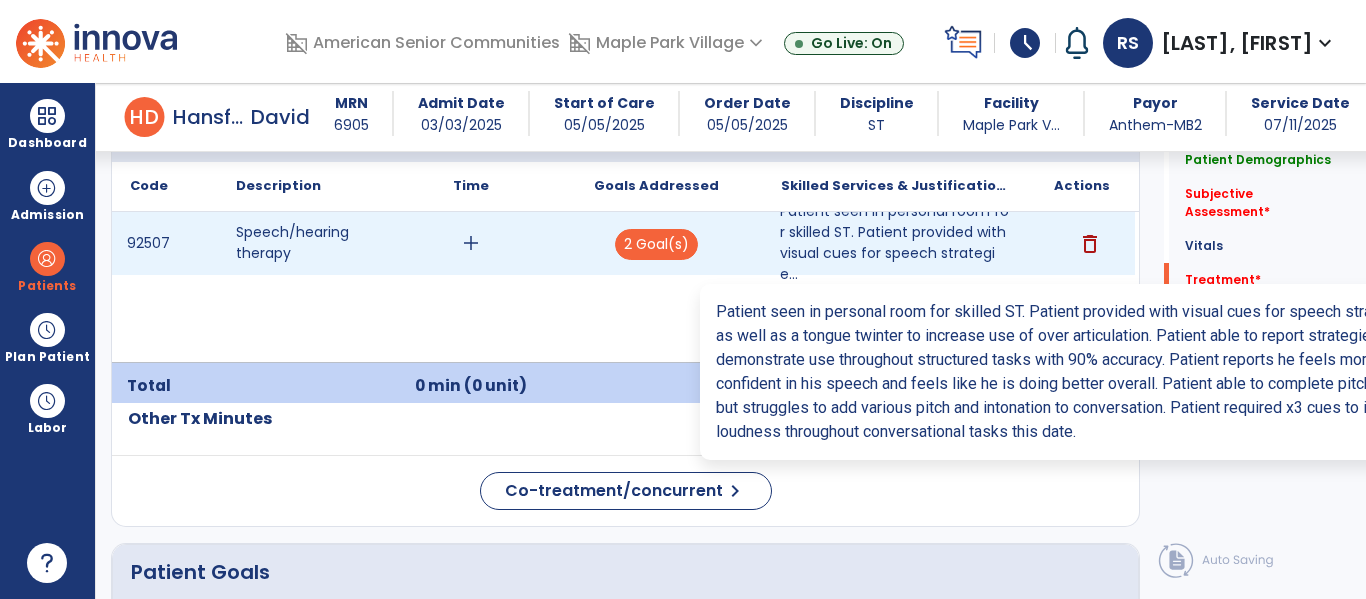 click on "Patient seen in personal room for skilled ST. Patient provided with visual cues for speech strategie..." at bounding box center (896, 243) 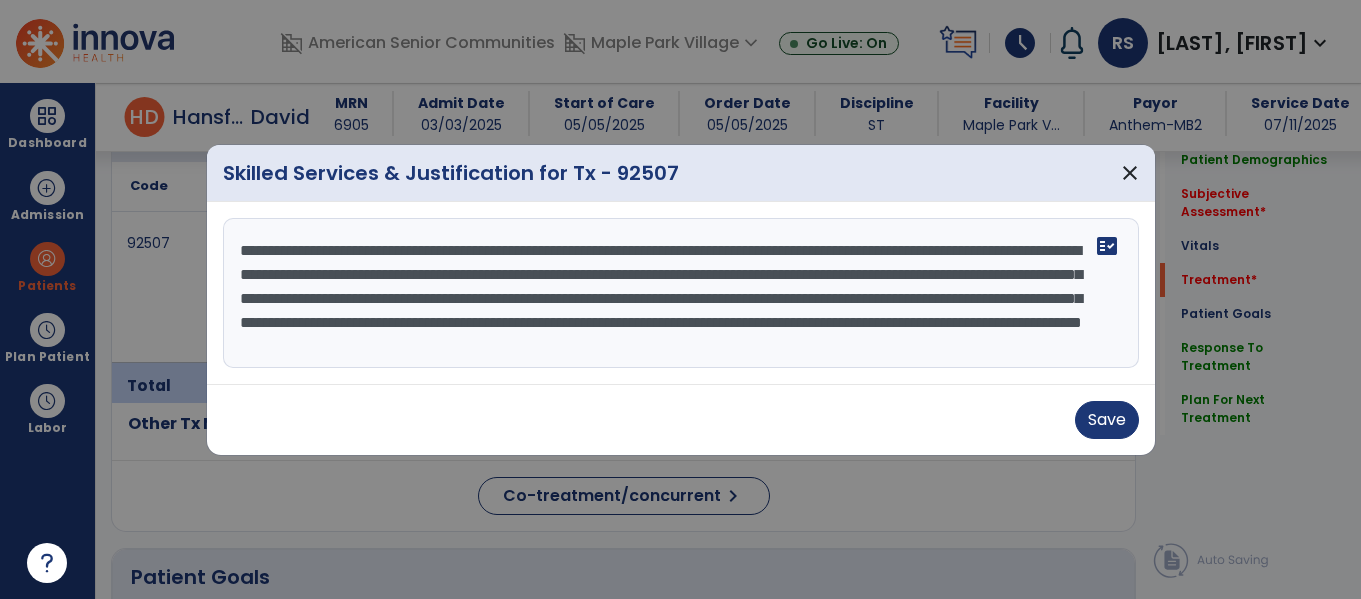 scroll, scrollTop: 1344, scrollLeft: 0, axis: vertical 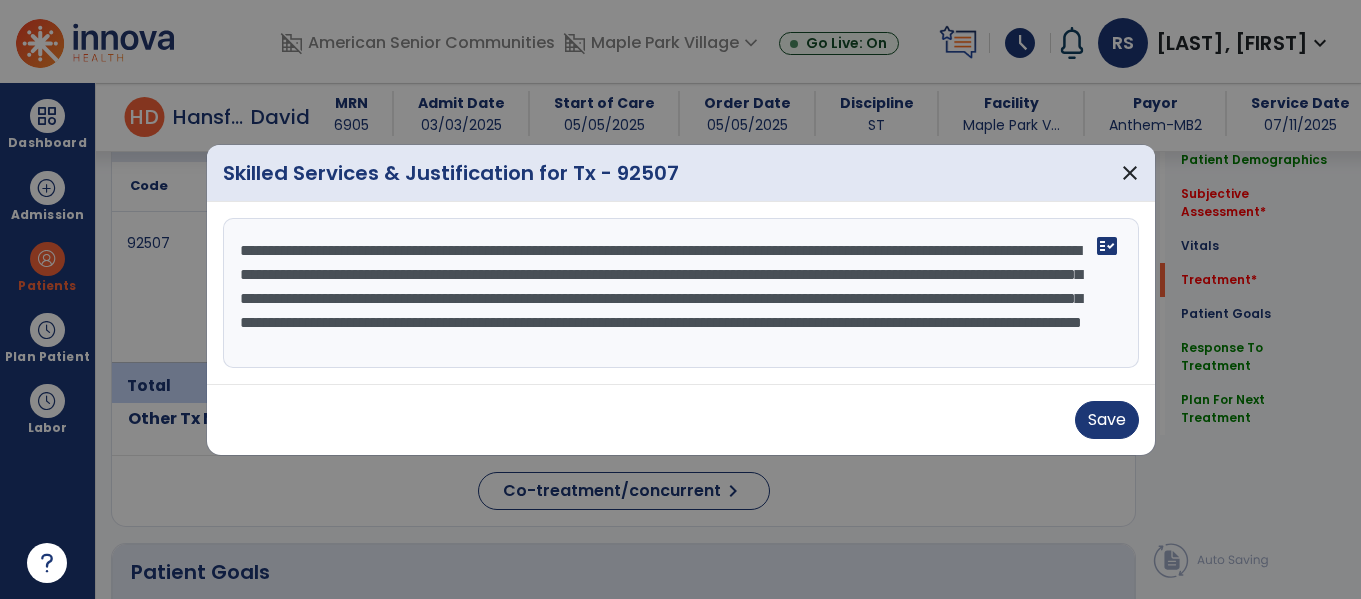 click on "**********" at bounding box center [681, 293] 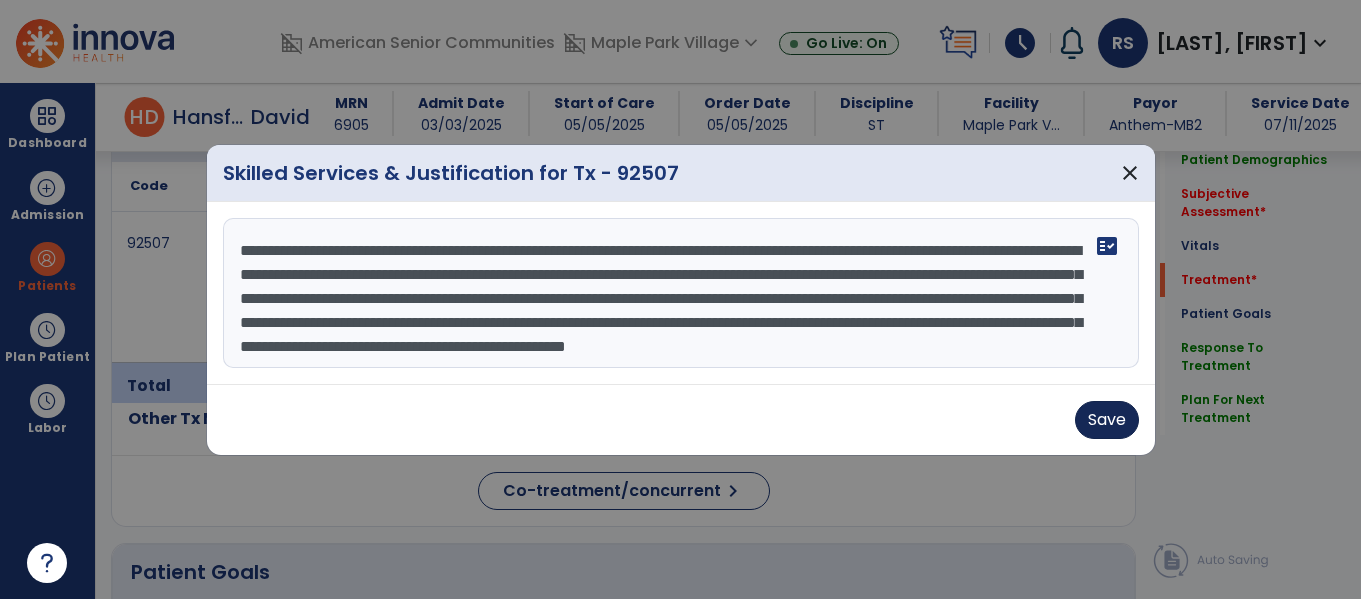 type on "**********" 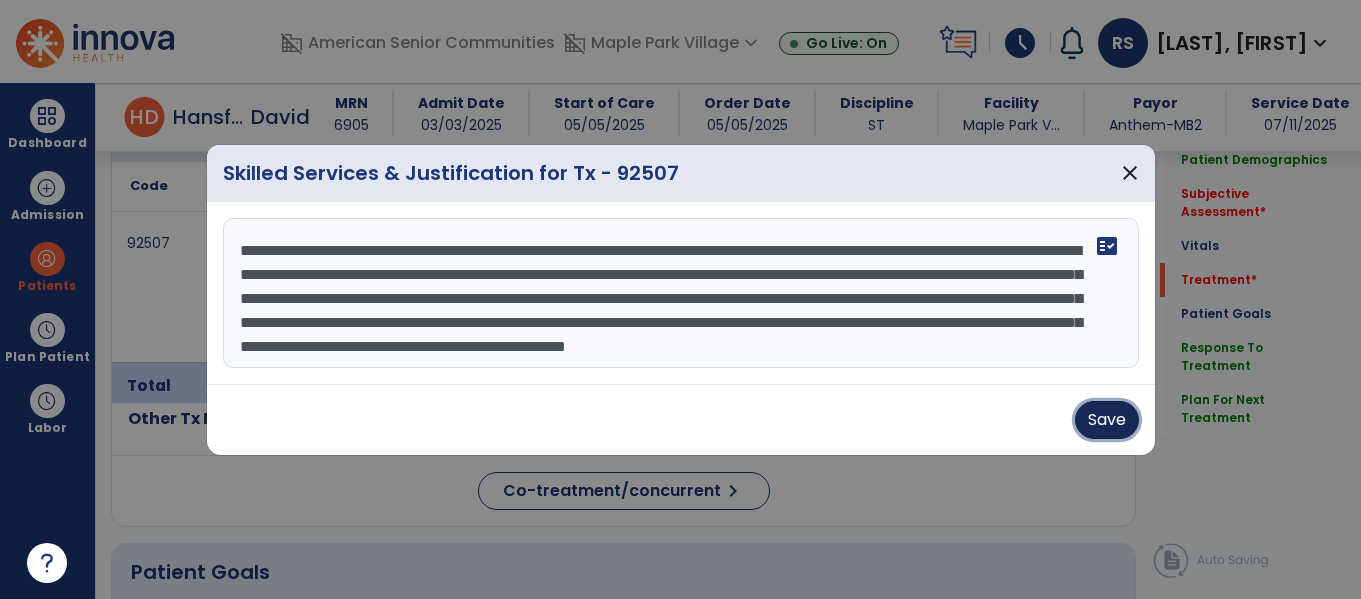 click on "Save" at bounding box center [1107, 420] 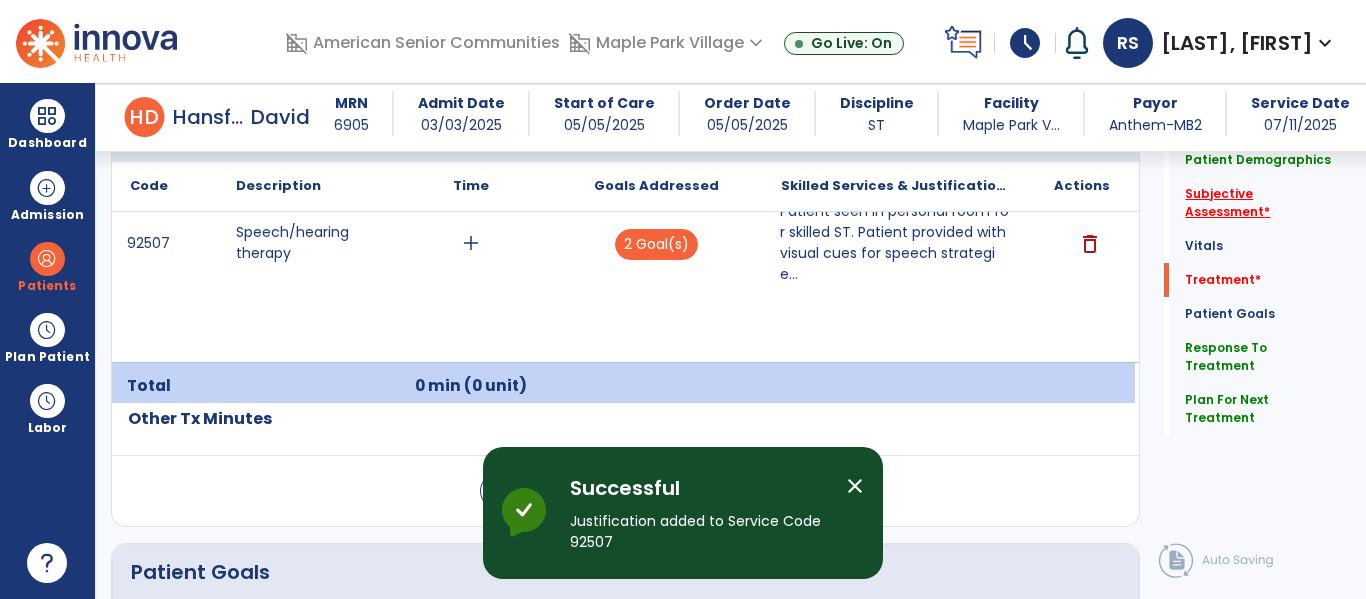 click on "Subjective Assessment   *" 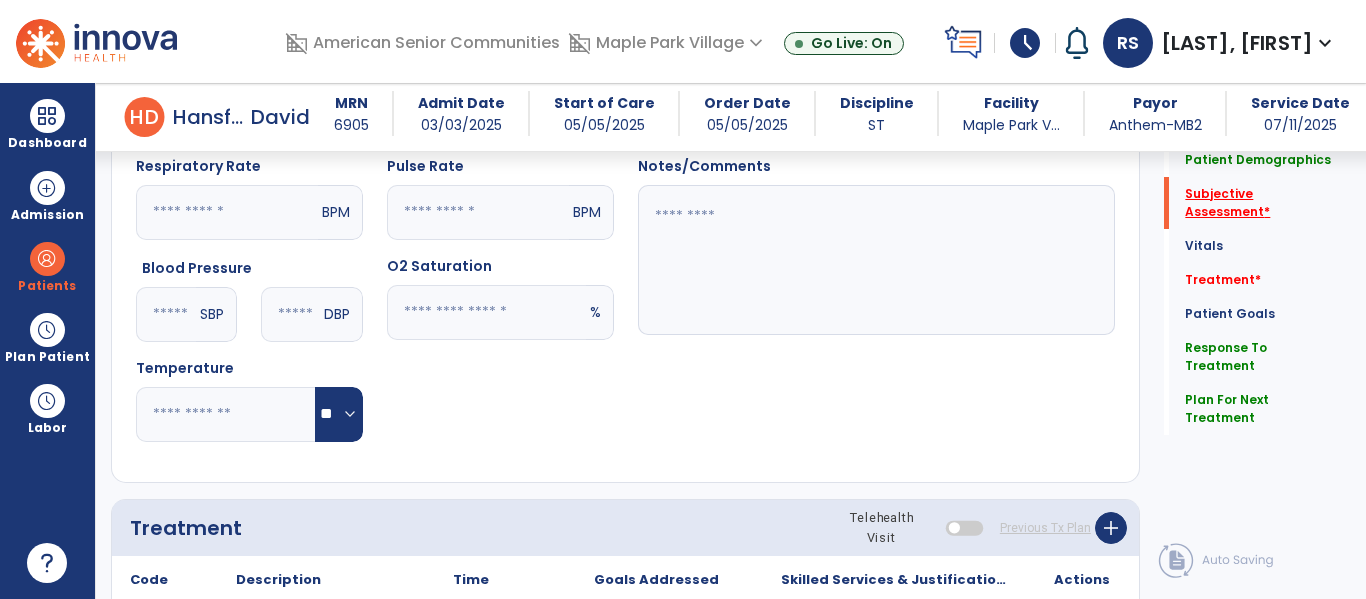 scroll, scrollTop: 528, scrollLeft: 0, axis: vertical 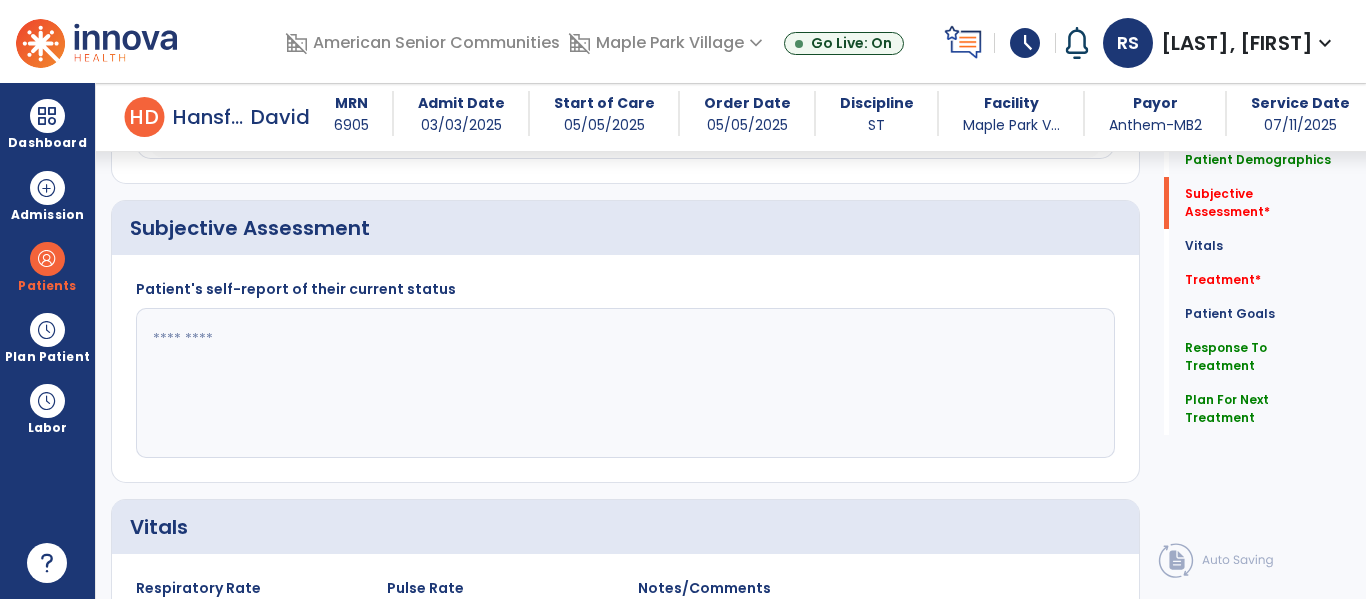click 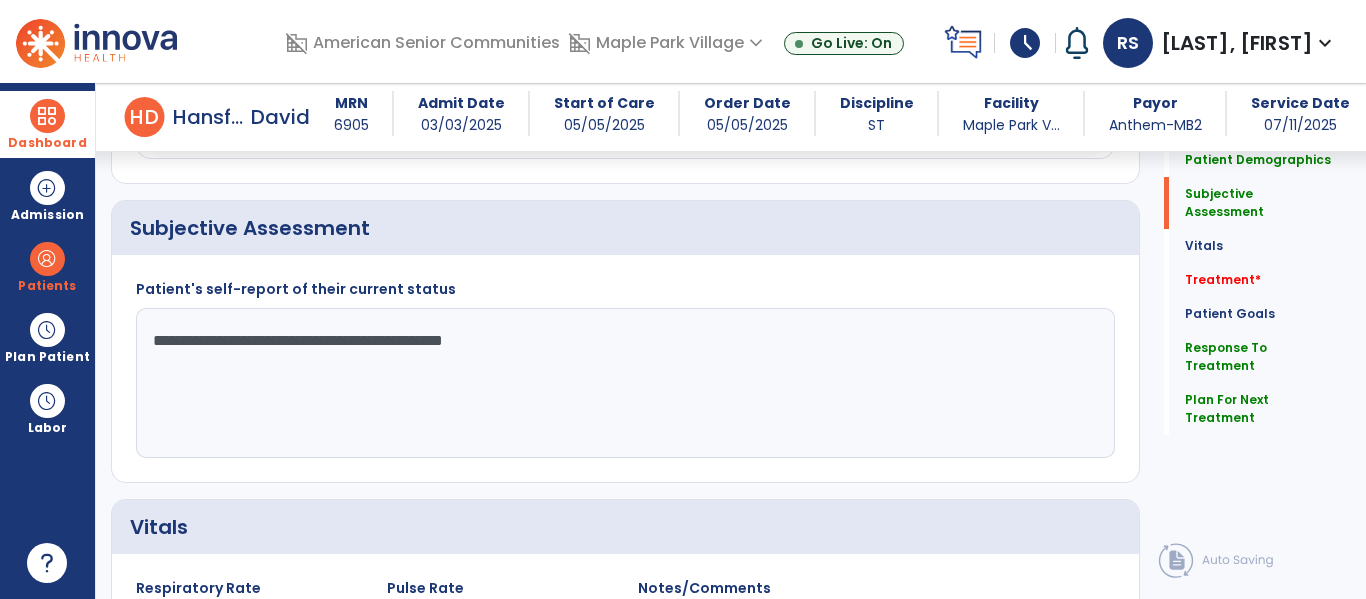 type on "**********" 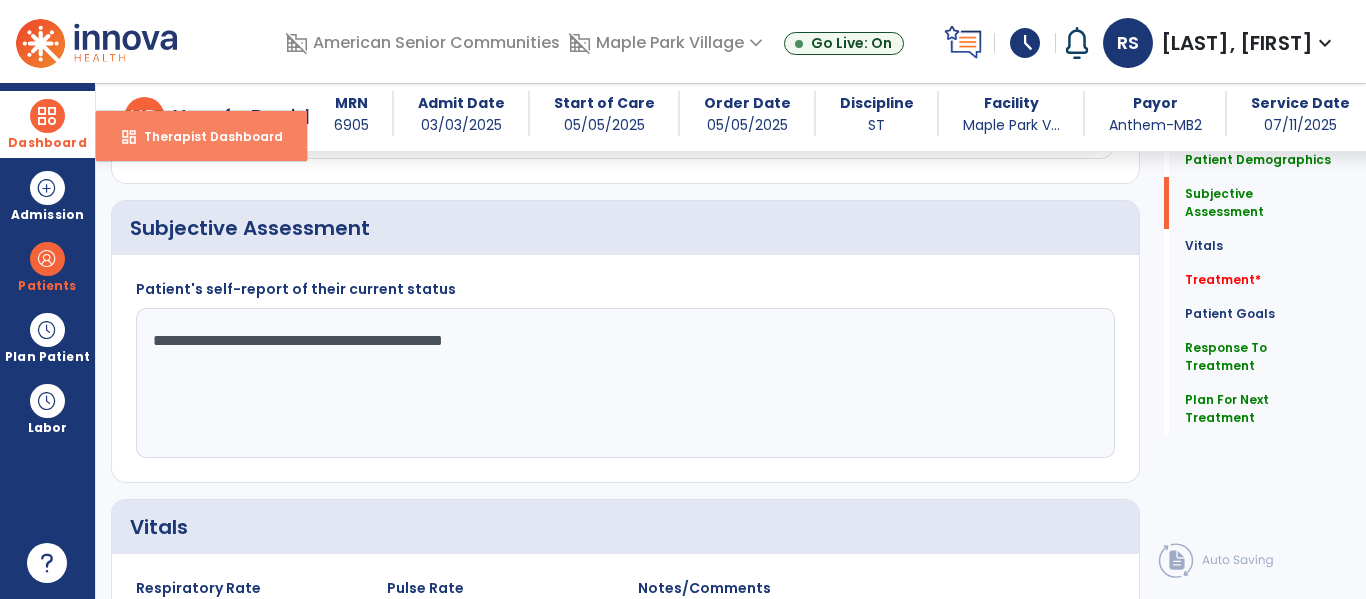 click on "dashboard  Therapist Dashboard" at bounding box center [201, 136] 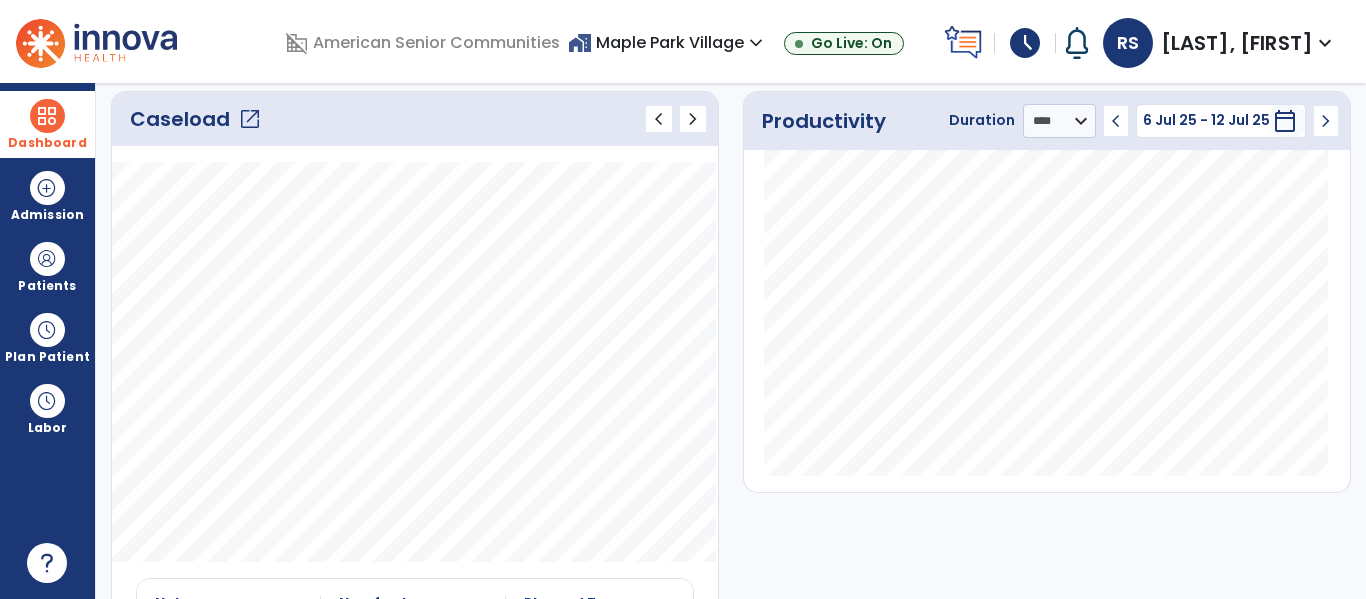 scroll, scrollTop: 0, scrollLeft: 0, axis: both 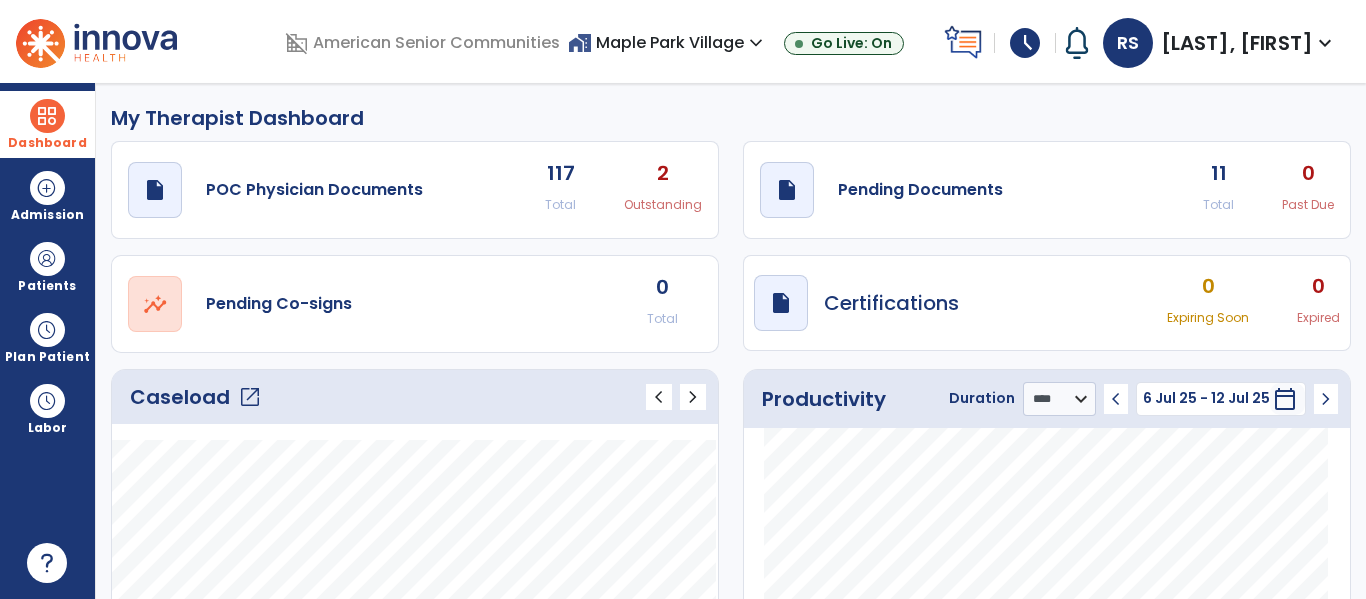 click on "11" 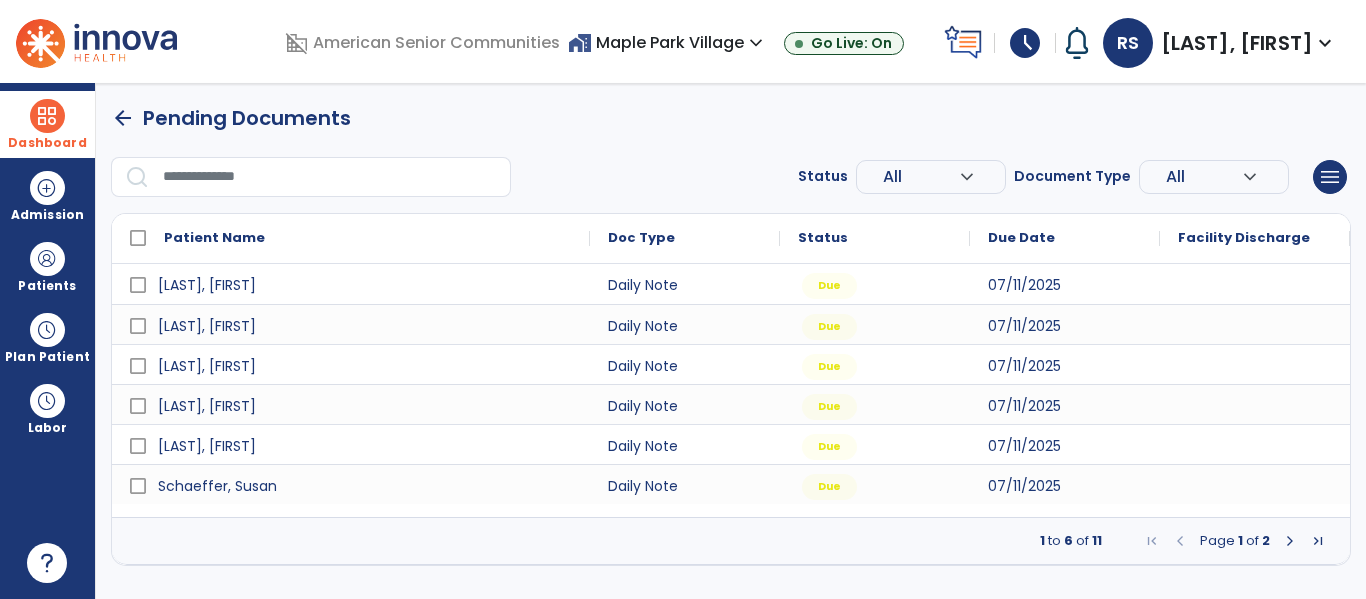click at bounding box center (1290, 541) 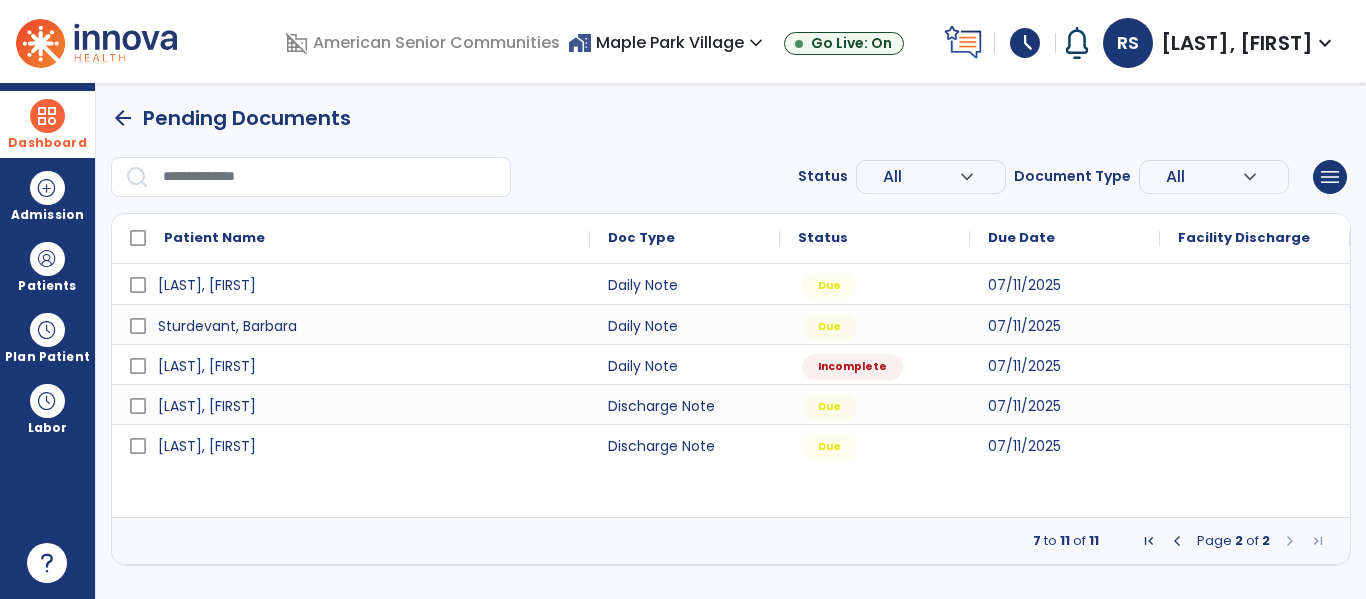 click at bounding box center (1255, 404) 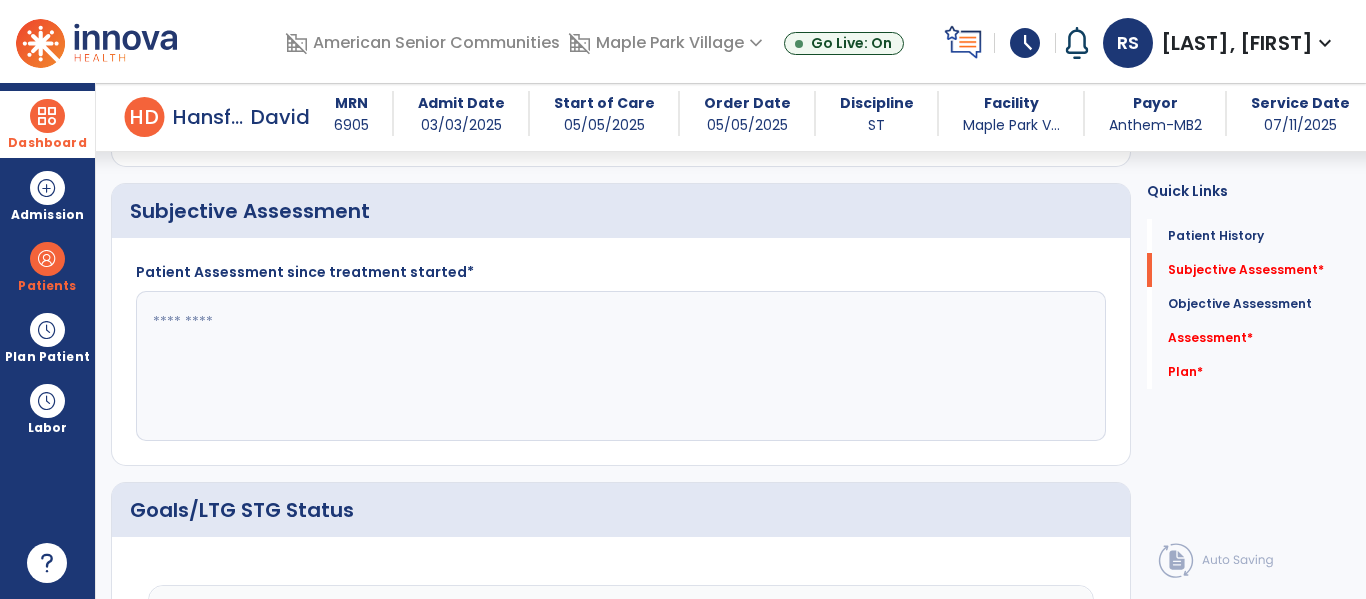 scroll, scrollTop: 542, scrollLeft: 0, axis: vertical 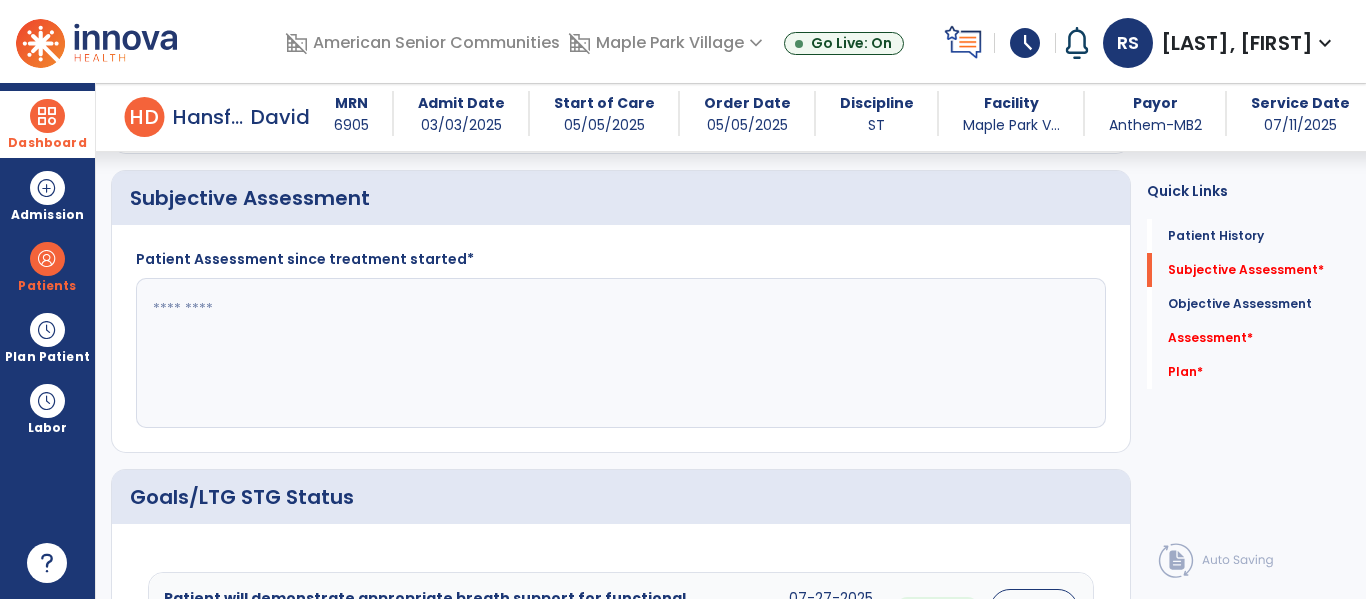 click 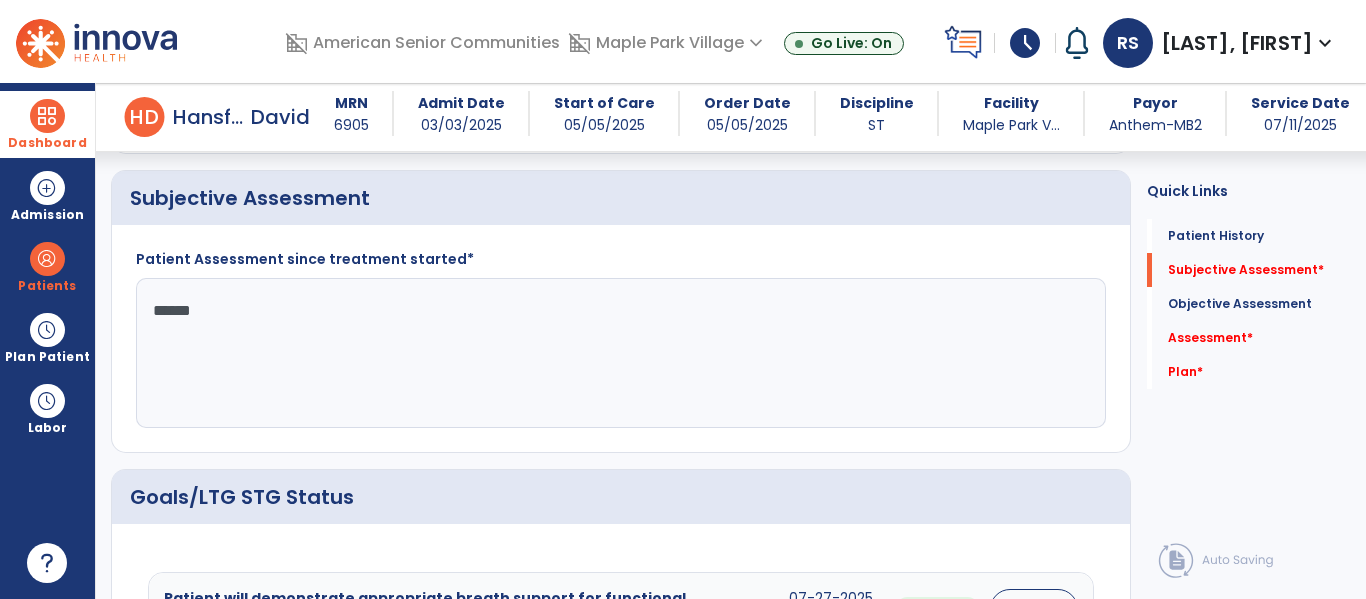type on "*******" 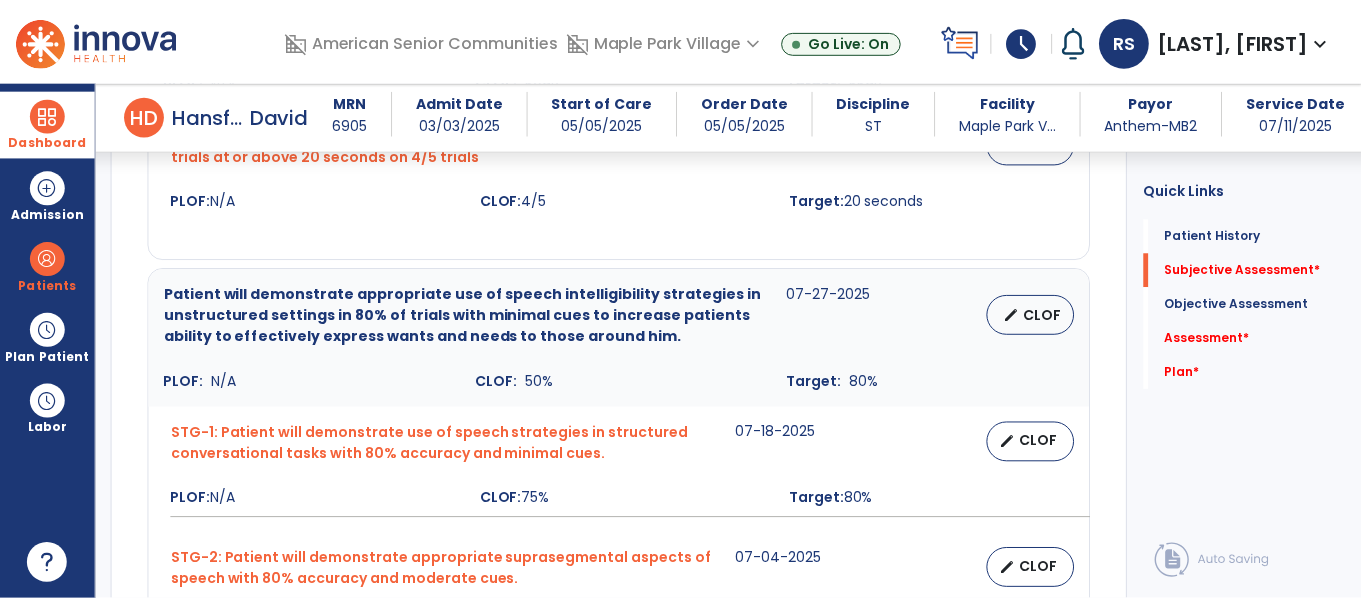 scroll, scrollTop: 1133, scrollLeft: 0, axis: vertical 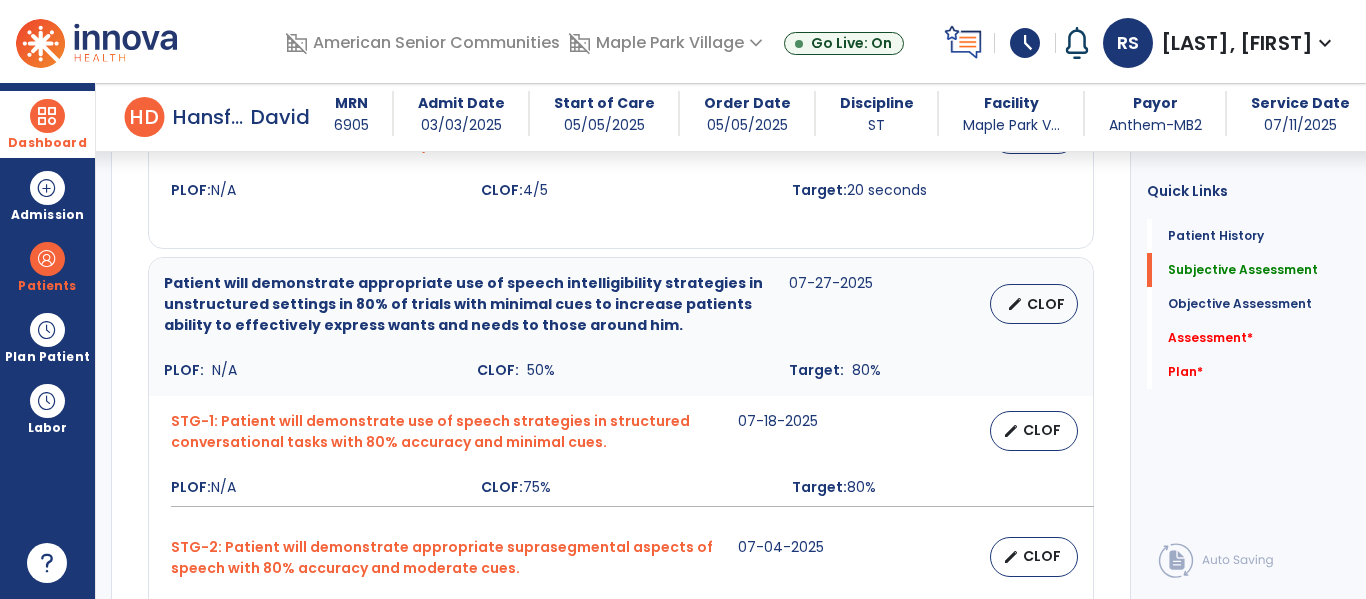 type on "**********" 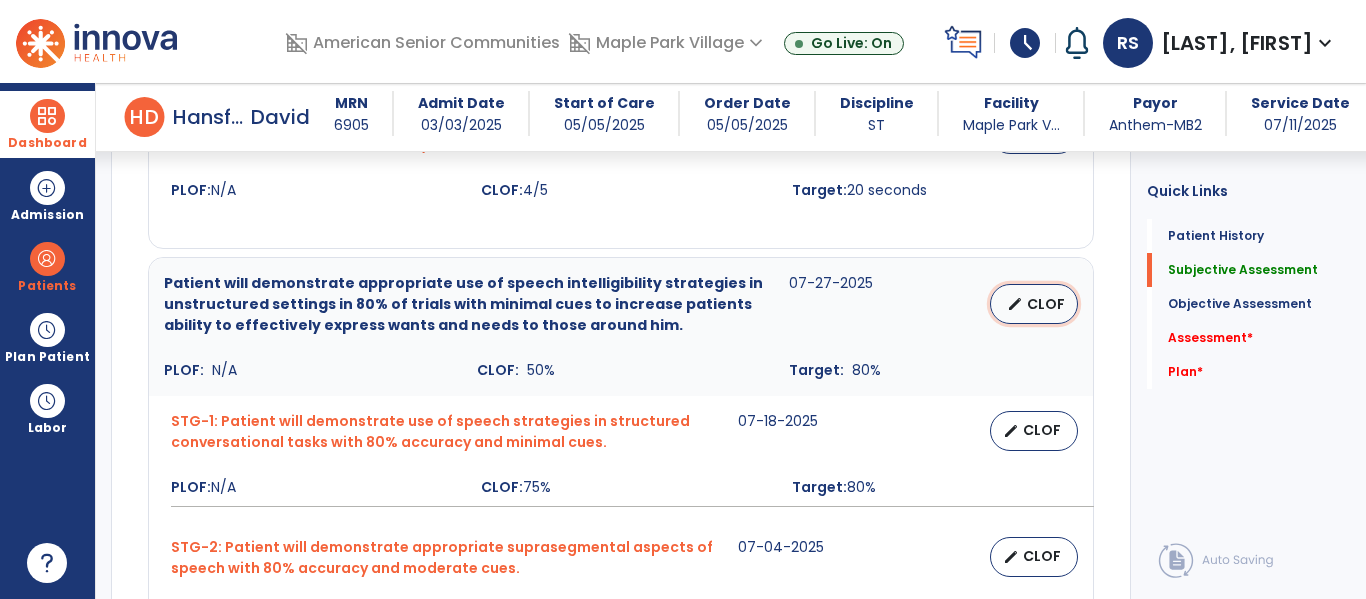 click on "edit   CLOF" at bounding box center (1034, 304) 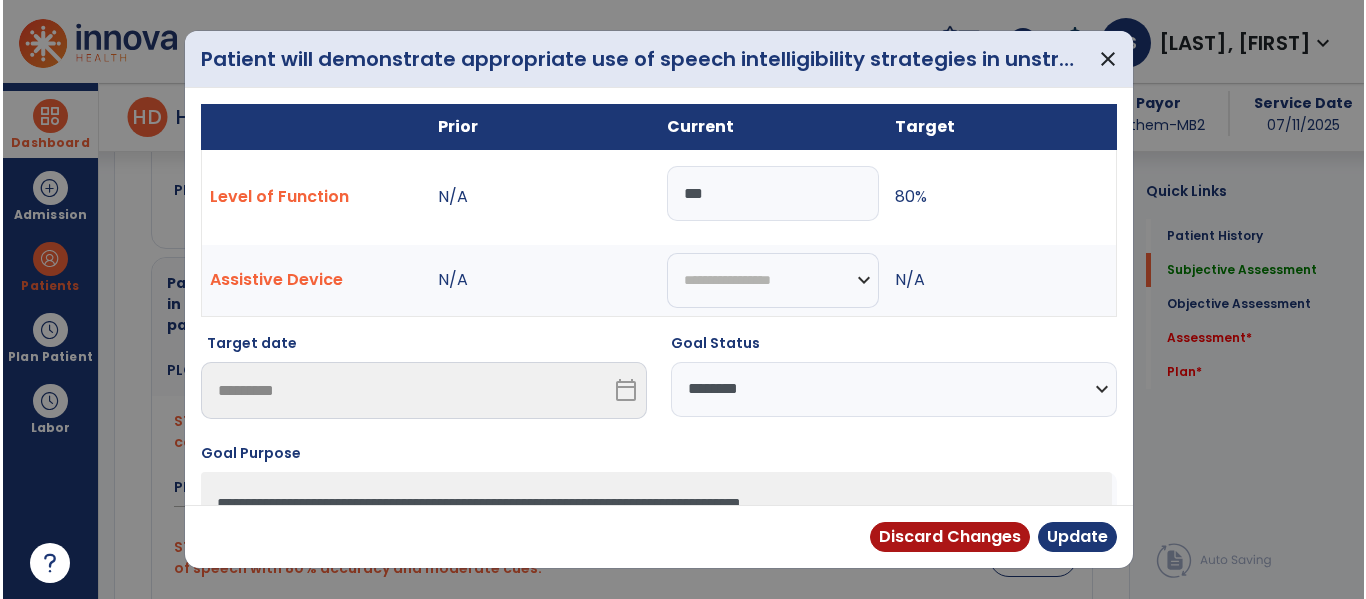 scroll, scrollTop: 1133, scrollLeft: 0, axis: vertical 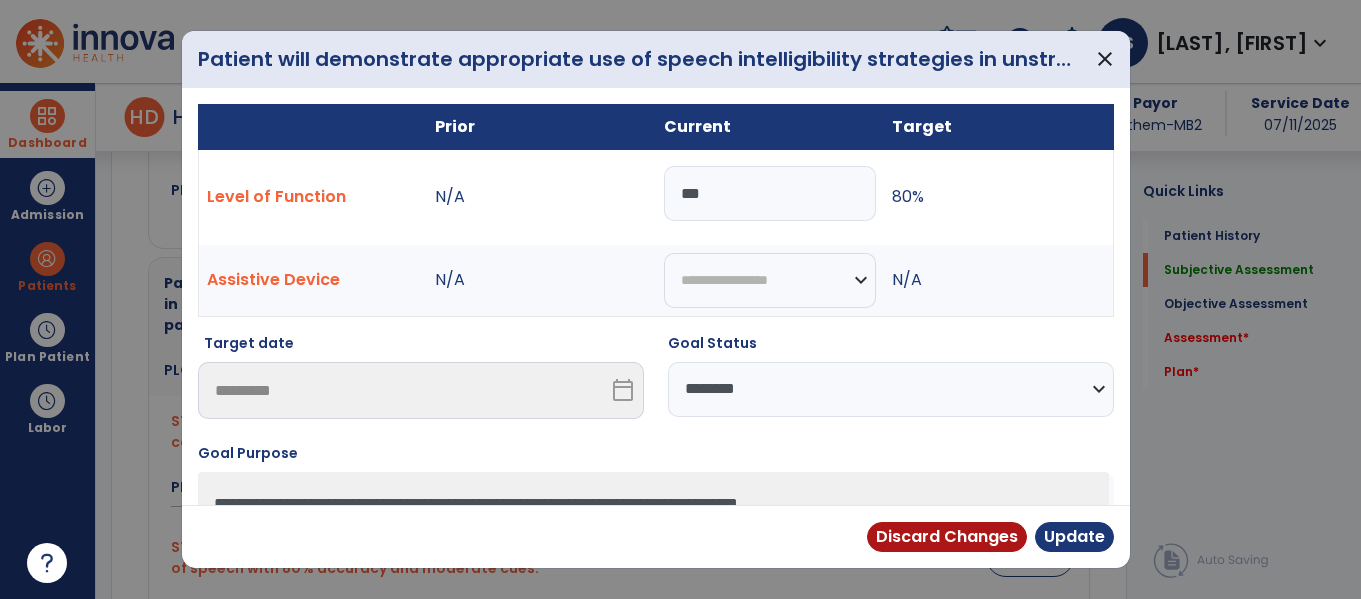 click on "***" at bounding box center (770, 193) 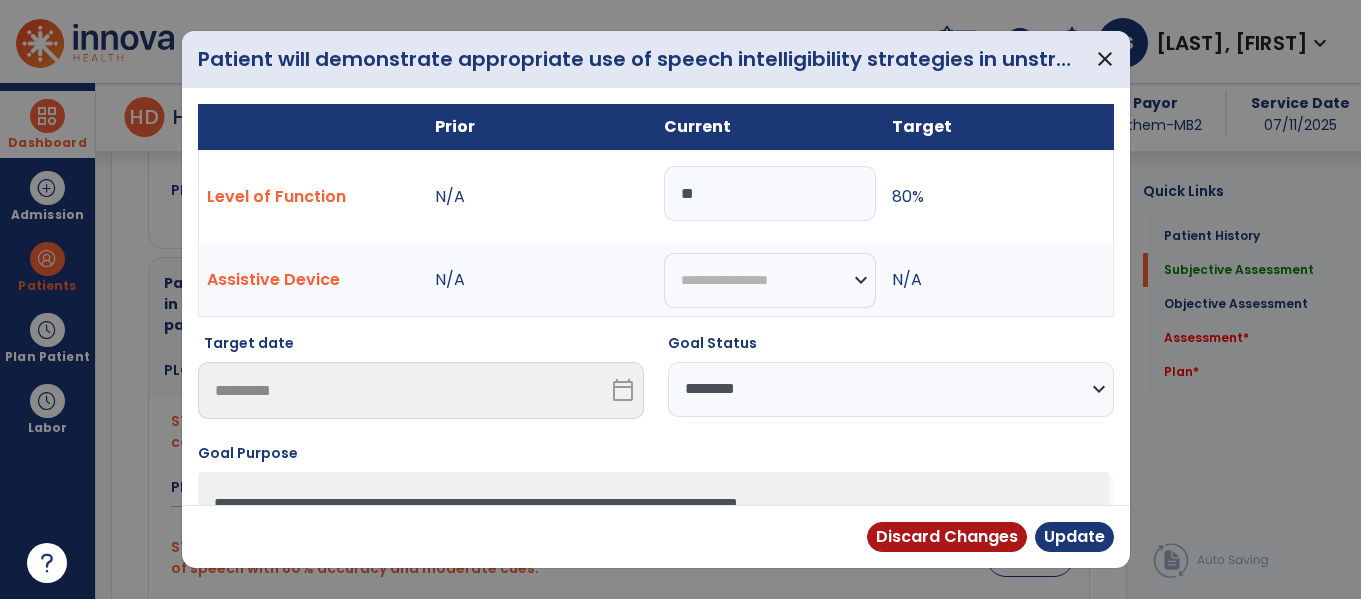 type on "*" 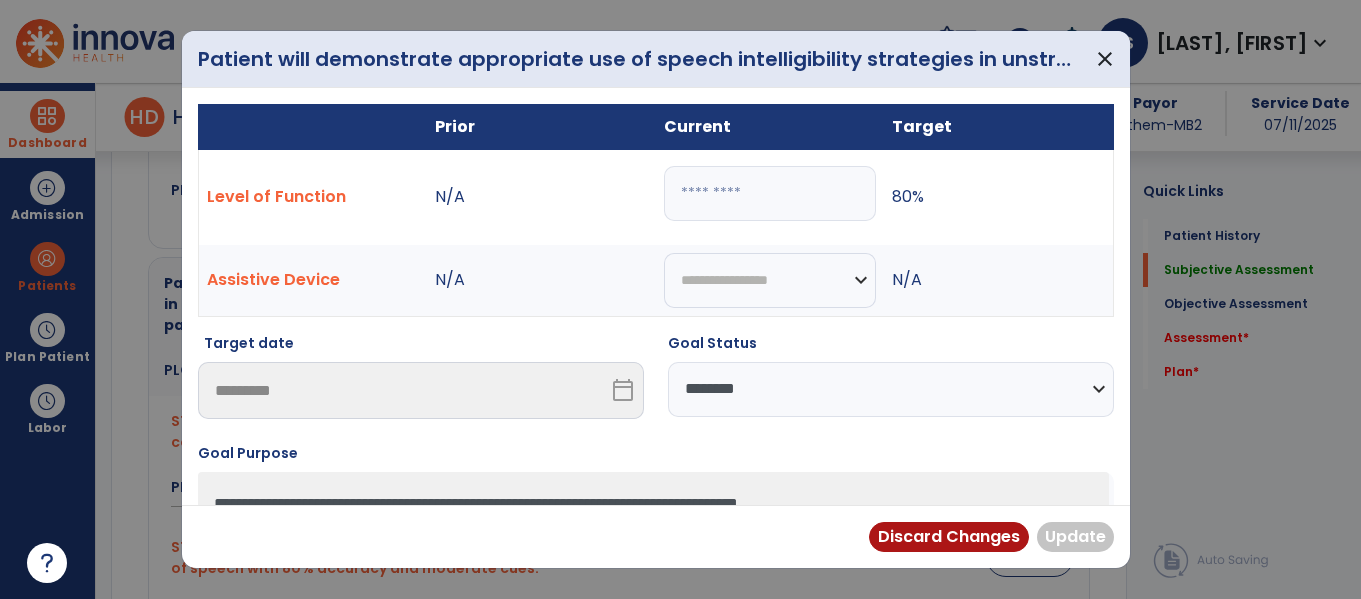 type on "*" 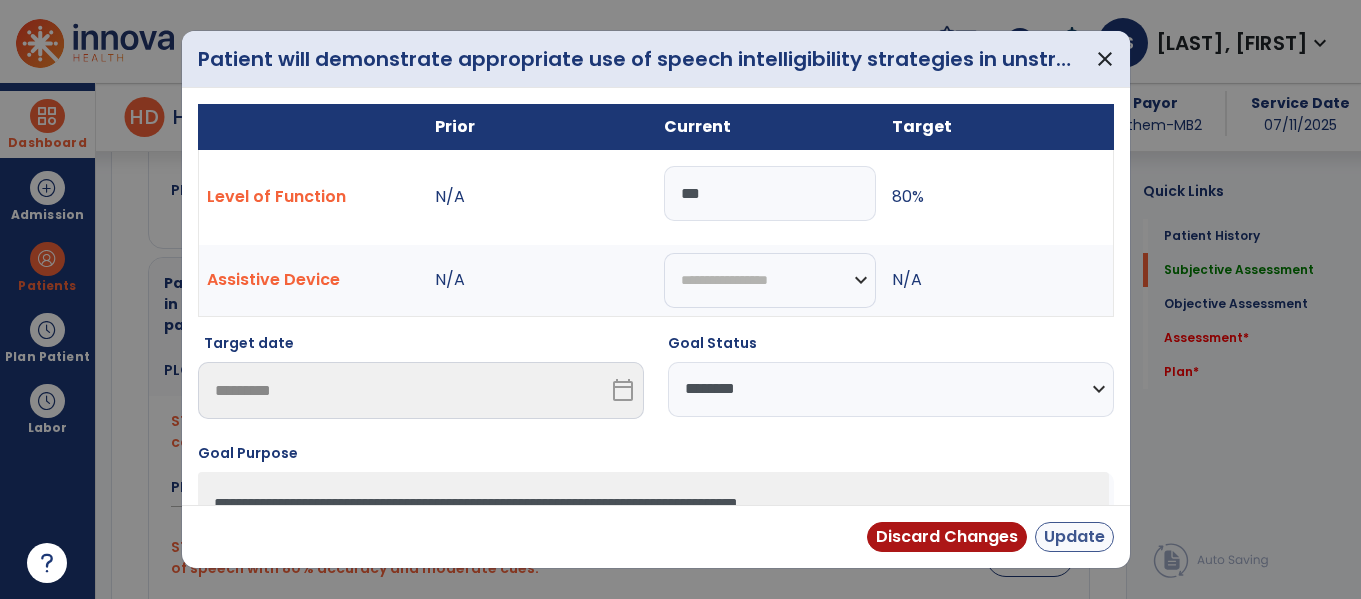 type on "***" 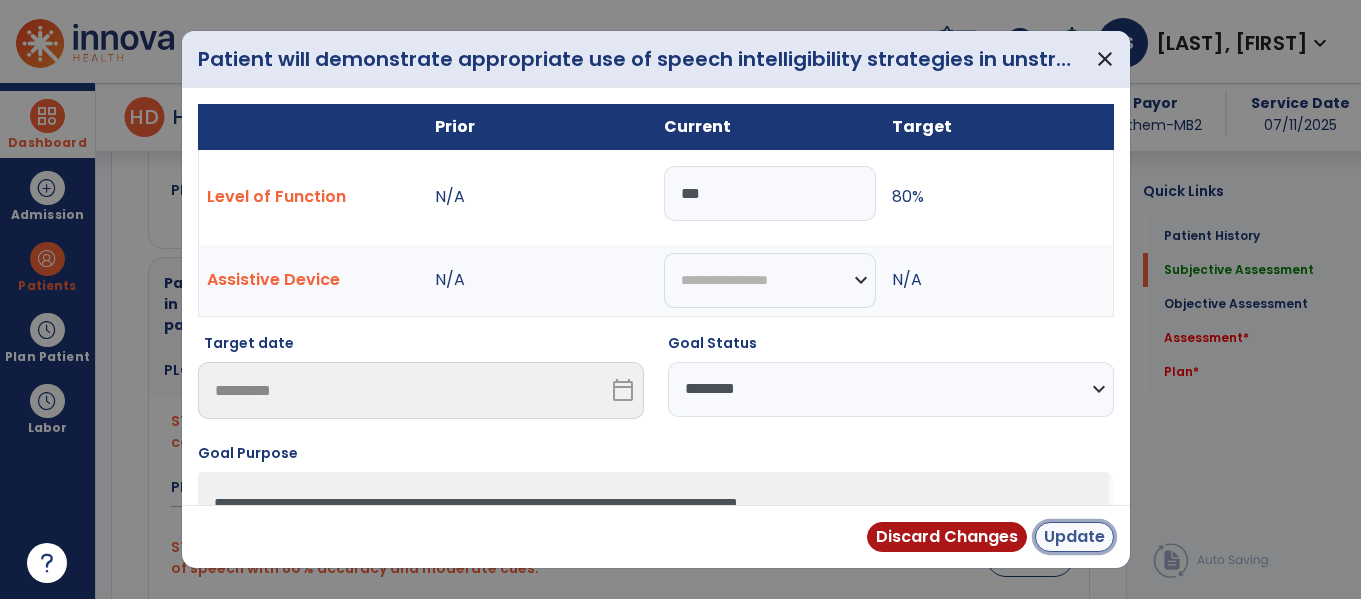 click on "Update" at bounding box center (1074, 537) 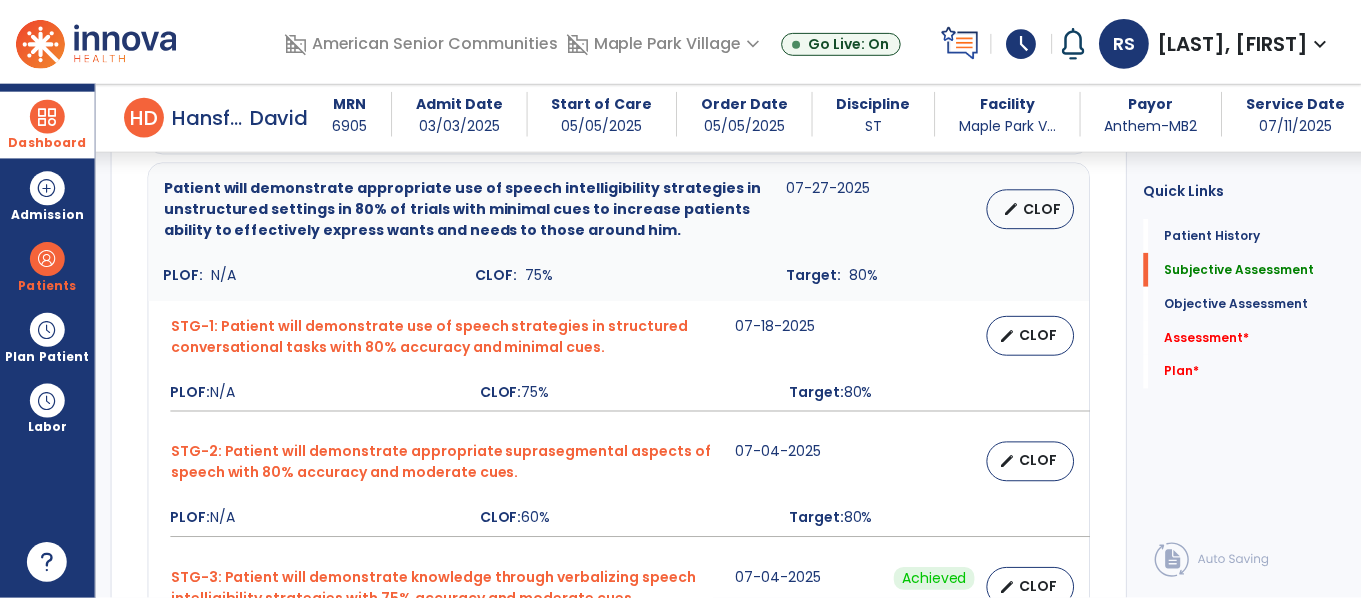 scroll, scrollTop: 1232, scrollLeft: 0, axis: vertical 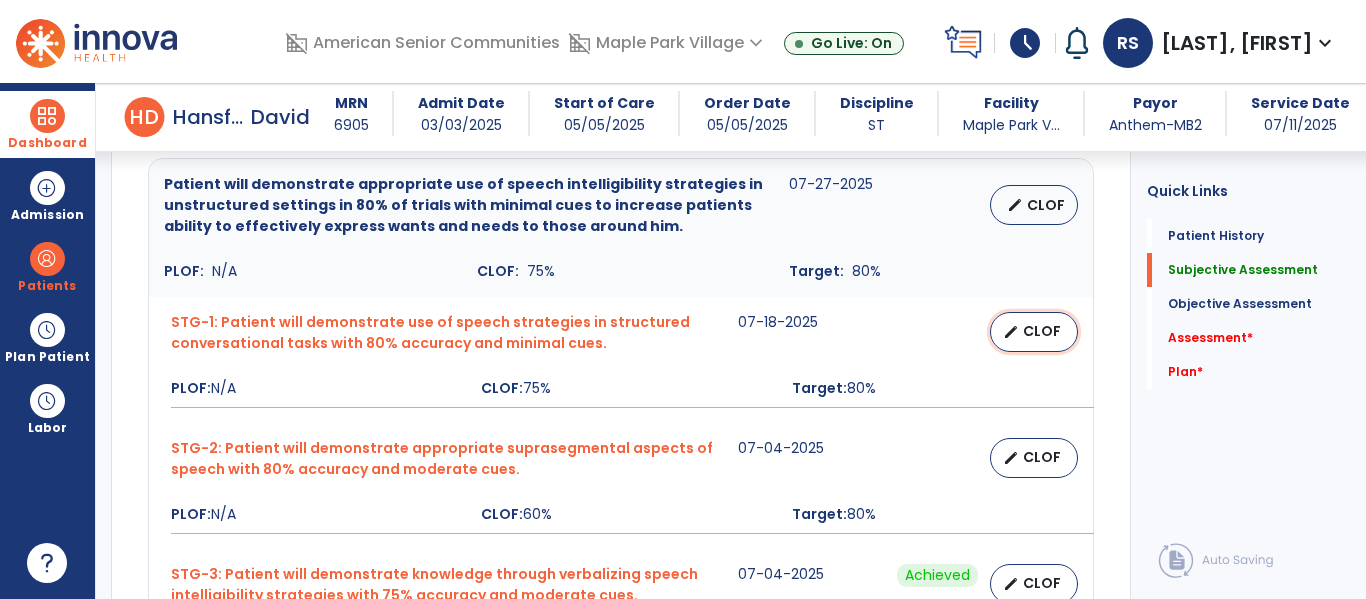 click on "CLOF" at bounding box center [1042, 331] 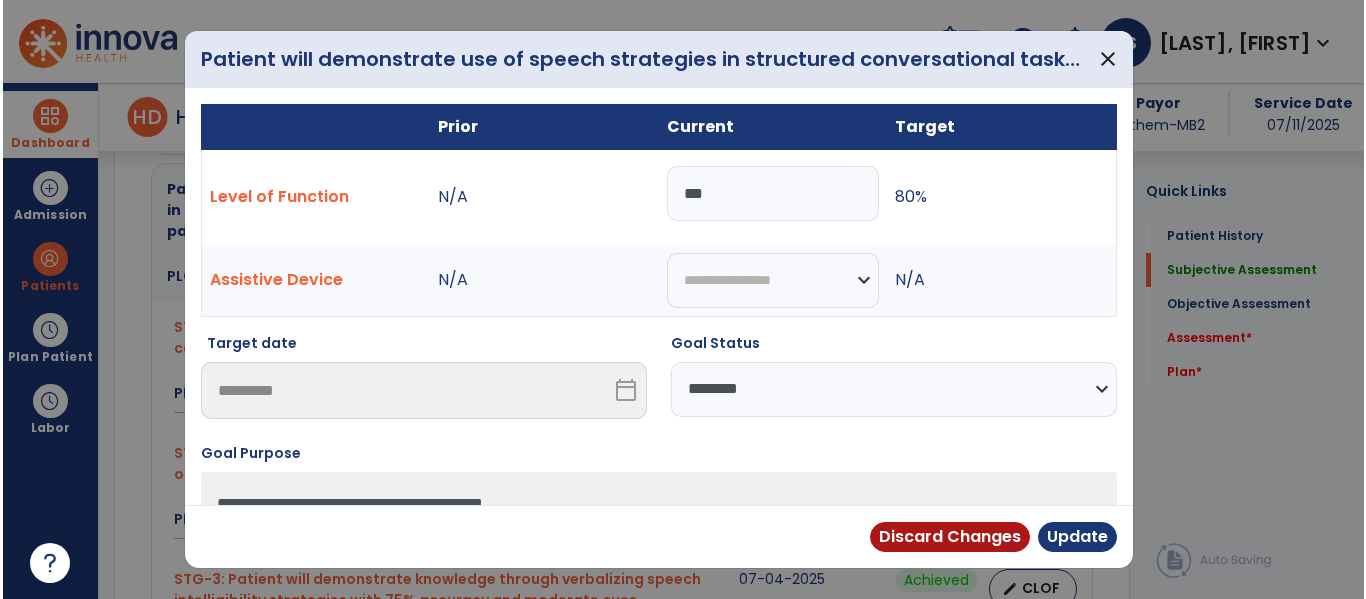 scroll, scrollTop: 1232, scrollLeft: 0, axis: vertical 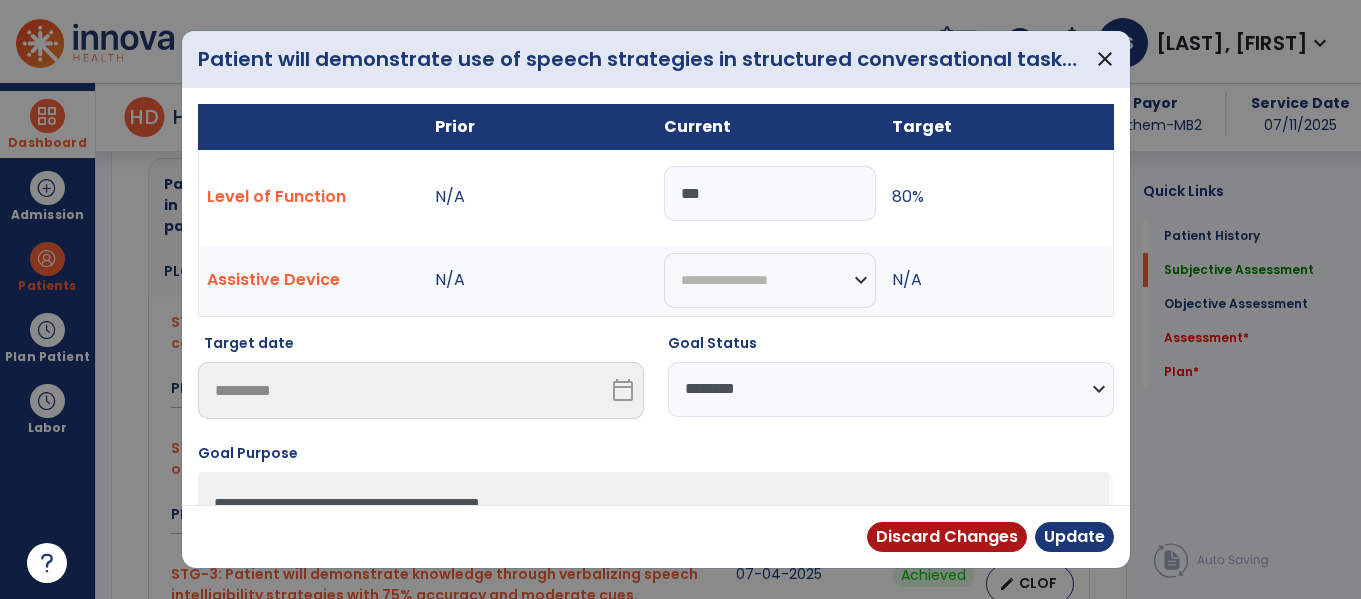 click on "***" at bounding box center [770, 193] 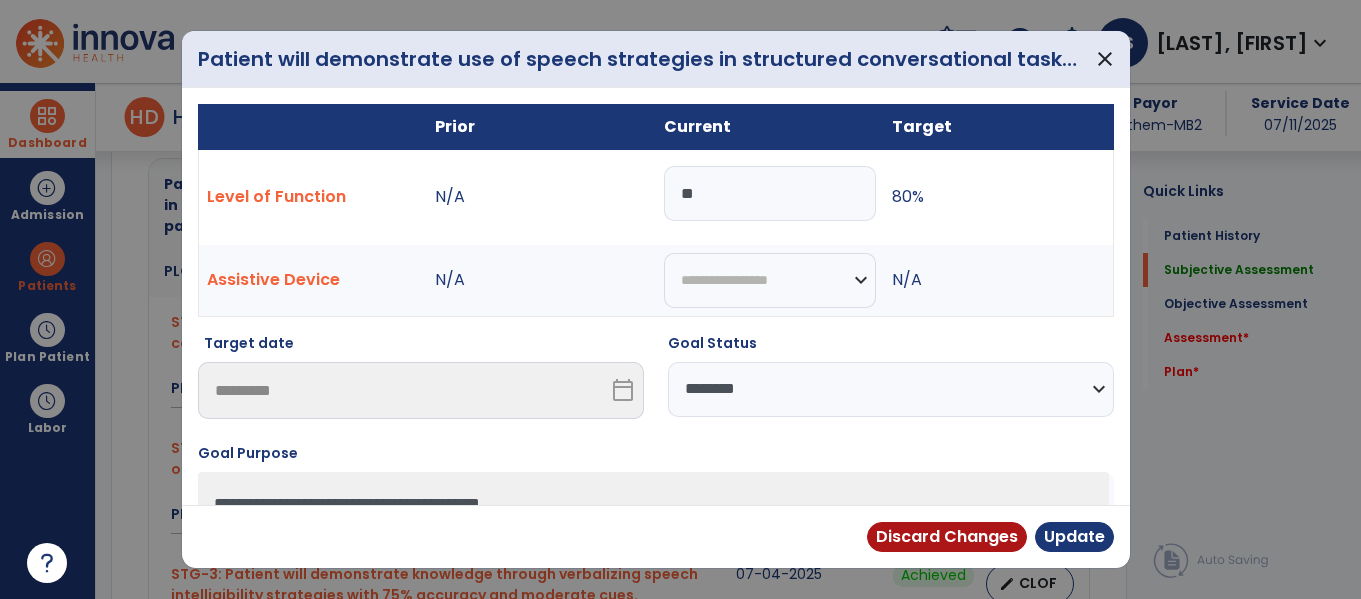 type on "*" 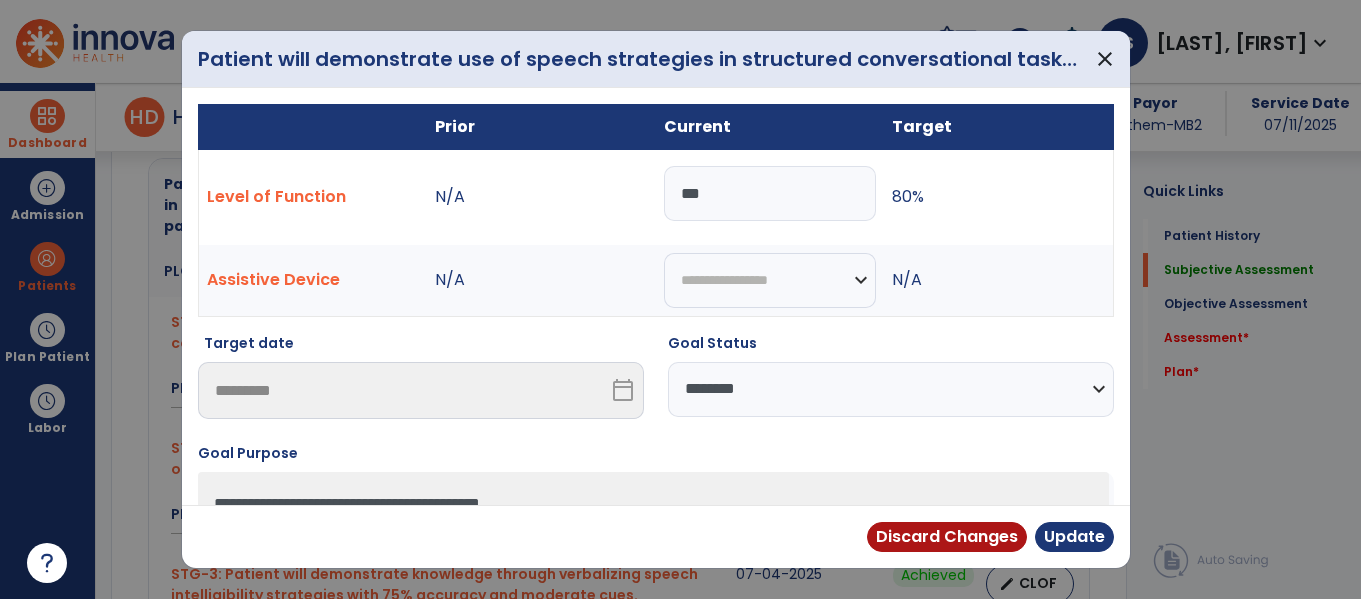 type on "***" 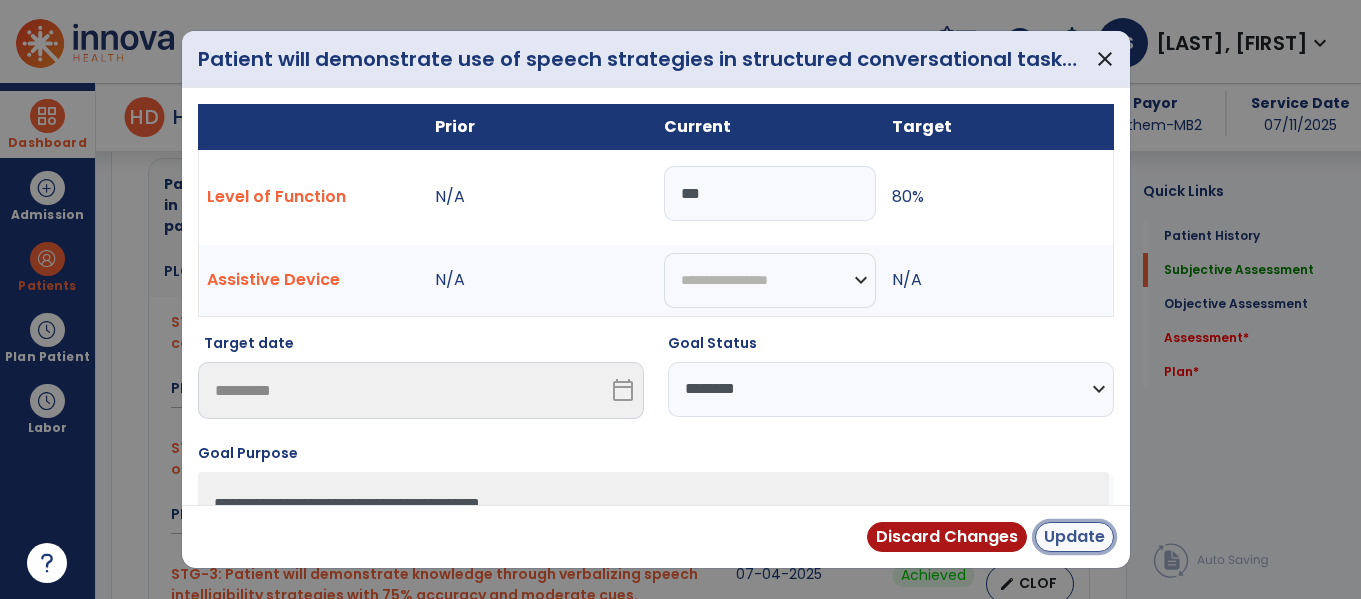click on "Update" at bounding box center [1074, 537] 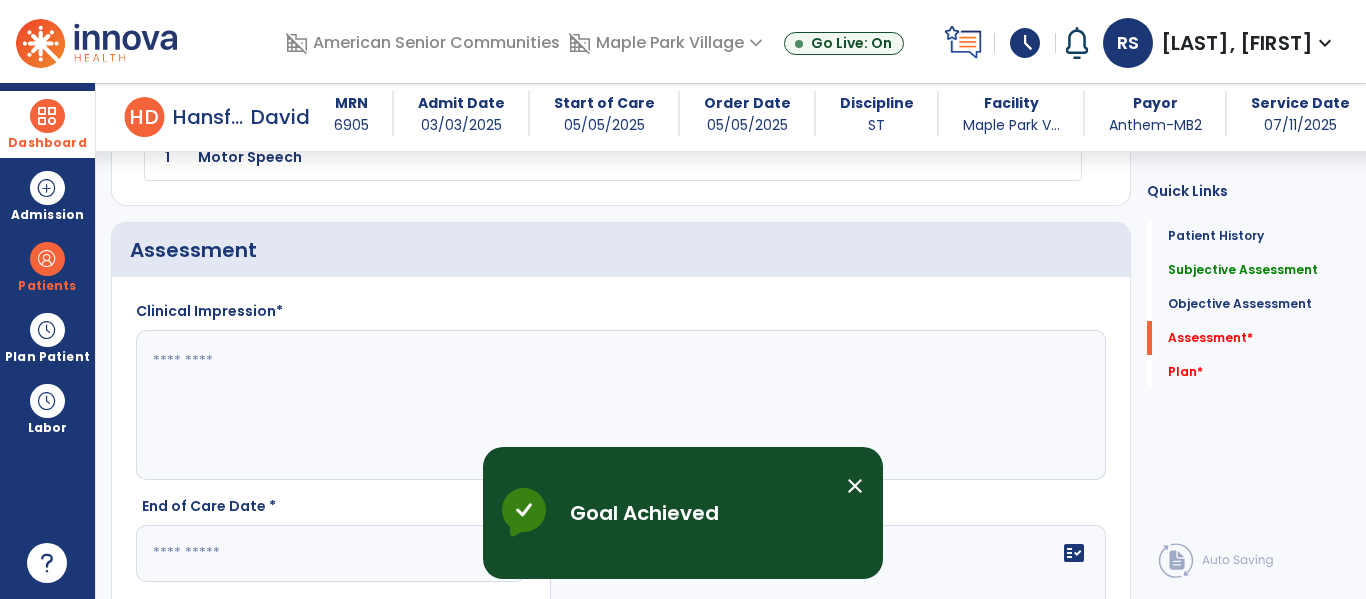 scroll, scrollTop: 2039, scrollLeft: 0, axis: vertical 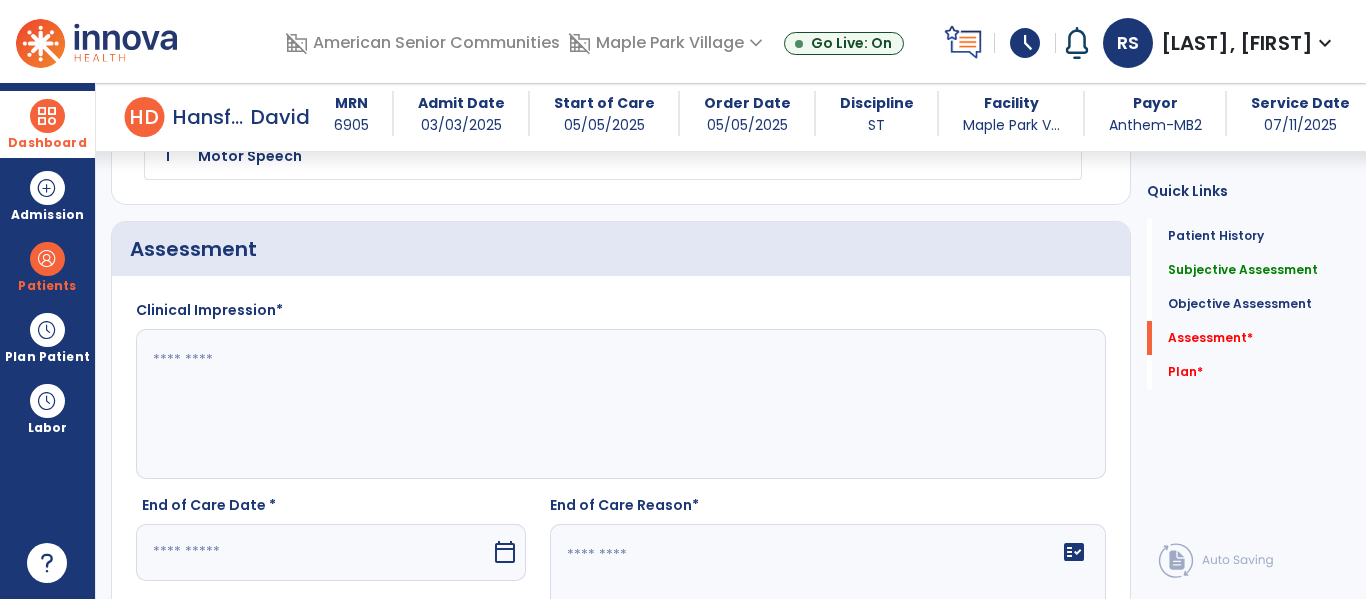 click 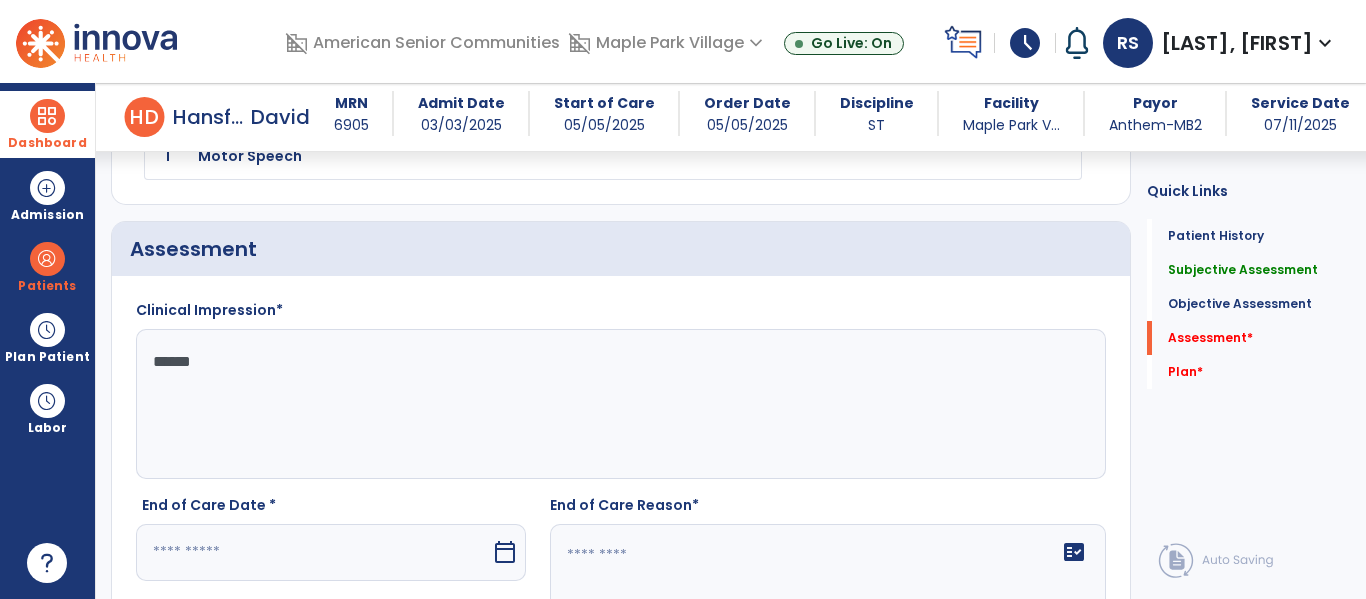 type on "*******" 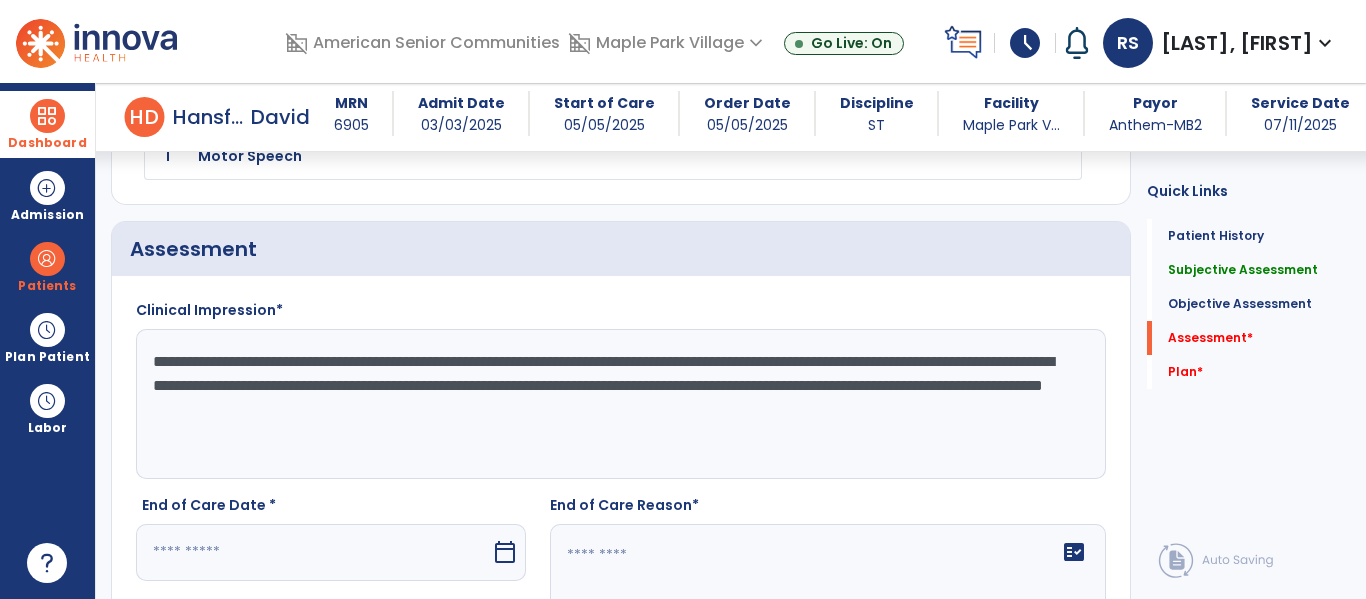 click on "**********" 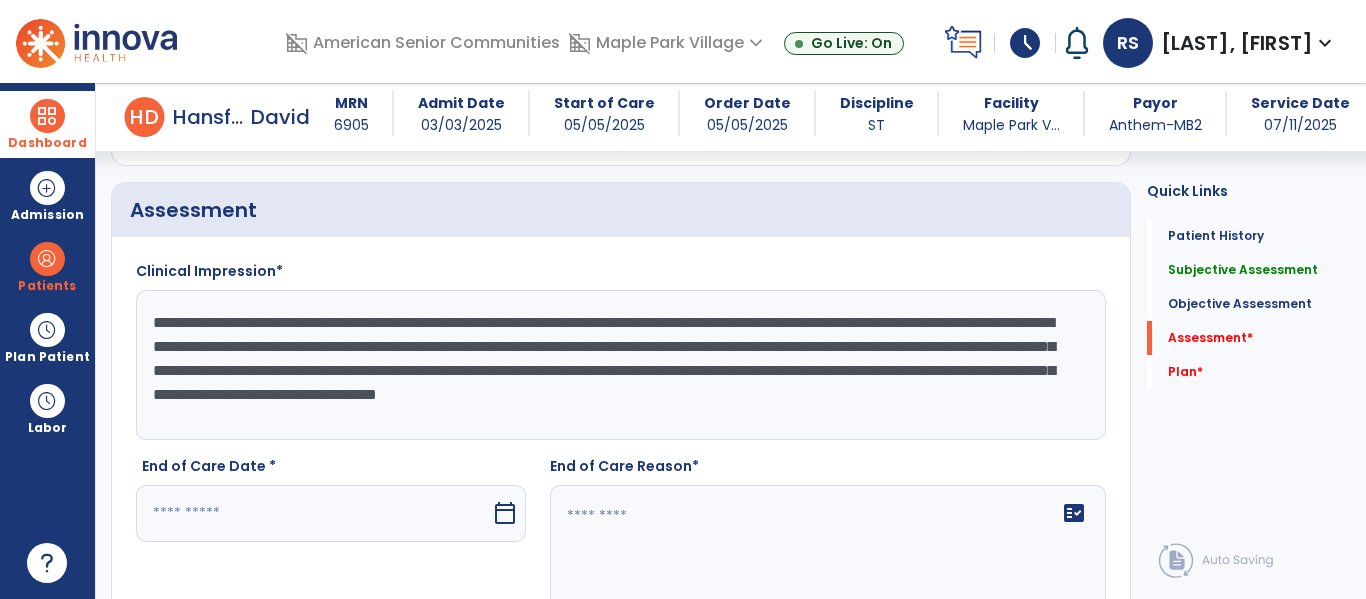scroll, scrollTop: 2084, scrollLeft: 0, axis: vertical 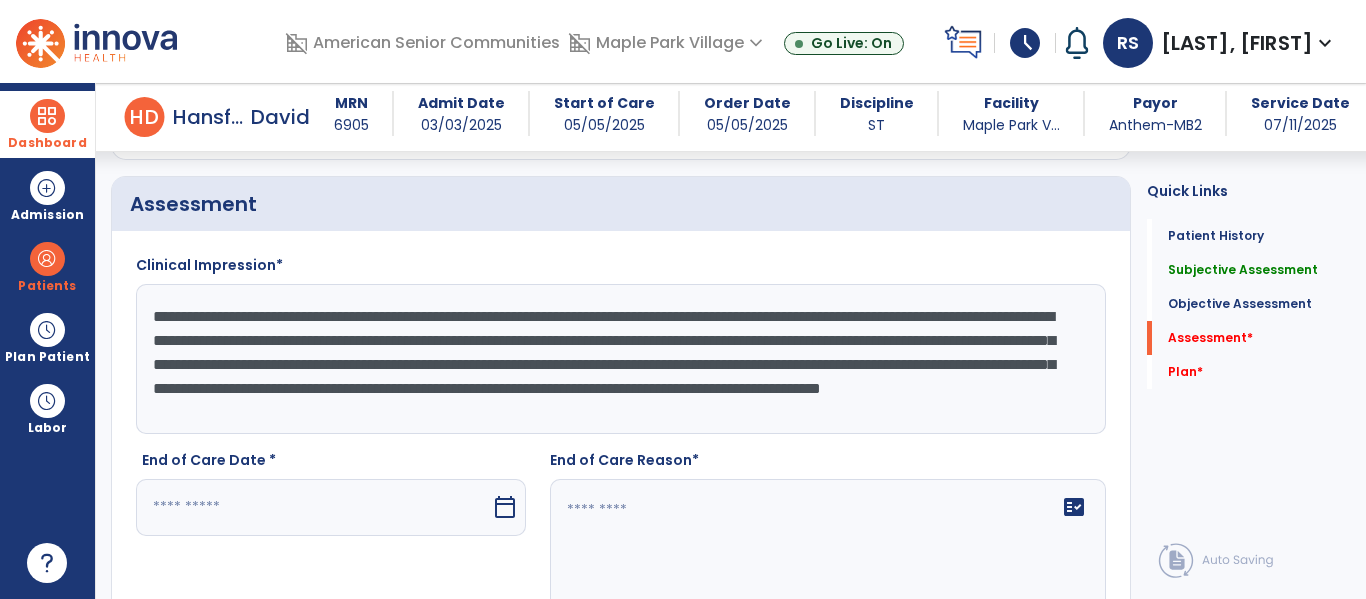 click on "**********" 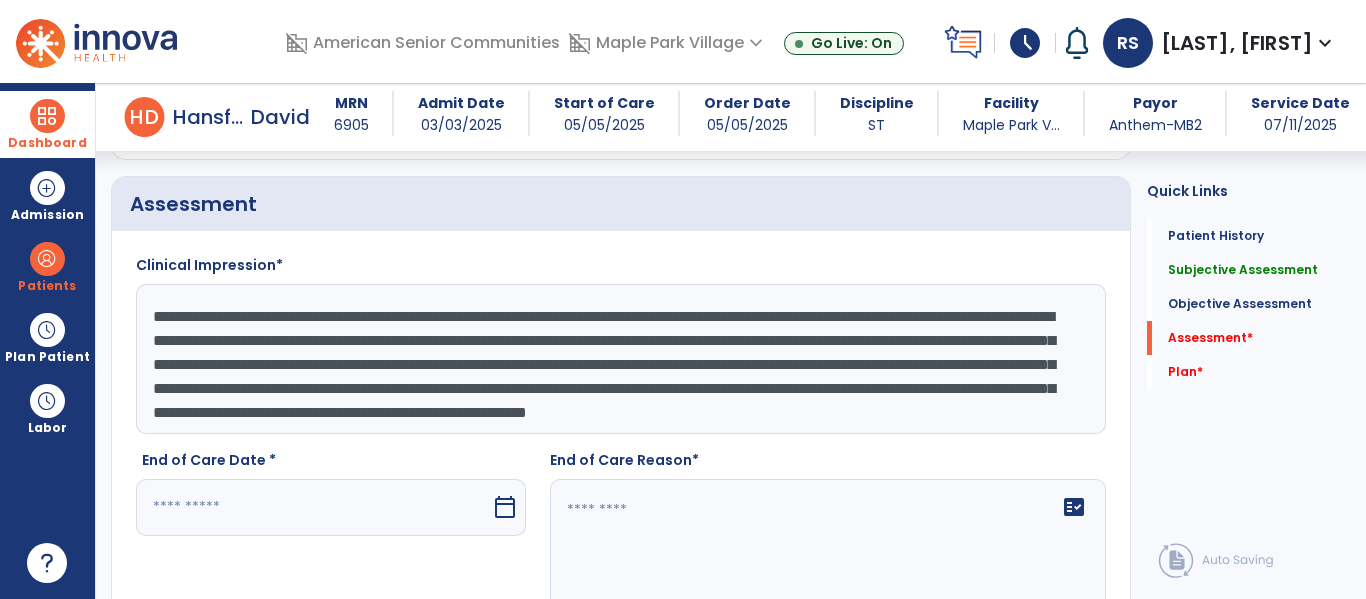 click on "**********" 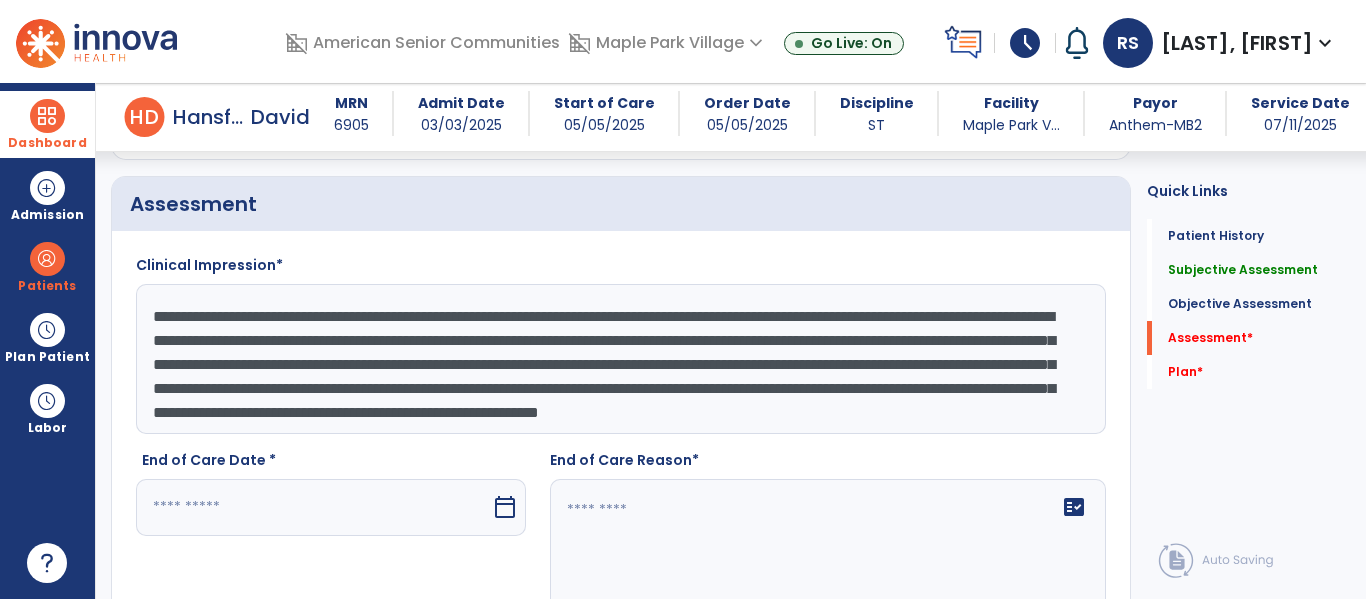 type on "**********" 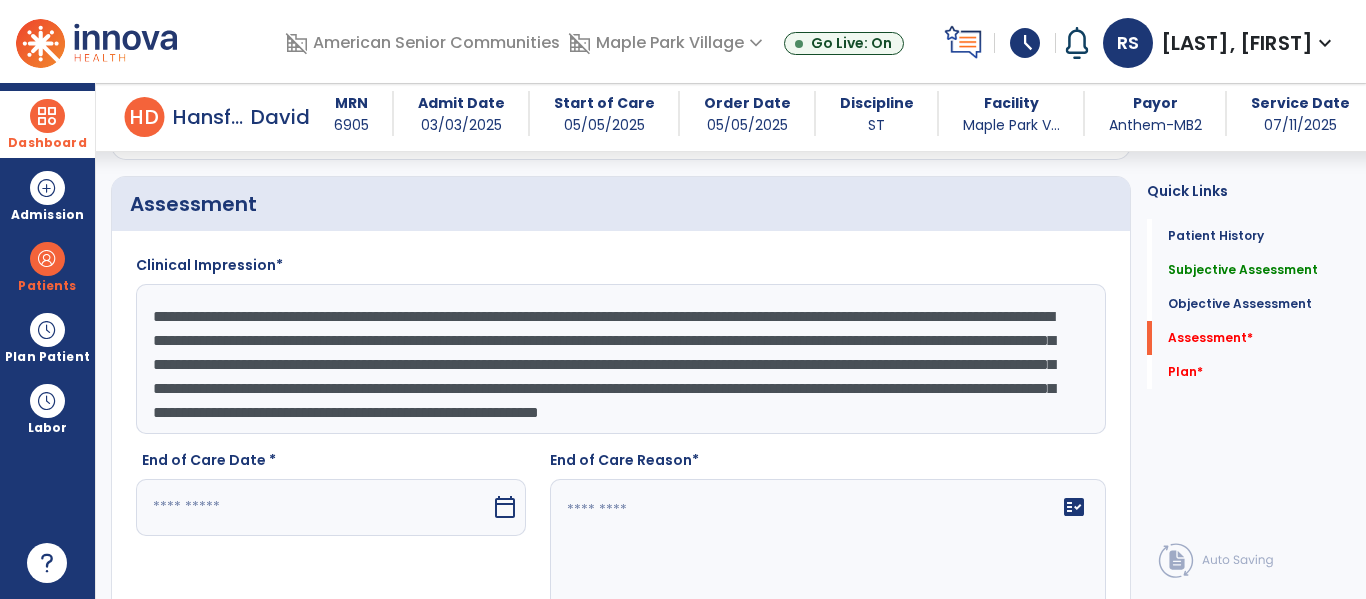 click at bounding box center (313, 507) 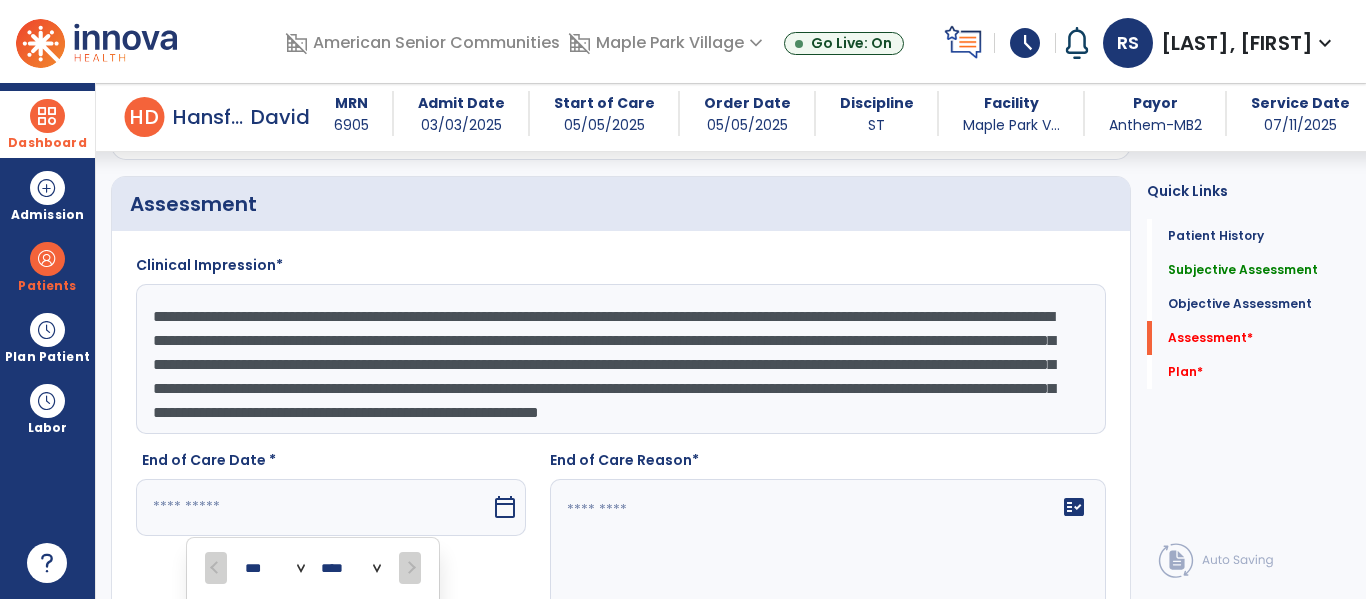scroll, scrollTop: 2417, scrollLeft: 0, axis: vertical 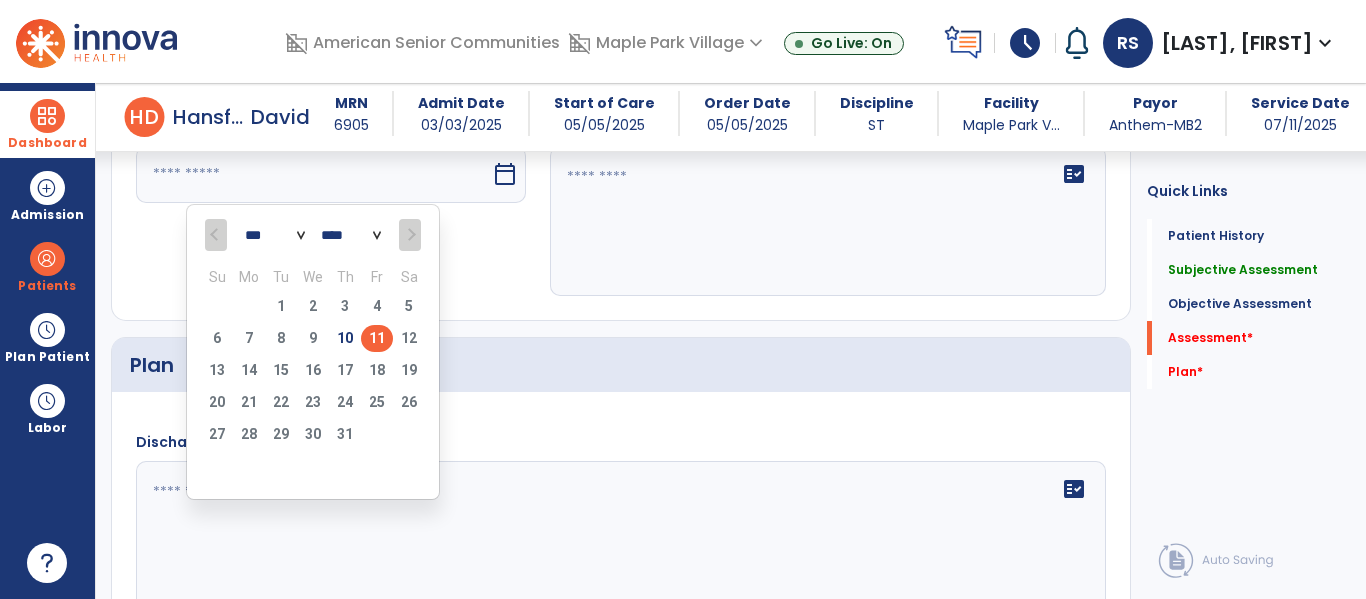 click on "11" at bounding box center [377, 338] 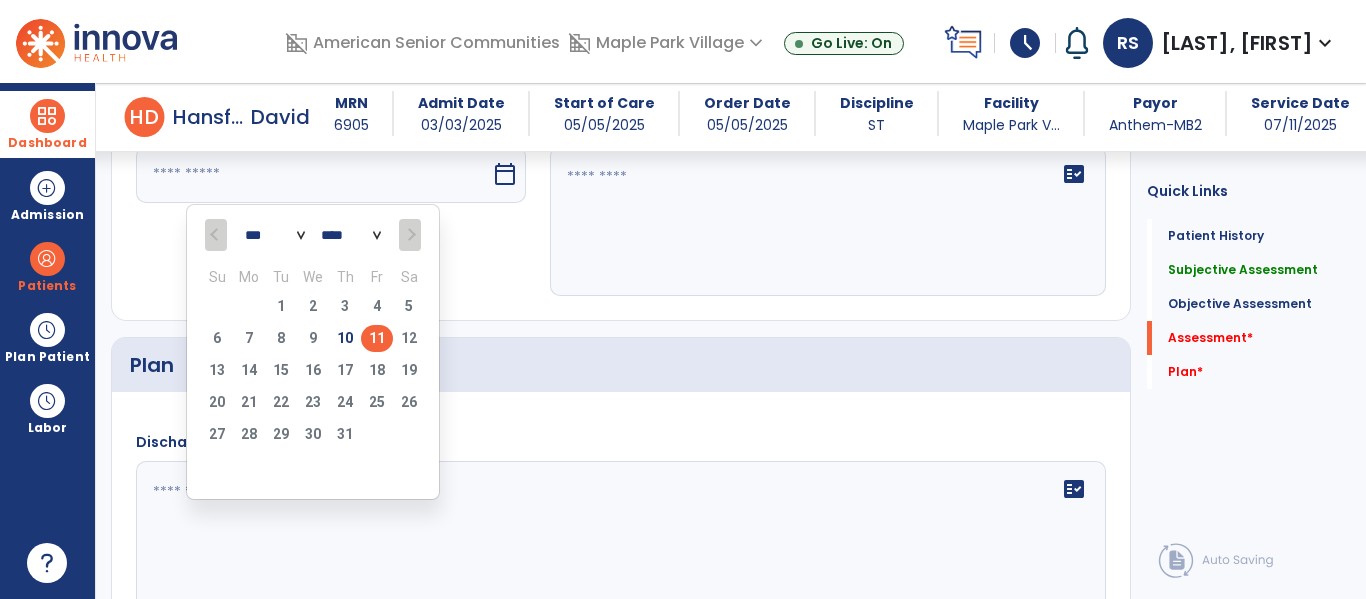 type on "*********" 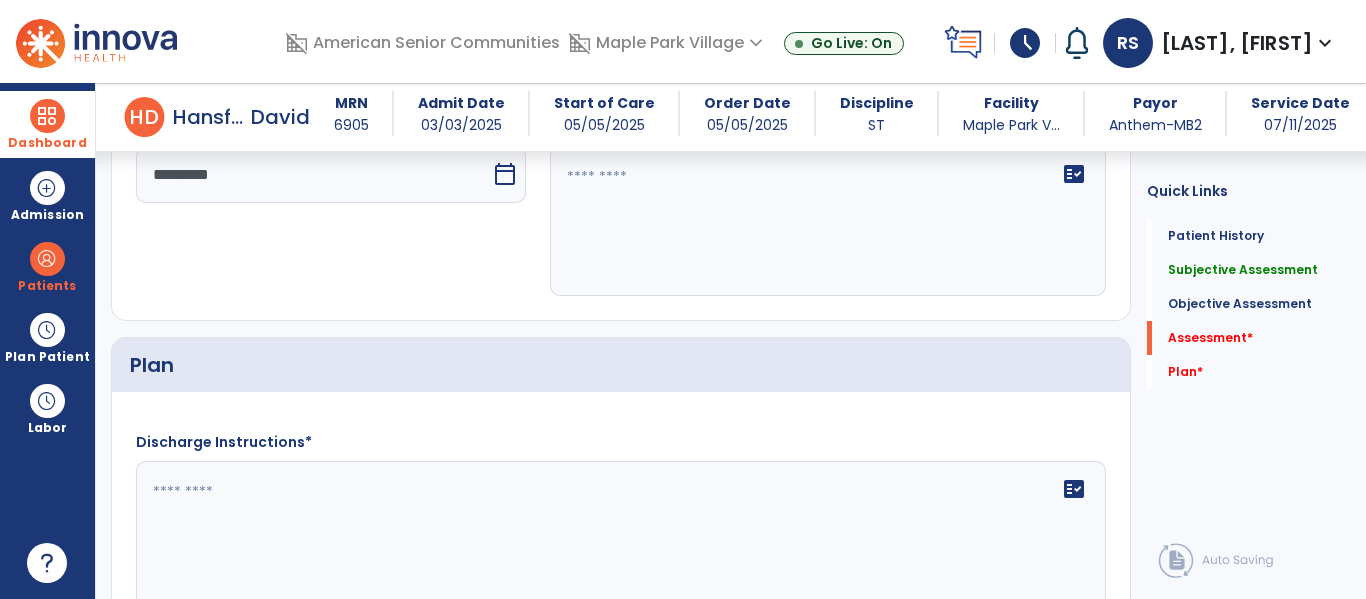 click on "fact_check" 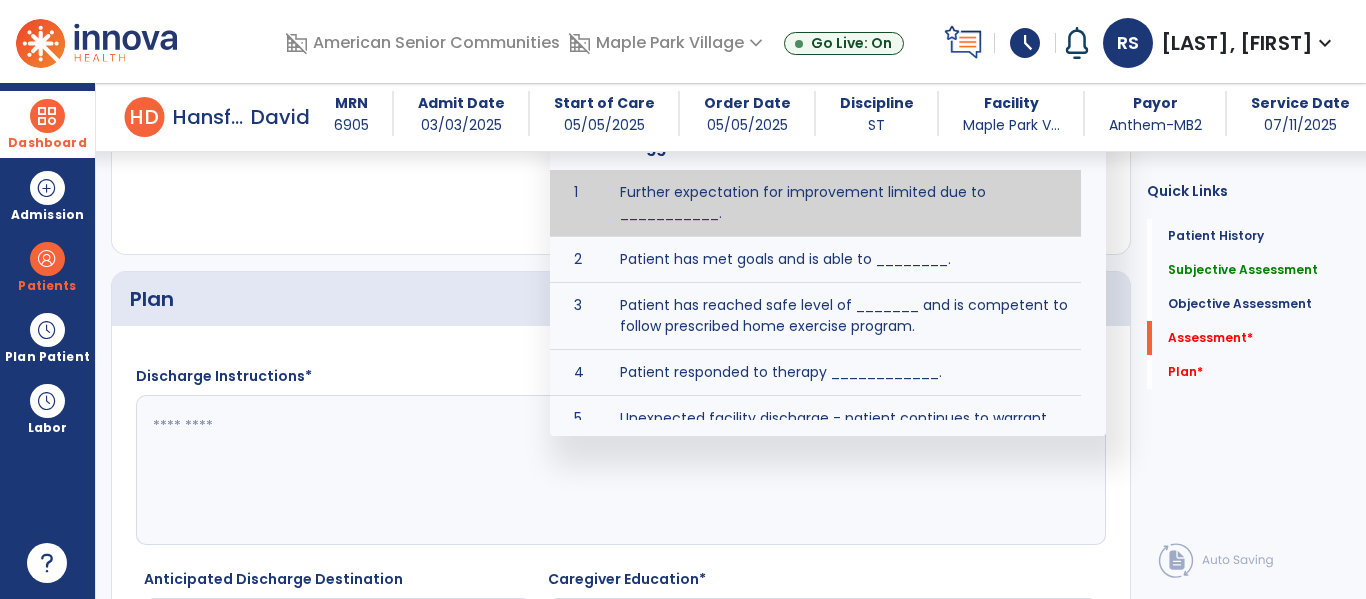 scroll, scrollTop: 2485, scrollLeft: 0, axis: vertical 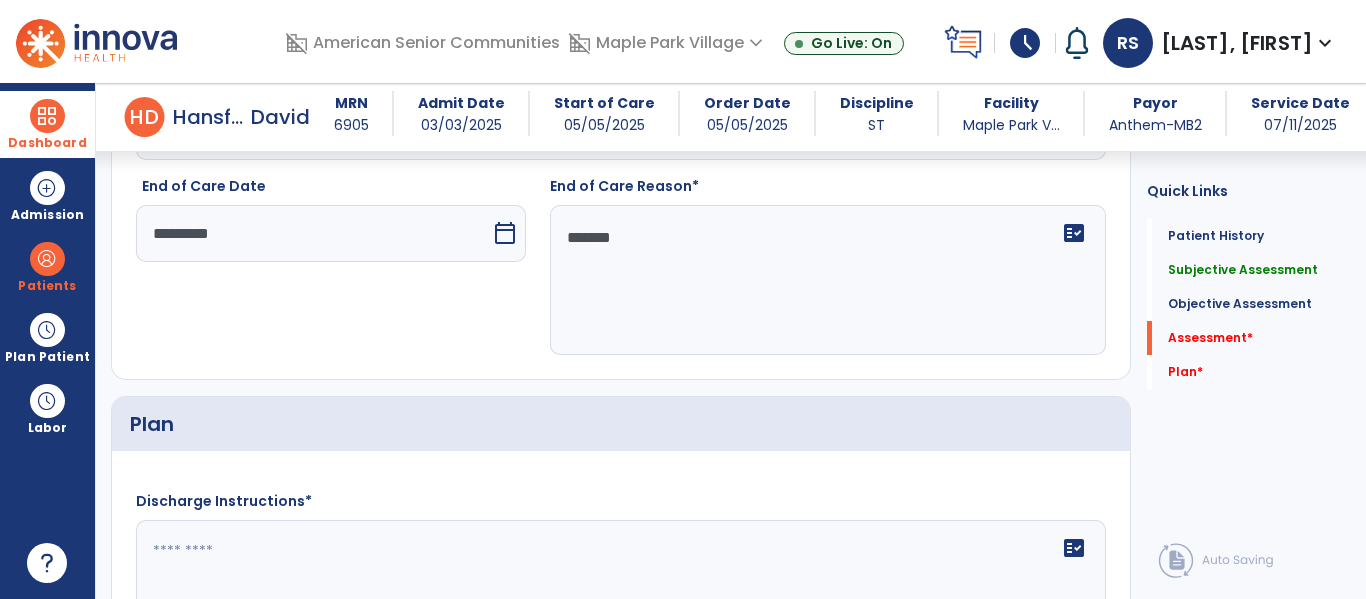 type on "********" 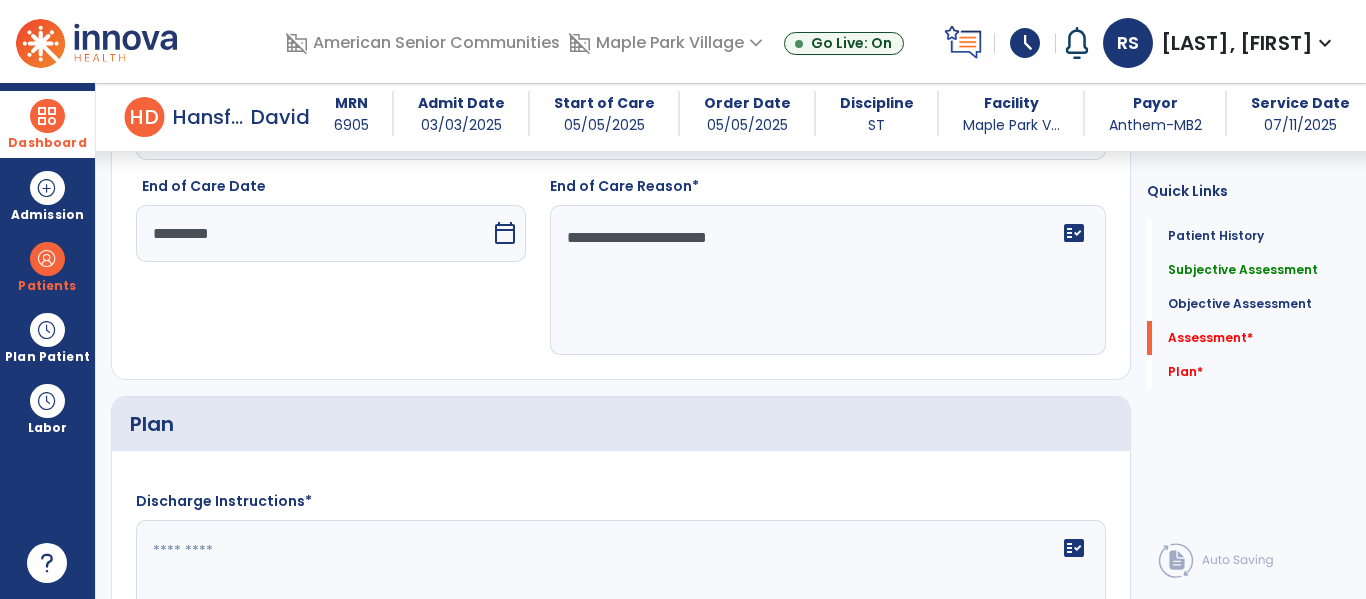 type on "**********" 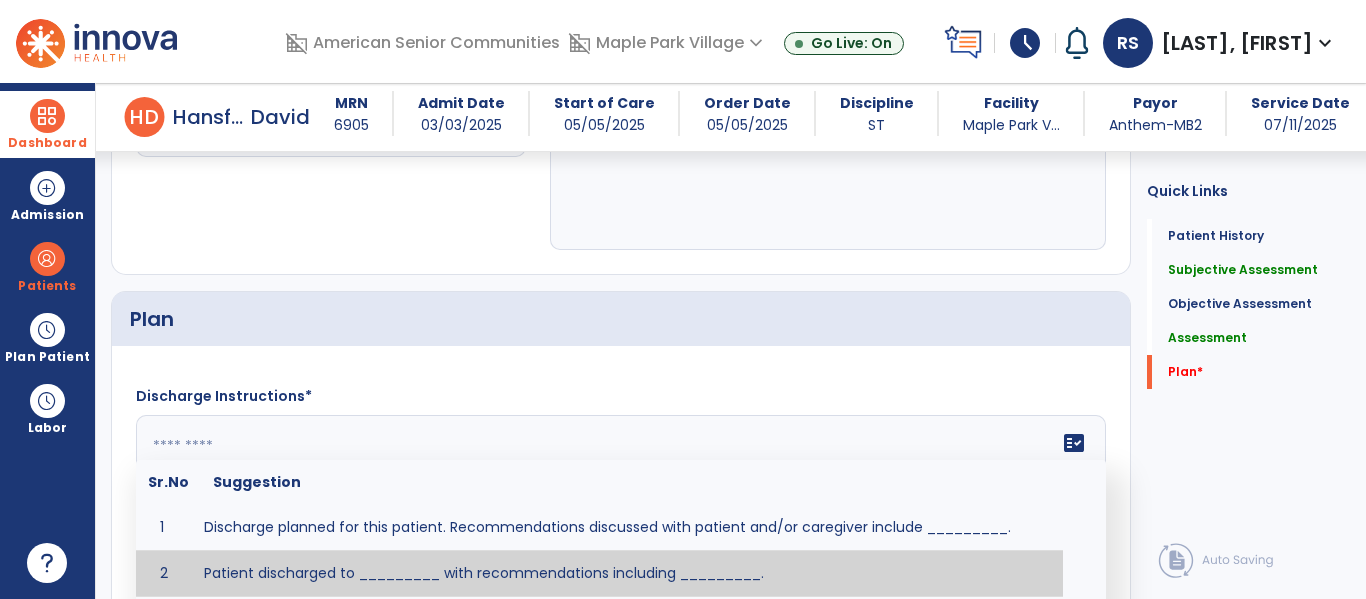 scroll, scrollTop: 2549, scrollLeft: 0, axis: vertical 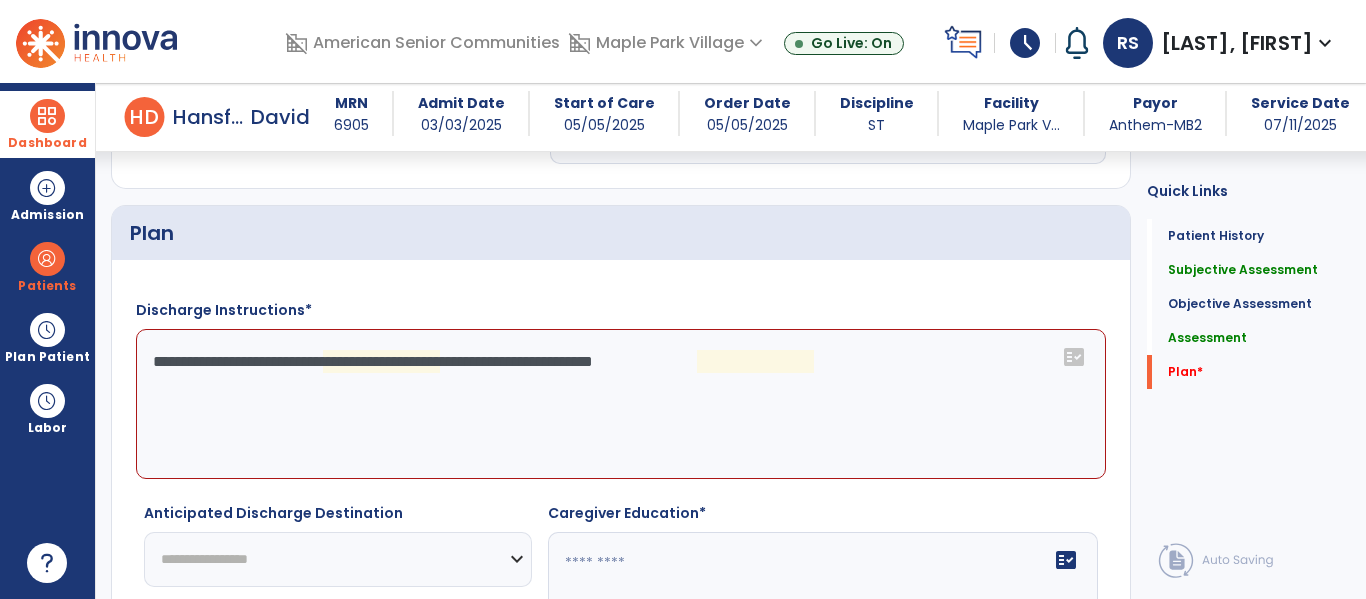 click on "**********" 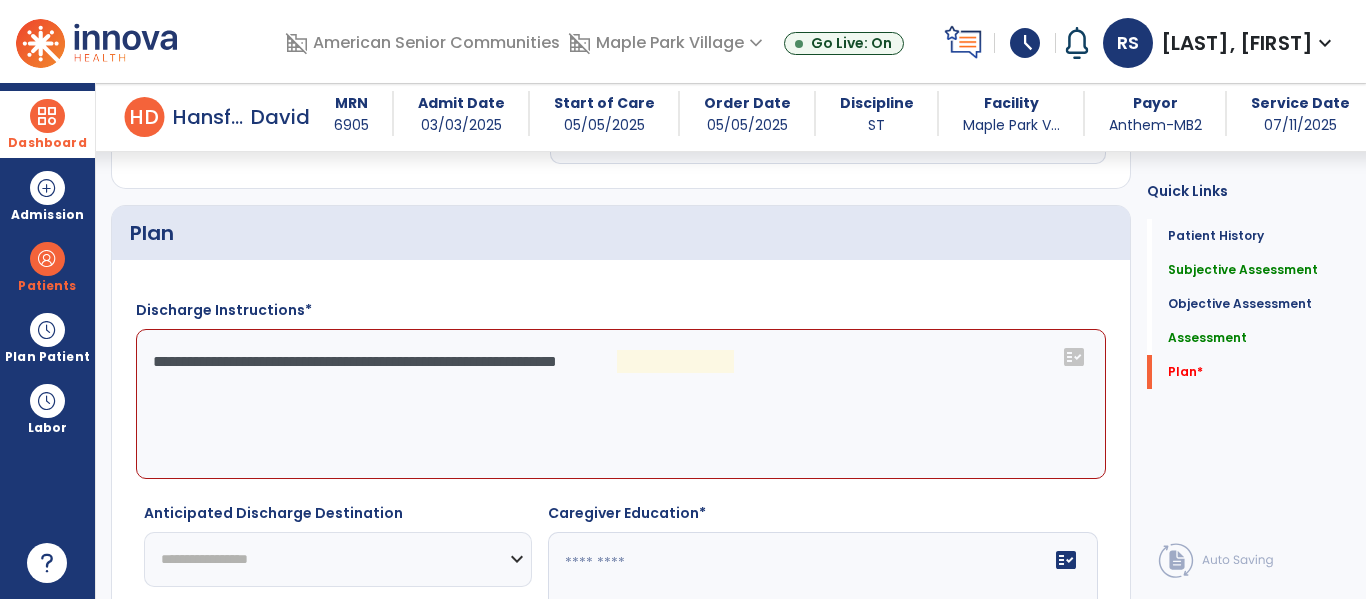 click on "**********" 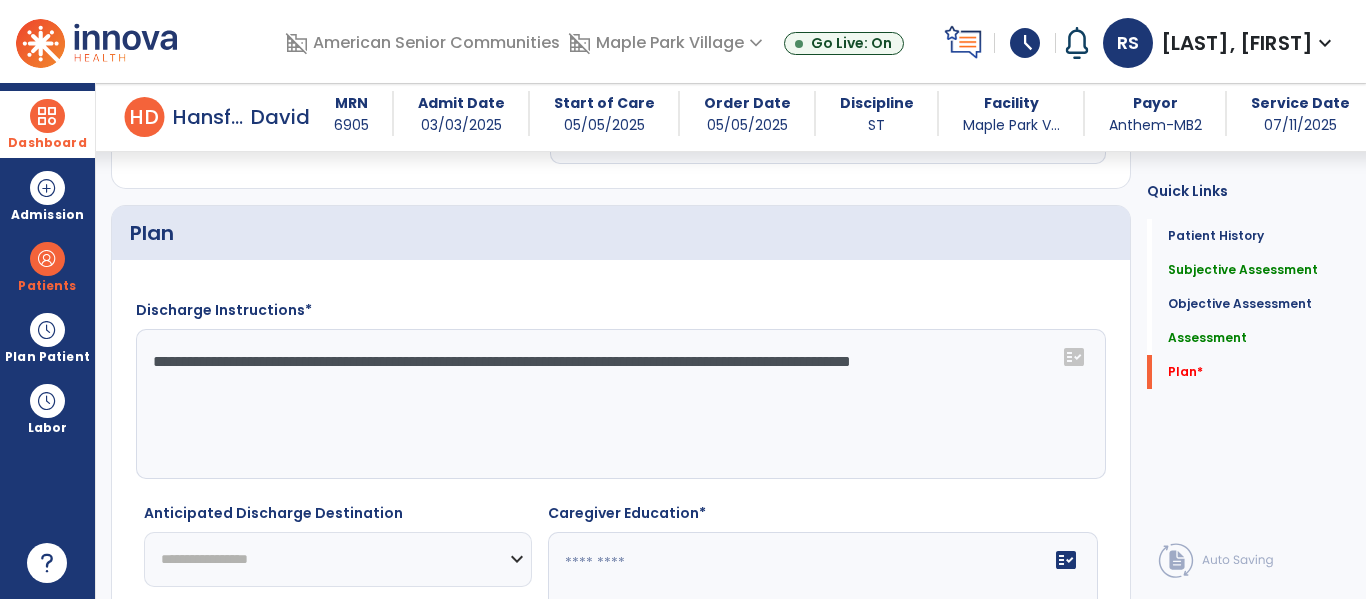 click on "**********" 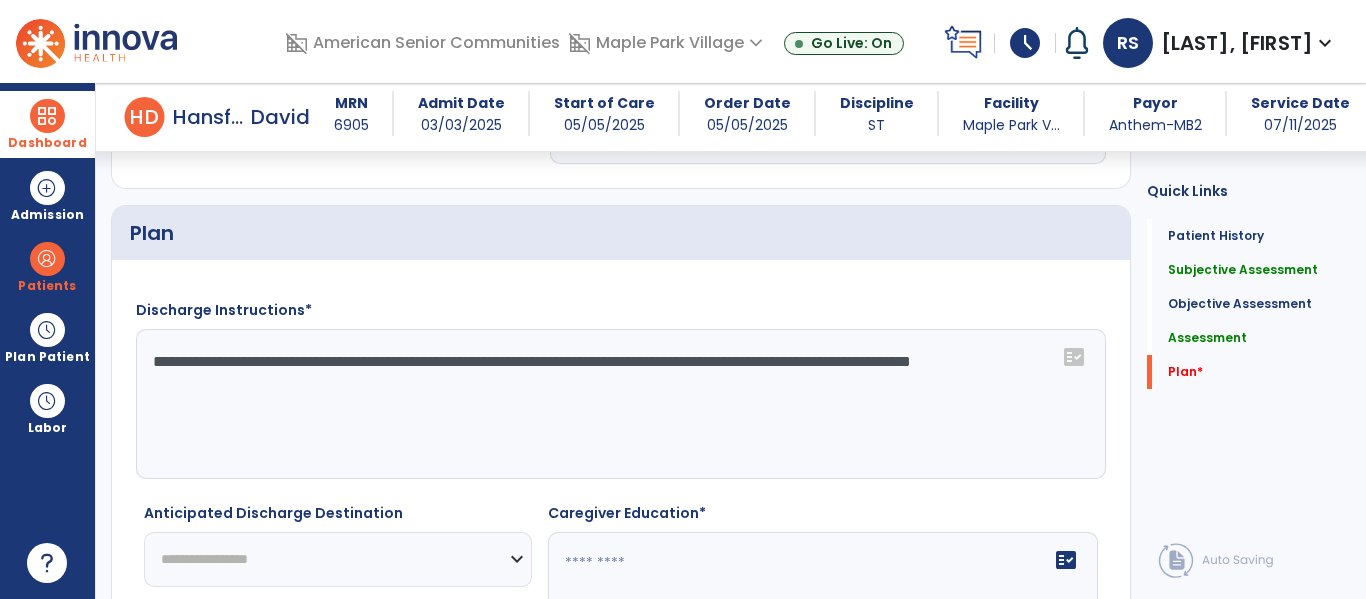 type on "**********" 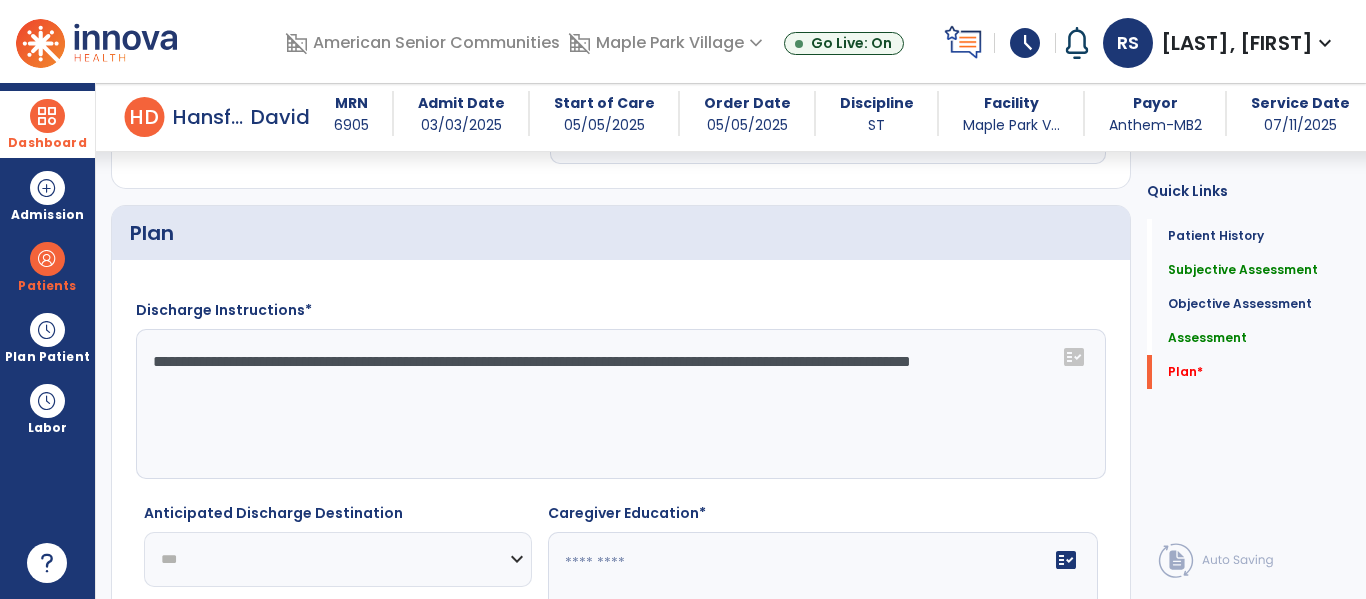click on "**********" 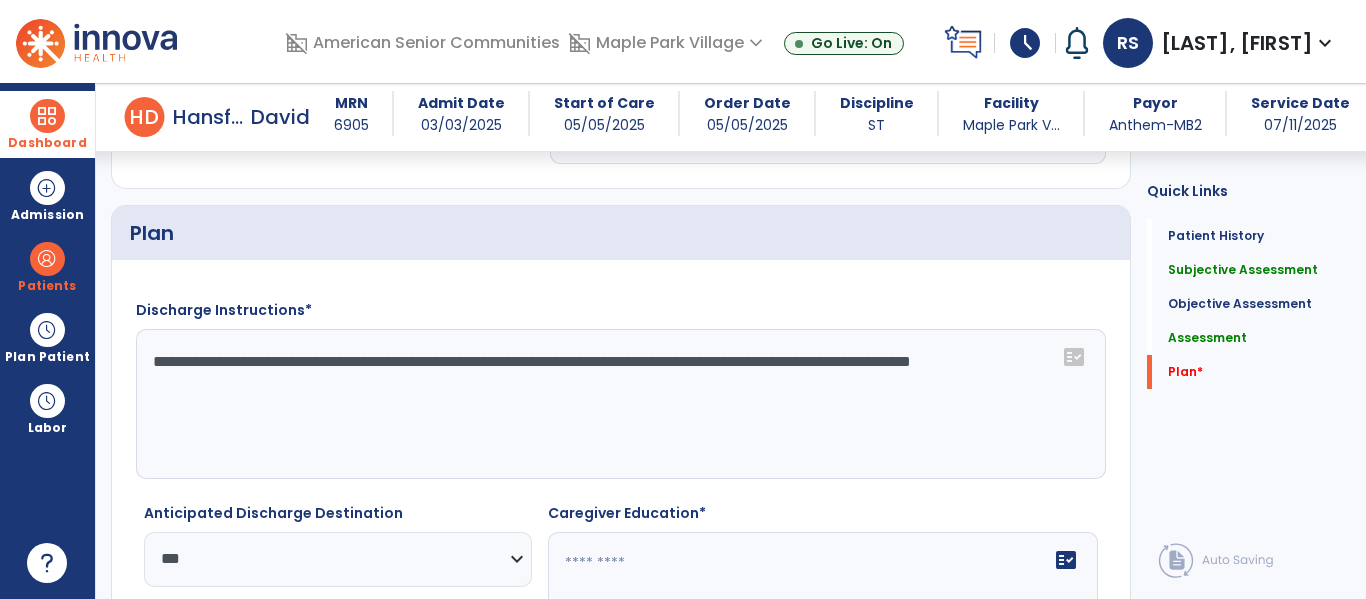 click 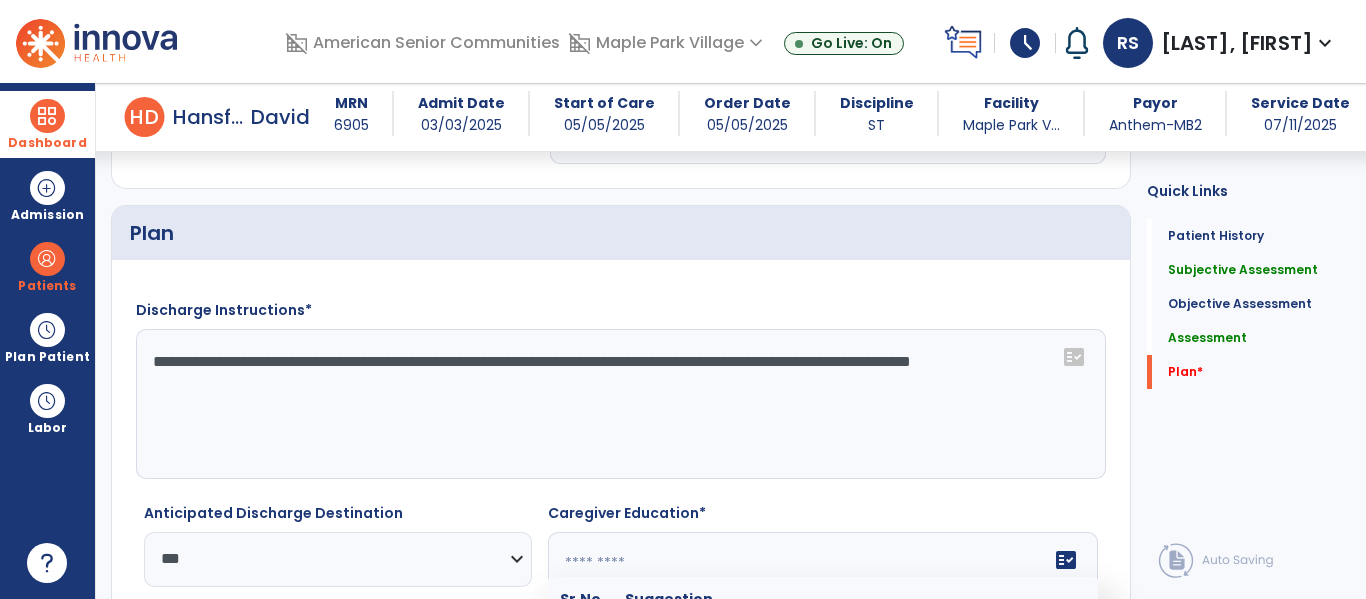 scroll, scrollTop: 2835, scrollLeft: 0, axis: vertical 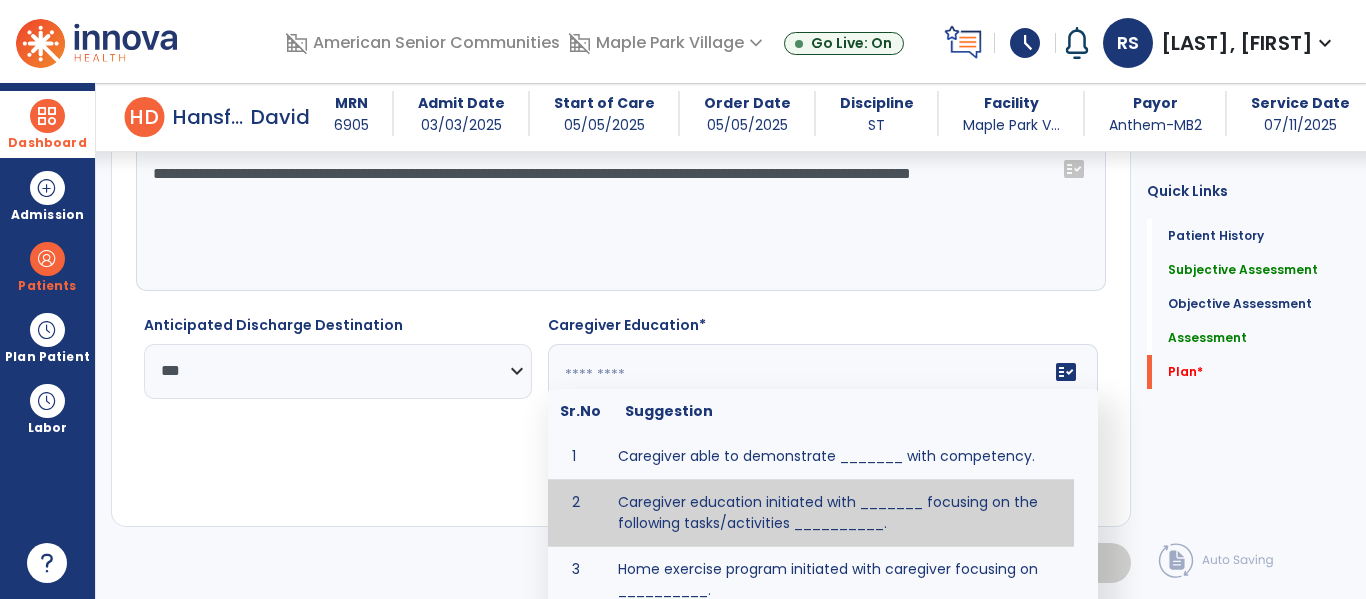 click on "fact_check  Sr.No Suggestion 1 Caregiver able to demonstrate _______ with competency. 2 Caregiver education initiated with _______ focusing on the following tasks/activities __________. 3 Home exercise program initiated with caregiver focusing on __________. 4 Patient educated in precautions and is able to recount information with [VALUE]% accuracy." 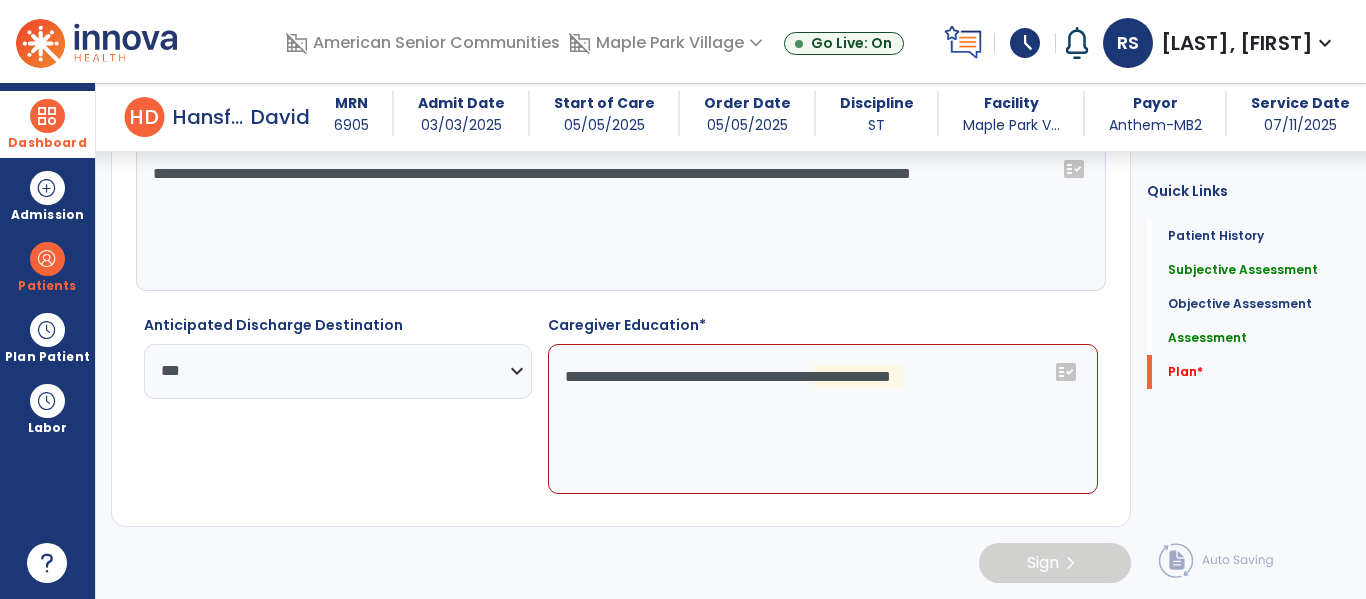 scroll, scrollTop: 2737, scrollLeft: 0, axis: vertical 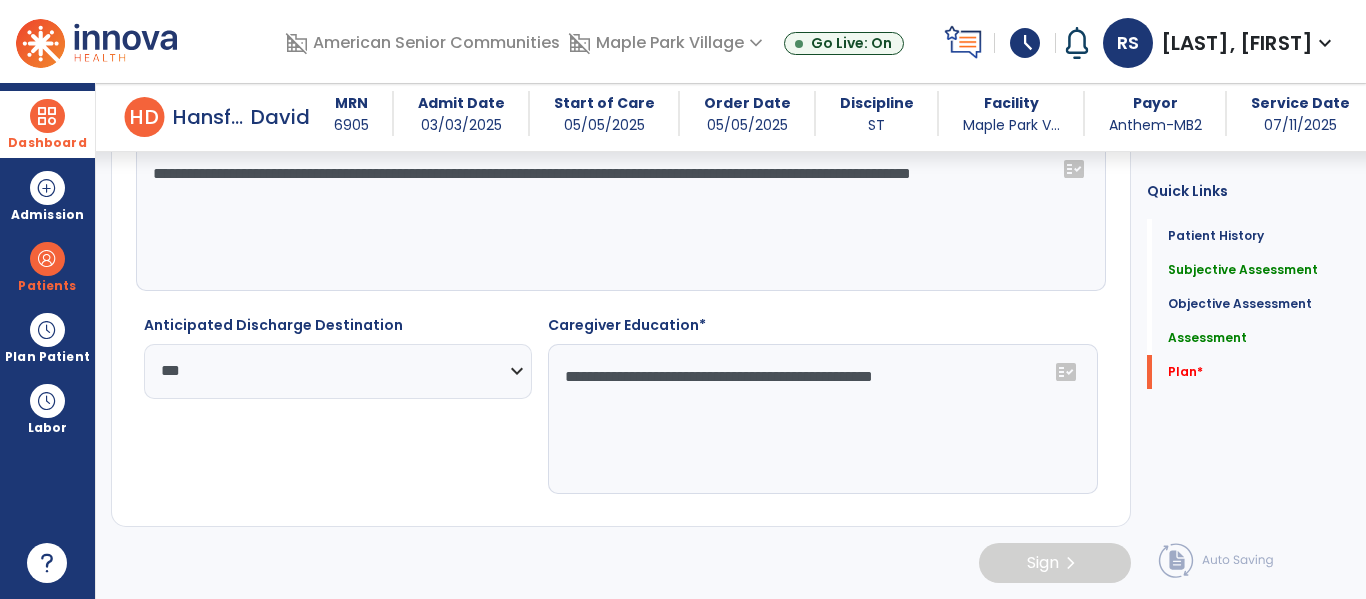 click on "**********" 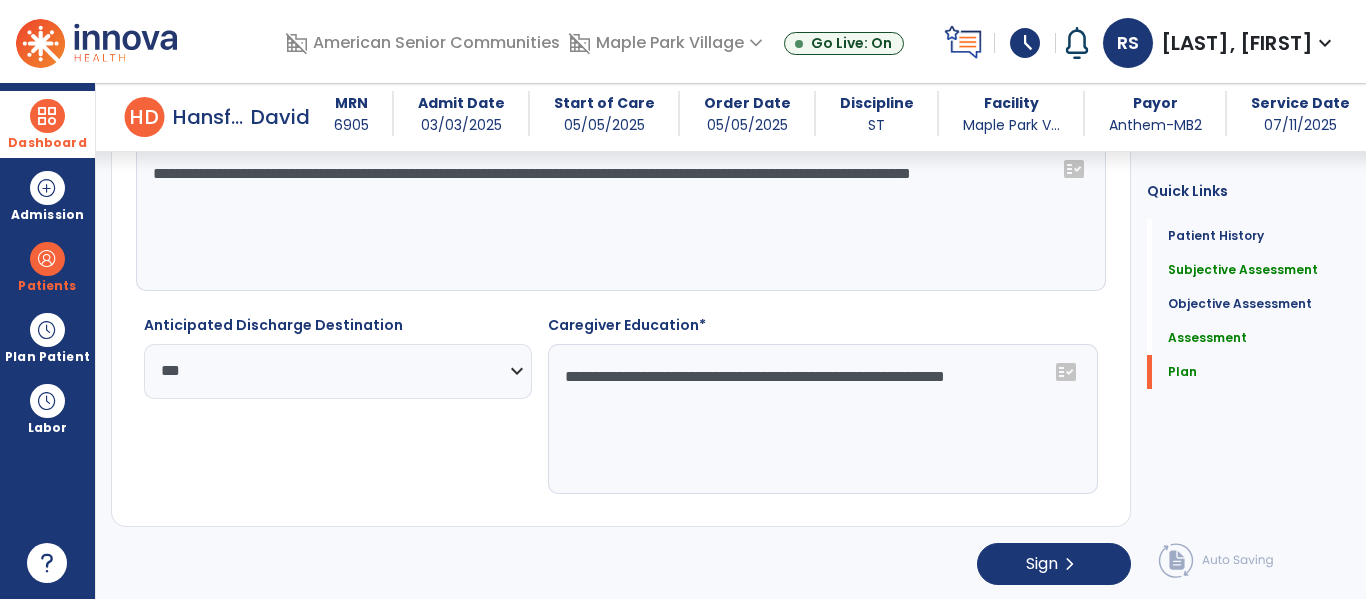 type on "**********" 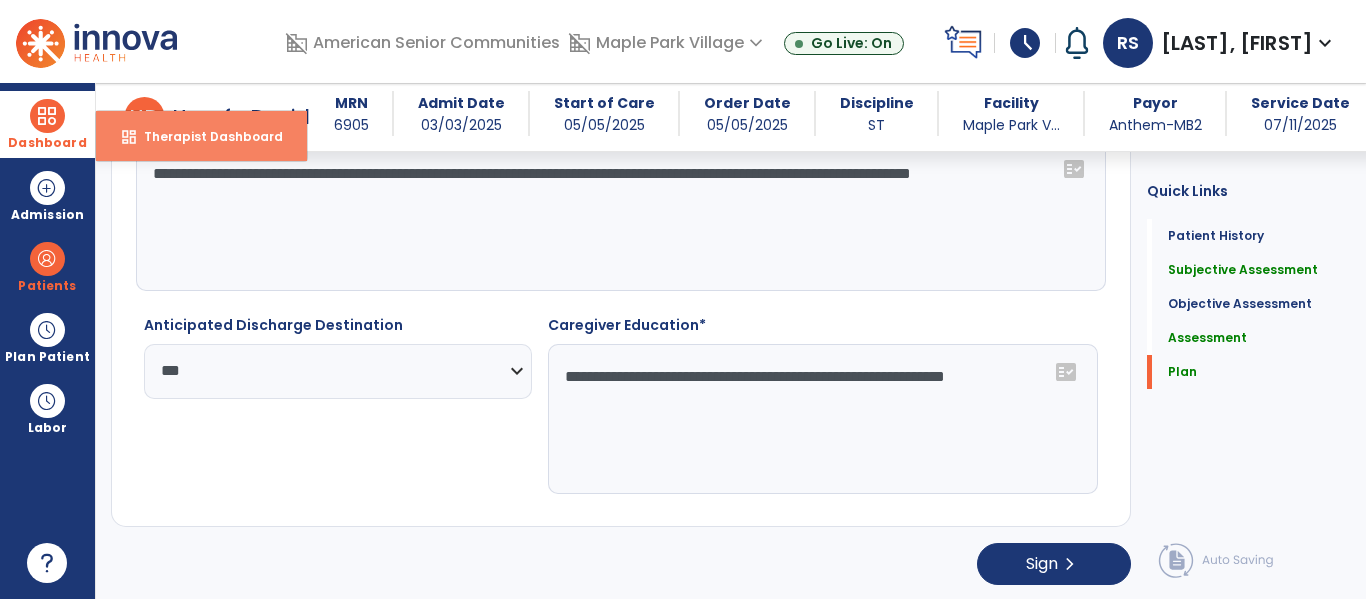 click on "Therapist Dashboard" at bounding box center (205, 136) 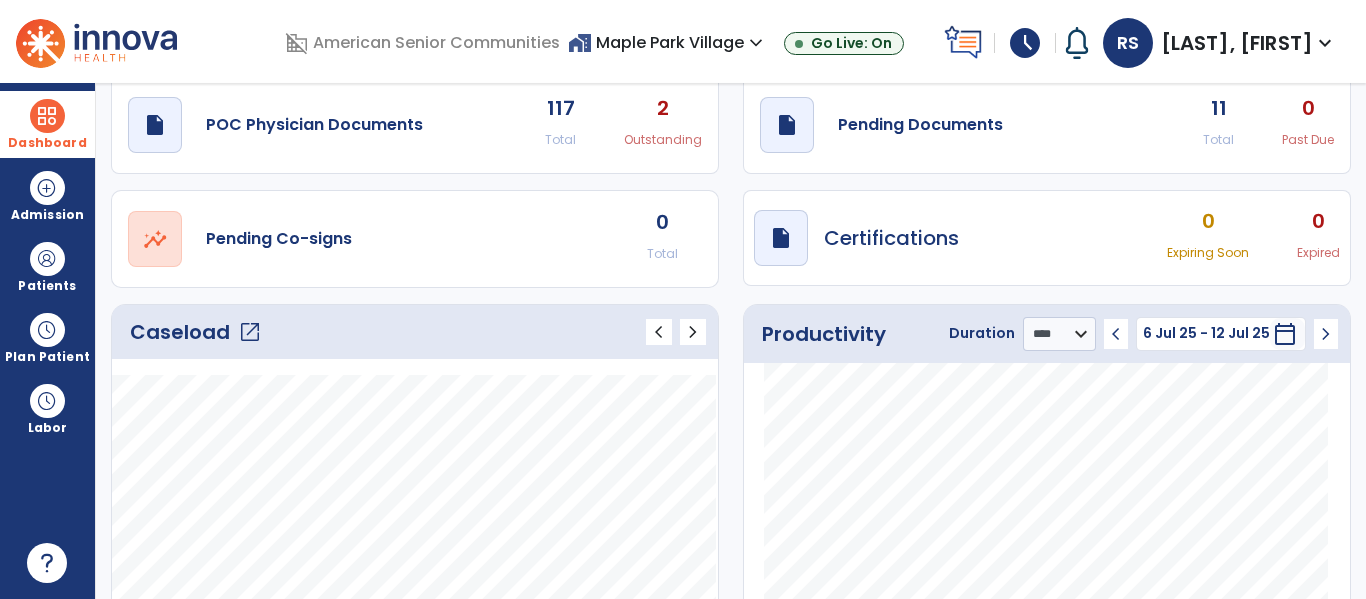 scroll, scrollTop: 0, scrollLeft: 0, axis: both 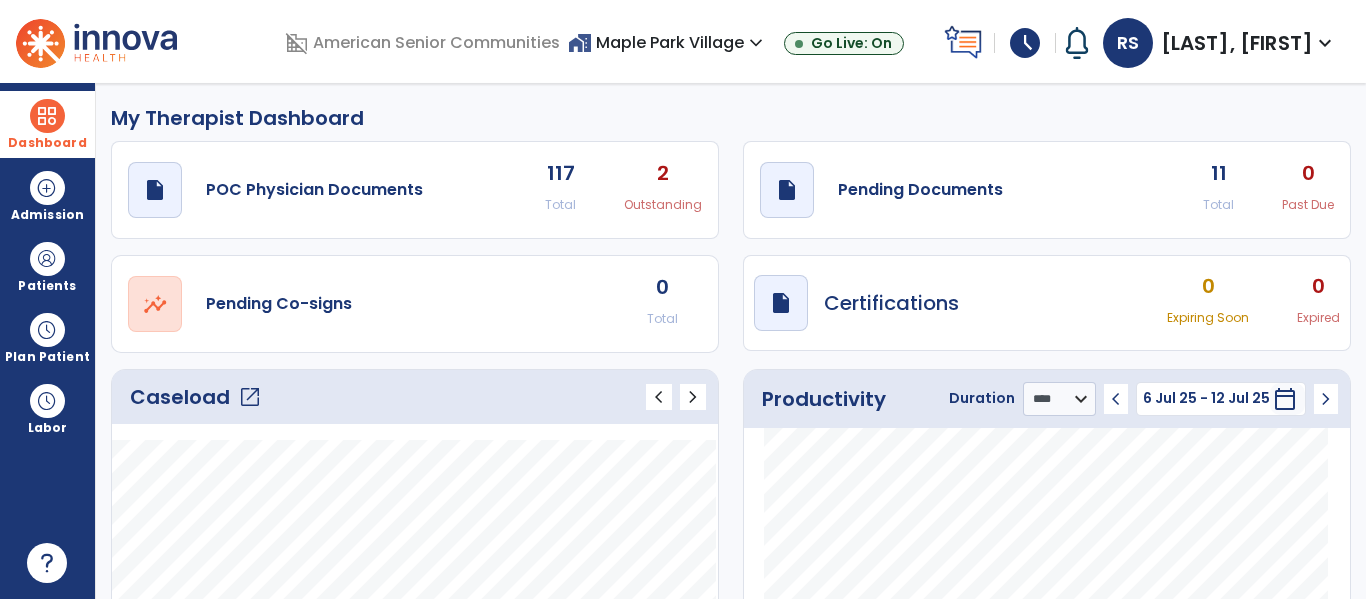 click on "11 Total 0 Past Due" 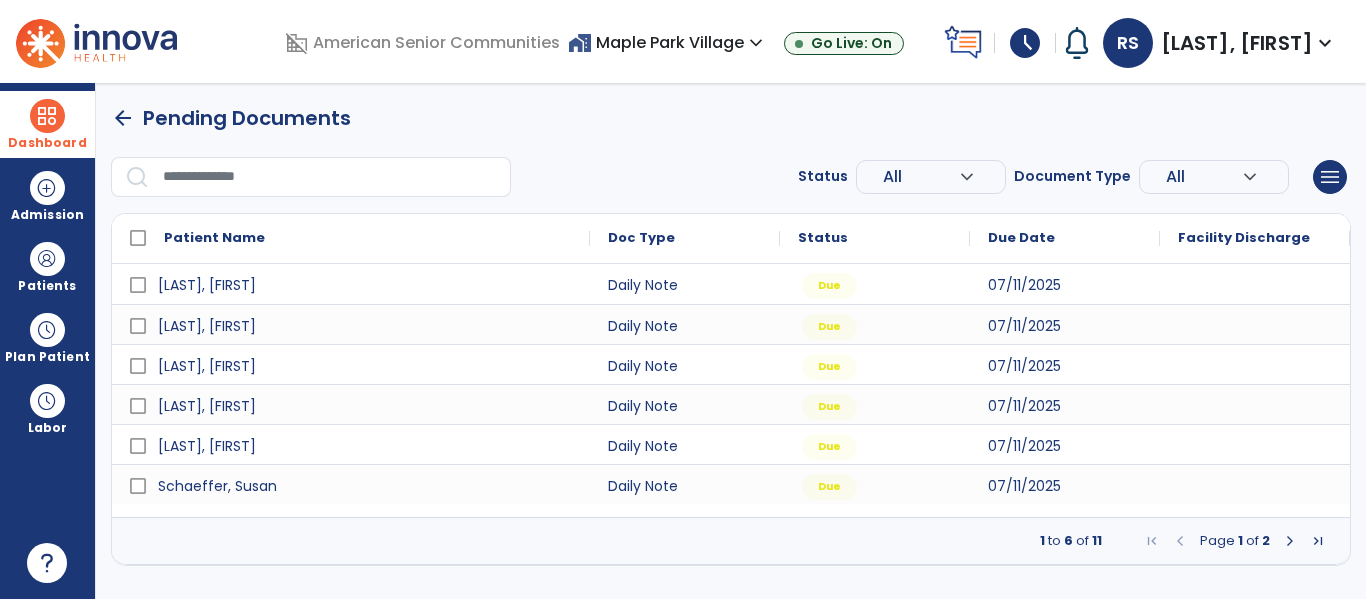 click at bounding box center [1290, 541] 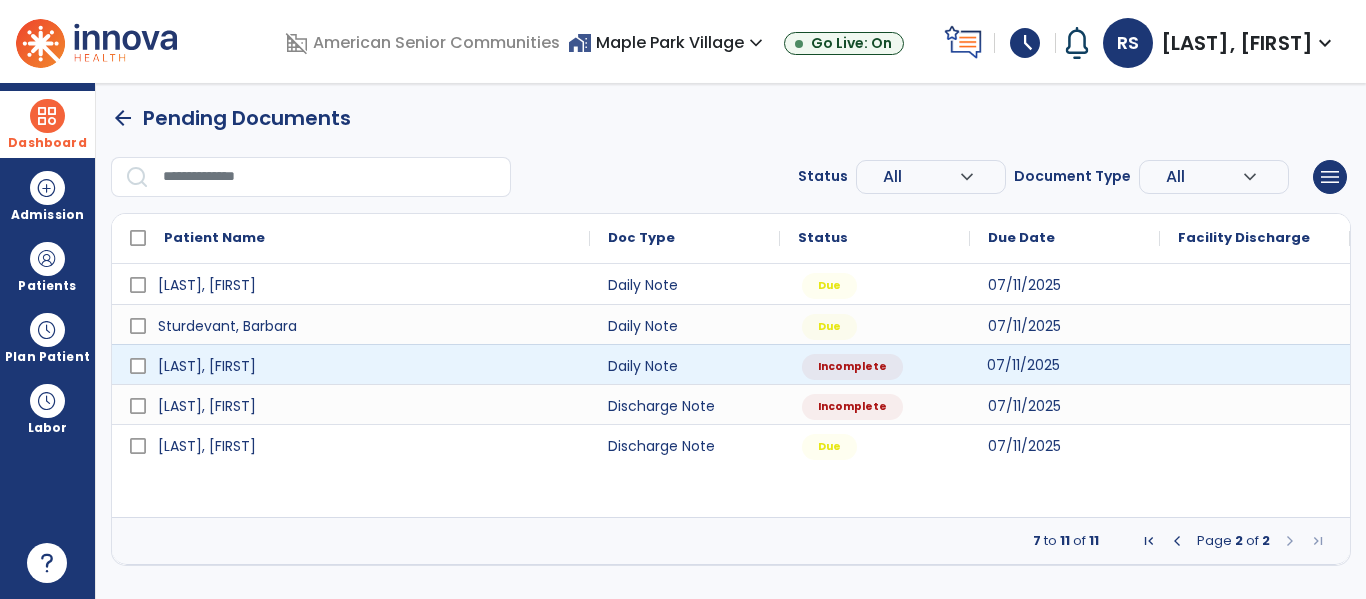 click on "07/11/2025" at bounding box center (1065, 364) 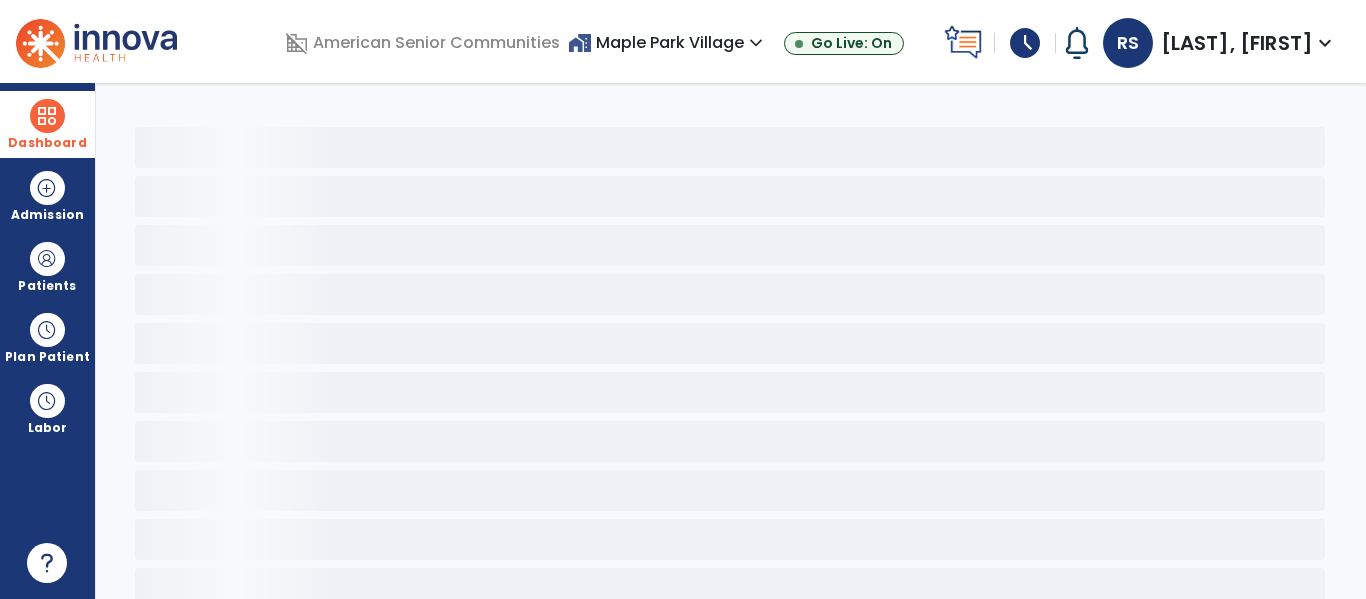 select on "*" 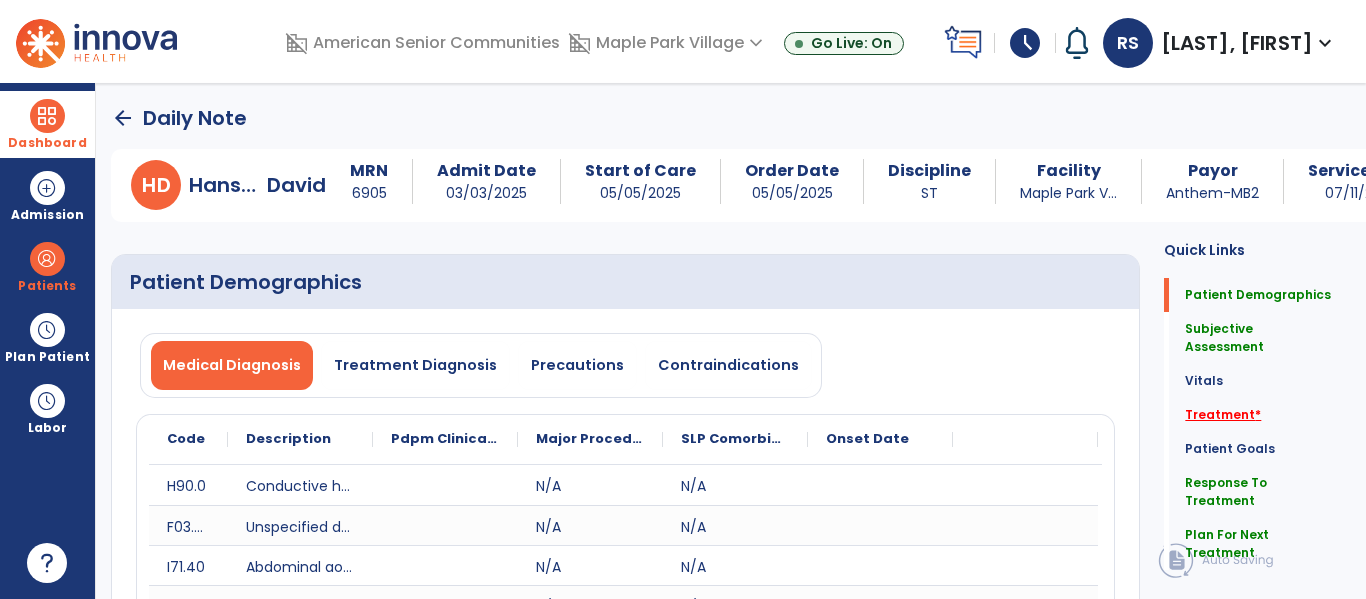 click on "Treatment   *" 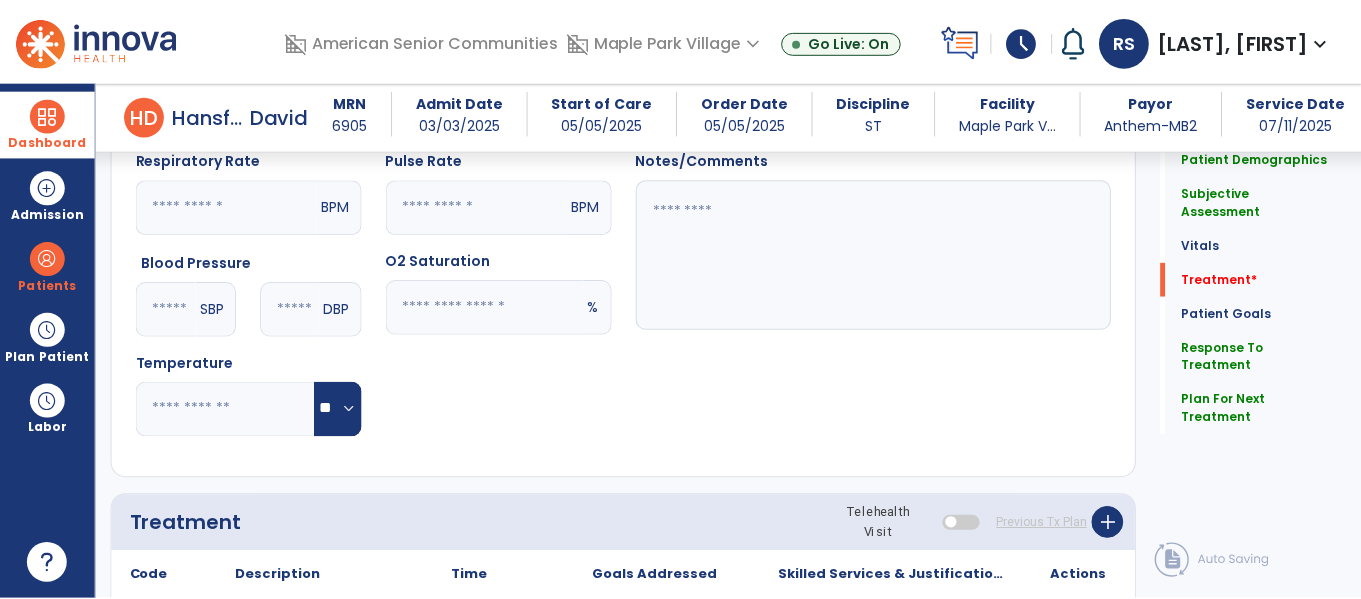 scroll, scrollTop: 1338, scrollLeft: 0, axis: vertical 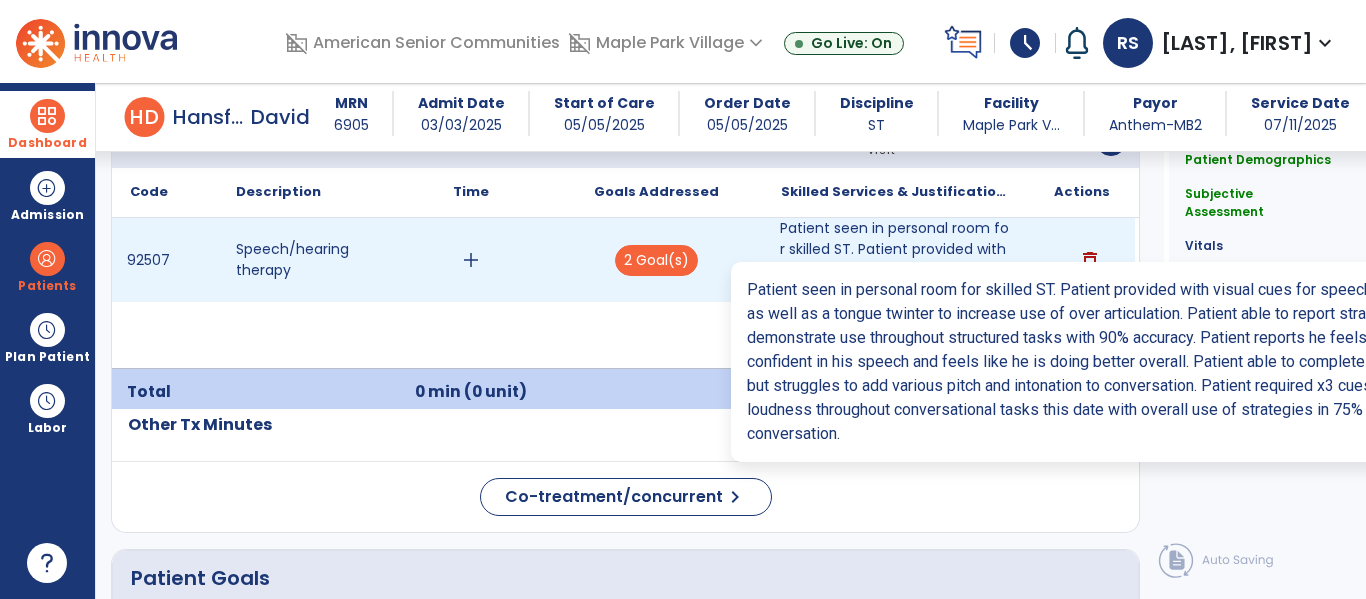 click on "Patient seen in personal room for skilled ST. Patient provided with visual cues for speech strategie..." at bounding box center [896, 260] 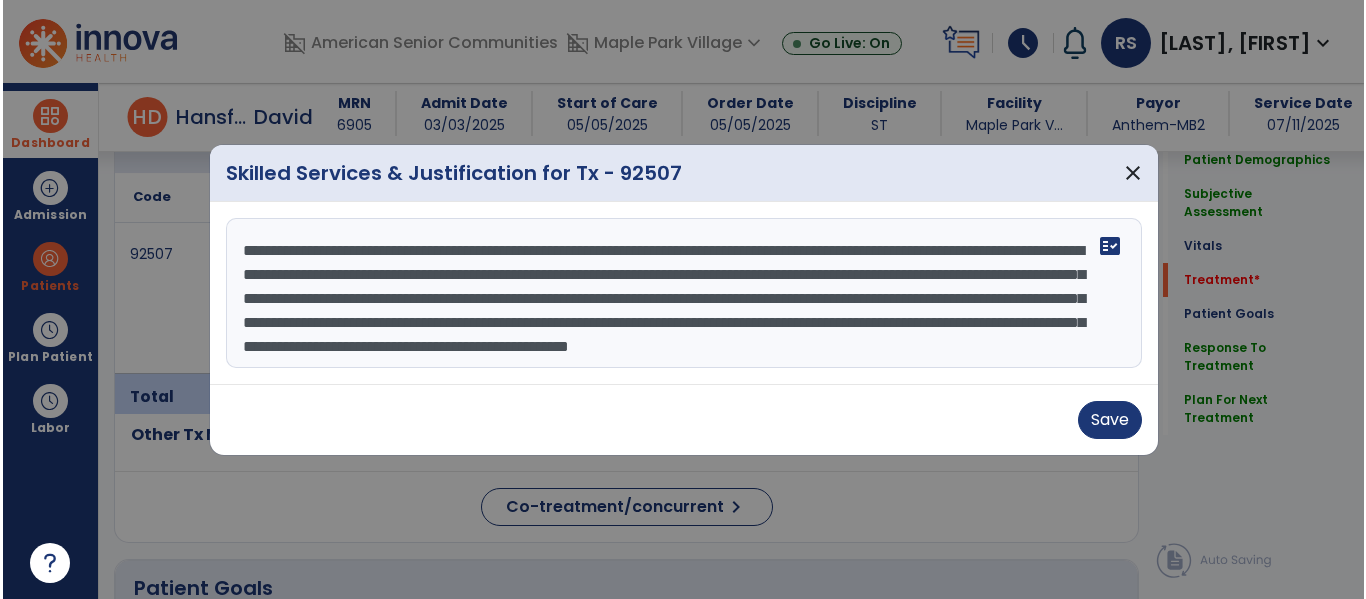 scroll, scrollTop: 1338, scrollLeft: 0, axis: vertical 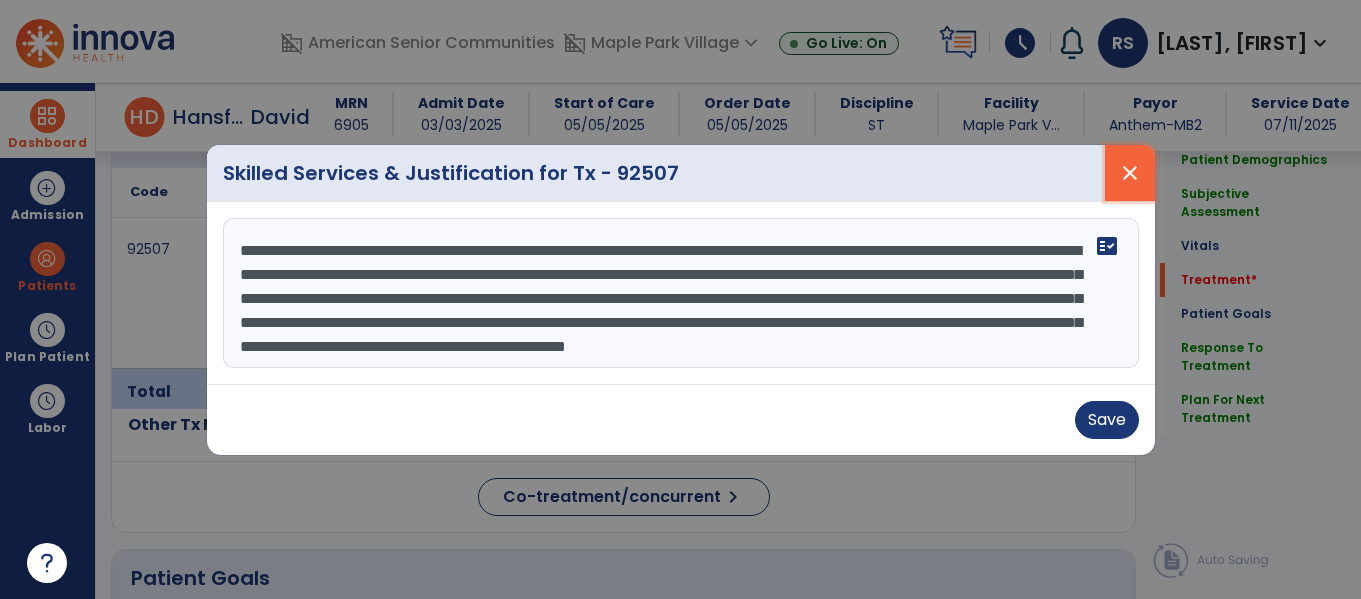 click on "close" at bounding box center (1130, 173) 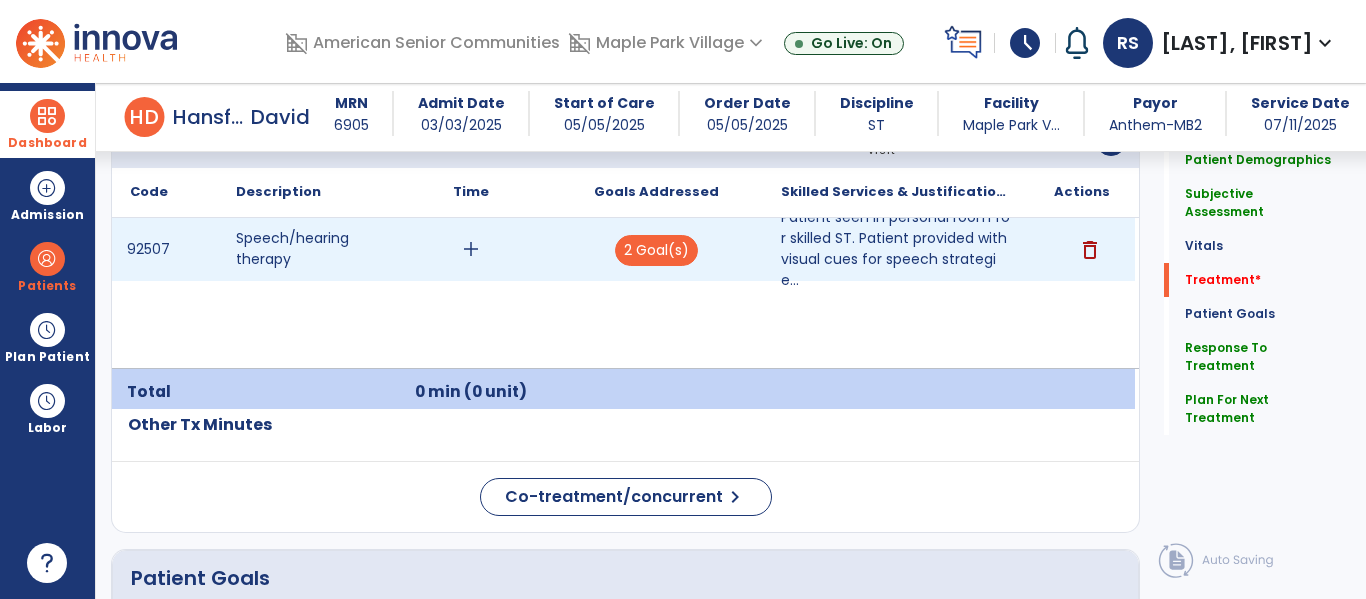 click on "add" at bounding box center [470, 249] 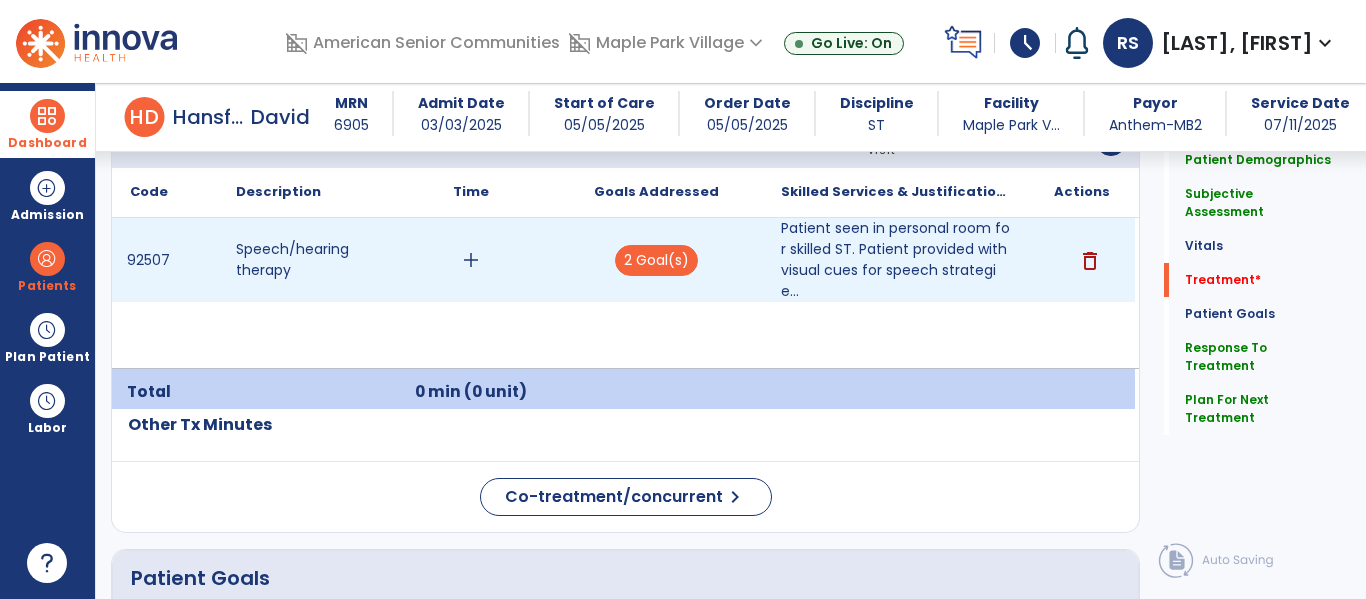 click on "add" at bounding box center (470, 260) 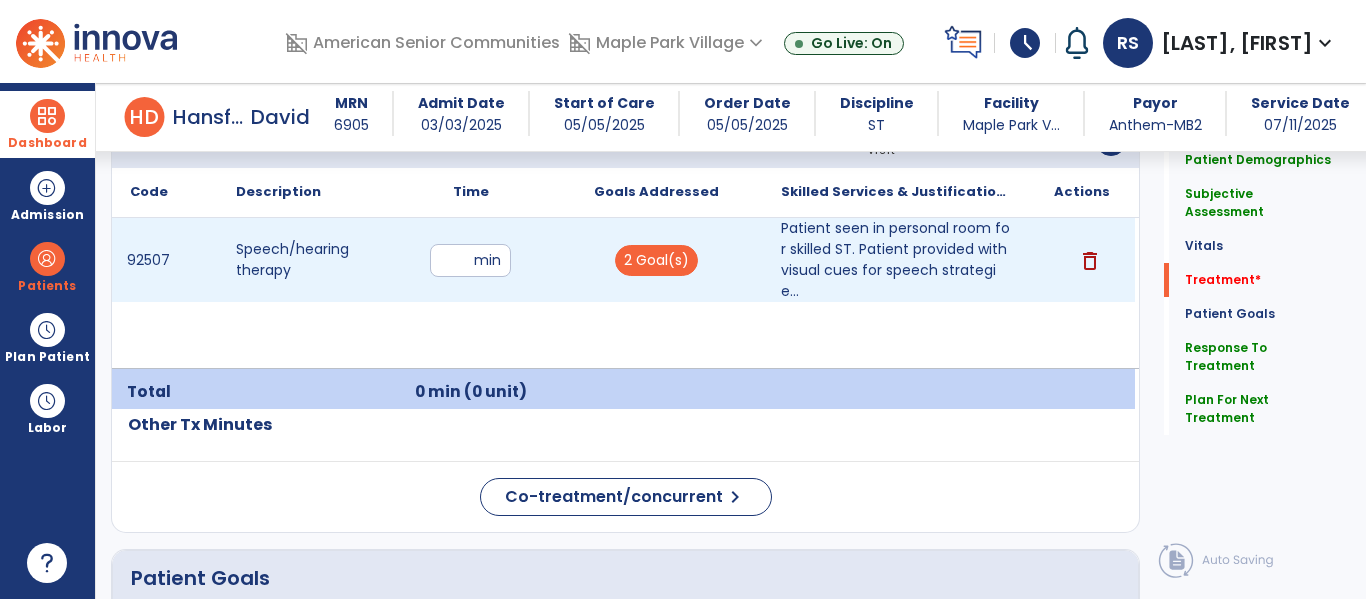 type on "**" 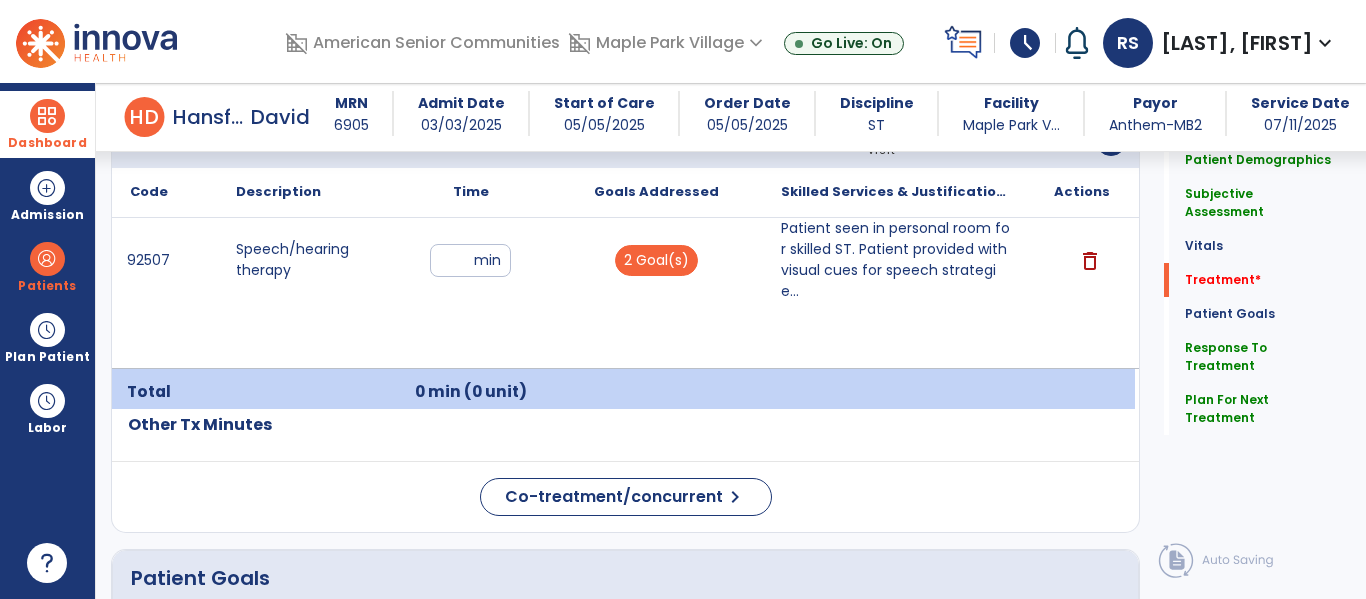 click on "Plan For Next Treatment   Plan For Next Treatment" 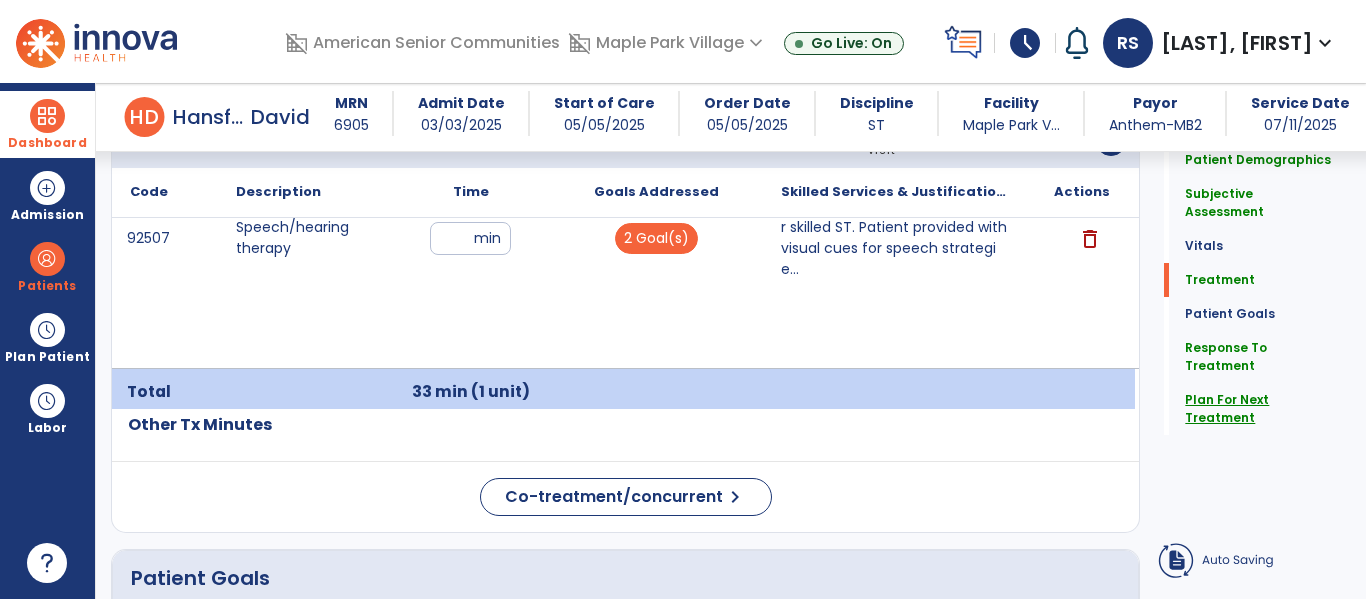 click on "Plan For Next Treatment" 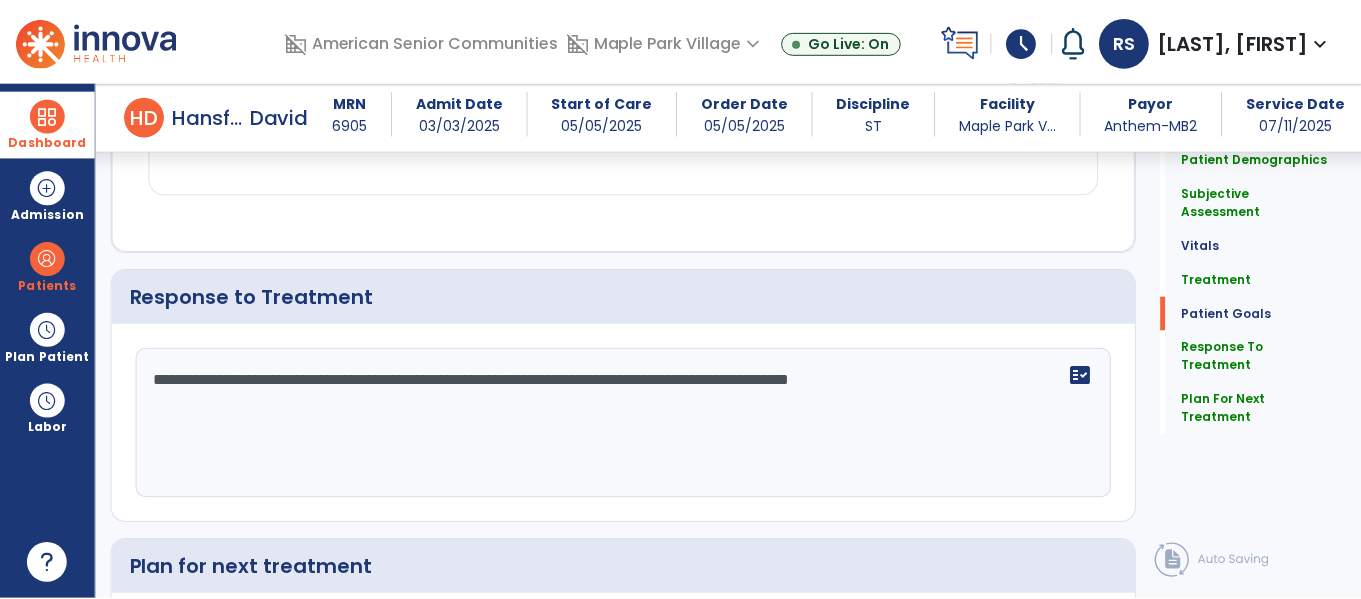 scroll, scrollTop: 2873, scrollLeft: 0, axis: vertical 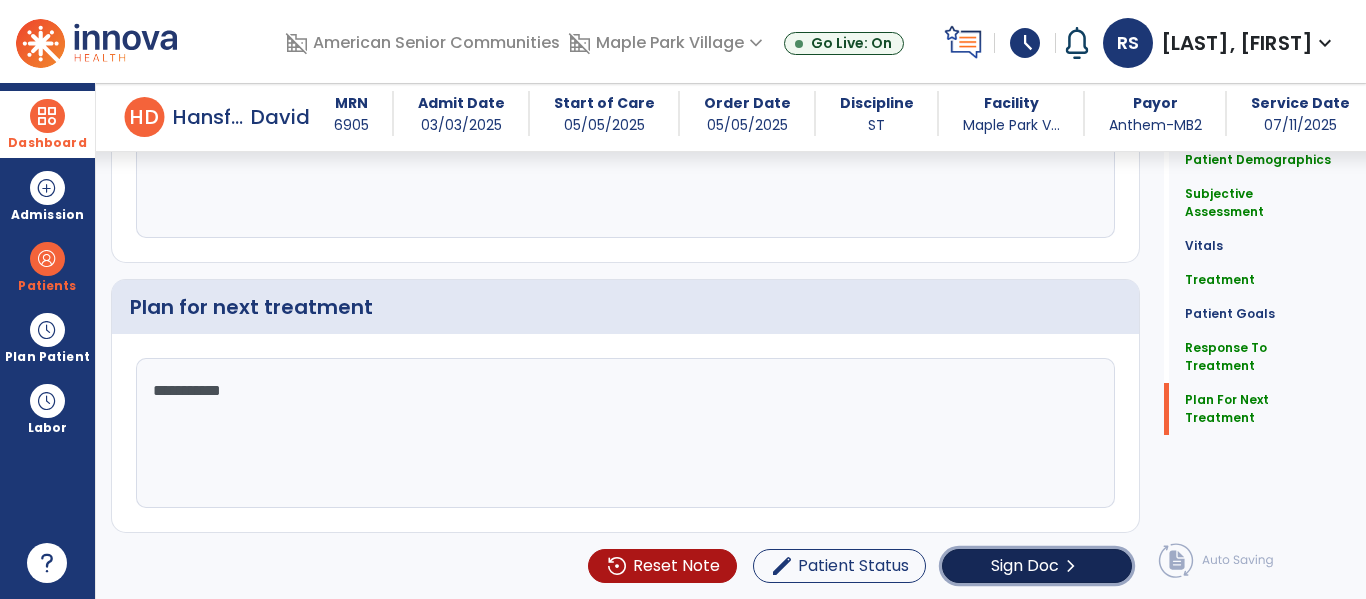 click on "Sign Doc" 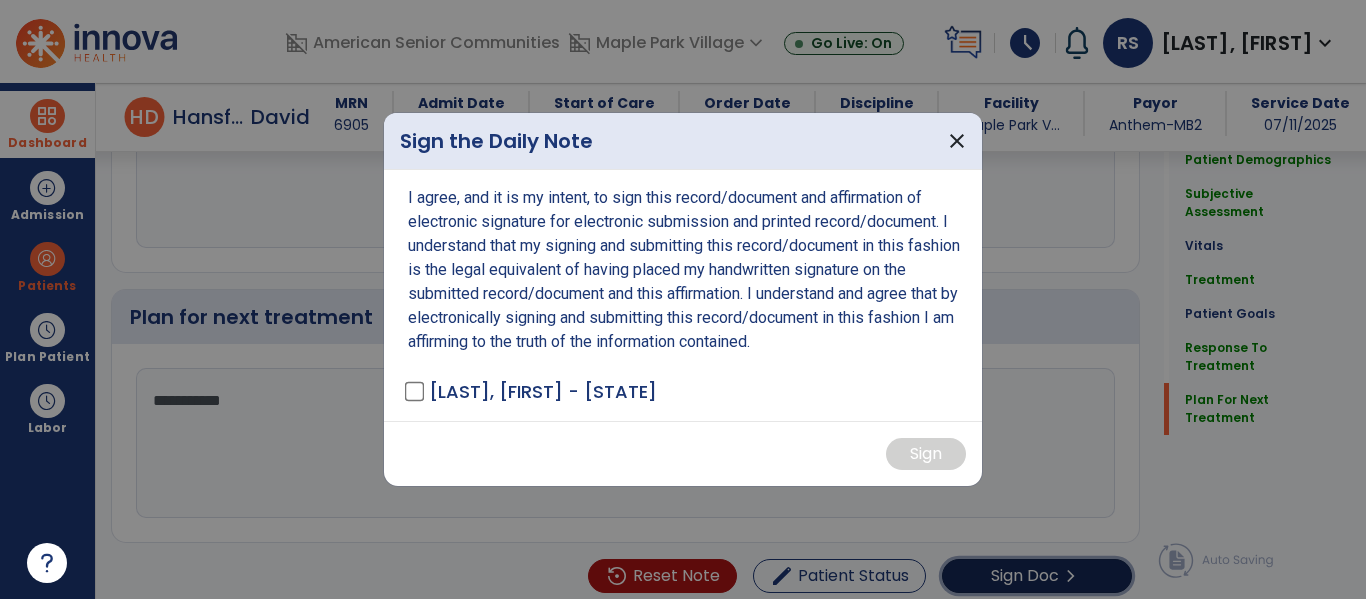scroll, scrollTop: 2873, scrollLeft: 0, axis: vertical 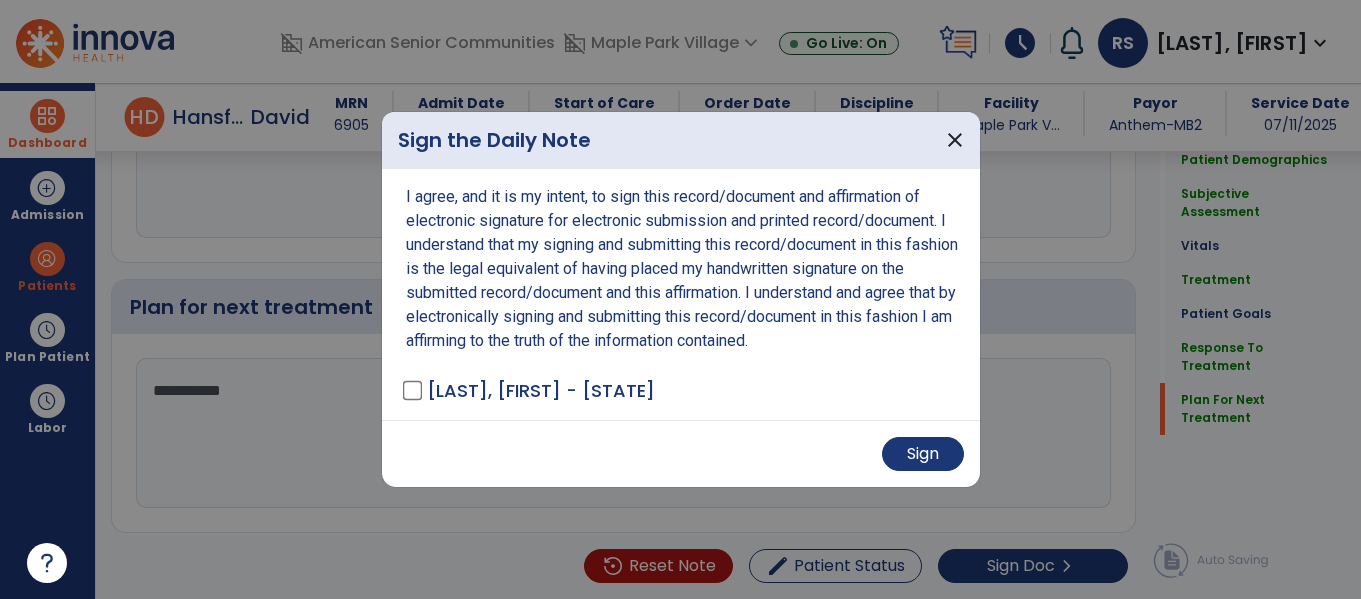click on "Sign" at bounding box center (681, 453) 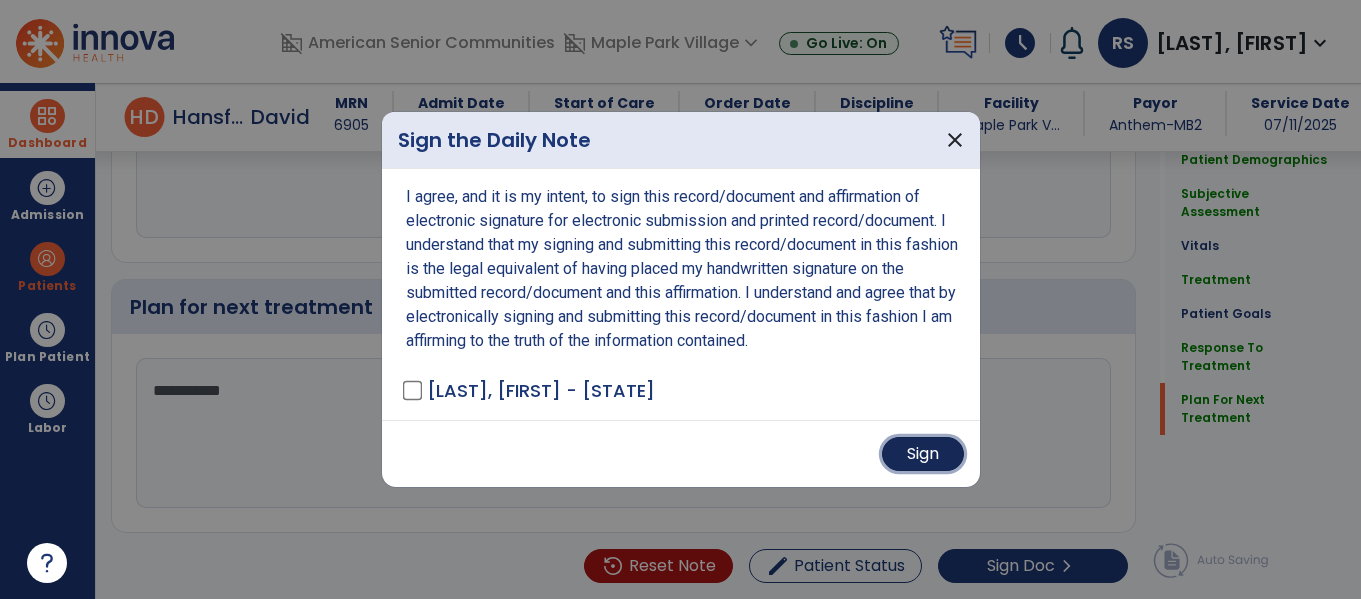 click on "Sign" at bounding box center (923, 454) 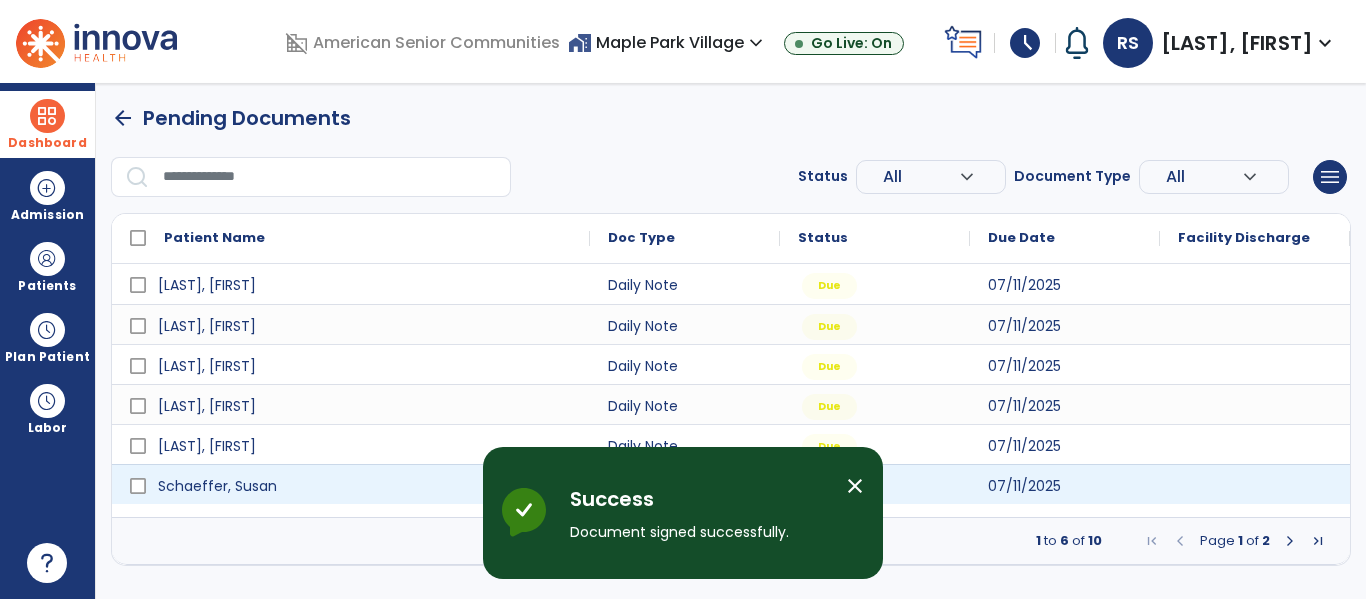scroll, scrollTop: 0, scrollLeft: 0, axis: both 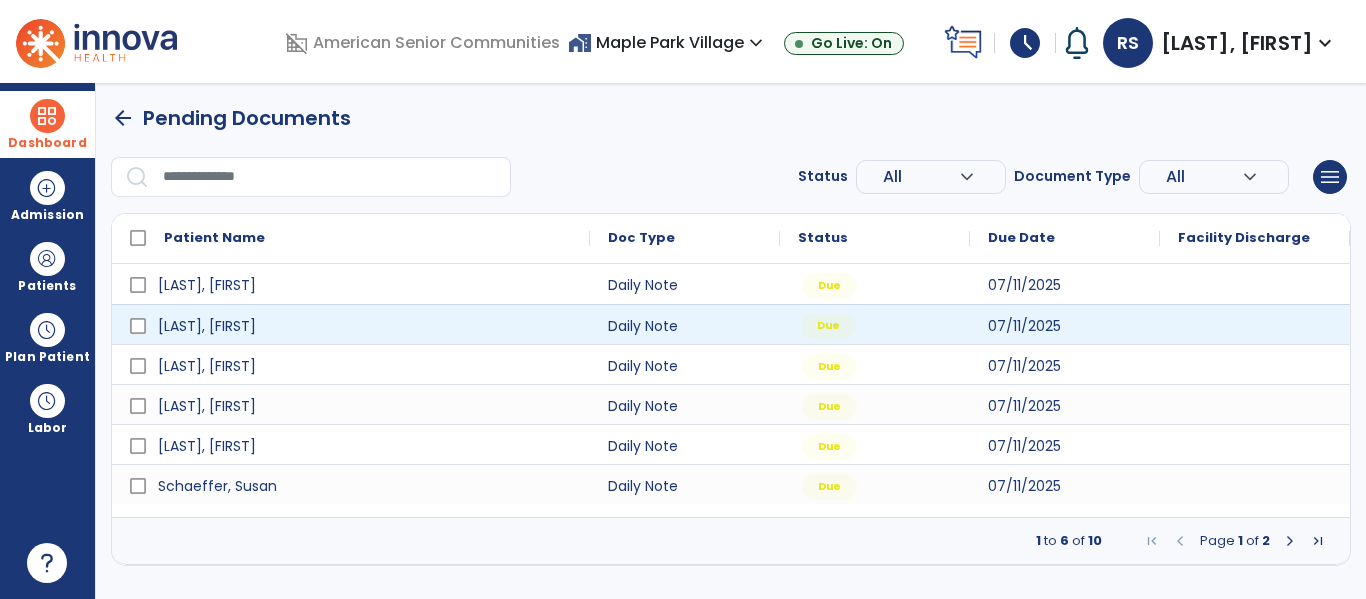 click on "Due" at bounding box center [875, 324] 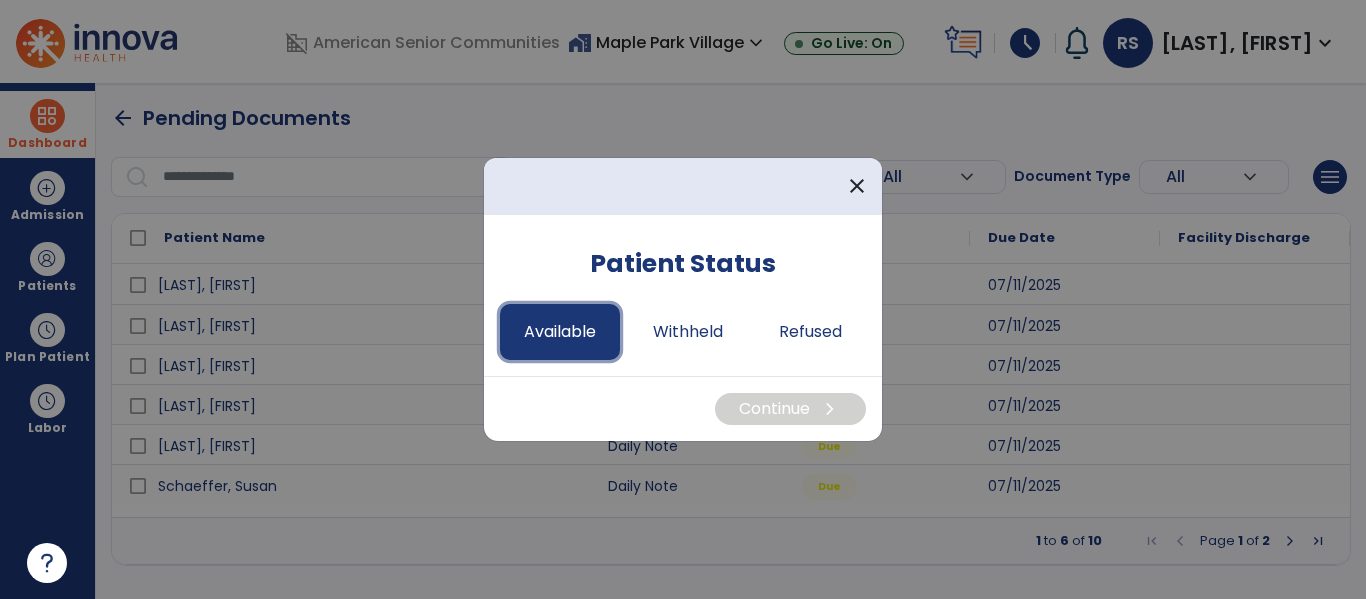 click on "Available" at bounding box center [560, 332] 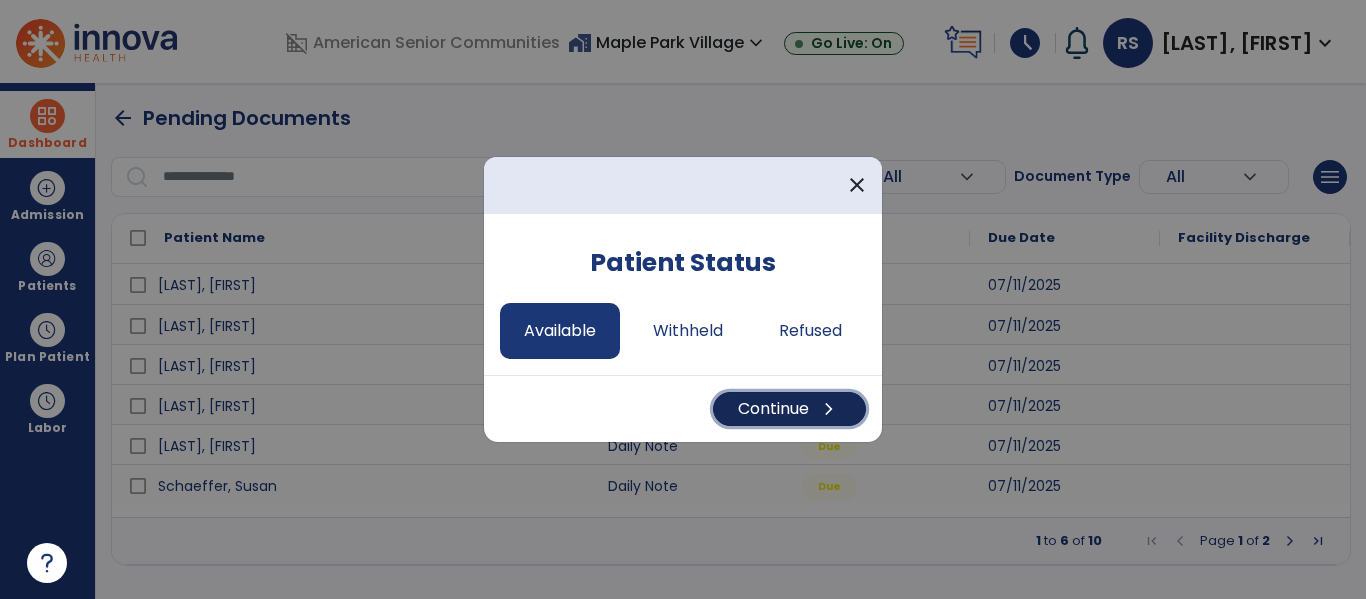 click on "Continue   chevron_right" at bounding box center [789, 409] 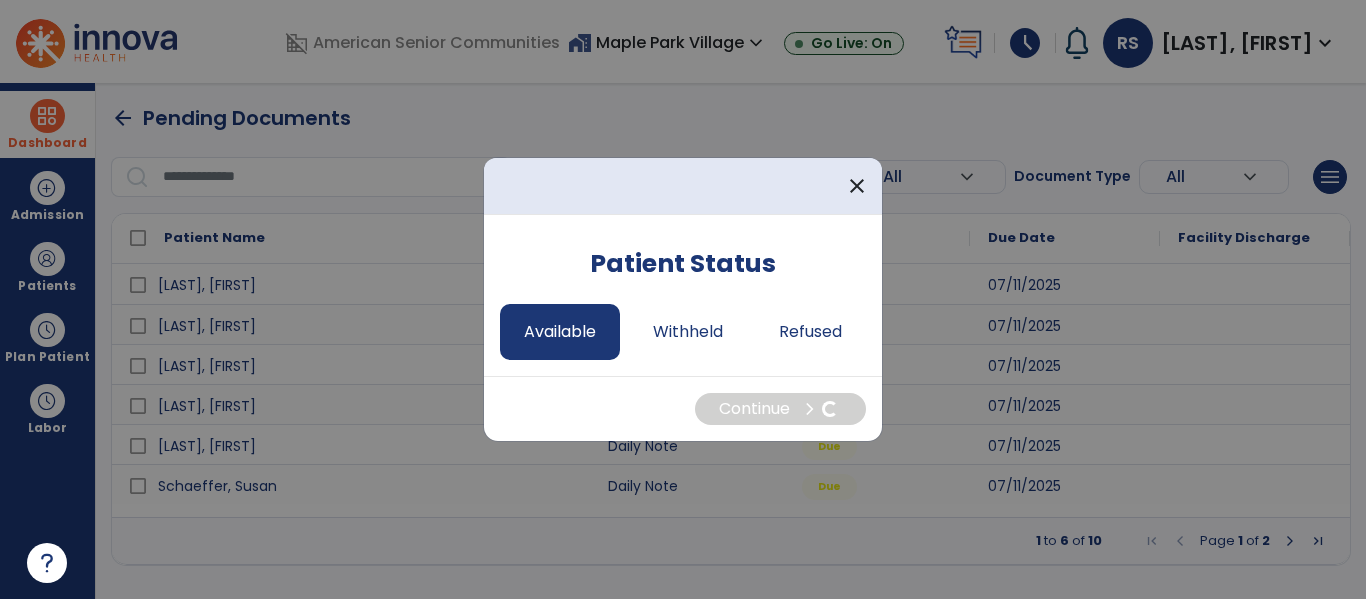 select on "*" 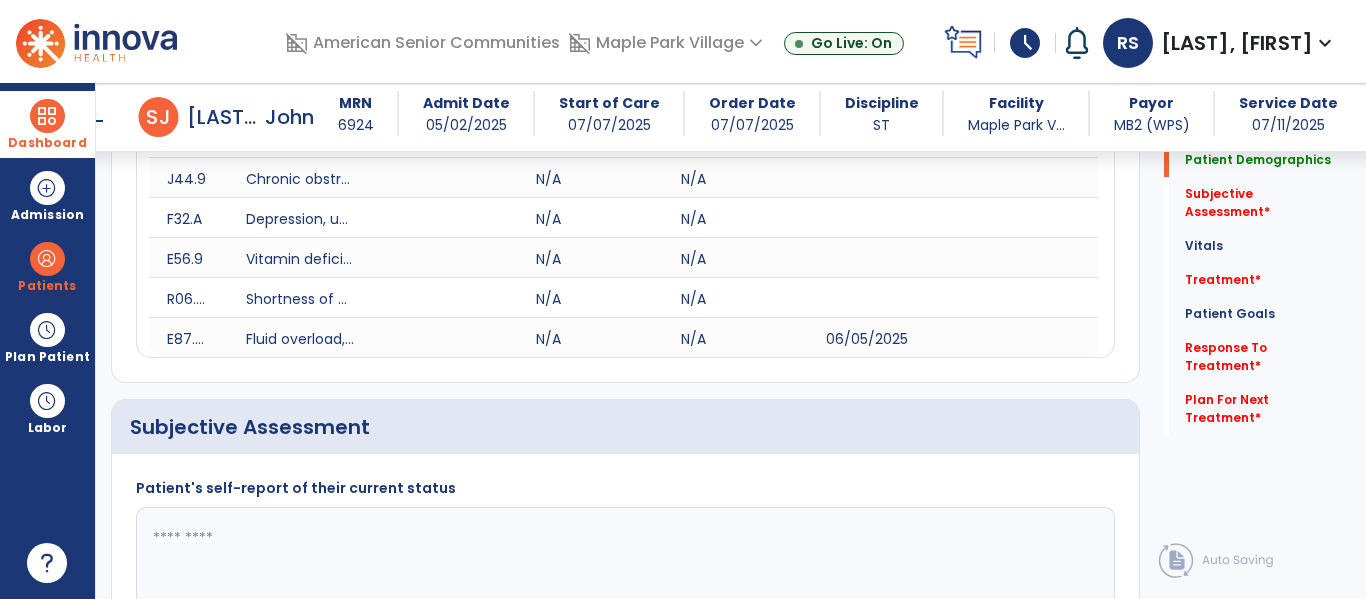 scroll, scrollTop: 346, scrollLeft: 0, axis: vertical 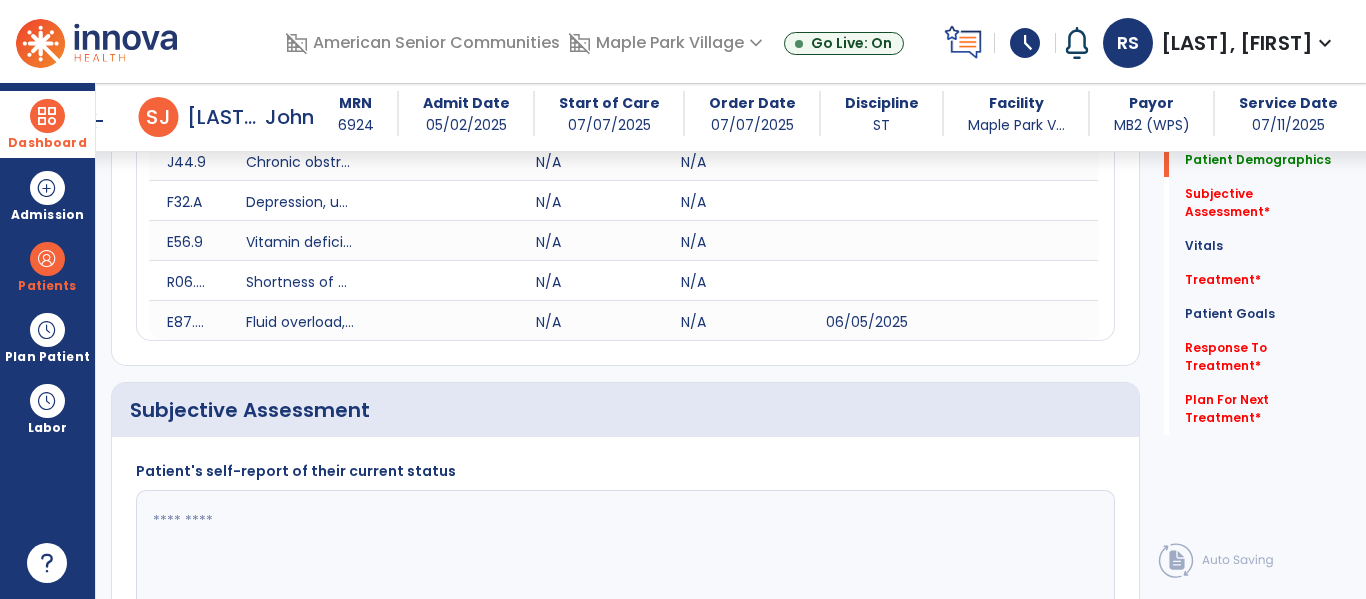 click 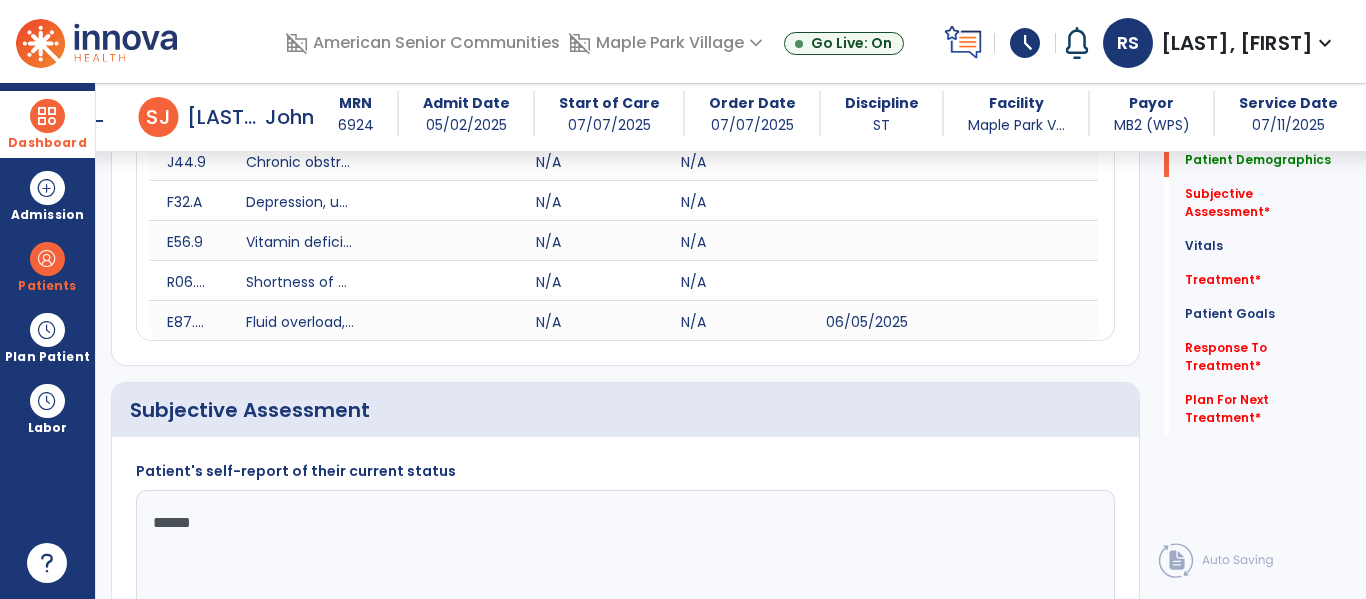 type on "*******" 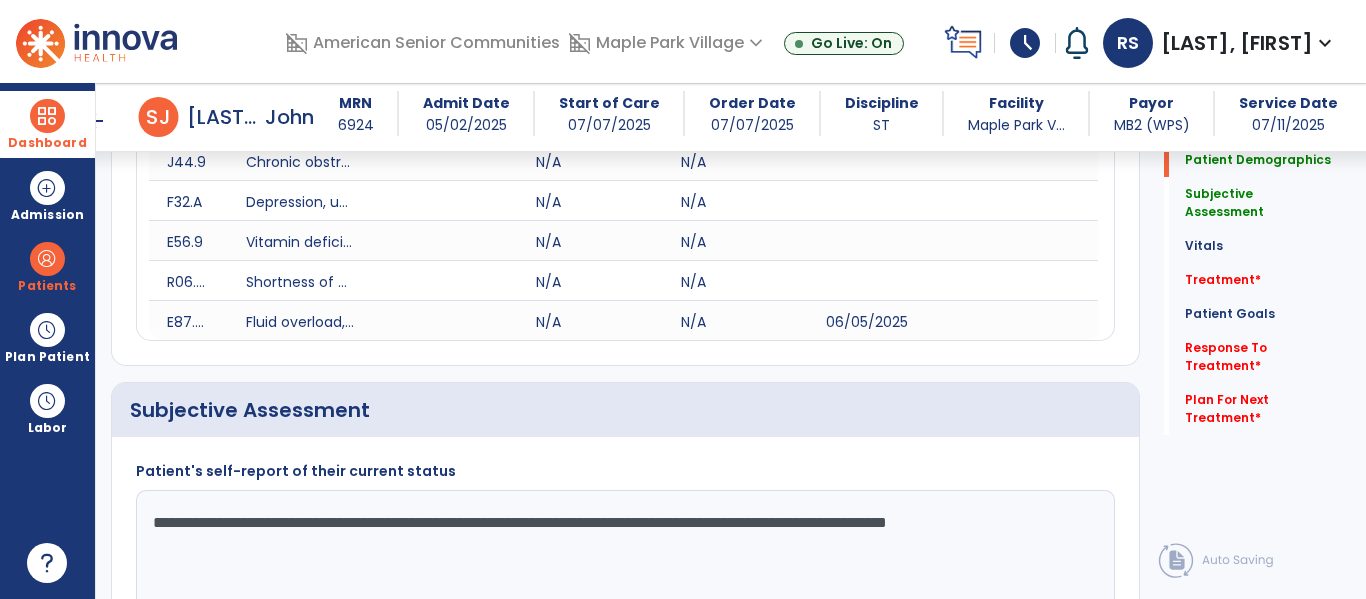 type on "**********" 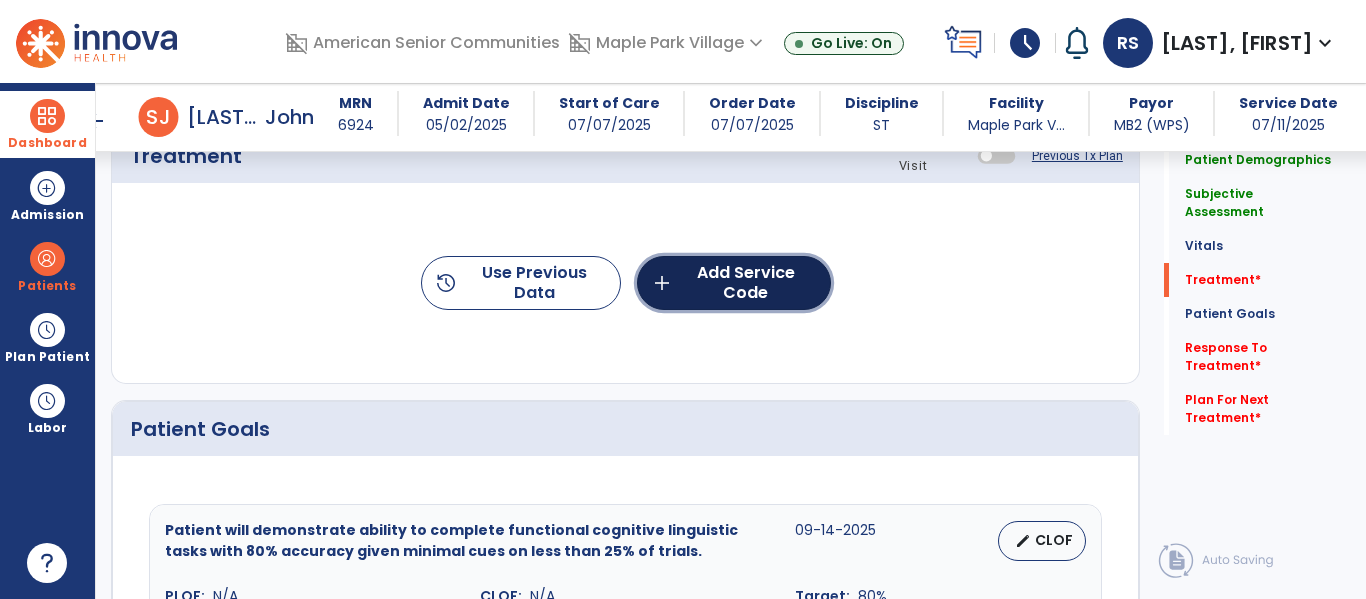 click on "add  Add Service Code" 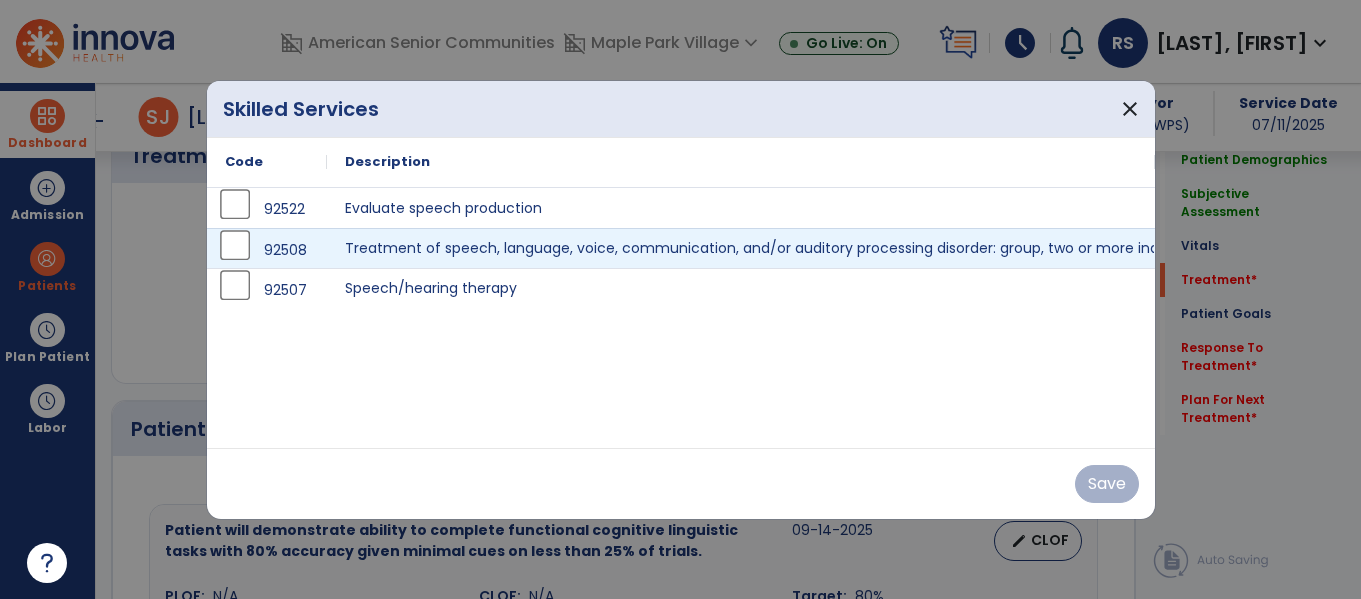 scroll, scrollTop: 1321, scrollLeft: 0, axis: vertical 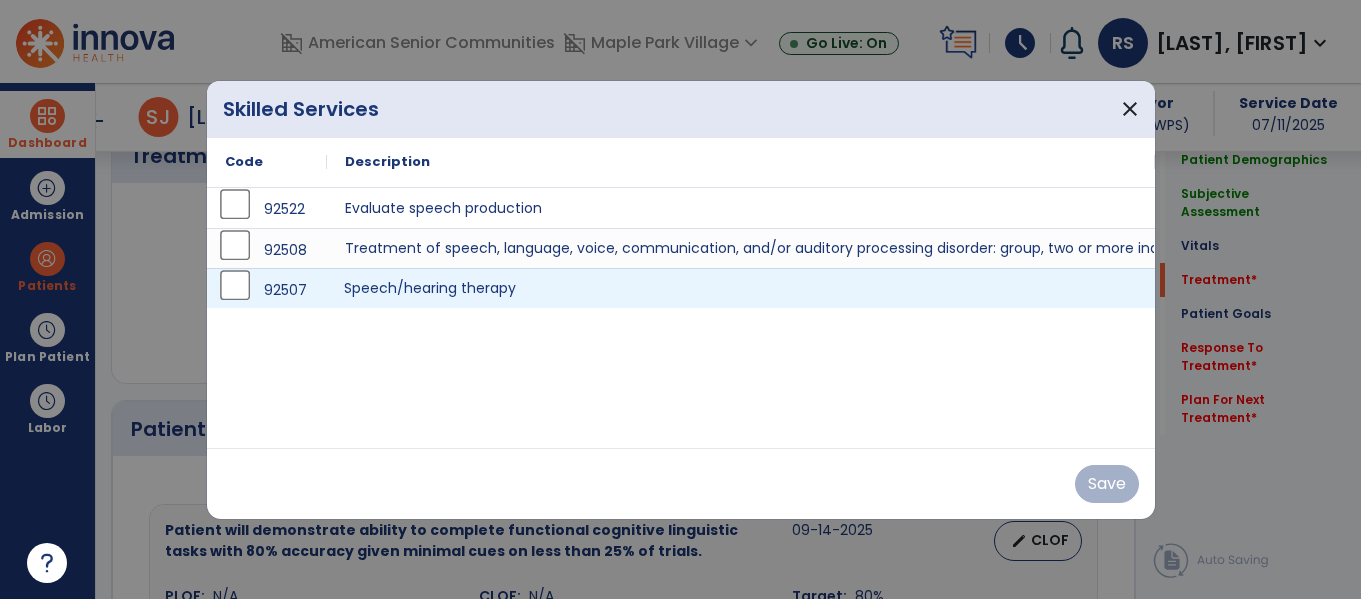 click on "Speech/hearing therapy" at bounding box center (741, 288) 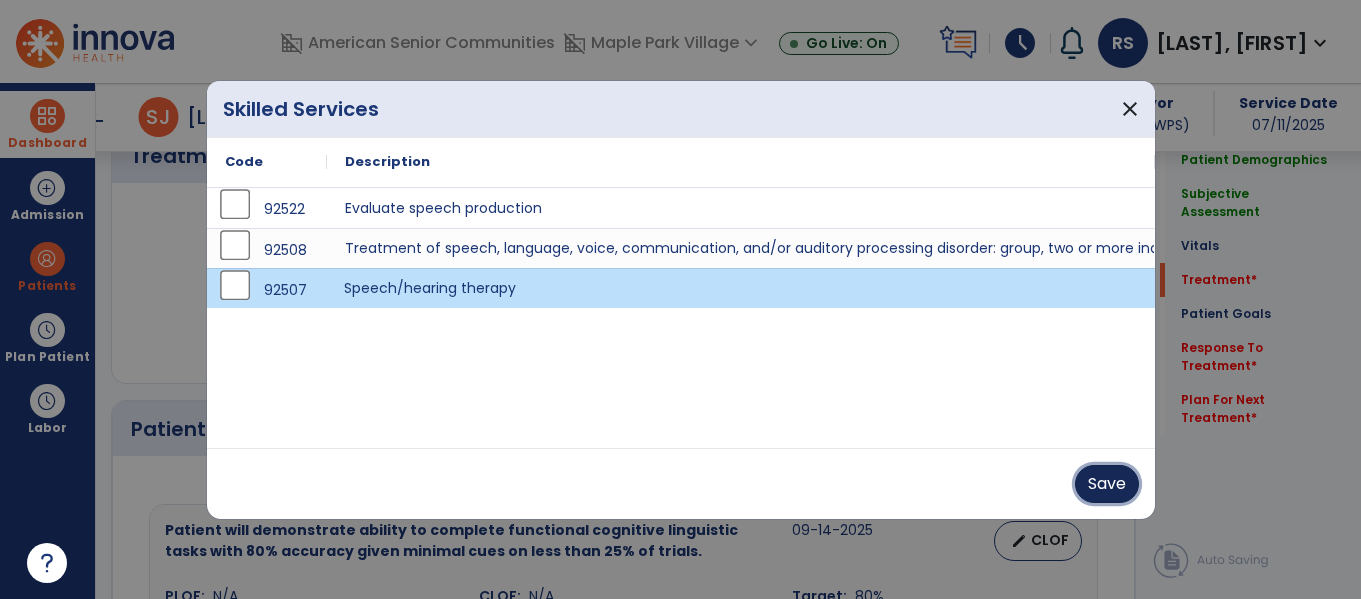 click on "Save" at bounding box center (1107, 484) 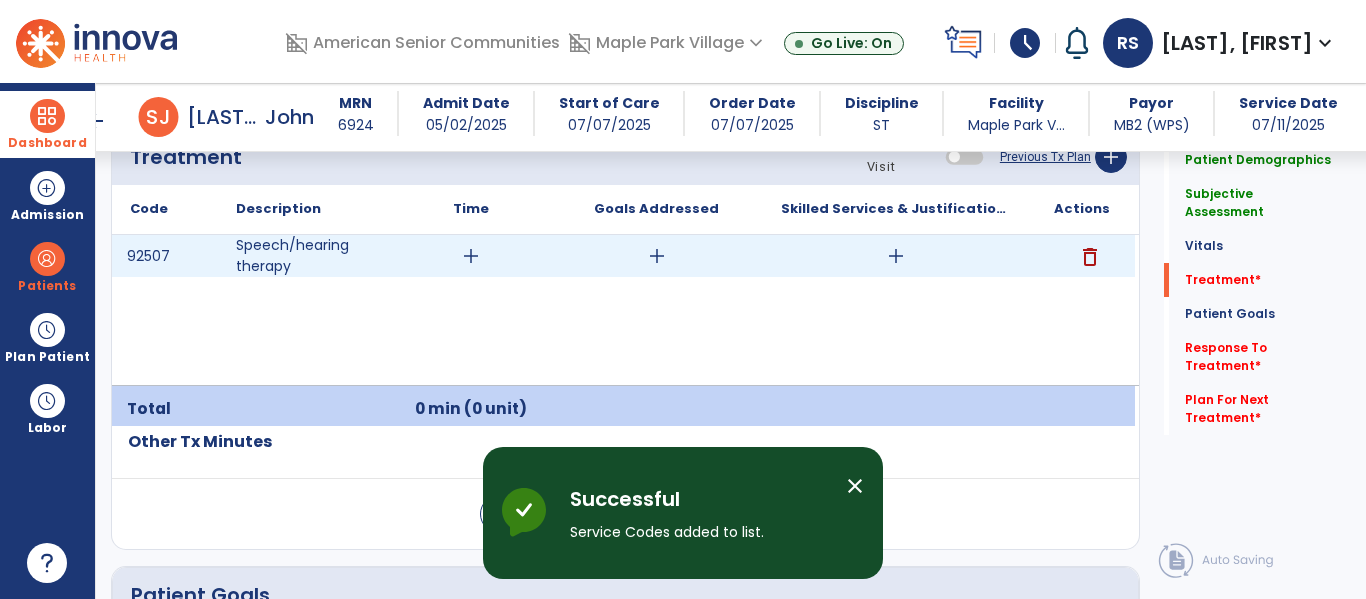 click on "add" at bounding box center [896, 256] 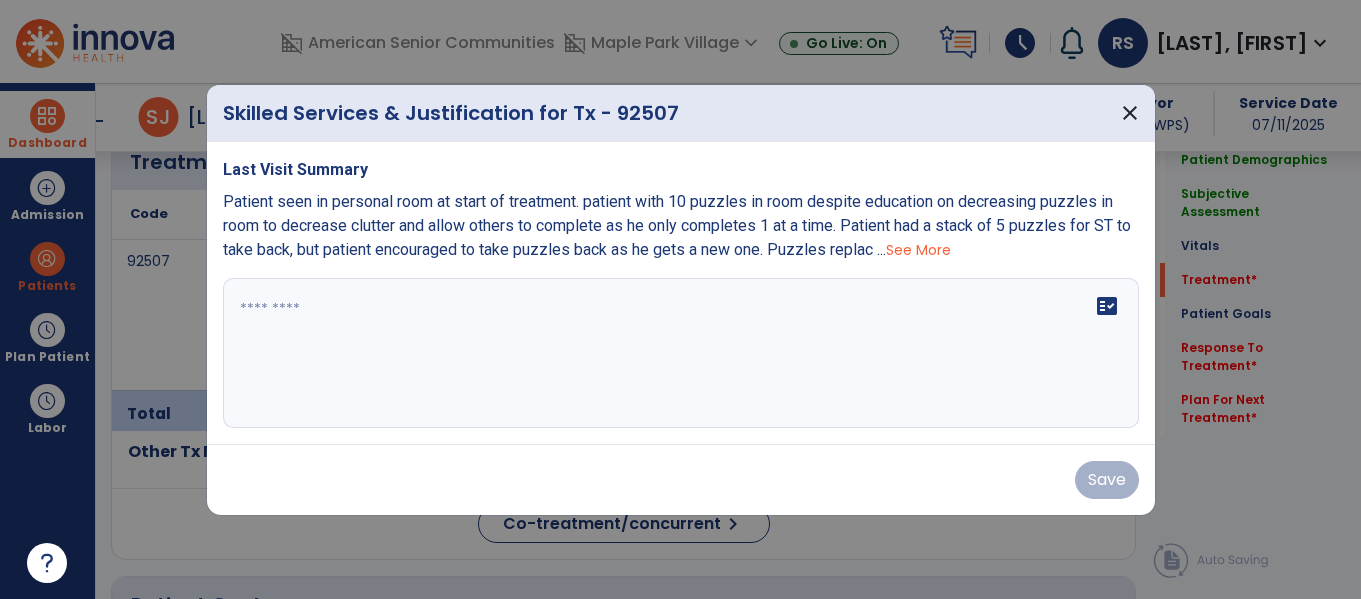 scroll, scrollTop: 1321, scrollLeft: 0, axis: vertical 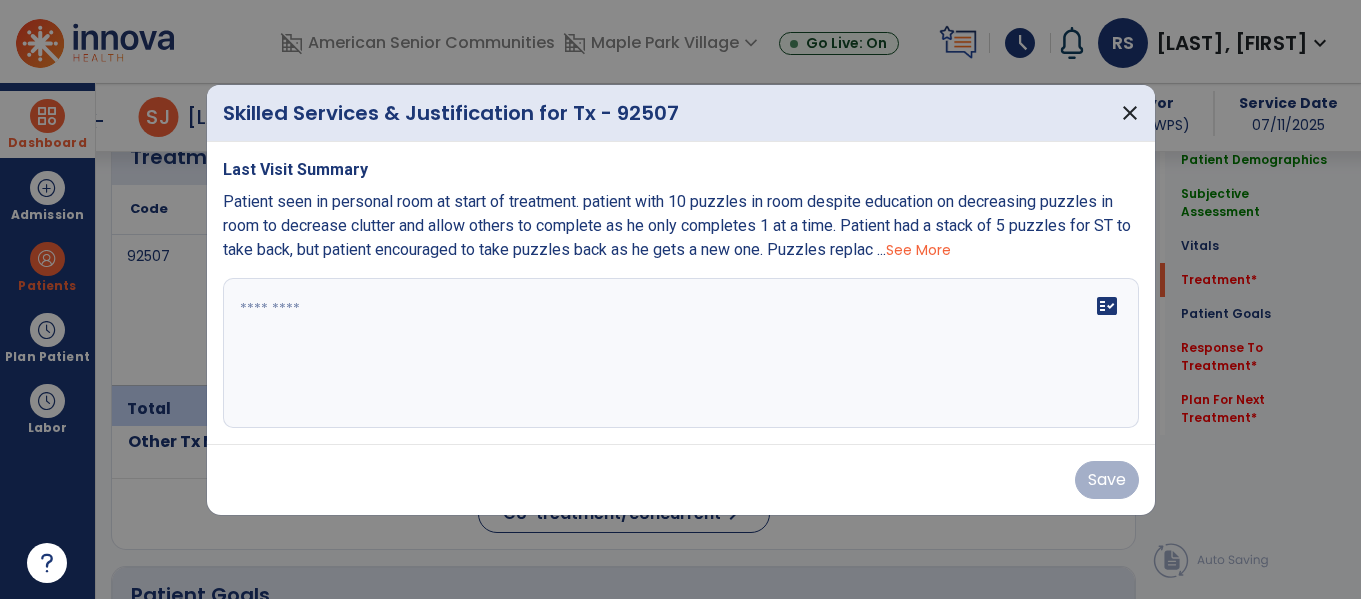 click at bounding box center (681, 353) 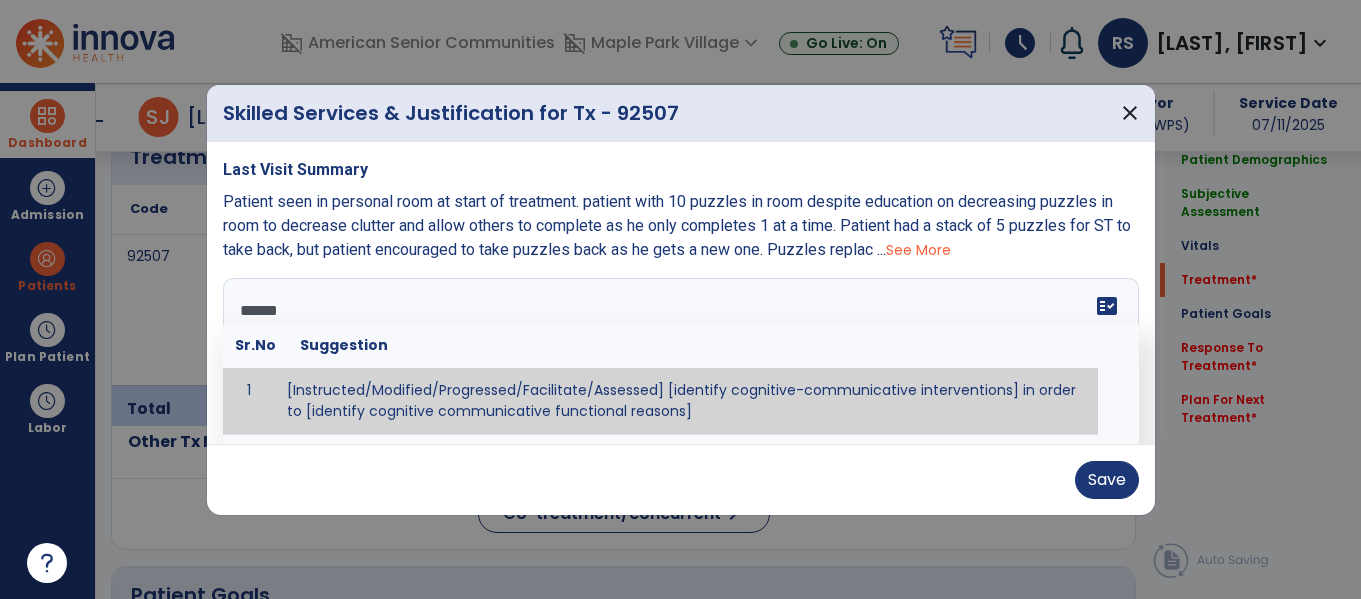 type on "*******" 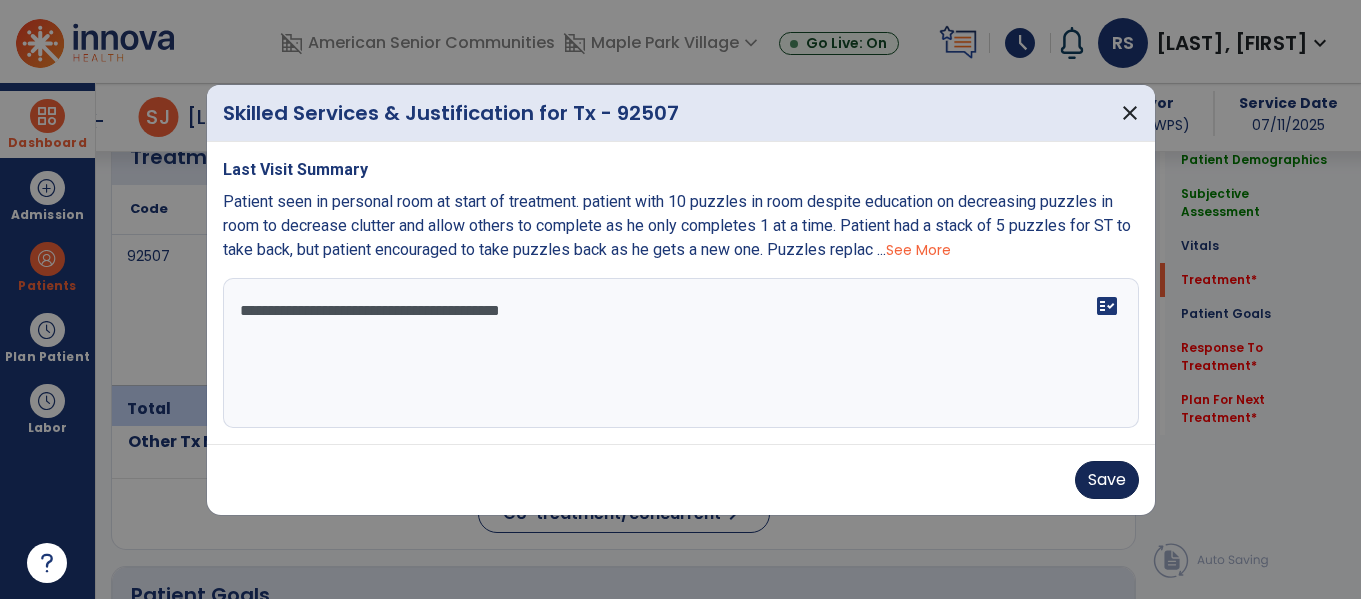 type on "**********" 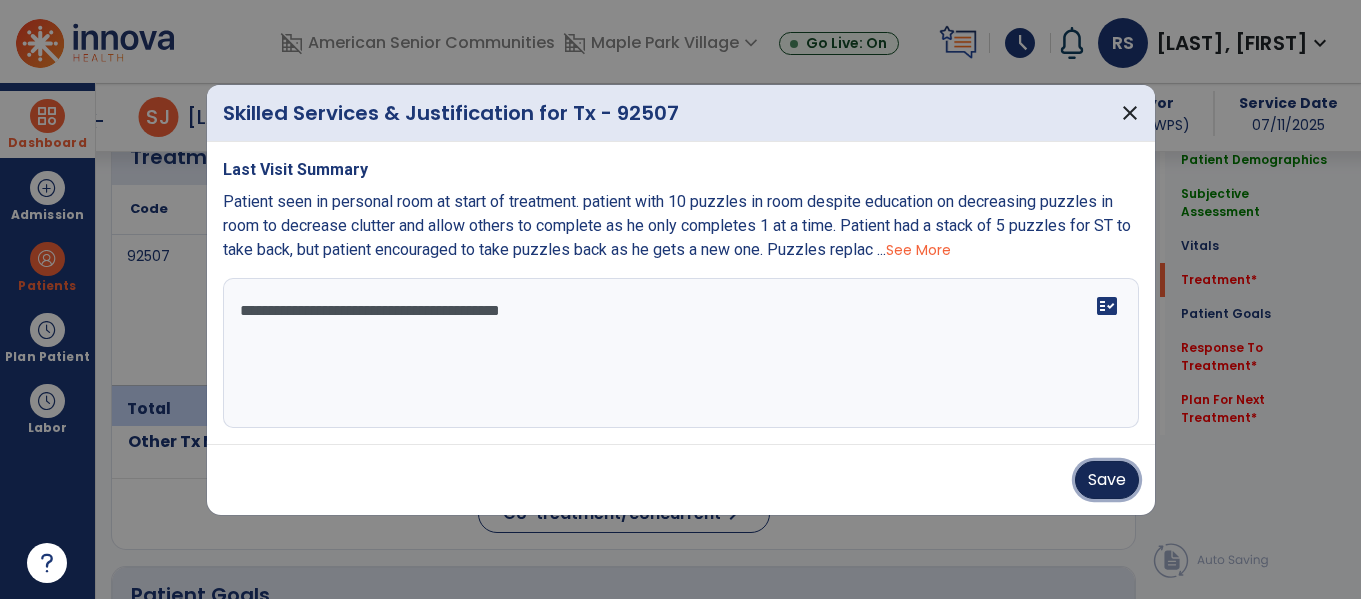 click on "Save" at bounding box center [1107, 480] 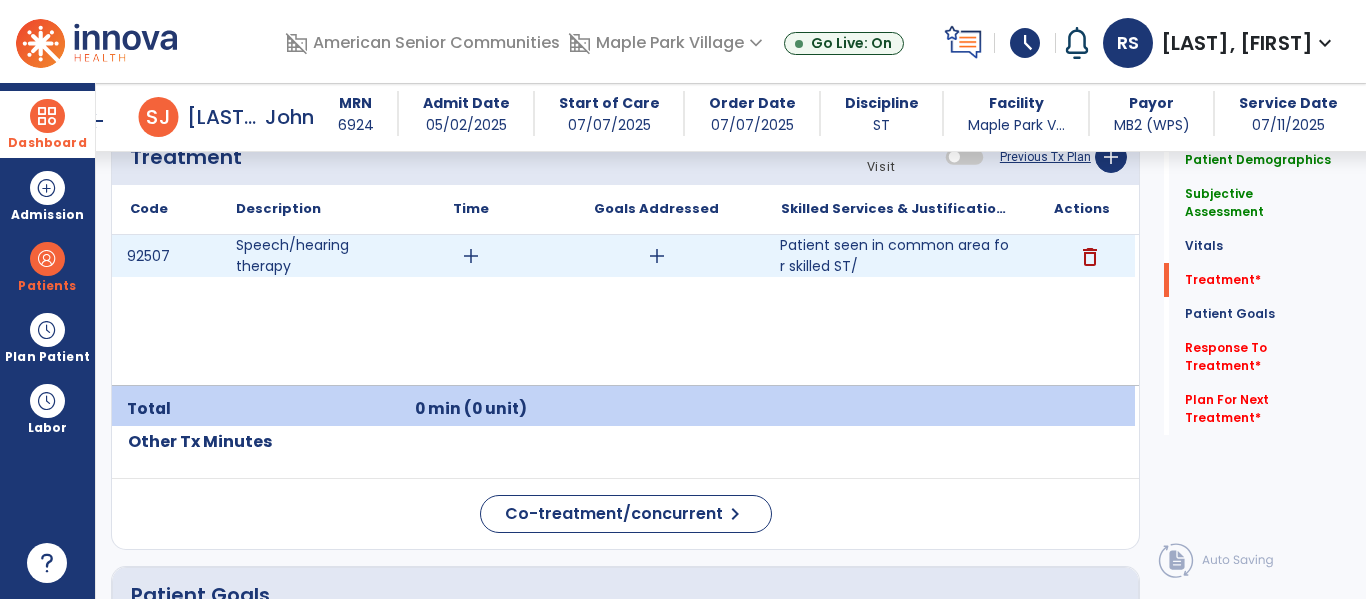 click on "Patient seen in common area for skilled ST/" at bounding box center [896, 256] 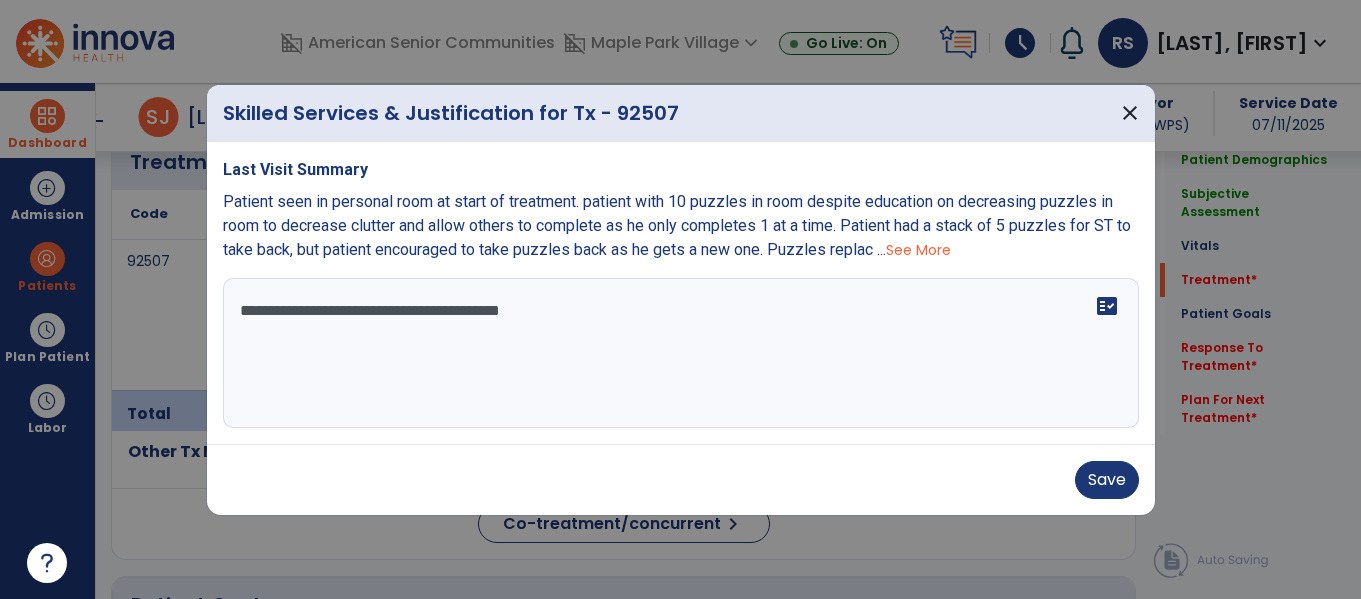scroll, scrollTop: 1321, scrollLeft: 0, axis: vertical 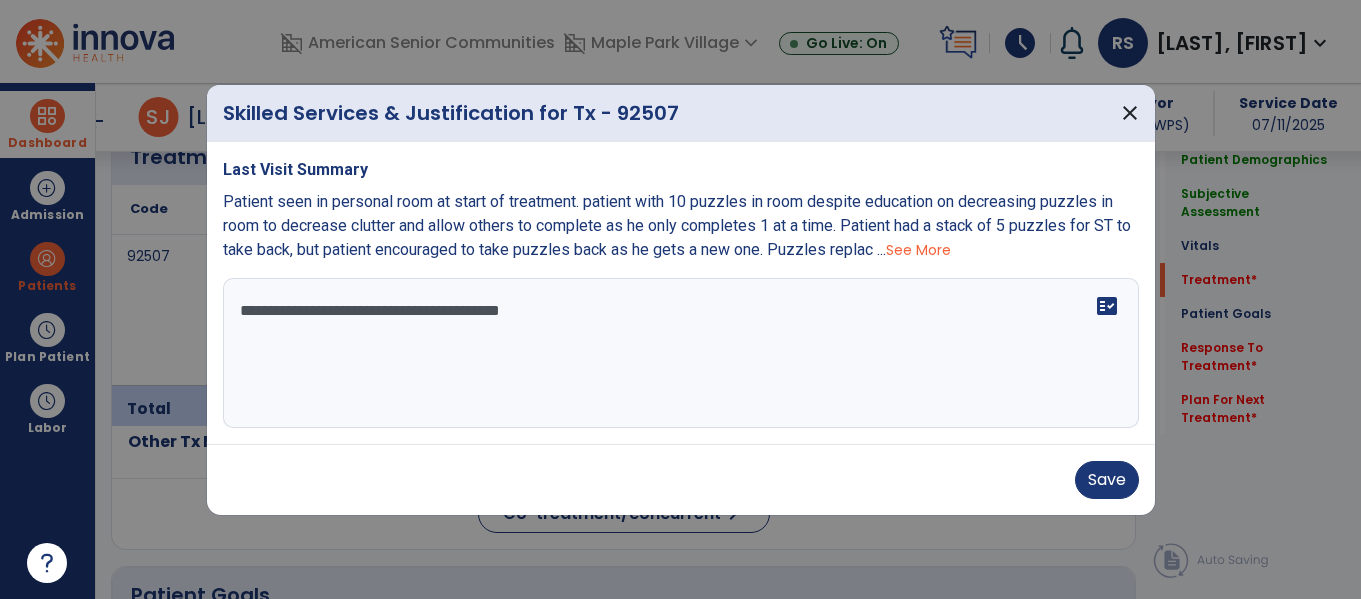 click on "**********" at bounding box center (681, 353) 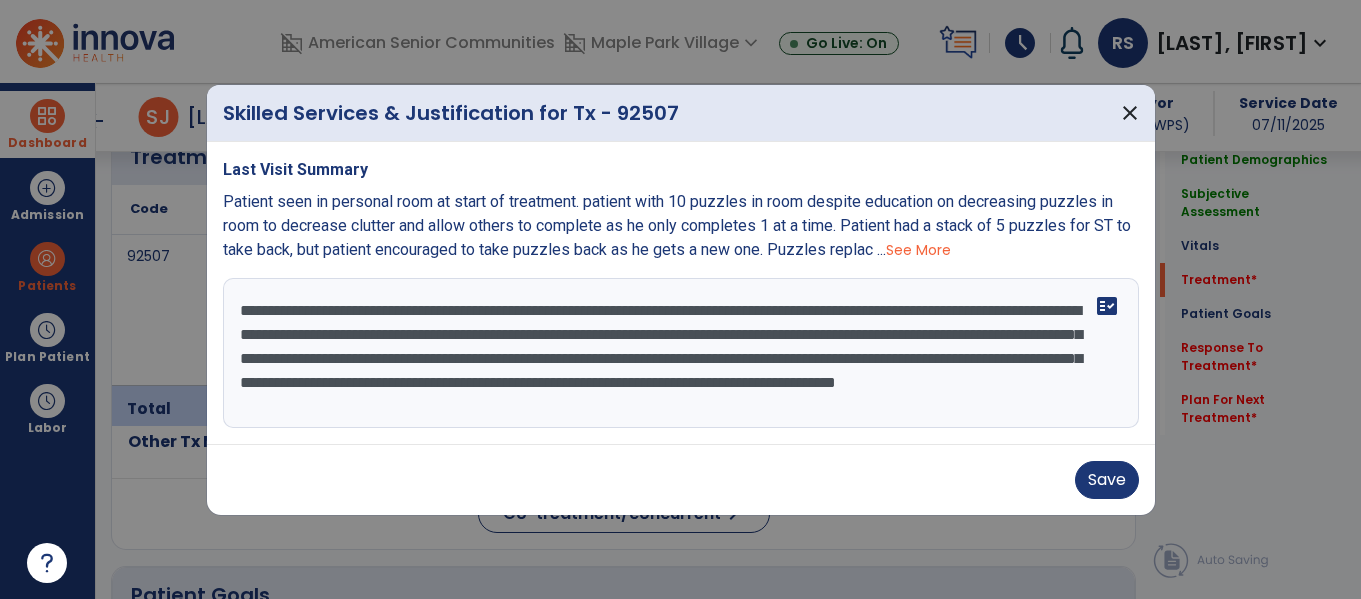 scroll, scrollTop: 16, scrollLeft: 0, axis: vertical 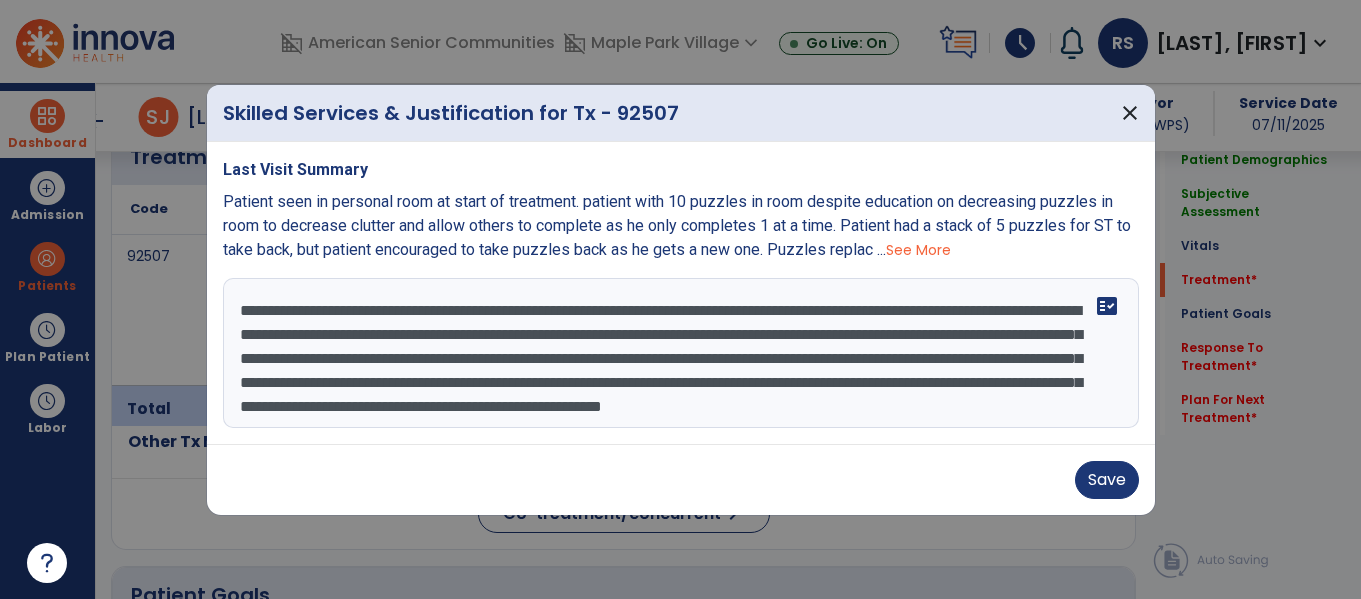 click on "**********" at bounding box center [681, 353] 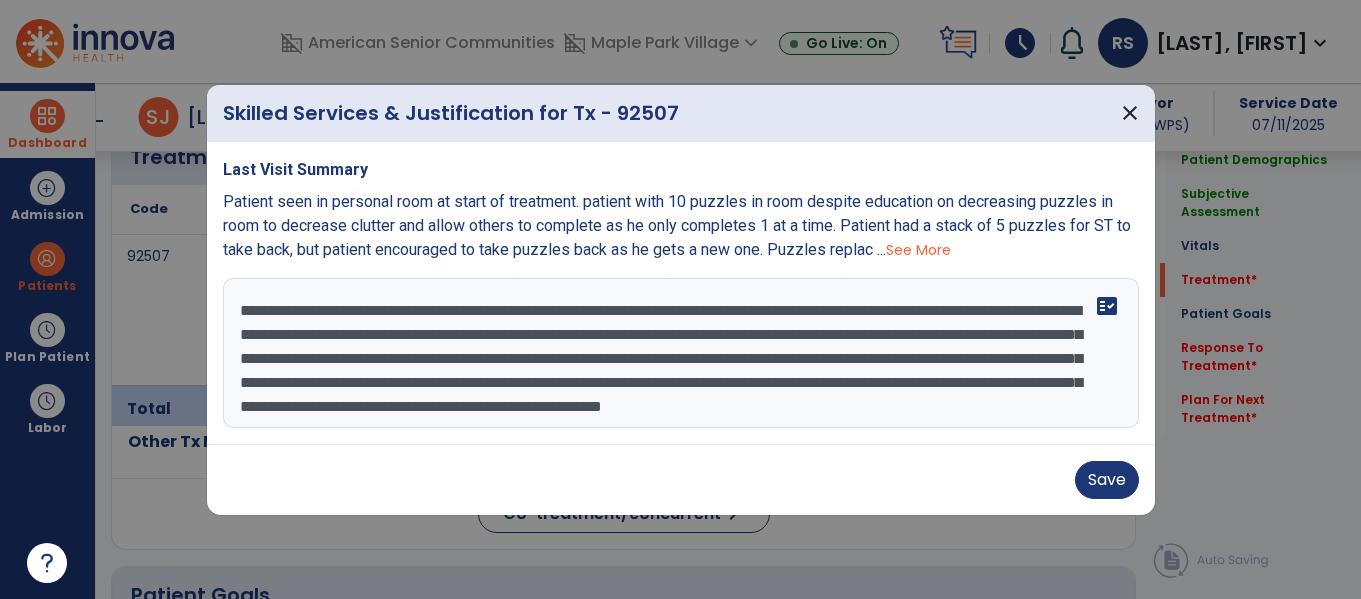 click on "Last Visit Summary Patient seen in personal room at start of treatment. patient with 10 puzzles in room despite education on decreasing puzzles in room to decrease clutter and allow others to complete as he only completes 1 at a time. Patient had a stack of 5 puzzles for ST to take back, but patient encouraged to take puzzles back as he gets a new one. Puzzles replac ...  See More  Patient seen in common area for skilled ST. Therapist guided discussion on patient pain as patient reports continued back pain making it difficult for him to sleep. Nurse came to check patient blood sugar and patient independently updated staff and reports he would like a pain pill. Patient reports he has not asked for pain medication yet, but encouraged to ask as needed. Patient reports that he independently transfered himself to the bathroom this morning. Therapist guided discussion on safety in personal room and importance of use of call light. Patient able to report he knows he needs to, but does not want to   fact_check" at bounding box center [681, 293] 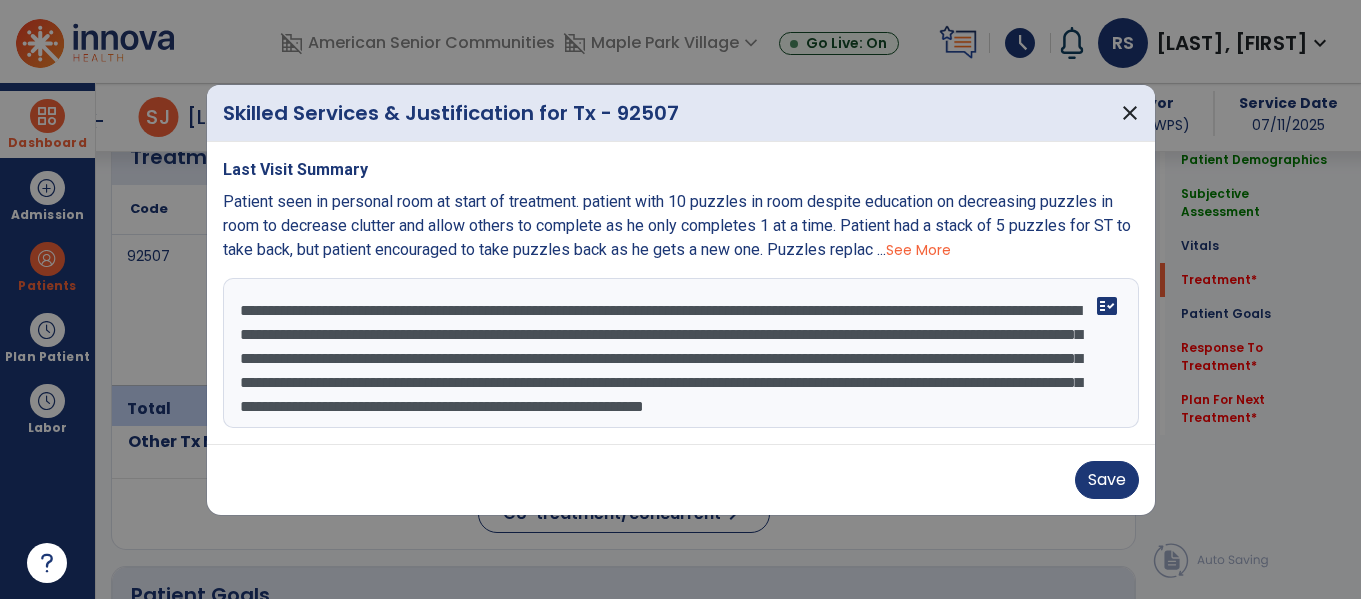 scroll, scrollTop: 40, scrollLeft: 0, axis: vertical 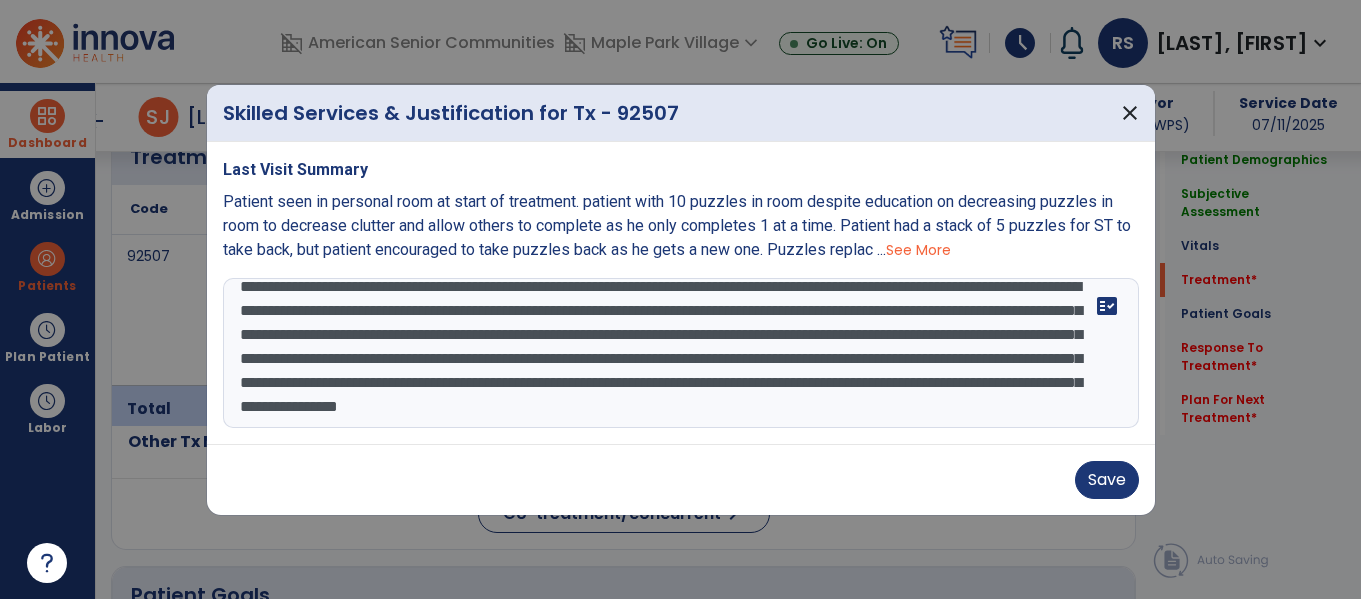type on "**********" 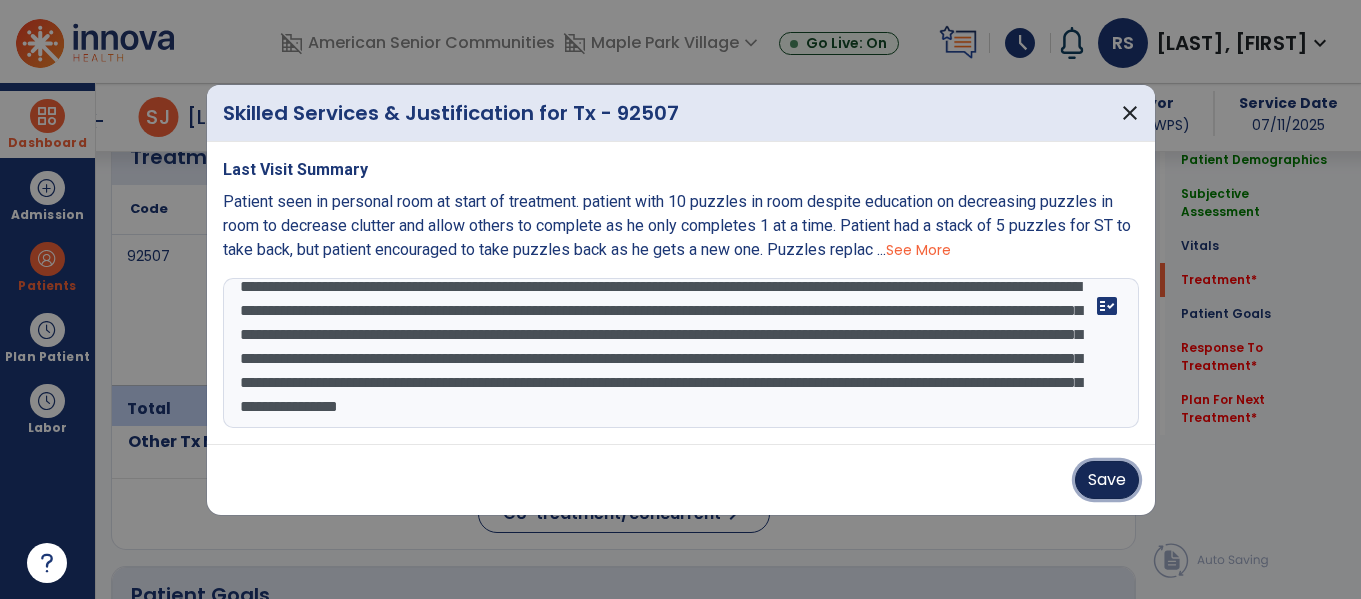 click on "Save" at bounding box center (1107, 480) 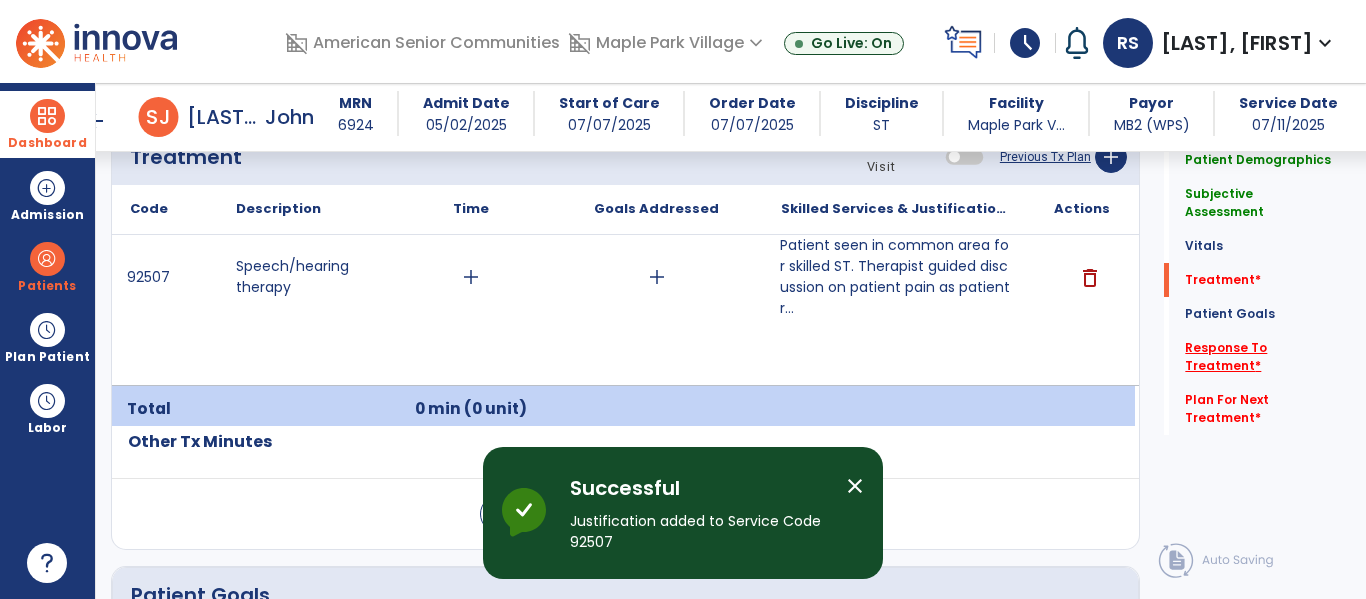 click on "Response To Treatment   *" 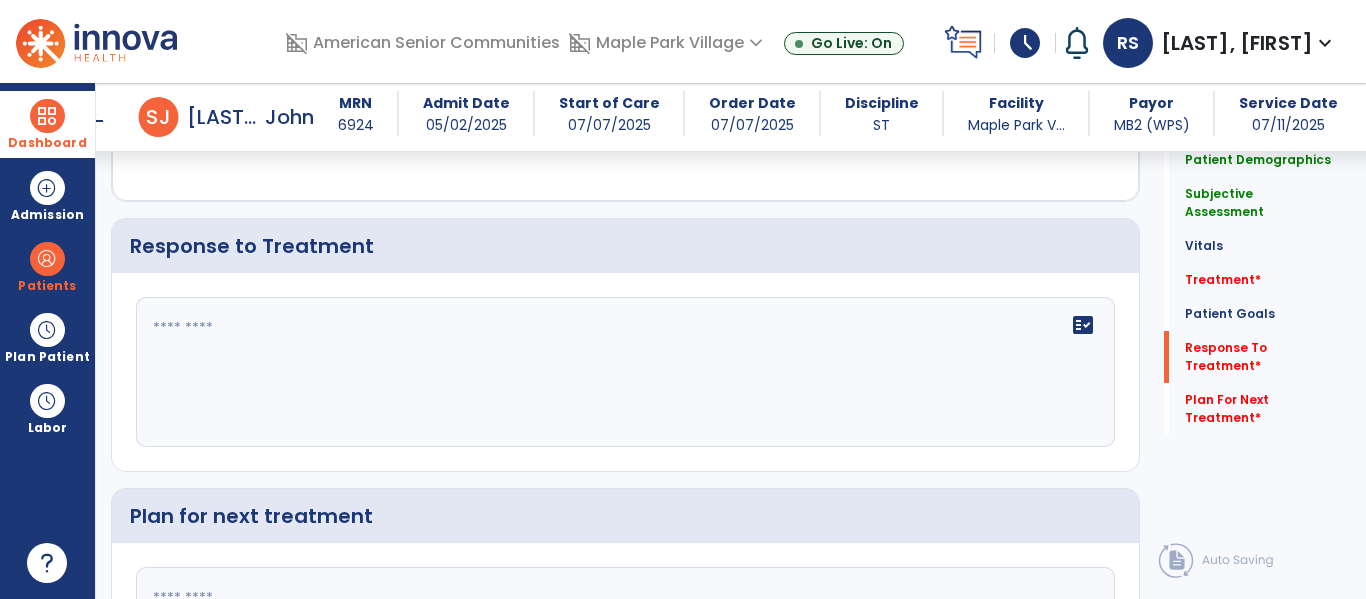 scroll, scrollTop: 2794, scrollLeft: 0, axis: vertical 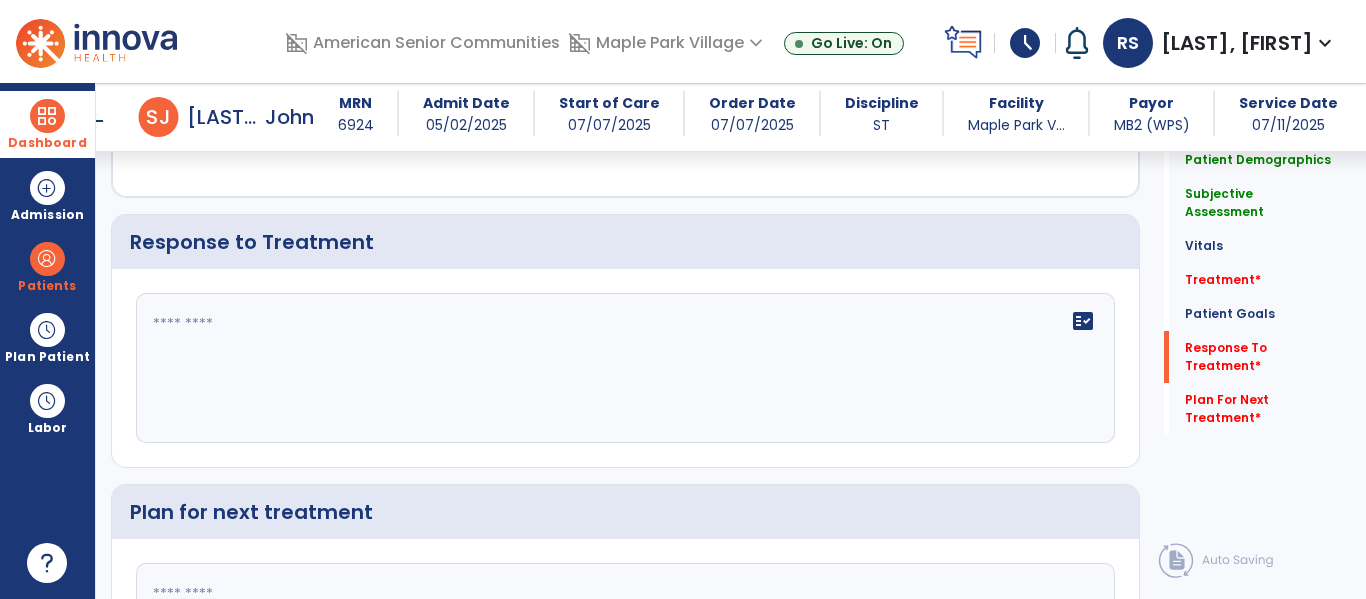 click 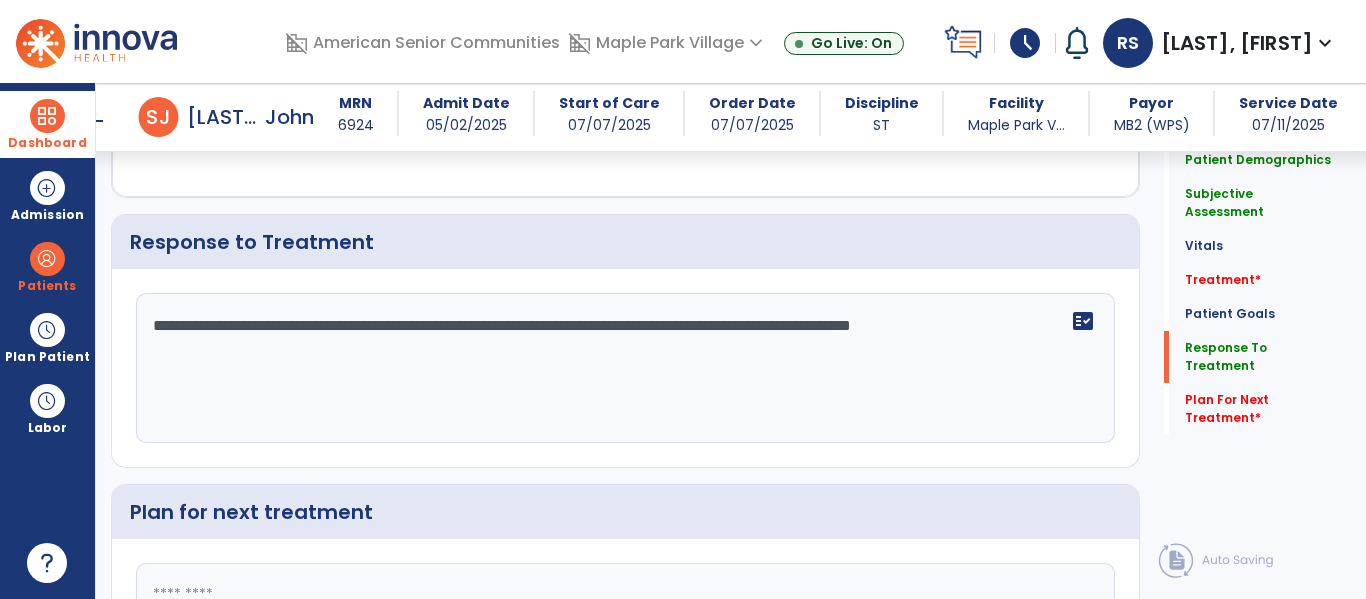 type on "**********" 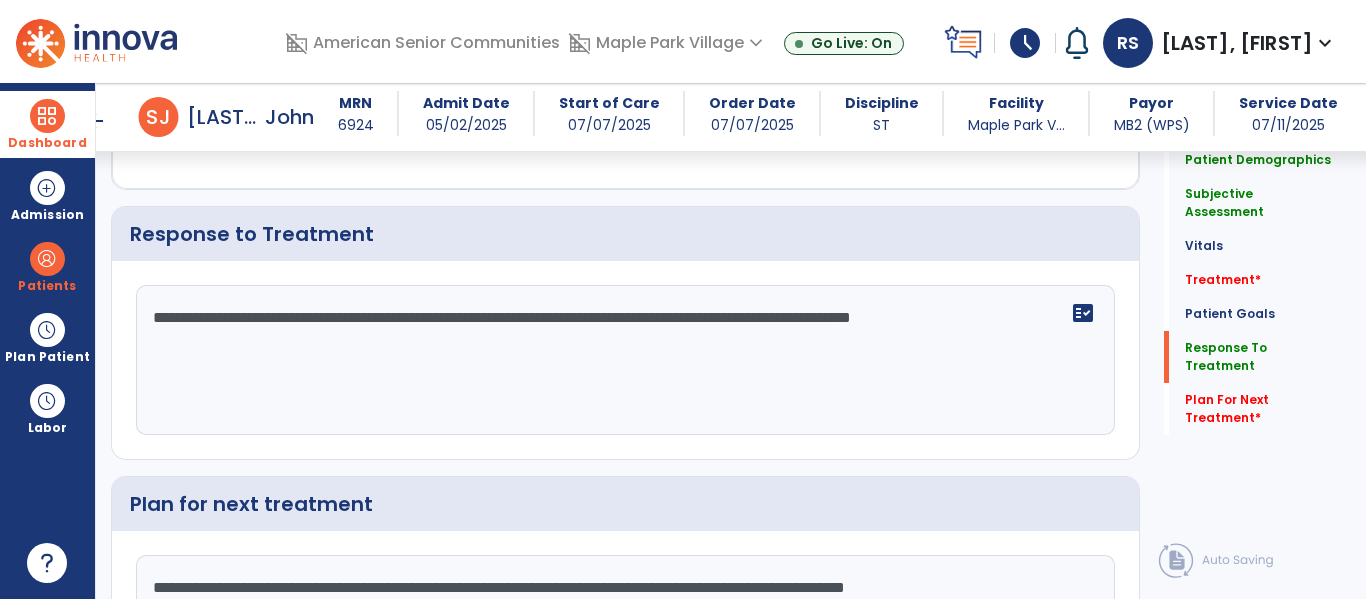 scroll, scrollTop: 2826, scrollLeft: 0, axis: vertical 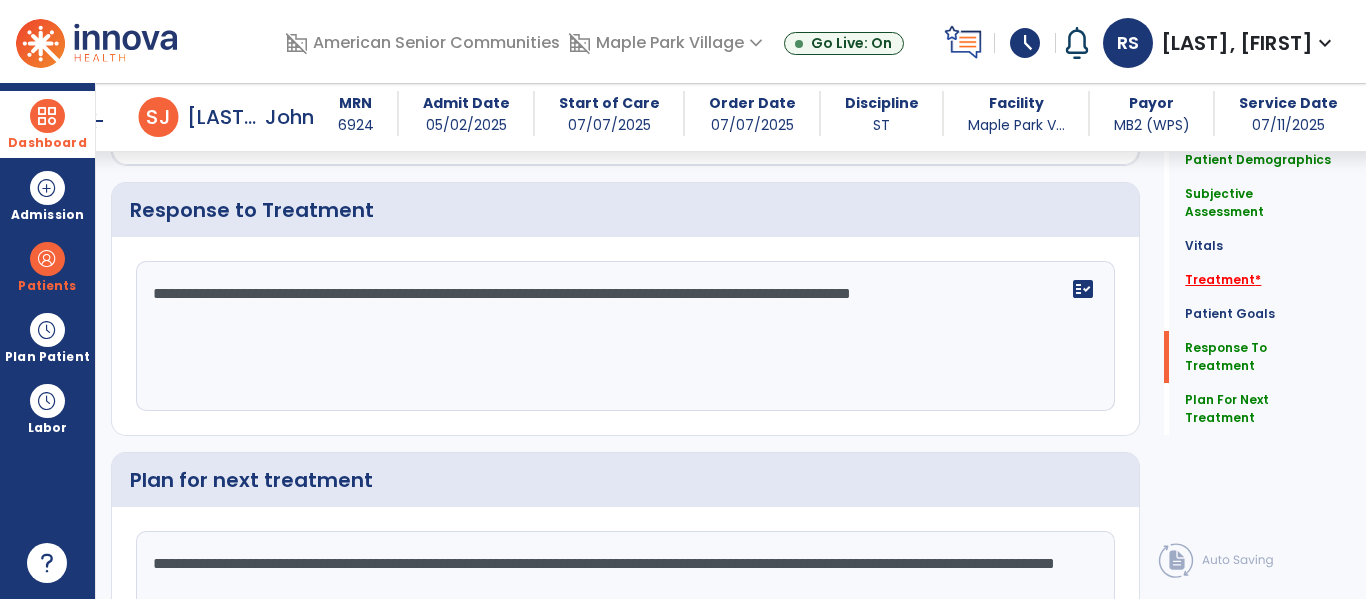 type on "**********" 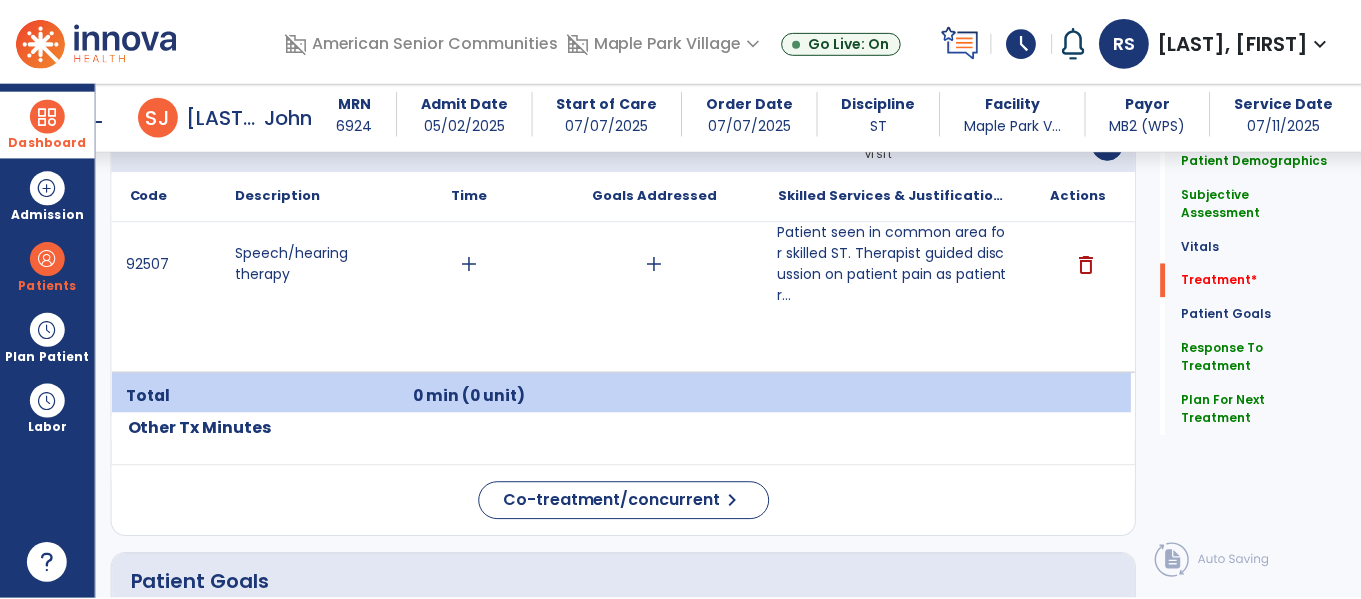 scroll, scrollTop: 1319, scrollLeft: 0, axis: vertical 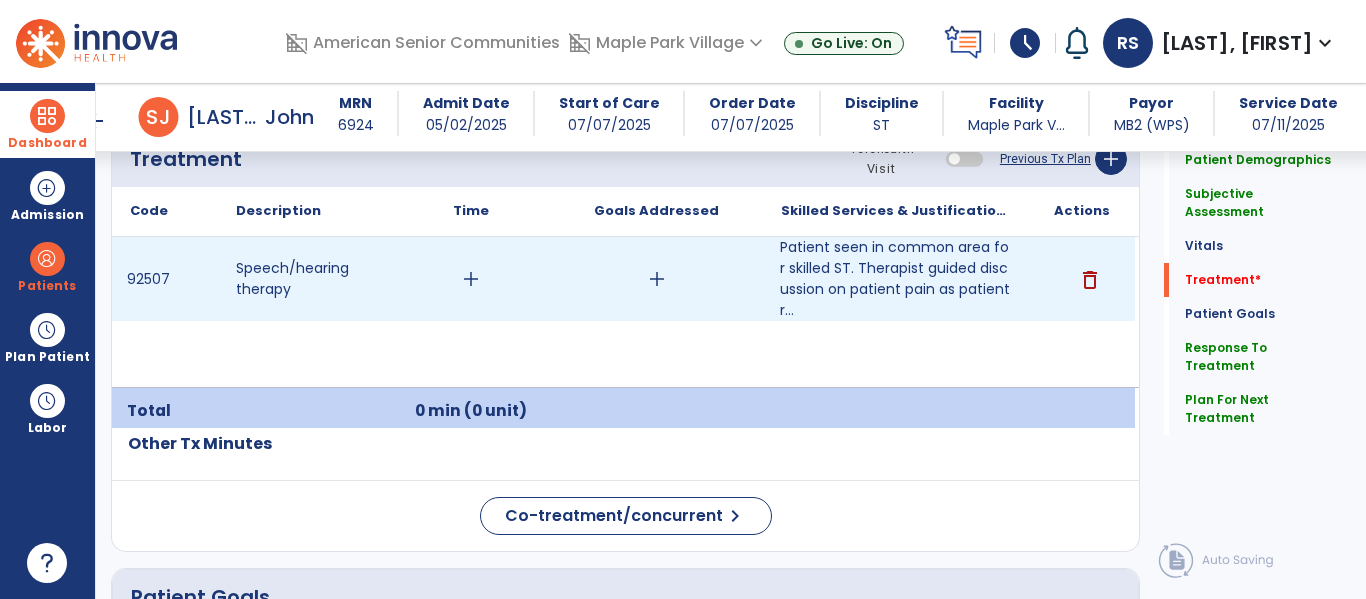 click on "add" at bounding box center (656, 279) 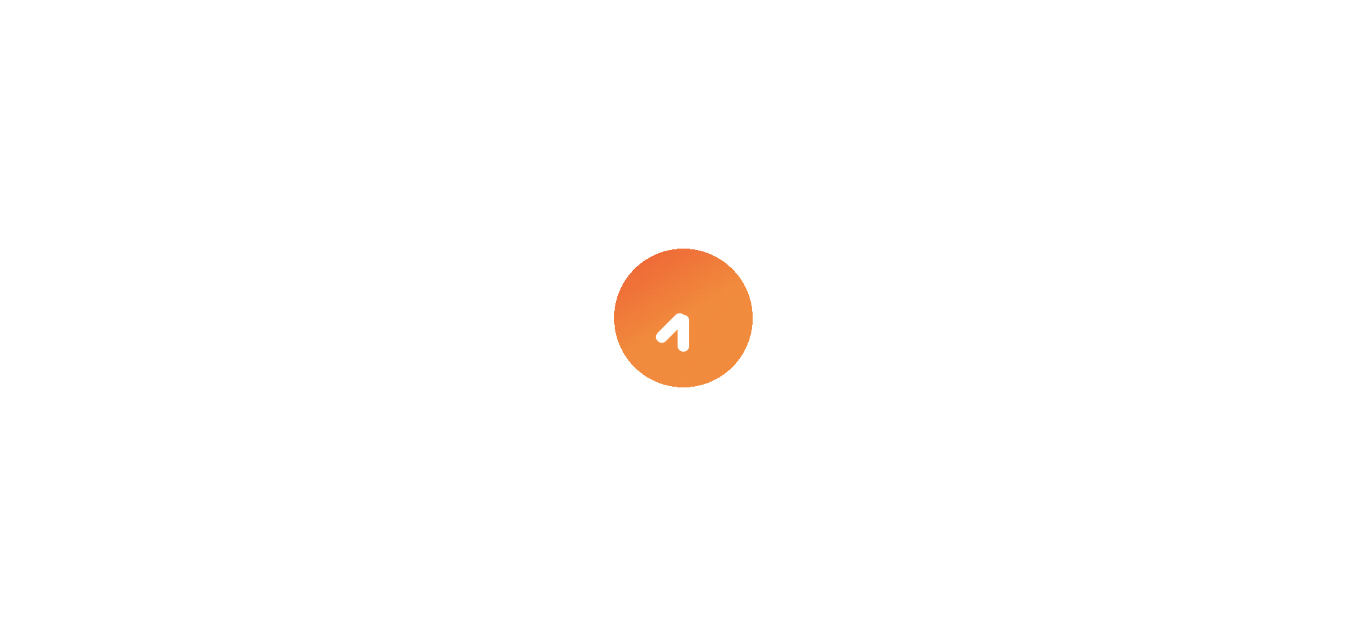scroll, scrollTop: 0, scrollLeft: 0, axis: both 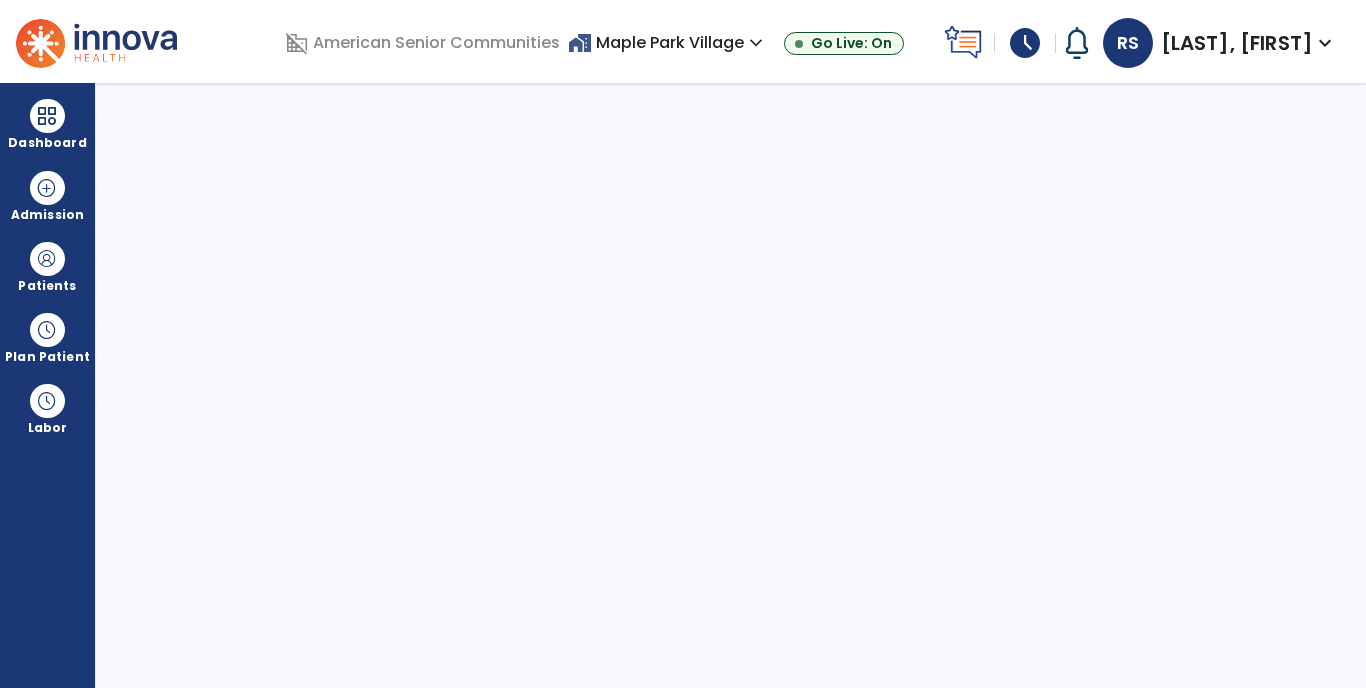select on "****" 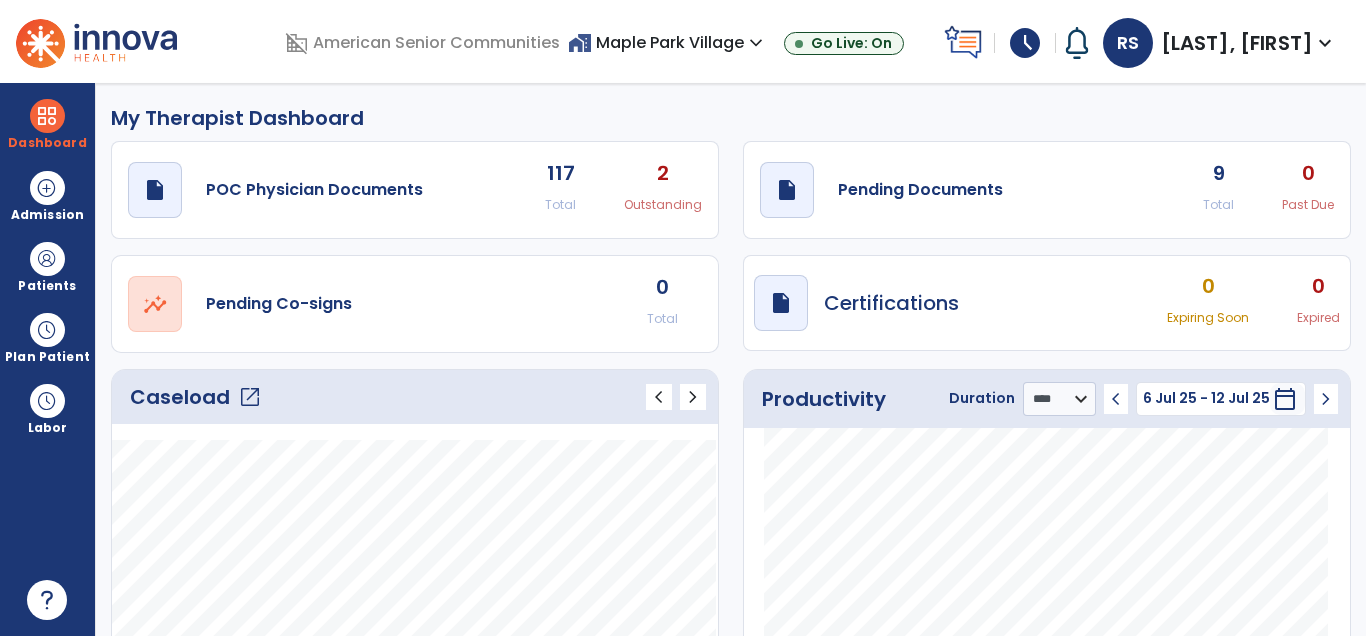 click on "9" 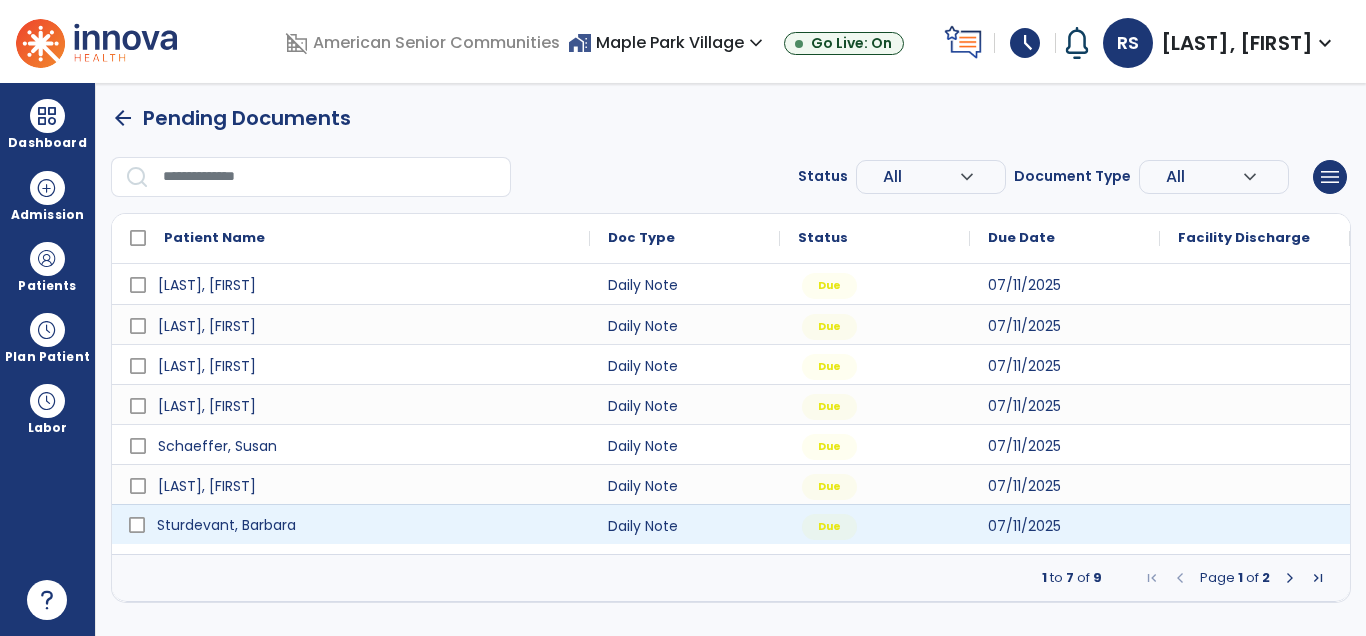 click on "Sturdevant, Barbara" at bounding box center (365, 525) 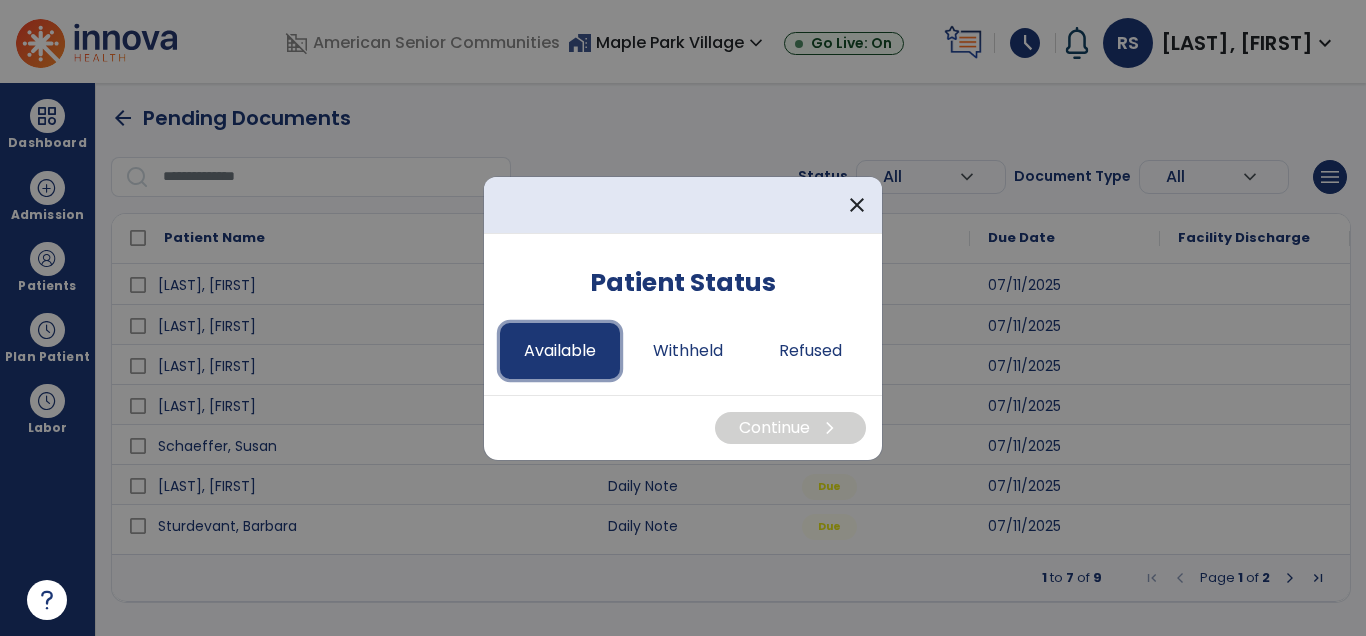 click on "Available" at bounding box center [560, 351] 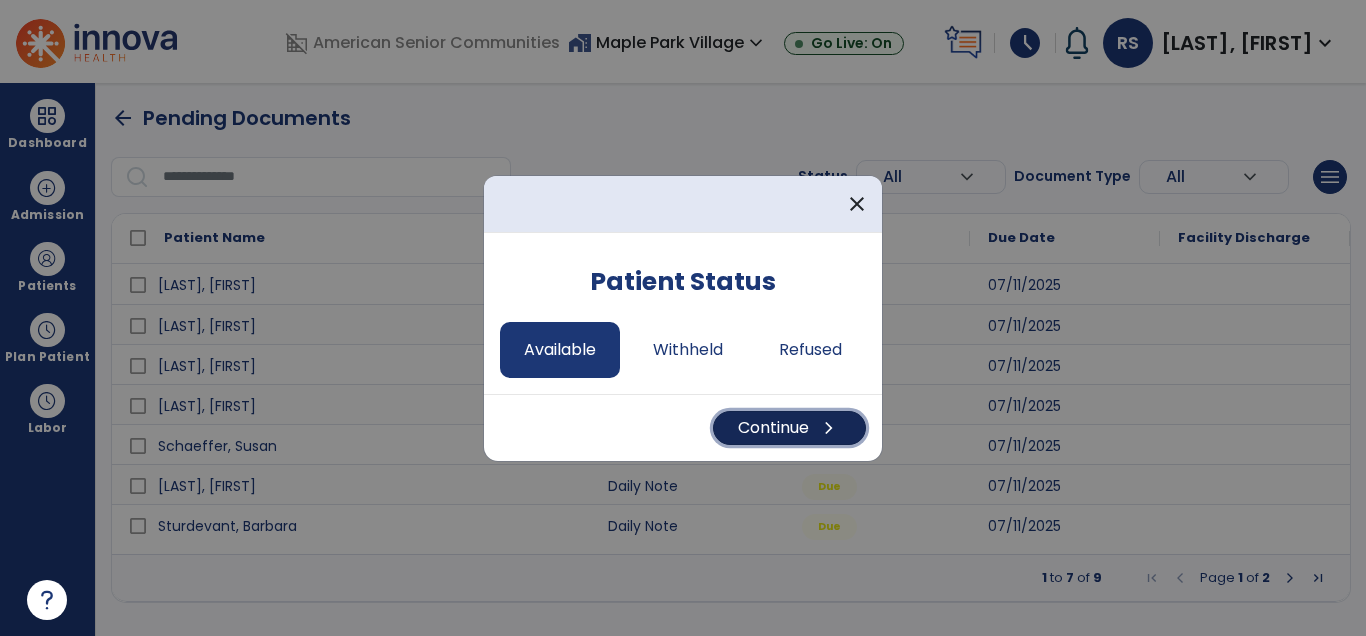 click on "Continue   chevron_right" at bounding box center (789, 428) 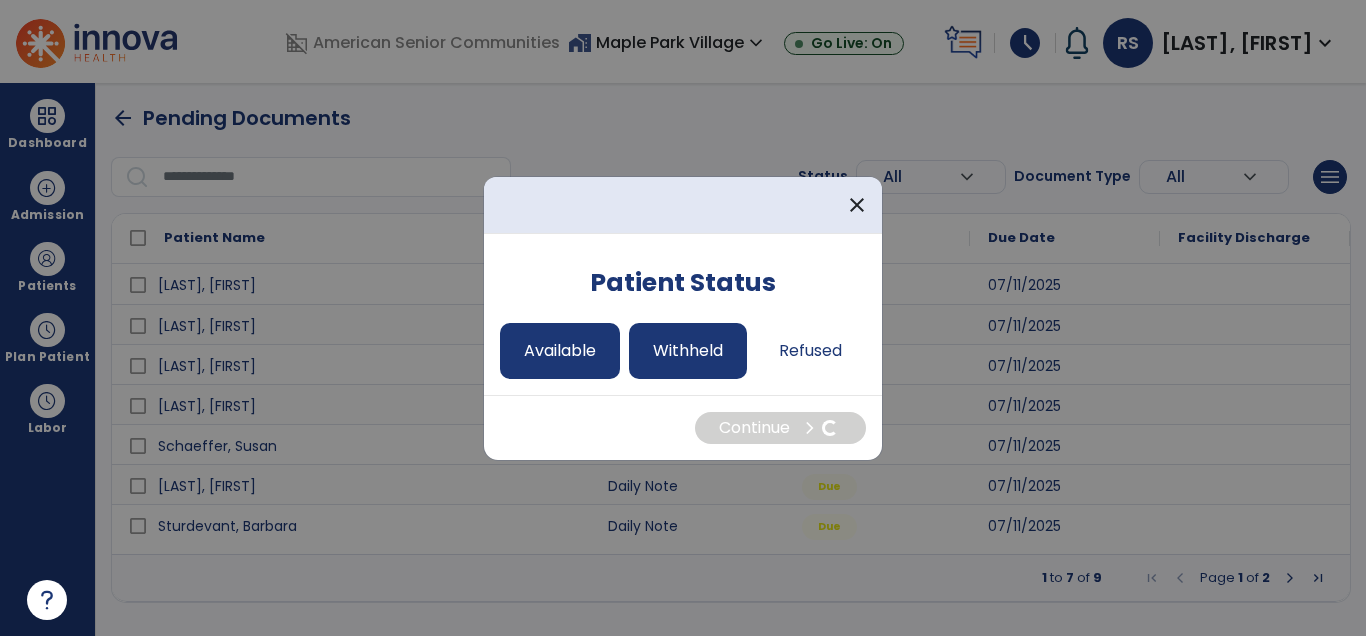 select on "*" 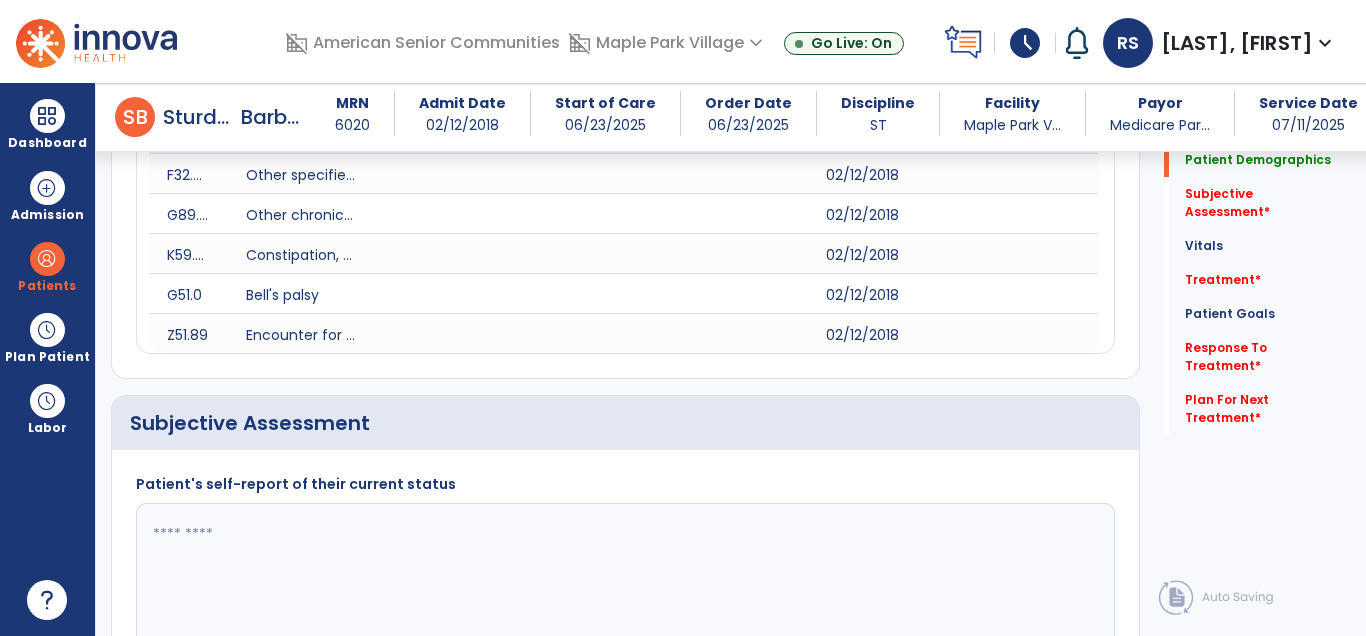 scroll, scrollTop: 577, scrollLeft: 0, axis: vertical 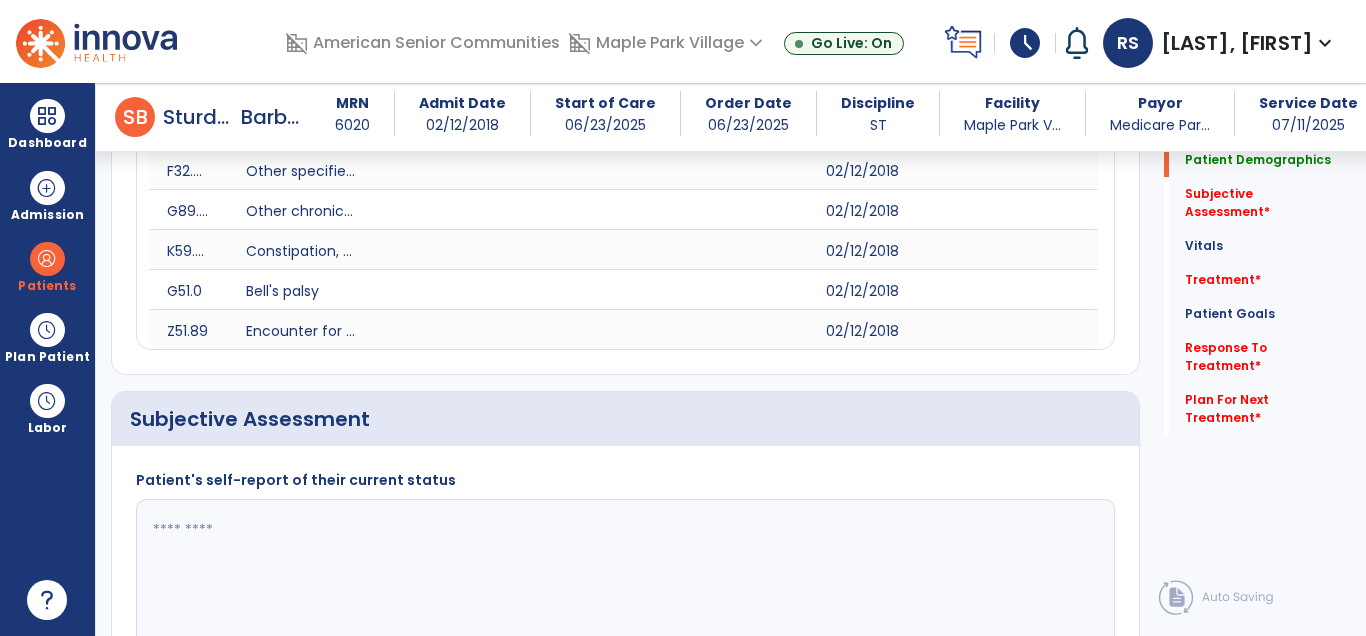 click 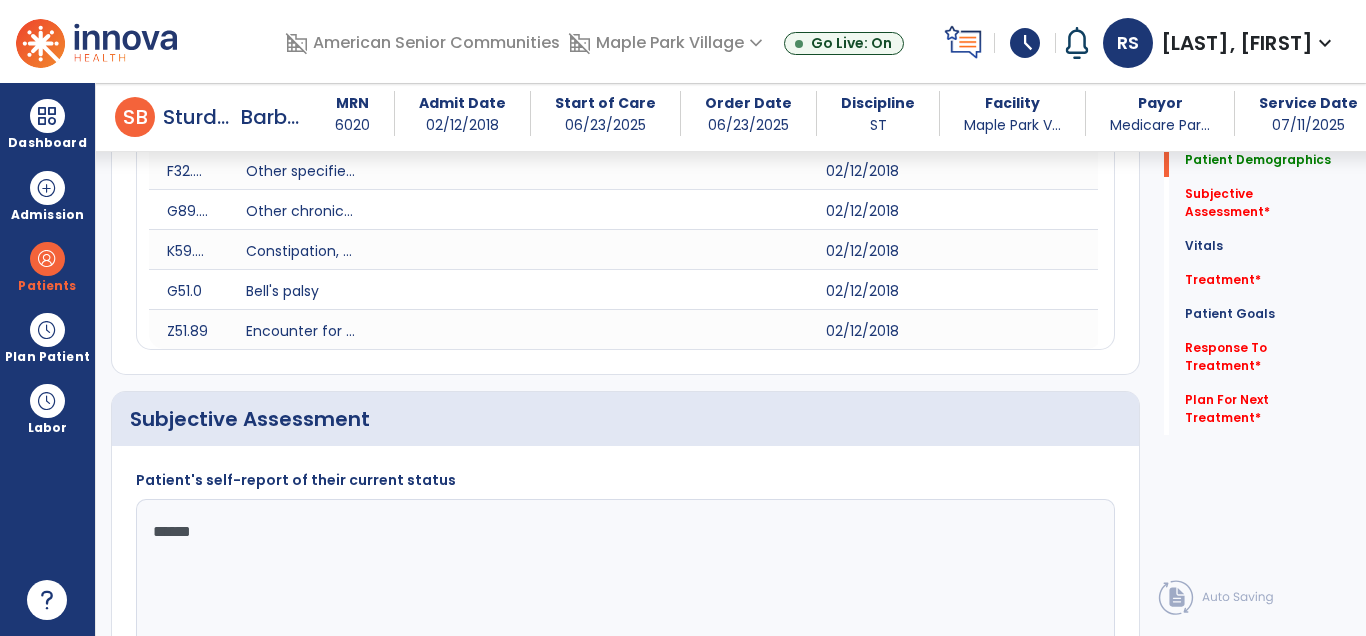 type on "*******" 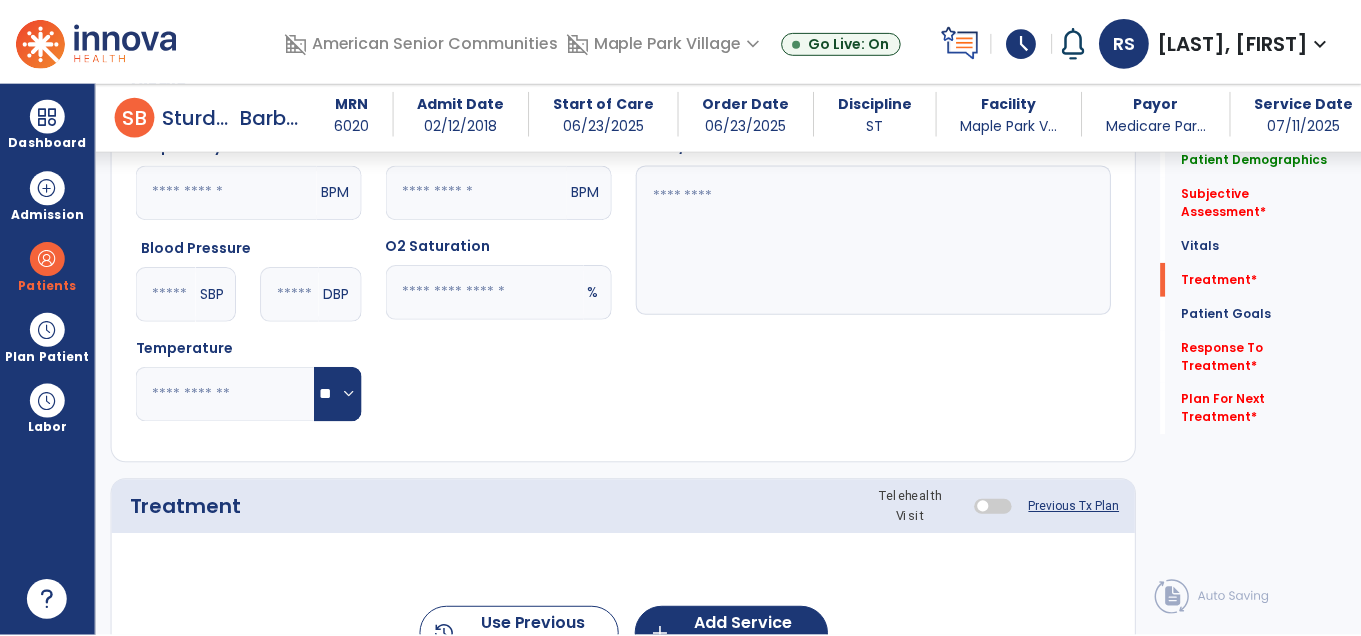 scroll, scrollTop: 1427, scrollLeft: 0, axis: vertical 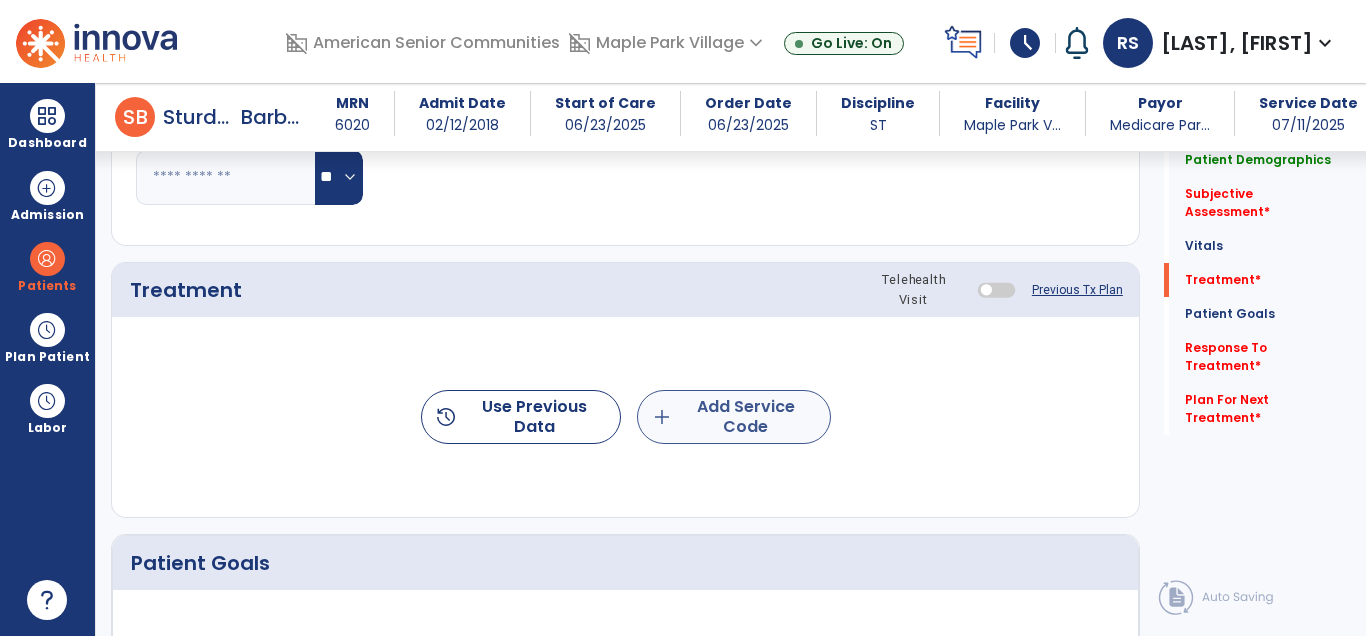 type on "**********" 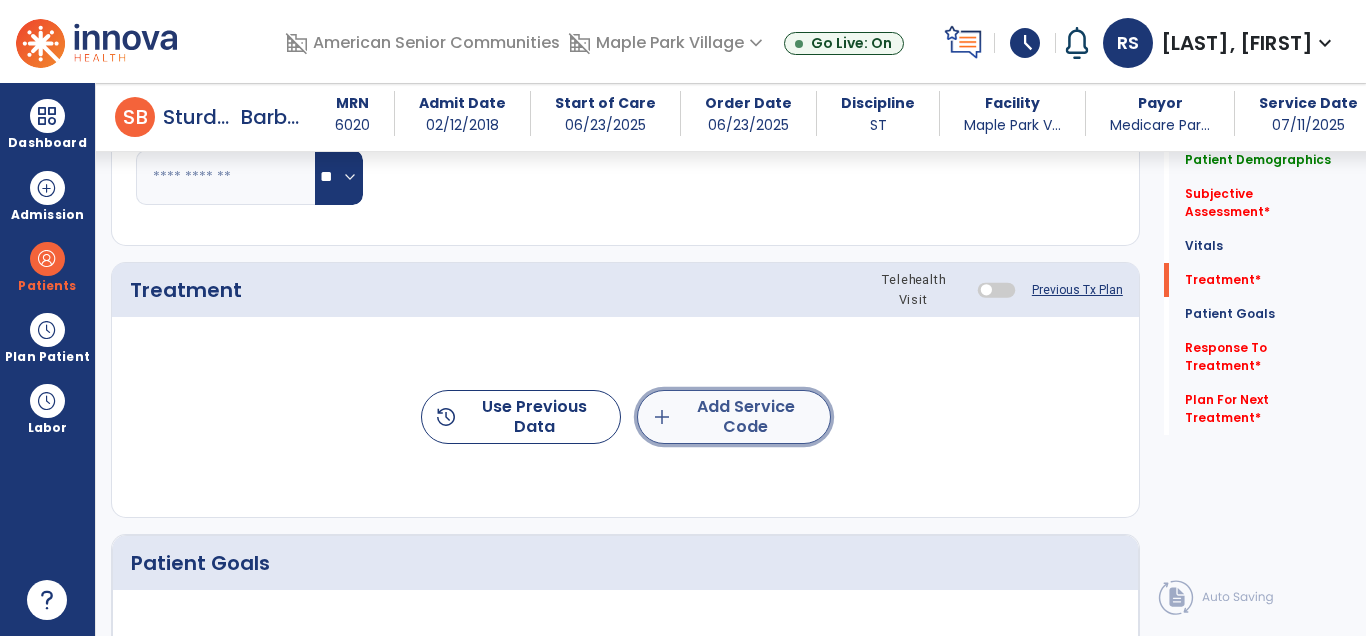click on "add  Add Service Code" 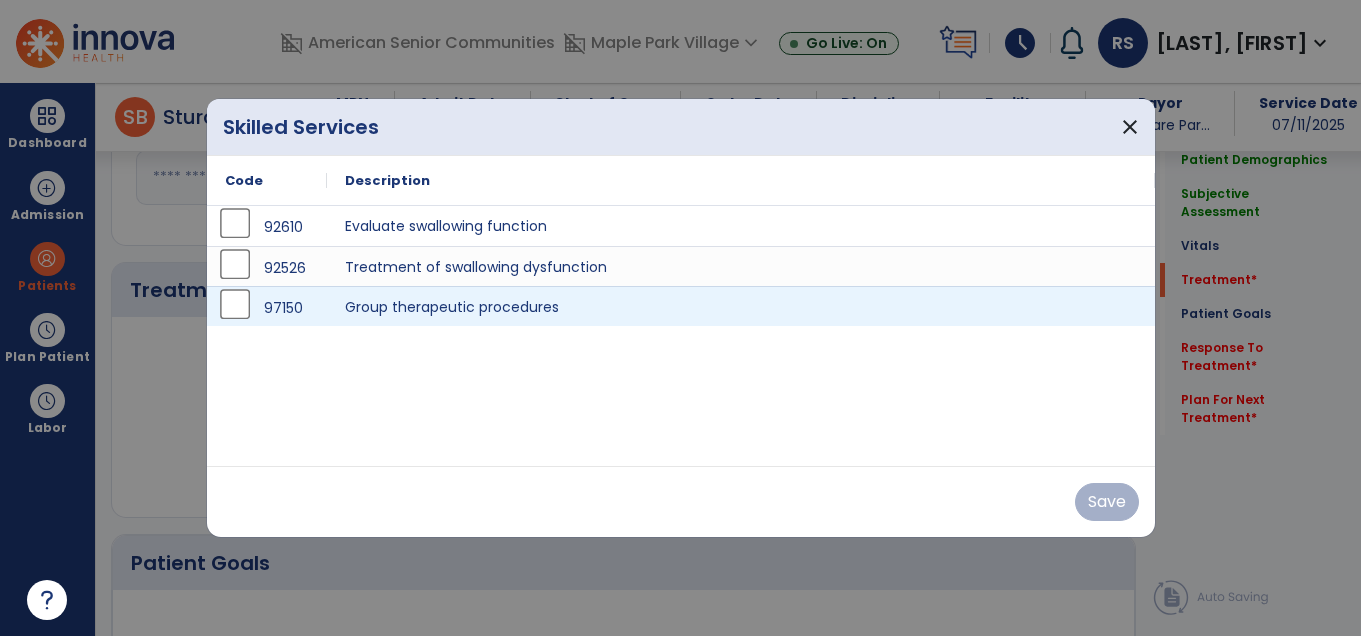 scroll, scrollTop: 1427, scrollLeft: 0, axis: vertical 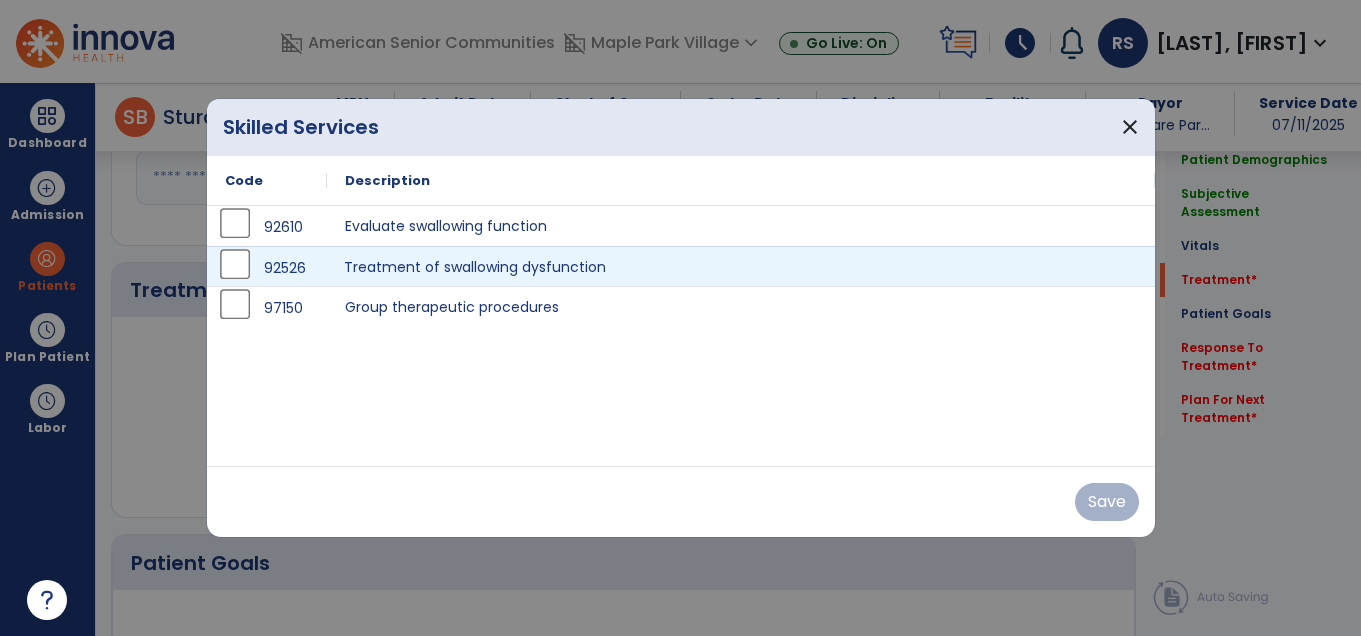 click on "Treatment of swallowing dysfunction" at bounding box center [741, 266] 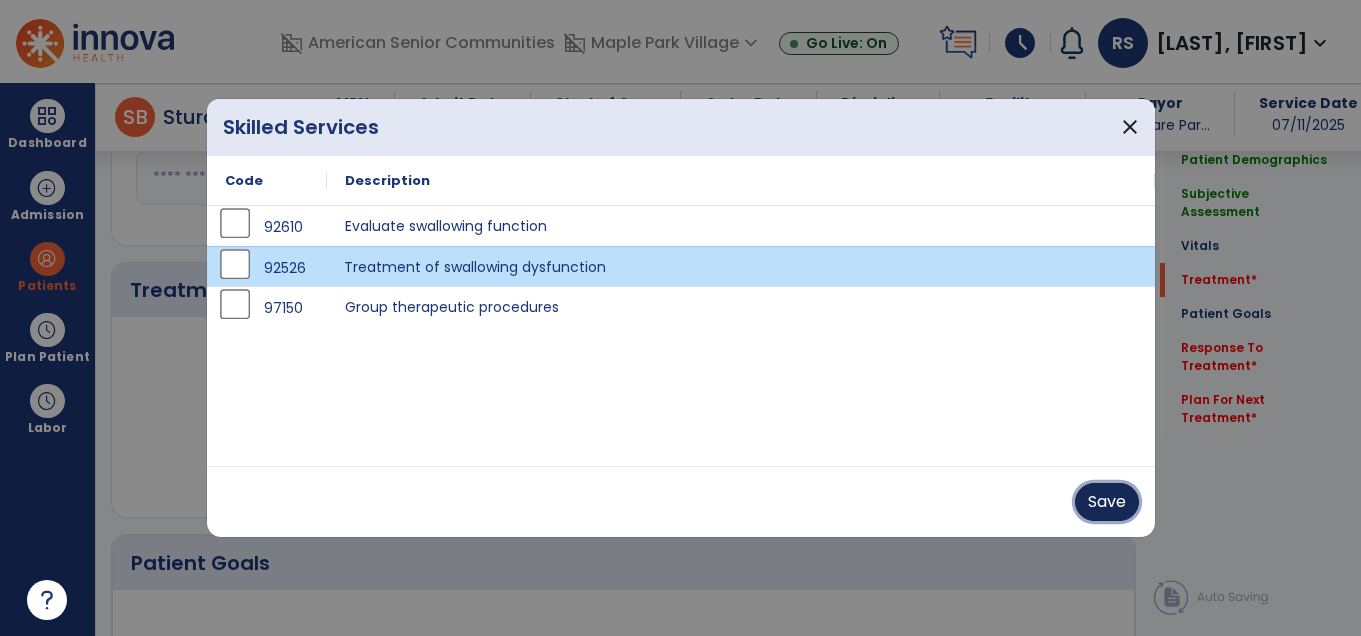 click on "Save" at bounding box center [1107, 502] 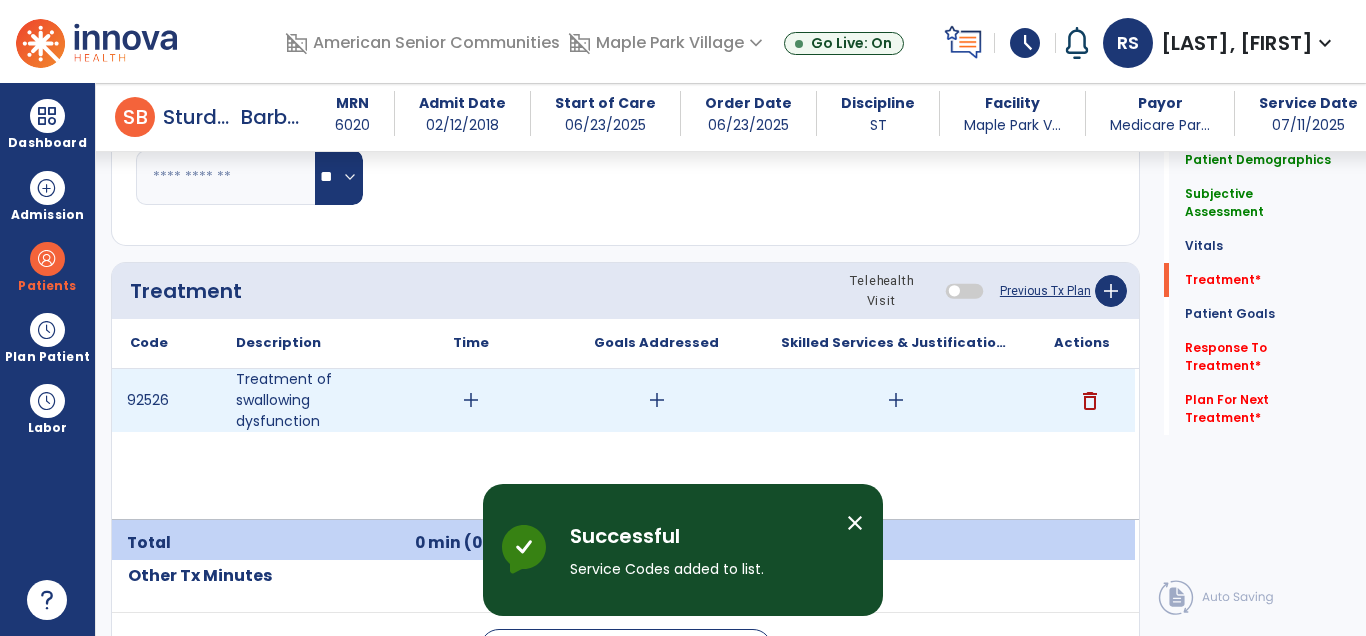 click on "add" at bounding box center (896, 400) 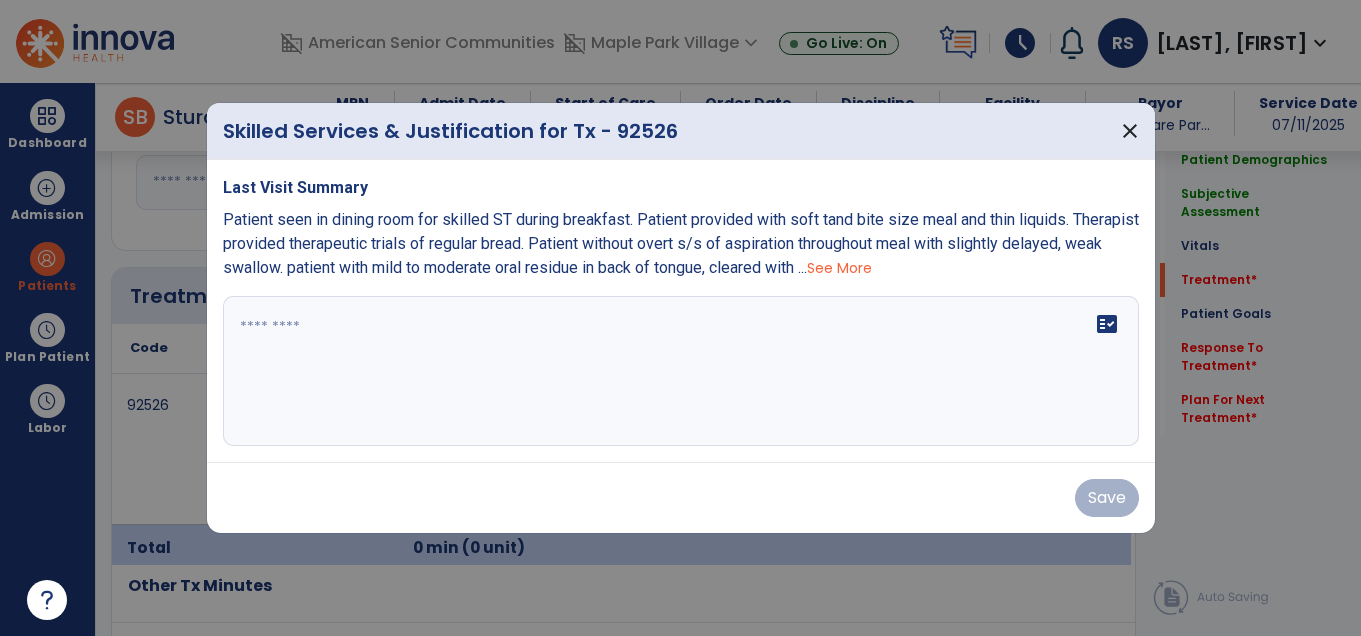 scroll, scrollTop: 1427, scrollLeft: 0, axis: vertical 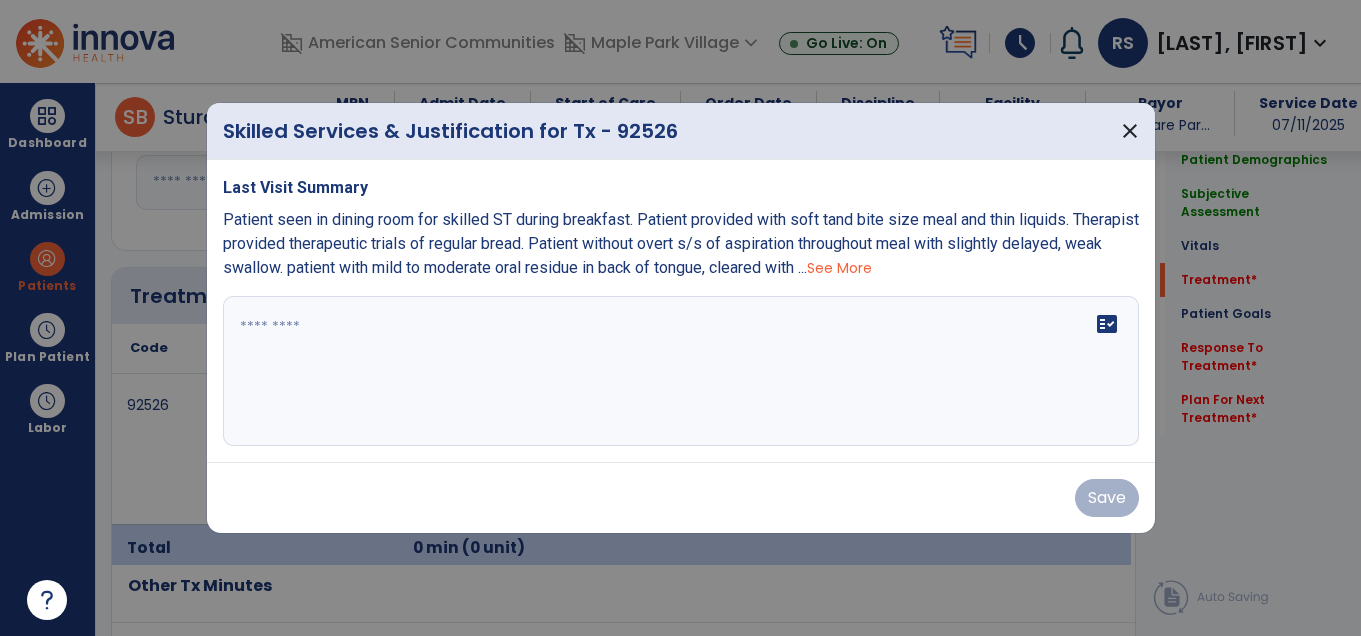 click on "fact_check" at bounding box center (681, 371) 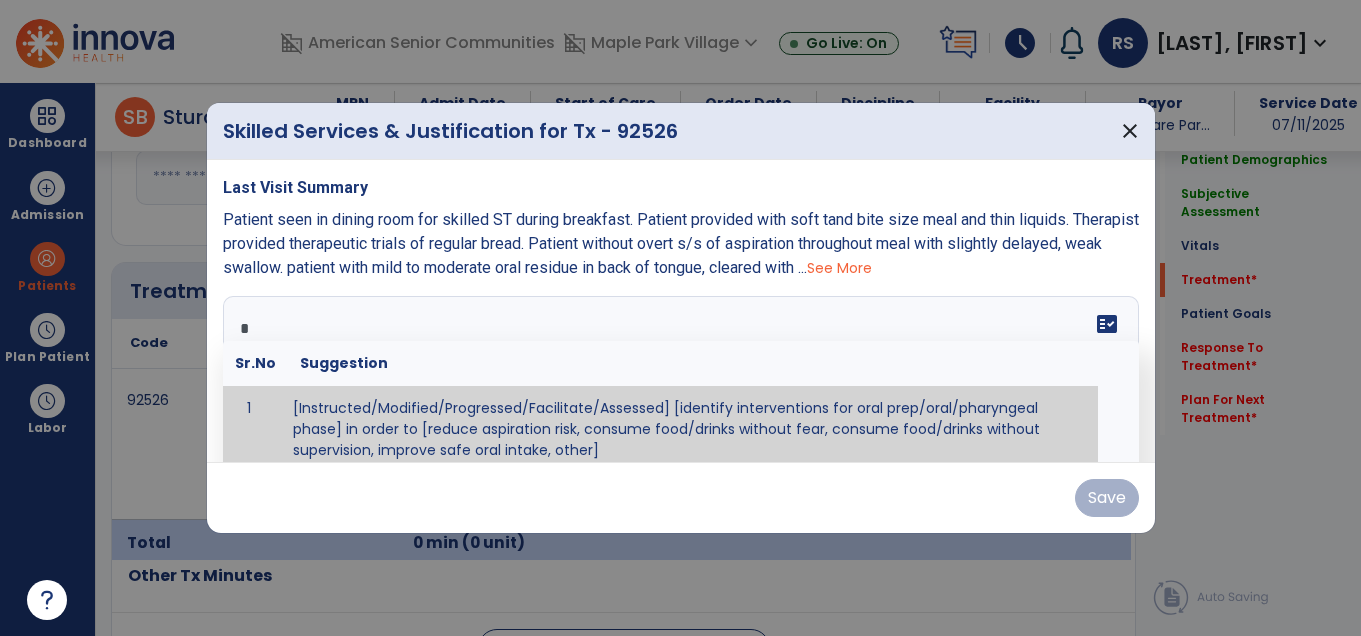 scroll, scrollTop: 12, scrollLeft: 0, axis: vertical 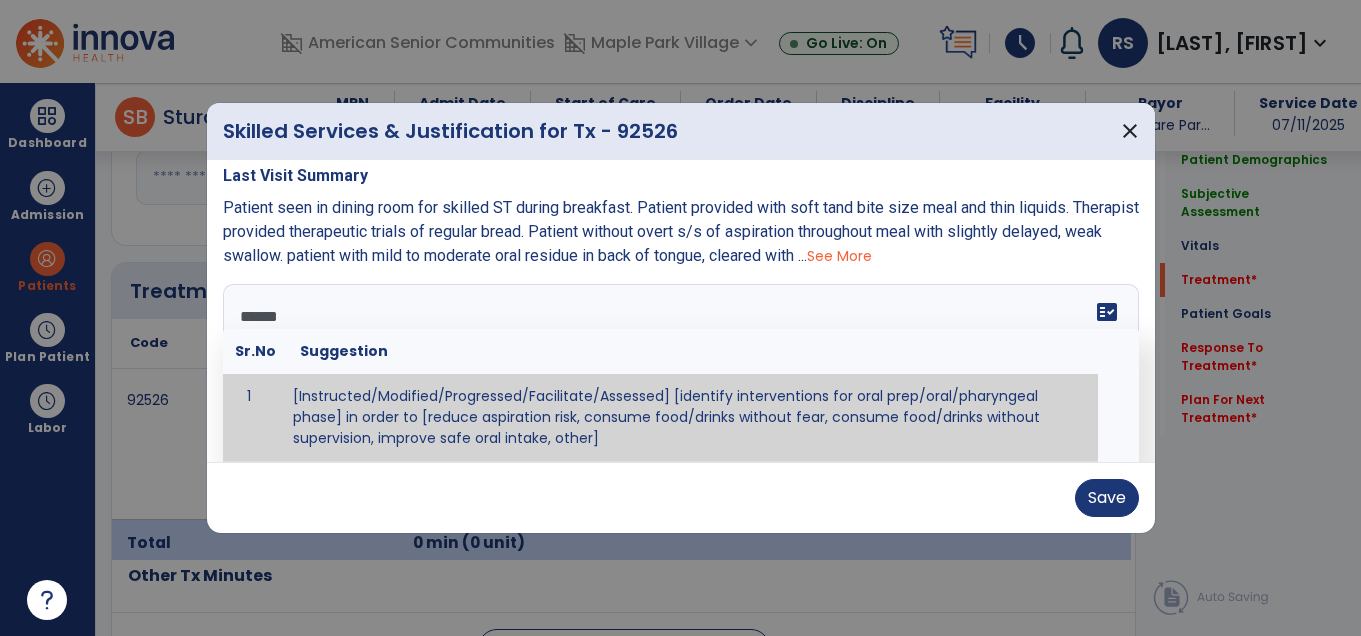 type on "*******" 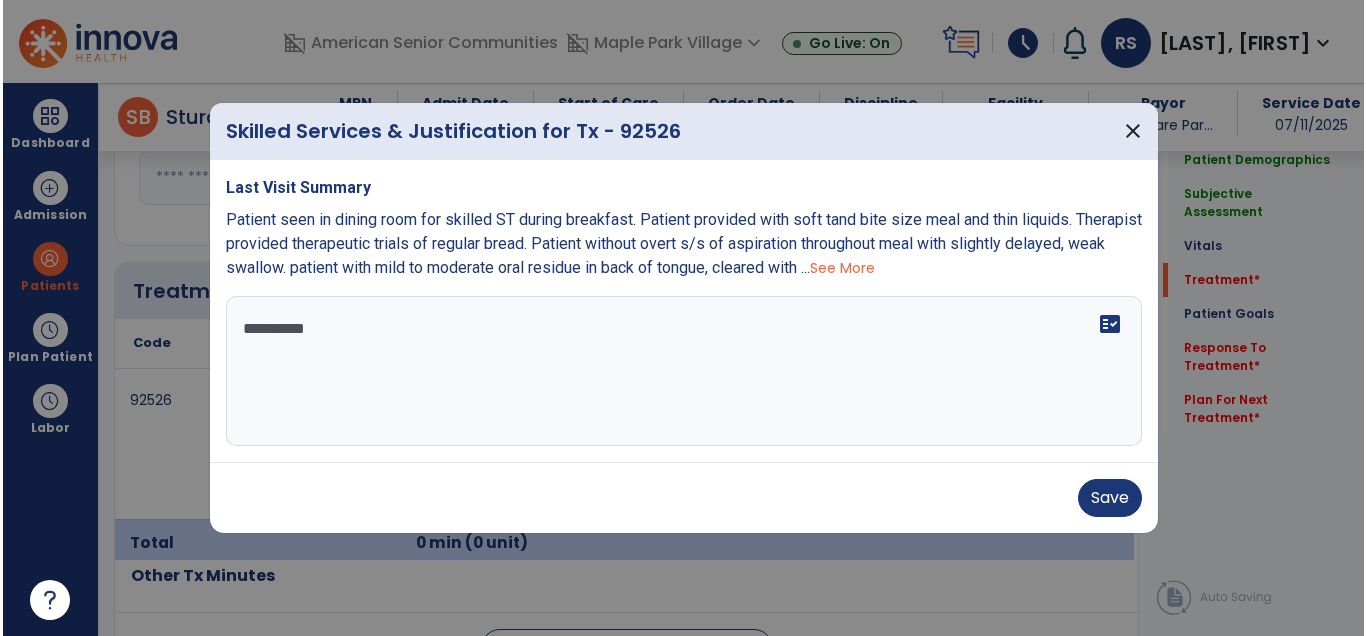 scroll, scrollTop: 0, scrollLeft: 0, axis: both 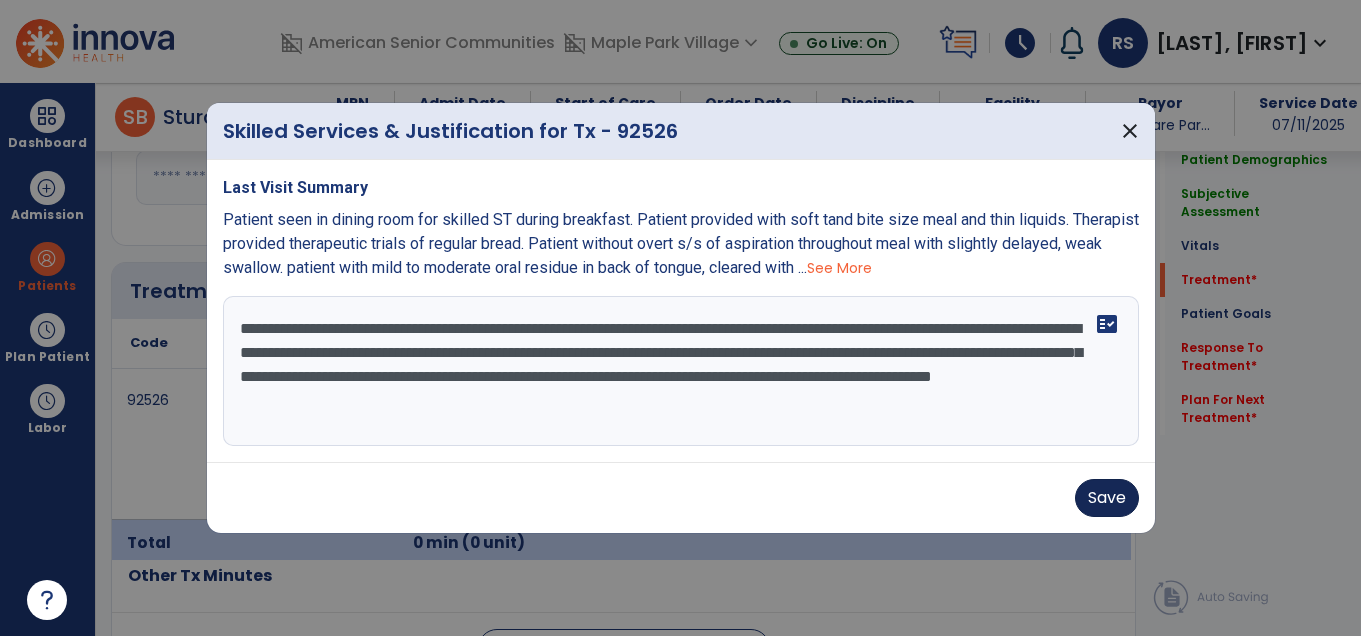 type on "**********" 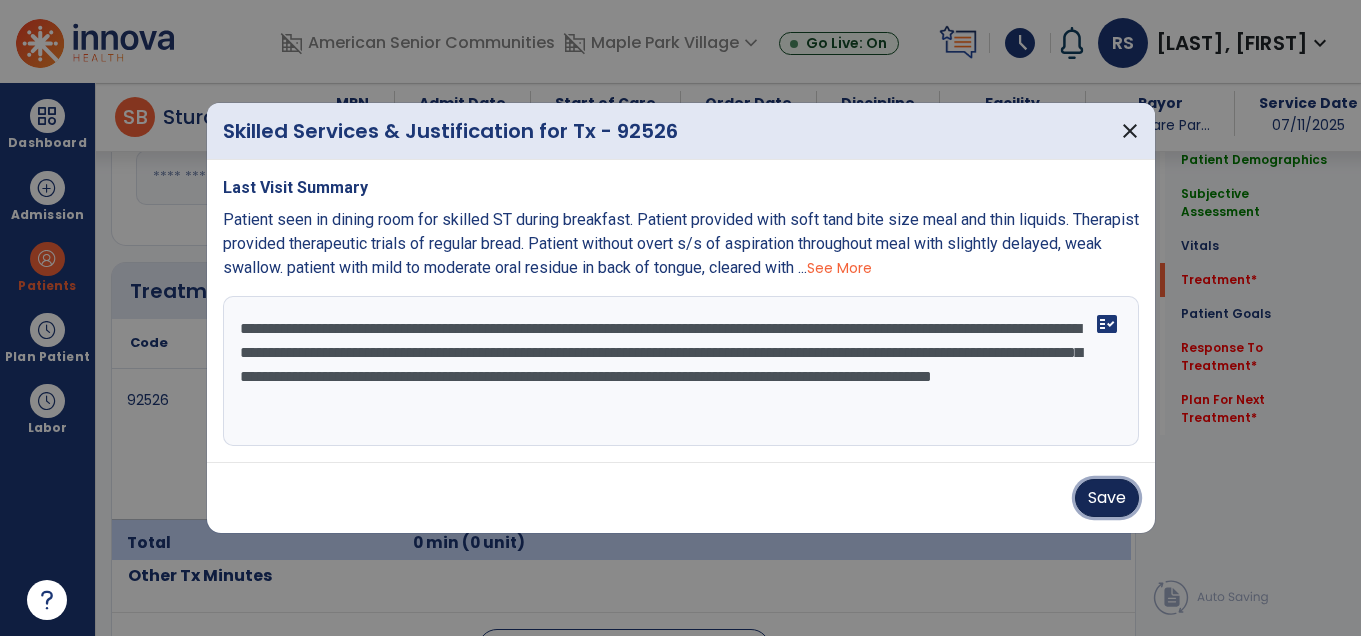 click on "Save" at bounding box center [1107, 498] 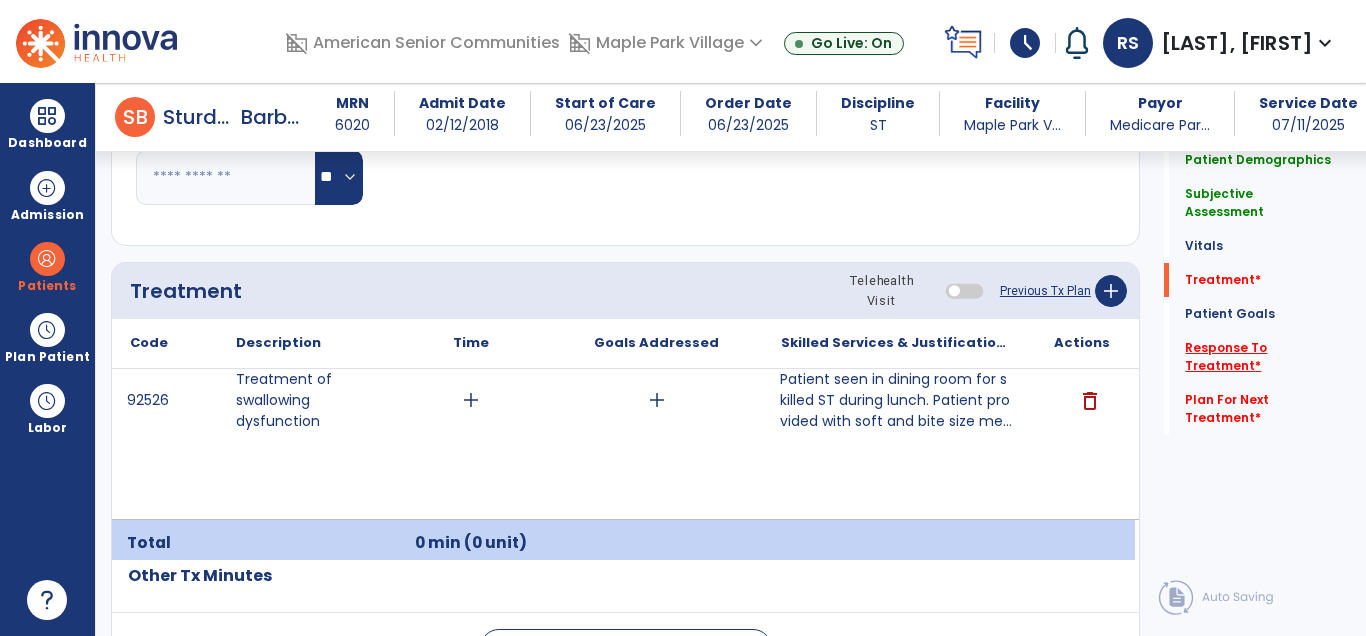 click on "Response To Treatment   *" 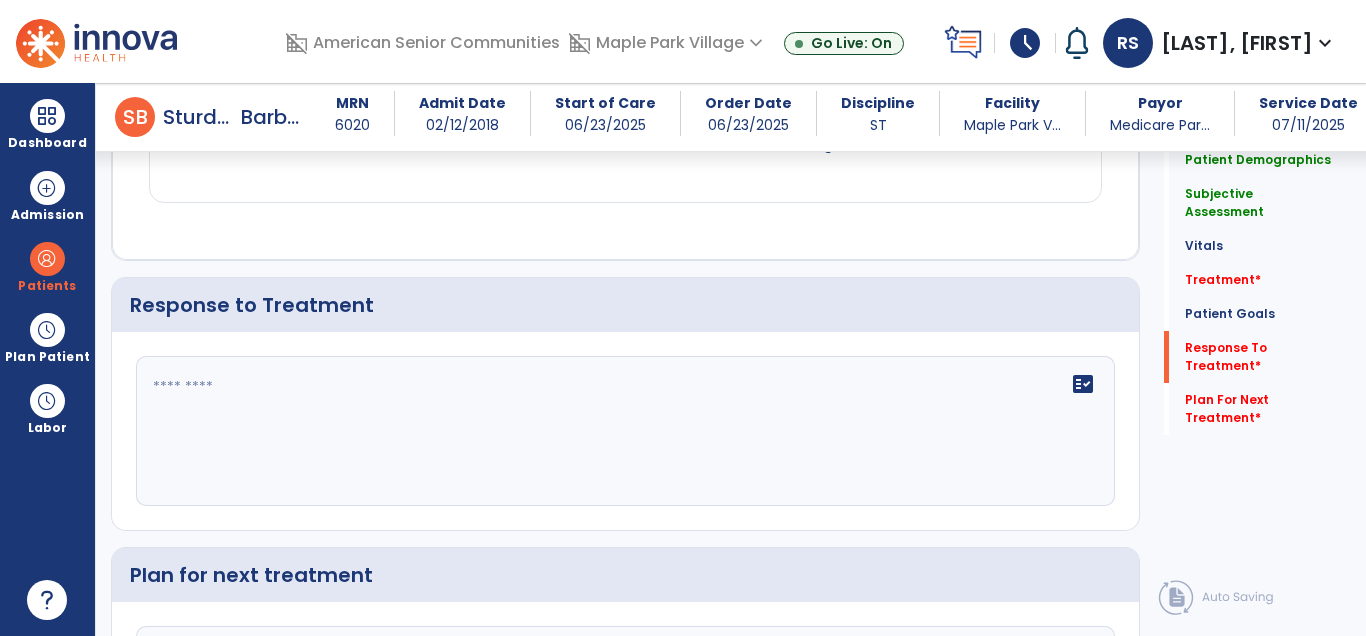 scroll, scrollTop: 2634, scrollLeft: 0, axis: vertical 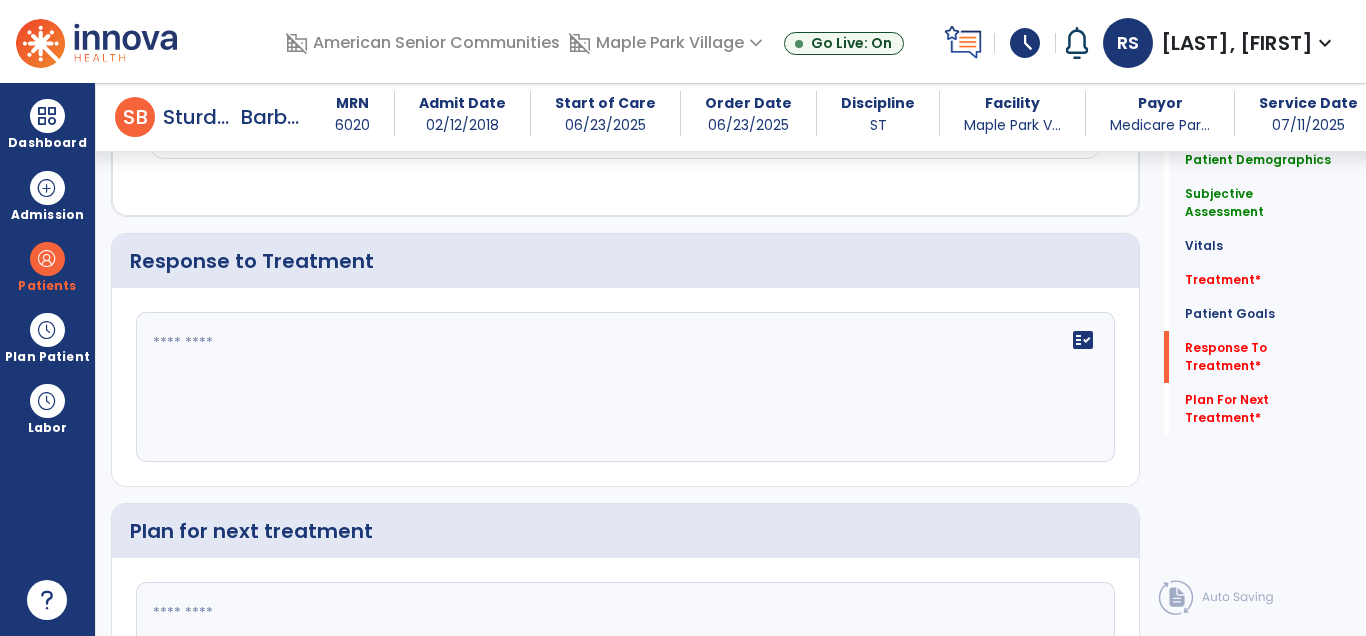 click on "fact_check" 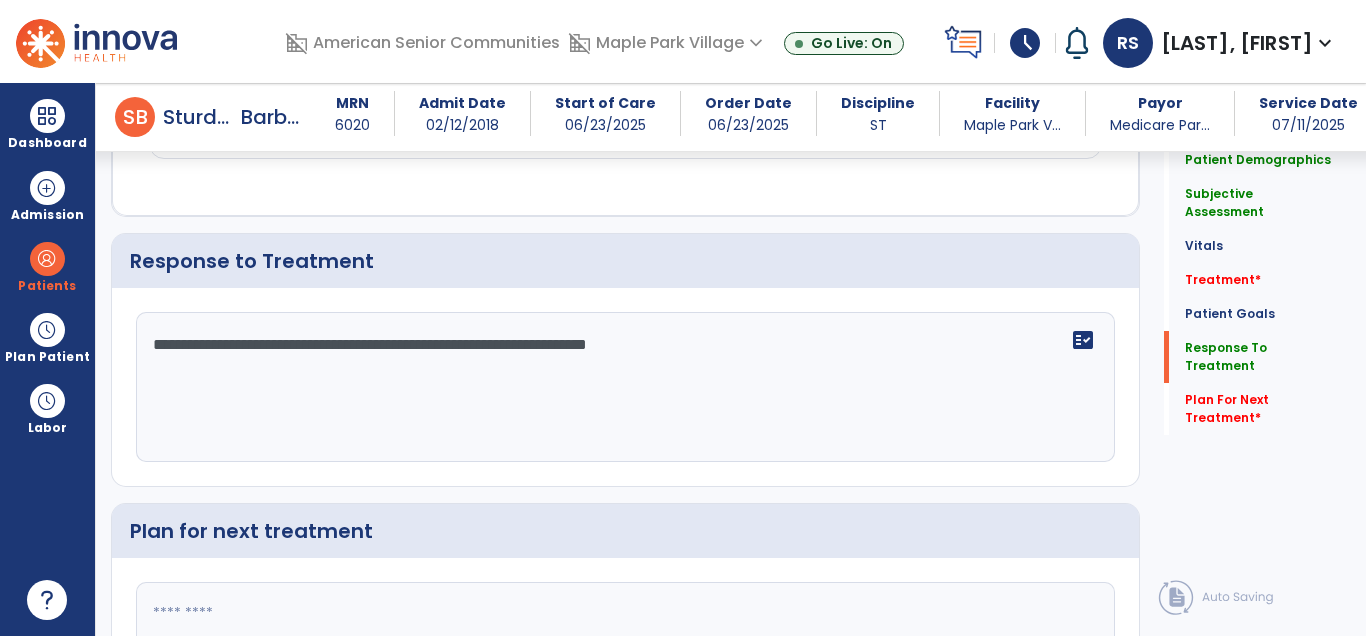 type on "**********" 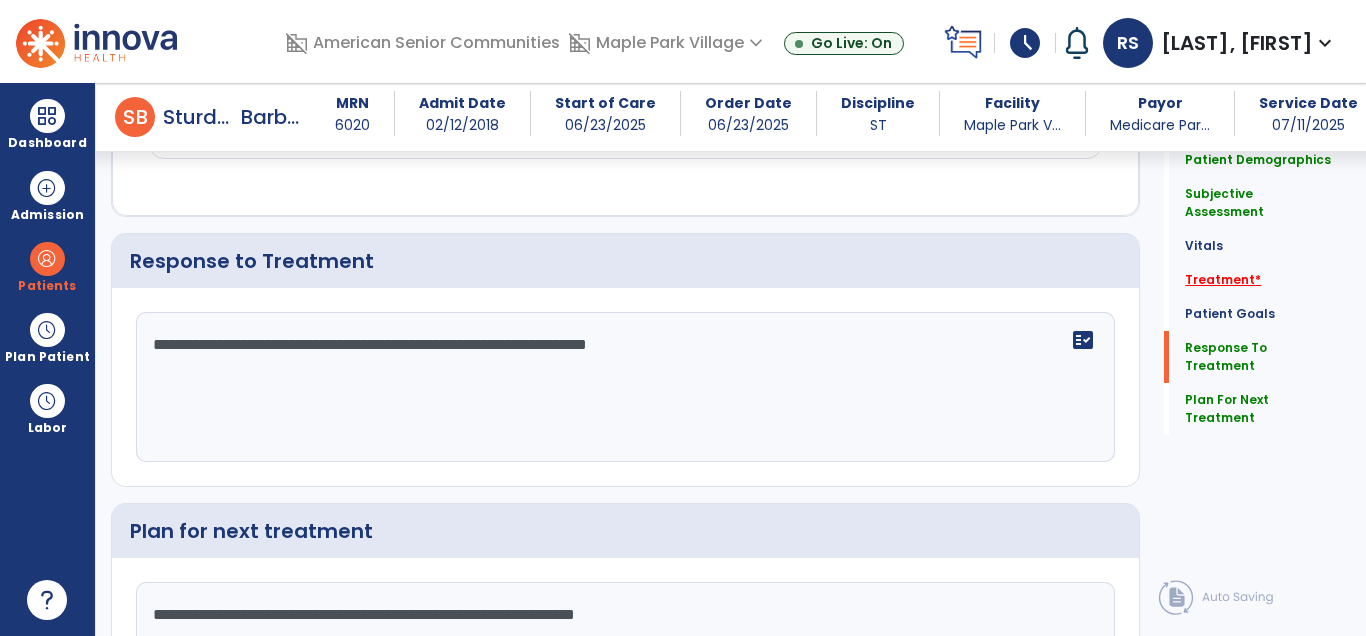 type on "**********" 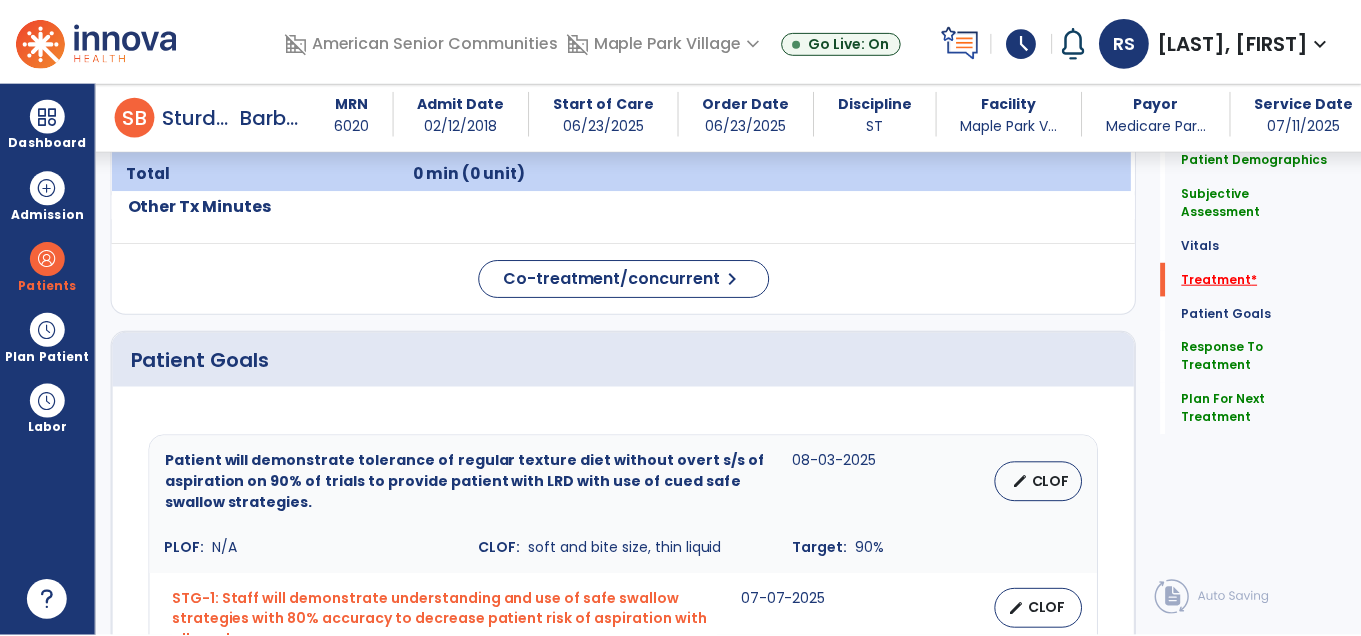 scroll, scrollTop: 1540, scrollLeft: 0, axis: vertical 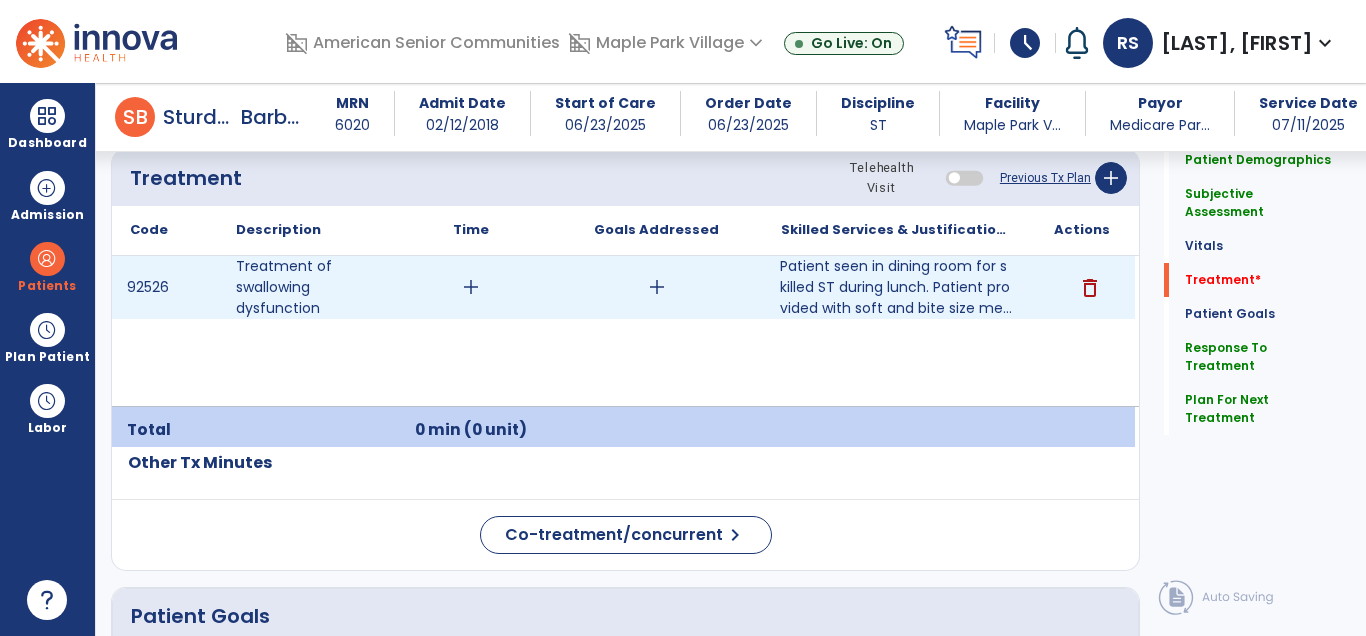 click on "add" at bounding box center (471, 287) 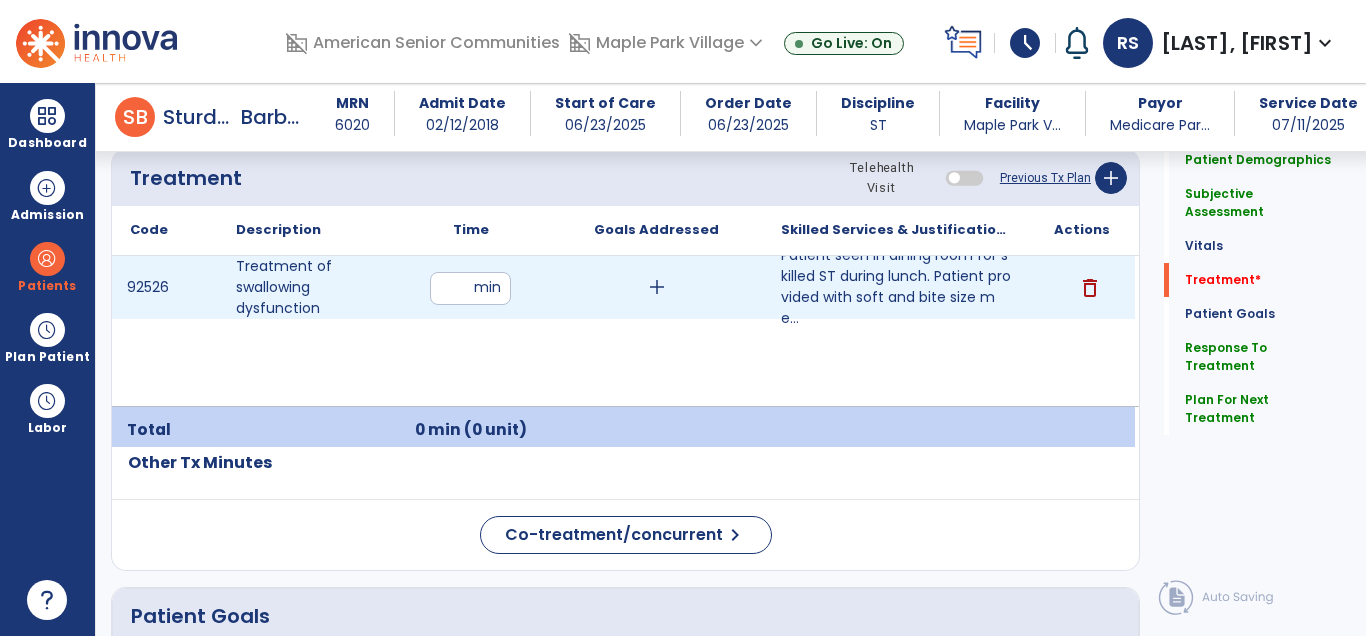type on "**" 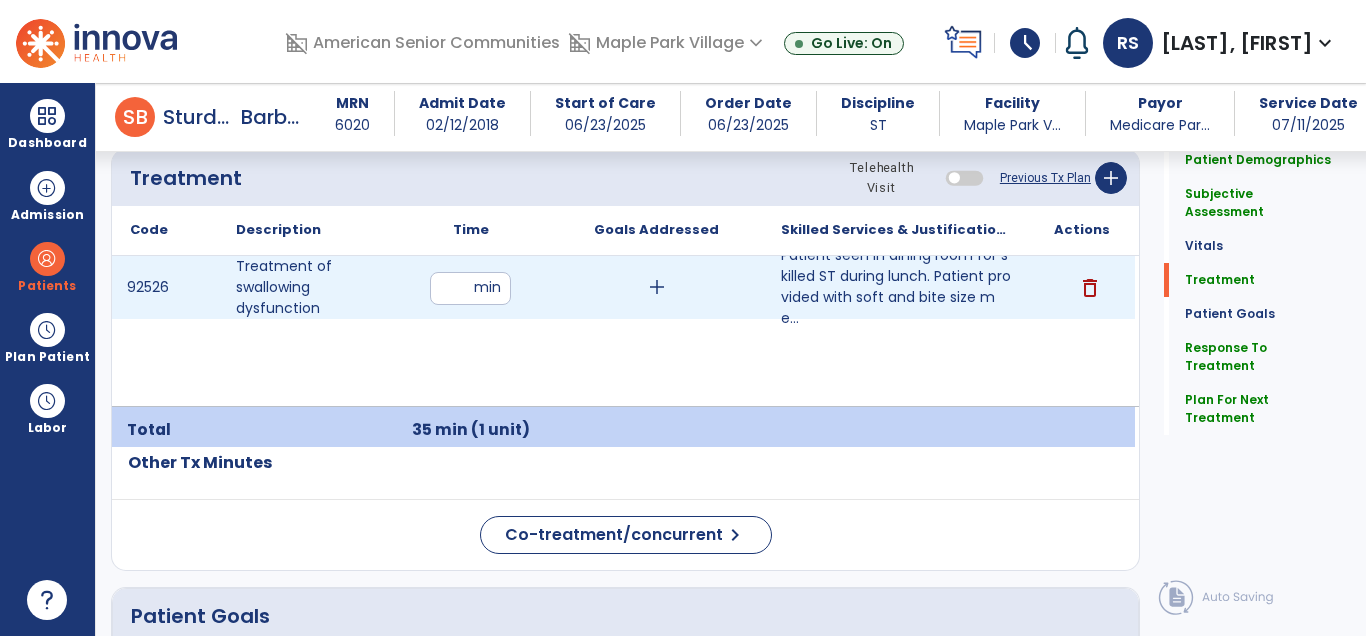 click on "add" at bounding box center (657, 287) 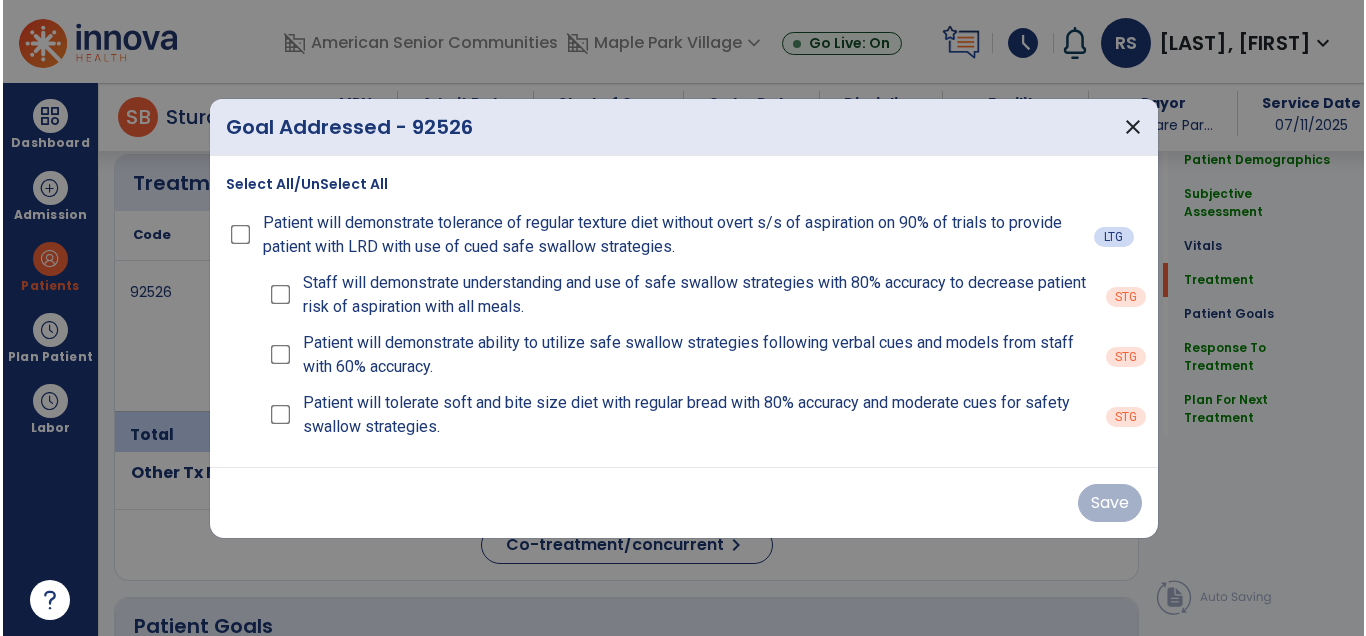 scroll, scrollTop: 1540, scrollLeft: 0, axis: vertical 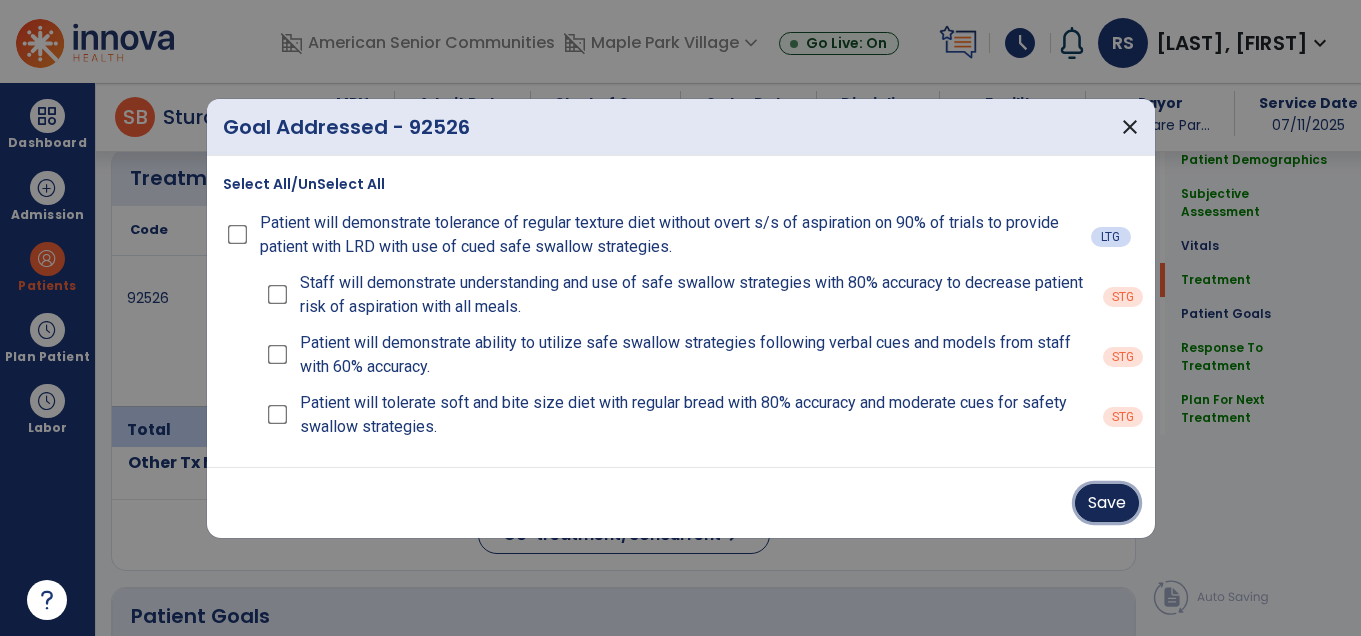 click on "Save" at bounding box center (1107, 503) 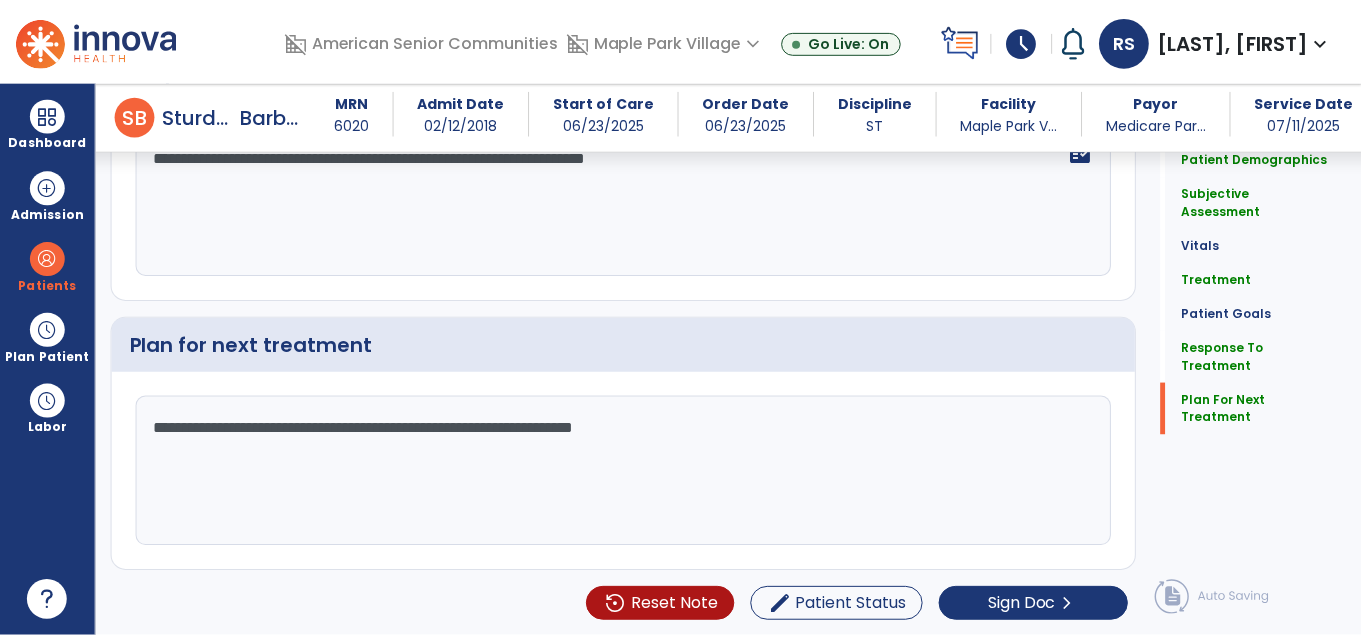 scroll, scrollTop: 2821, scrollLeft: 0, axis: vertical 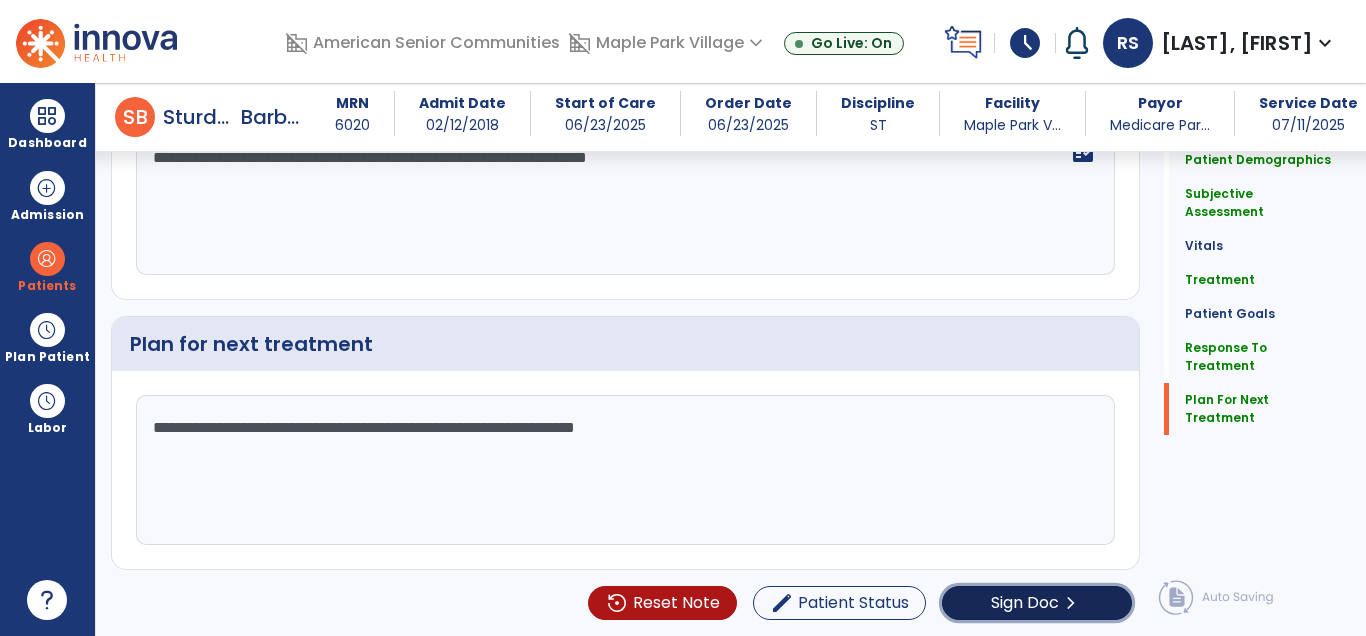 click on "chevron_right" 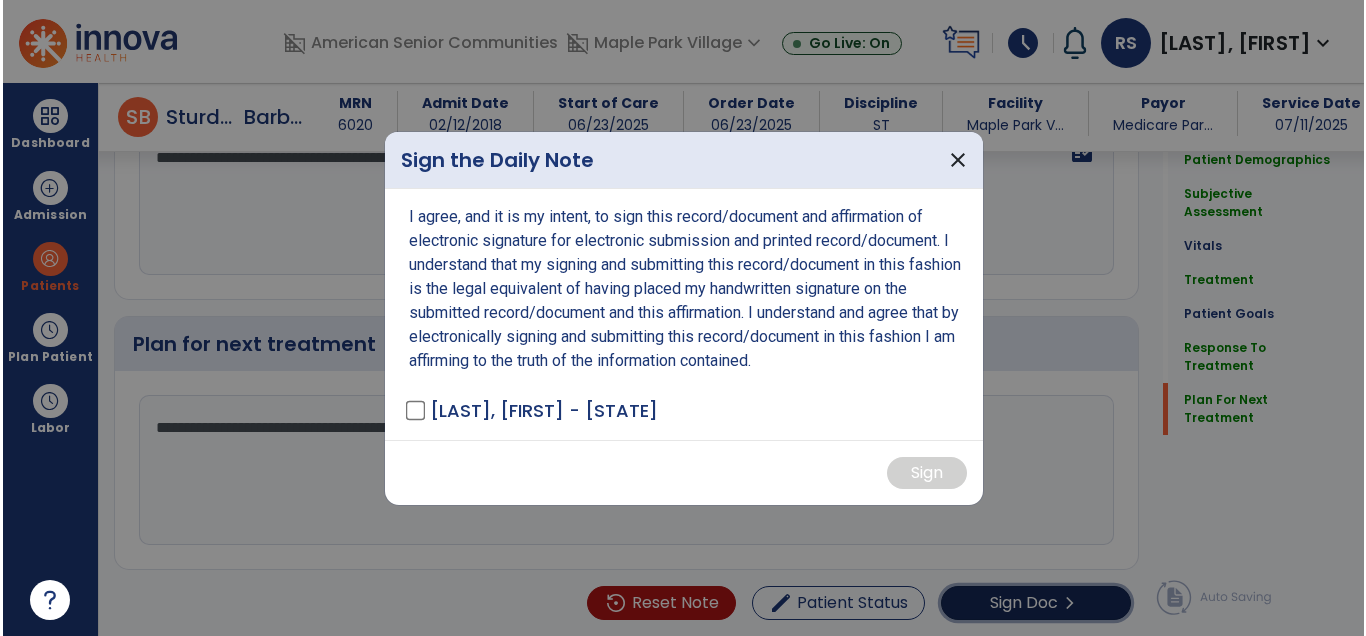 scroll, scrollTop: 2821, scrollLeft: 0, axis: vertical 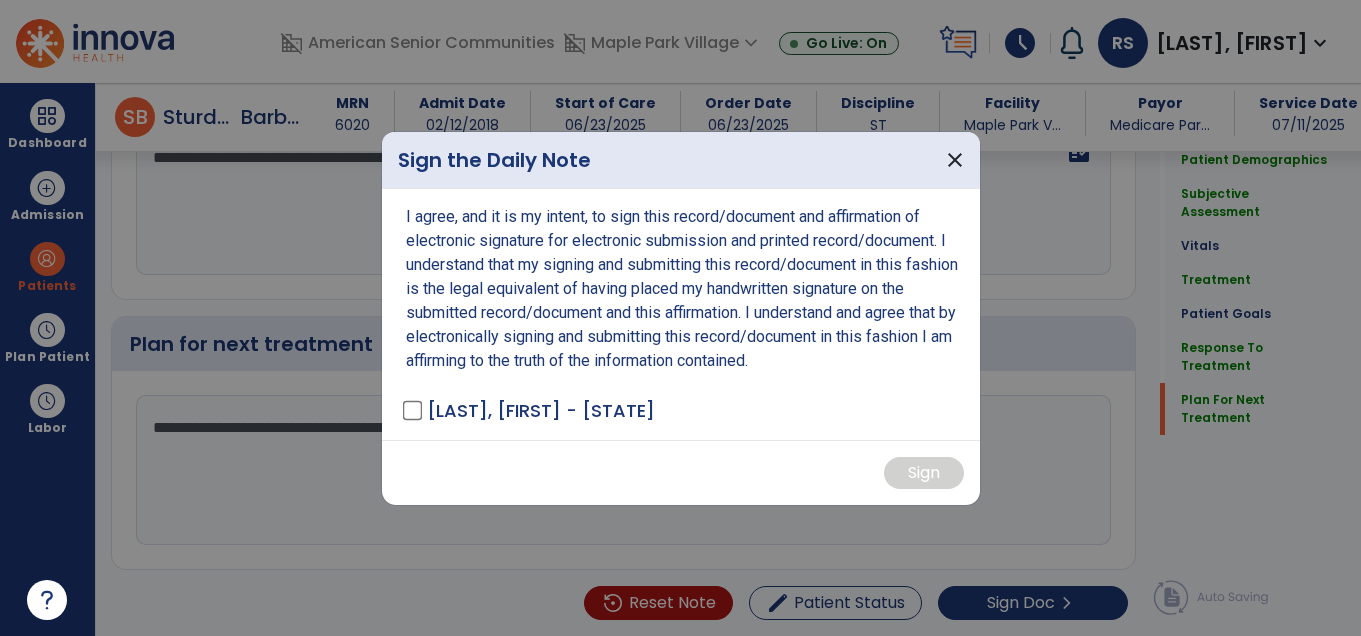 click on "I agree, and it is my intent, to sign this record/document and affirmation of electronic signature for electronic submission and printed record/document. I understand that my signing and submitting this record/document in this fashion is the legal equivalent of having placed my handwritten signature on the submitted record/document and this affirmation. I understand and agree that by electronically signing and submitting this record/document in this fashion I am affirming to the truth of the information contained. [LAST], [FIRST]  - [STATE]" at bounding box center (681, 314) 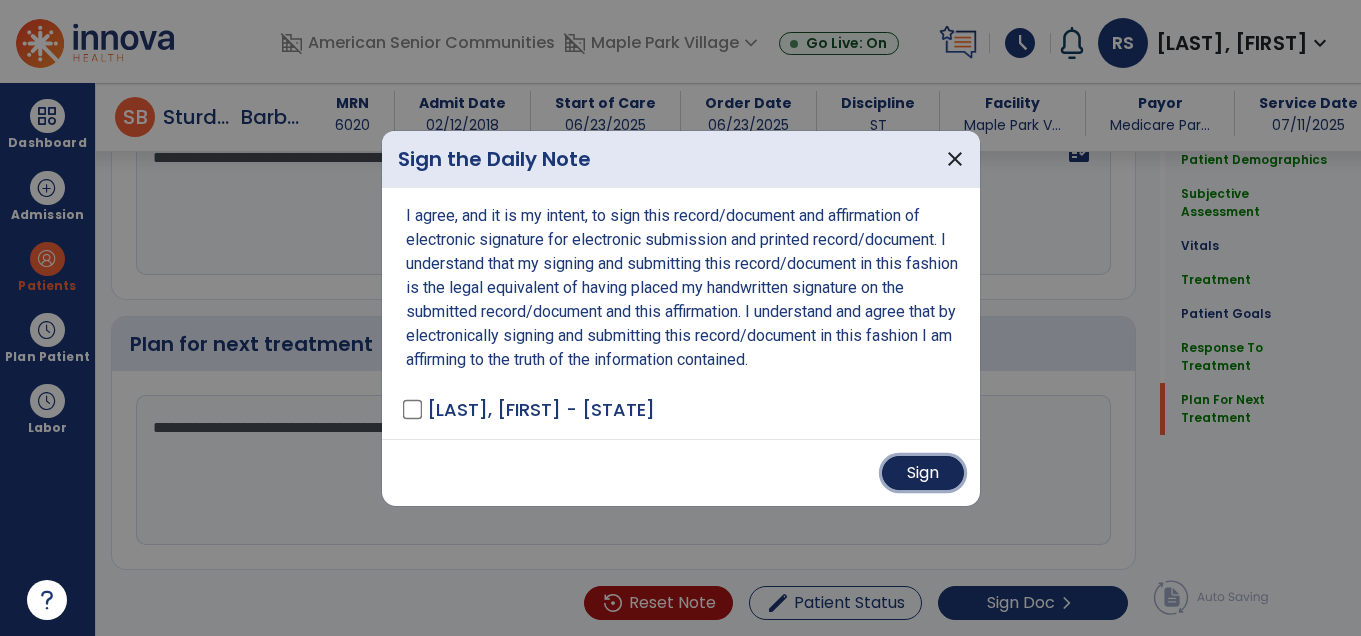 click on "Sign" at bounding box center (923, 473) 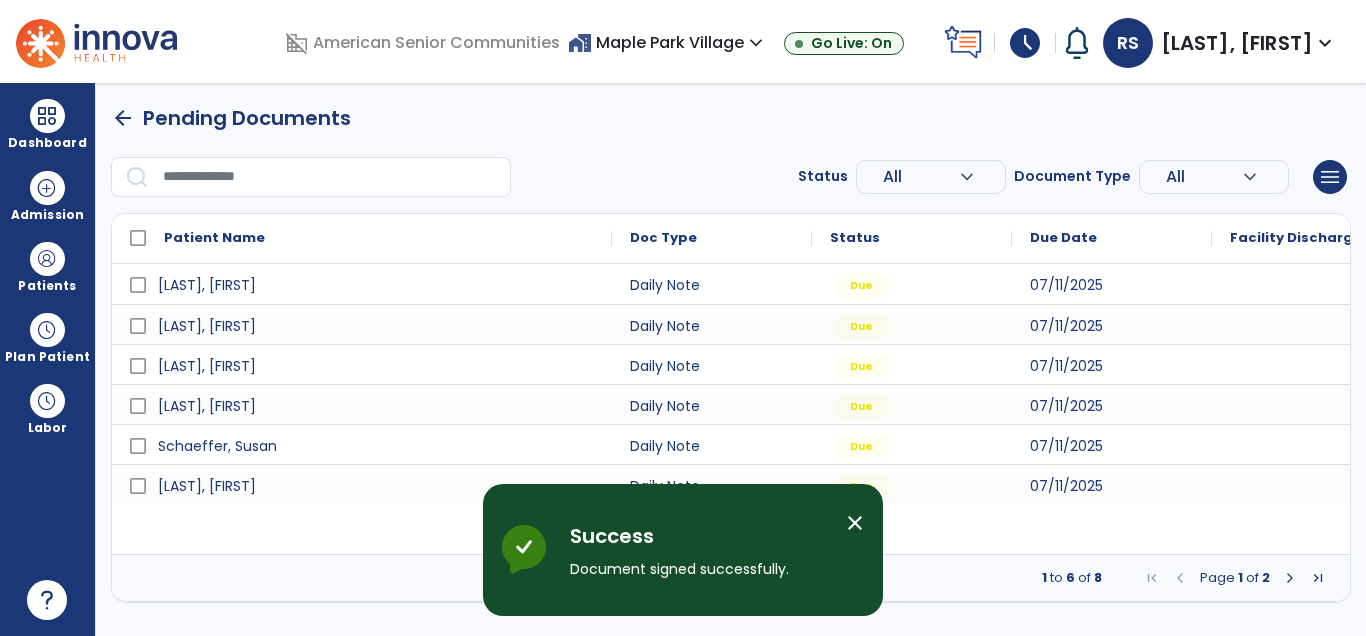 scroll, scrollTop: 0, scrollLeft: 0, axis: both 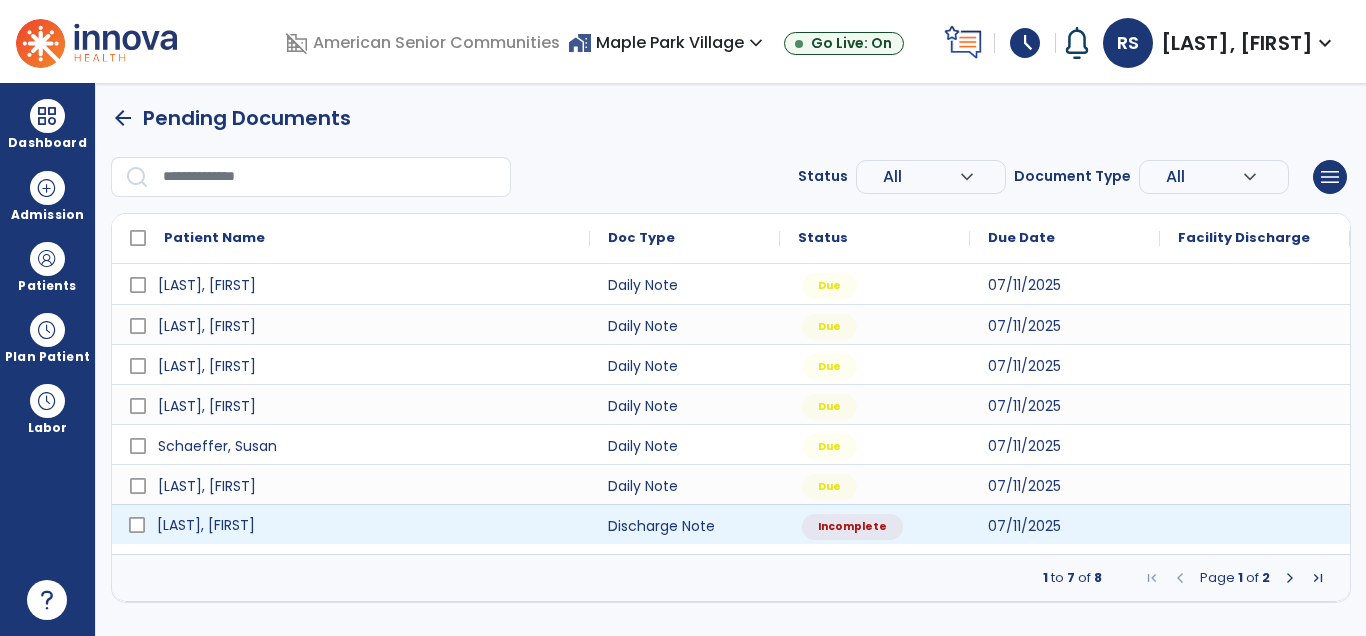 click on "[LAST], [FIRST]" at bounding box center [351, 524] 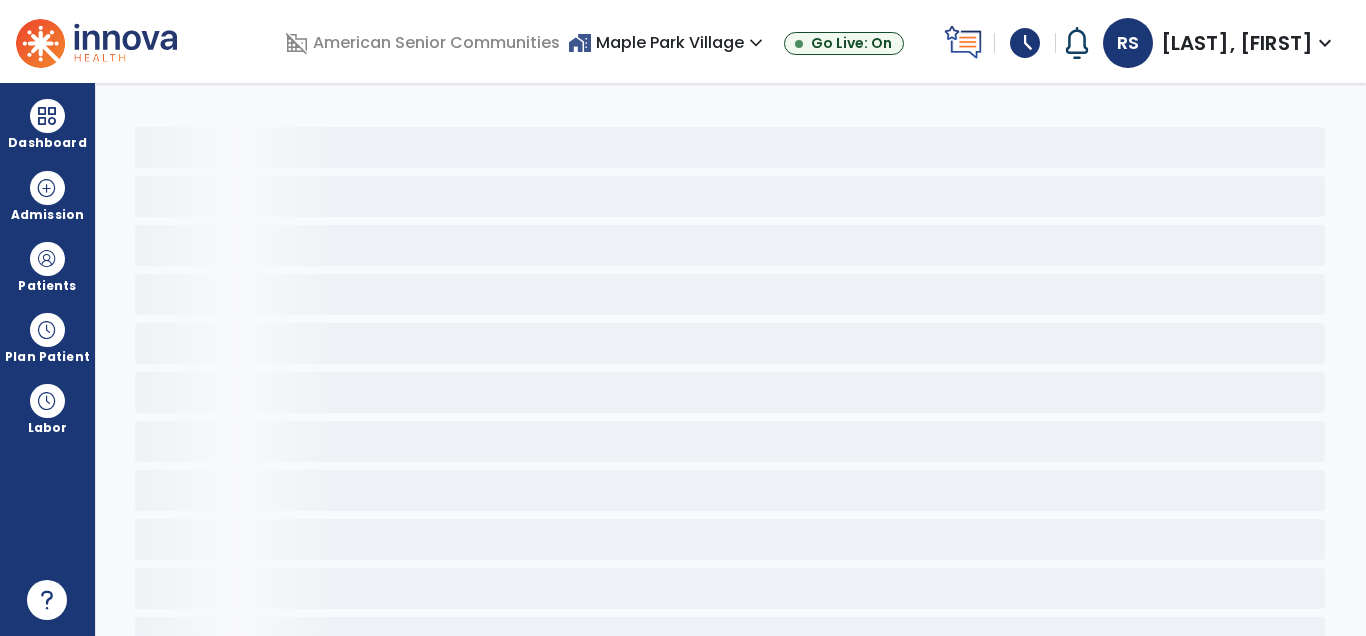 select on "***" 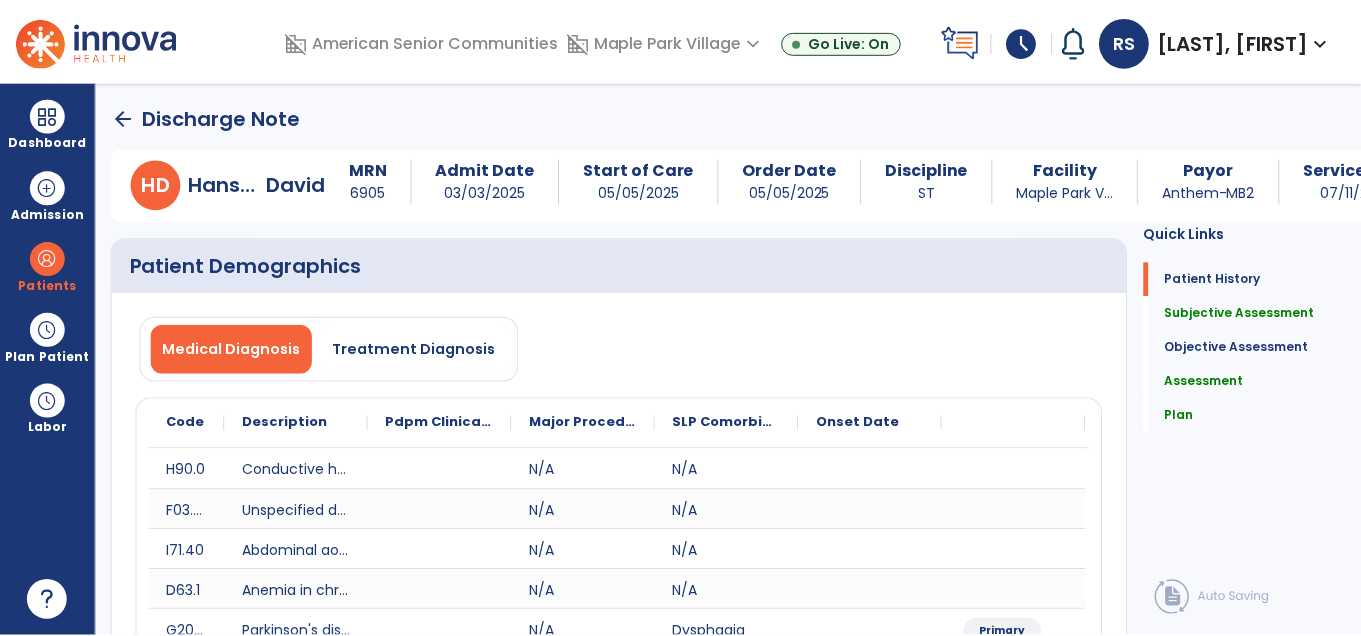 scroll, scrollTop: 2702, scrollLeft: 0, axis: vertical 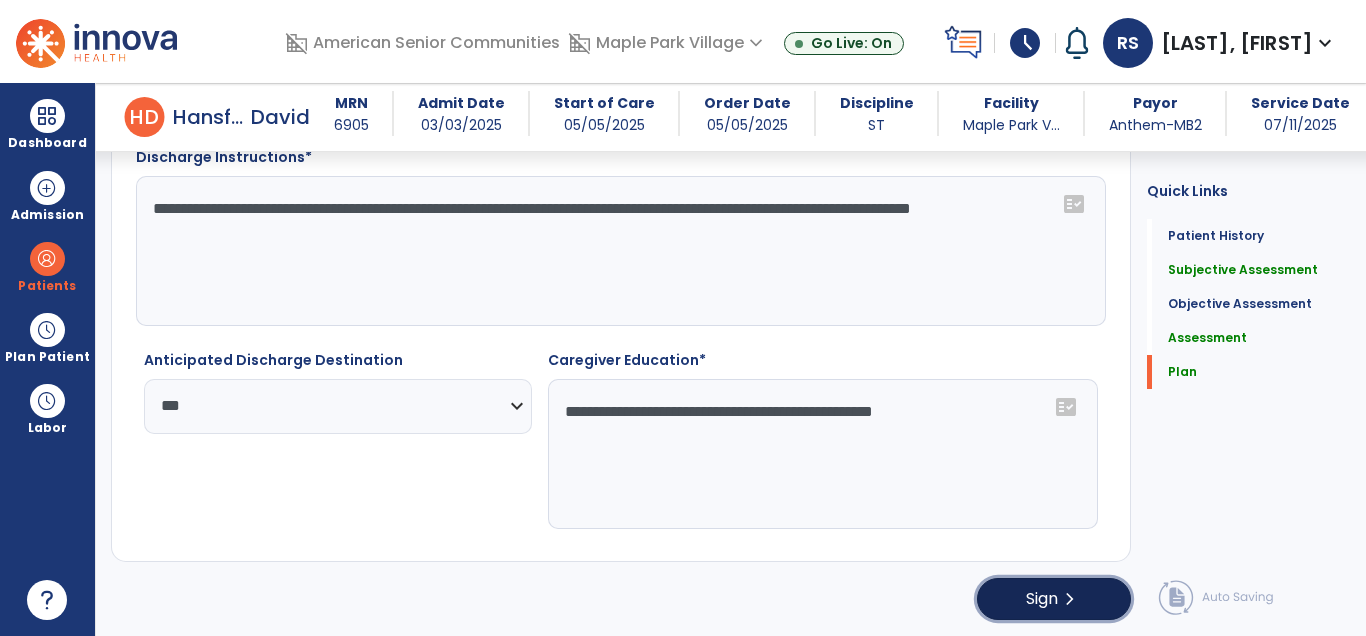 click on "Sign" 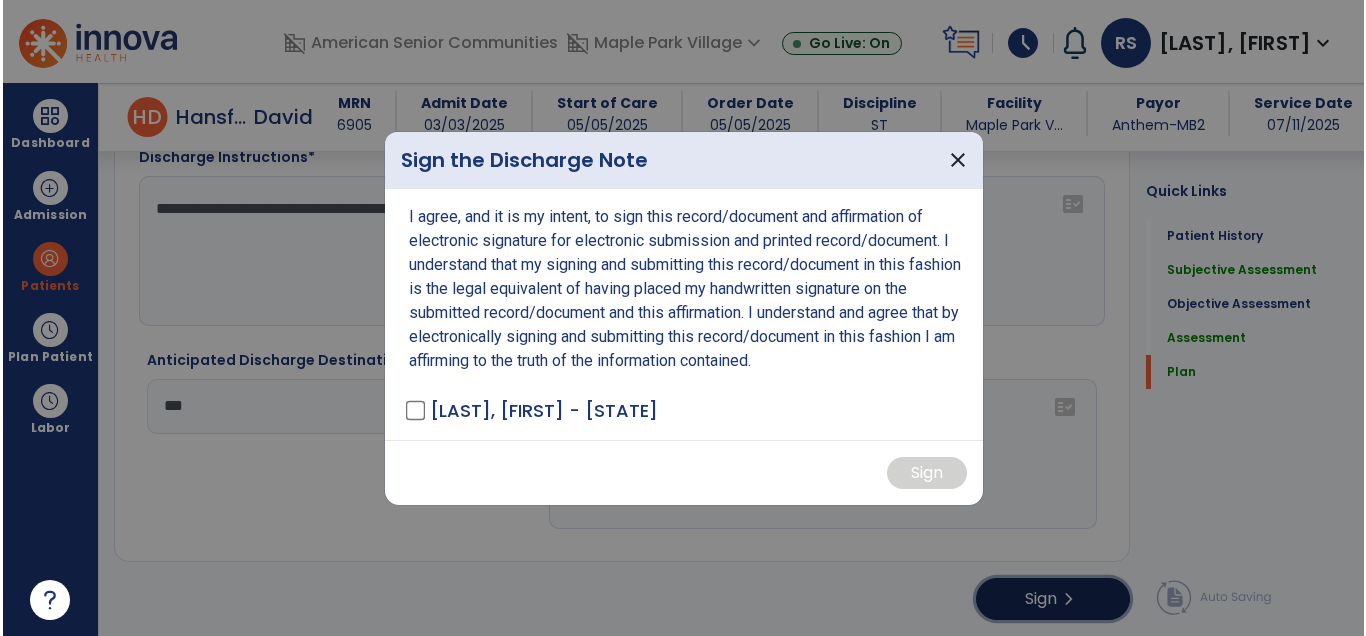 scroll, scrollTop: 2702, scrollLeft: 0, axis: vertical 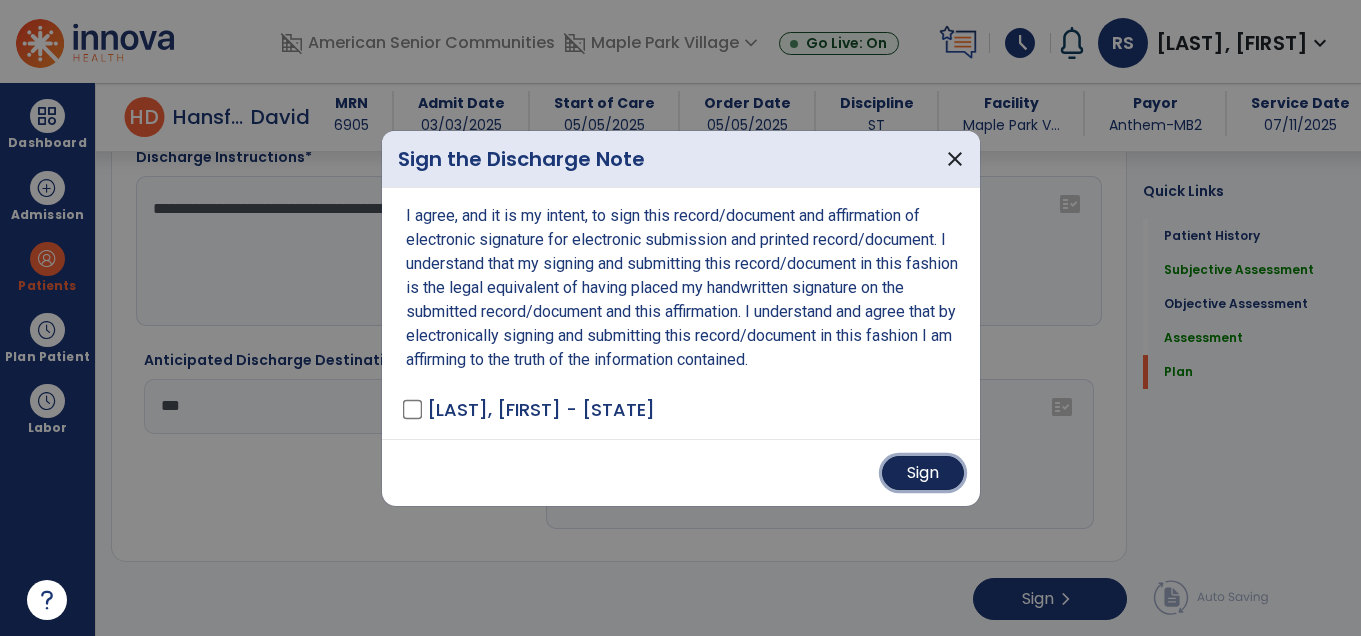 click on "Sign" at bounding box center [923, 473] 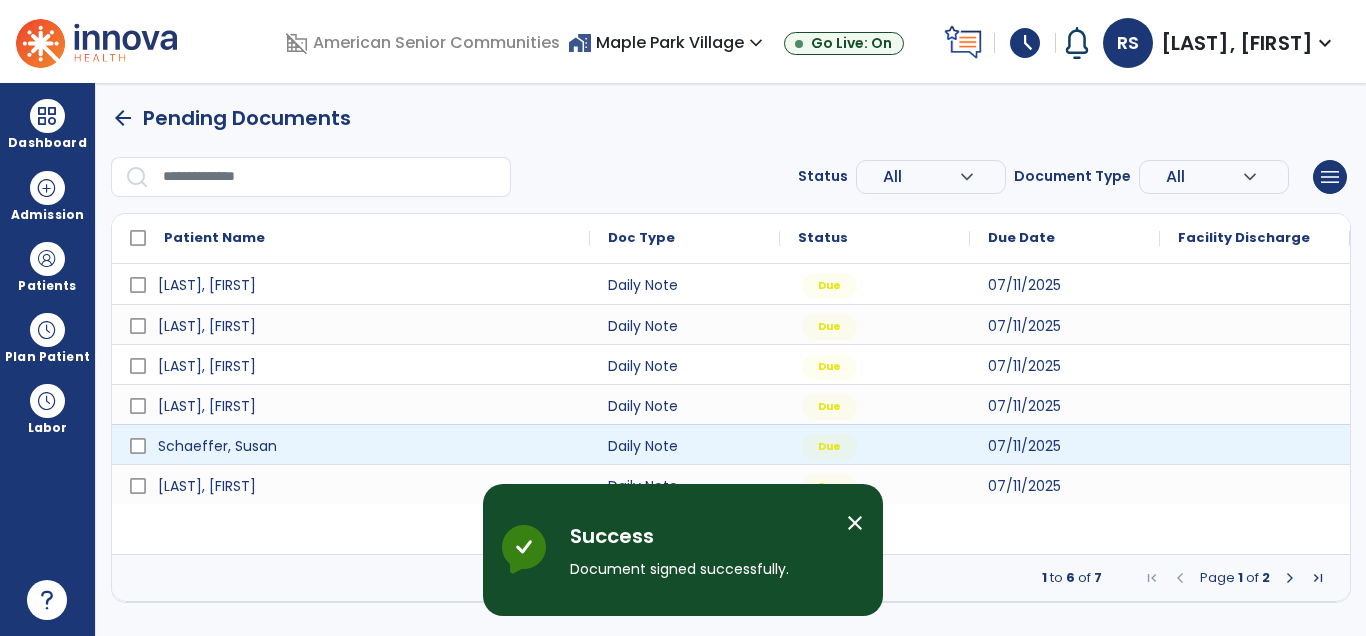 scroll, scrollTop: 0, scrollLeft: 0, axis: both 